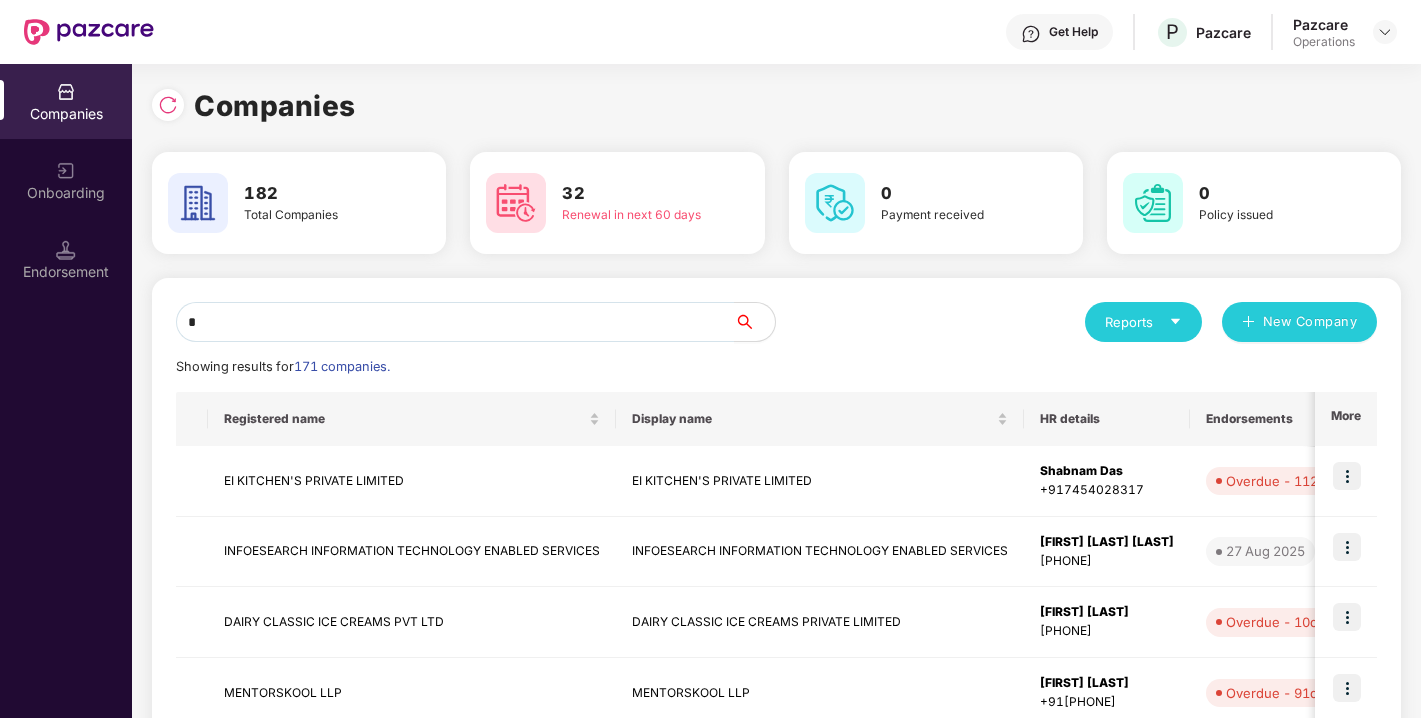 scroll, scrollTop: 0, scrollLeft: 0, axis: both 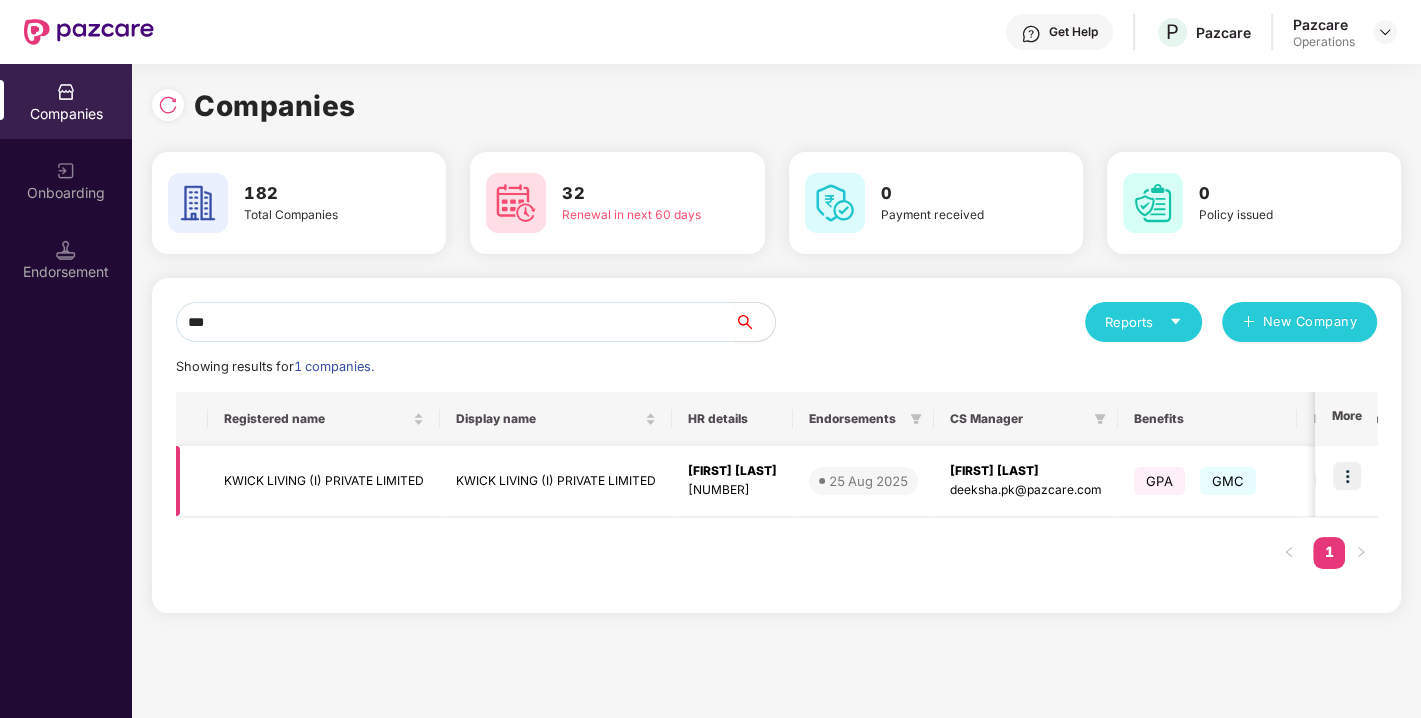 type on "***" 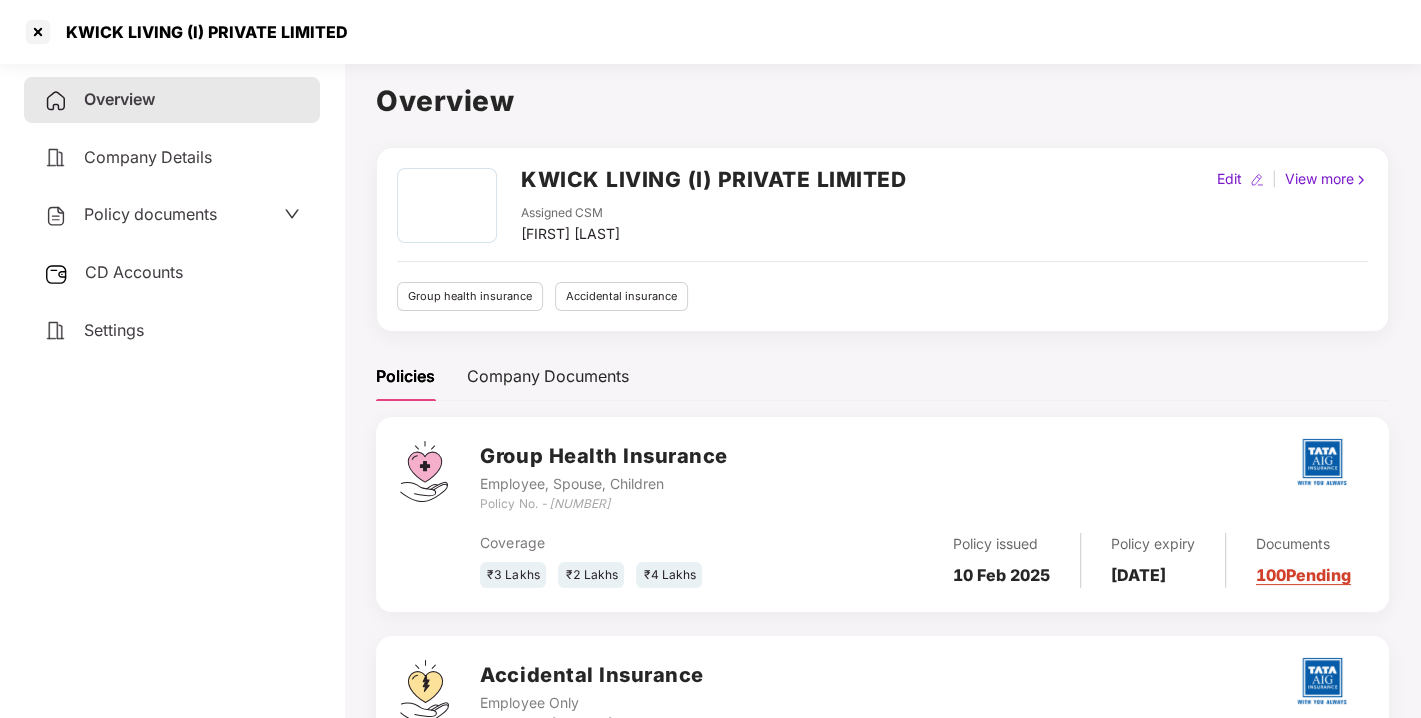 click on "Policy documents" at bounding box center [150, 214] 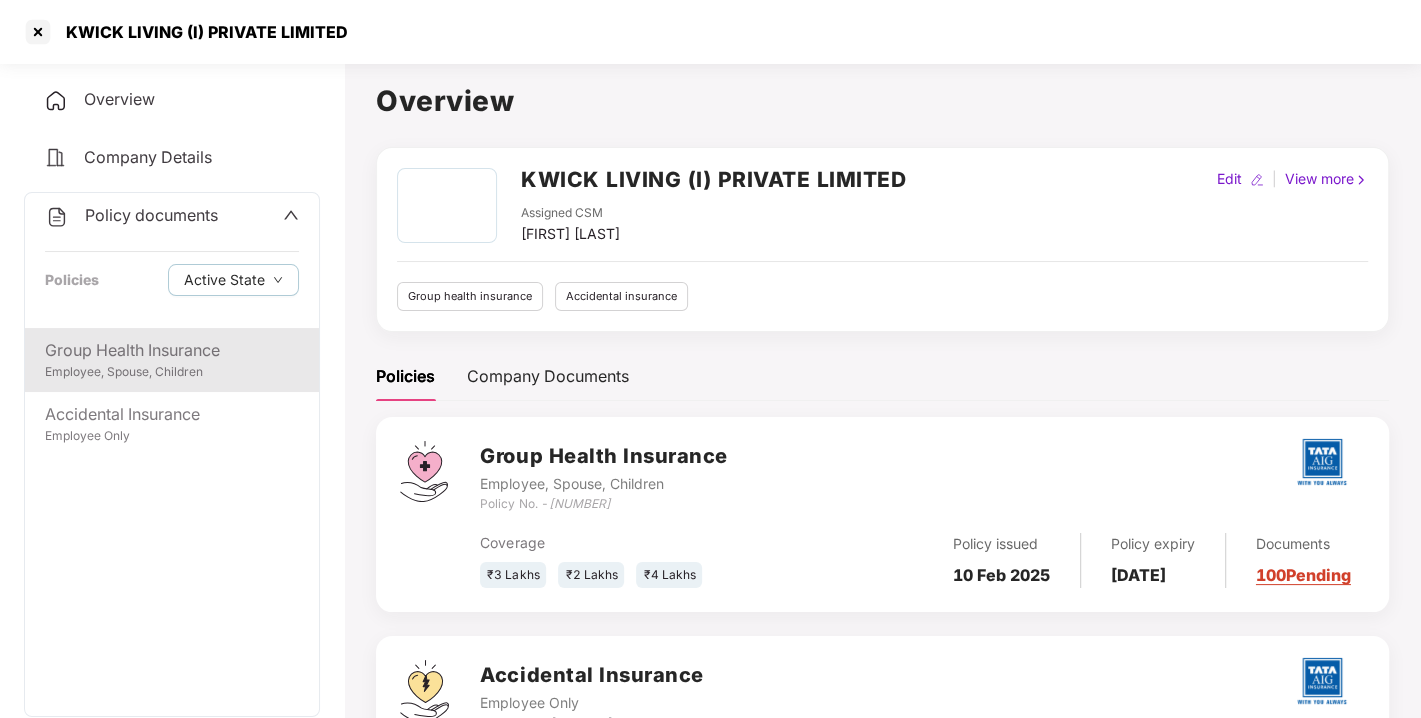 click on "Group Health Insurance" at bounding box center [172, 350] 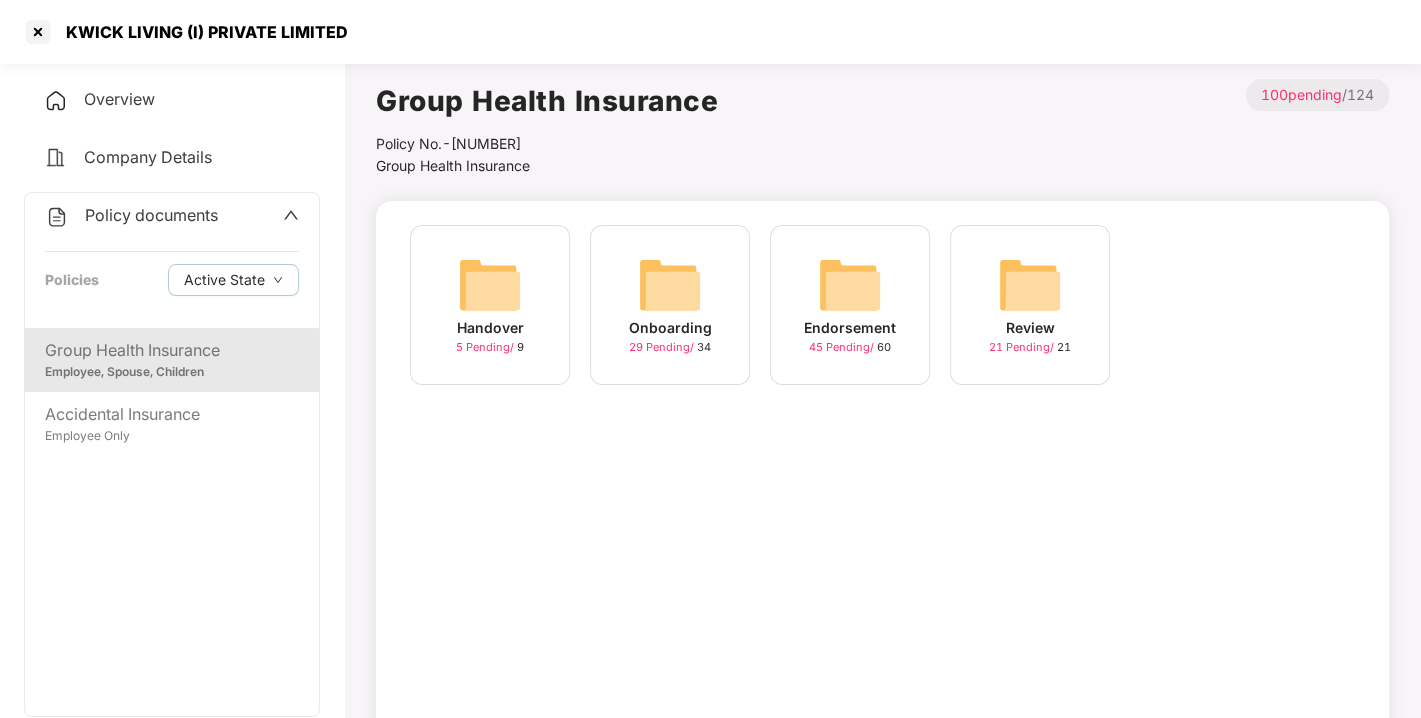 click at bounding box center [850, 285] 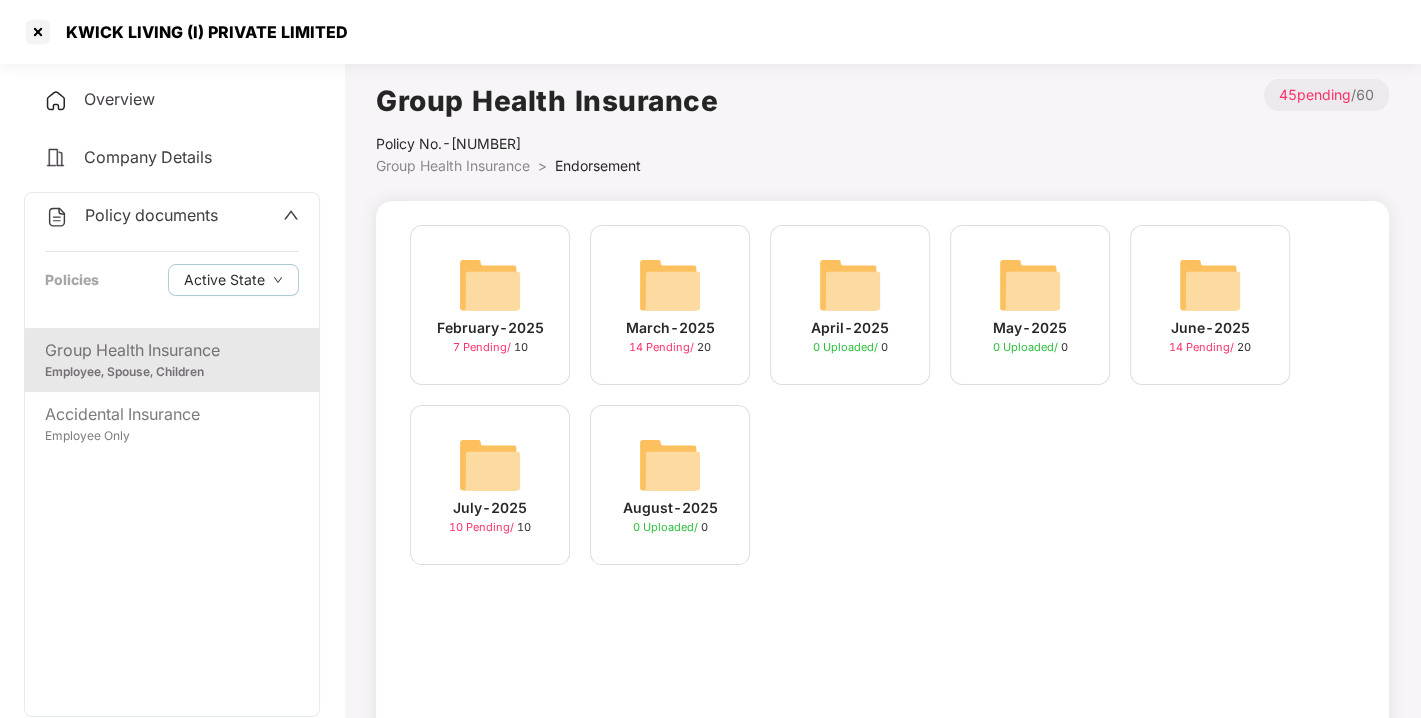 click at bounding box center [490, 465] 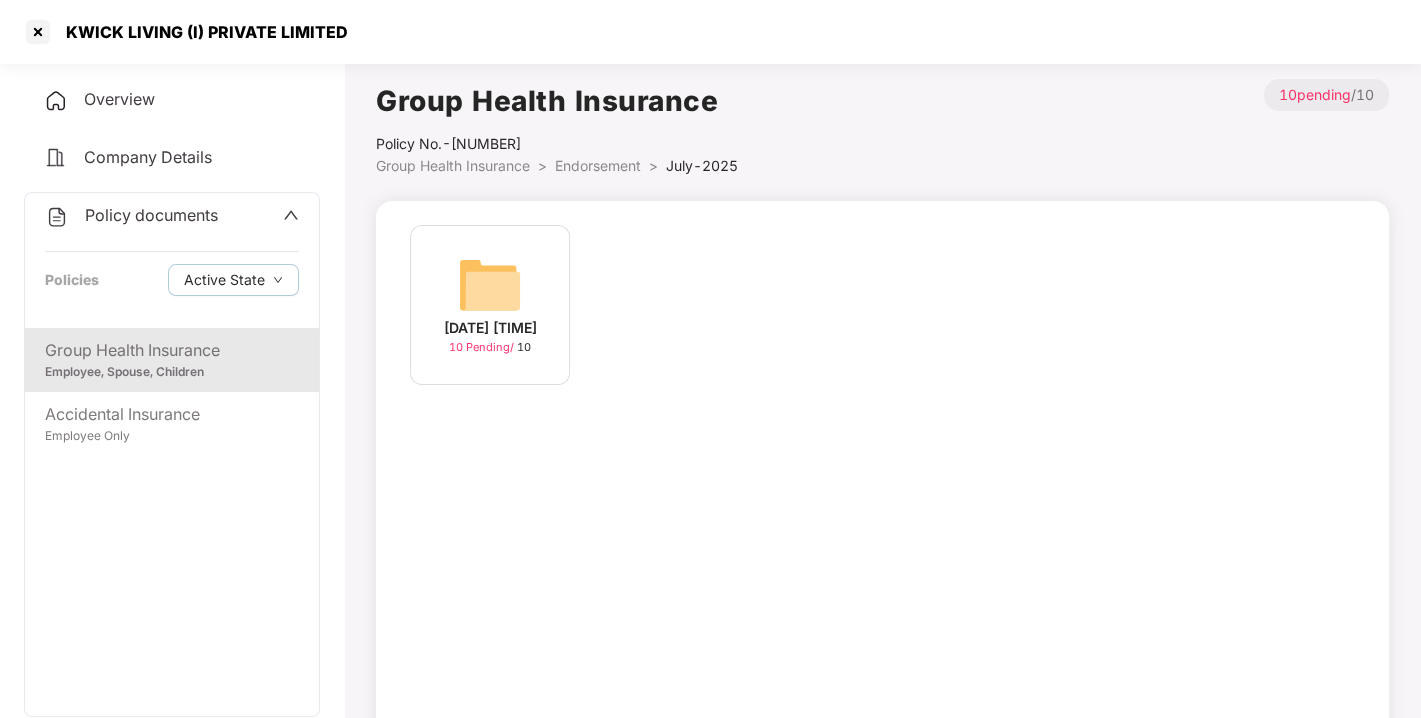 click at bounding box center (490, 285) 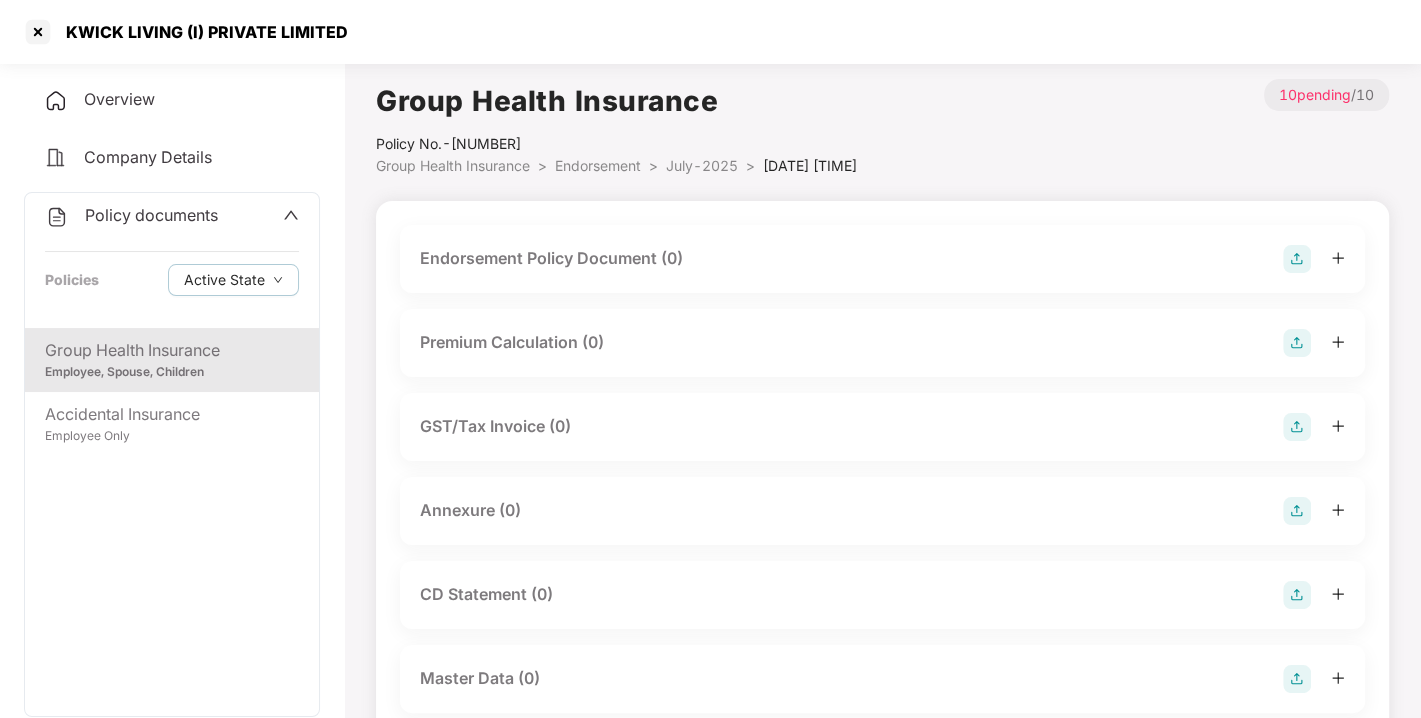 click at bounding box center [1297, 259] 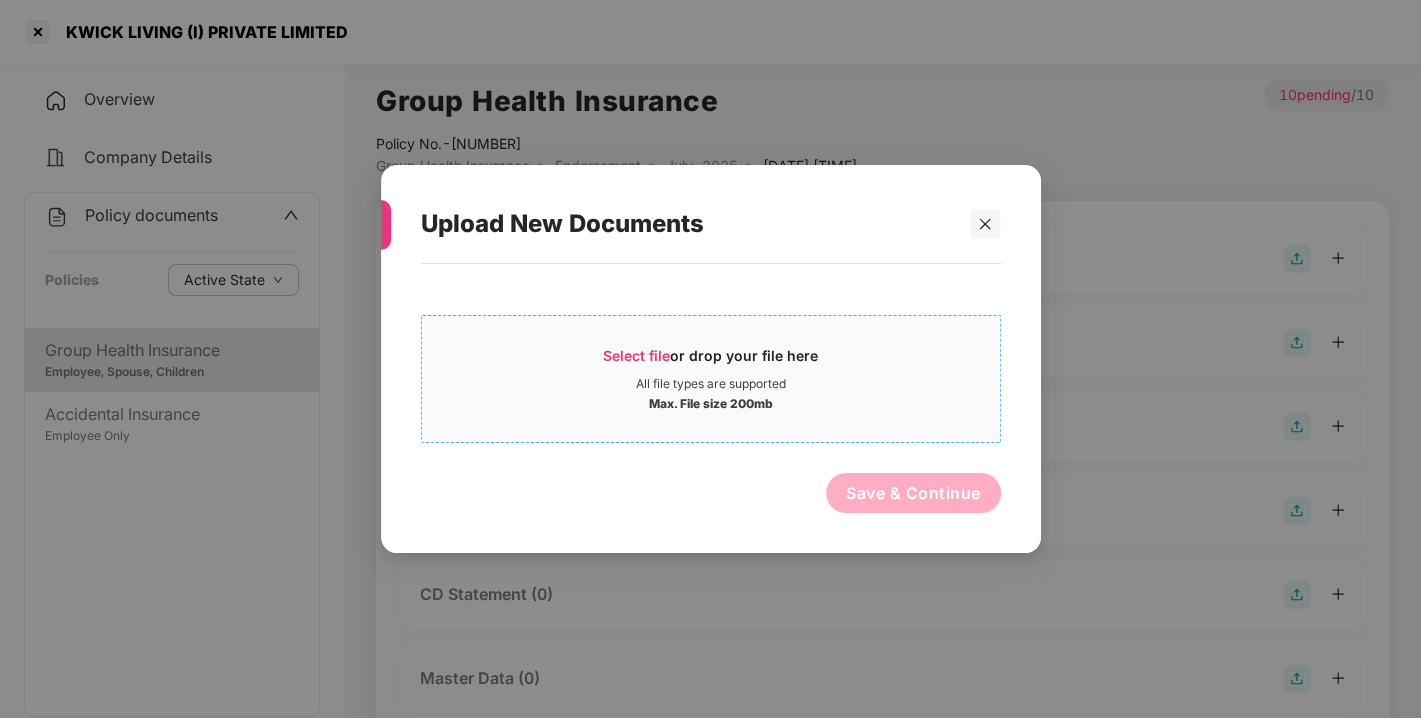click on "Select file" at bounding box center (636, 355) 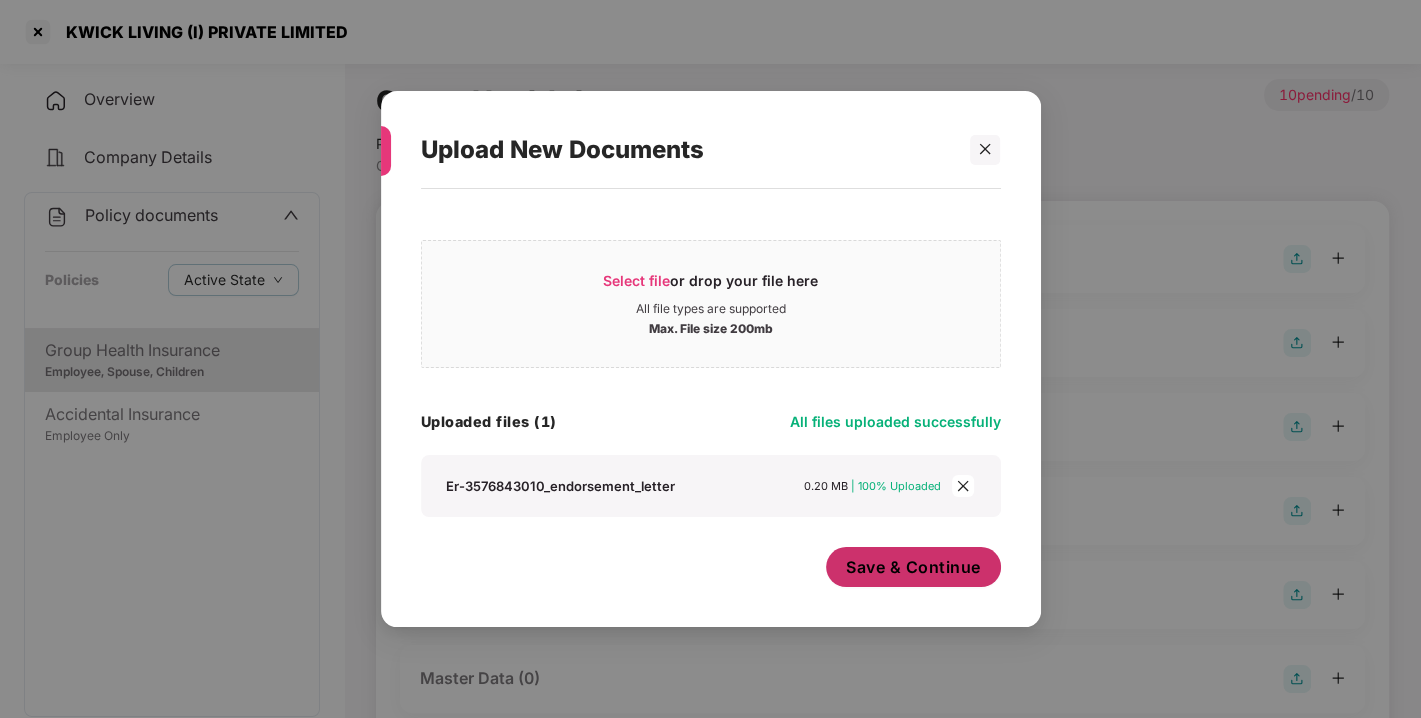 click on "Save & Continue" at bounding box center [913, 567] 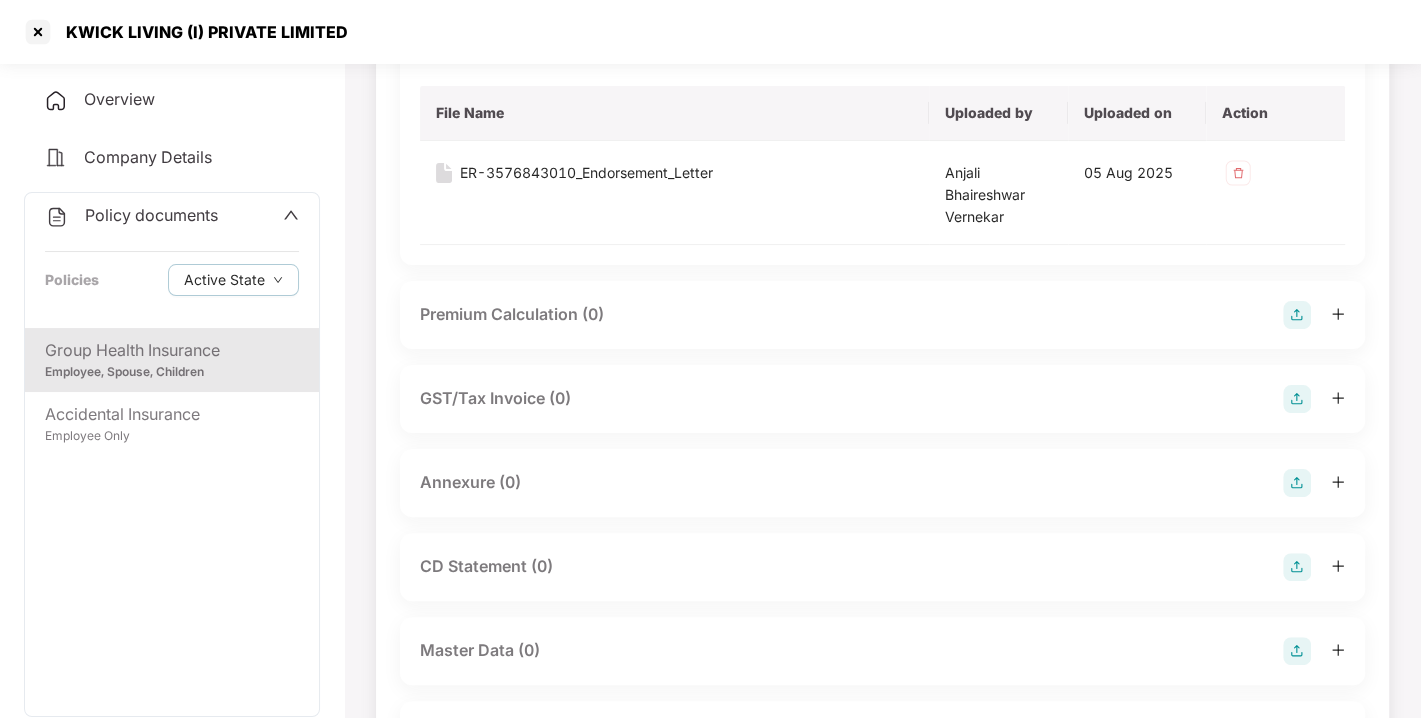 scroll, scrollTop: 274, scrollLeft: 0, axis: vertical 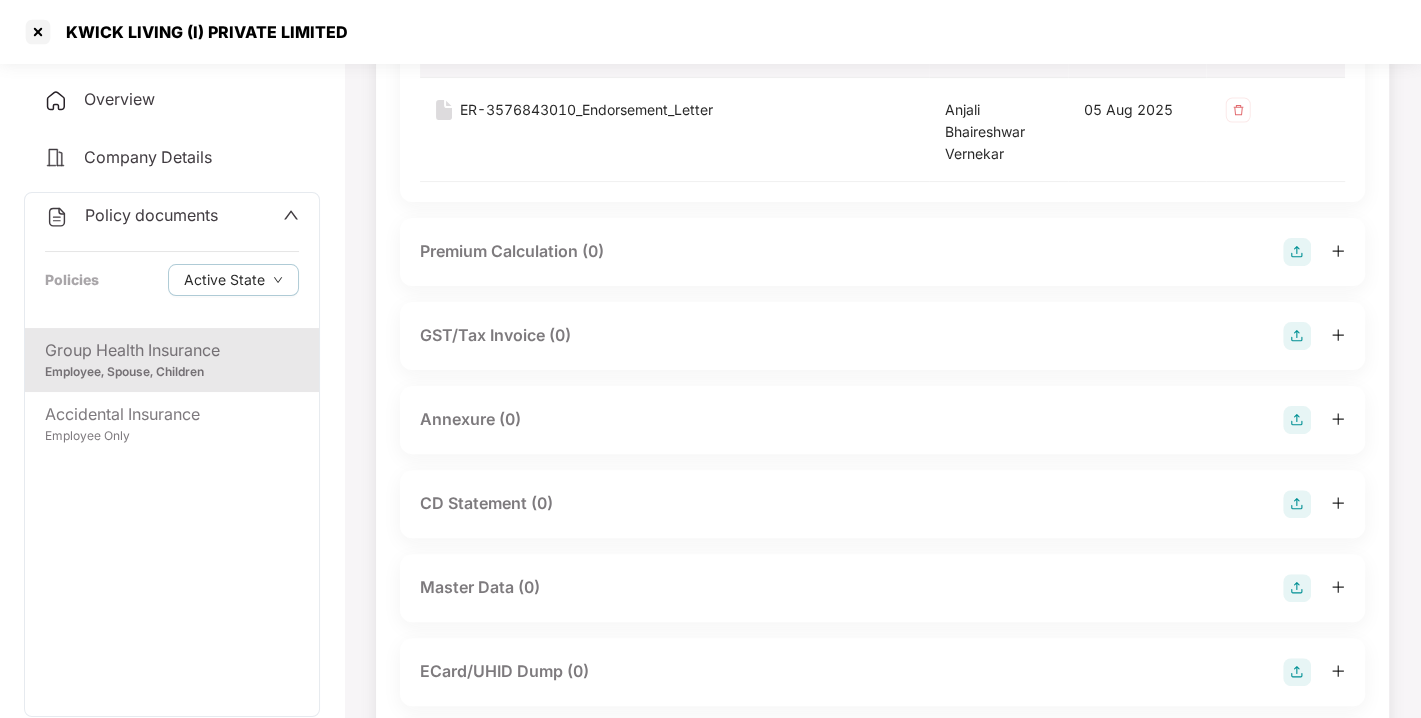 click at bounding box center (1297, 420) 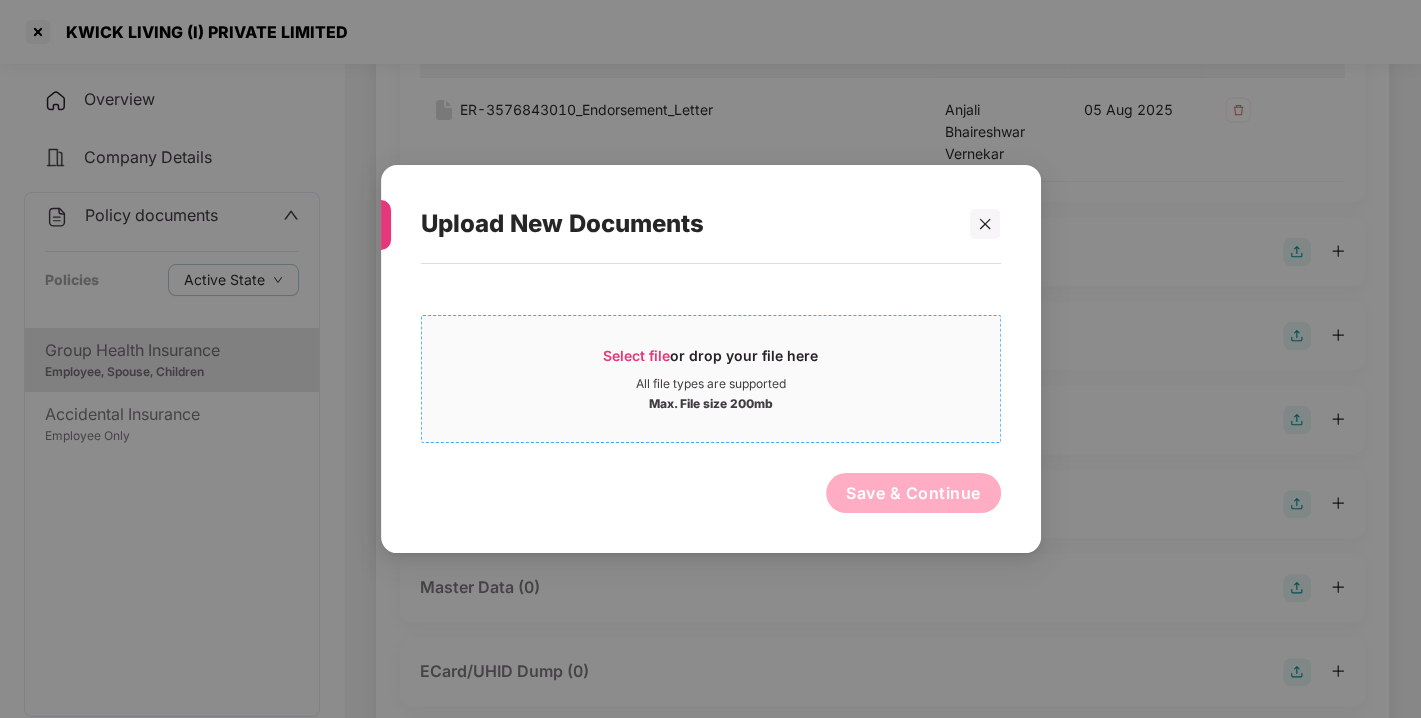 click on "Select file" at bounding box center (636, 355) 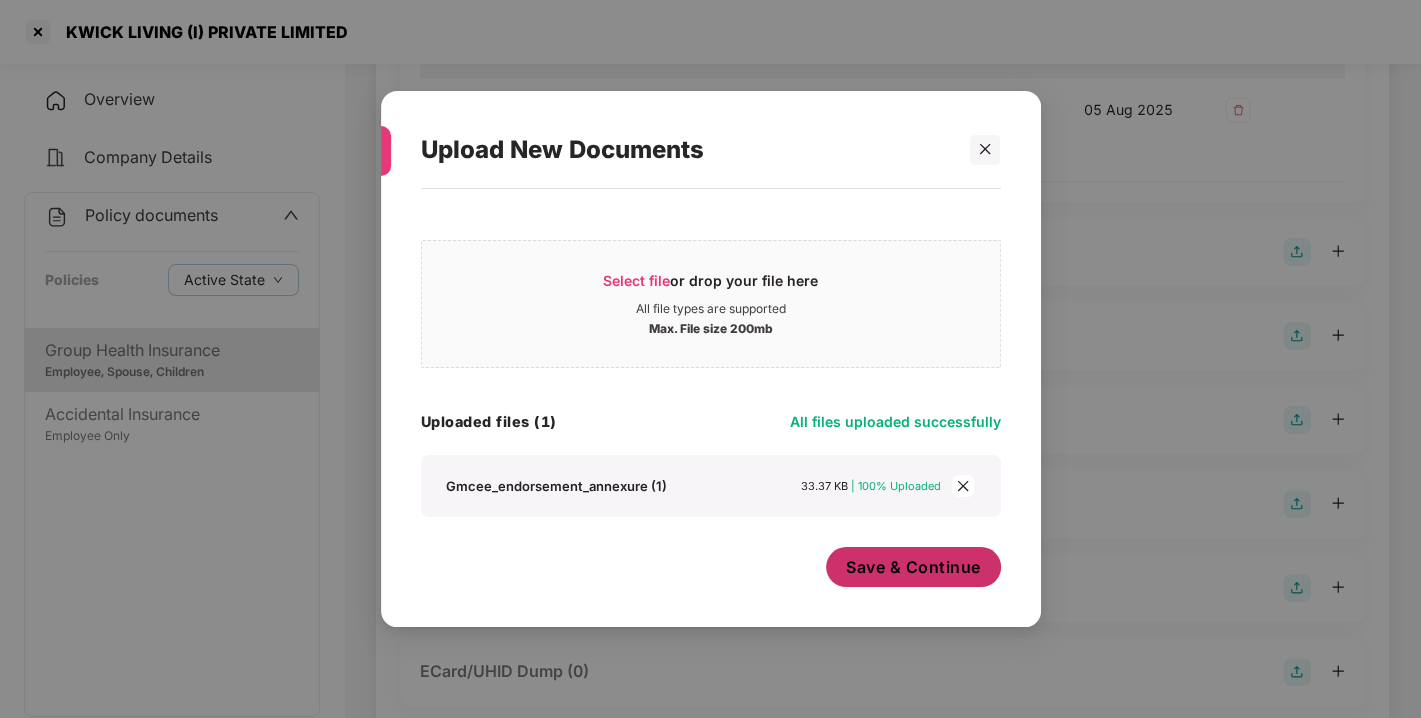 click on "Save & Continue" at bounding box center (913, 567) 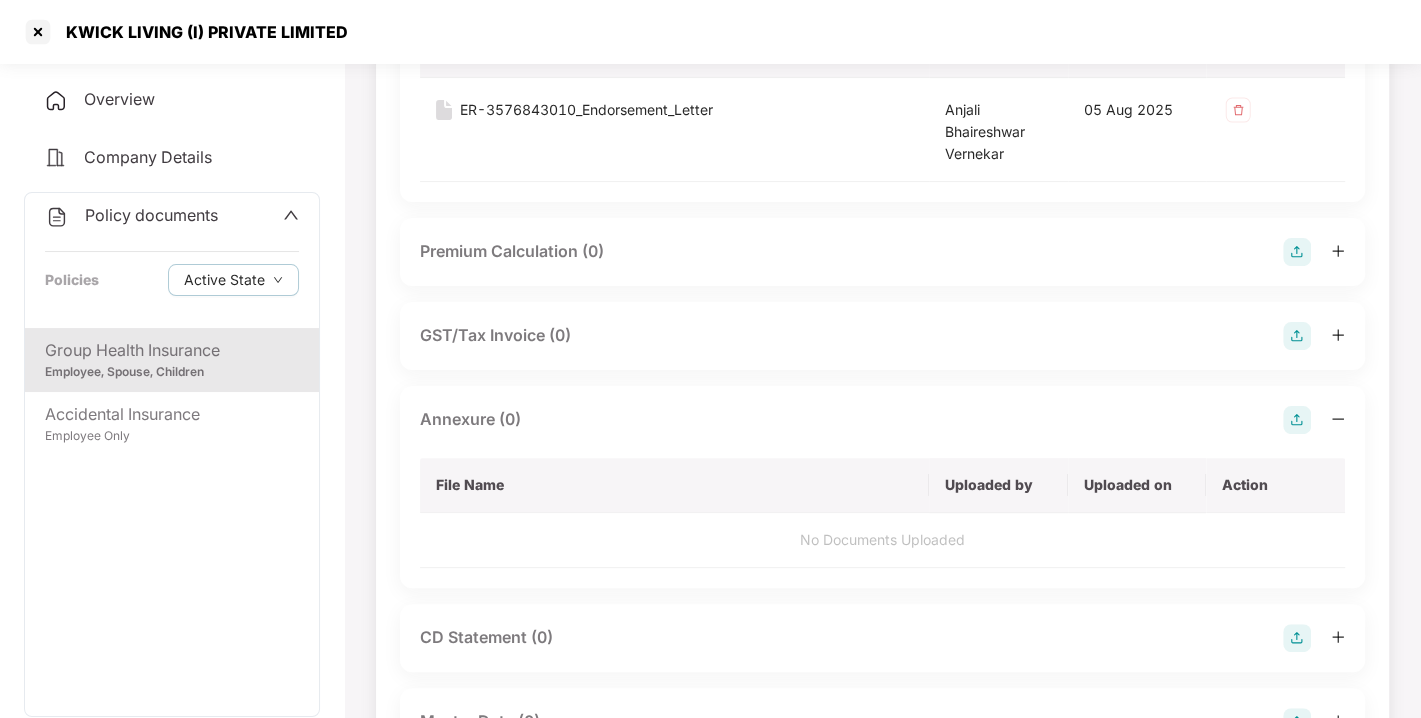 click on "No Documents Uploaded" at bounding box center [882, 540] 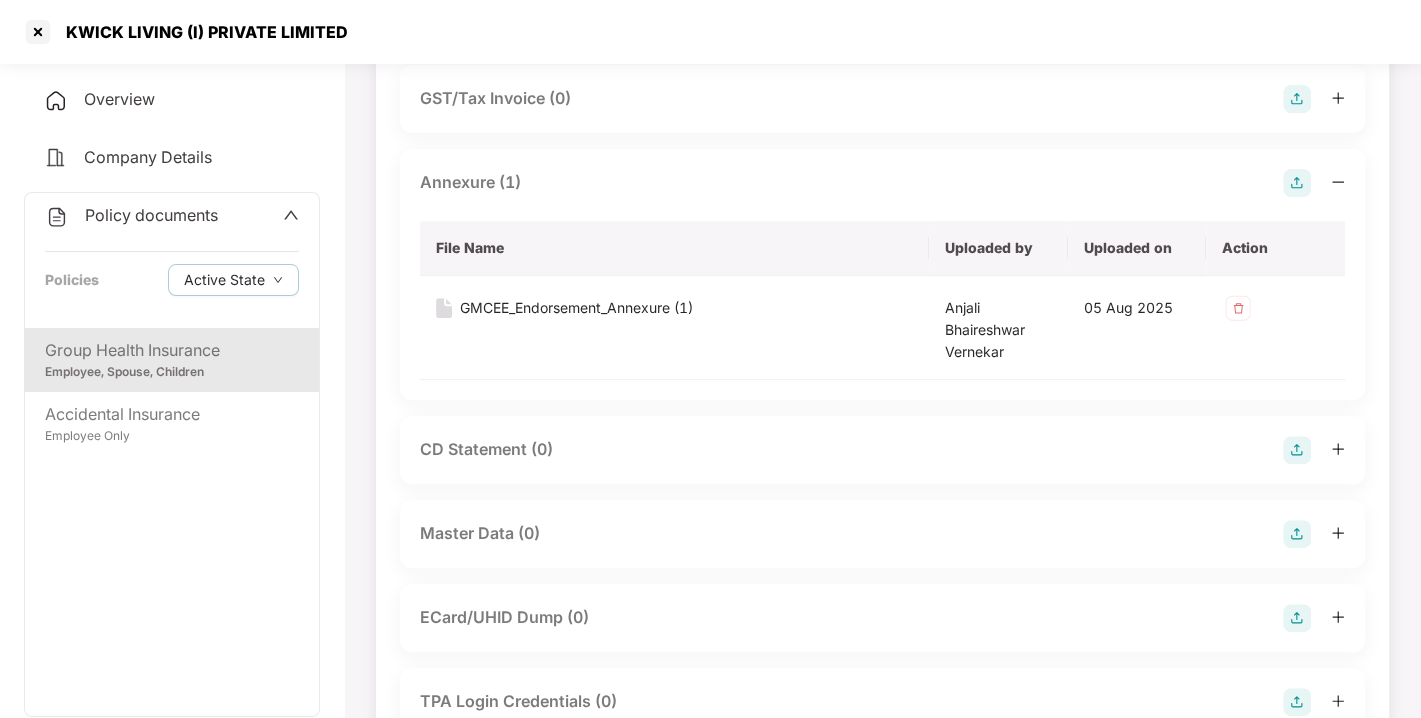 scroll, scrollTop: 512, scrollLeft: 0, axis: vertical 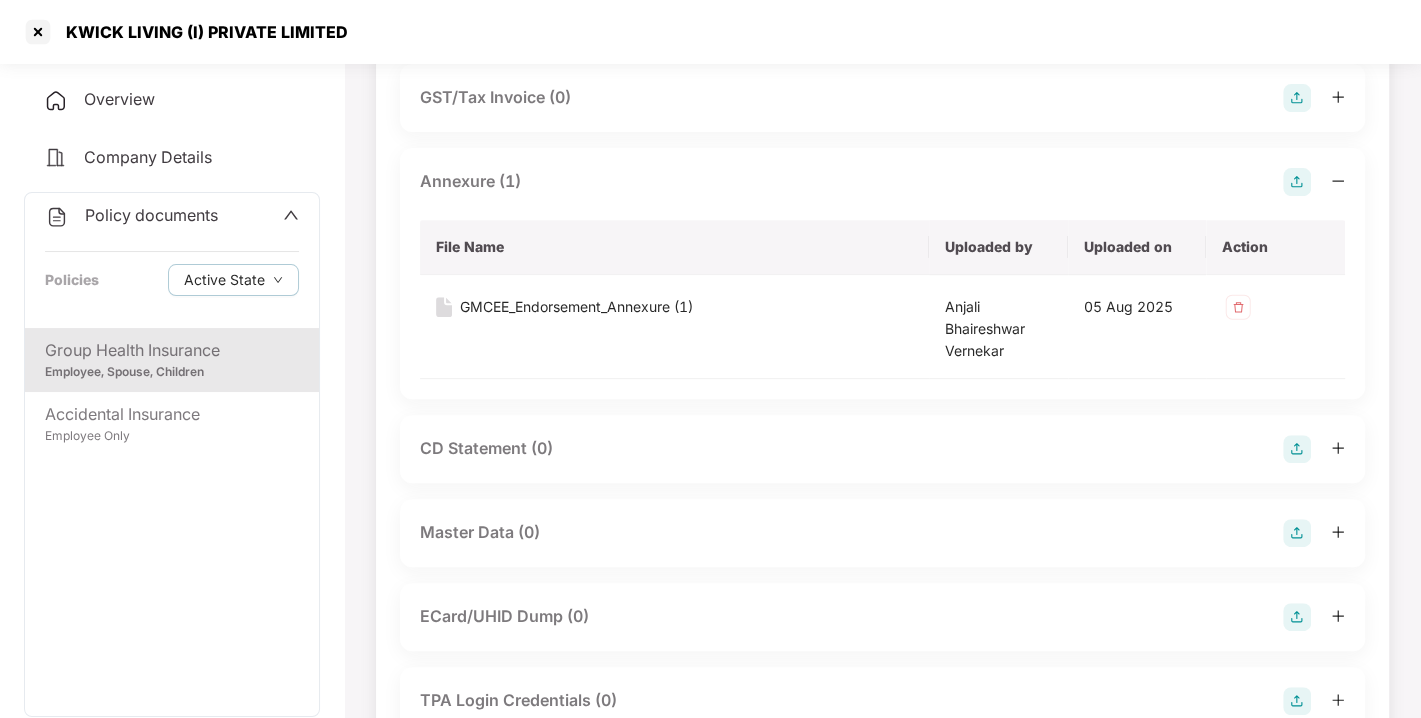 click at bounding box center [1297, 533] 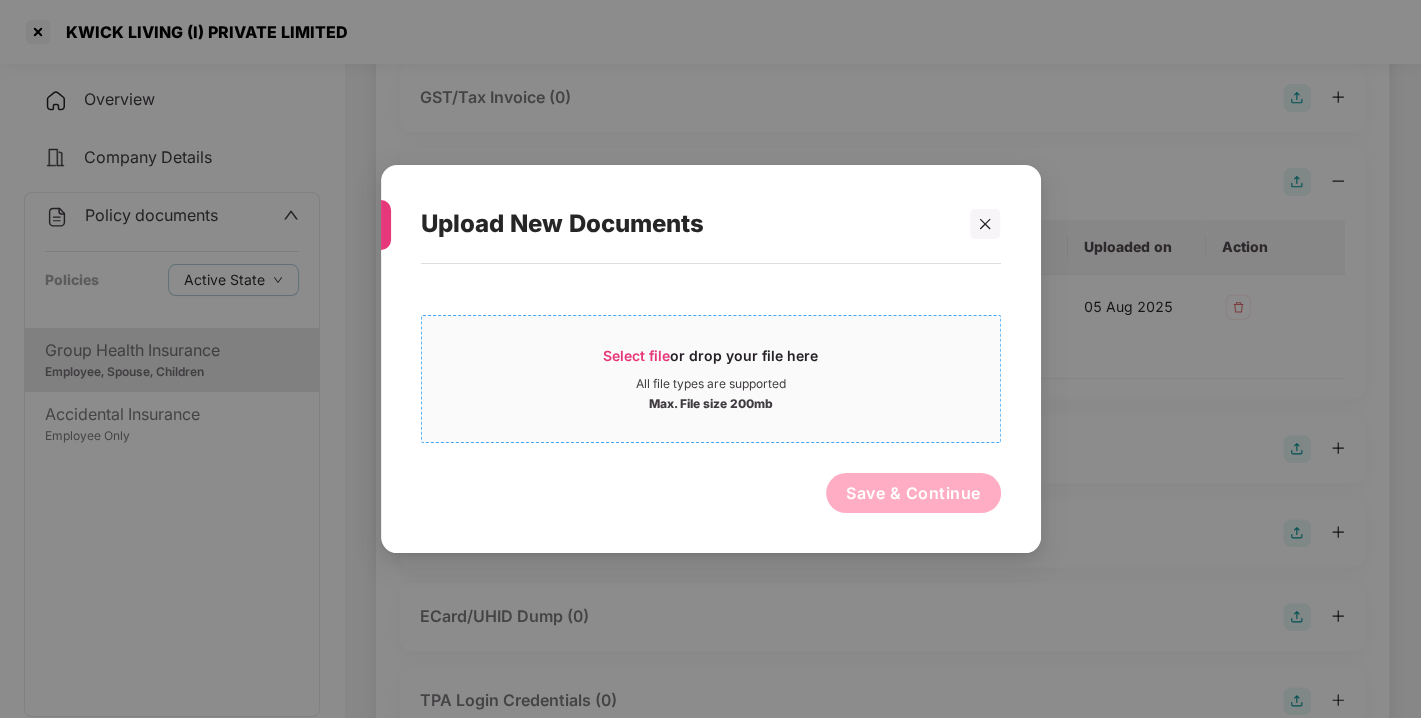 click on "Select file" at bounding box center (636, 355) 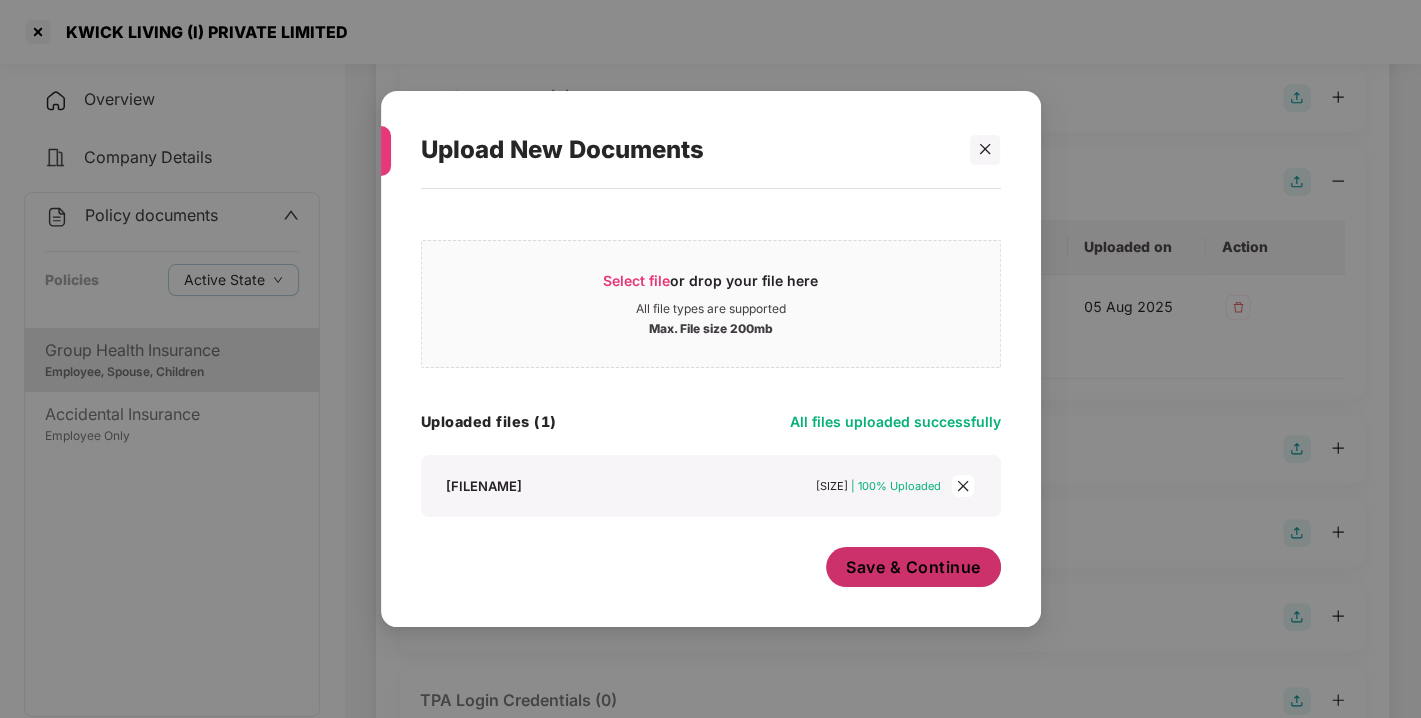 click on "Save & Continue" at bounding box center [913, 567] 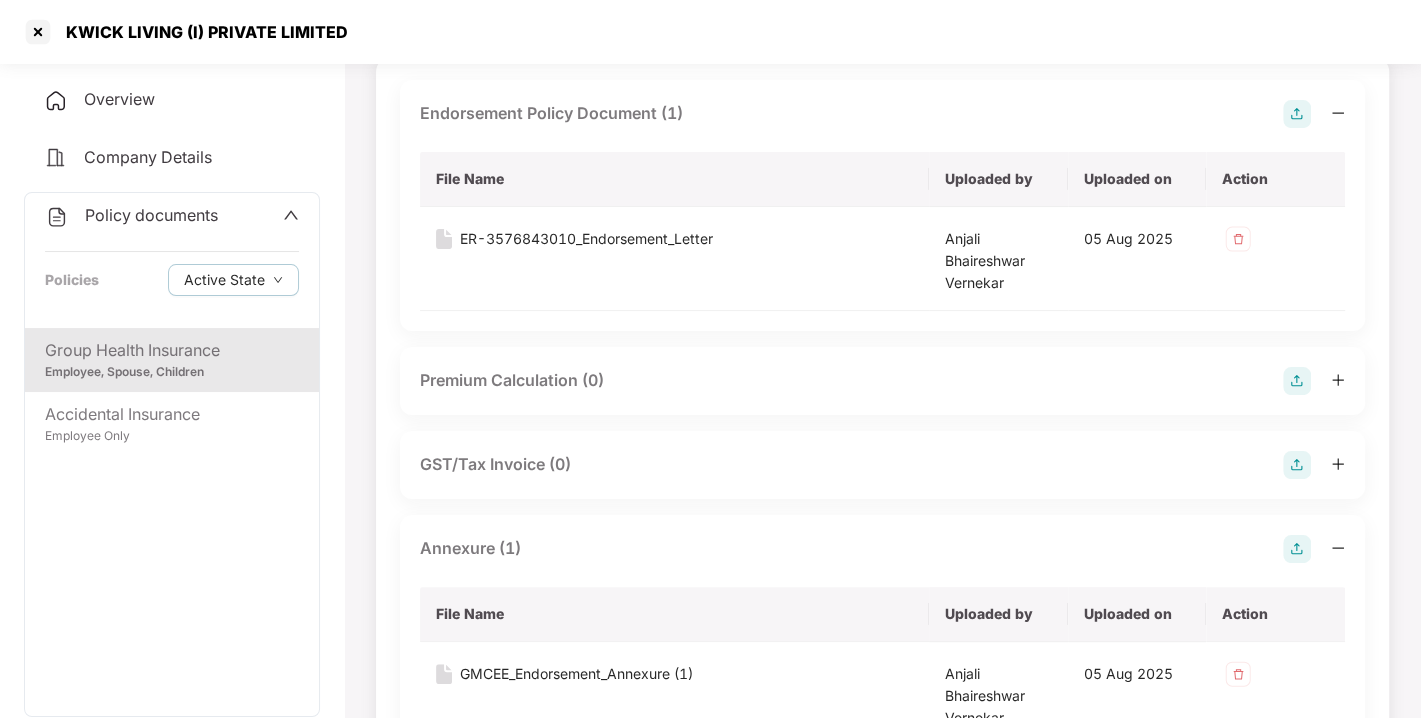 scroll, scrollTop: 0, scrollLeft: 0, axis: both 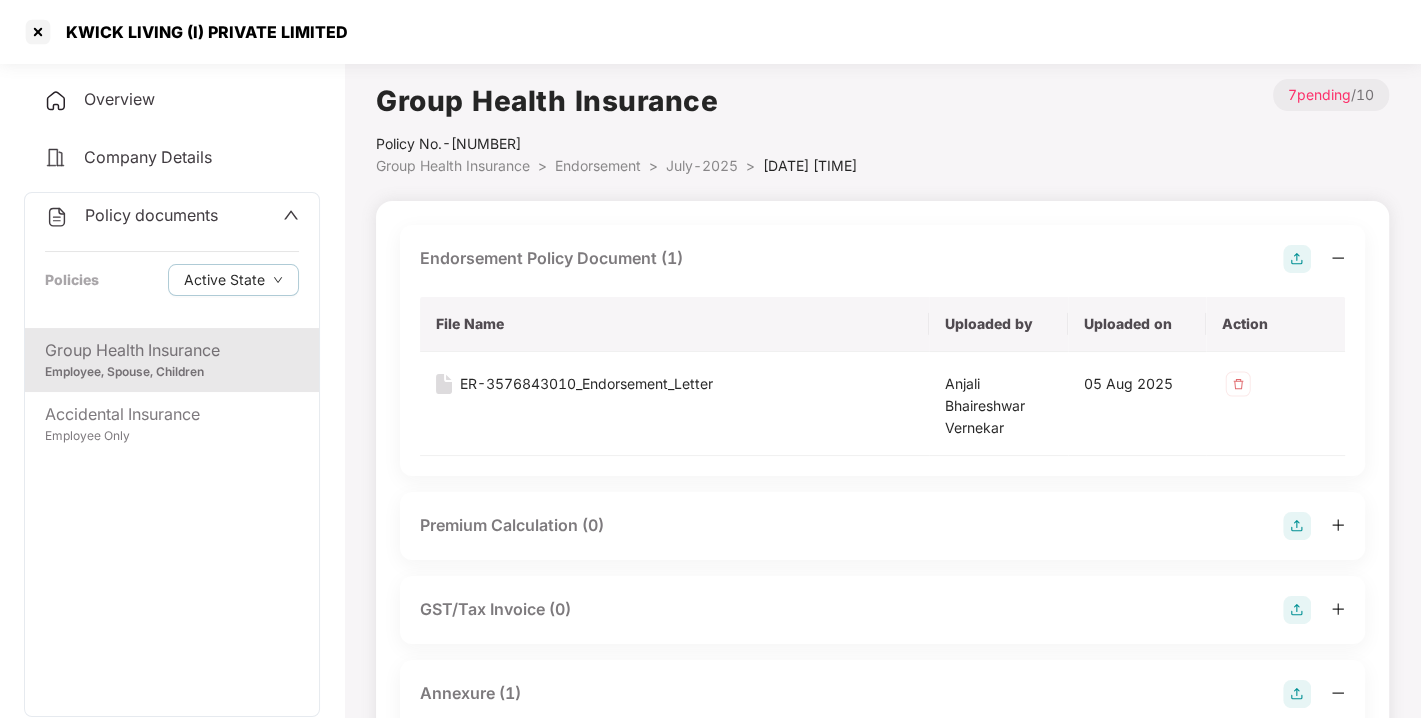 click on "Endorsement" at bounding box center (598, 165) 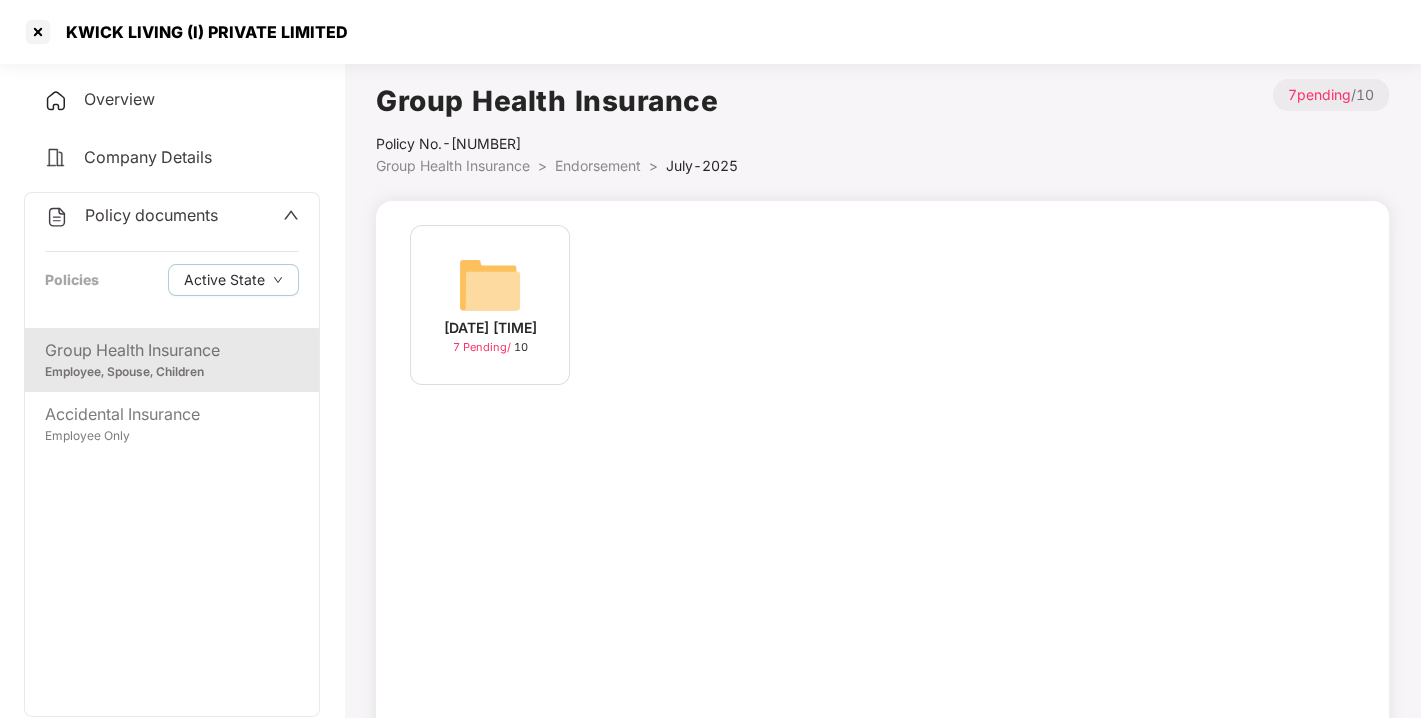click on "Endorsement" at bounding box center [598, 165] 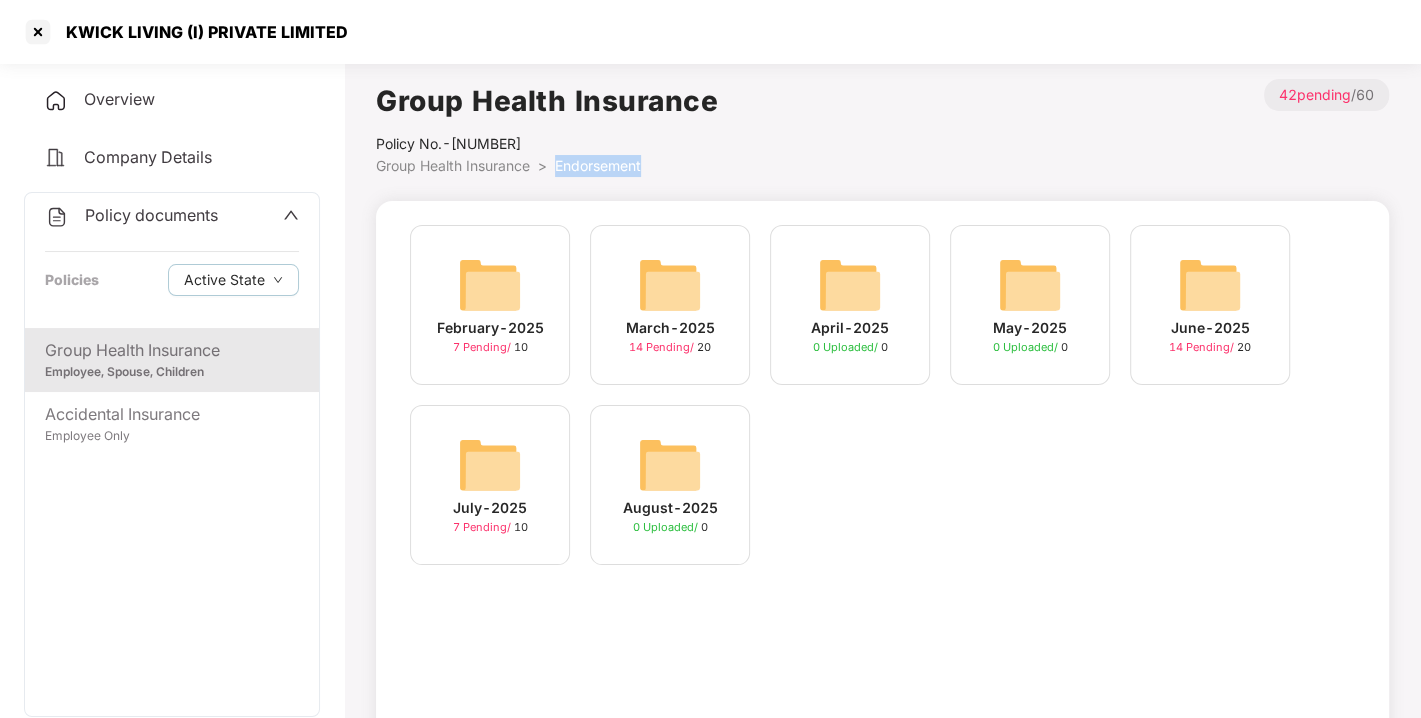 click on "Endorsement" at bounding box center (598, 165) 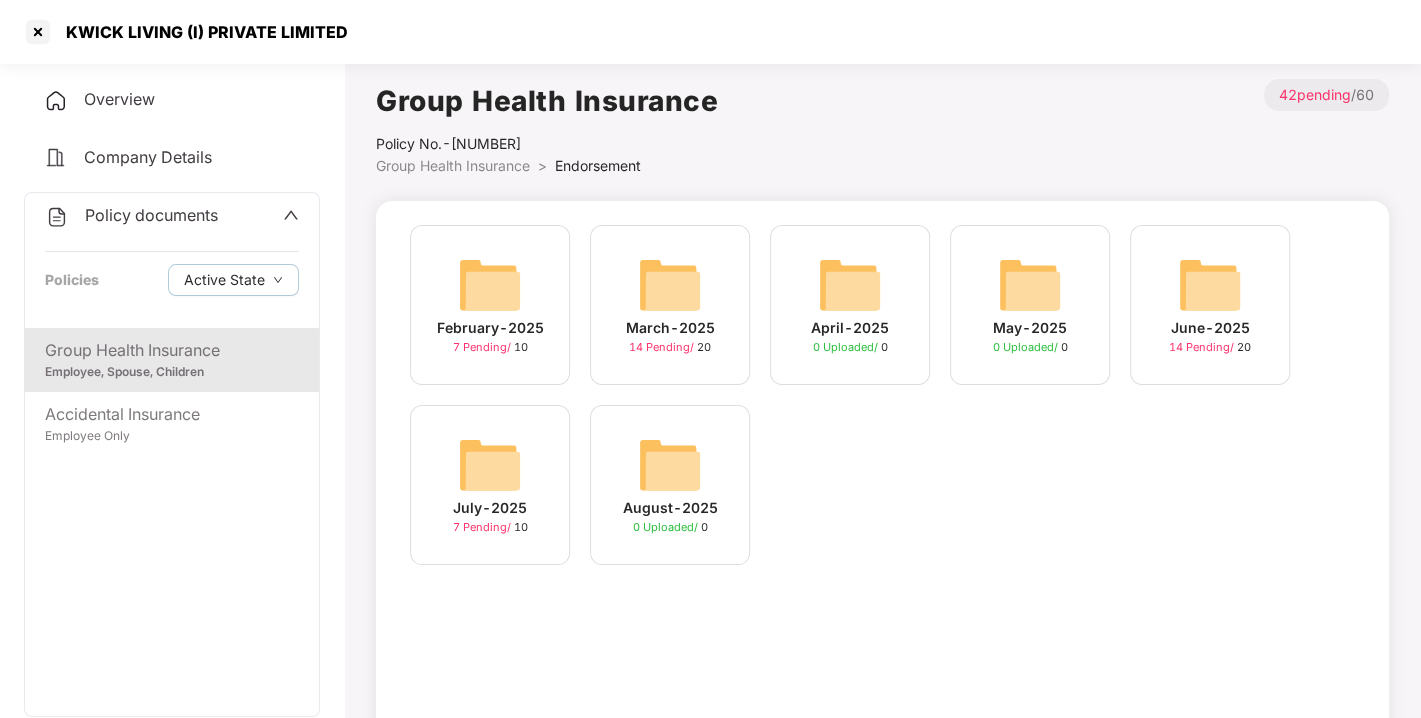 click on "[MONTH]-[YEAR] 7 Pending / 10 [MONTH]-[YEAR] 14 Pending / 20 [MONTH]-[YEAR] 0 Uploaded / 0 [MONTH]-[YEAR] 0 Uploaded / 0 [MONTH]-[YEAR] 14 Pending / 20 [MONTH]-[YEAR] 7 Pending / 10 [MONTH]-[YEAR] 0 Uploaded / 0" at bounding box center [882, 405] 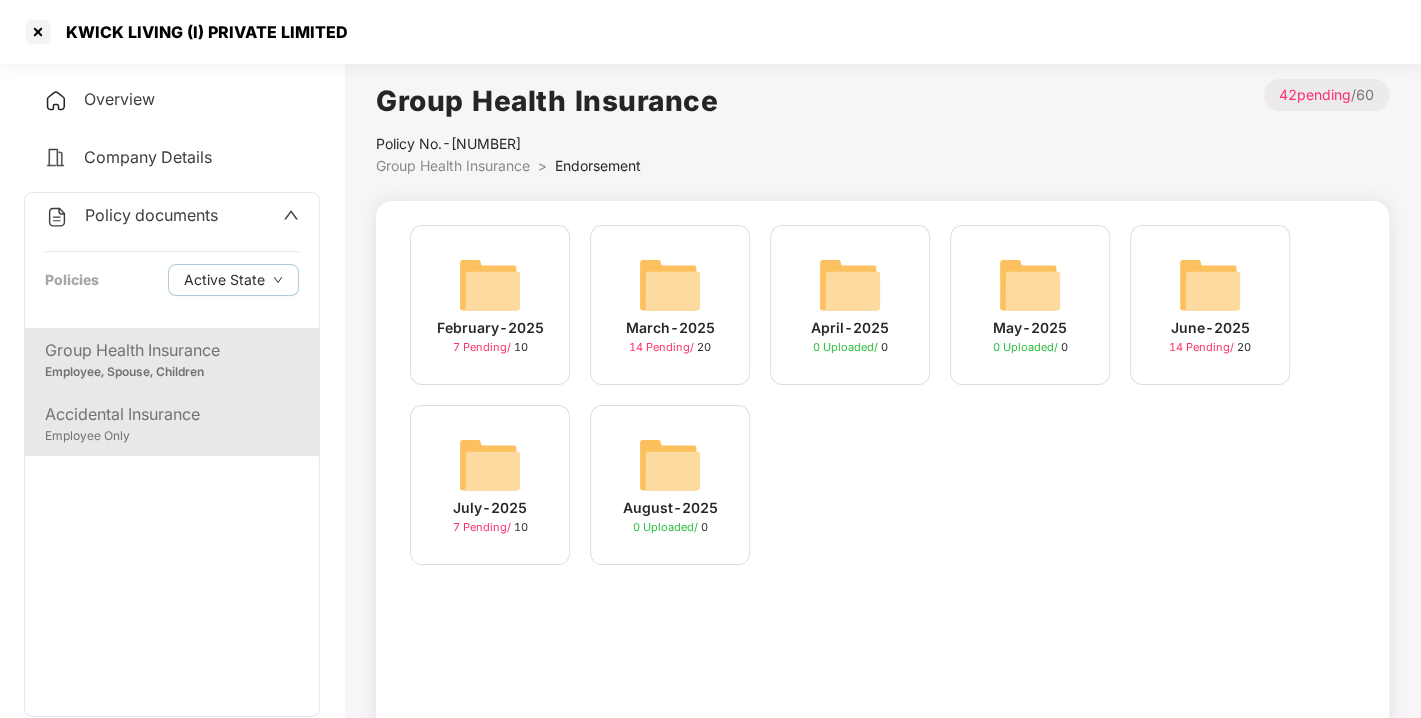 click on "Accidental Insurance" at bounding box center [172, 414] 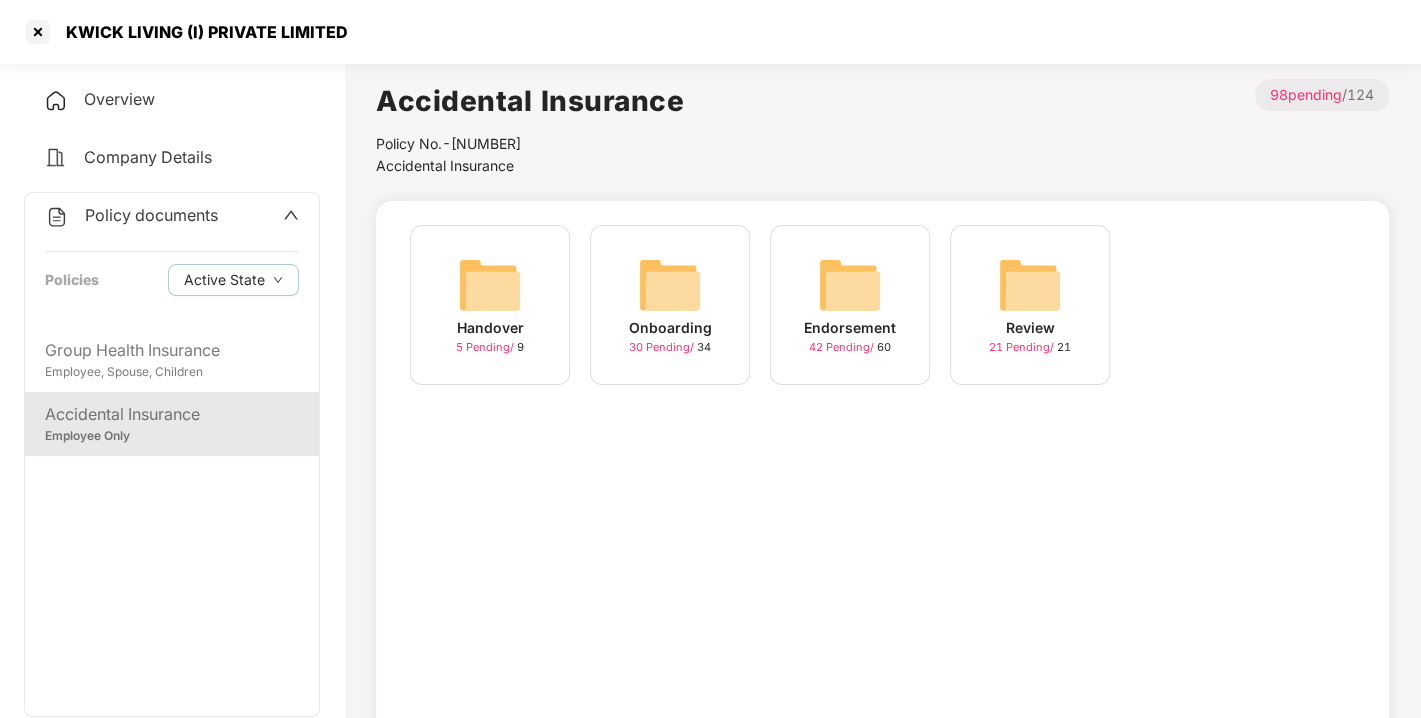 click at bounding box center (850, 285) 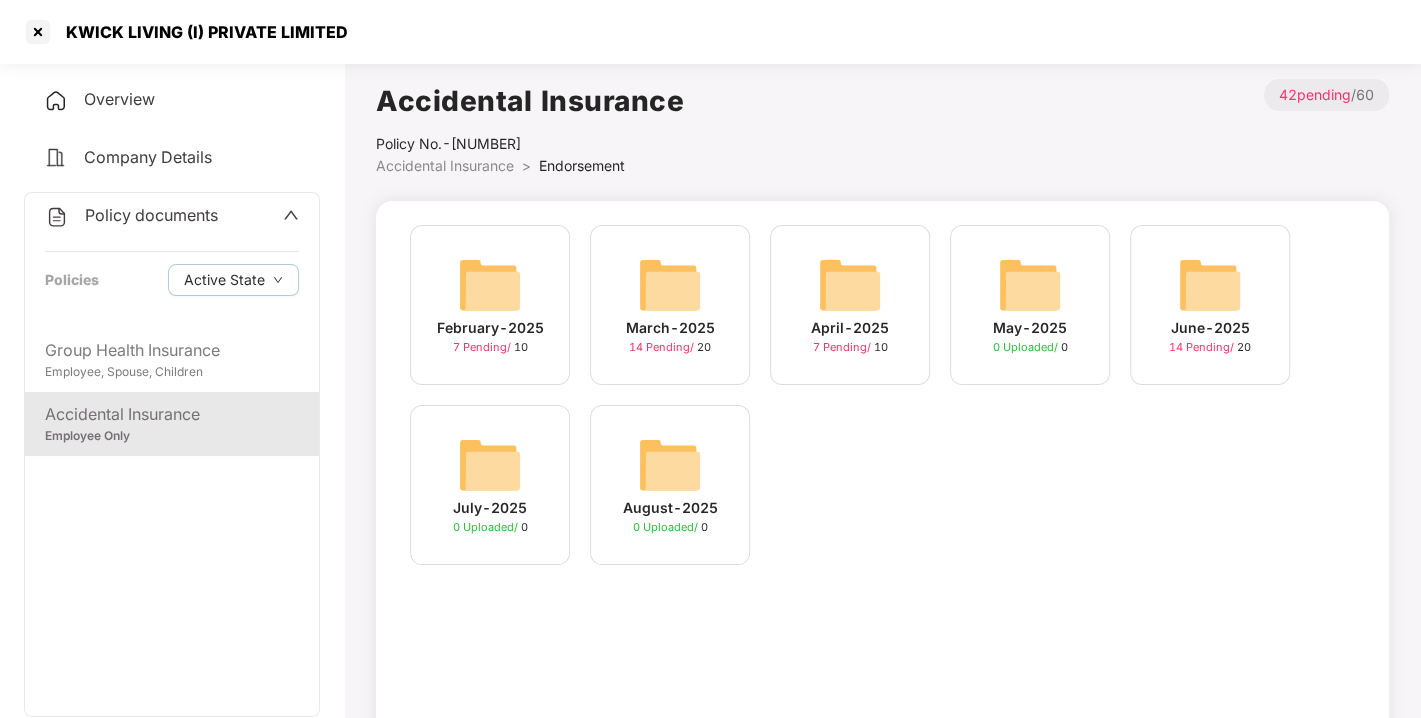 click on "Policy documents" at bounding box center [151, 215] 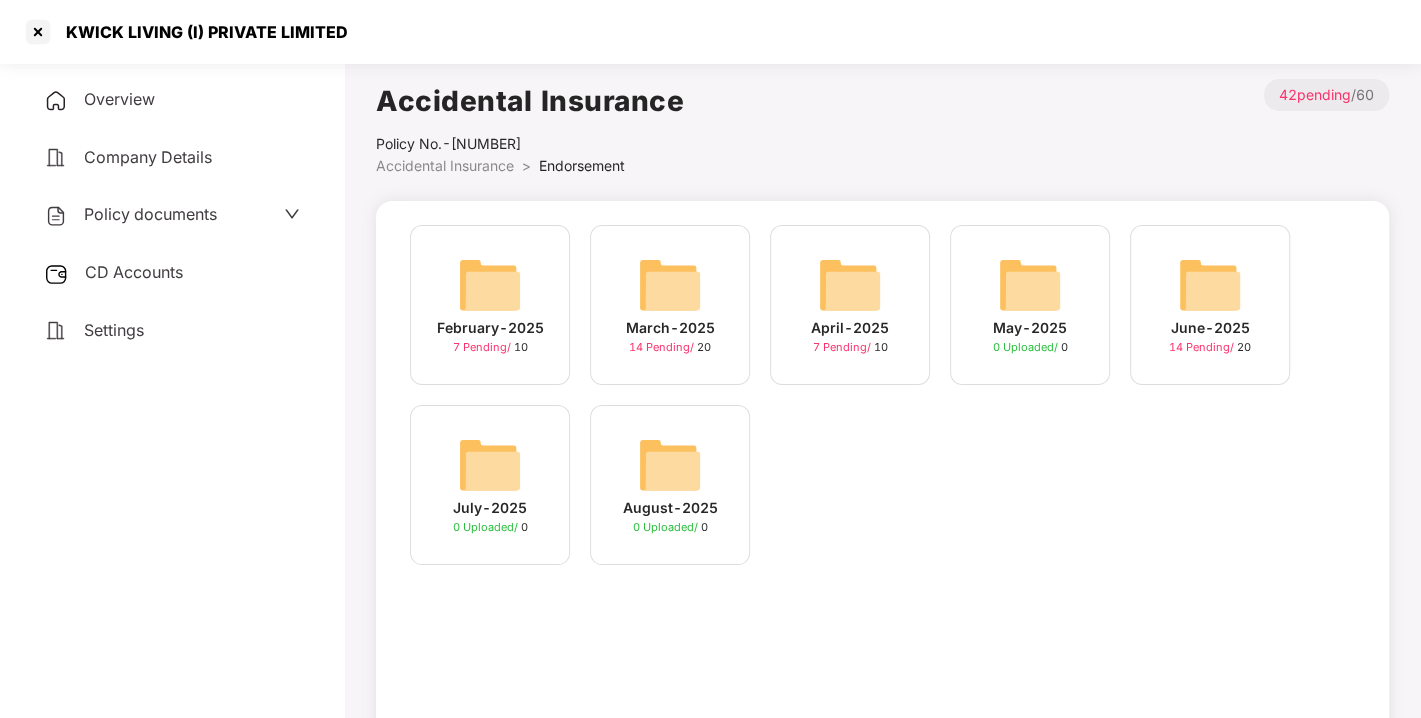 click on "CD Accounts" at bounding box center [134, 272] 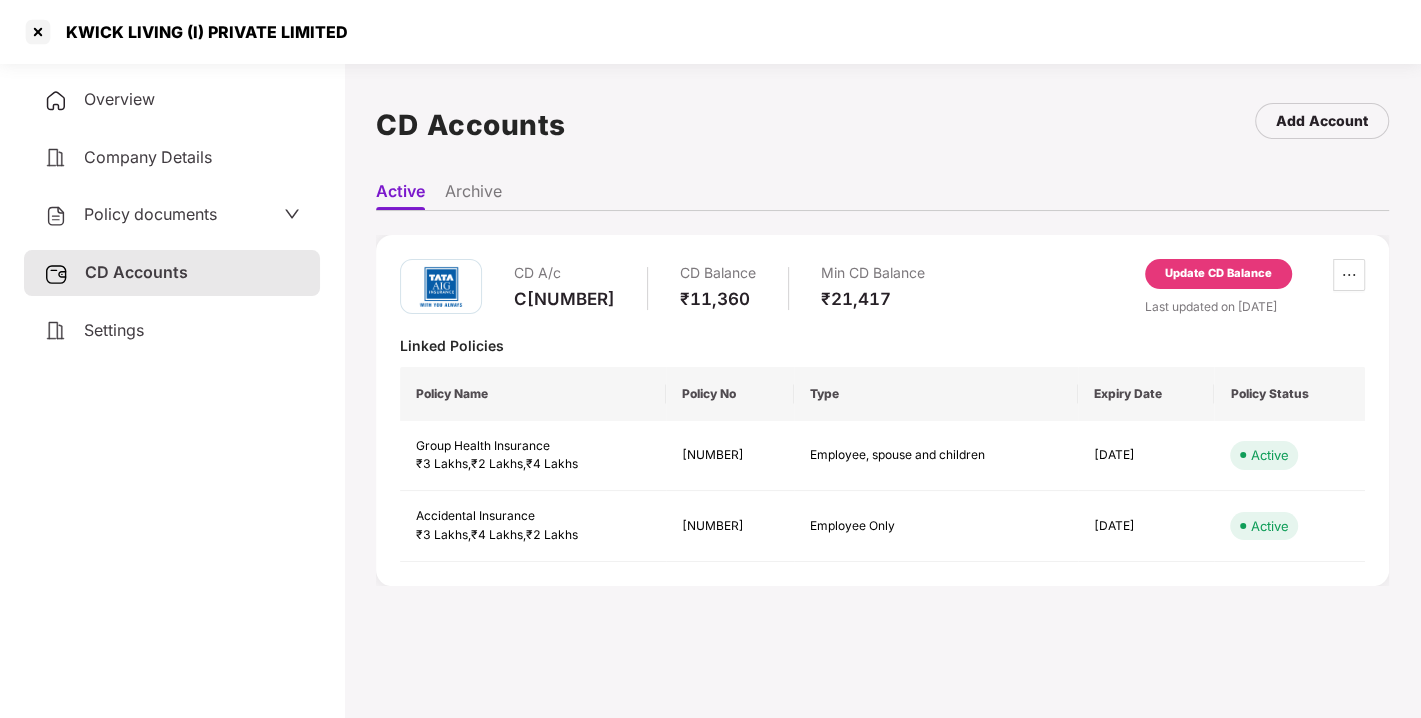 click on "Update CD Balance" at bounding box center [1218, 274] 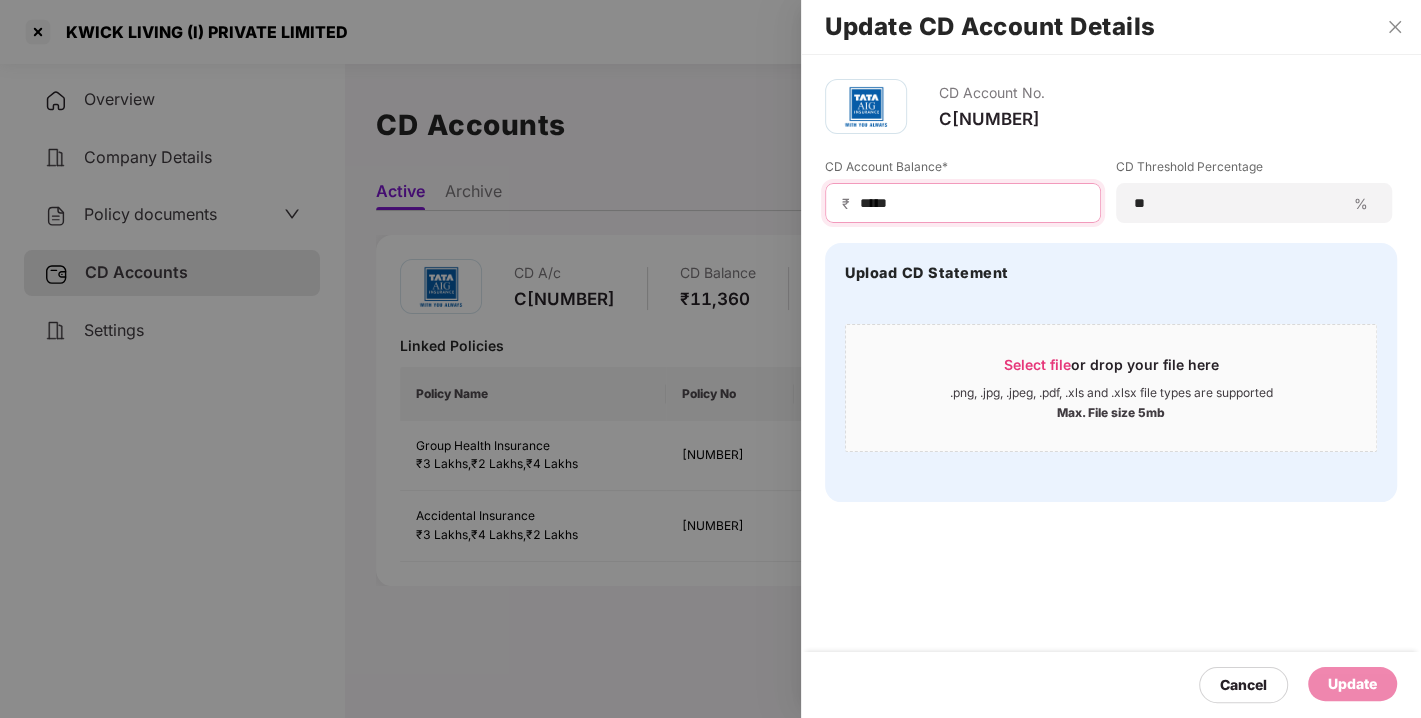 drag, startPoint x: 960, startPoint y: 211, endPoint x: 831, endPoint y: 218, distance: 129.18979 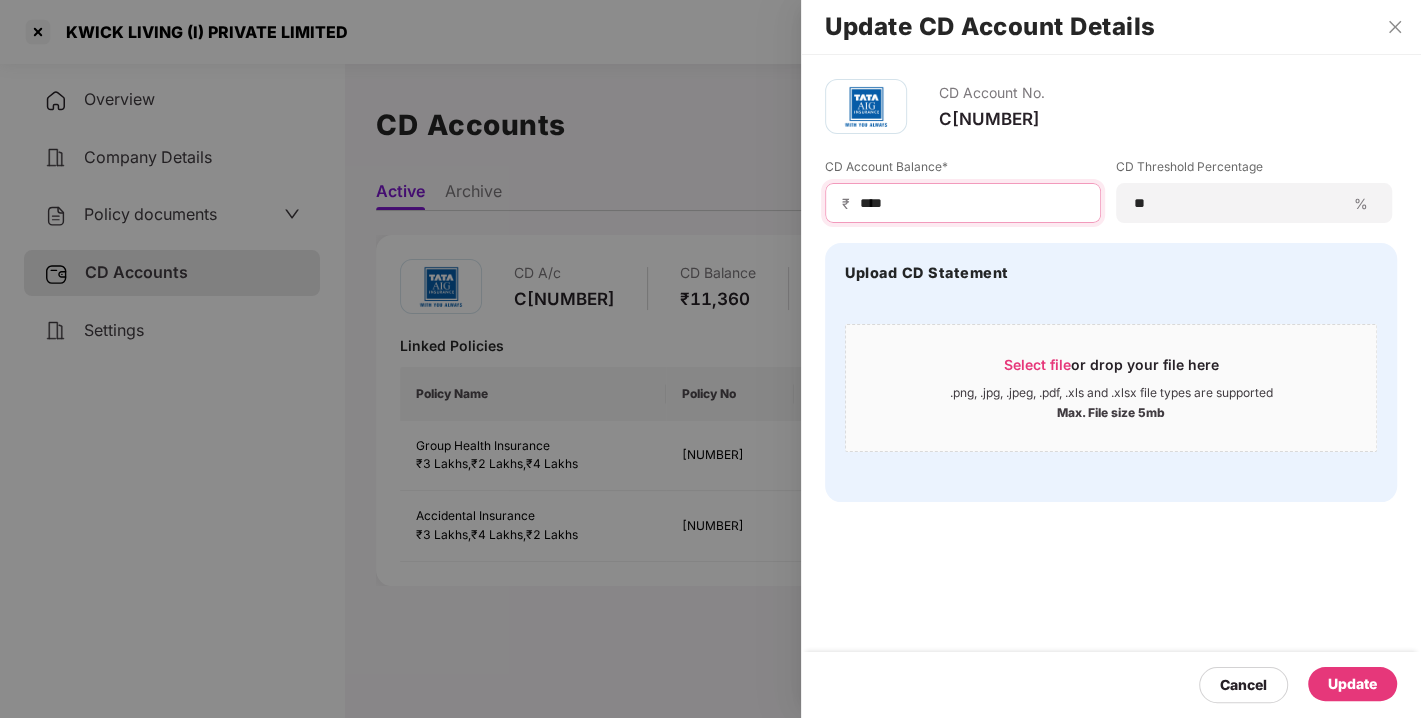 type on "****" 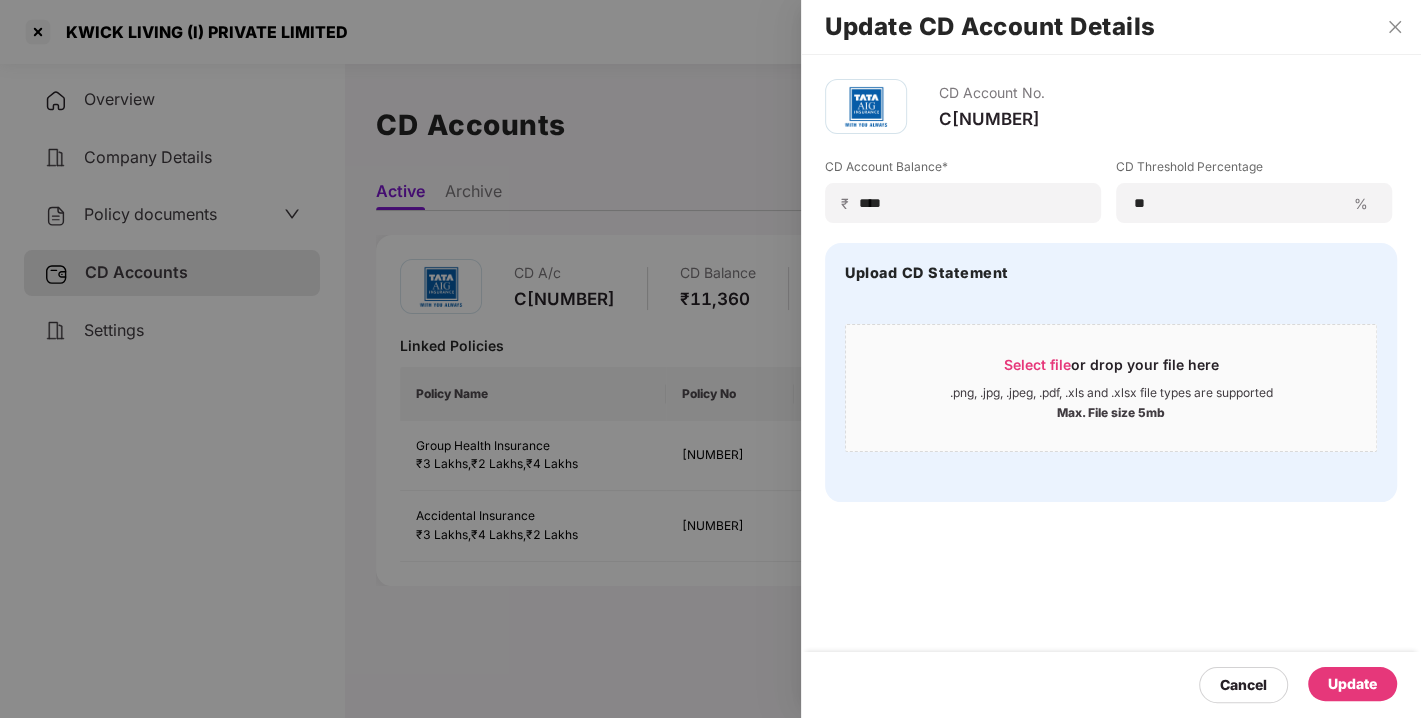 click on "Update" at bounding box center [1352, 684] 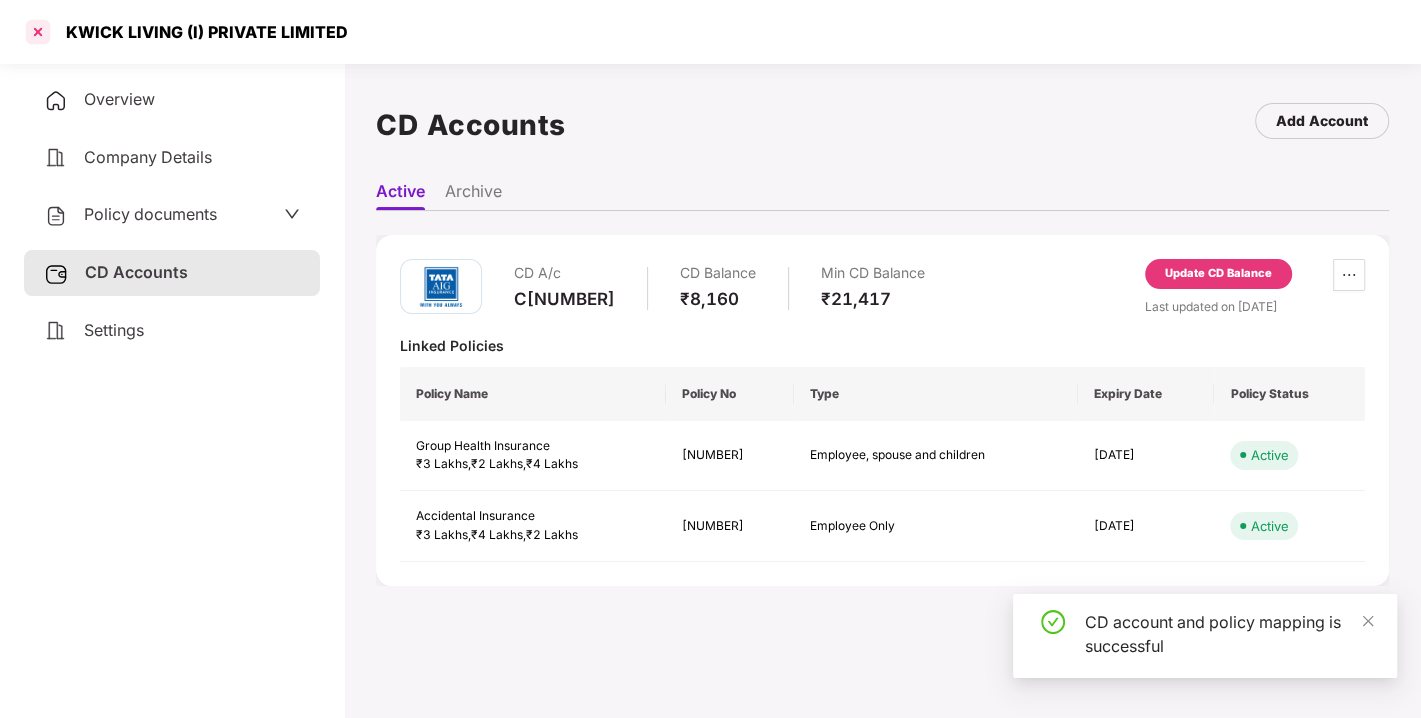 click at bounding box center [38, 32] 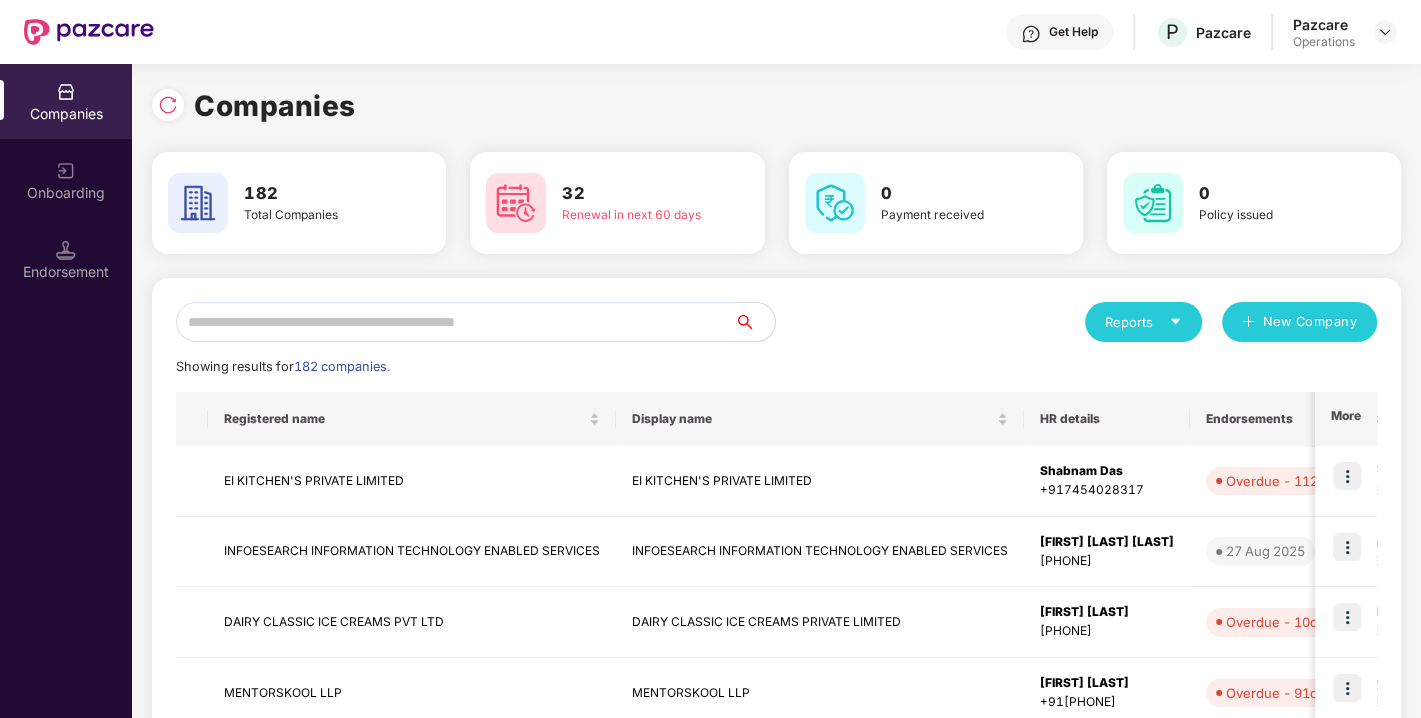 click at bounding box center [455, 322] 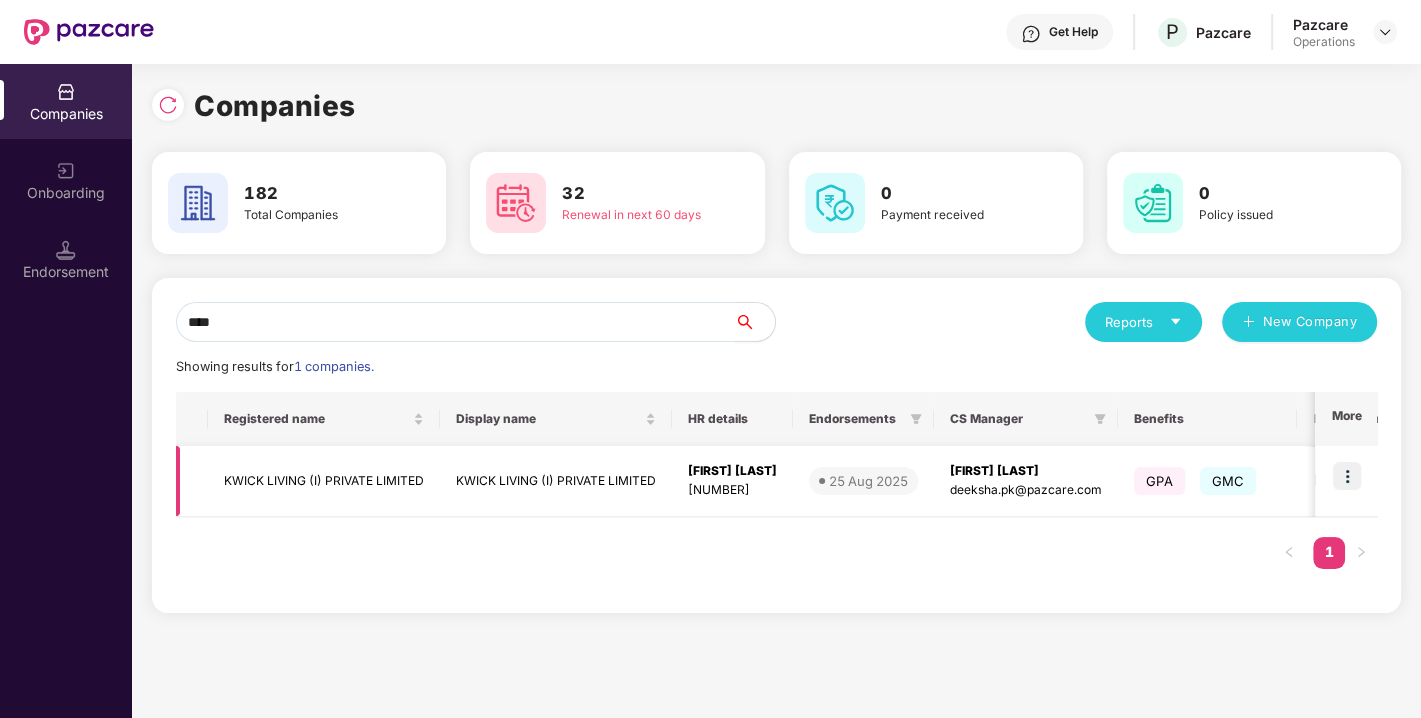 type on "****" 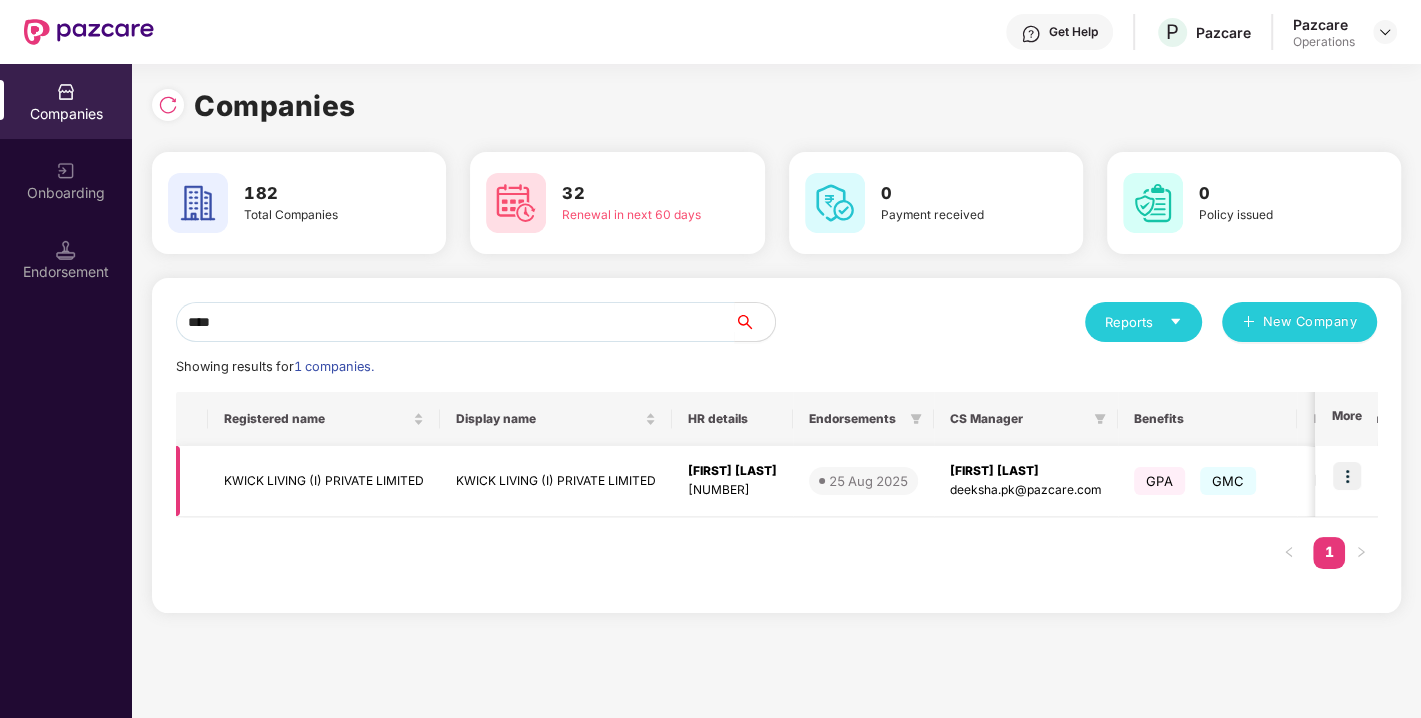 click at bounding box center [1347, 476] 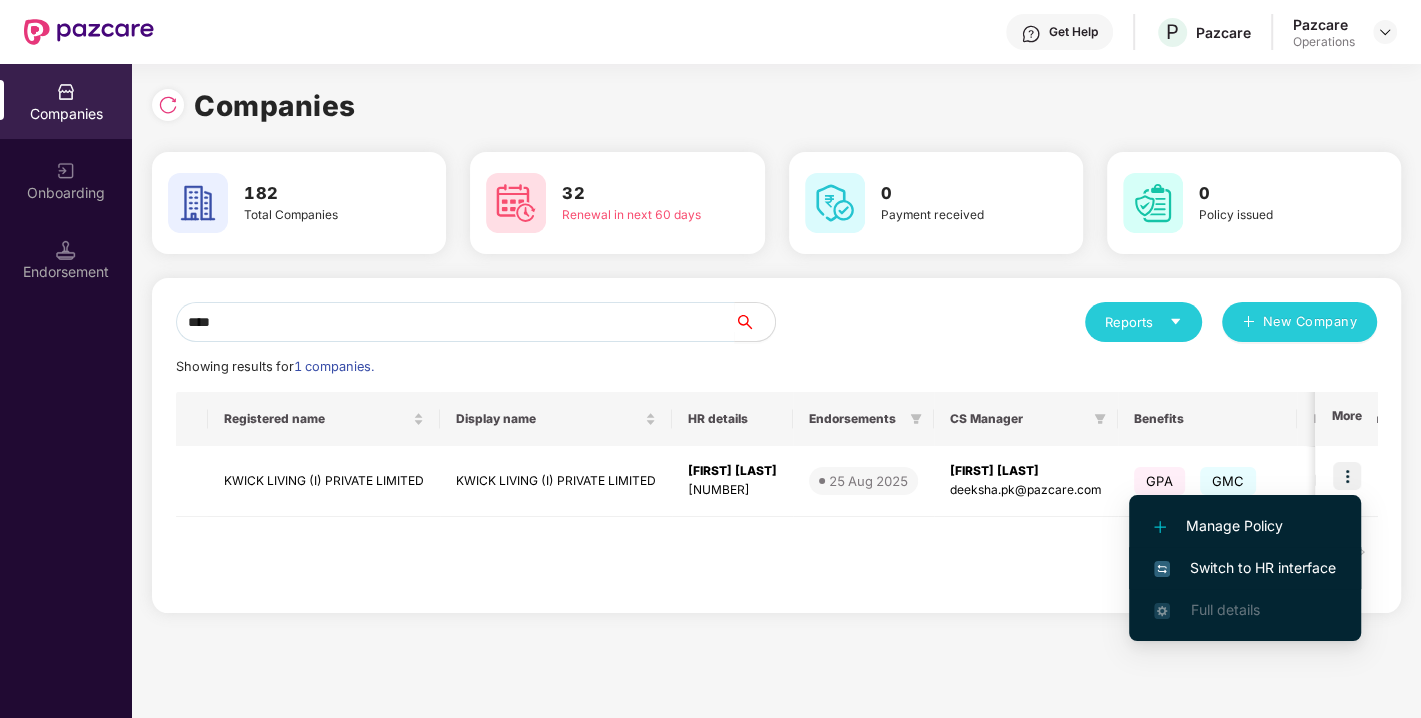 click on "Switch to HR interface" at bounding box center (1245, 568) 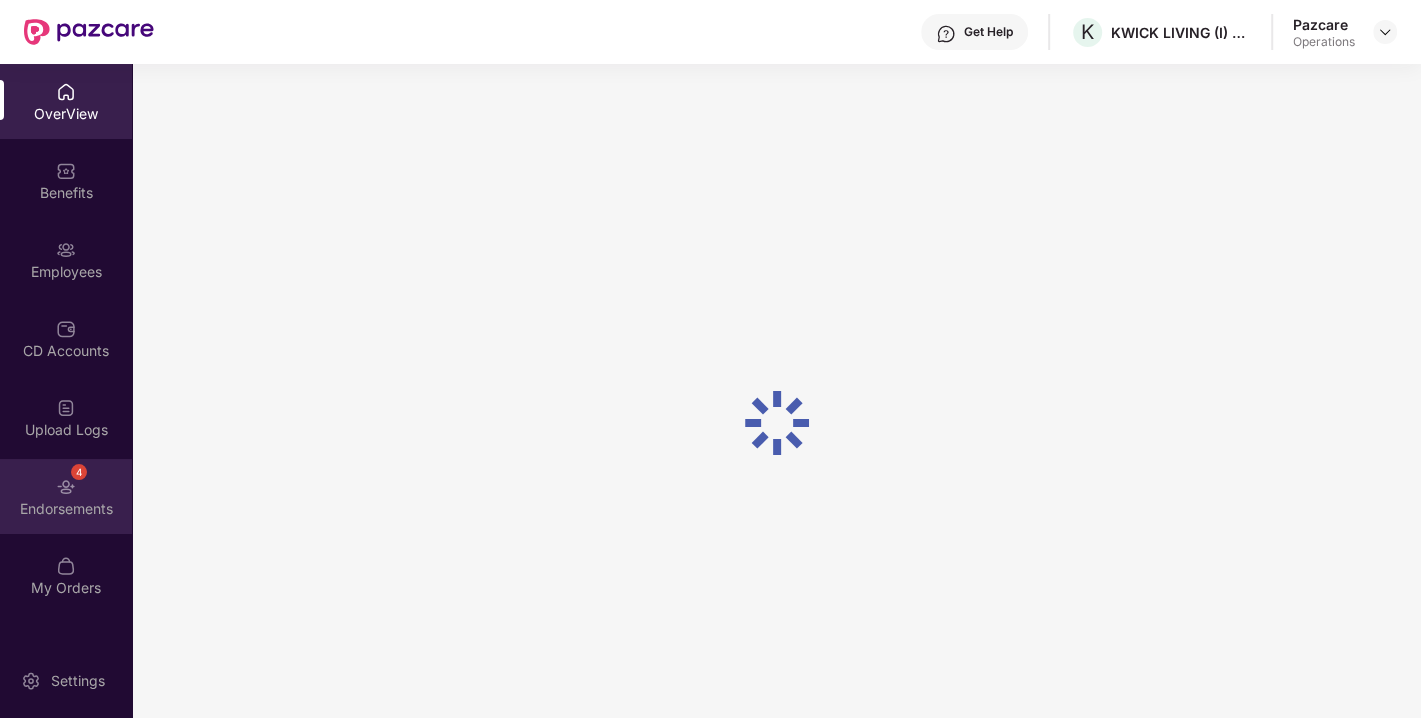 click on "4 Endorsements" at bounding box center [66, 496] 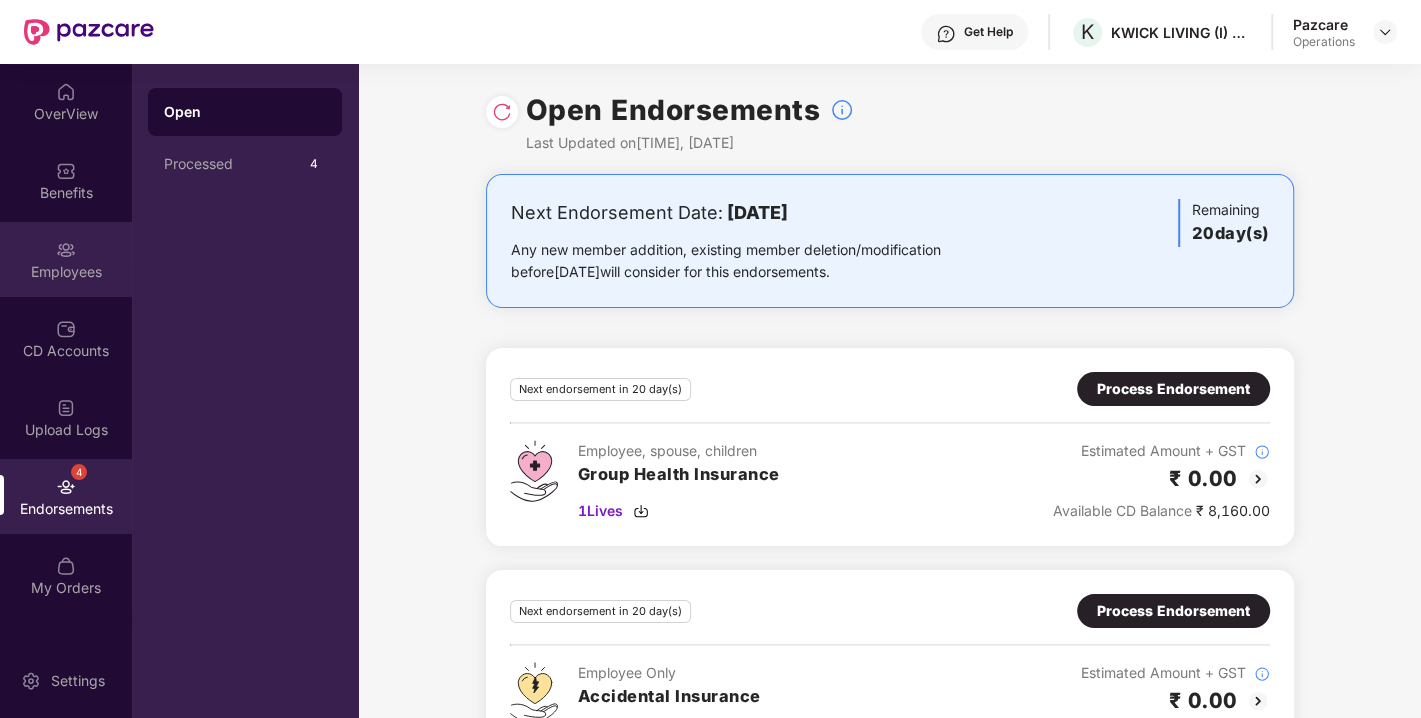 click on "Employees" at bounding box center [66, 272] 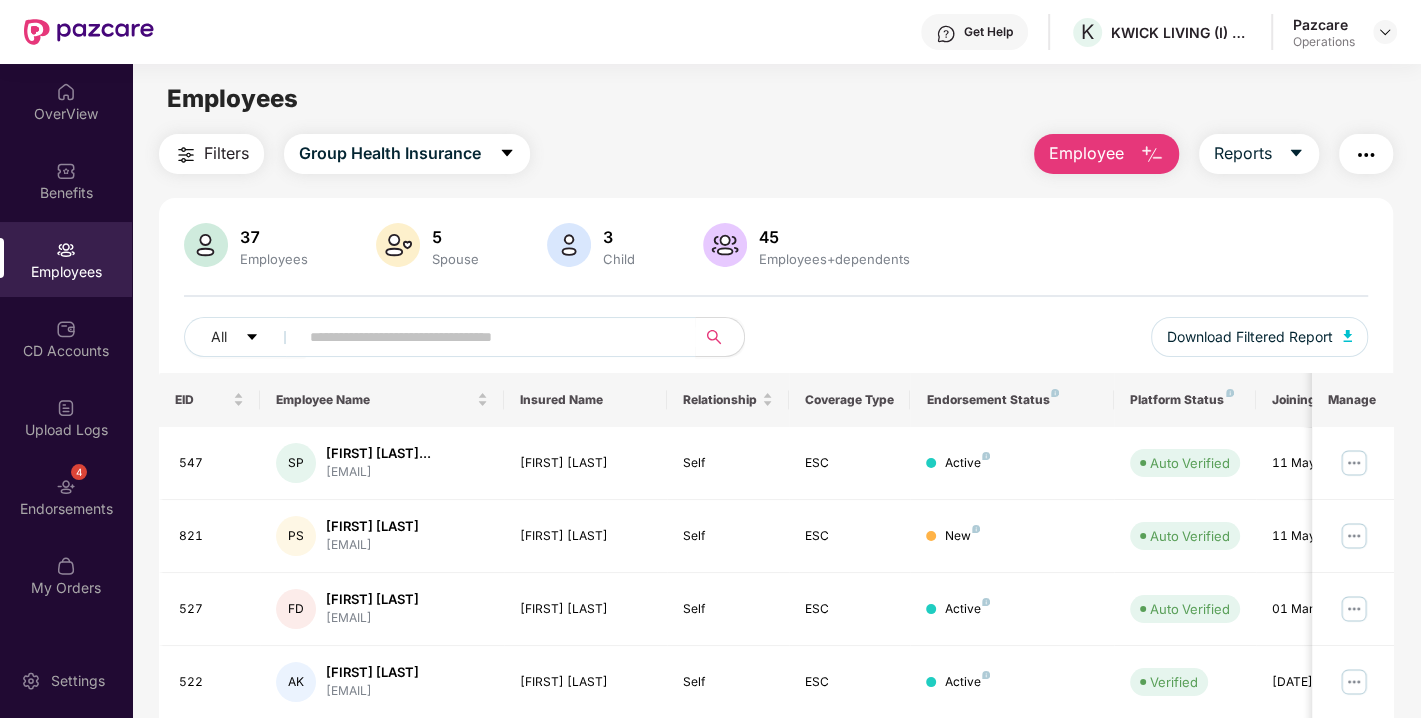 click on "Filters" at bounding box center [226, 153] 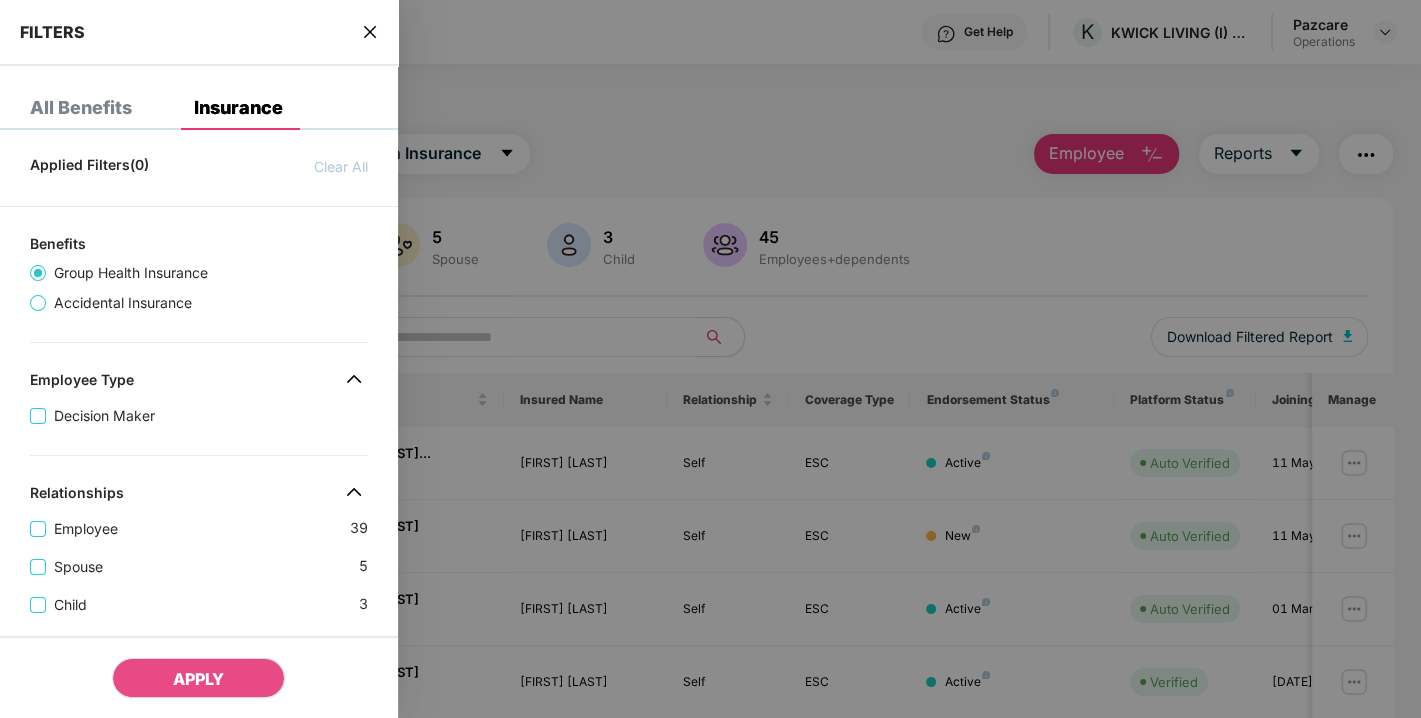 scroll, scrollTop: 583, scrollLeft: 0, axis: vertical 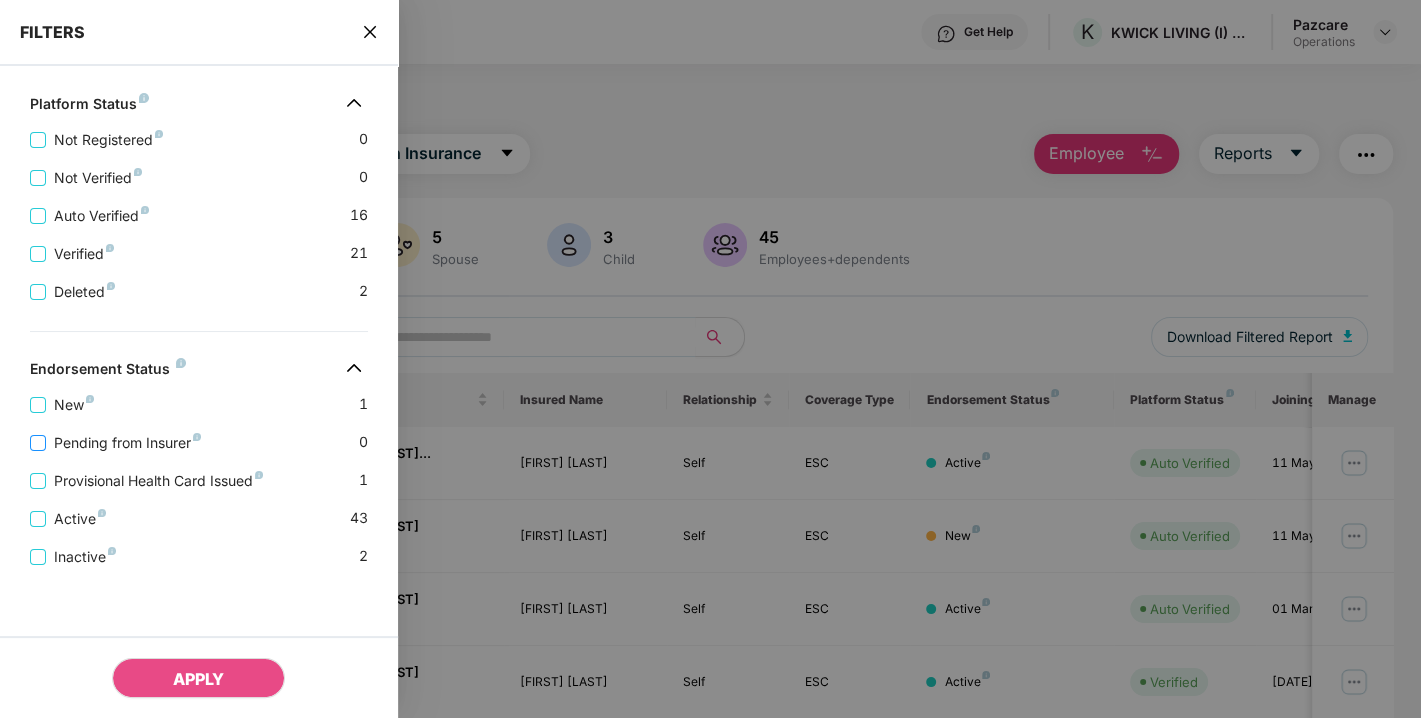 click on "Pending from Insurer" at bounding box center (127, 443) 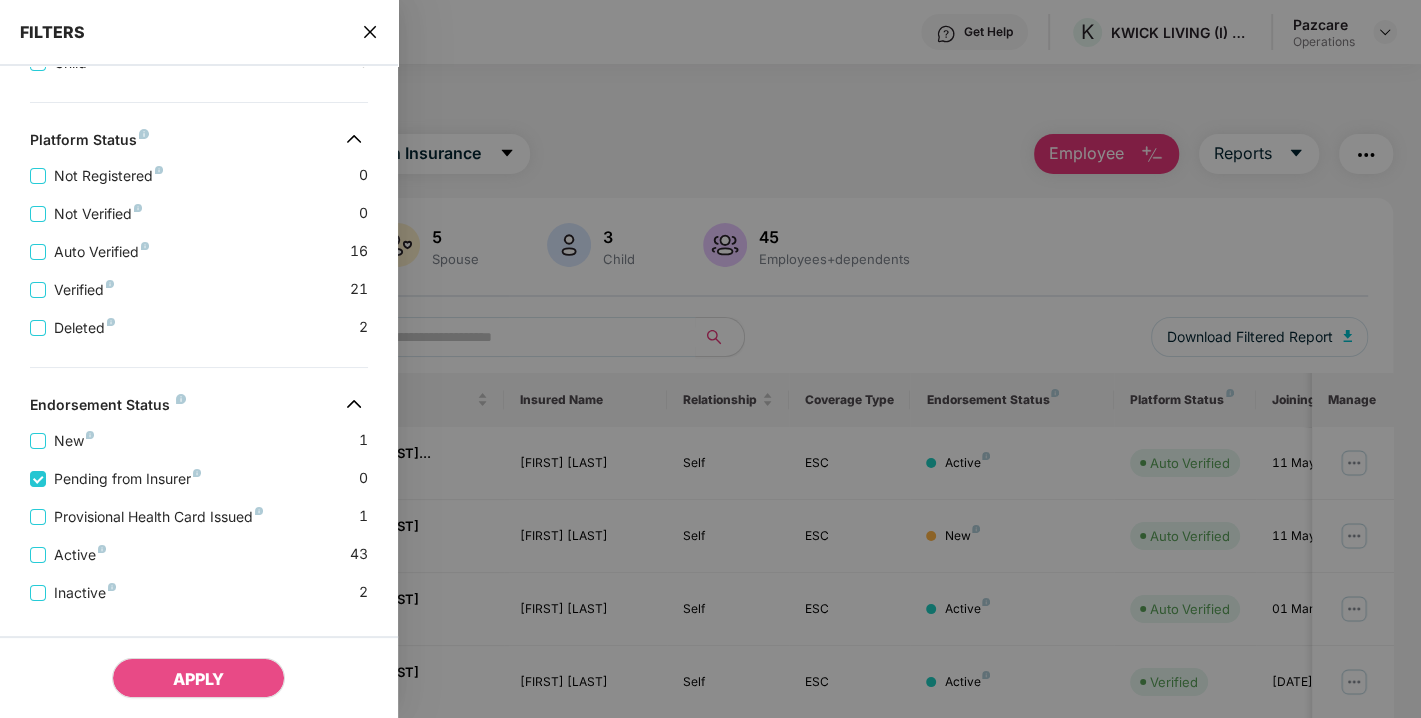 click on "Provisional Health Card Issued 1" at bounding box center [199, 509] 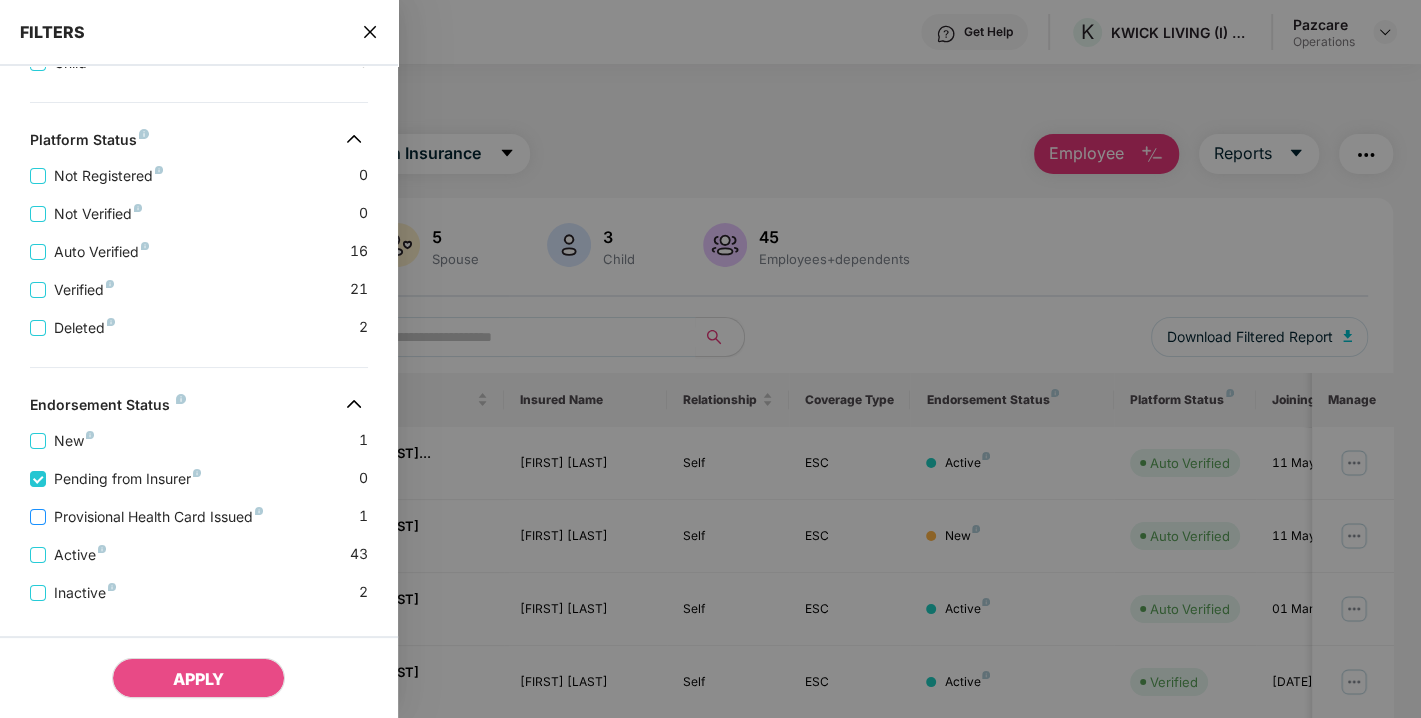 click on "Provisional Health Card Issued" at bounding box center [150, 517] 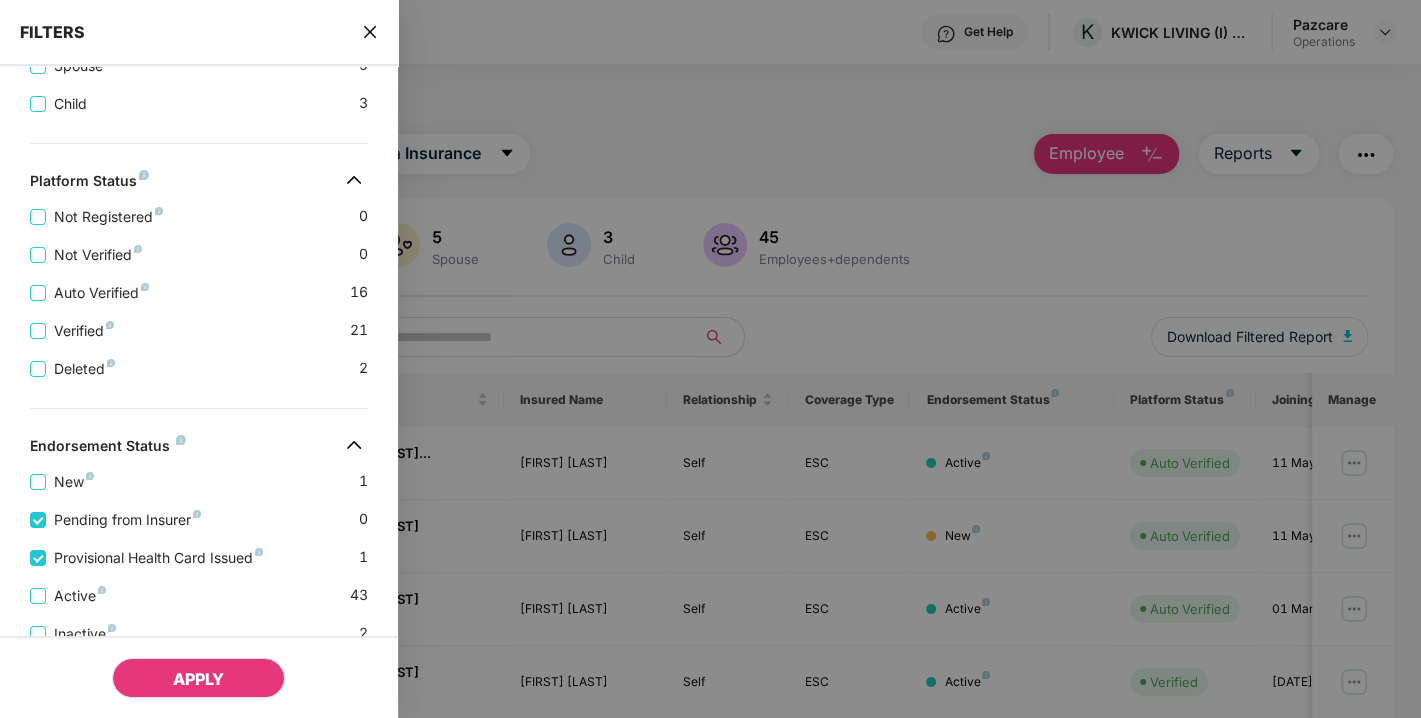 click on "APPLY" at bounding box center [198, 678] 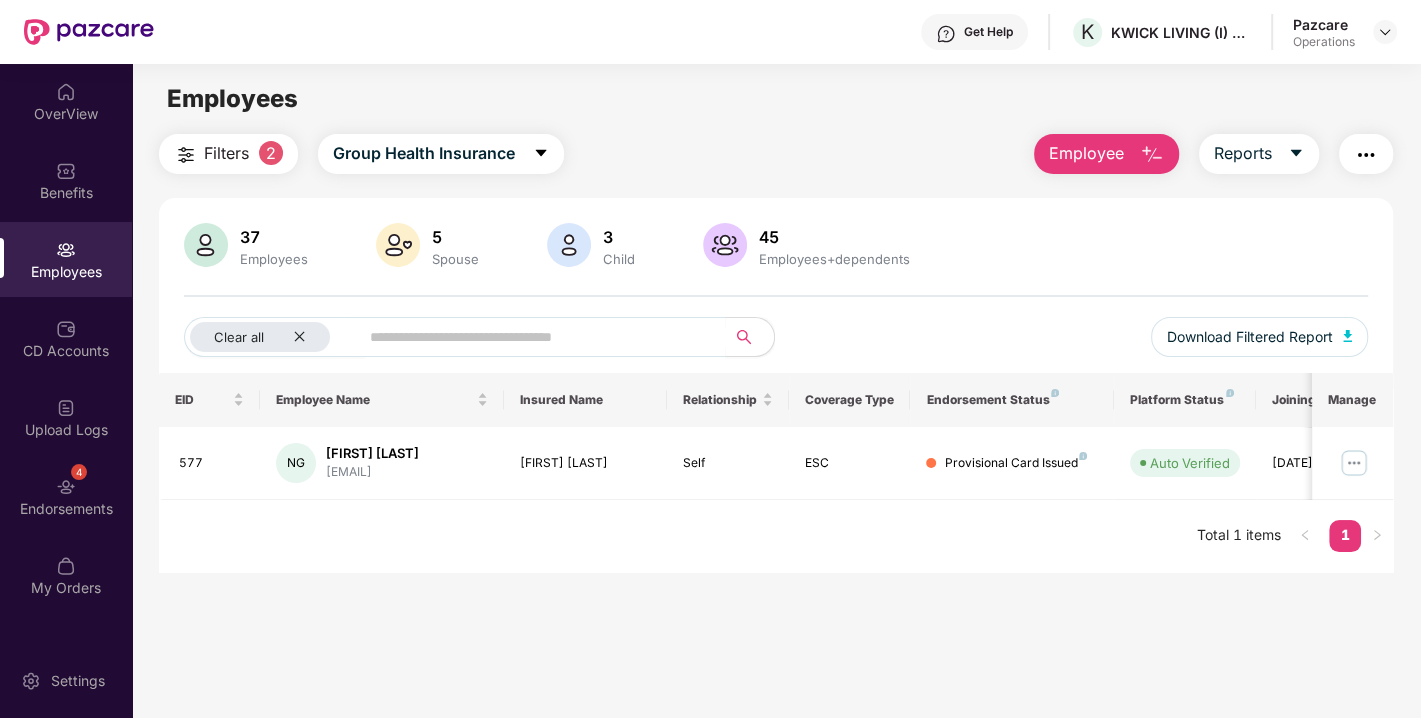 click at bounding box center [1366, 155] 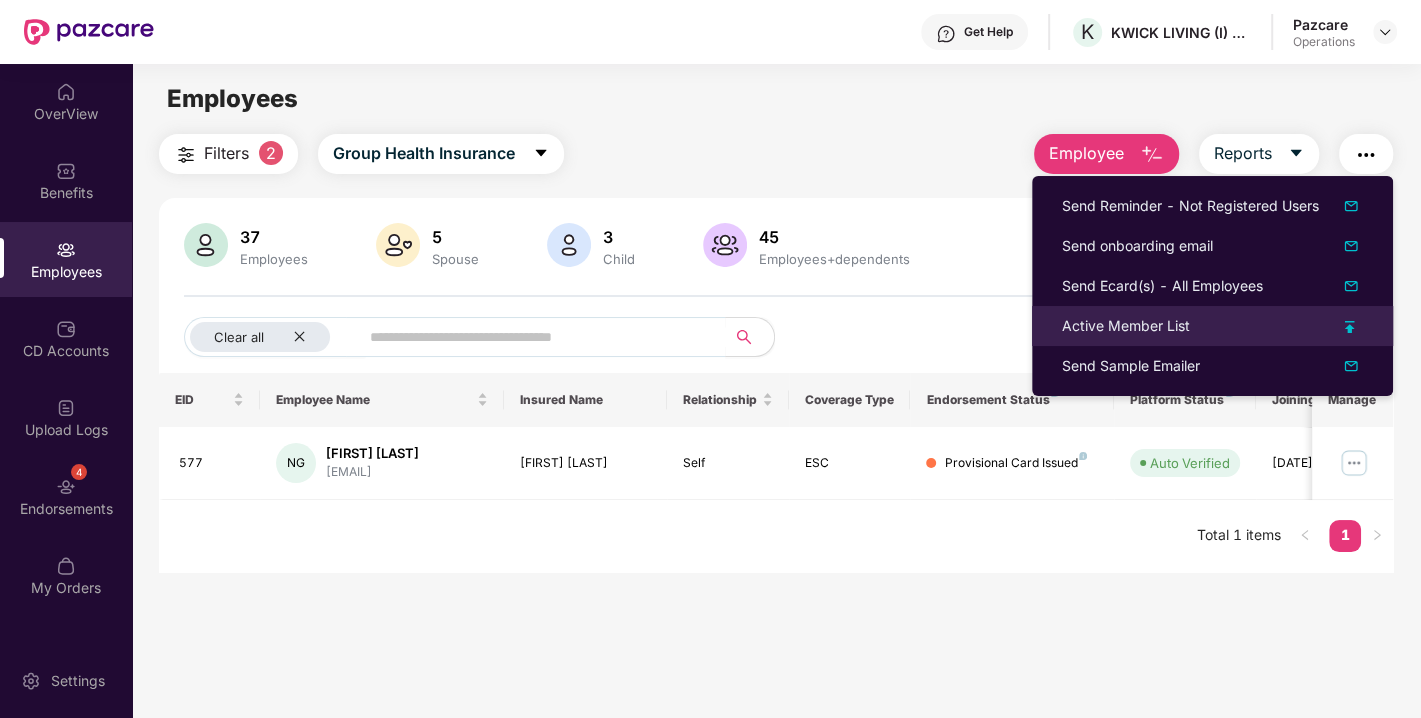 click on "Active Member List" at bounding box center [1126, 326] 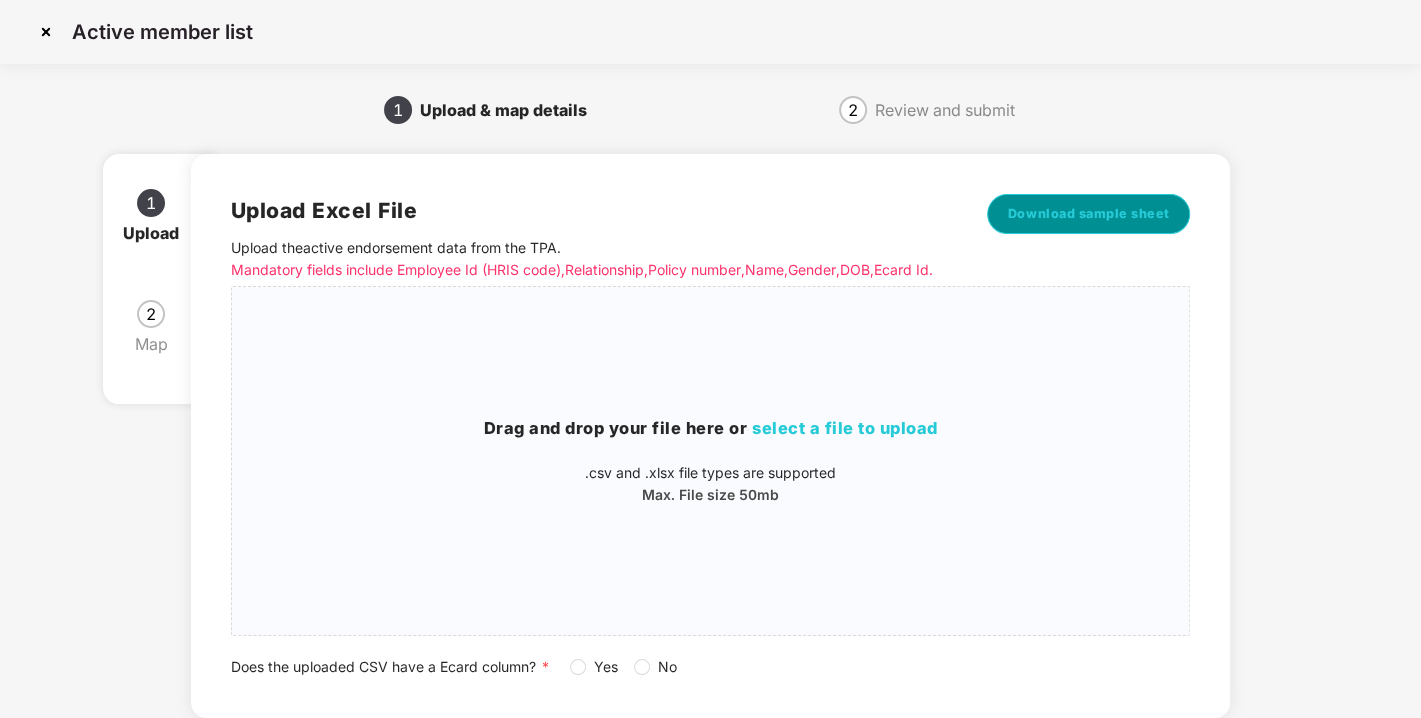 click on "Download sample sheet" at bounding box center [1089, 214] 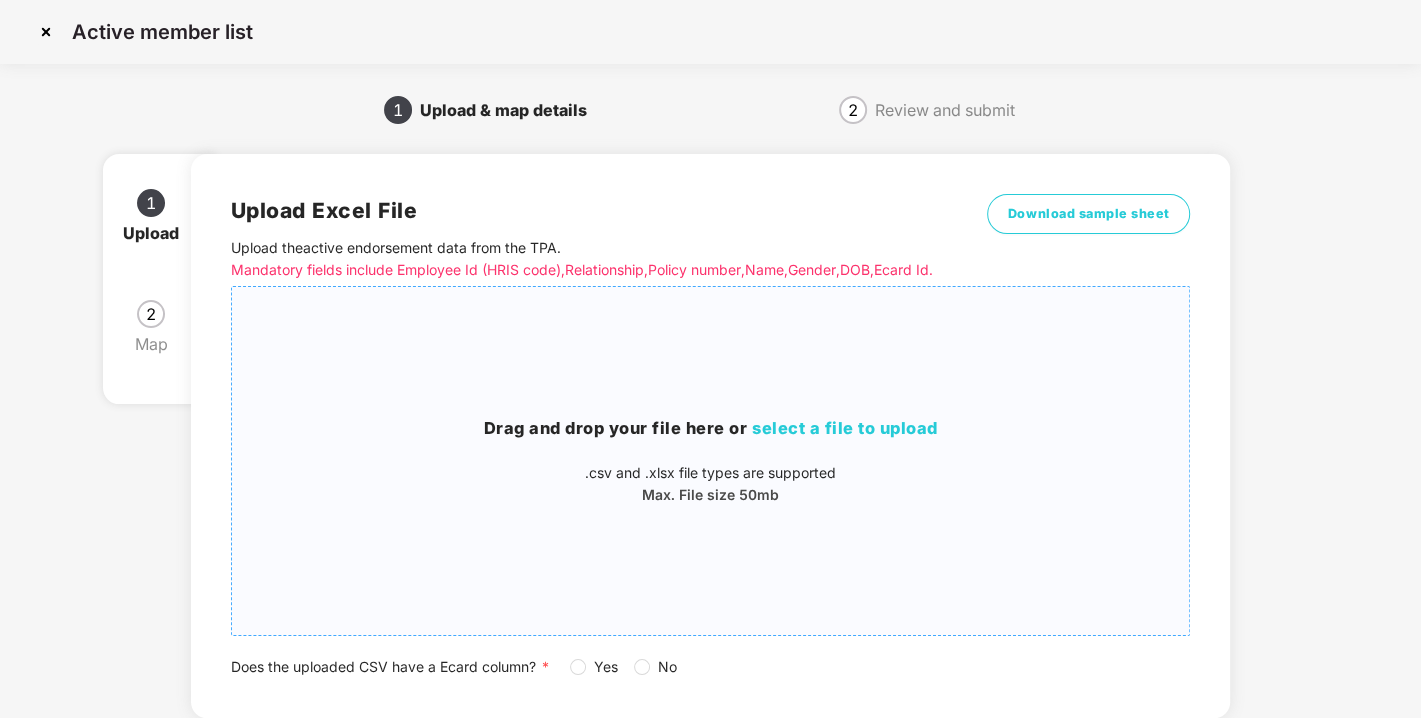 click on "Drag and drop your file here or  select a file to upload" at bounding box center [711, 429] 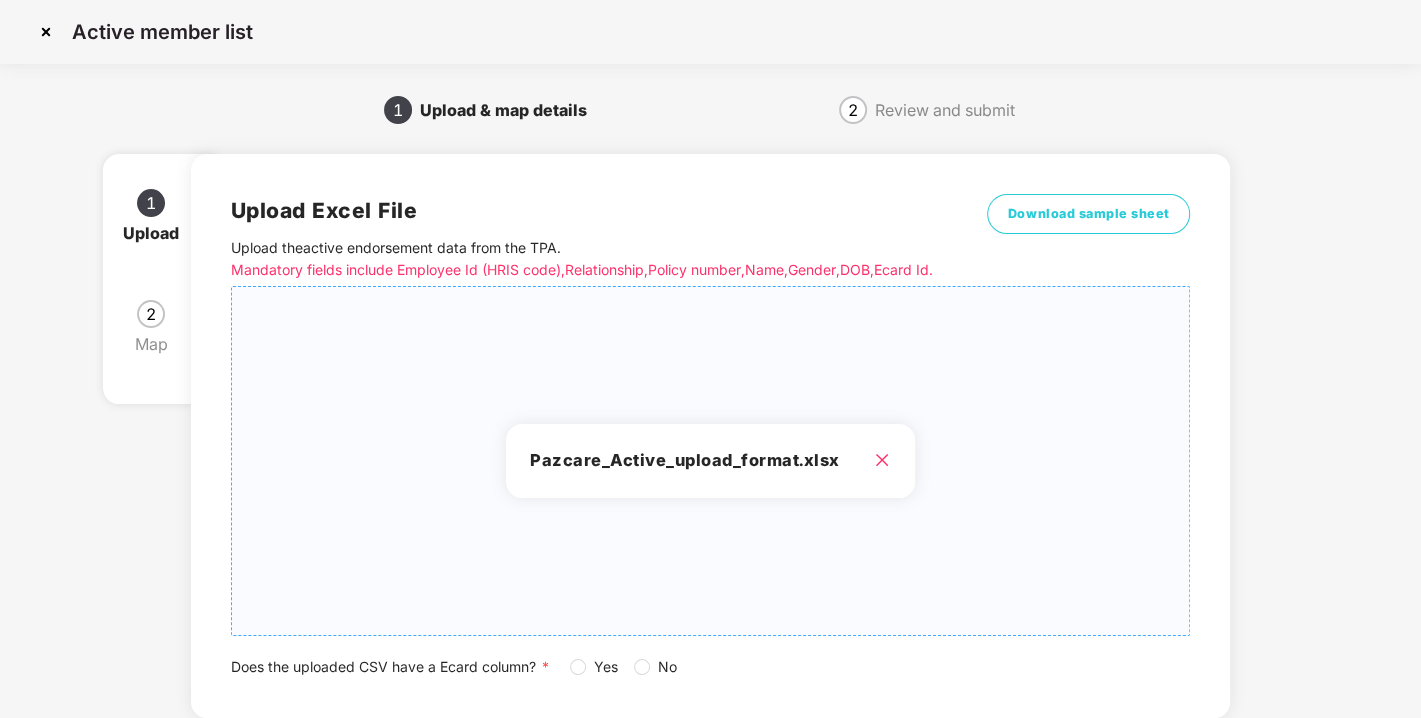 scroll, scrollTop: 147, scrollLeft: 0, axis: vertical 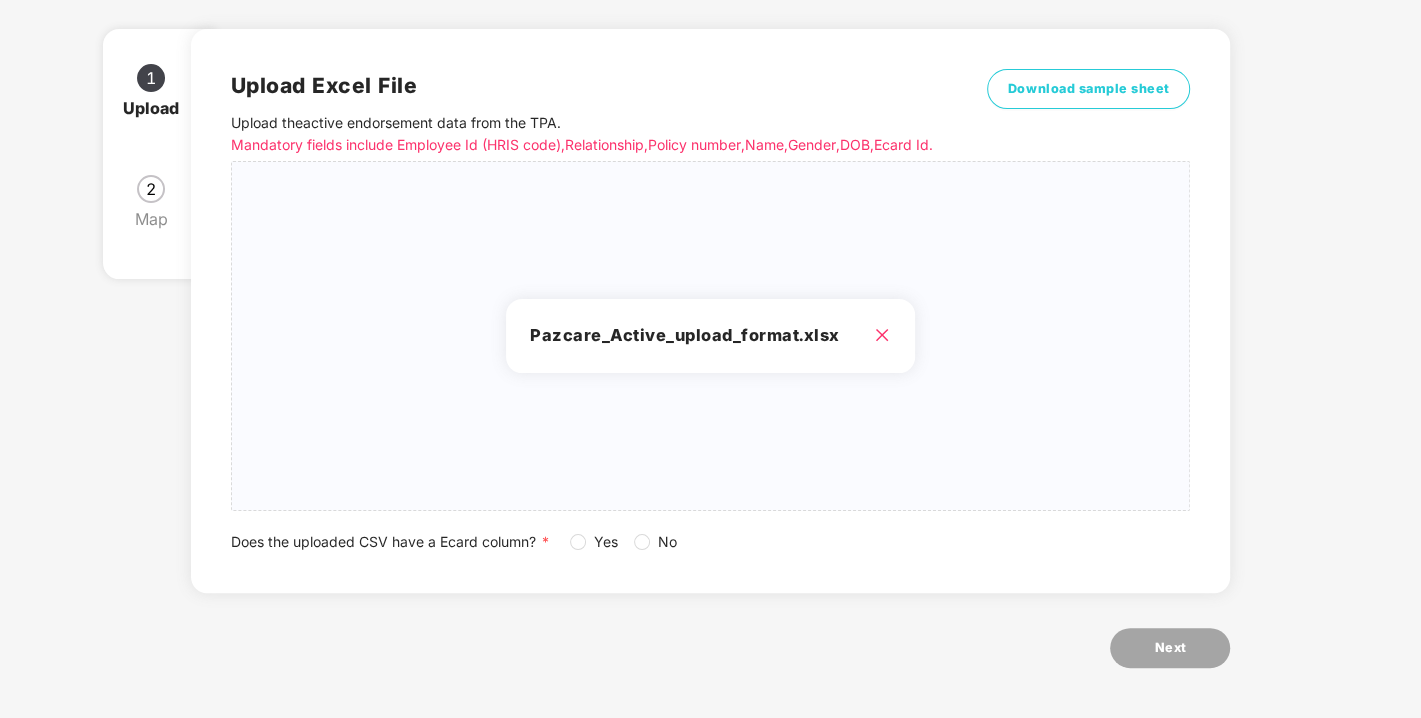 click on "Yes" at bounding box center [606, 542] 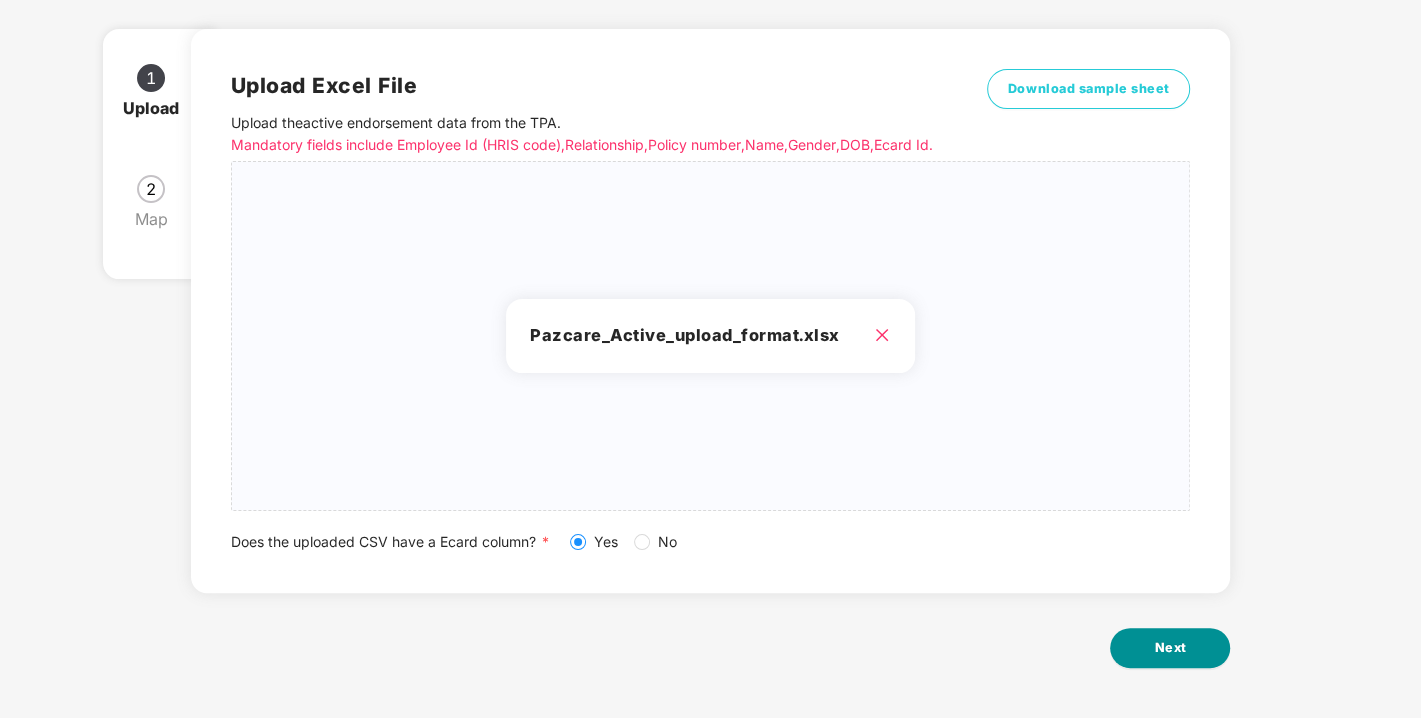 click on "Next" at bounding box center (1170, 648) 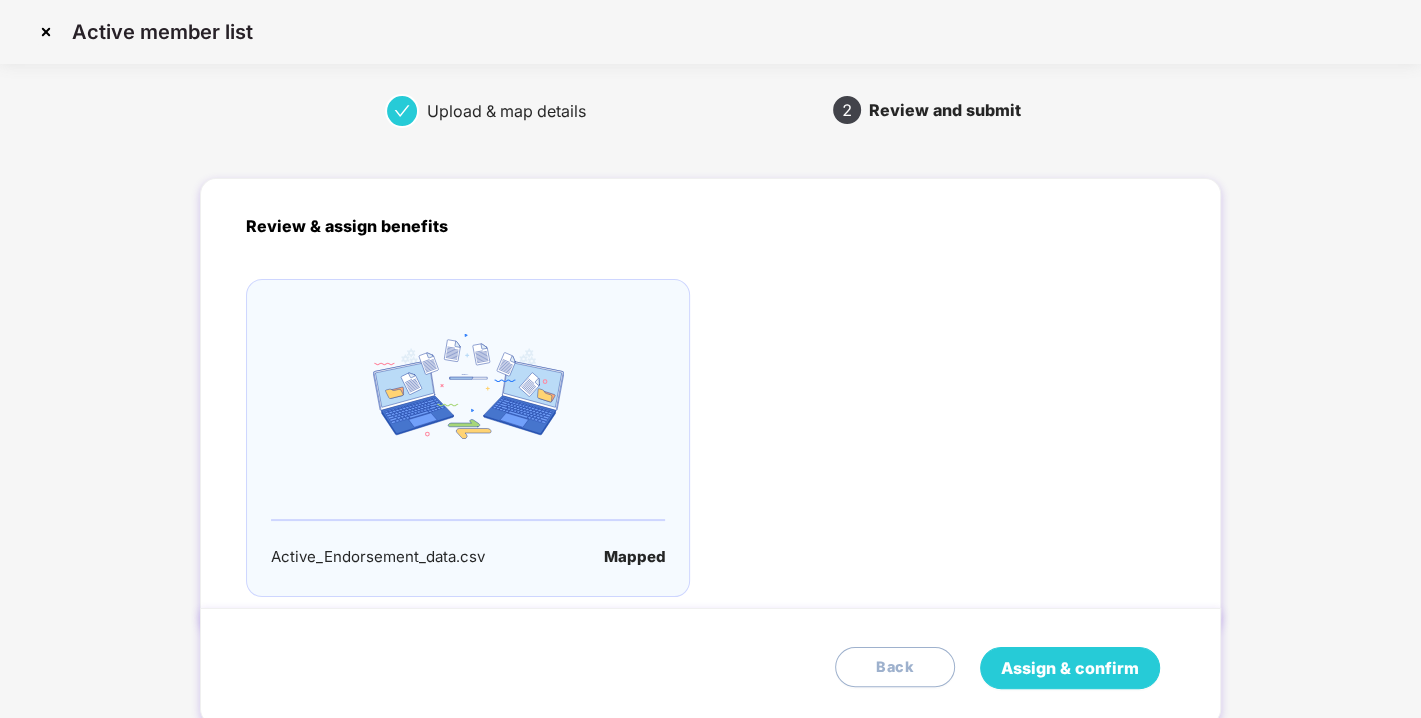 click on "Assign & confirm" at bounding box center (1070, 668) 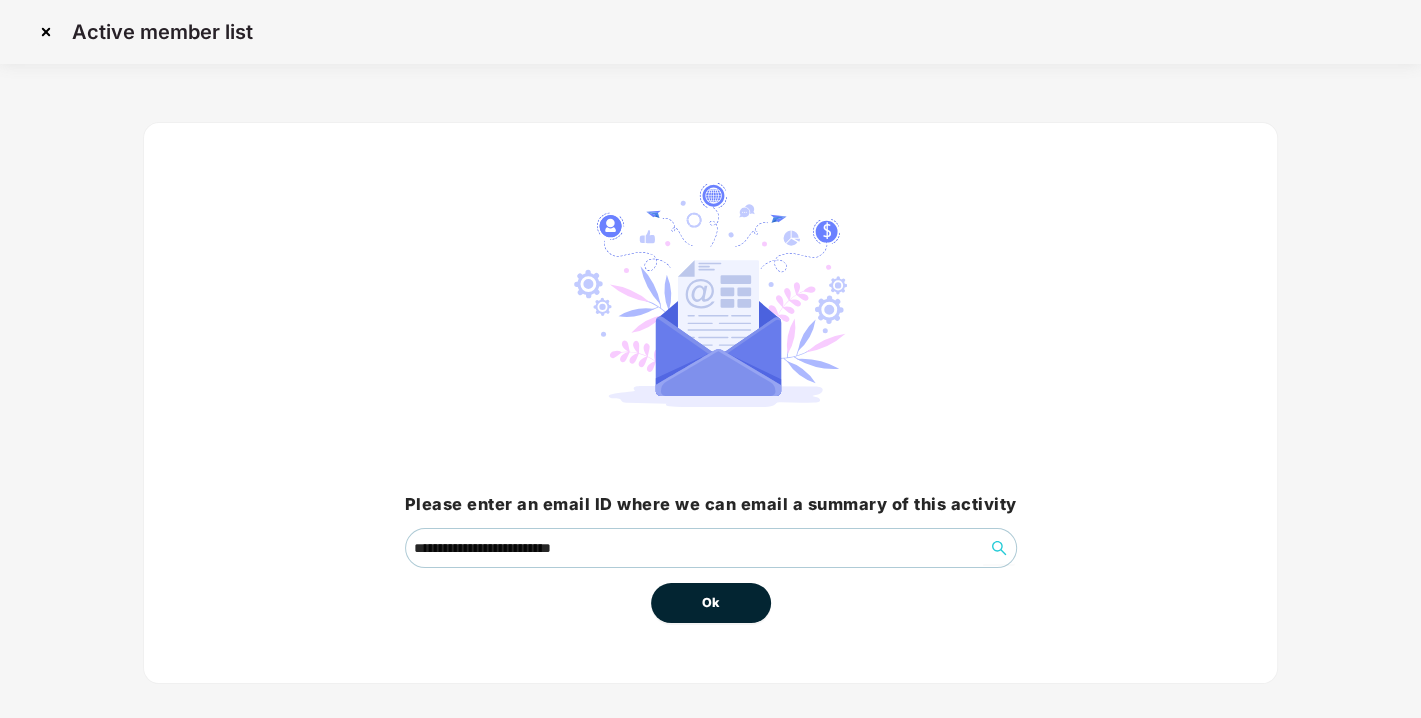 click on "Ok" at bounding box center (711, 603) 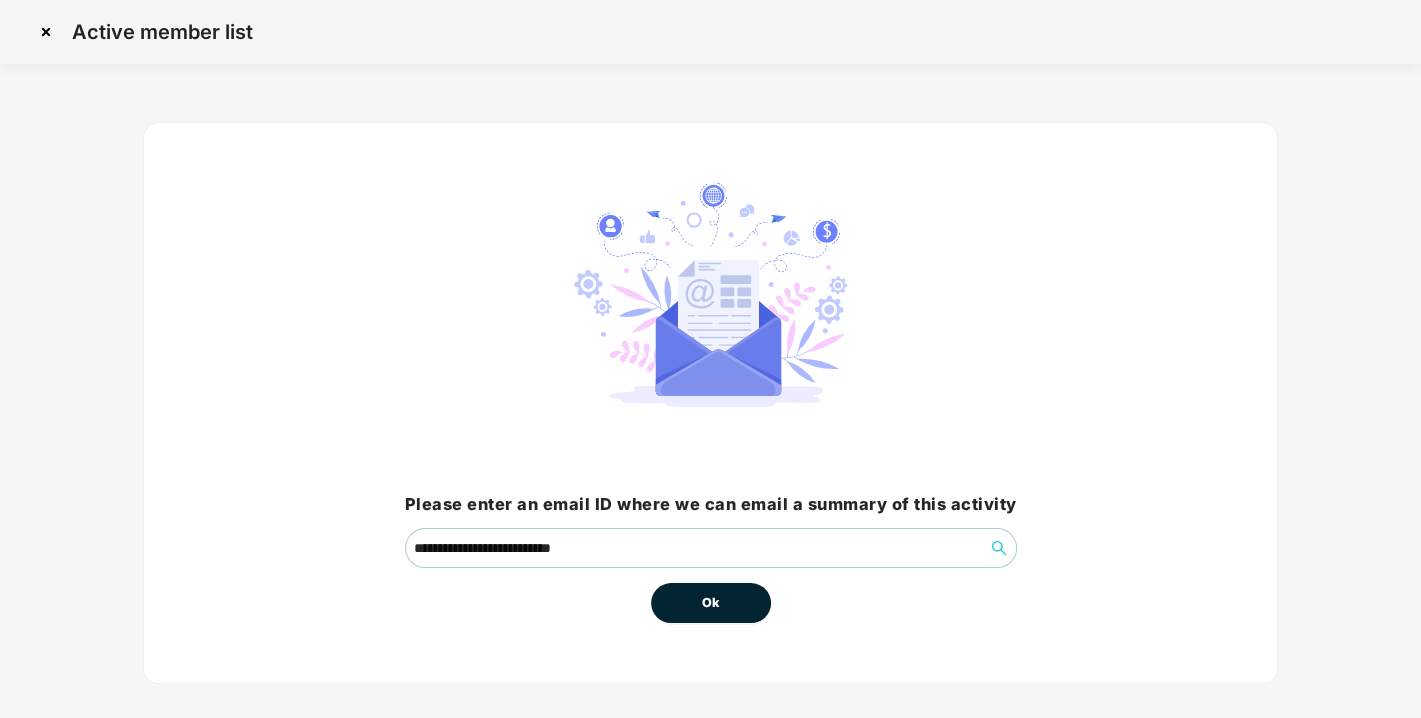 click on "Ok" at bounding box center (711, 603) 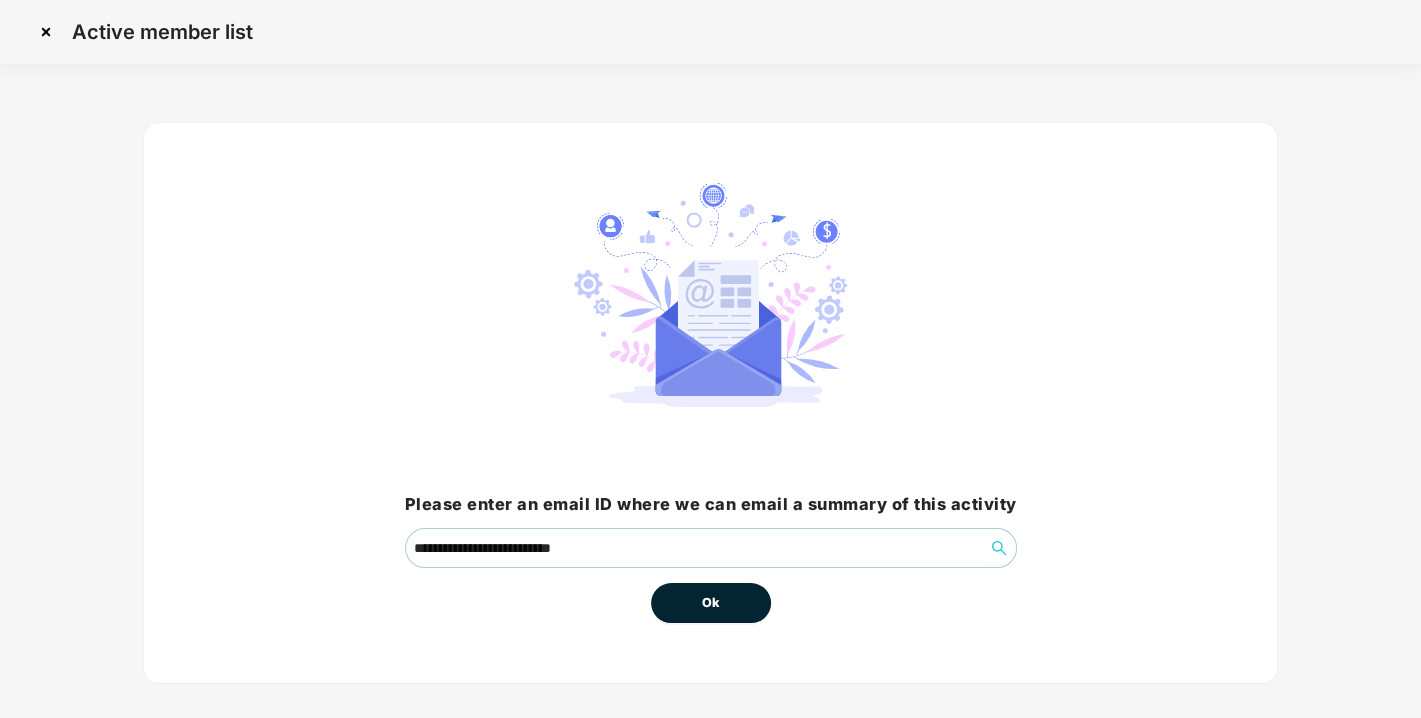 click on "Ok" at bounding box center (711, 595) 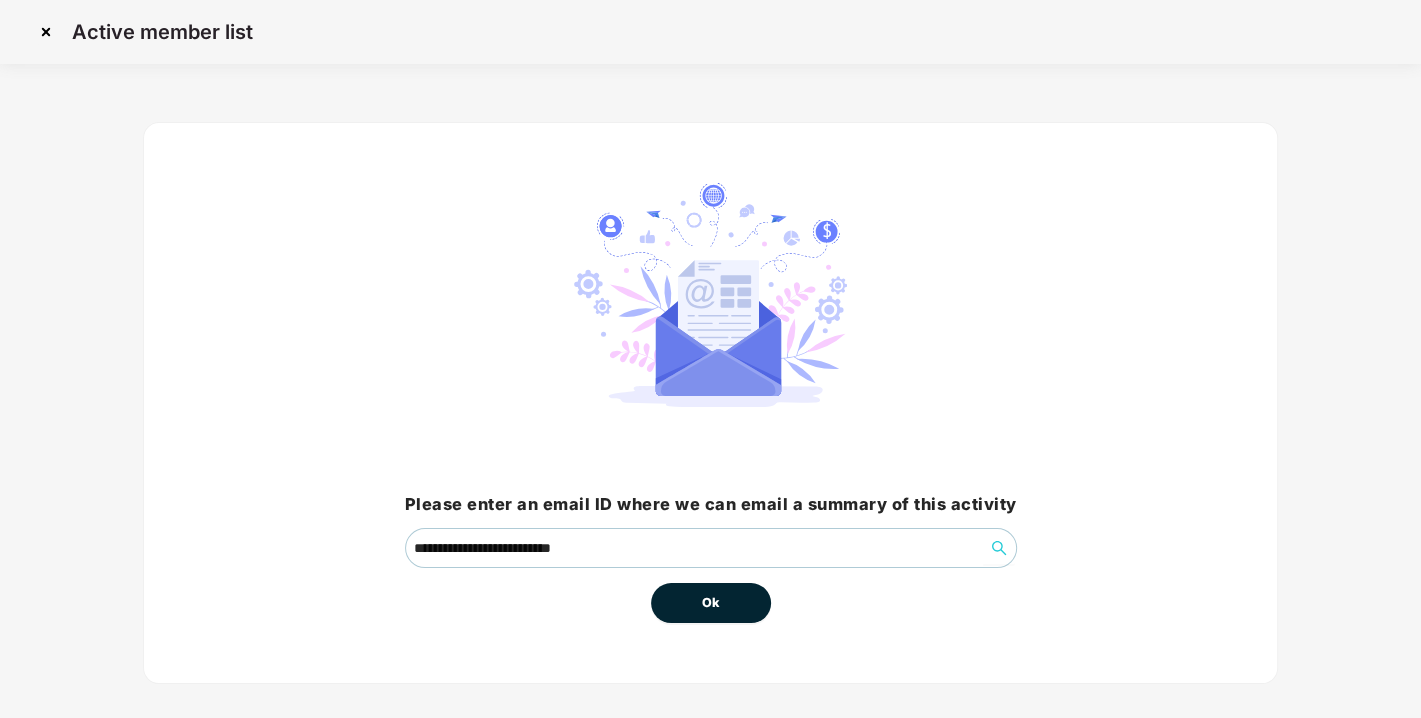 click on "Ok" at bounding box center [711, 603] 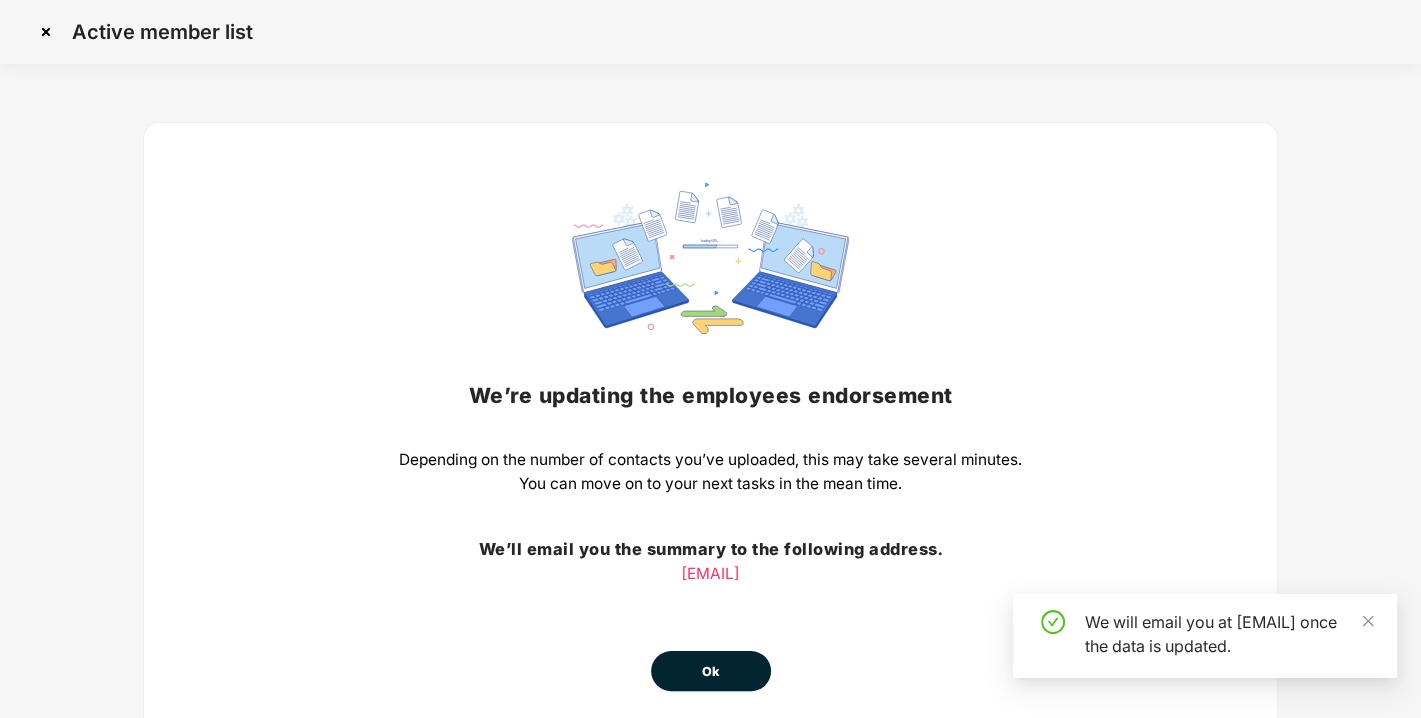 click on "Ok" at bounding box center (711, 671) 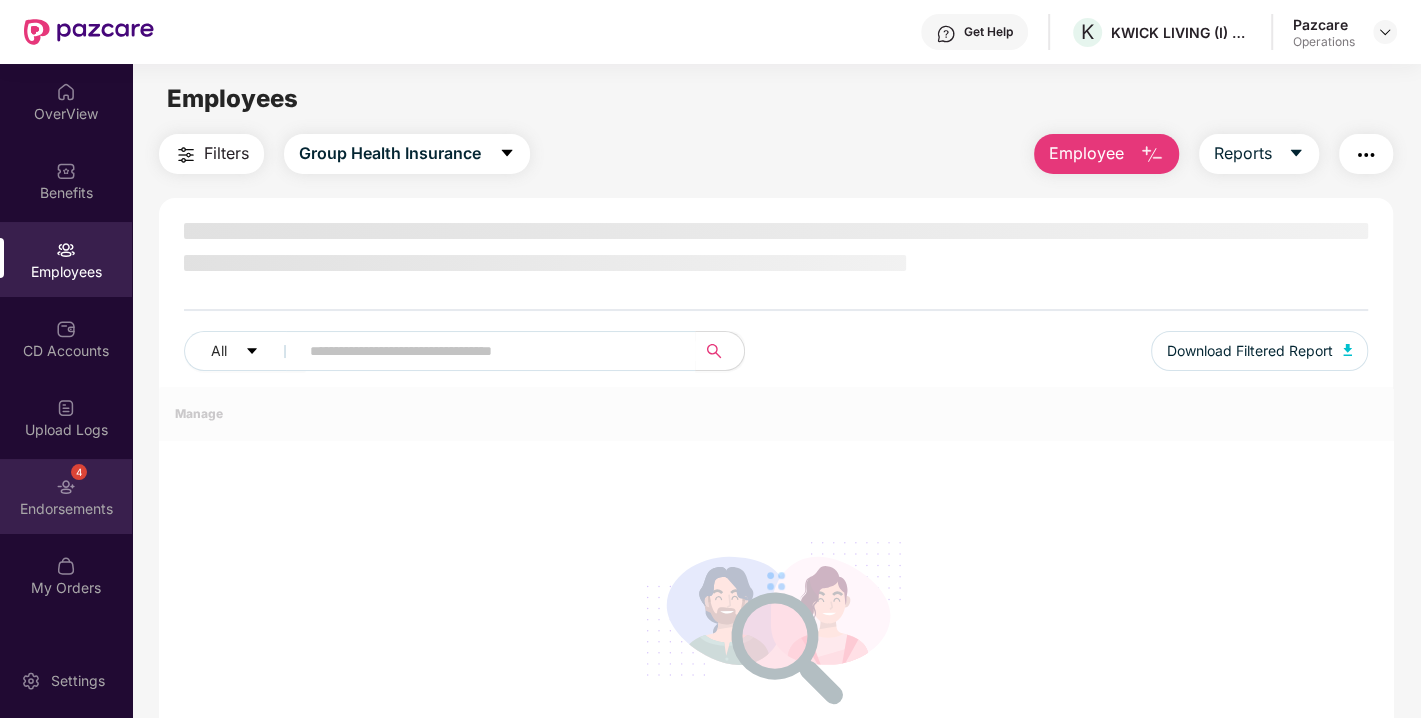 click at bounding box center [66, 487] 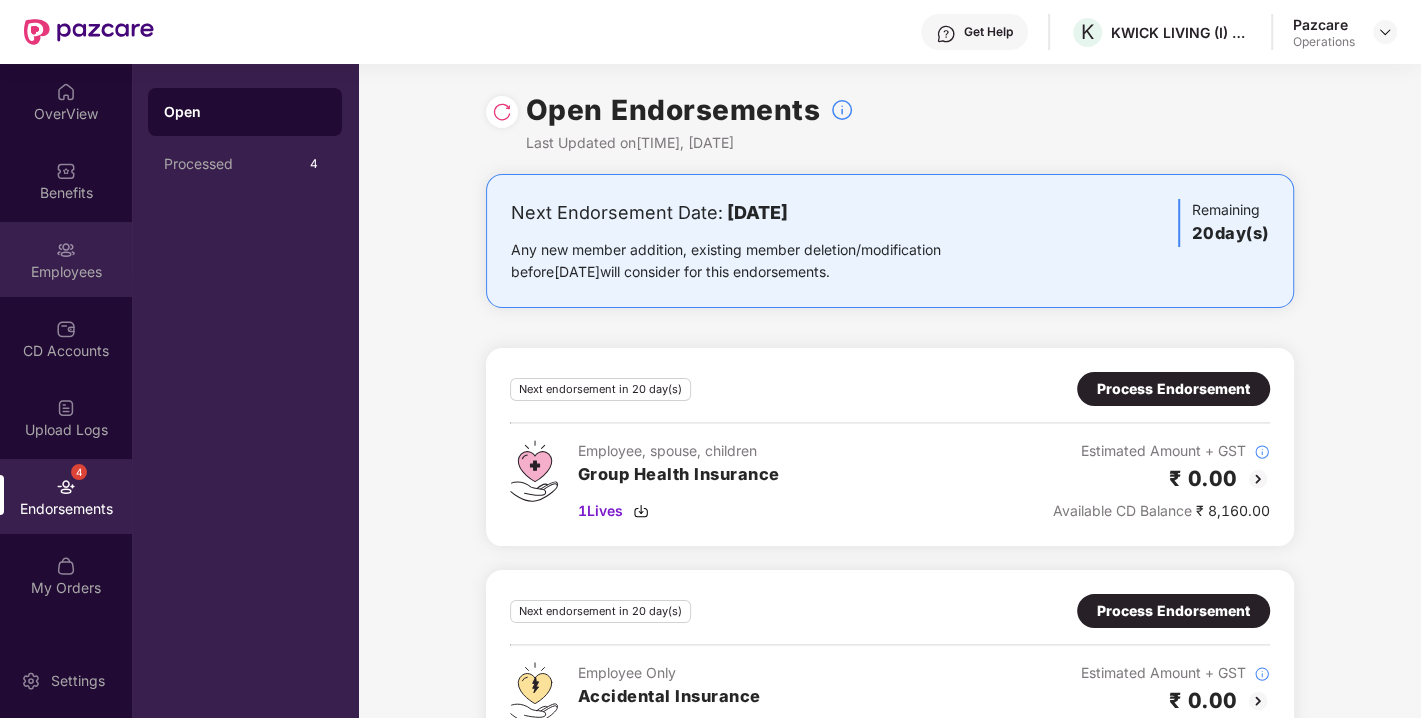 click on "Employees" at bounding box center [66, 259] 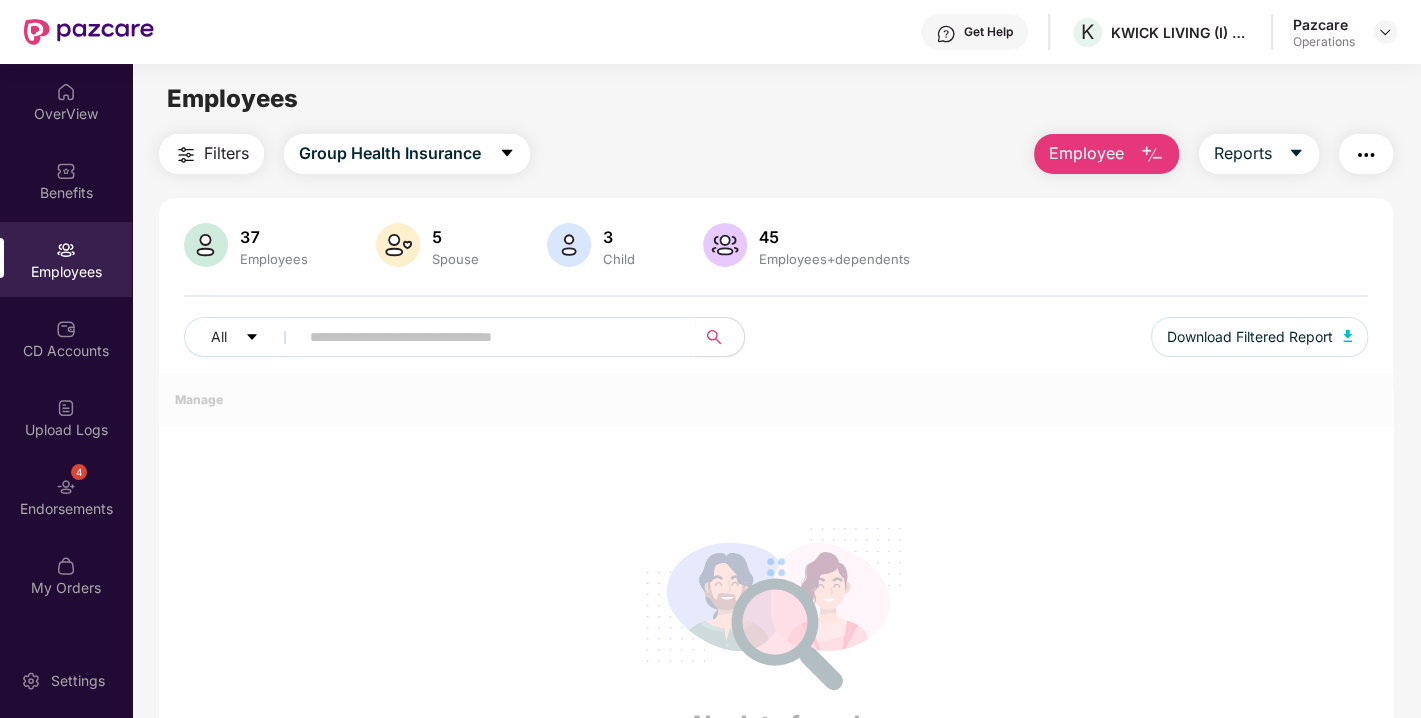click on "Filters" at bounding box center (226, 153) 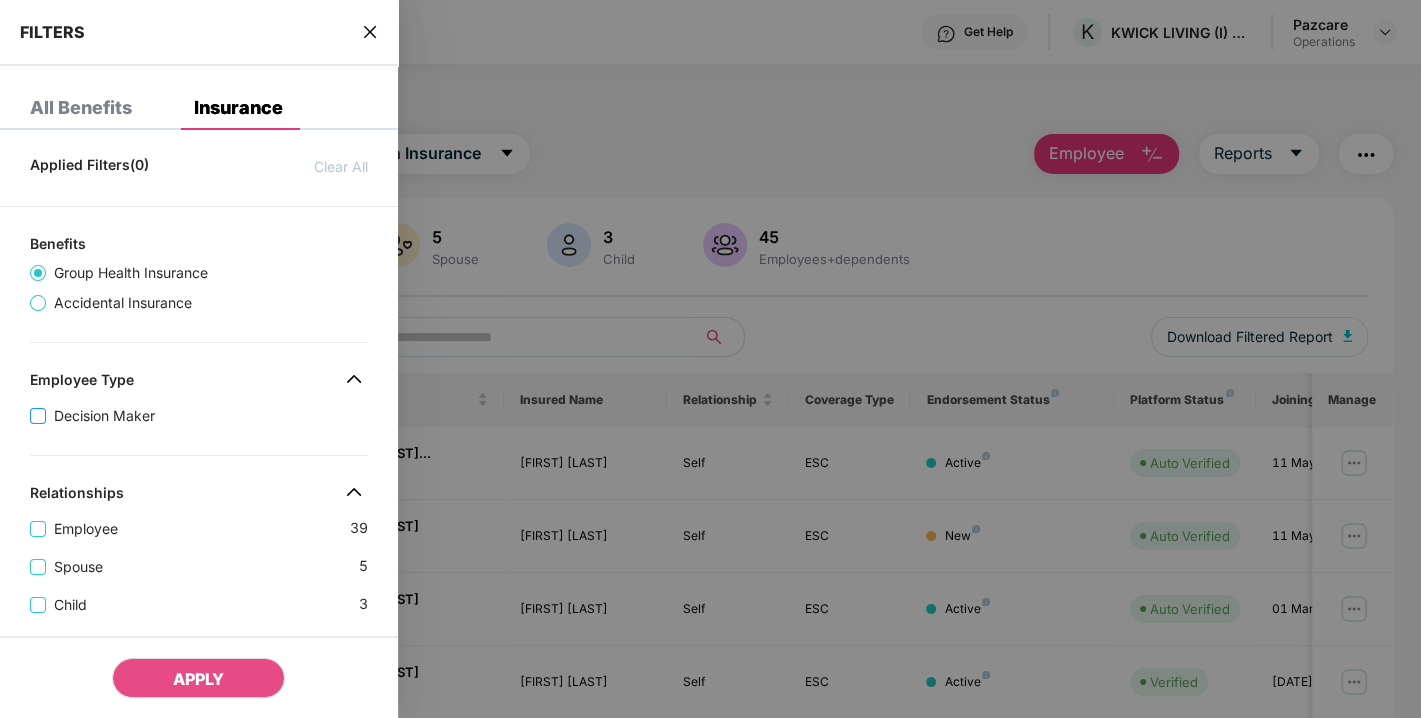 scroll, scrollTop: 583, scrollLeft: 0, axis: vertical 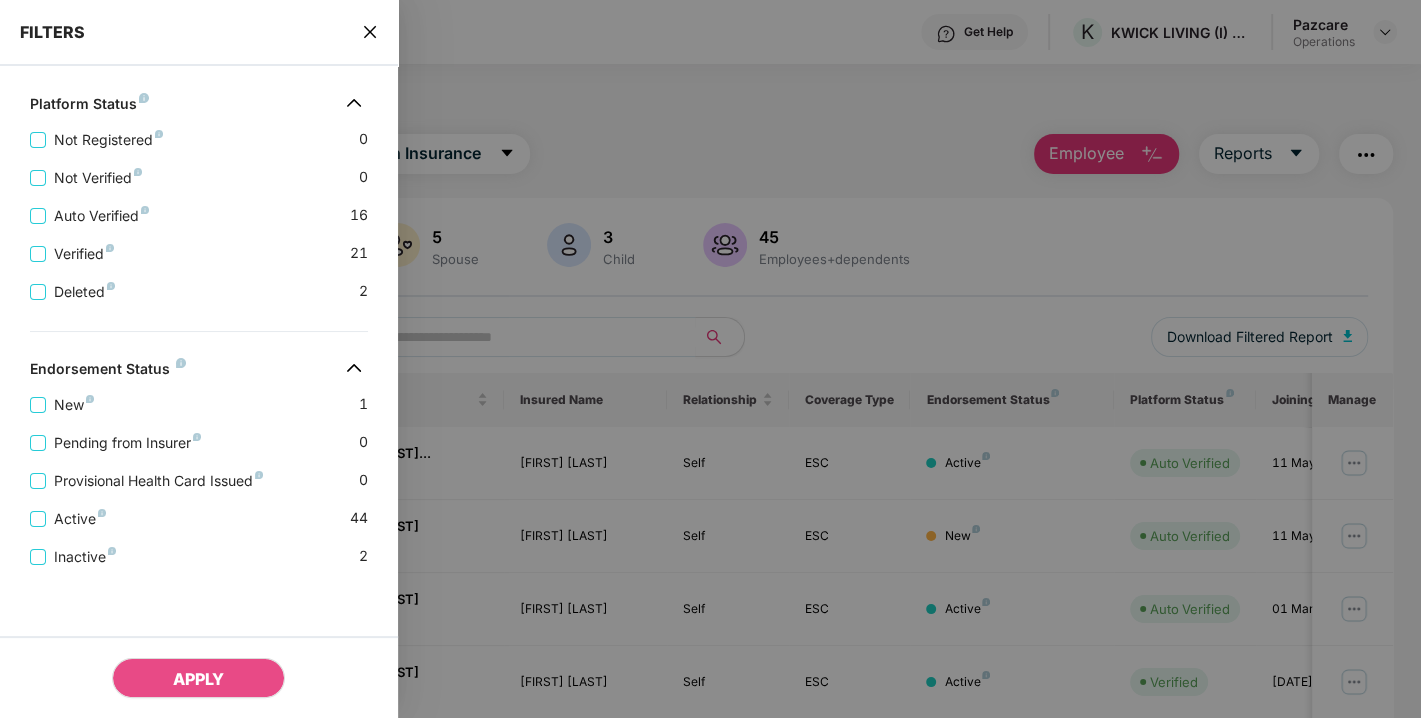click on "Provisional Health Card Issued 0" at bounding box center [199, 473] 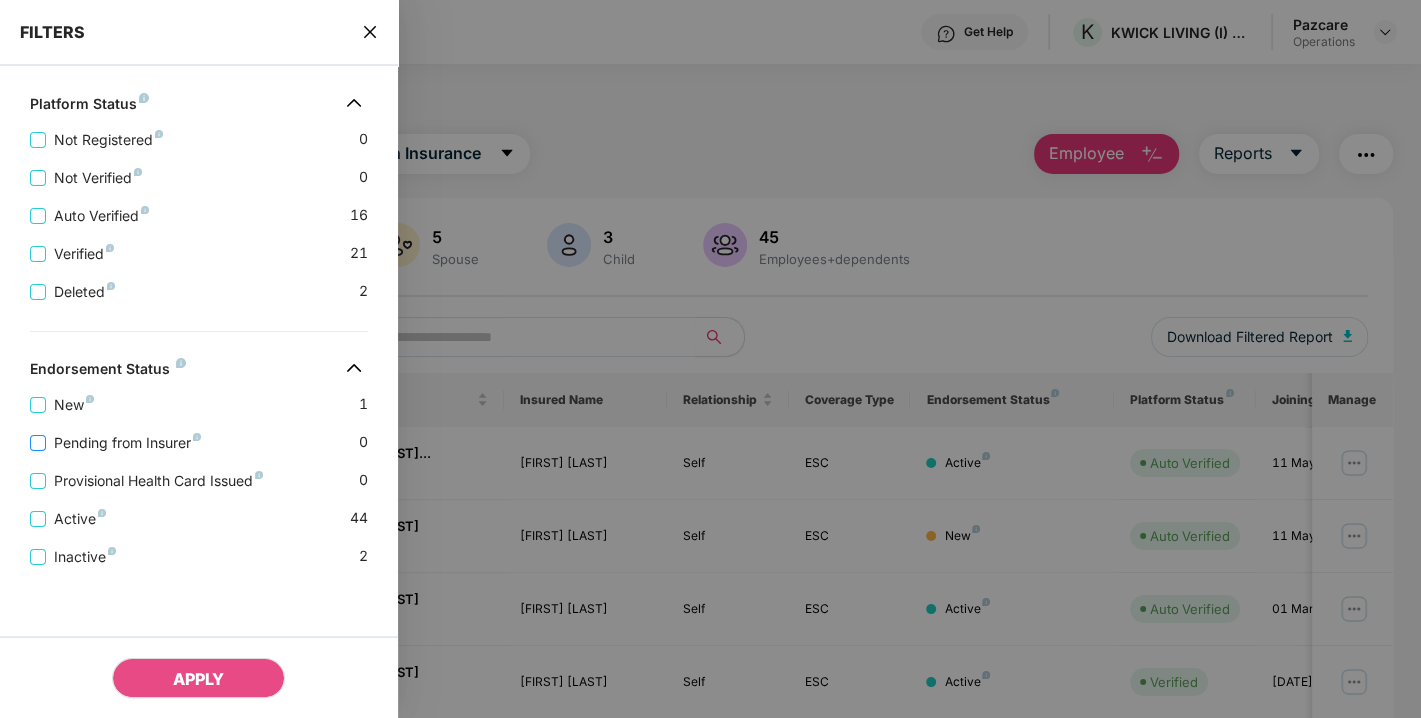 click on "Pending from Insurer" at bounding box center [127, 443] 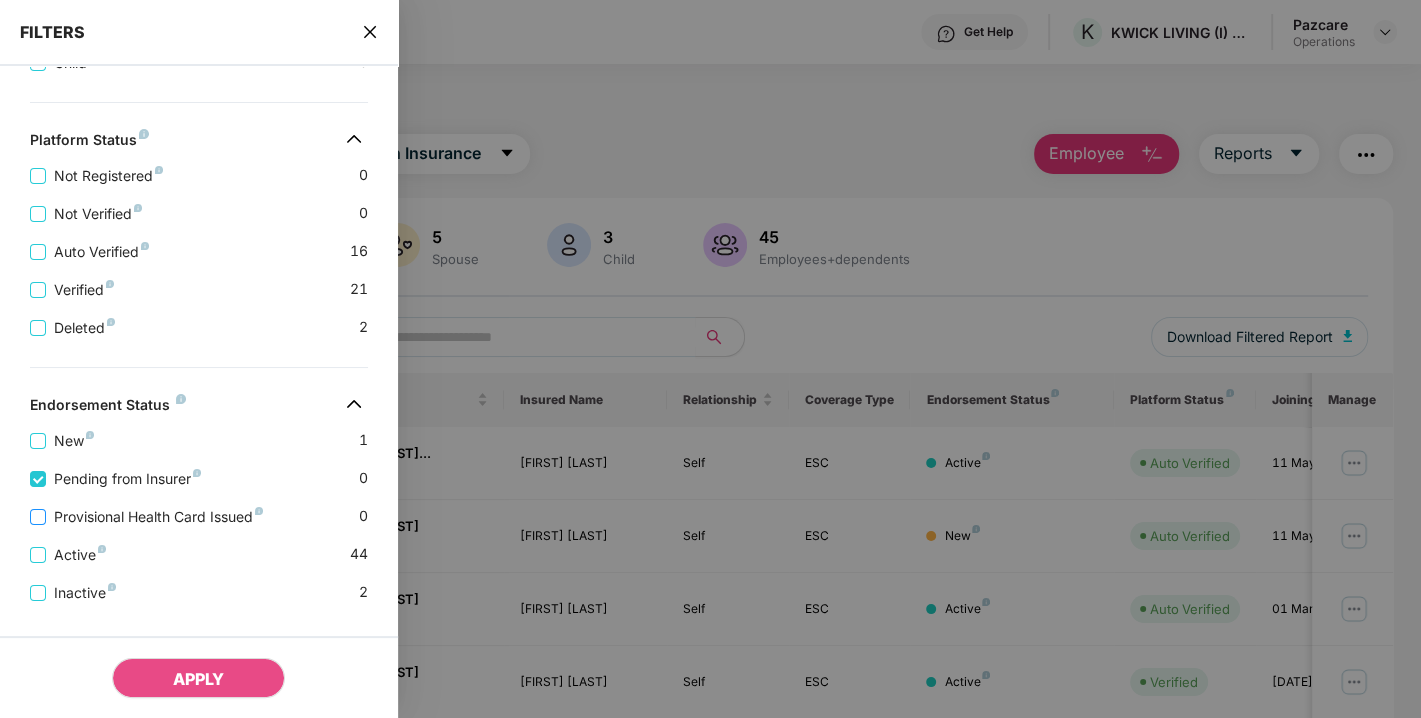 click on "Provisional Health Card Issued" at bounding box center [158, 517] 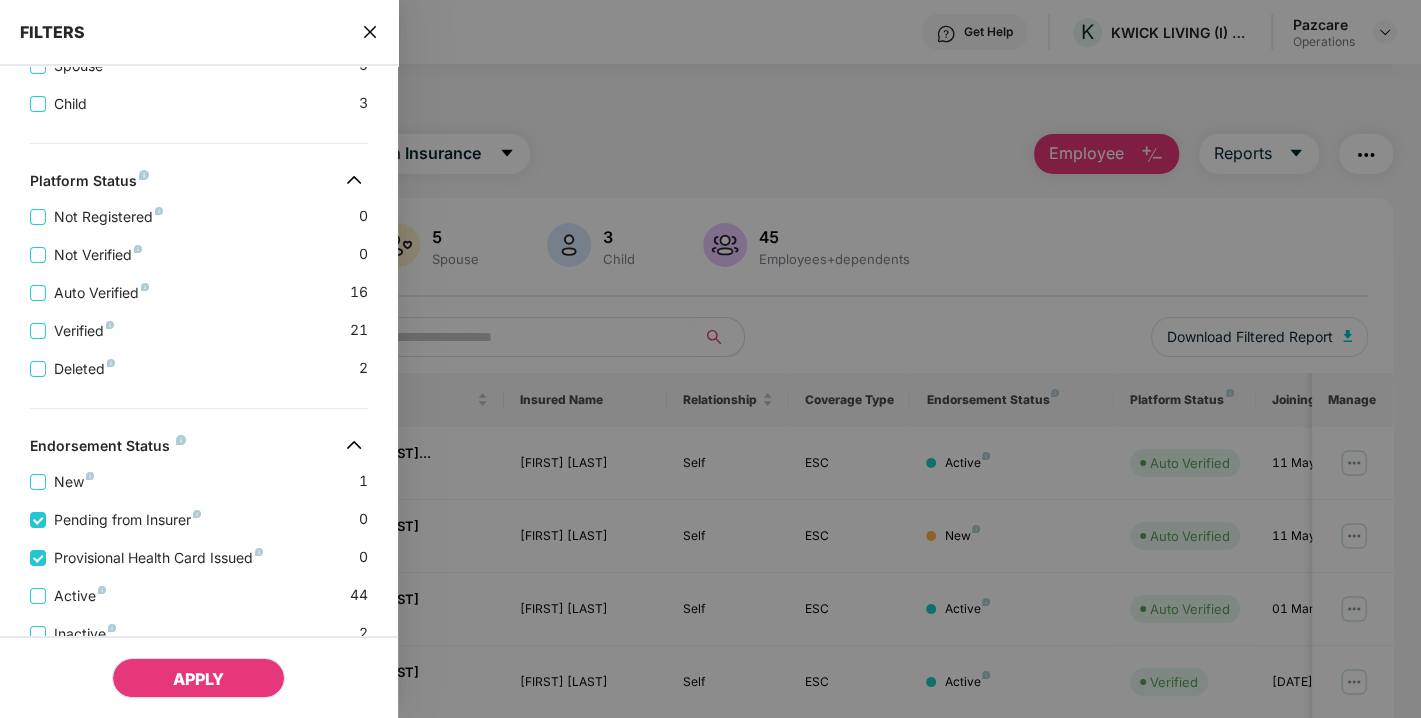 click on "APPLY" at bounding box center [198, 678] 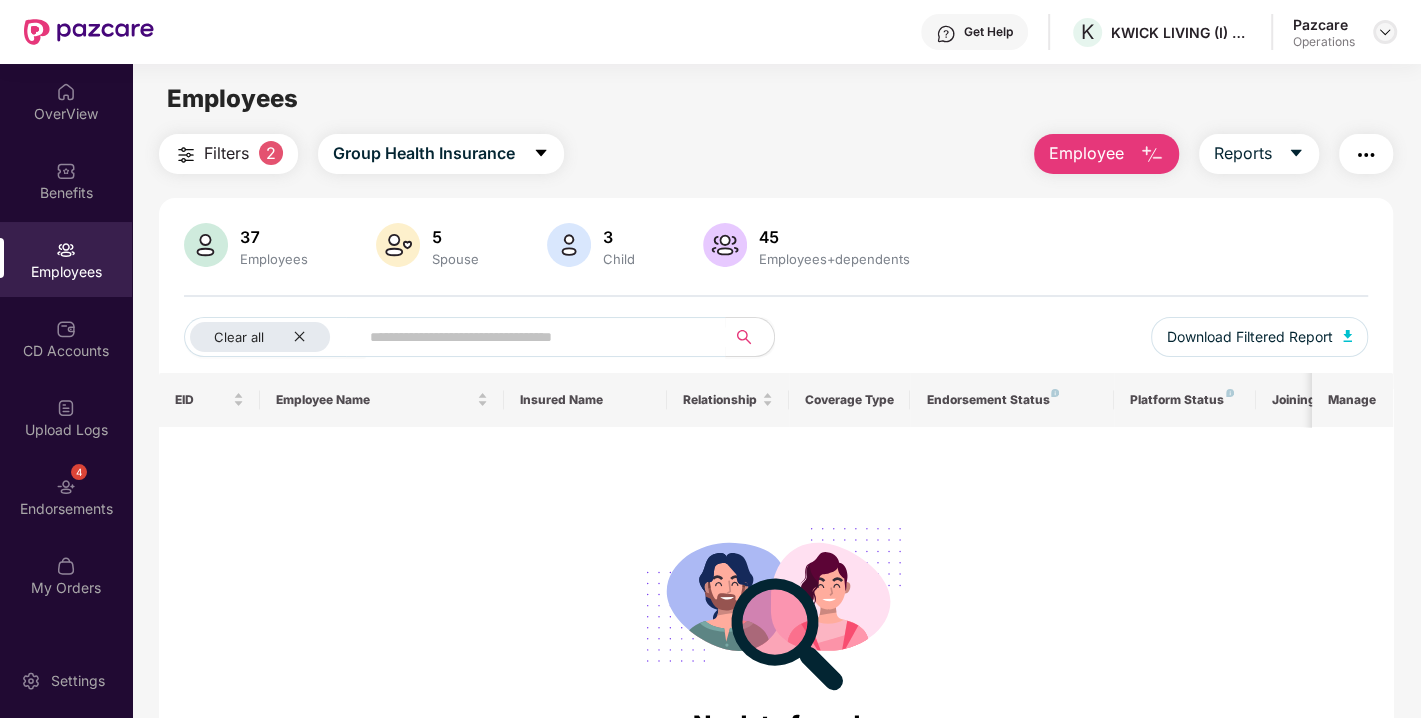 click at bounding box center [1385, 32] 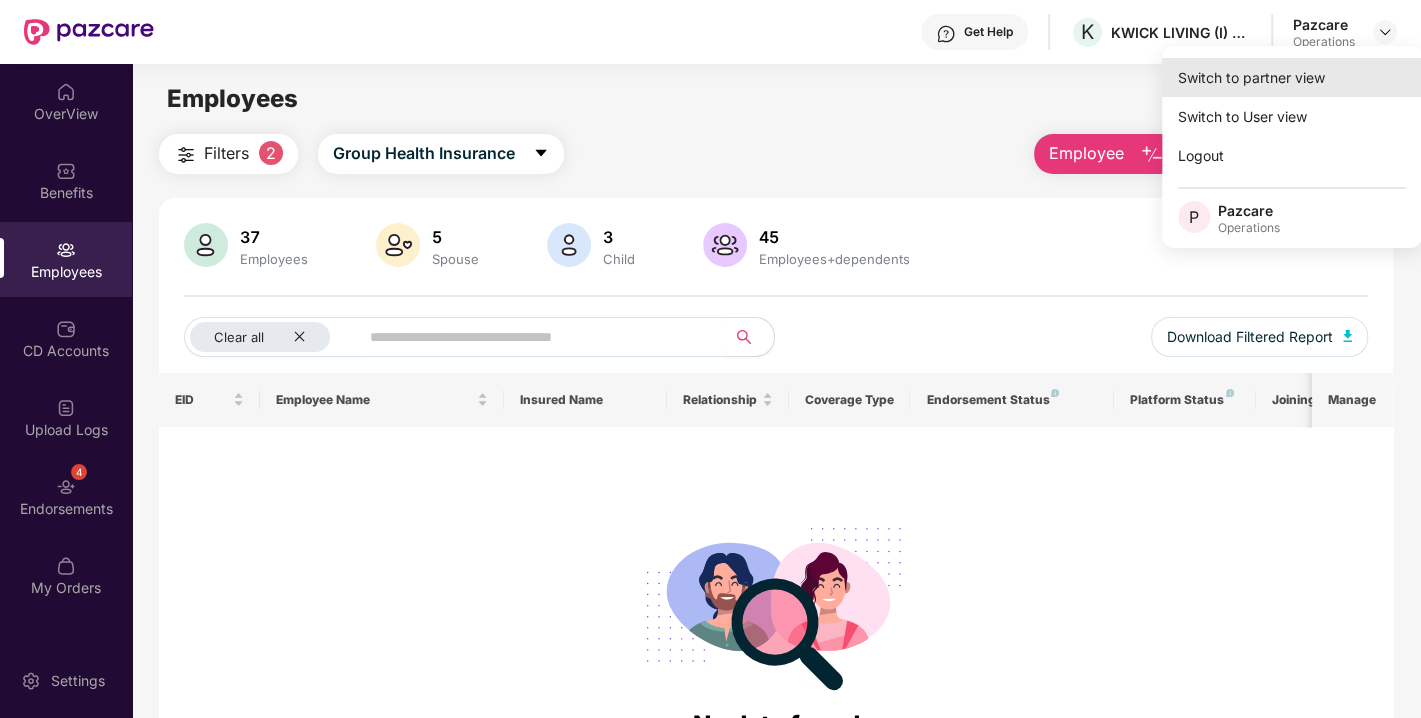 click on "Switch to partner view" at bounding box center (1292, 77) 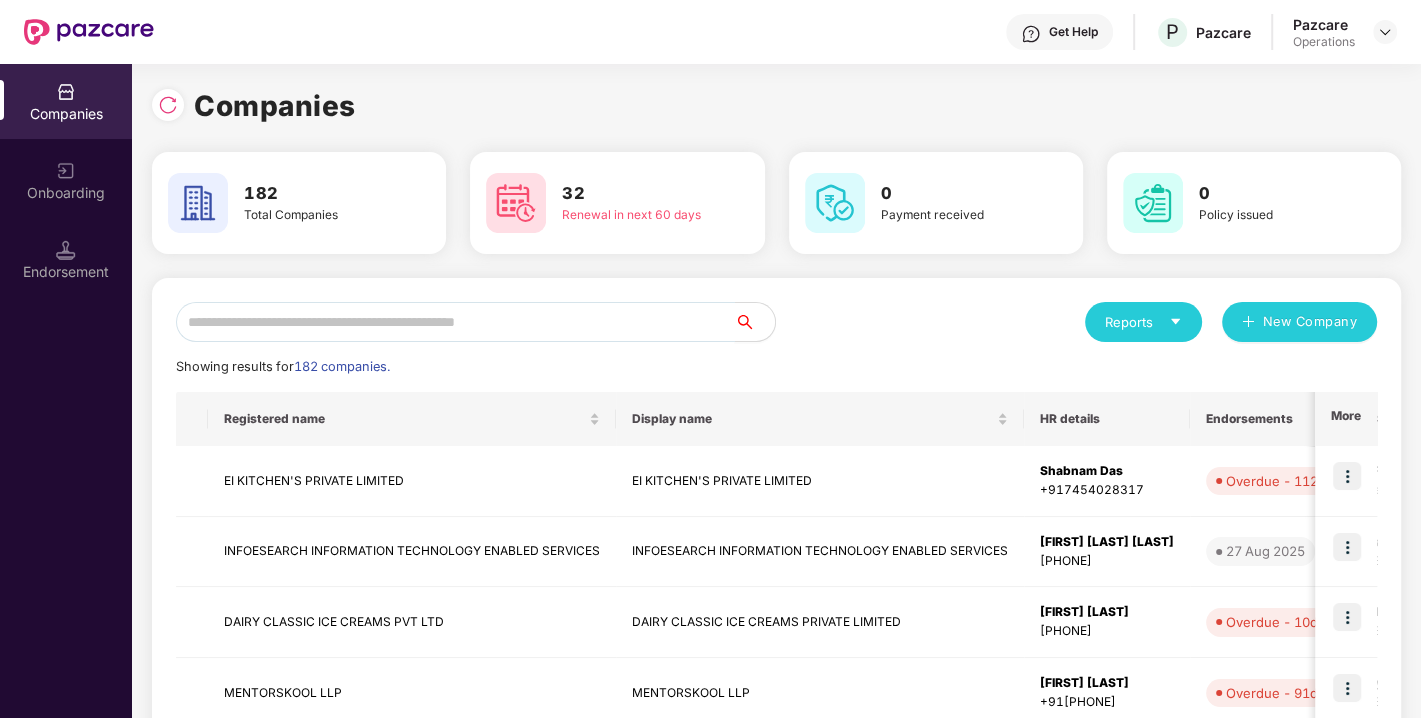 click at bounding box center (455, 322) 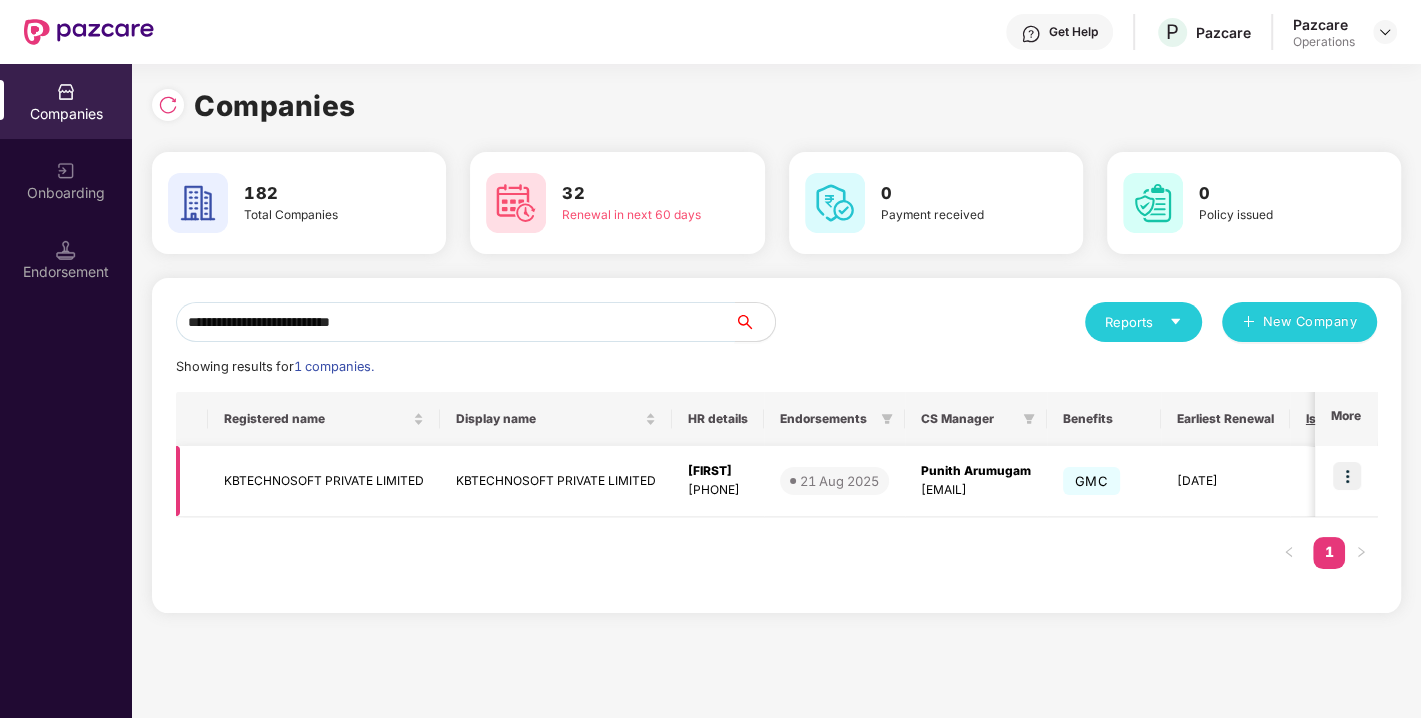 type on "**********" 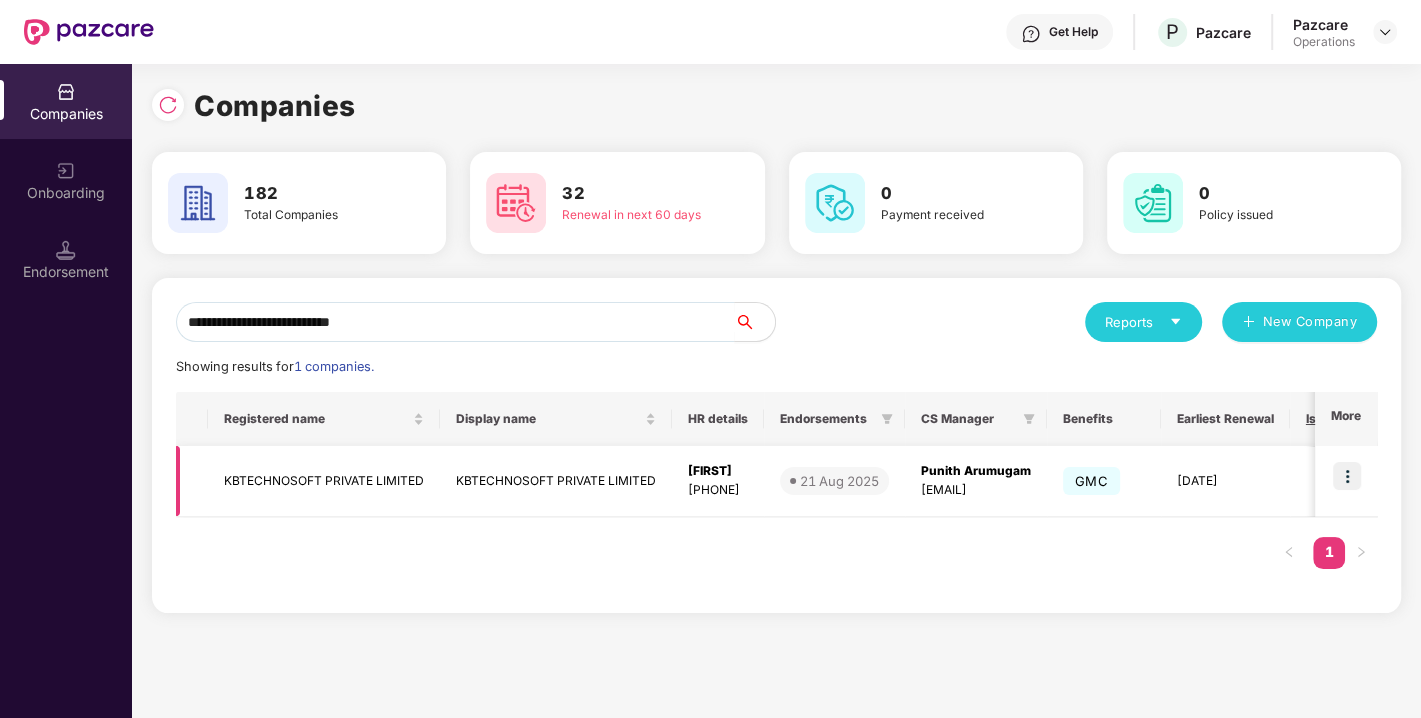 click on "KBTECHNOSOFT PRIVATE LIMITED" at bounding box center (324, 481) 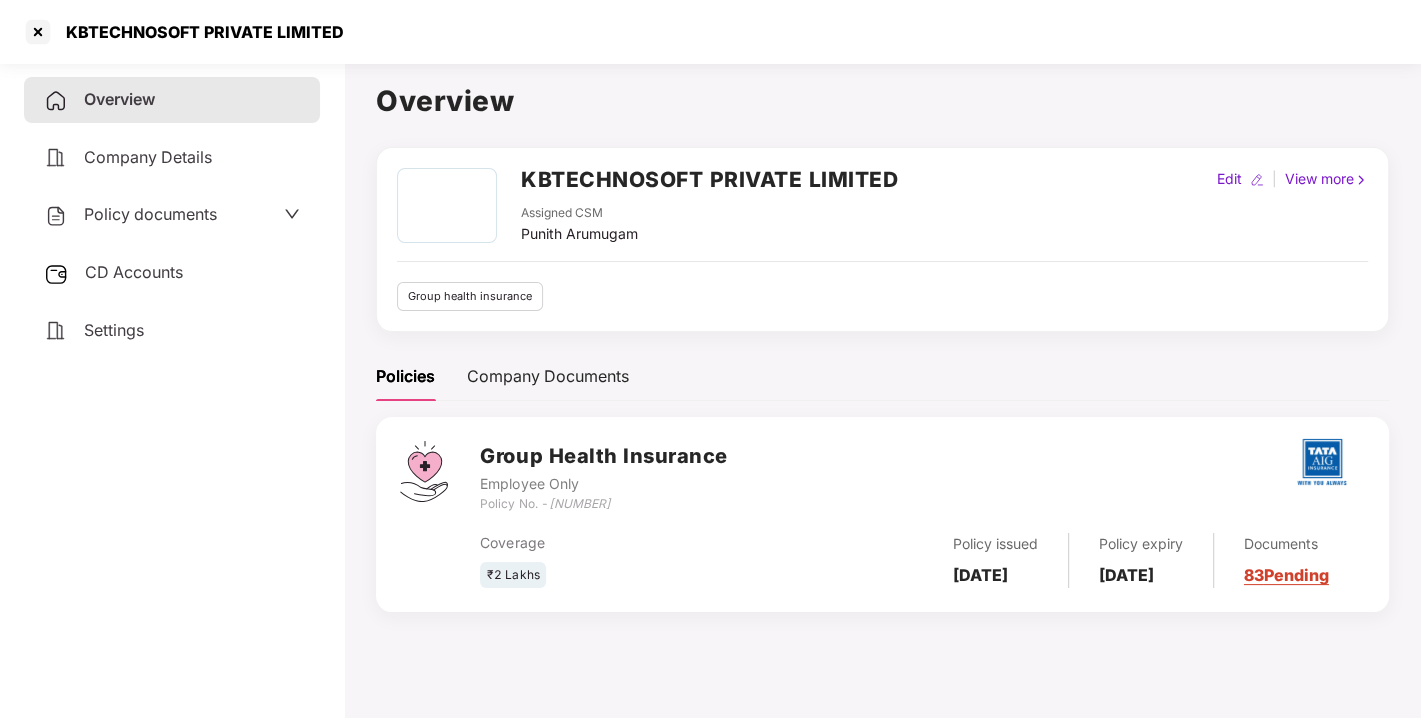 drag, startPoint x: 154, startPoint y: 197, endPoint x: 141, endPoint y: 214, distance: 21.400934 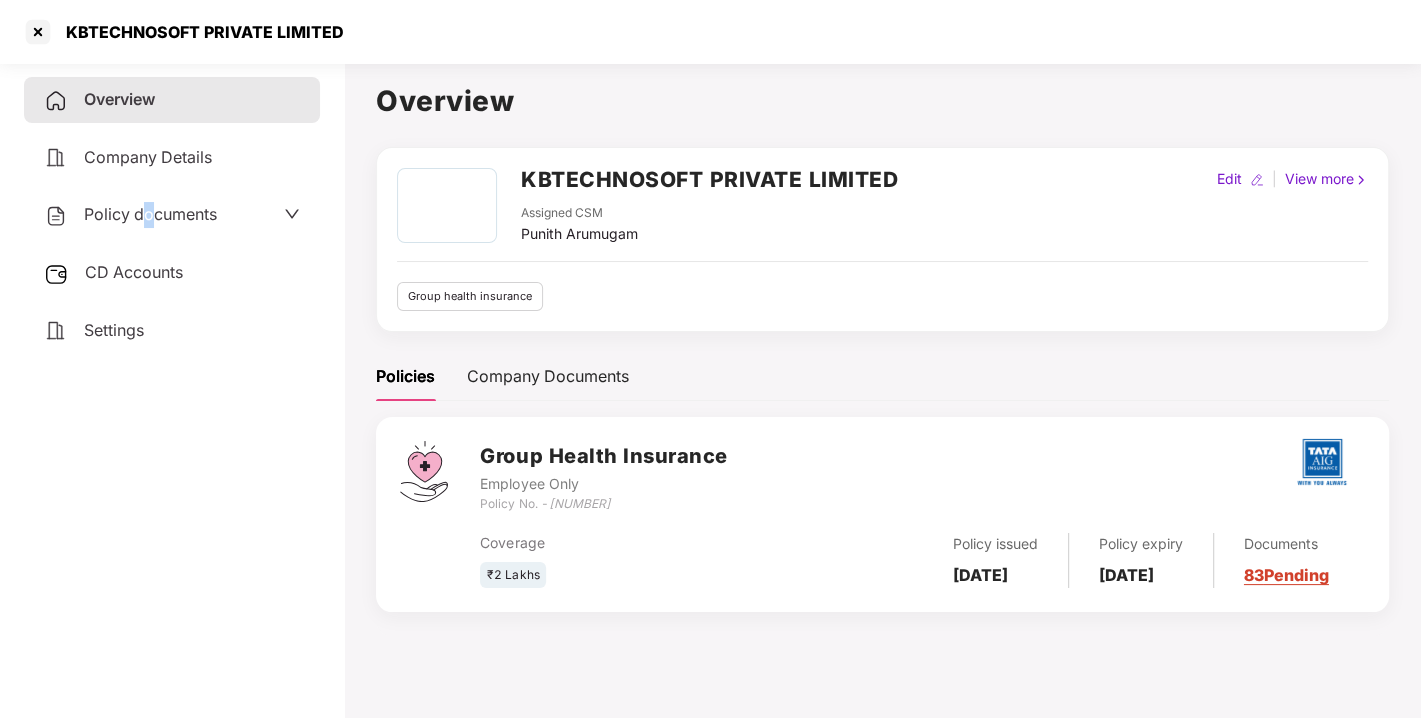 click on "Policy documents" at bounding box center [150, 214] 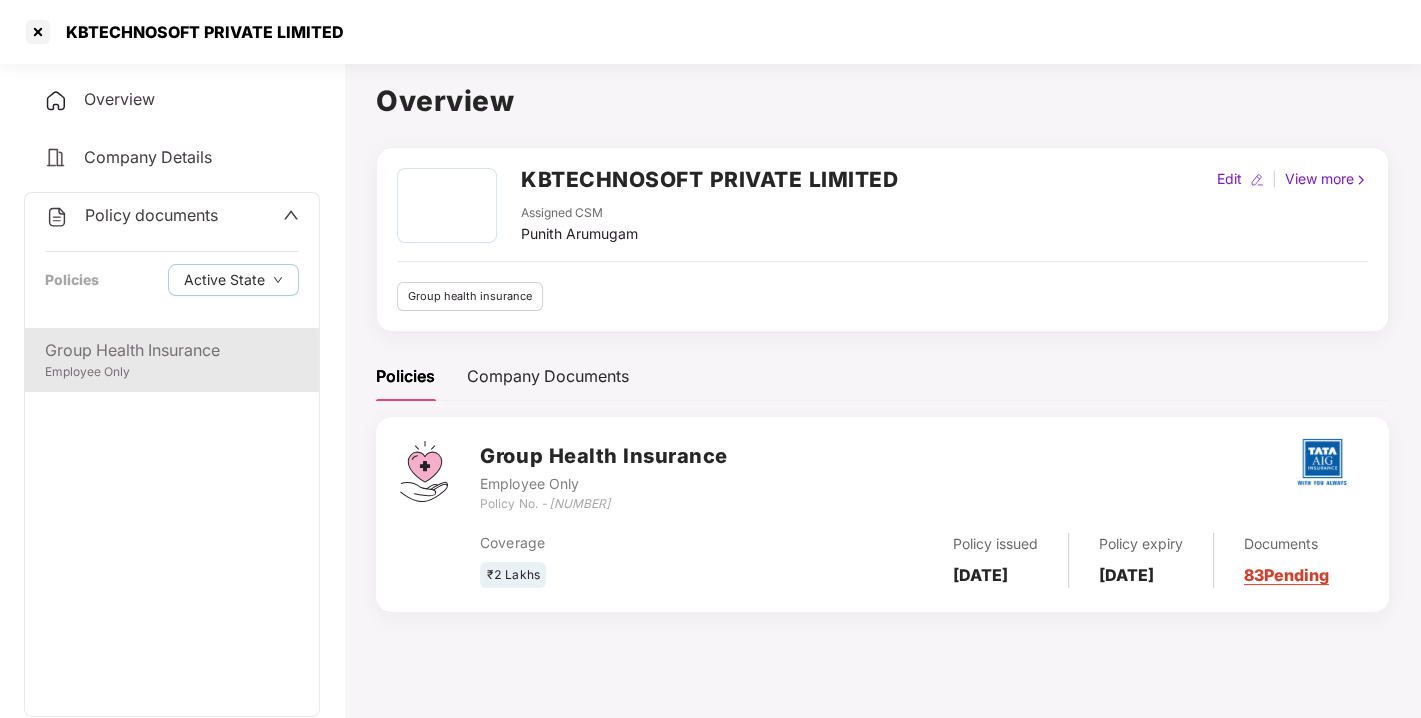 click on "Employee Only" at bounding box center [172, 372] 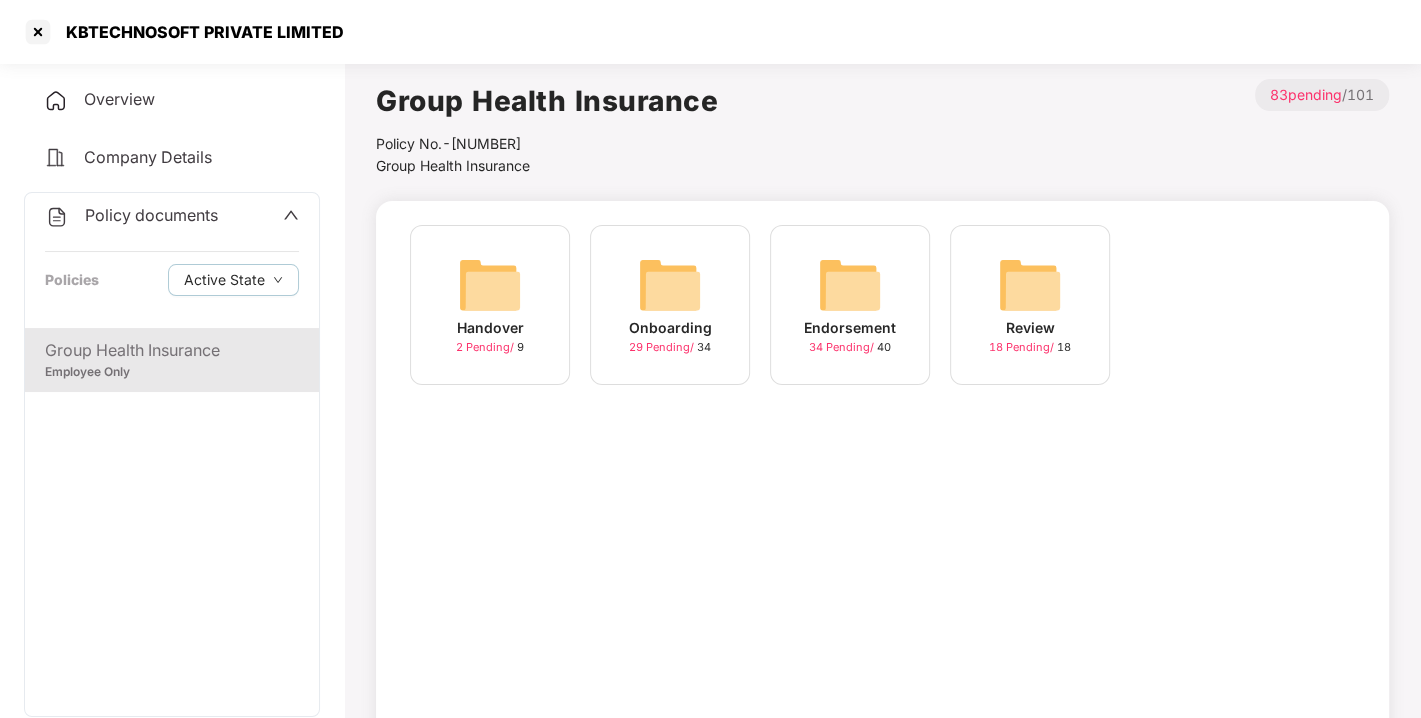 click on "Endorsement 34 Pending / 40" at bounding box center (850, 305) 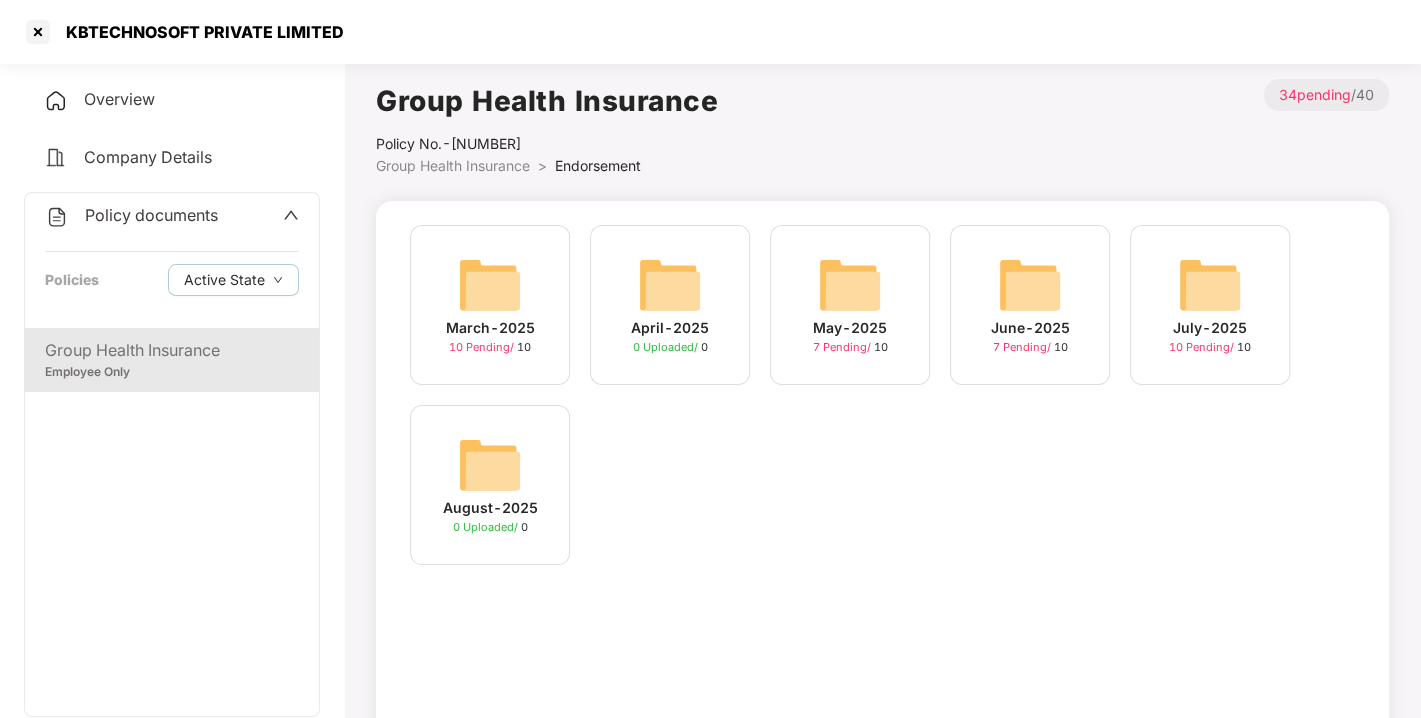 click at bounding box center (1210, 285) 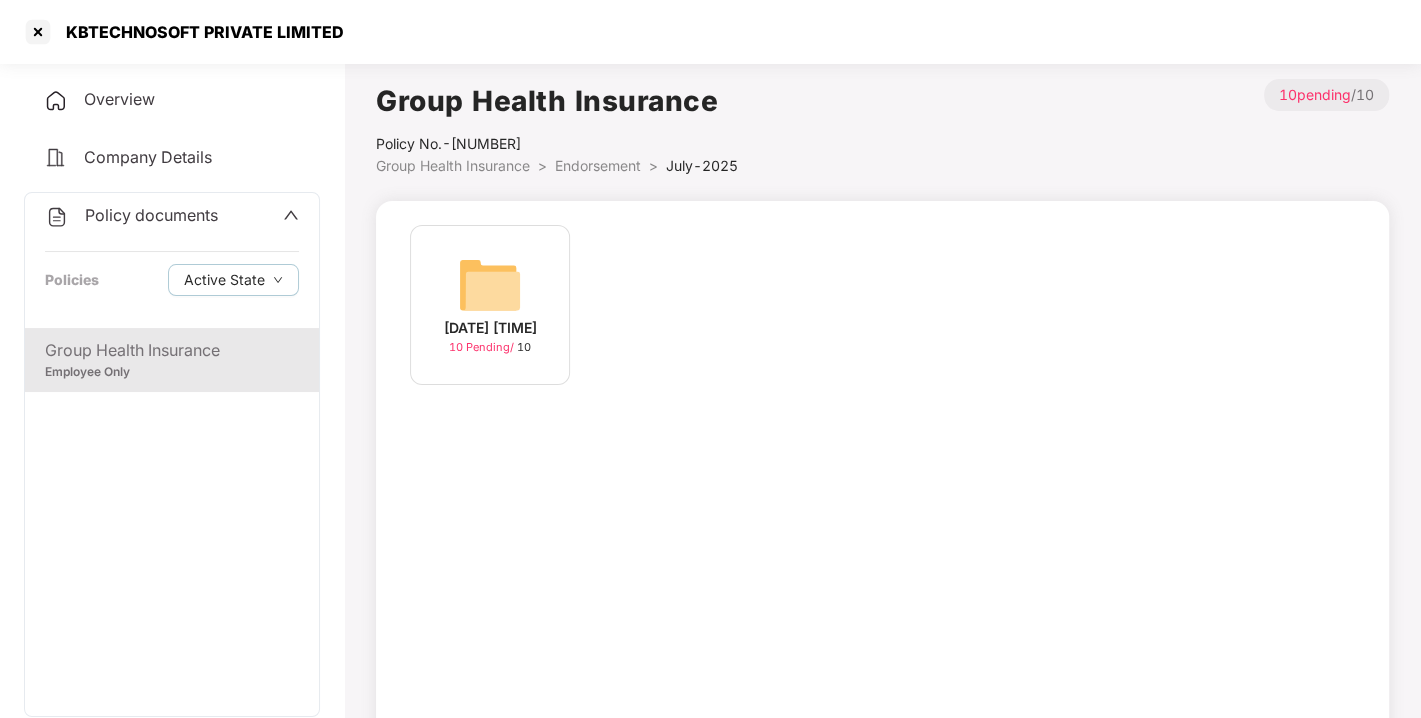 click at bounding box center [490, 285] 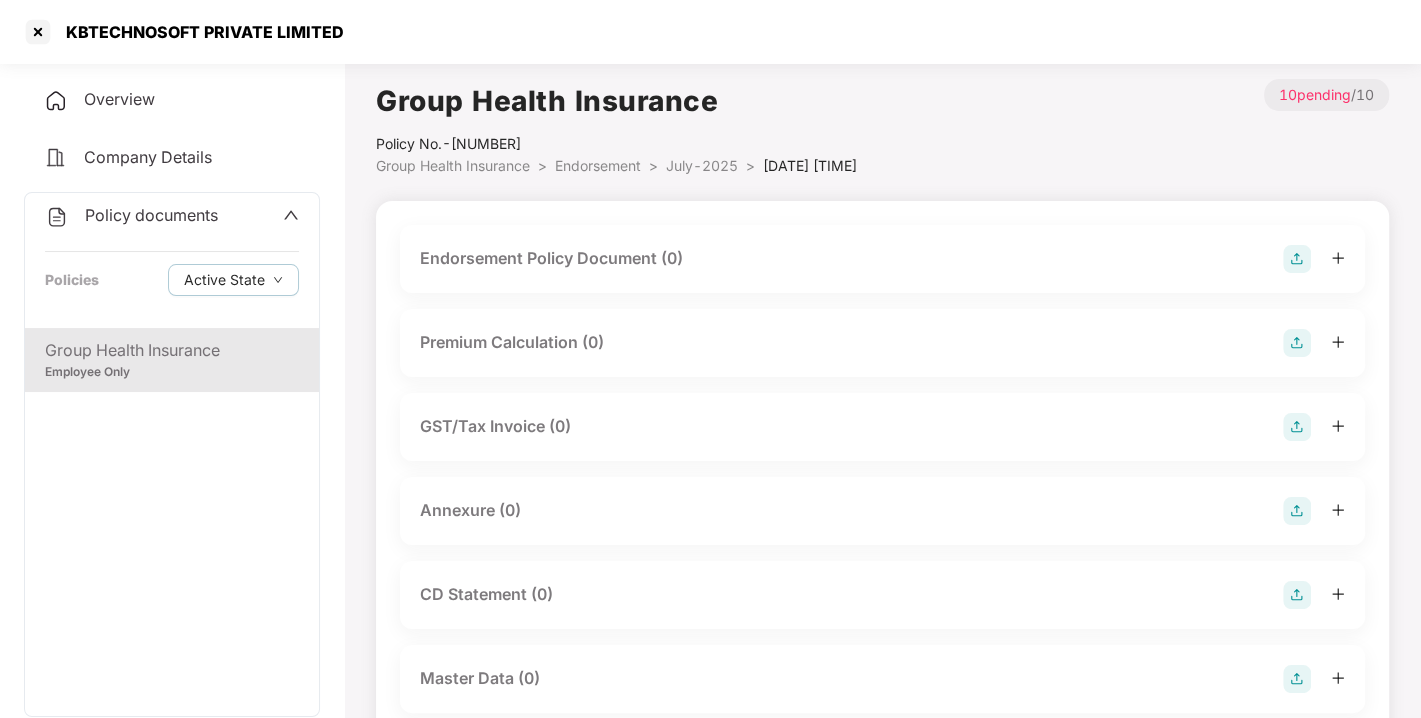 click at bounding box center [1297, 259] 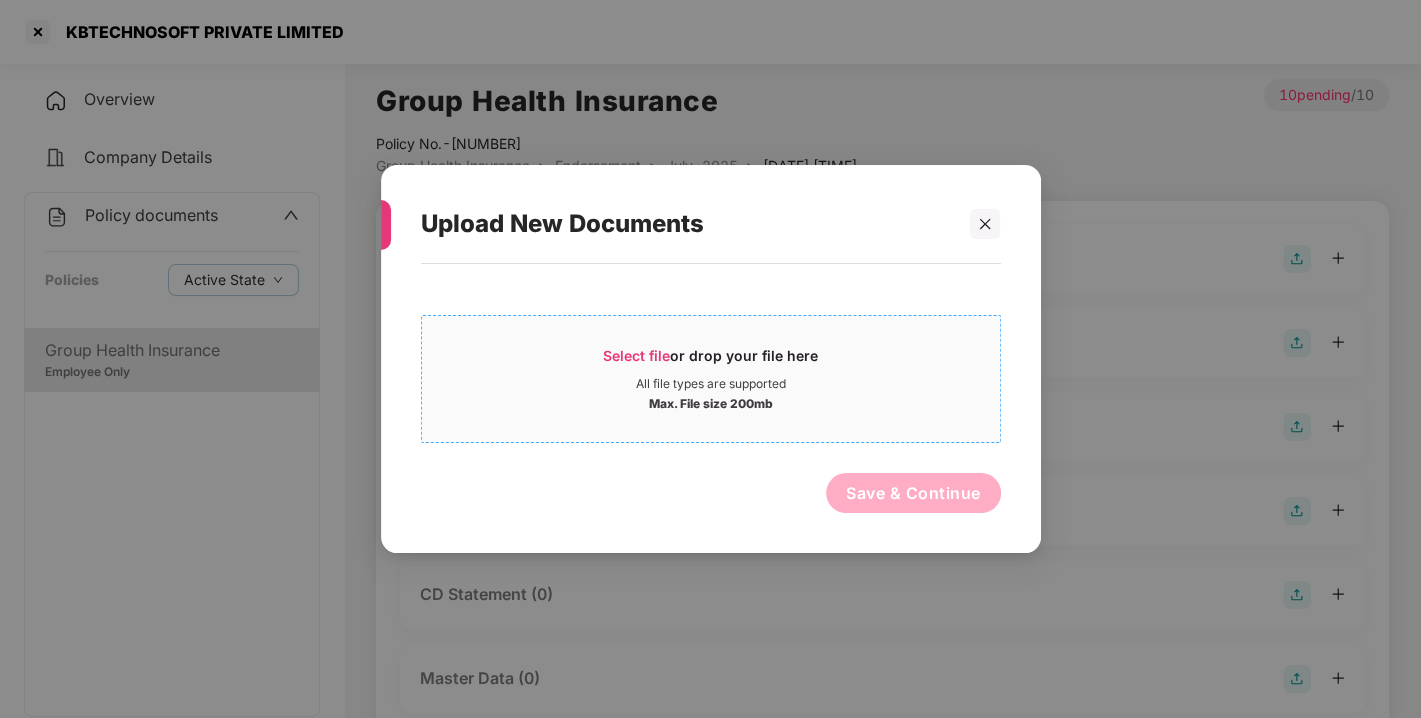click on "Select file  or drop your file here All file types are supported Max. File size 200mb" at bounding box center (711, 379) 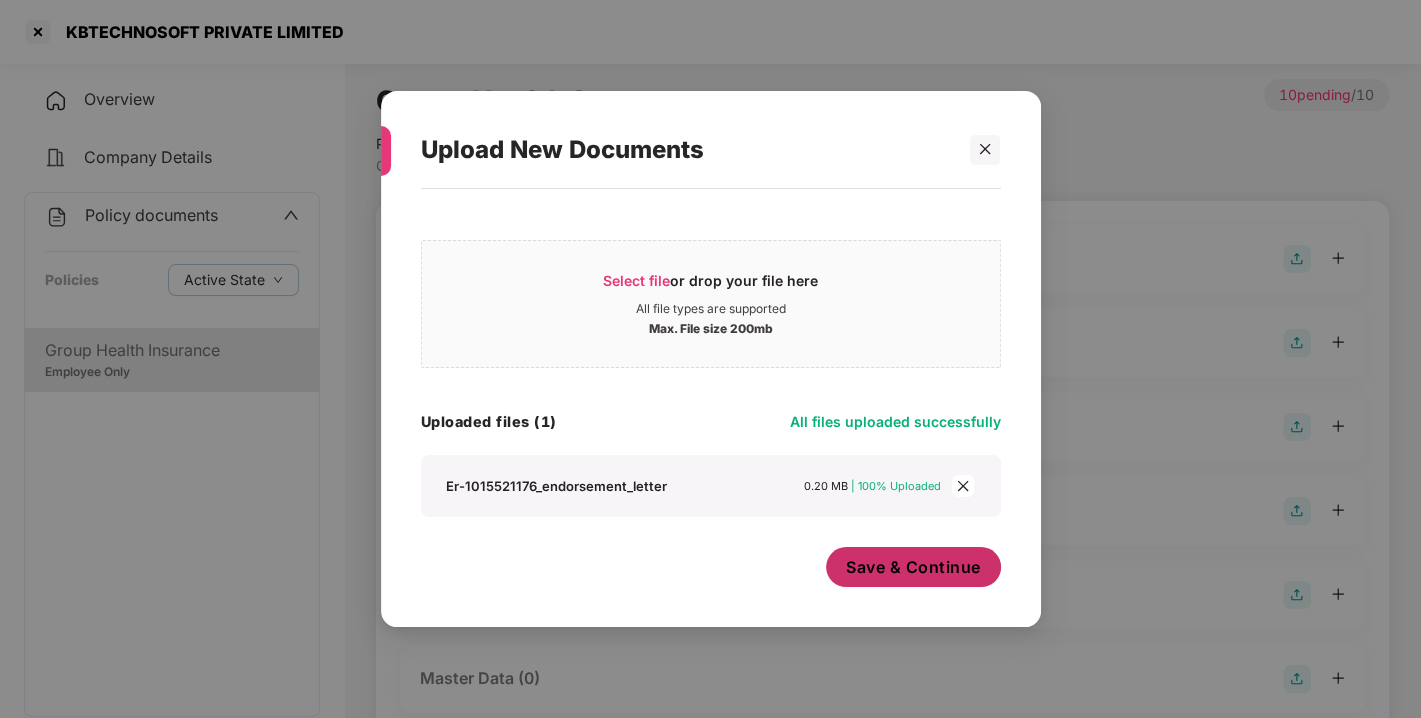 click on "Save & Continue" at bounding box center (913, 567) 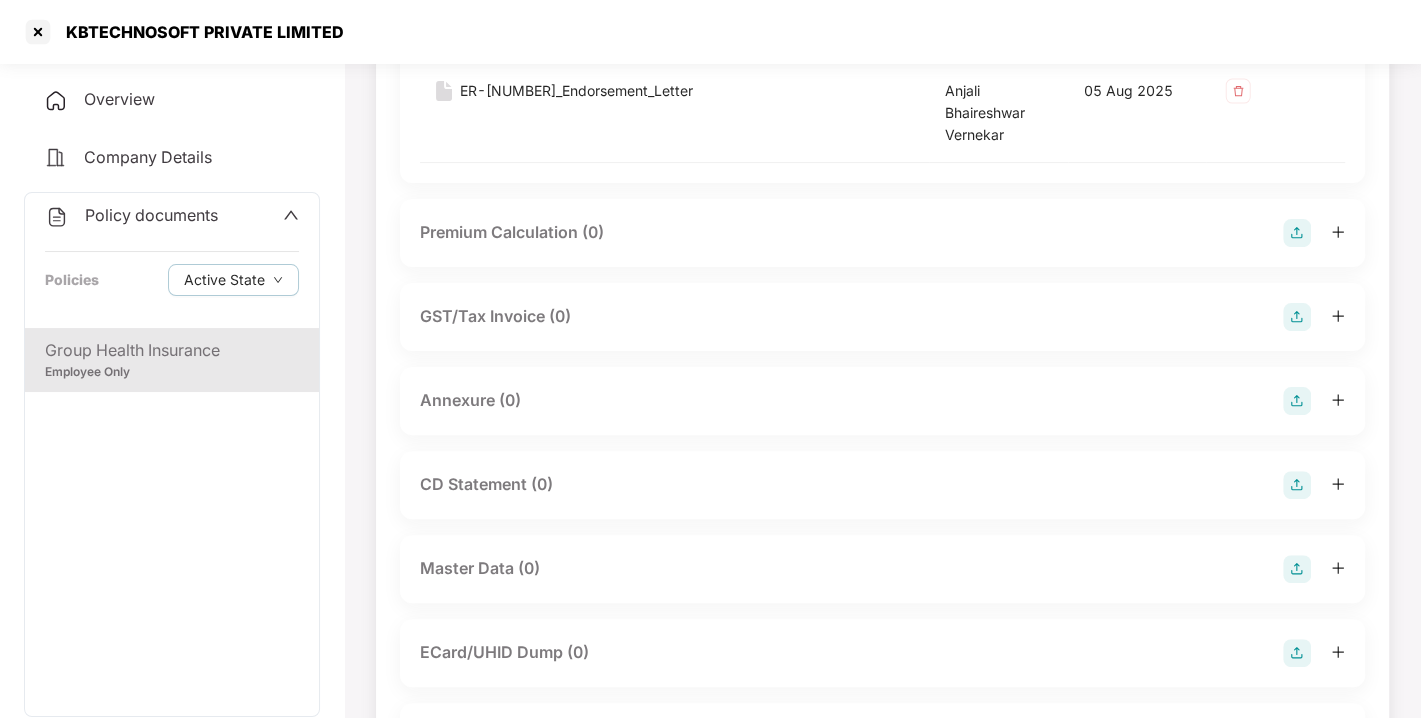 scroll, scrollTop: 359, scrollLeft: 0, axis: vertical 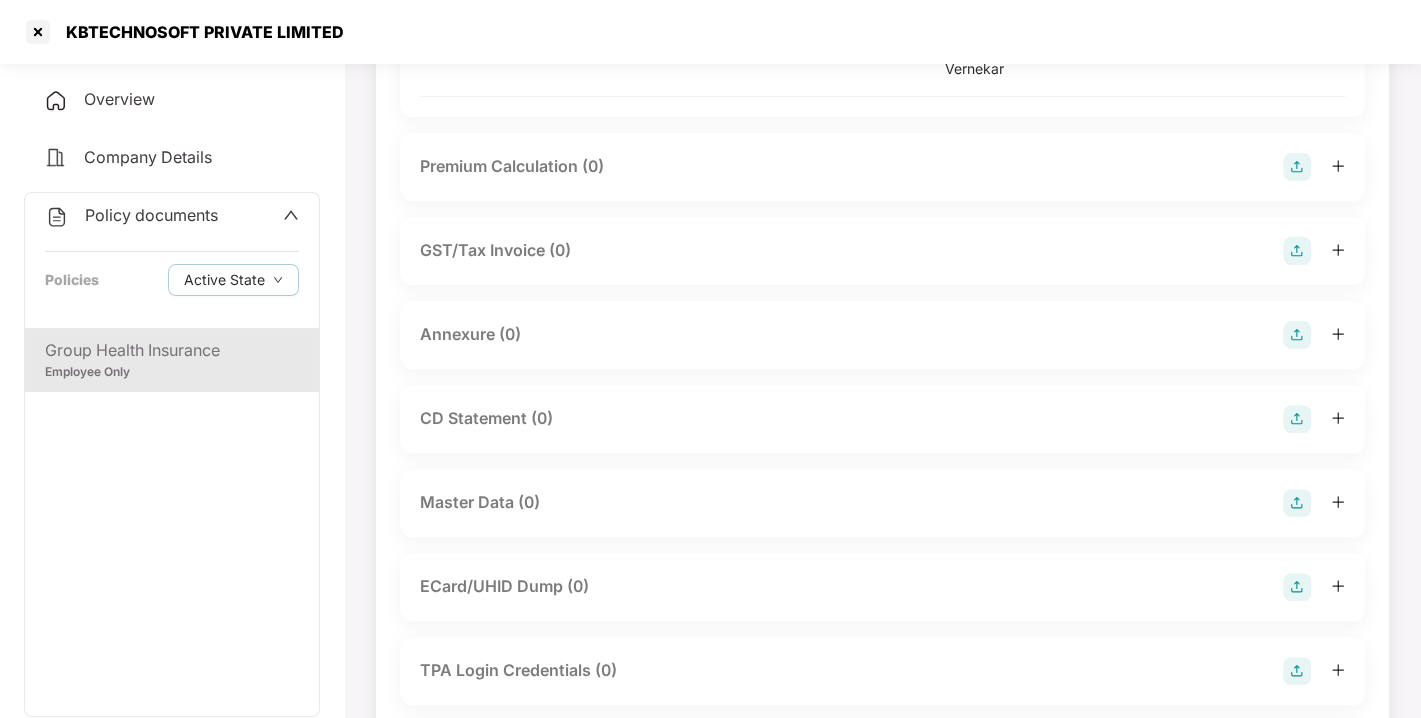 click at bounding box center [1297, 335] 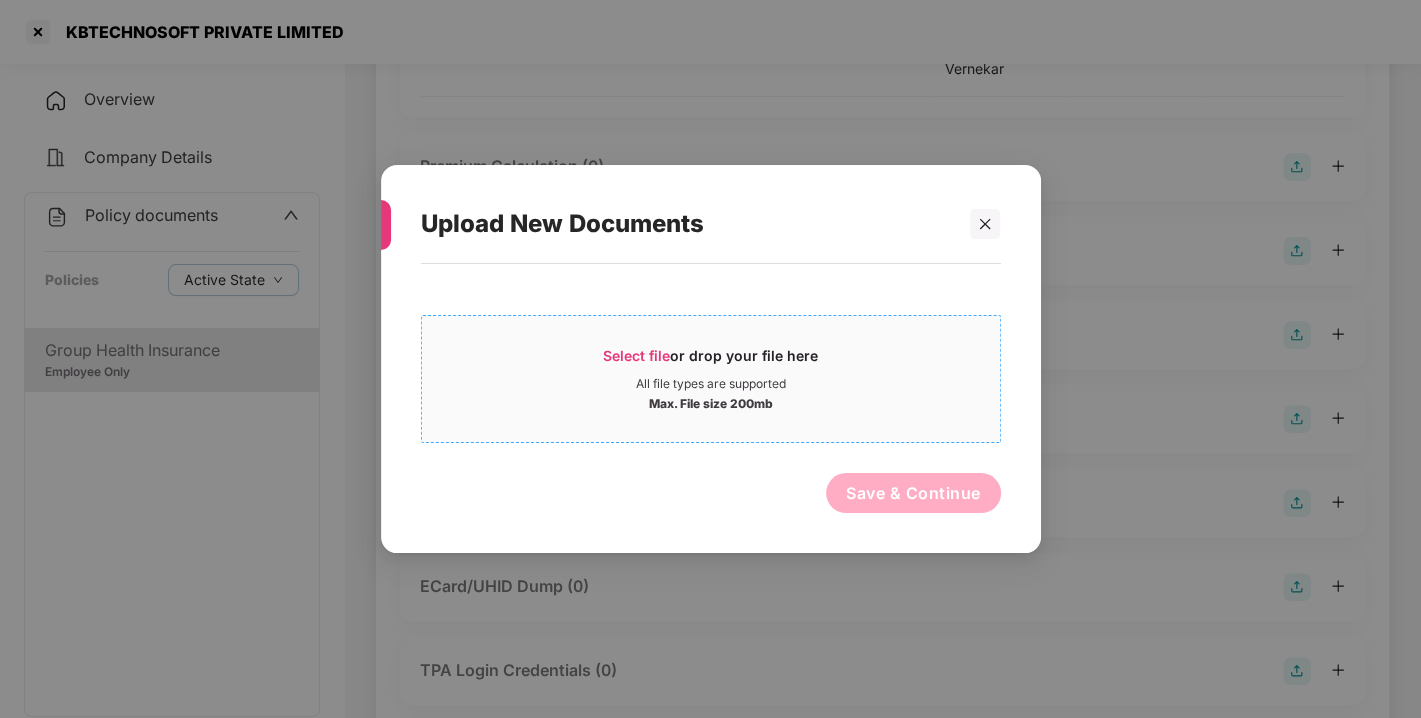 click on "Select file" at bounding box center [636, 355] 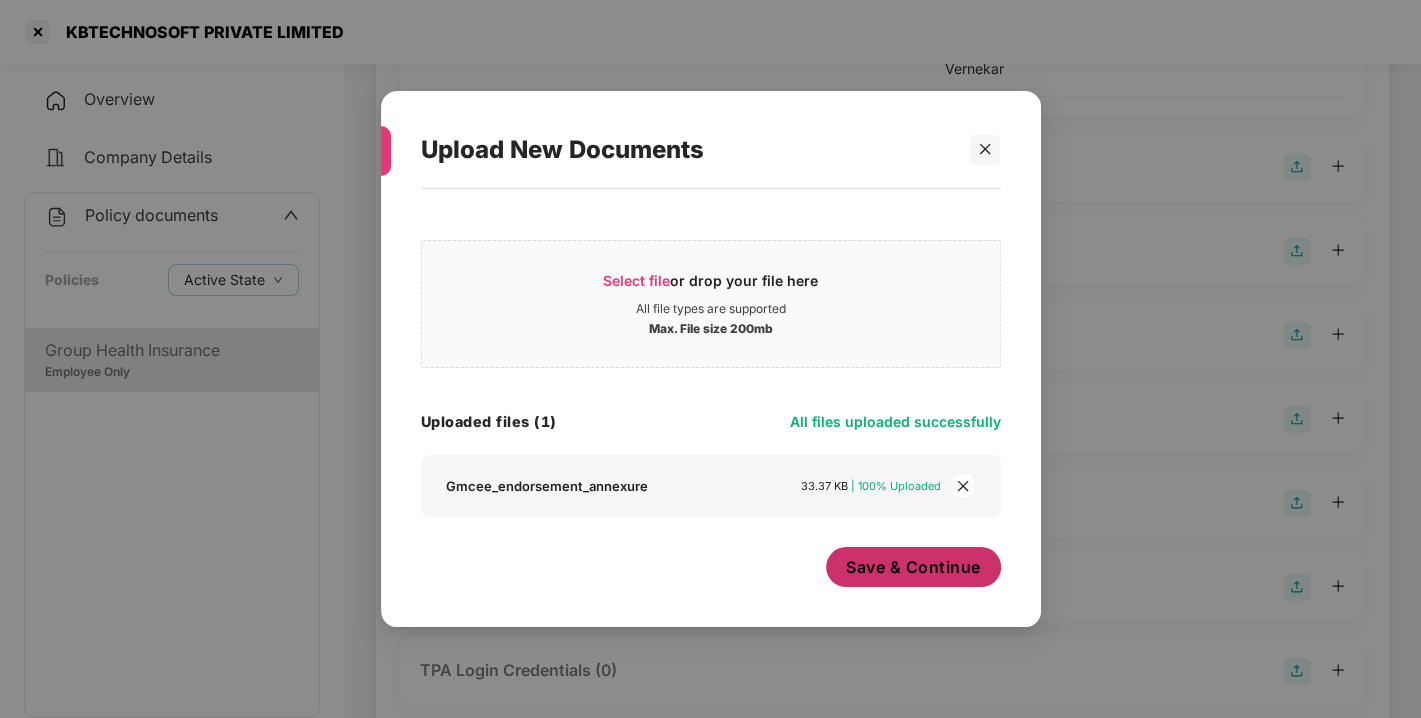 click on "Save & Continue" at bounding box center [913, 567] 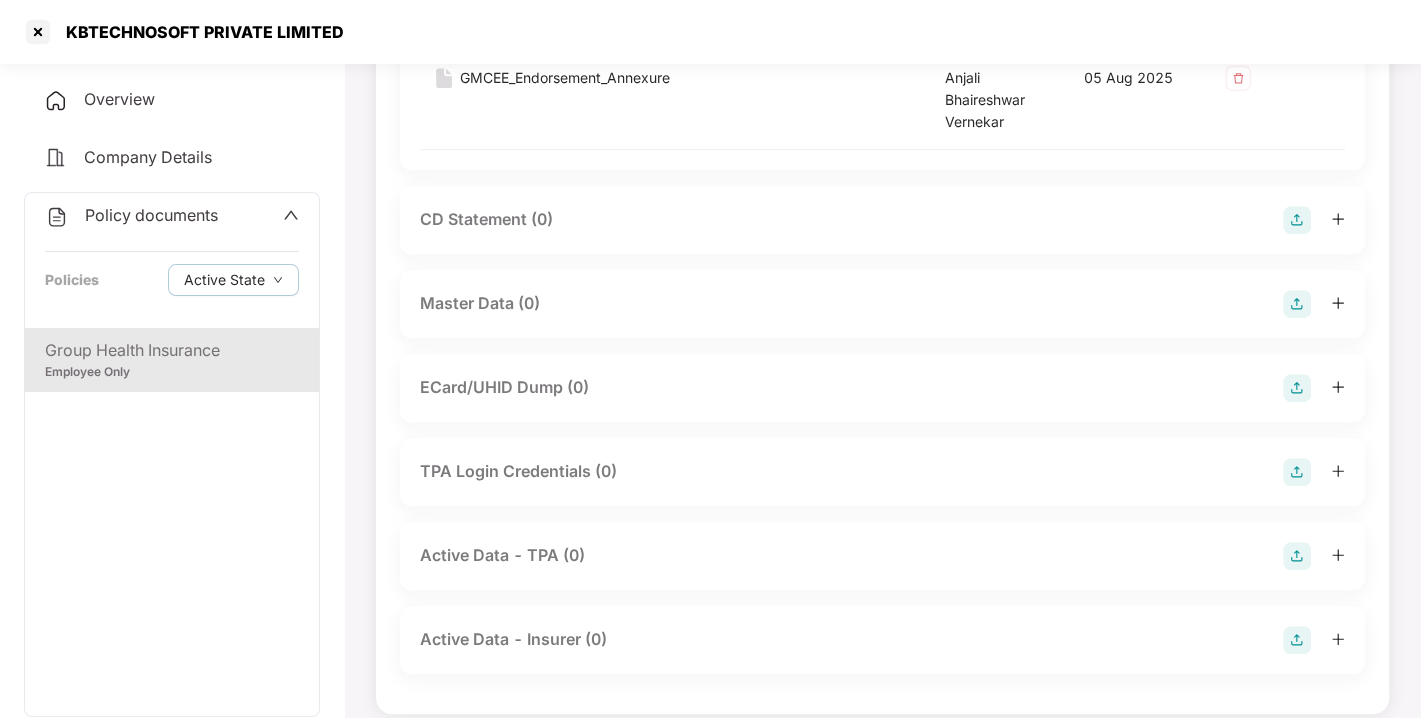 scroll, scrollTop: 742, scrollLeft: 0, axis: vertical 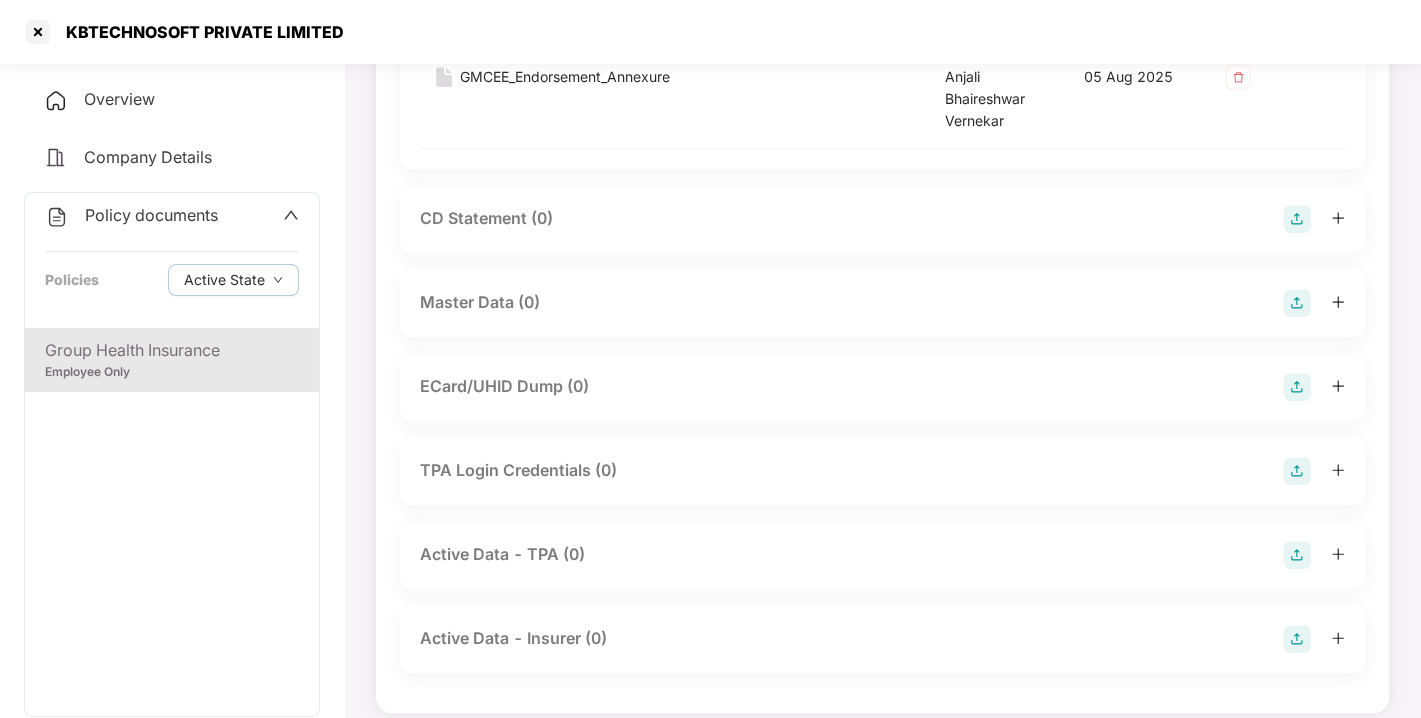 click at bounding box center [1297, 303] 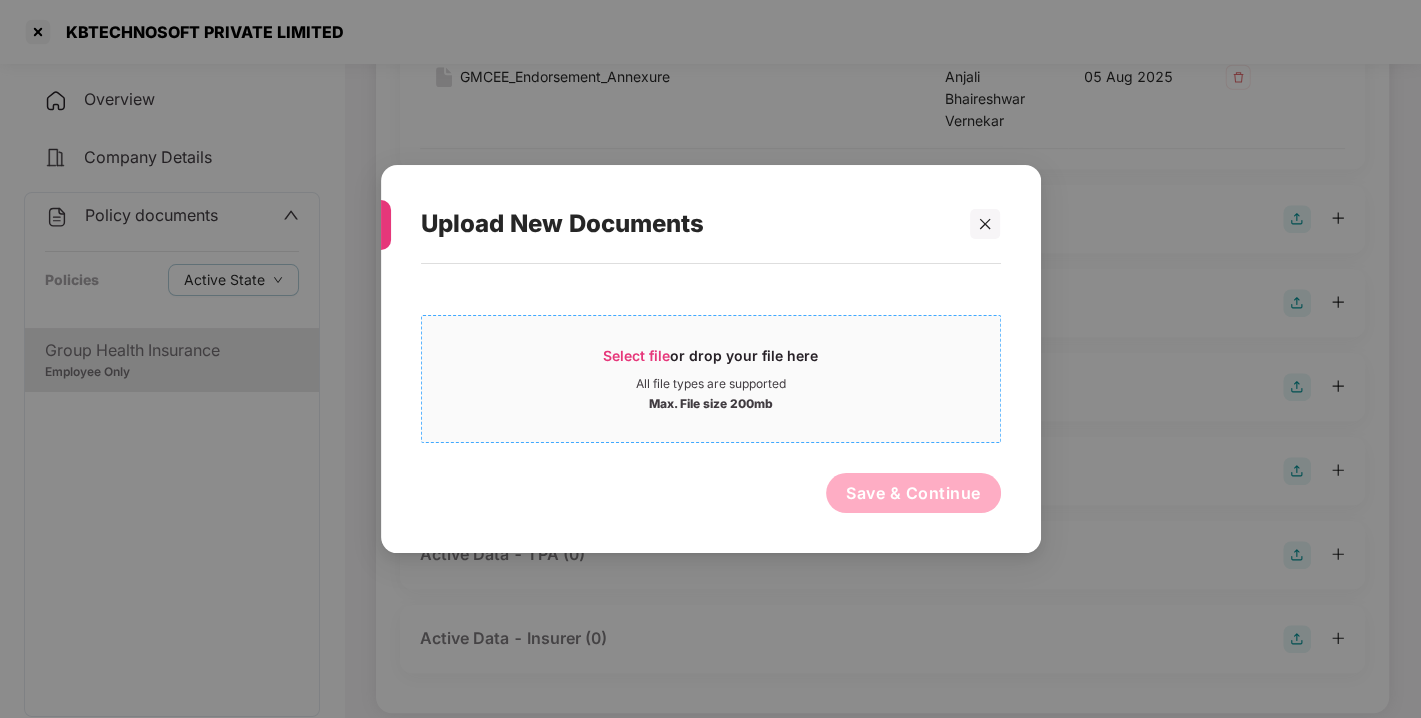 click on "Select file  or drop your file here All file types are supported Max. File size 200mb" at bounding box center [711, 379] 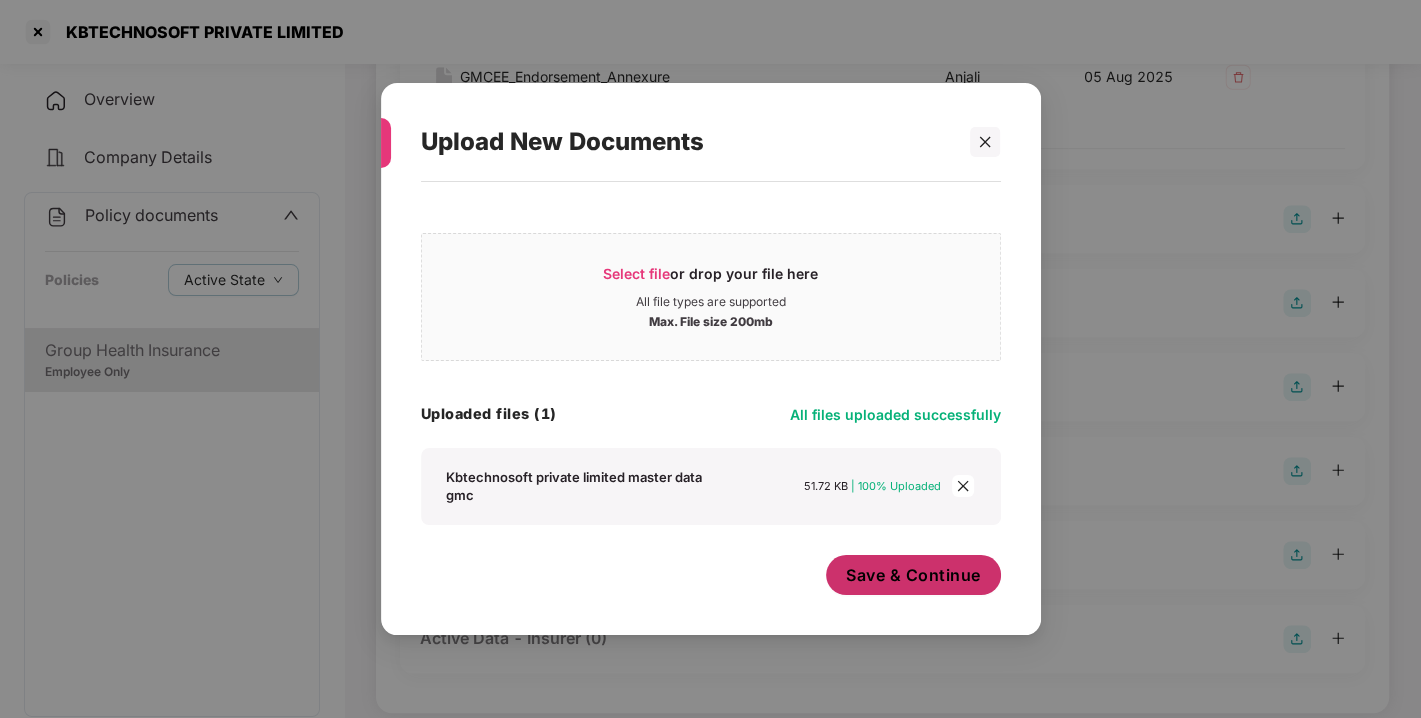 click on "Save & Continue" at bounding box center (913, 575) 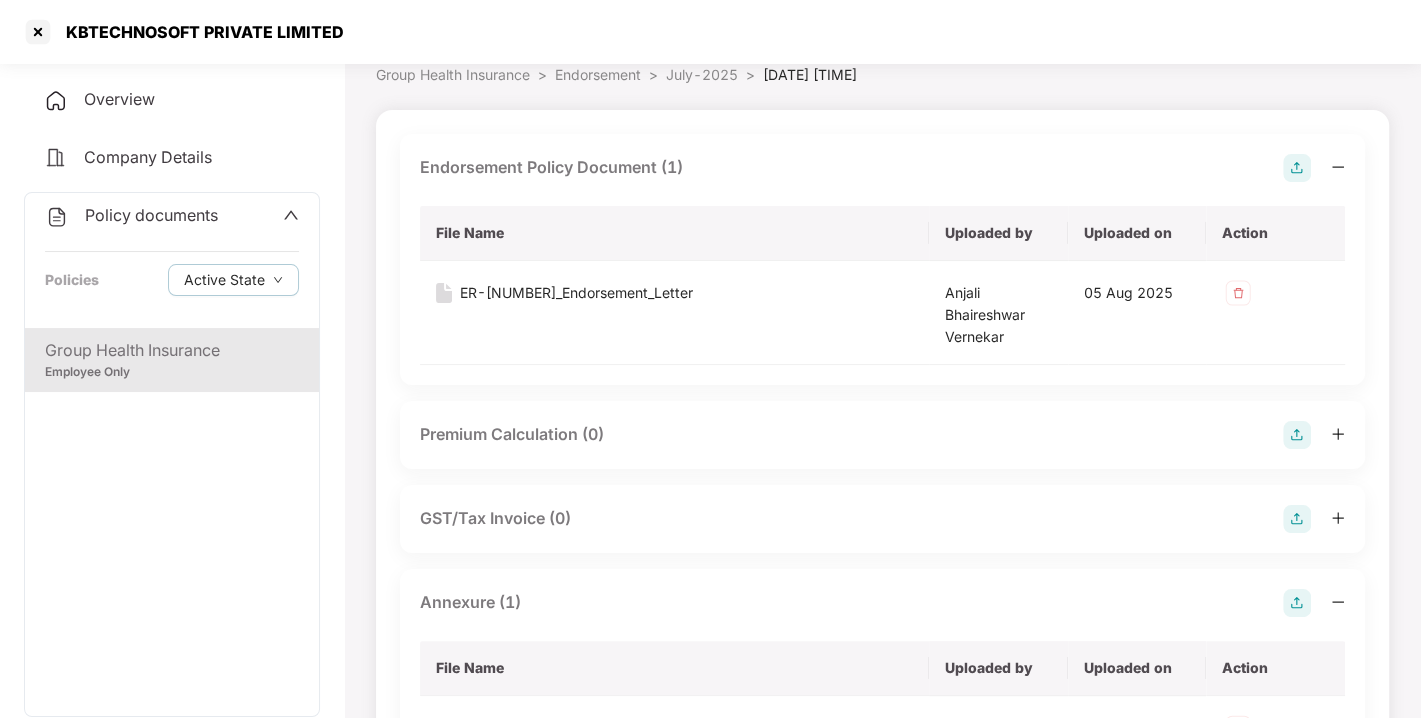 scroll, scrollTop: 0, scrollLeft: 0, axis: both 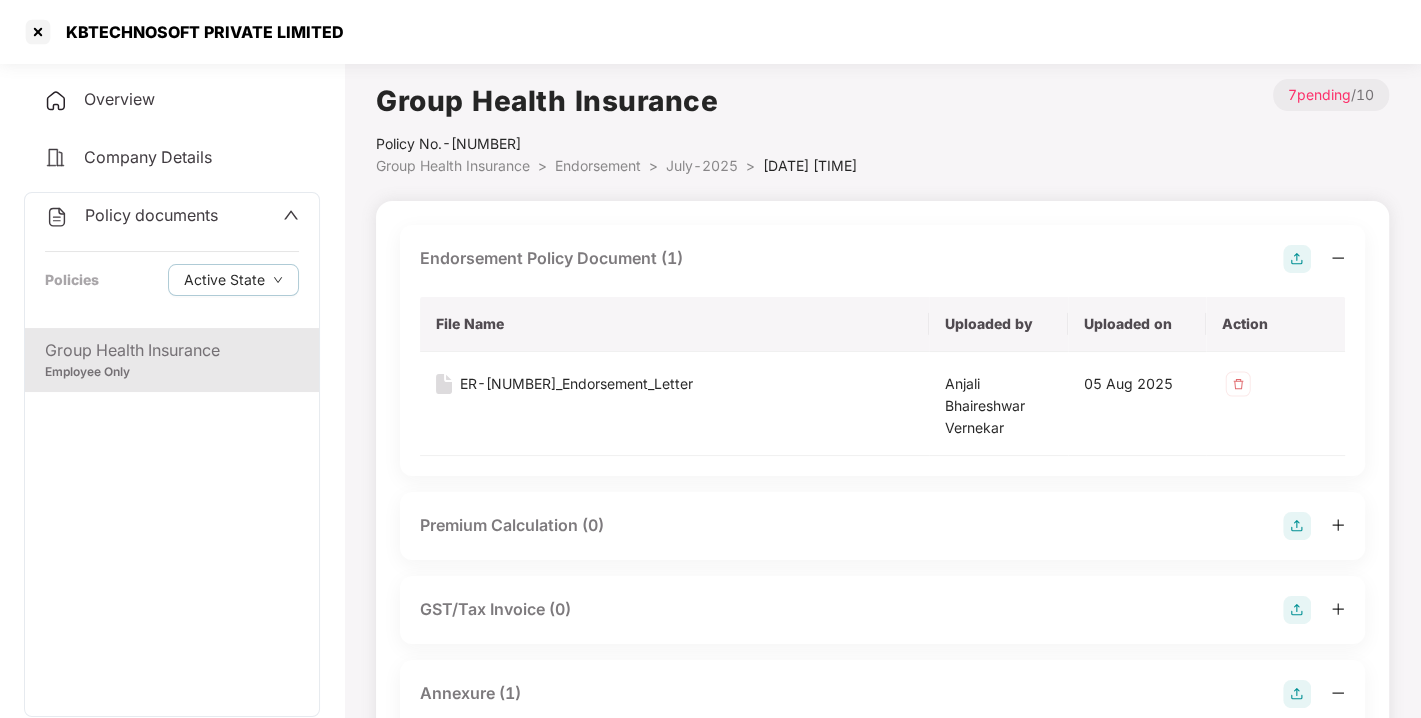 click on "Policy documents" at bounding box center [151, 215] 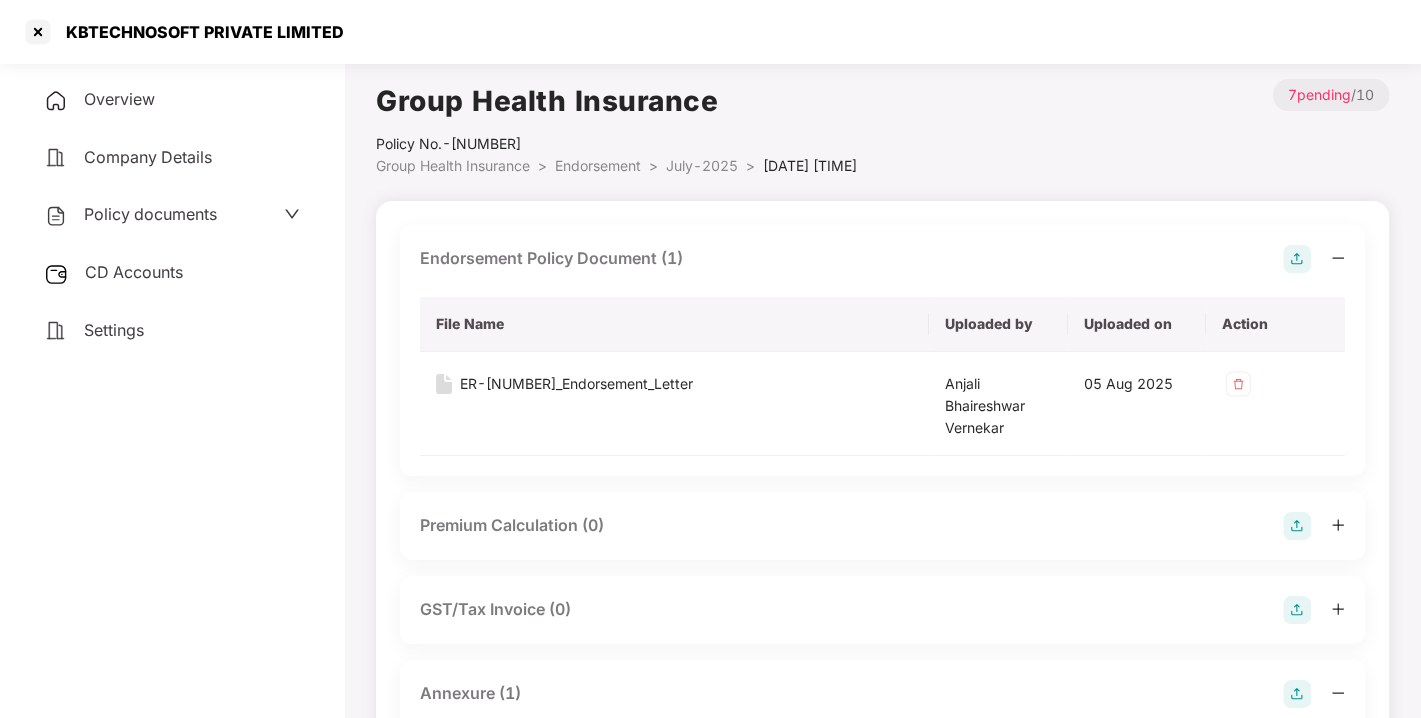 click on "CD Accounts" at bounding box center (134, 272) 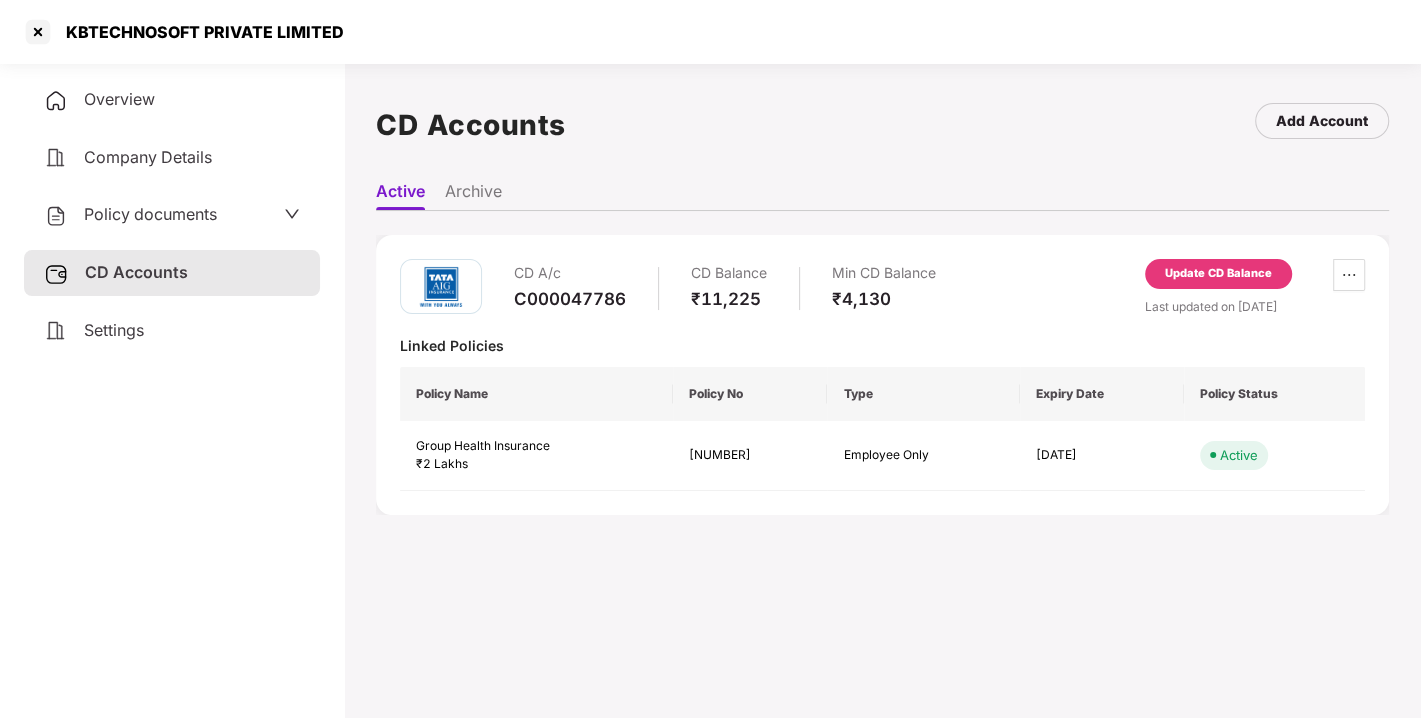 click on "Update CD Balance" at bounding box center [1218, 274] 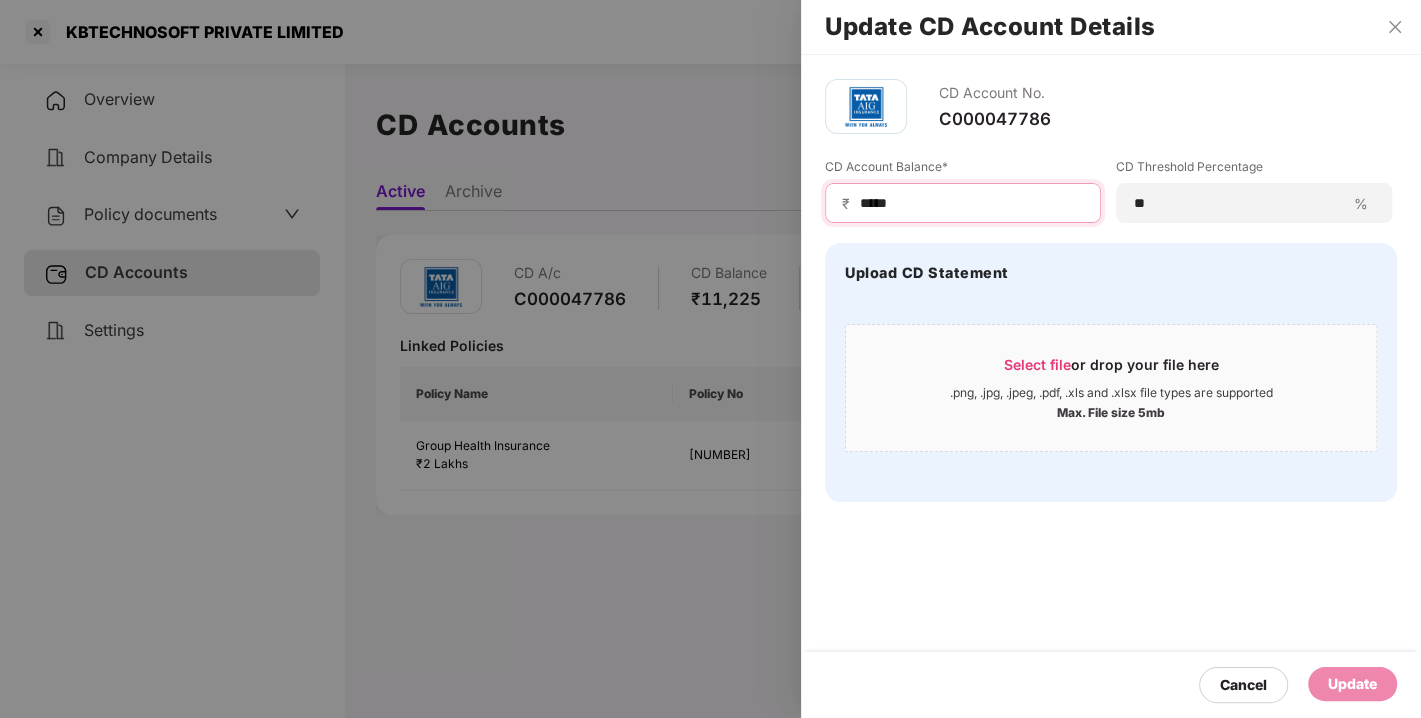 drag, startPoint x: 929, startPoint y: 194, endPoint x: 736, endPoint y: 195, distance: 193.0026 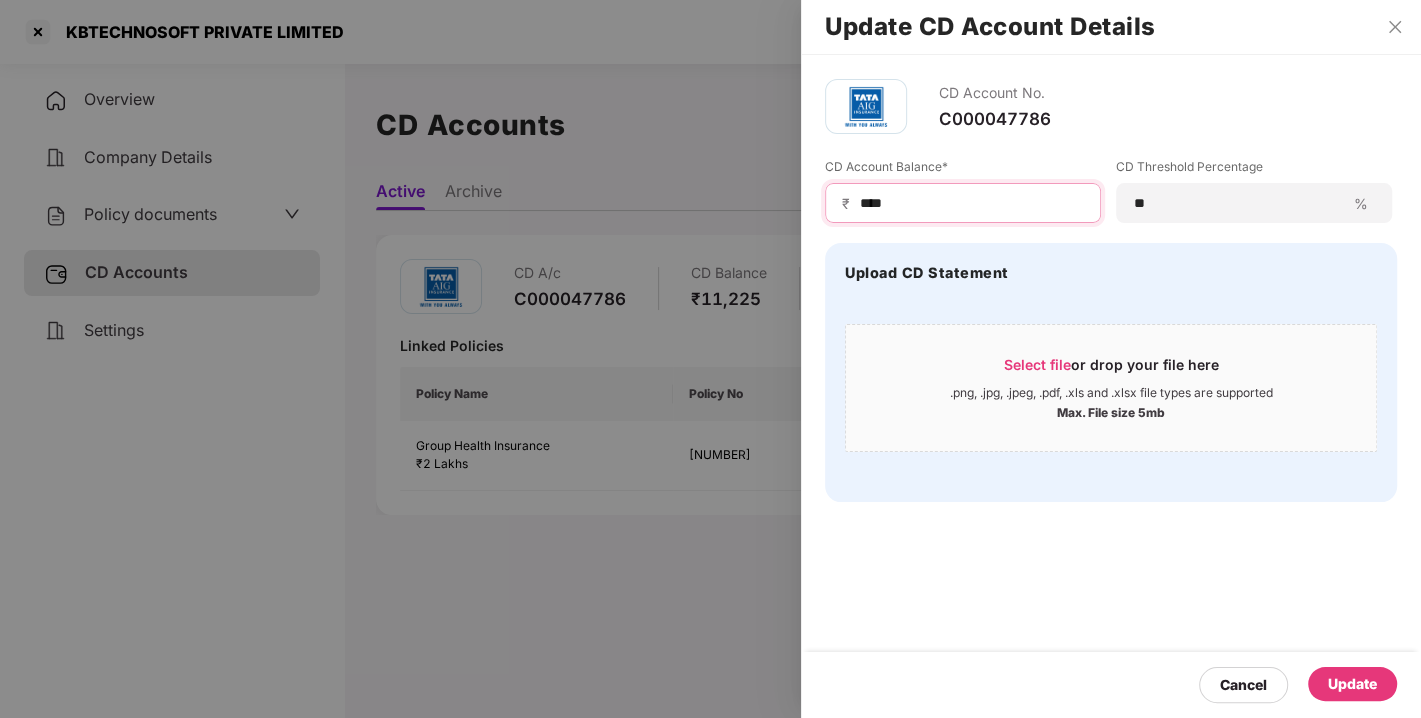 type on "****" 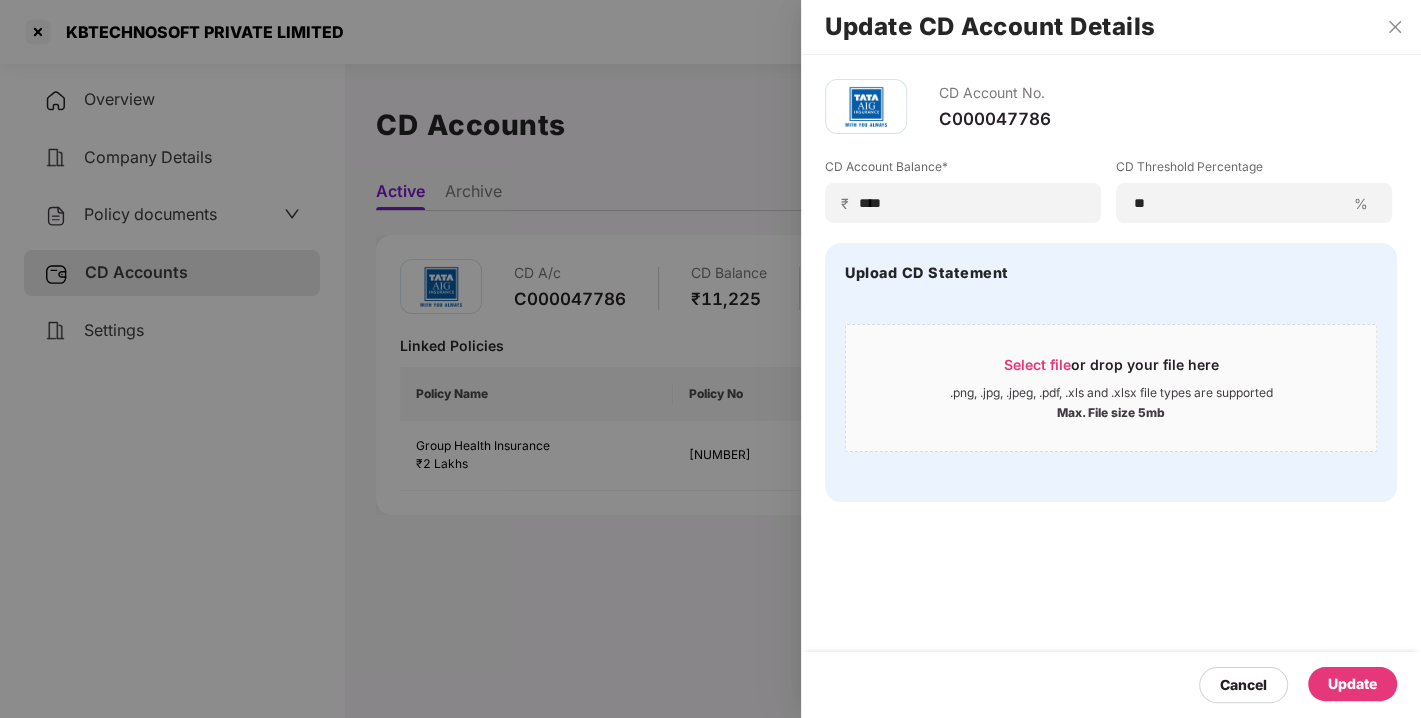 click on "Update" at bounding box center (1352, 684) 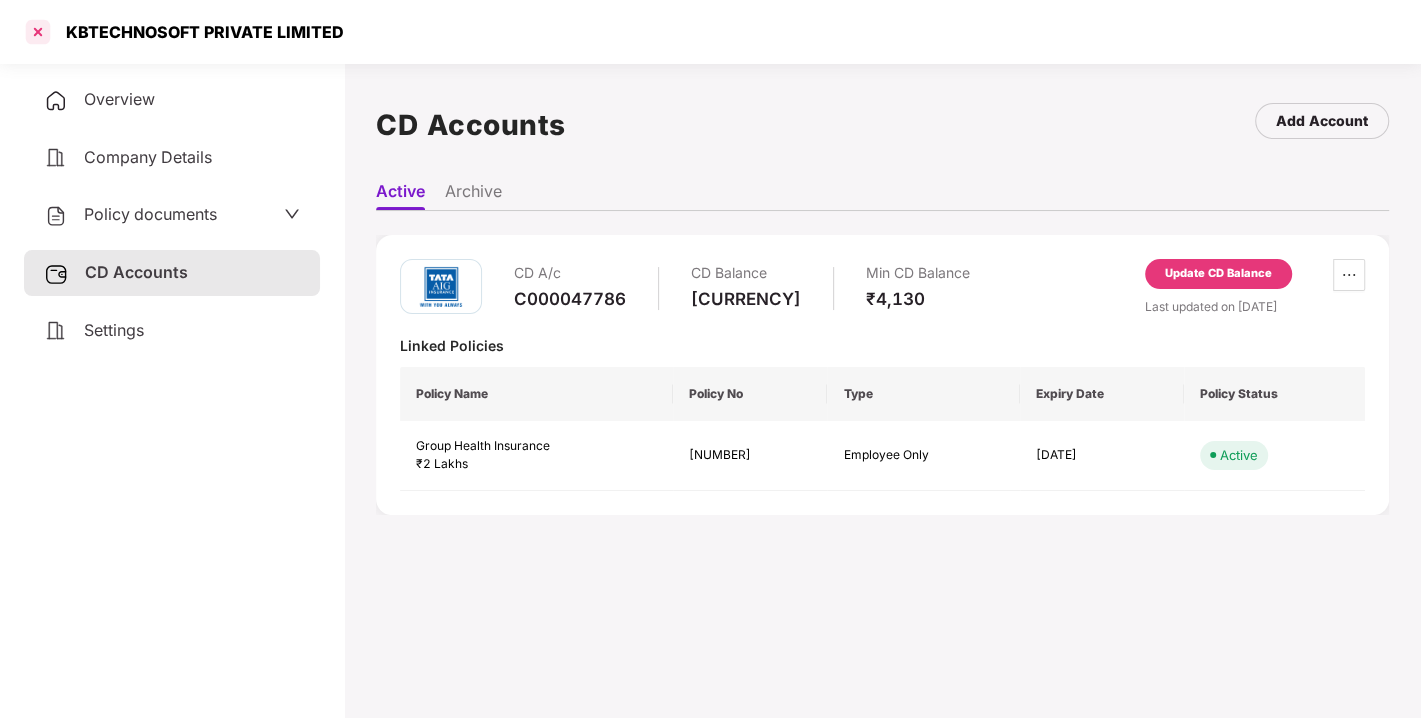 click at bounding box center [38, 32] 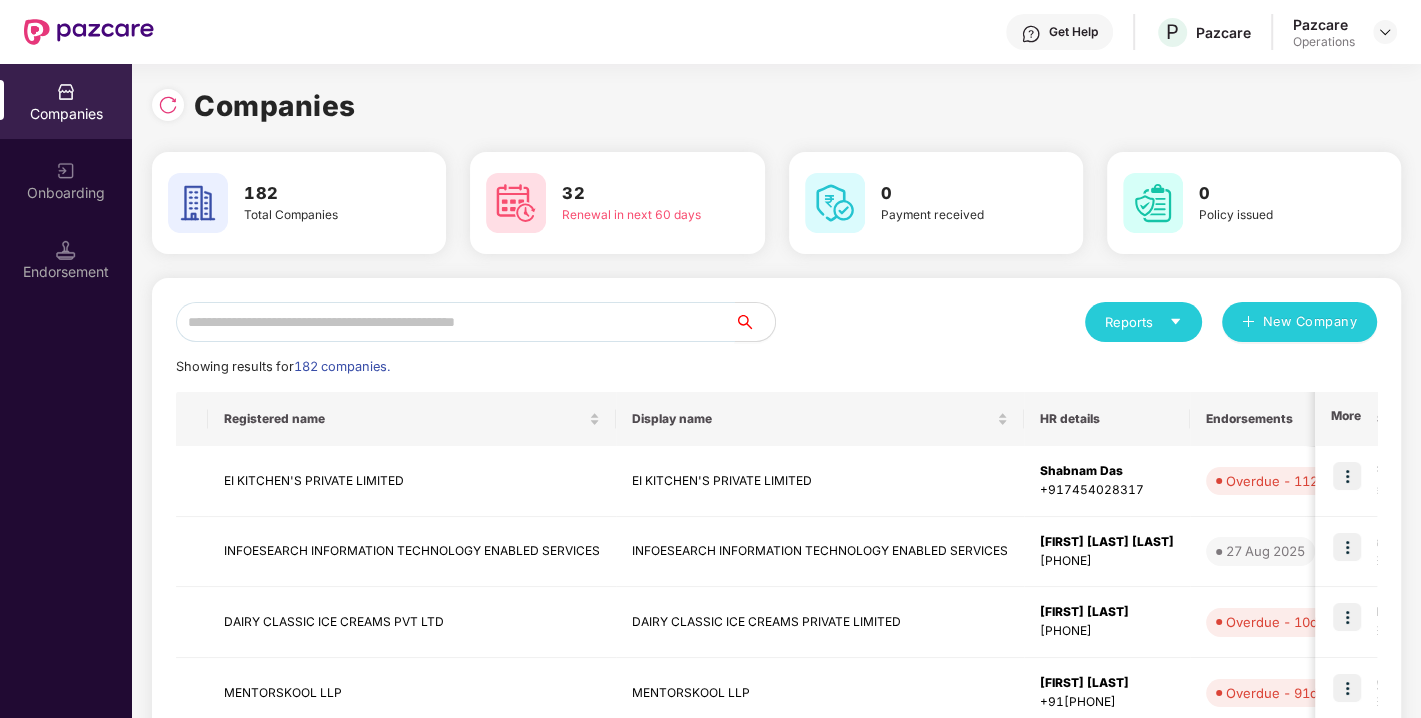 click at bounding box center [455, 322] 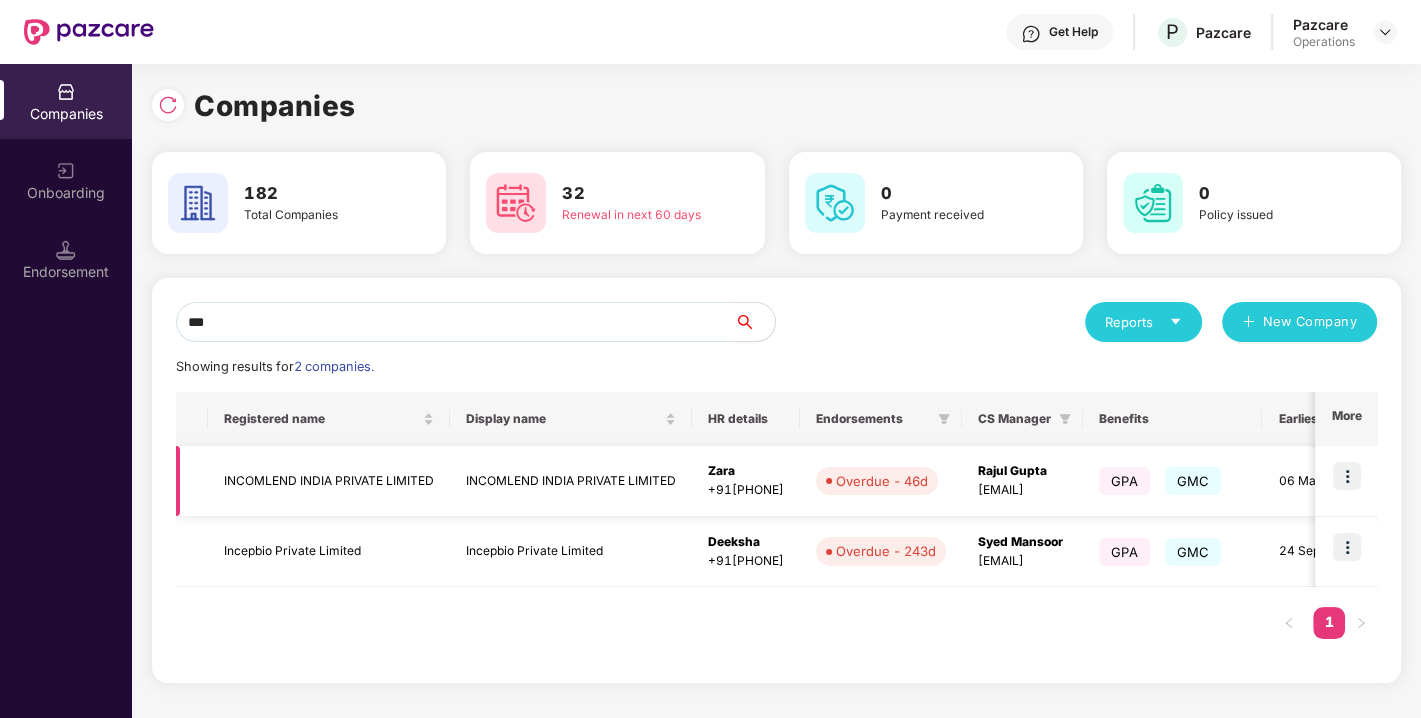 type on "***" 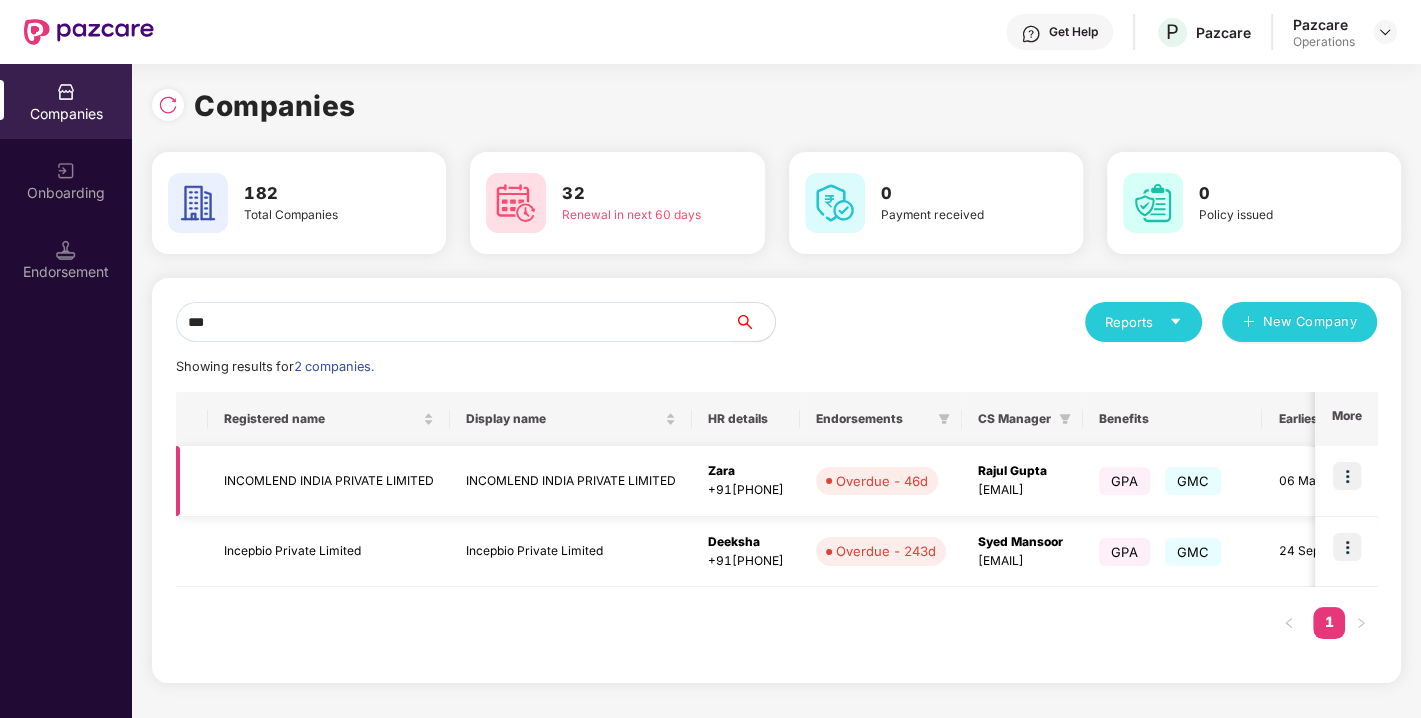 click on "INCOMLEND INDIA PRIVATE LIMITED" at bounding box center (329, 481) 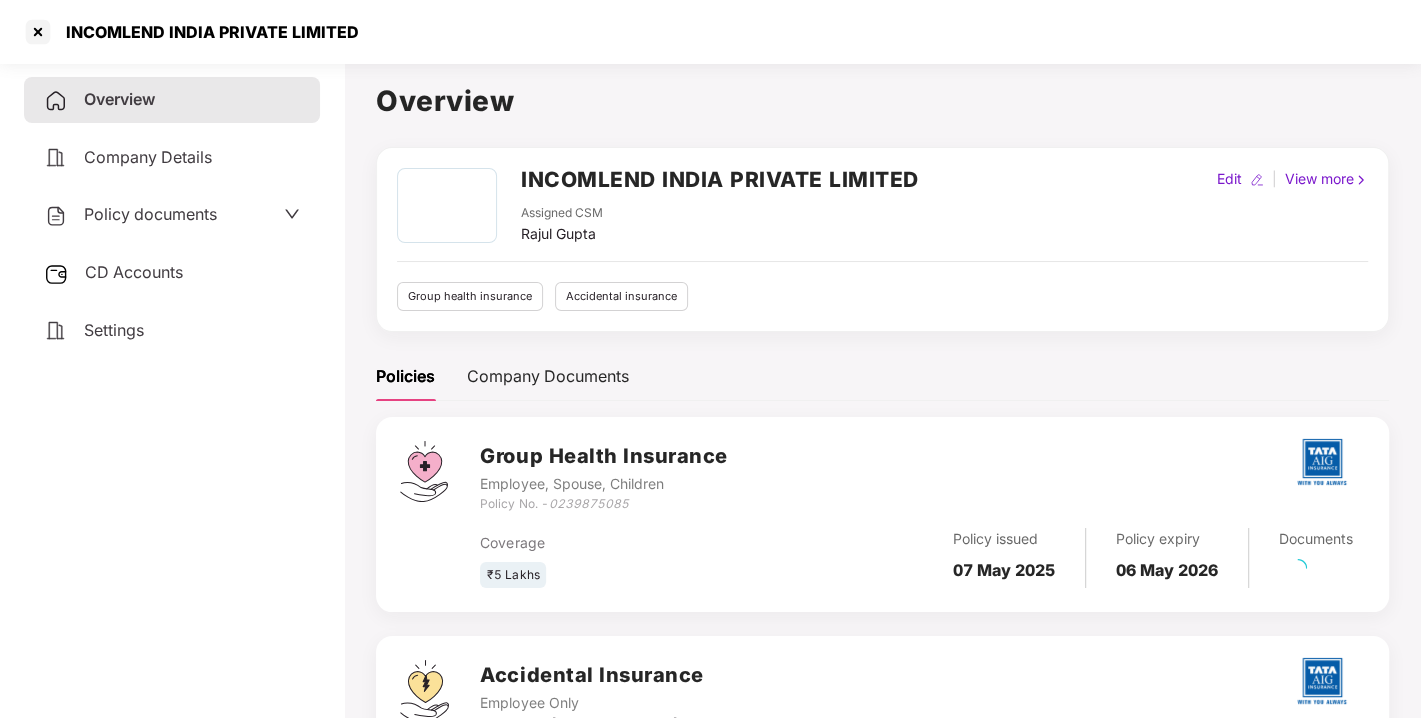 click on "Policy documents" at bounding box center [150, 214] 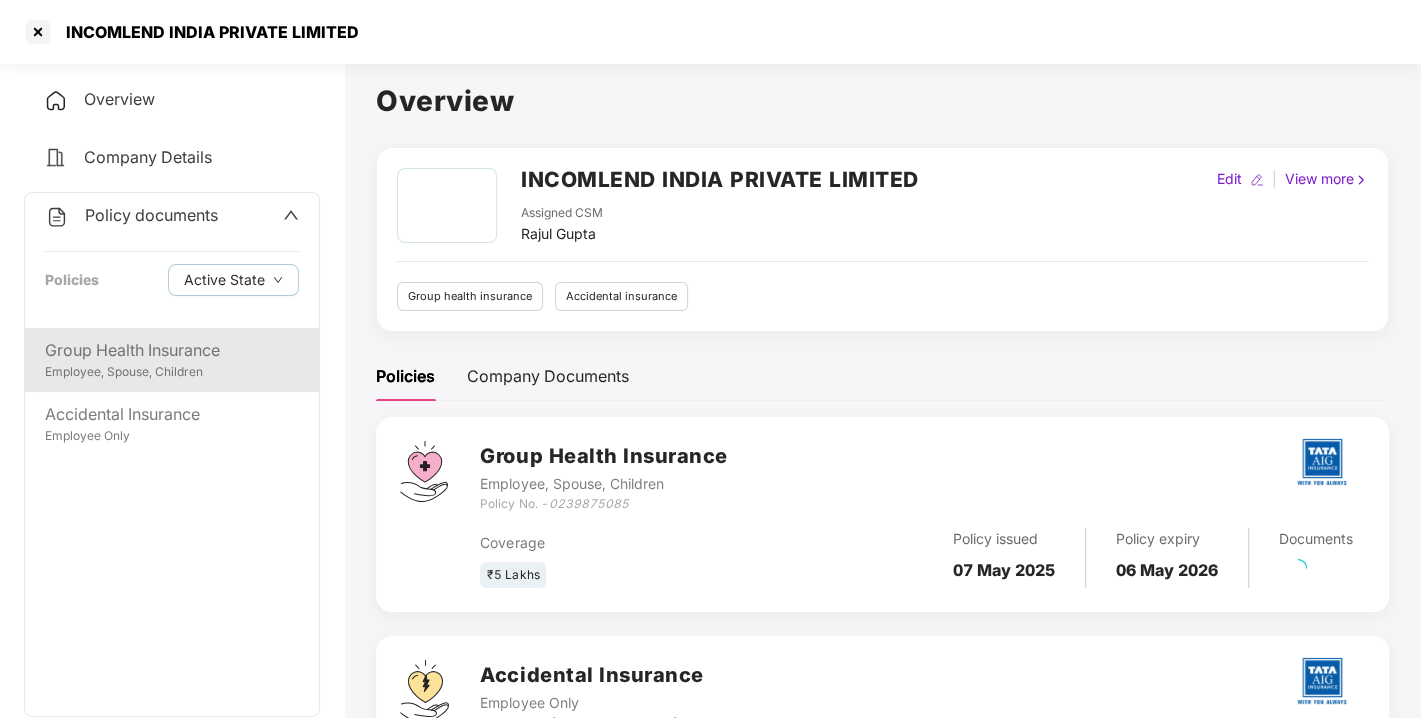 click on "Group Health Insurance" at bounding box center [172, 350] 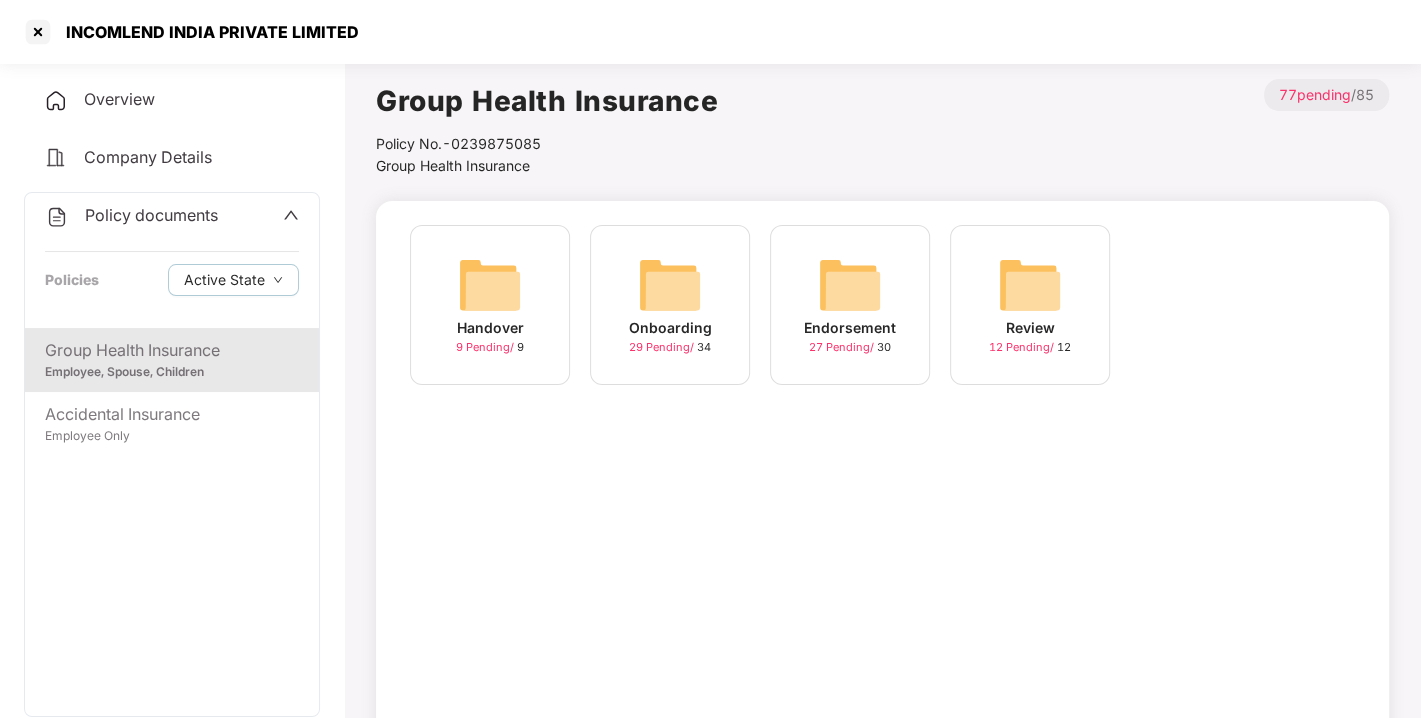 click at bounding box center (850, 285) 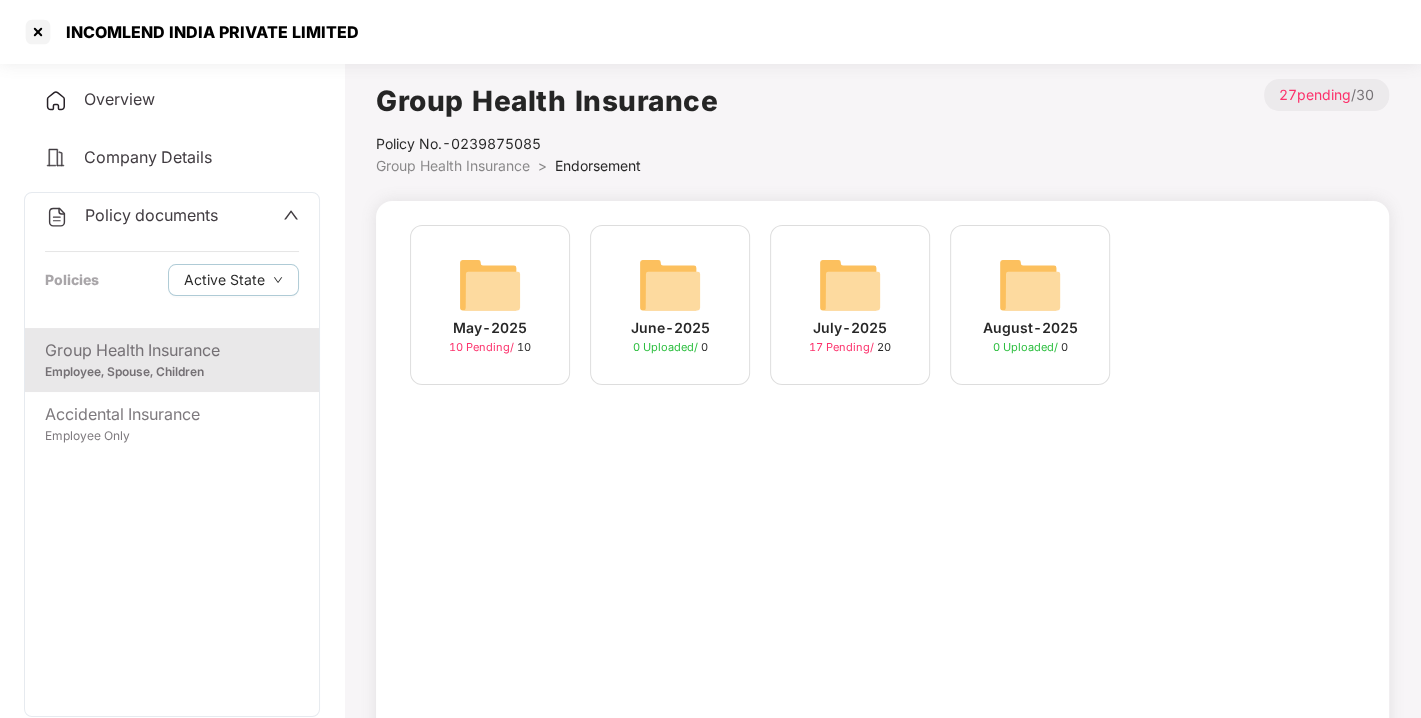 click at bounding box center [850, 285] 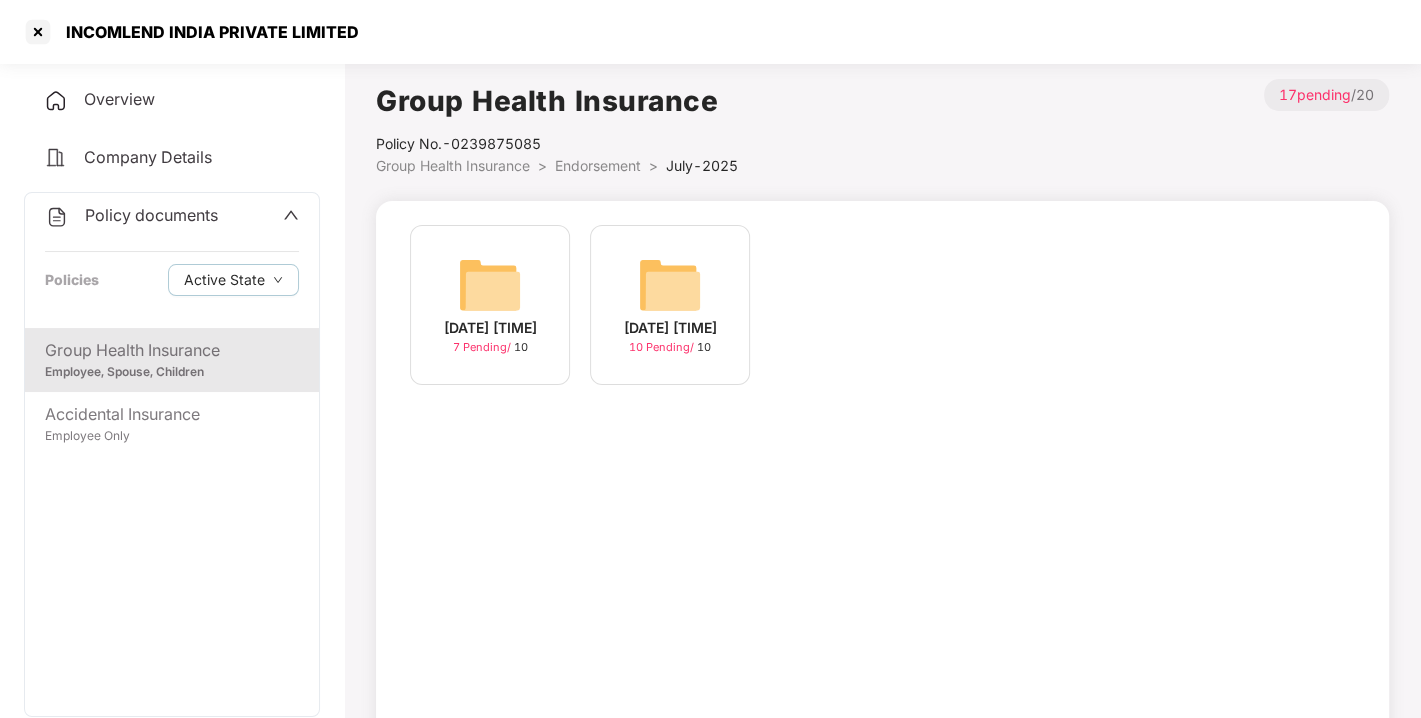 click at bounding box center (670, 285) 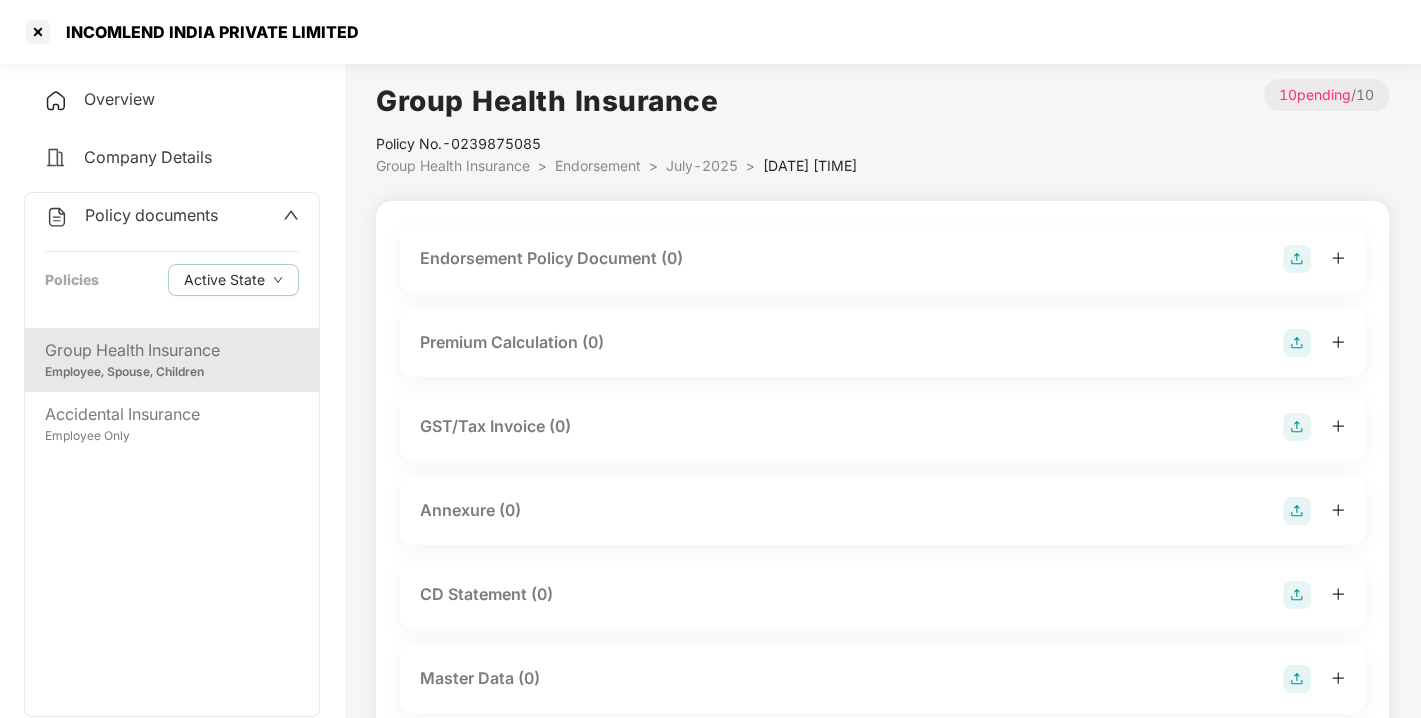 click at bounding box center (1297, 259) 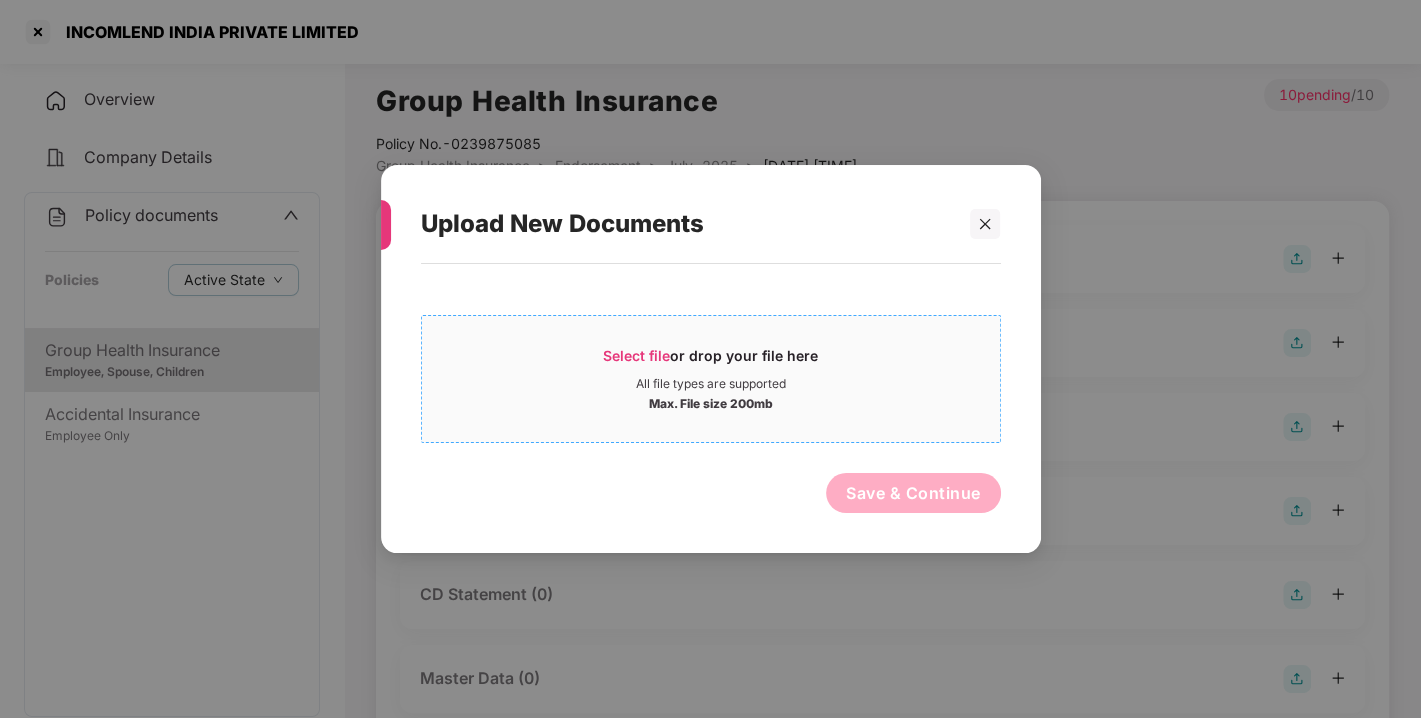 click on "Select file" at bounding box center [636, 355] 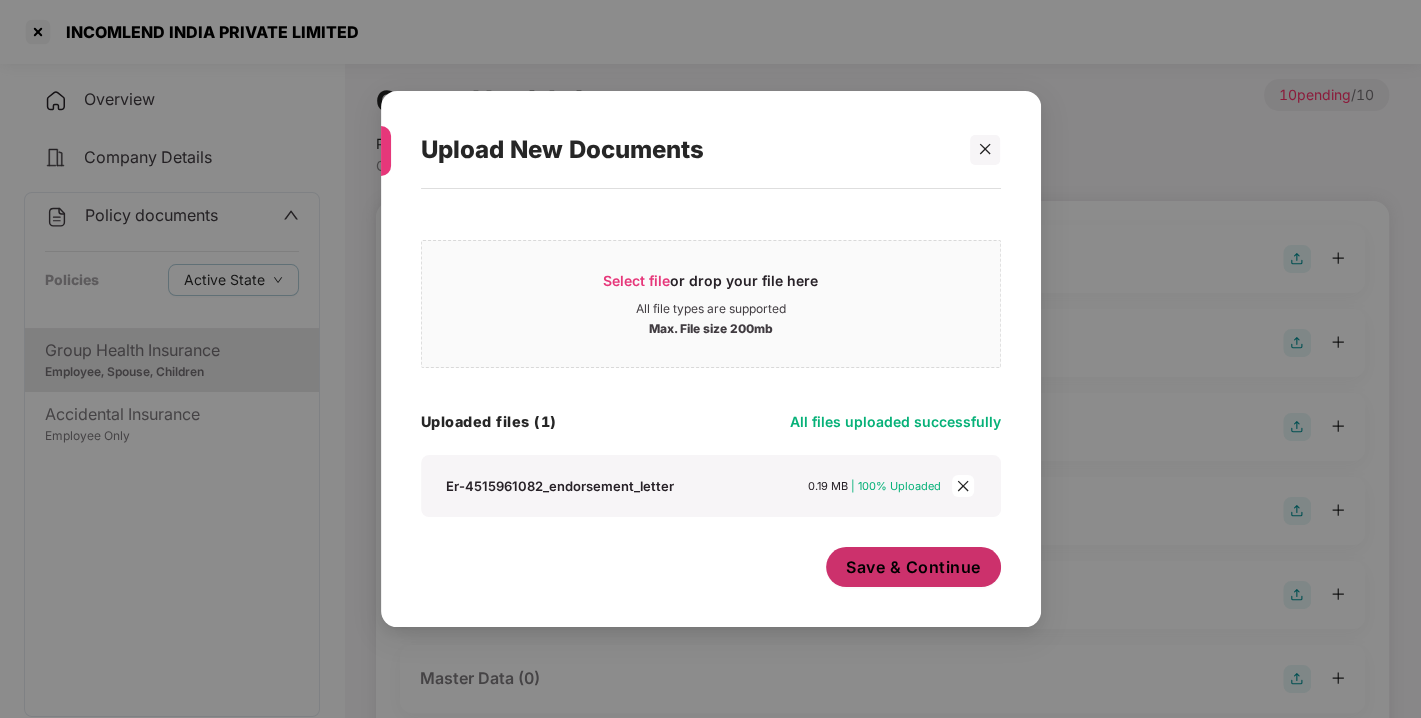 click on "Save & Continue" at bounding box center (913, 567) 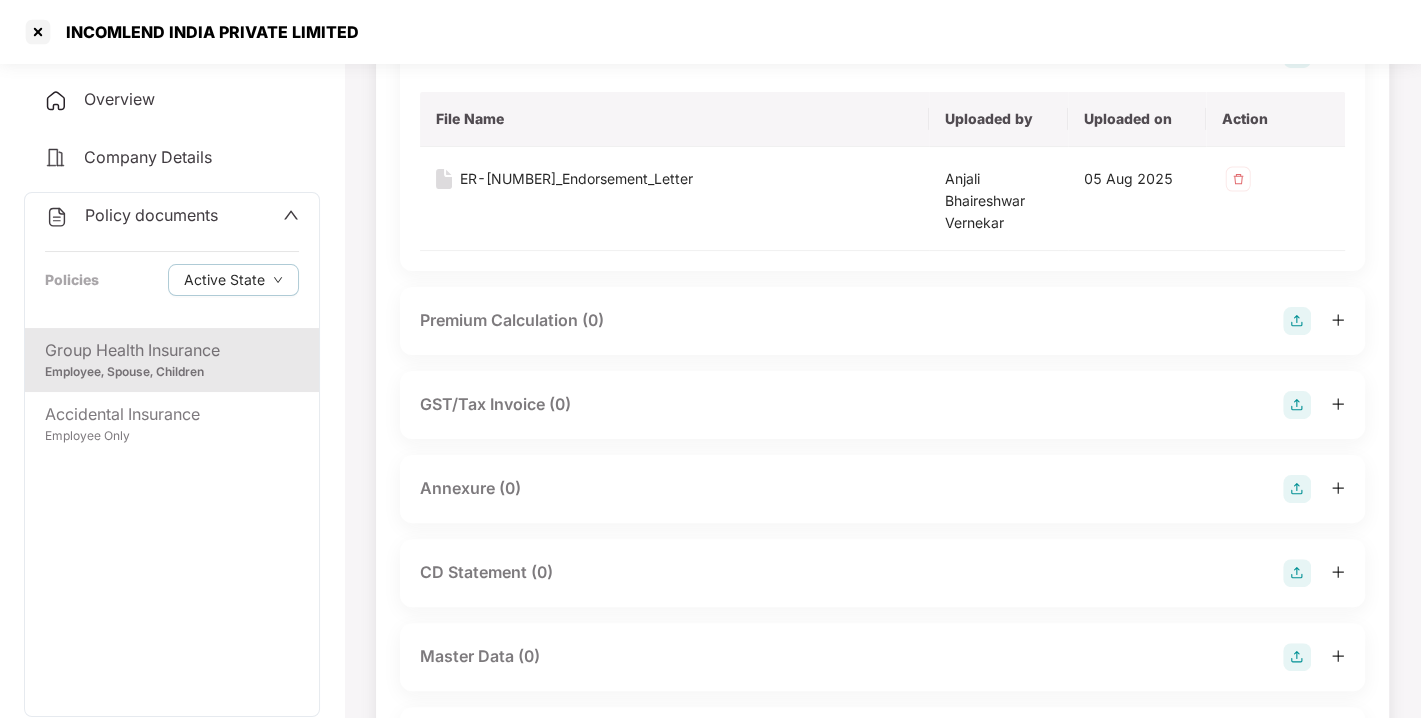 scroll, scrollTop: 208, scrollLeft: 0, axis: vertical 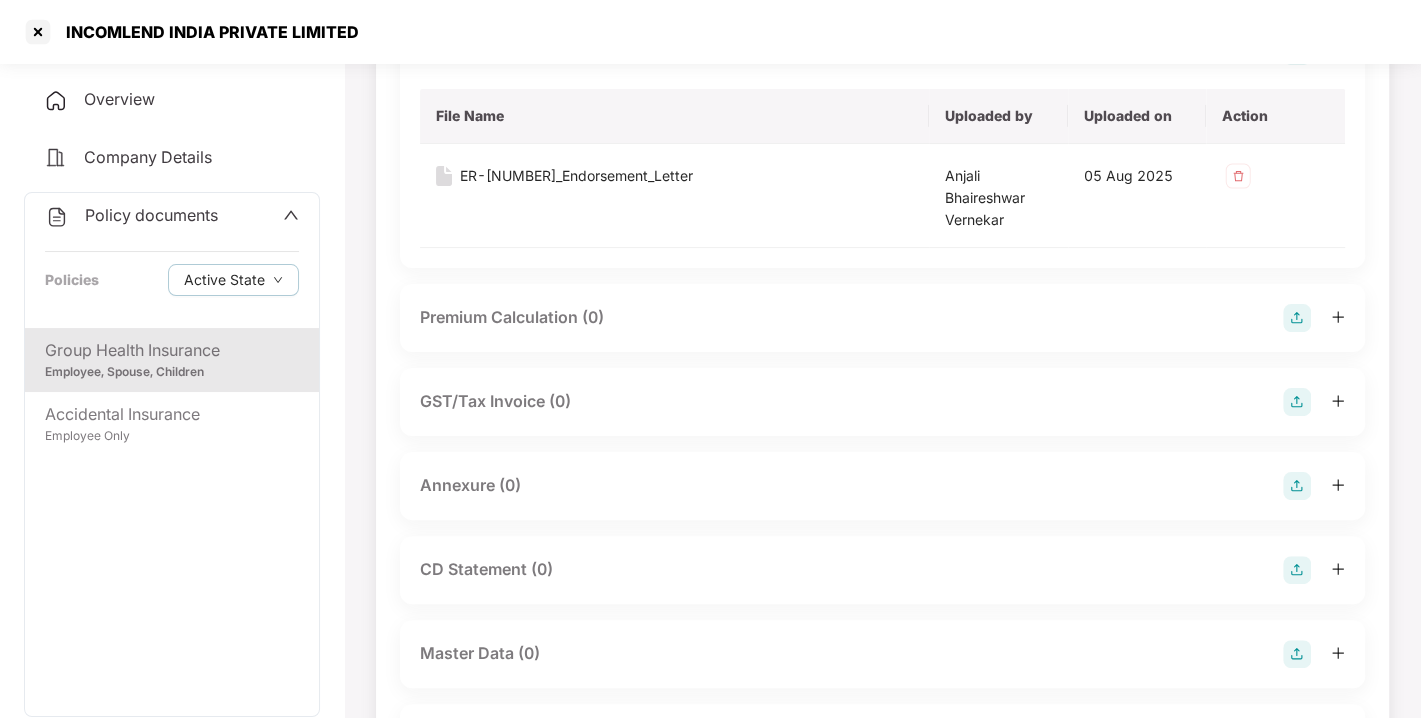 click at bounding box center (1297, 486) 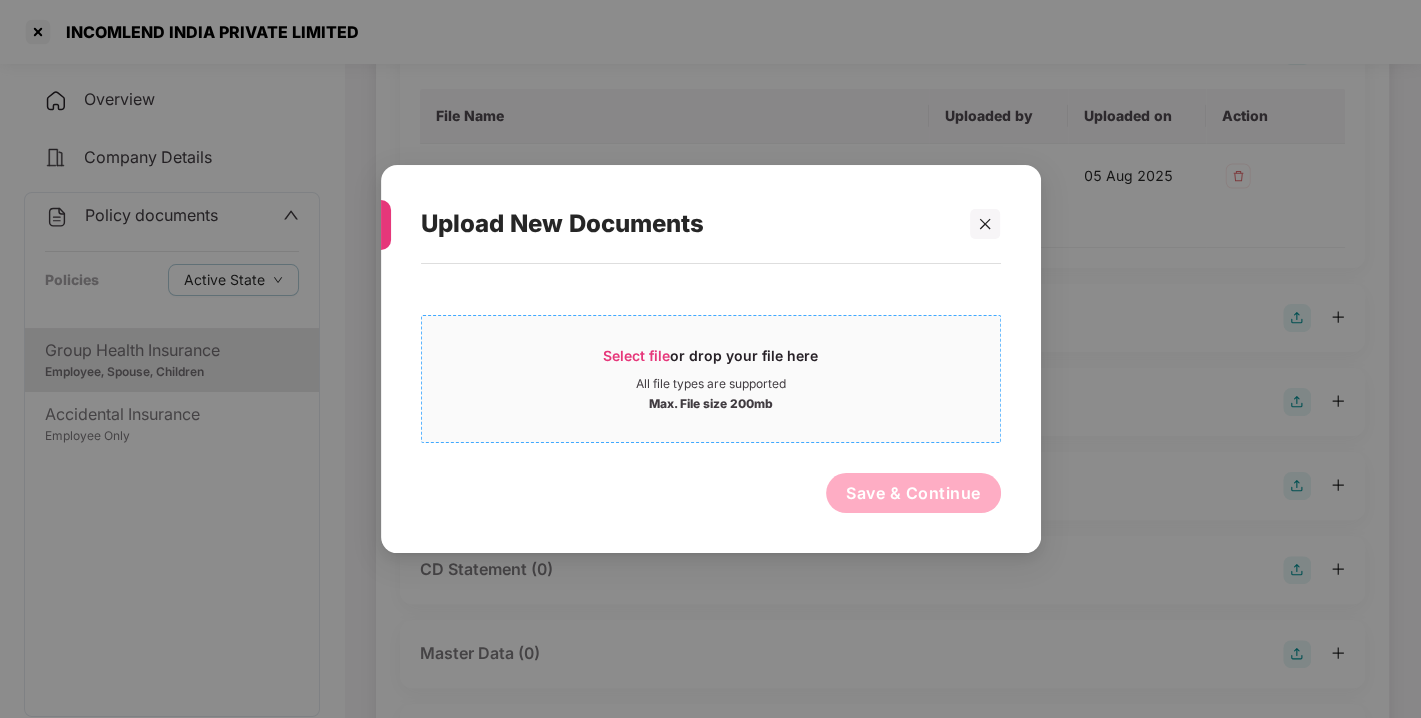 click on "Select file" at bounding box center (636, 355) 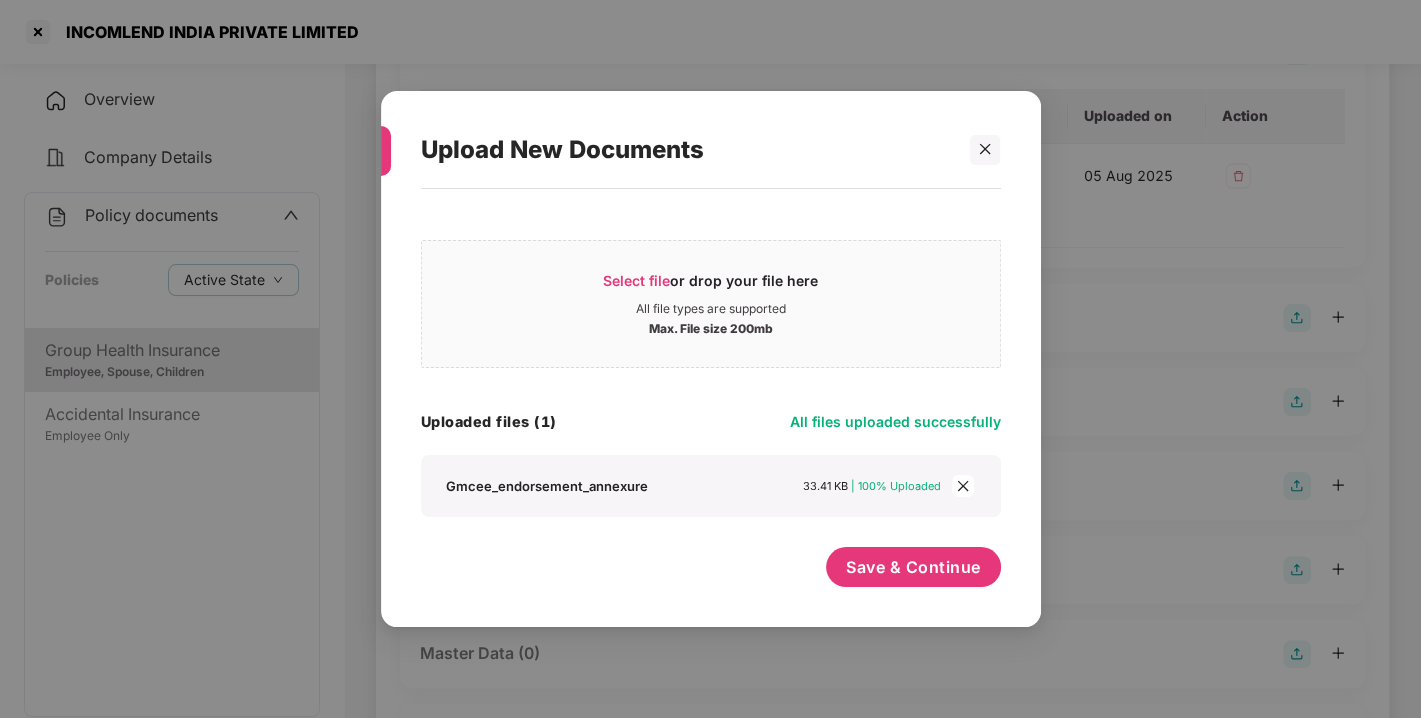 click on "Select file or drop your file here All file types are supported Max. File size 200mb GMCEE_Endorsement_Annexure.xlsx Uploaded files (1) All files uploaded successfully Gmcee_endorsement_annexure 33.41 KB | 100% Uploaded" at bounding box center [711, 373] 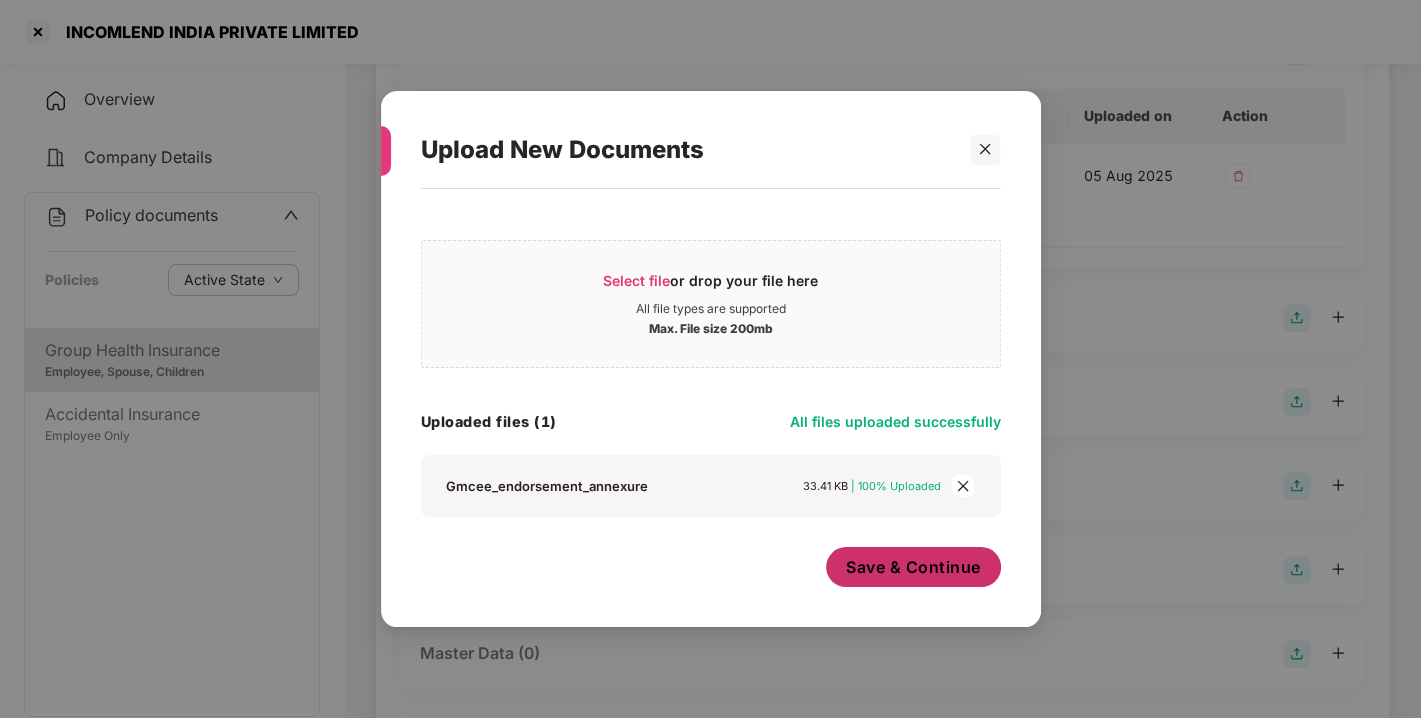 click on "Save & Continue" at bounding box center (913, 567) 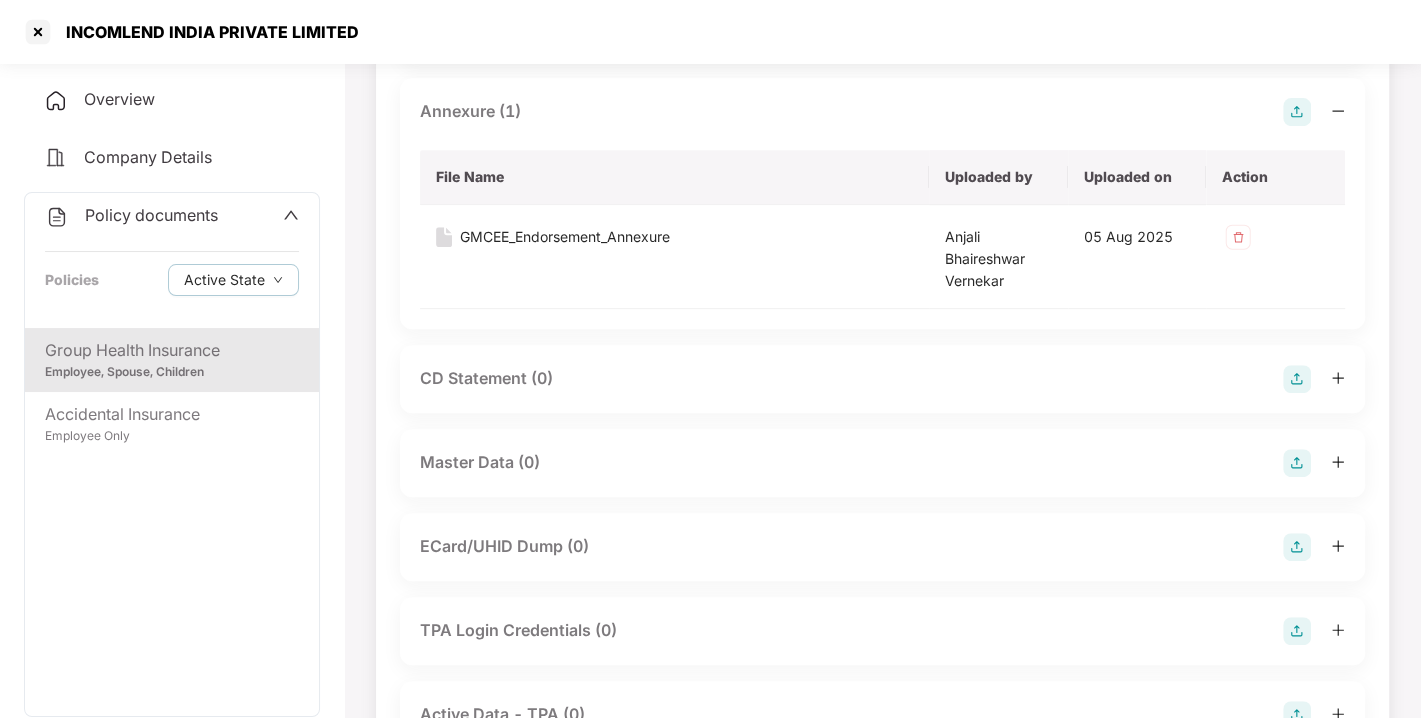 scroll, scrollTop: 583, scrollLeft: 0, axis: vertical 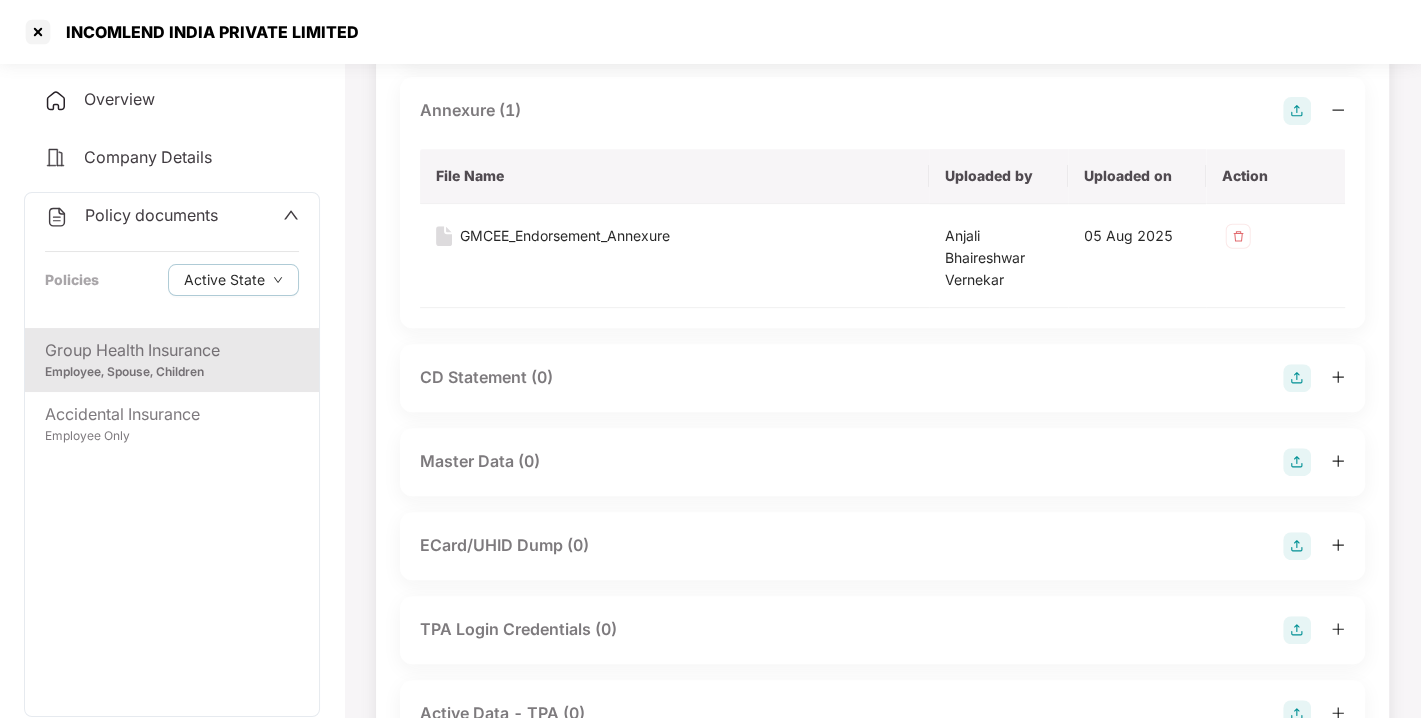 click at bounding box center [1297, 462] 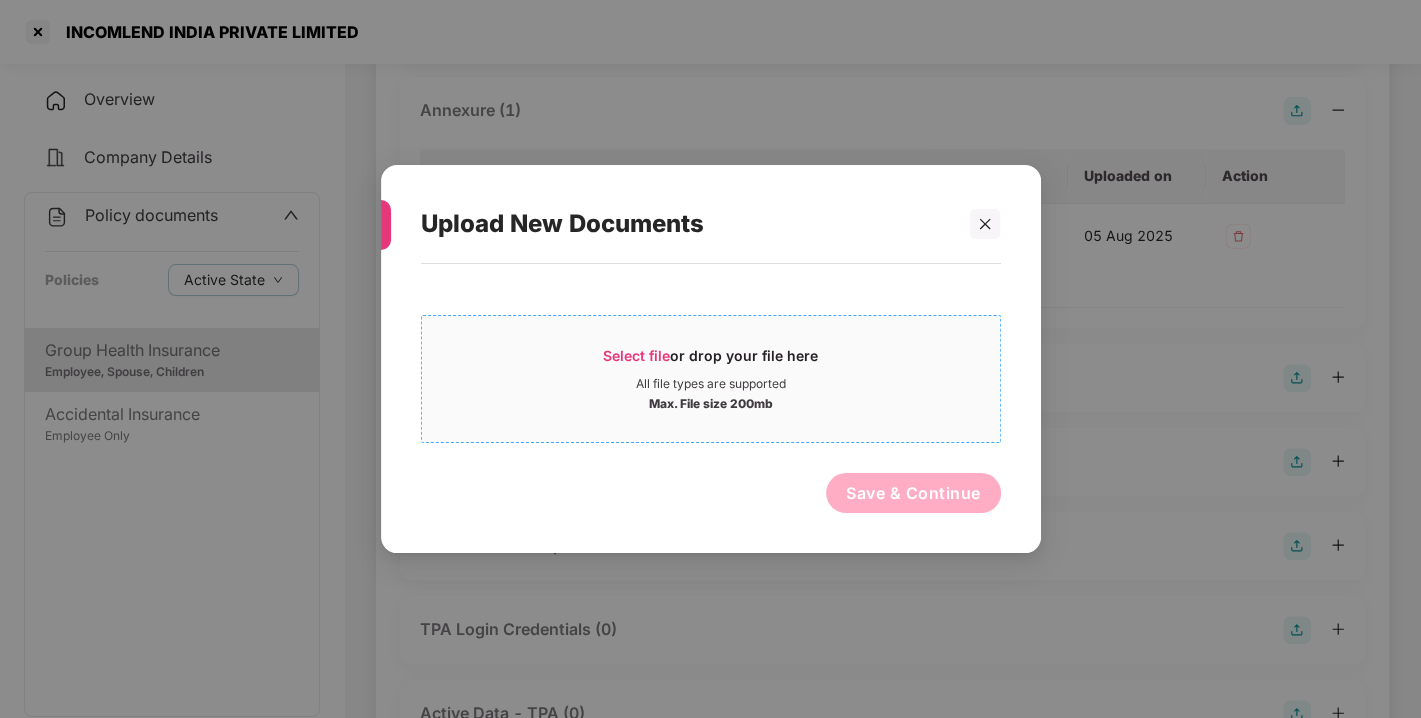 click on "Select file  or drop your file here" at bounding box center [710, 361] 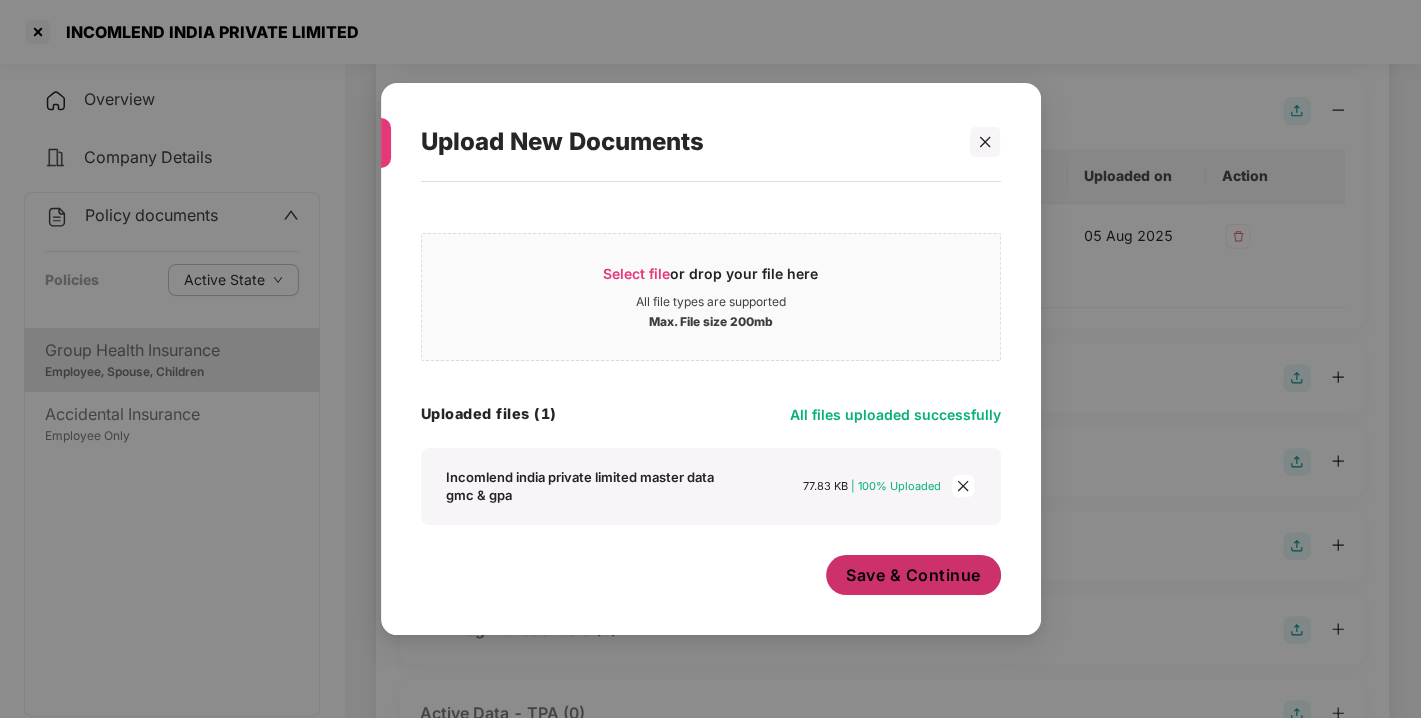 click on "Save & Continue" at bounding box center (913, 575) 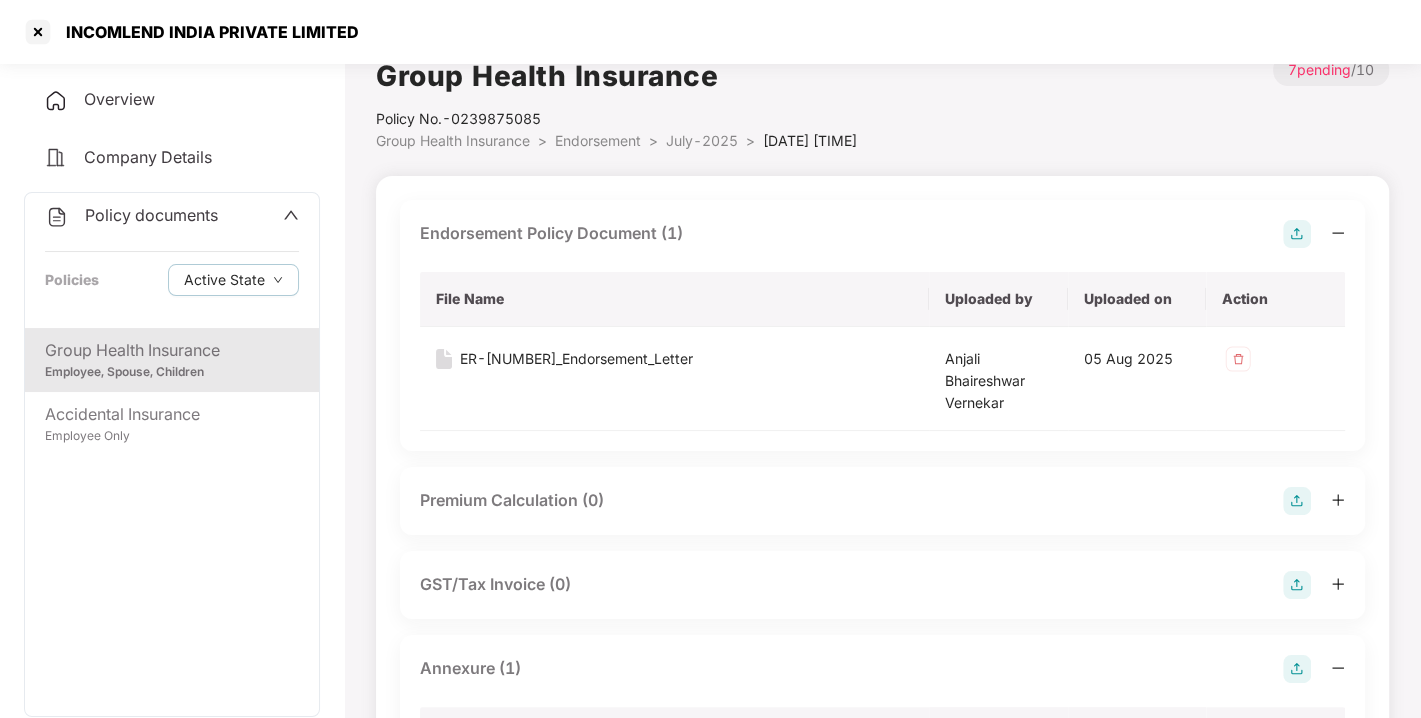 scroll, scrollTop: 0, scrollLeft: 0, axis: both 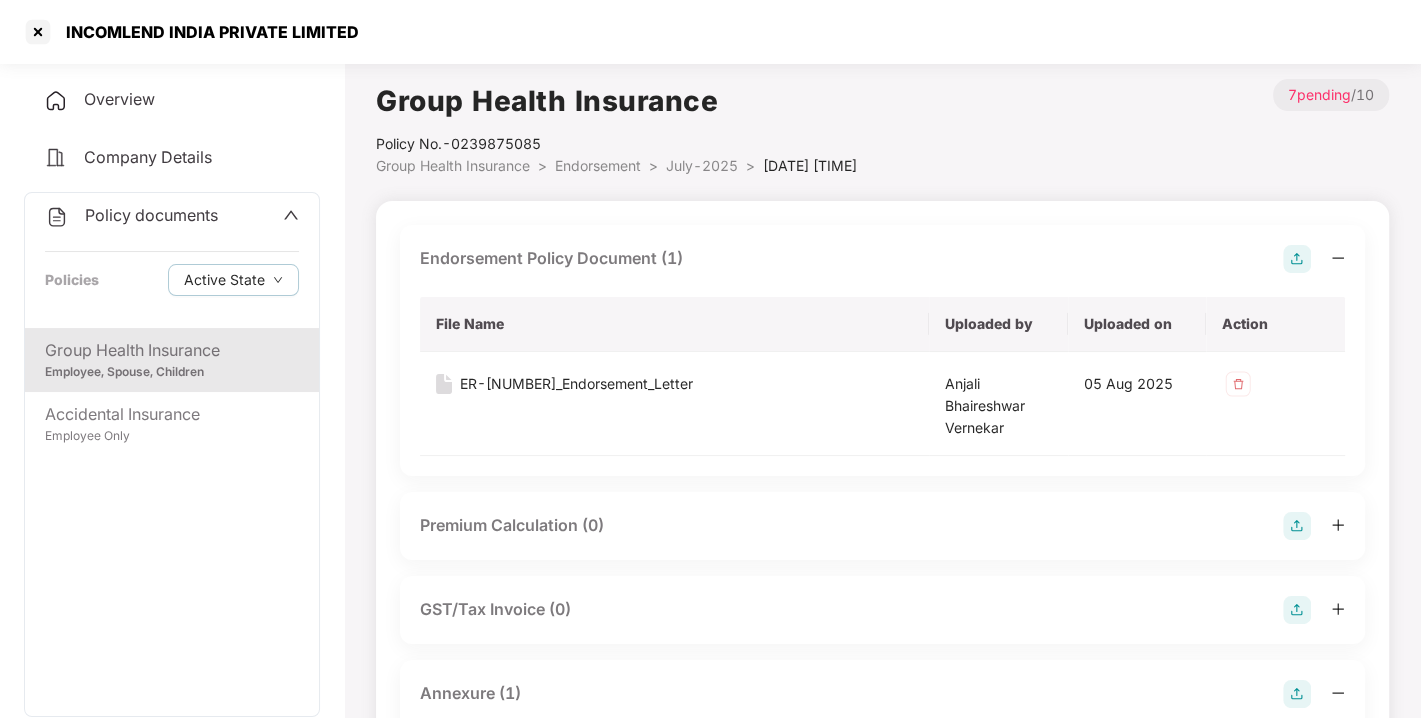 click on "Endorsement" at bounding box center [598, 165] 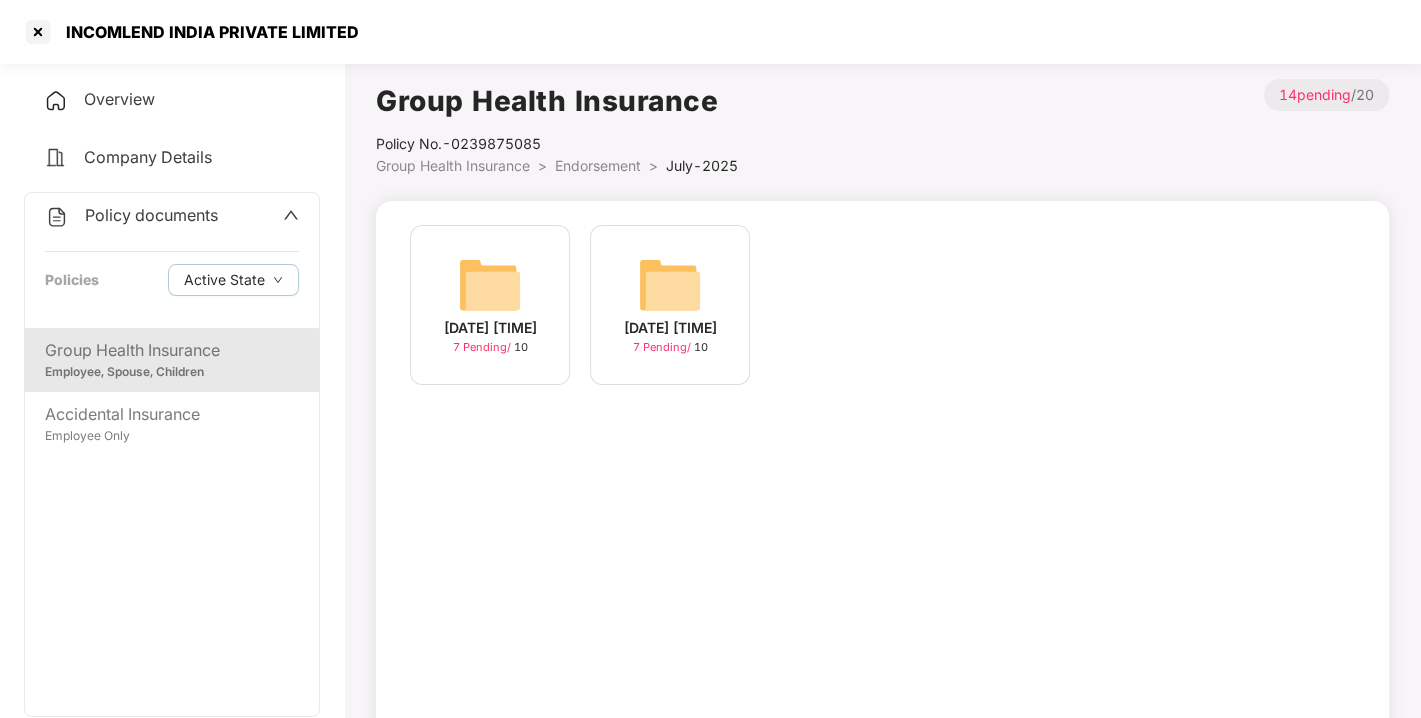 click on "Endorsement" at bounding box center [598, 165] 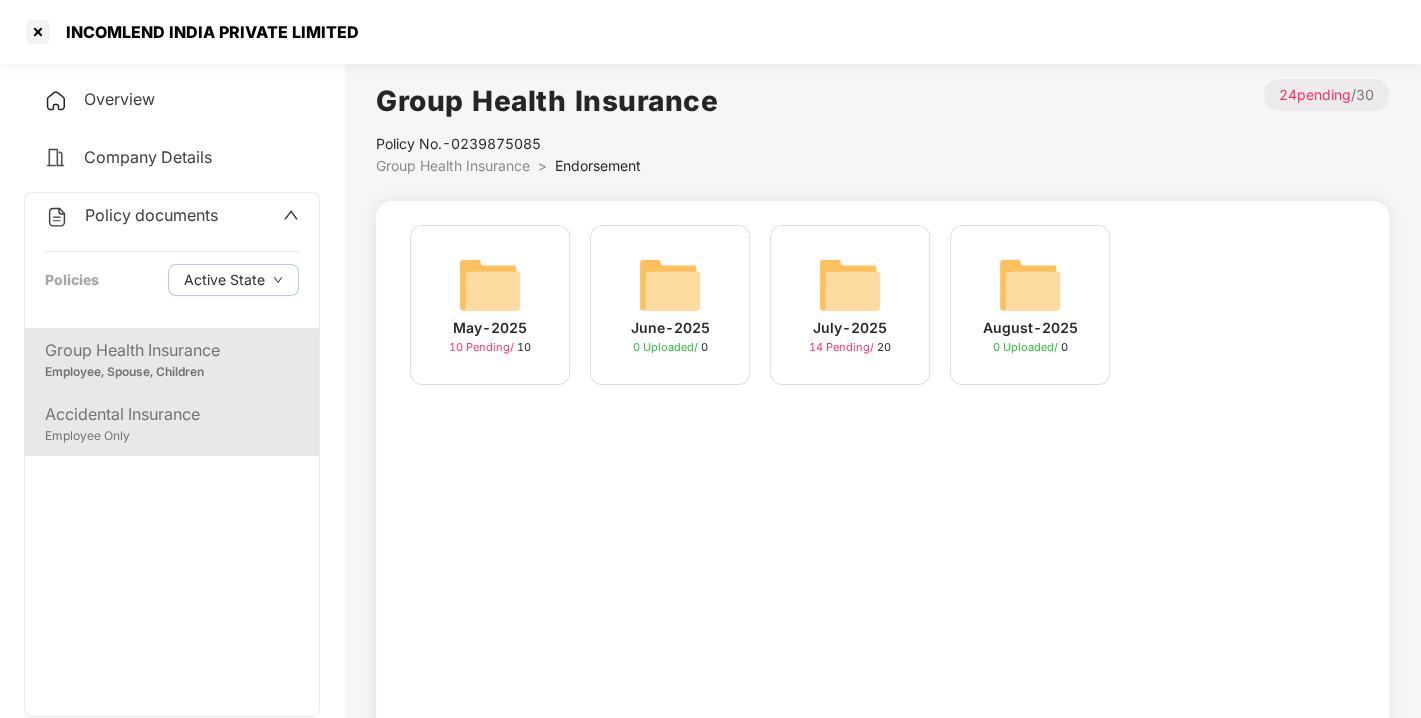 click on "Accidental Insurance" at bounding box center (172, 414) 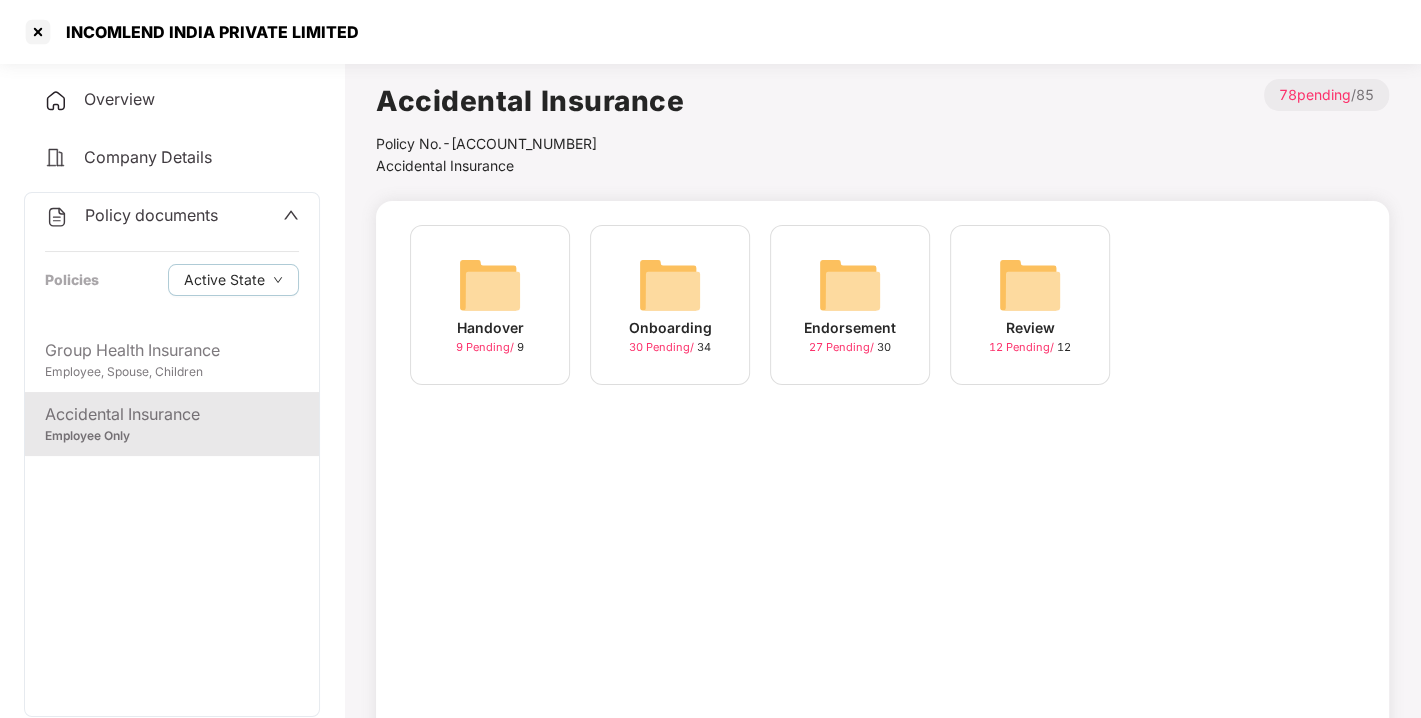 click on "Endorsement 27 Pending  /     30" at bounding box center (850, 305) 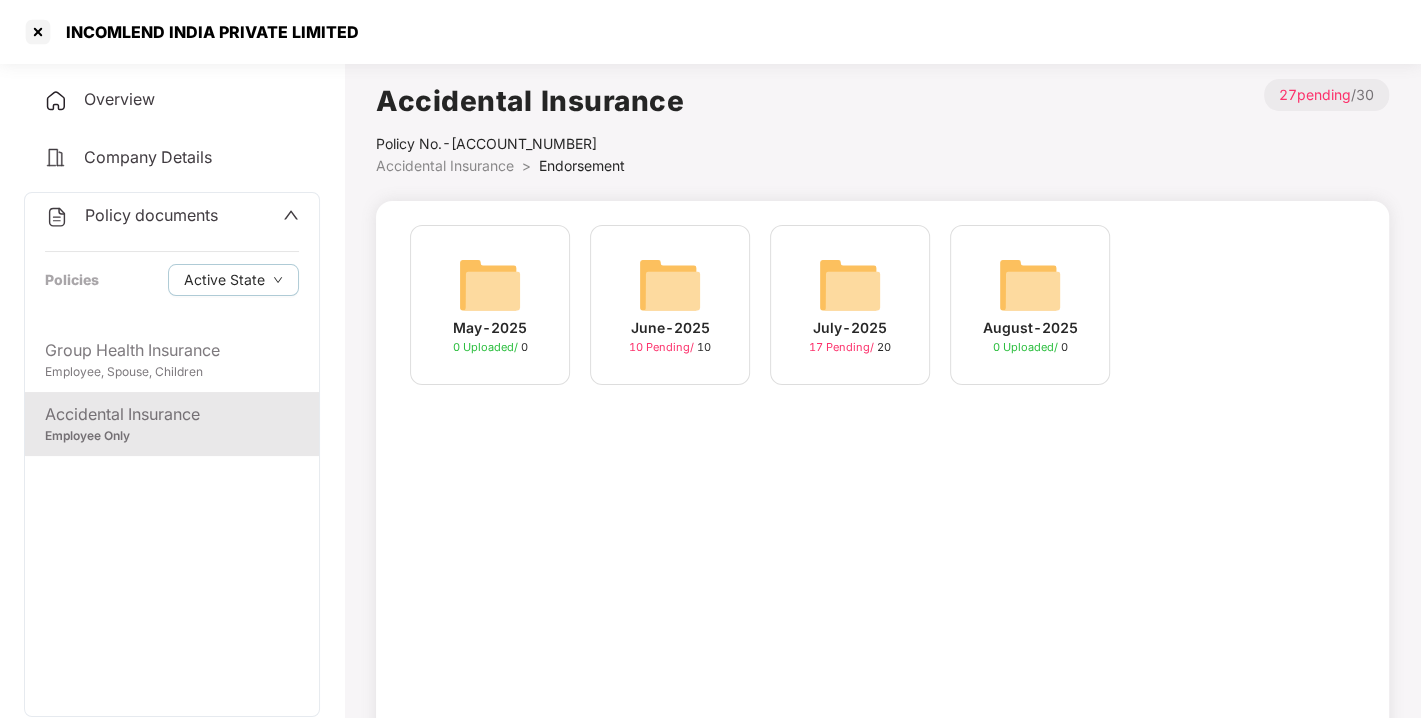 click at bounding box center [850, 285] 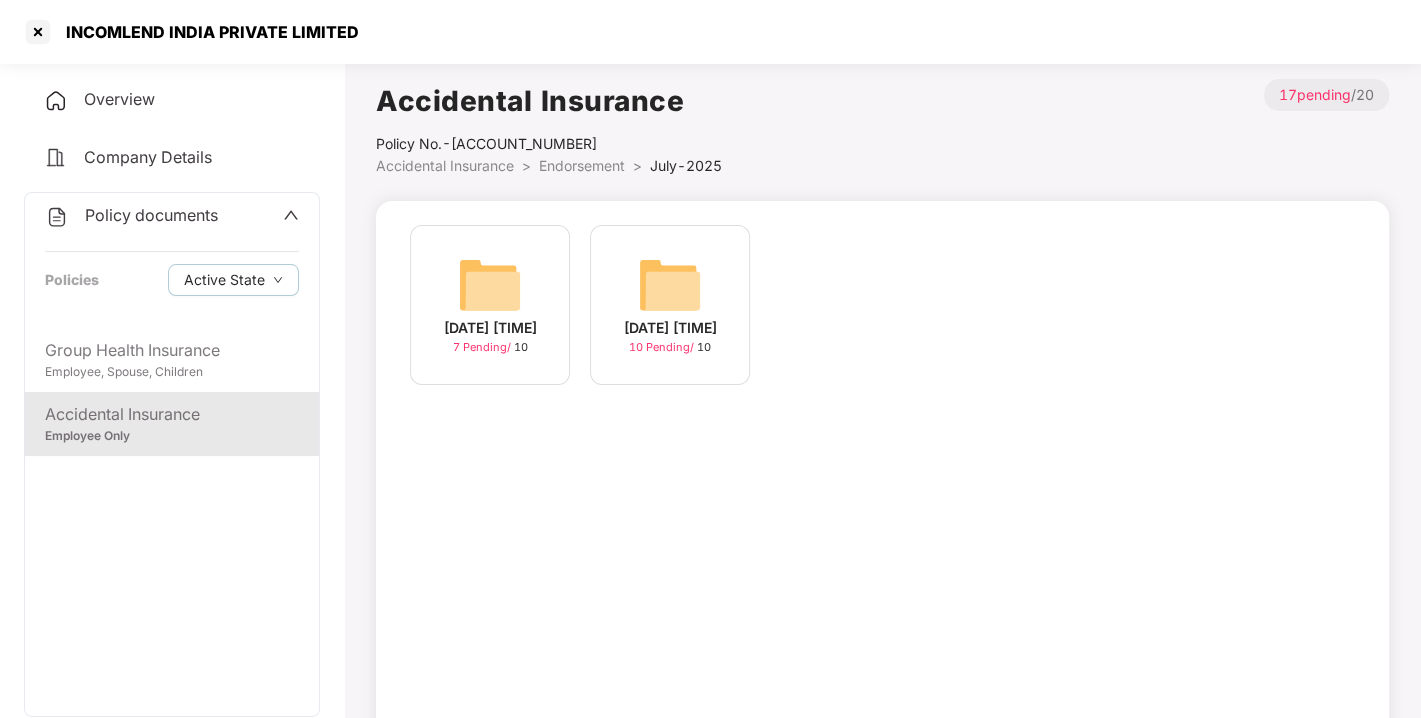 click at bounding box center (670, 285) 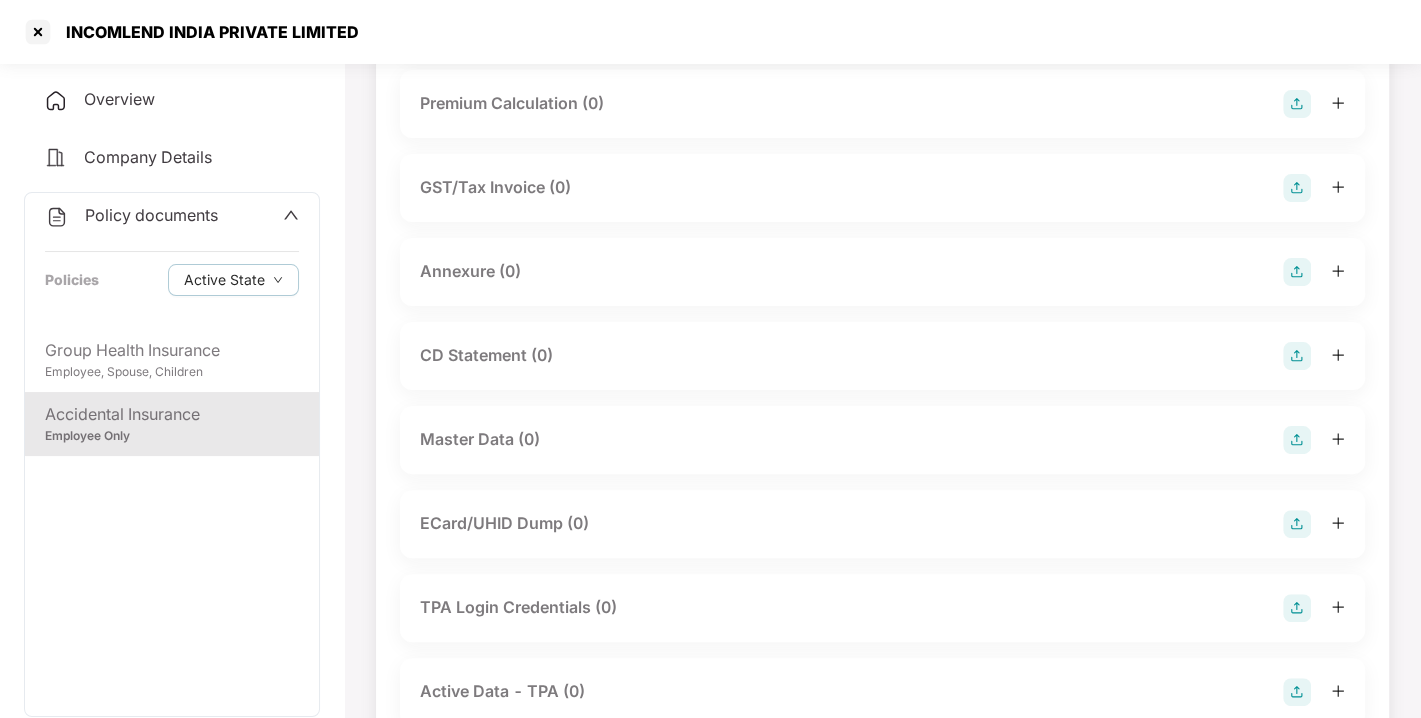 scroll, scrollTop: 240, scrollLeft: 0, axis: vertical 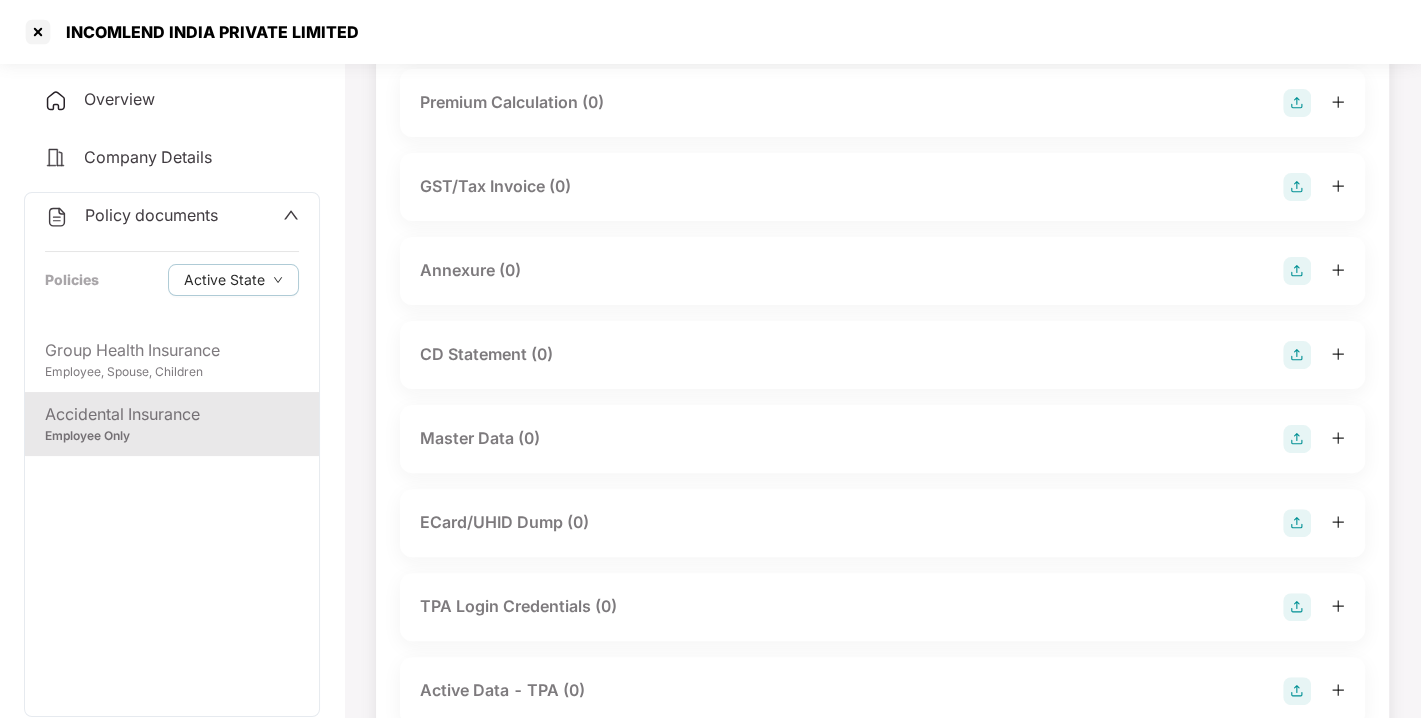 click at bounding box center (1297, 439) 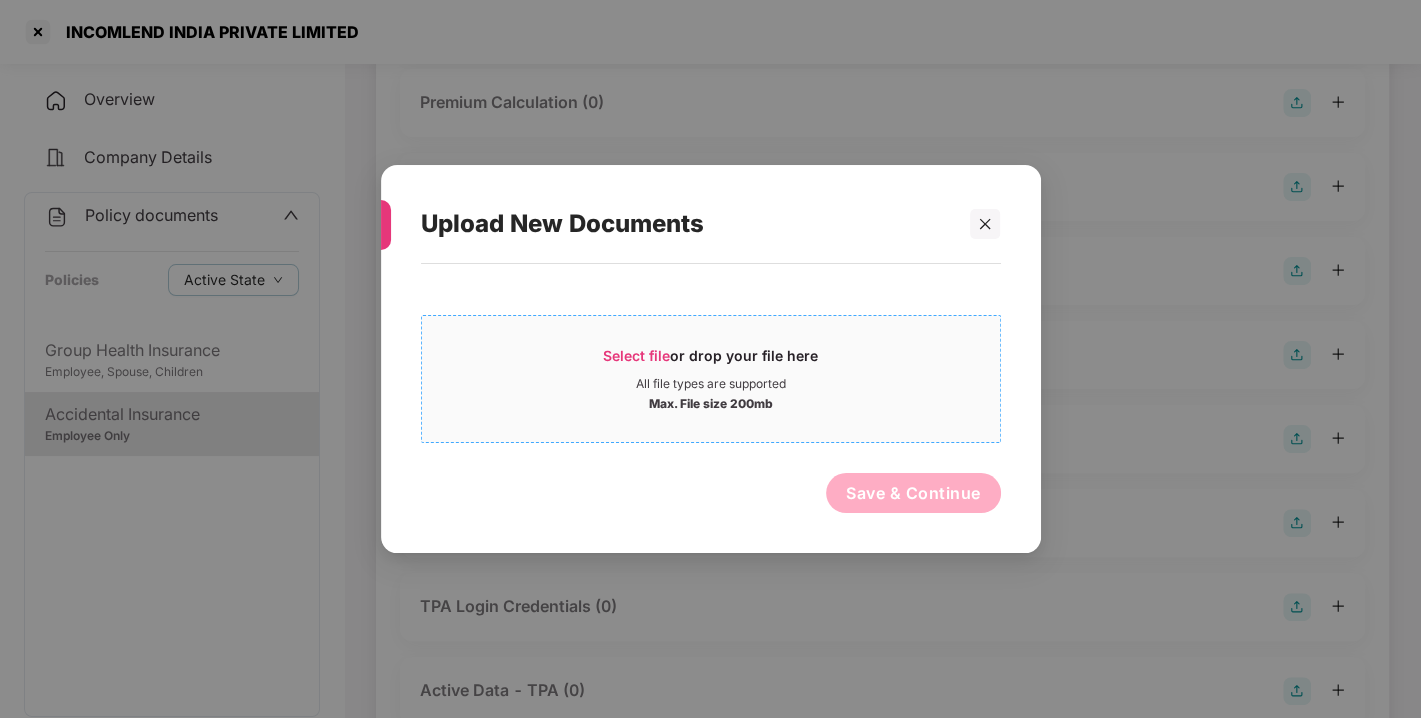 click on "Select file" at bounding box center [636, 355] 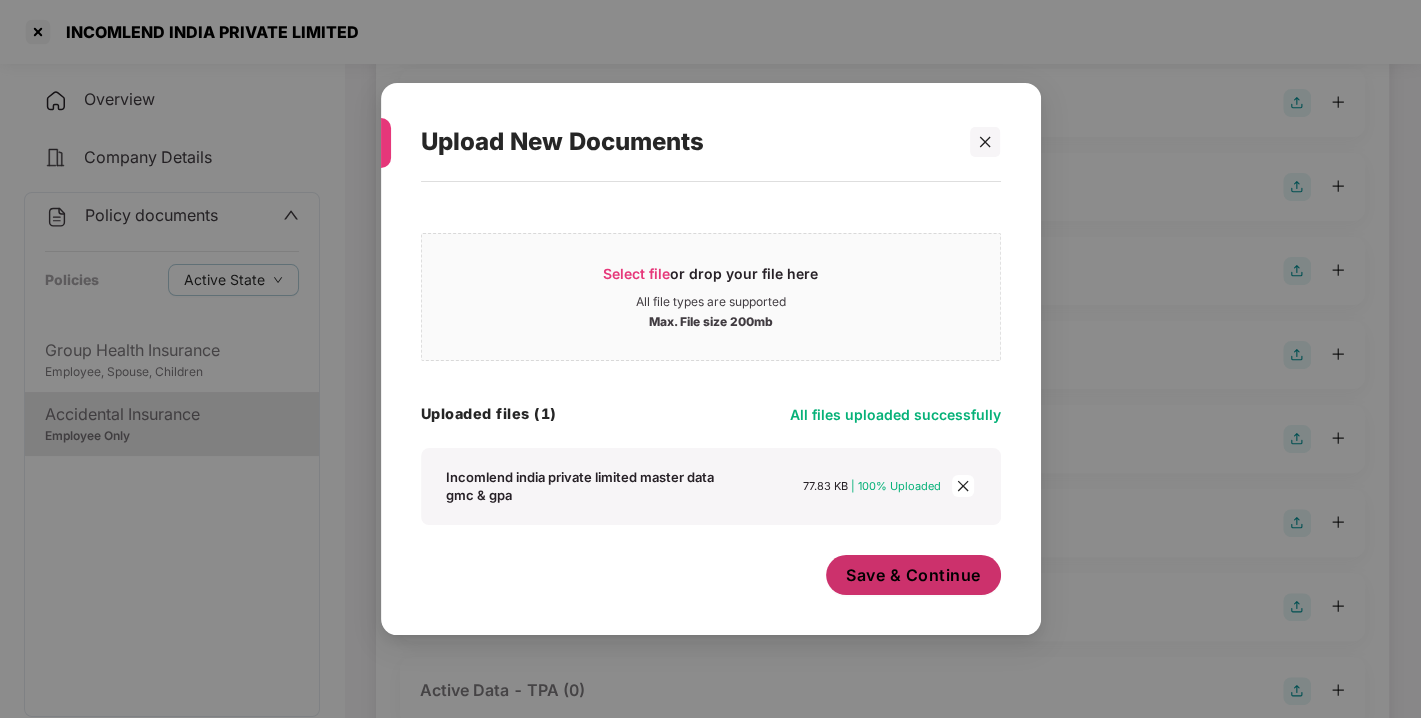 click on "Save & Continue" at bounding box center [913, 575] 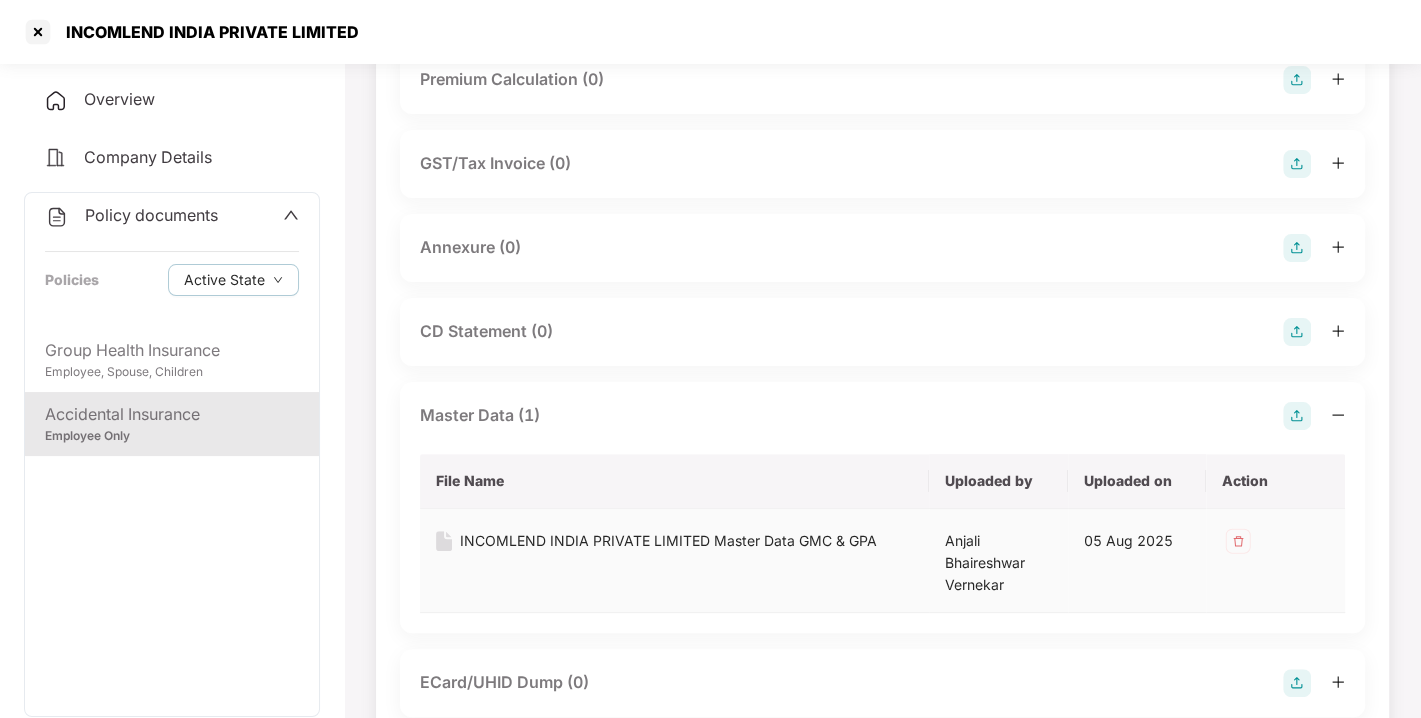 scroll, scrollTop: 0, scrollLeft: 0, axis: both 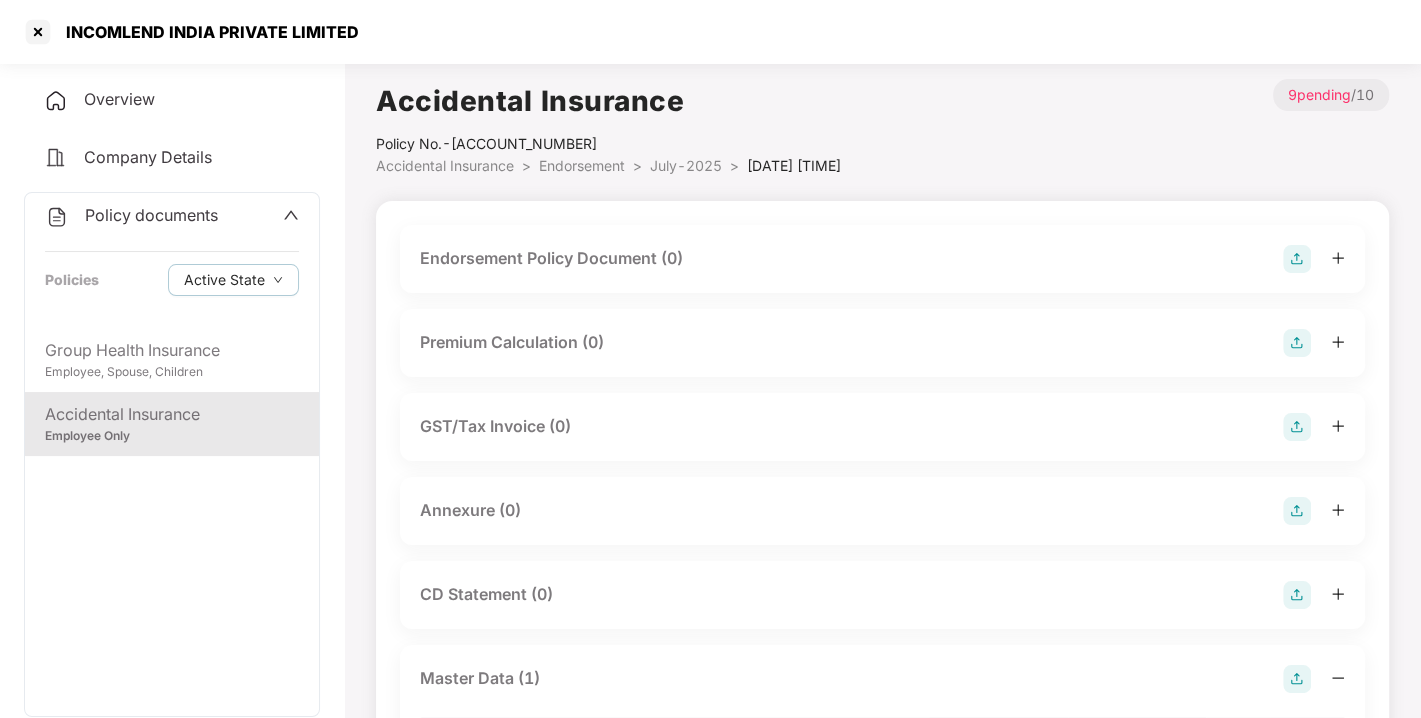 click at bounding box center [1297, 511] 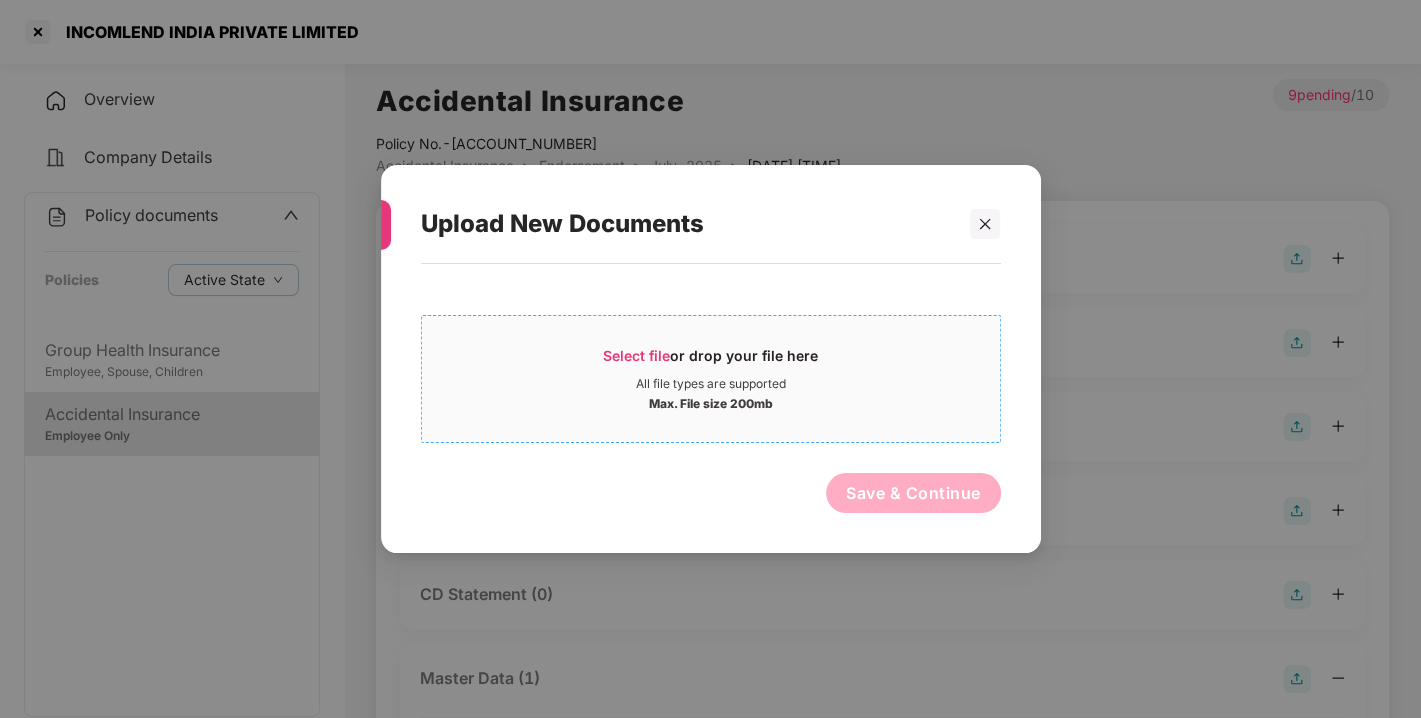 click on "Select file  or drop your file here All file types are supported Max. File size 200mb" at bounding box center (711, 379) 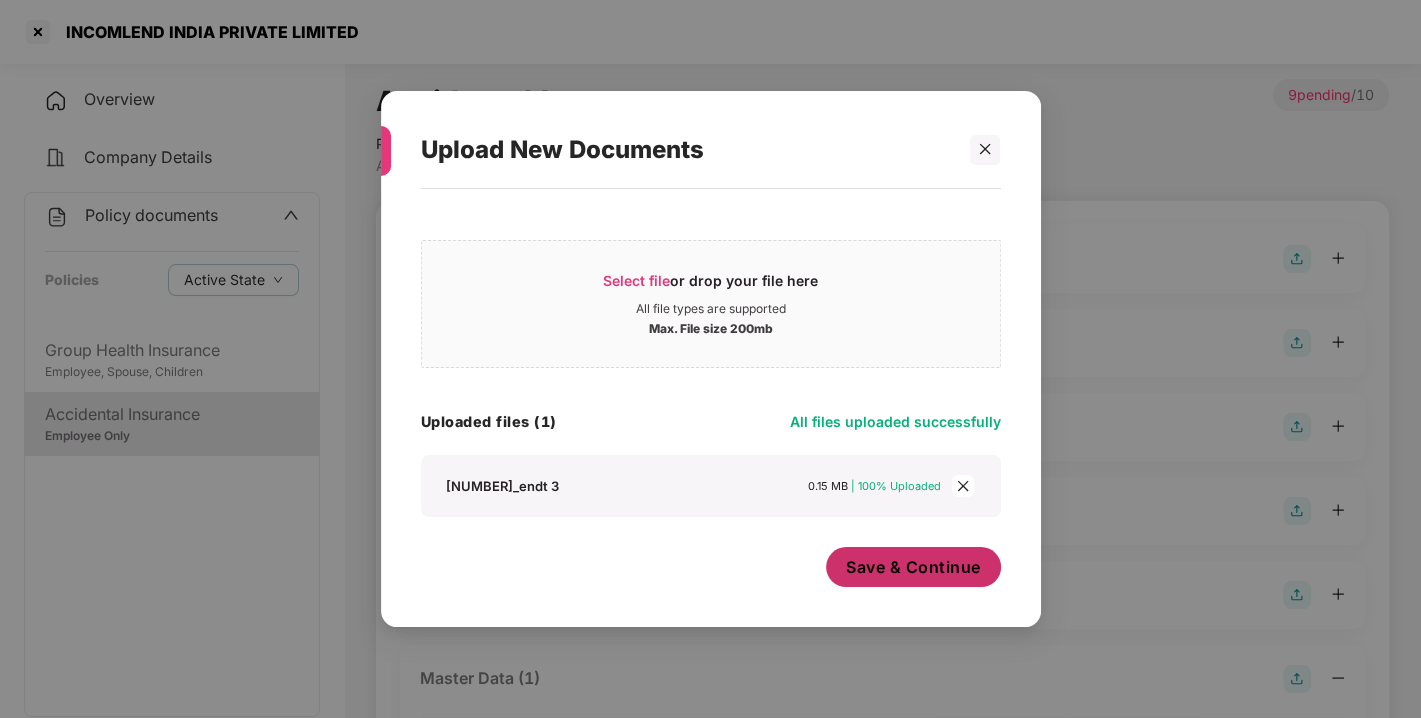 click on "Save & Continue" at bounding box center (913, 567) 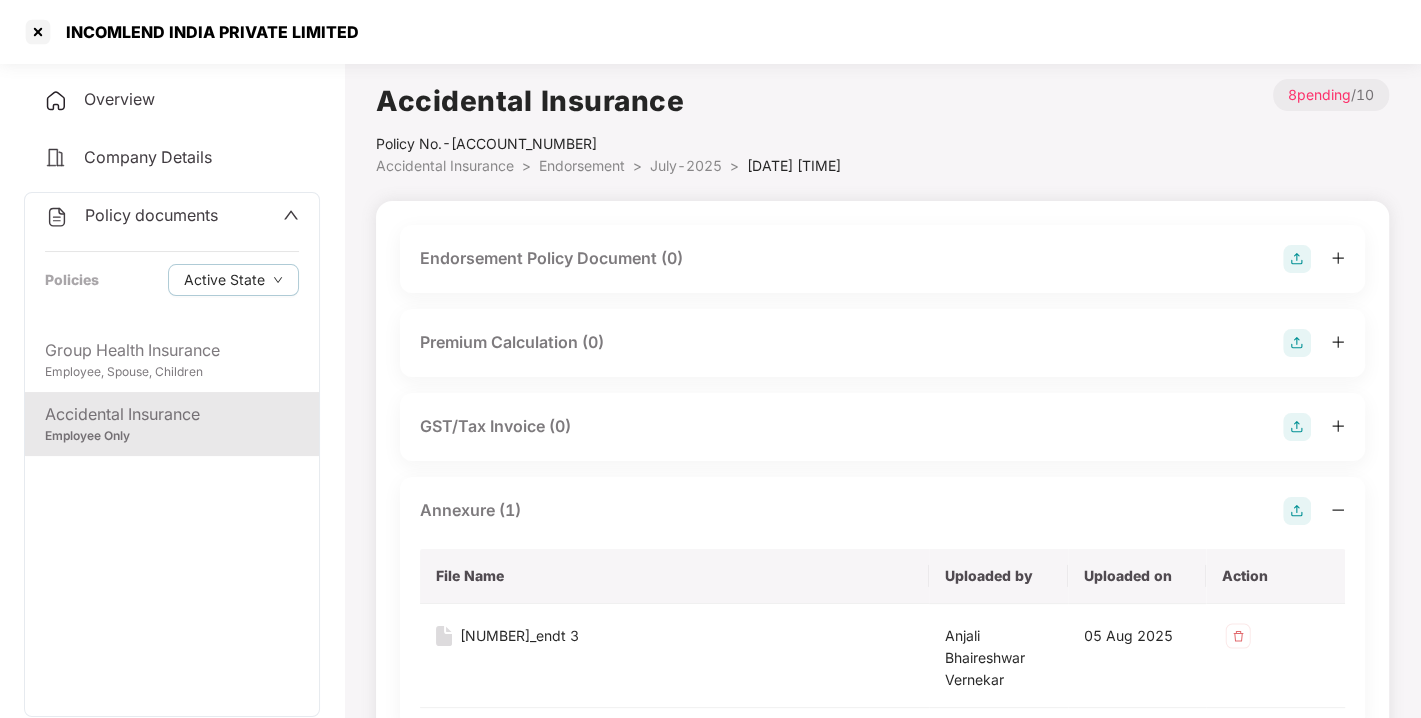 scroll, scrollTop: 0, scrollLeft: 0, axis: both 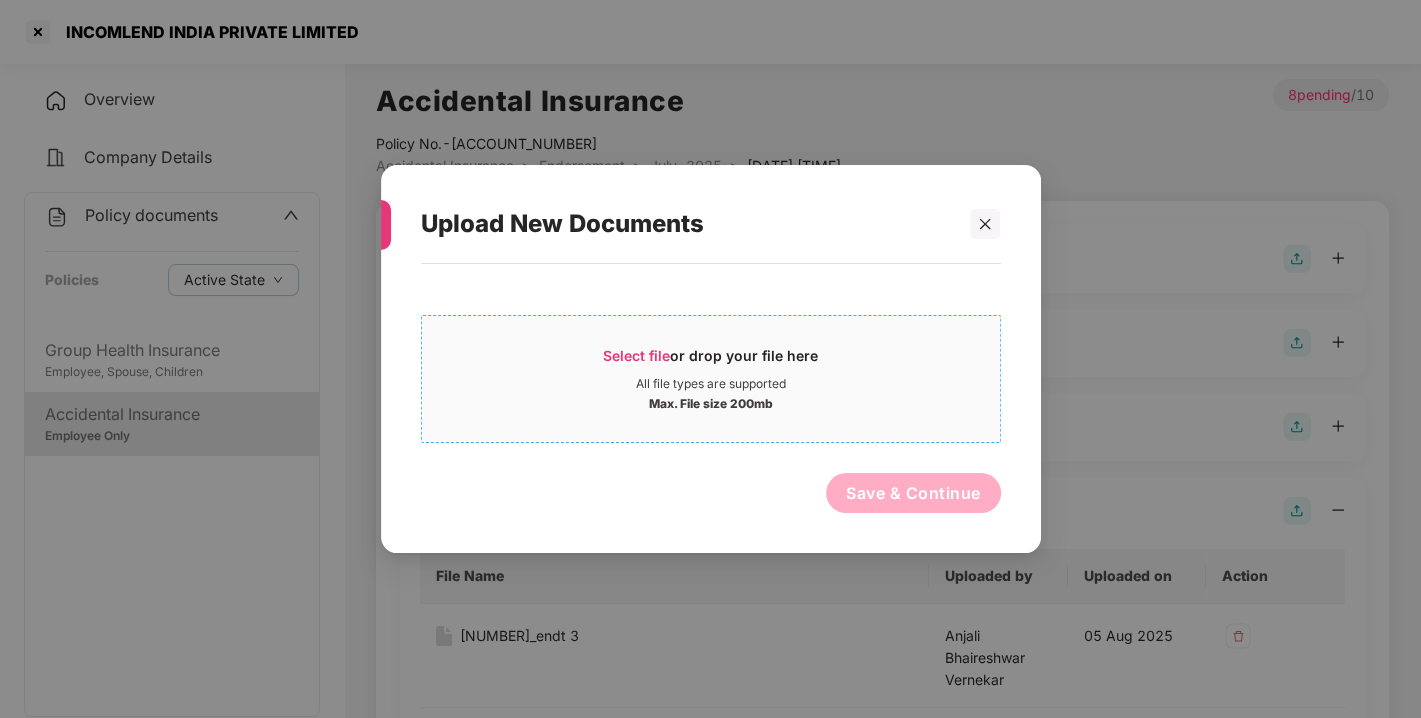 click on "Select file" at bounding box center [636, 355] 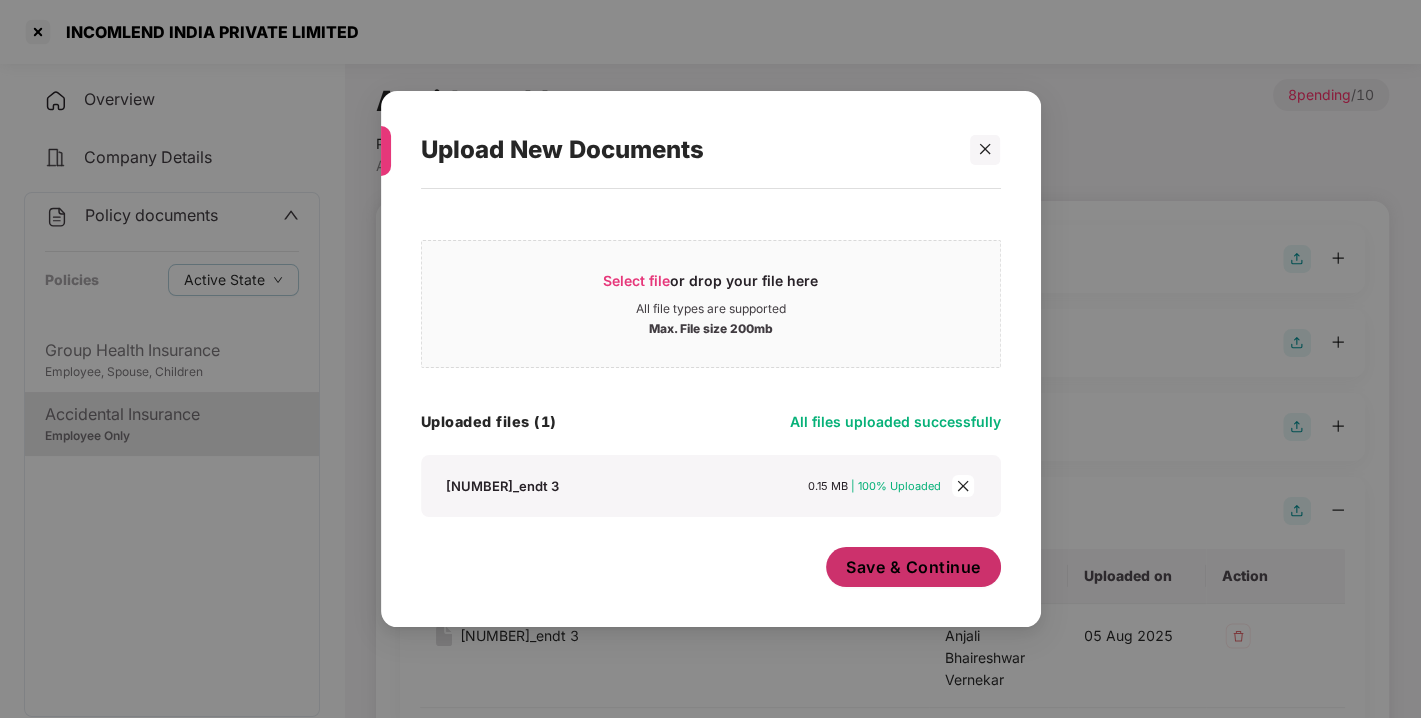 click on "Save & Continue" at bounding box center [913, 567] 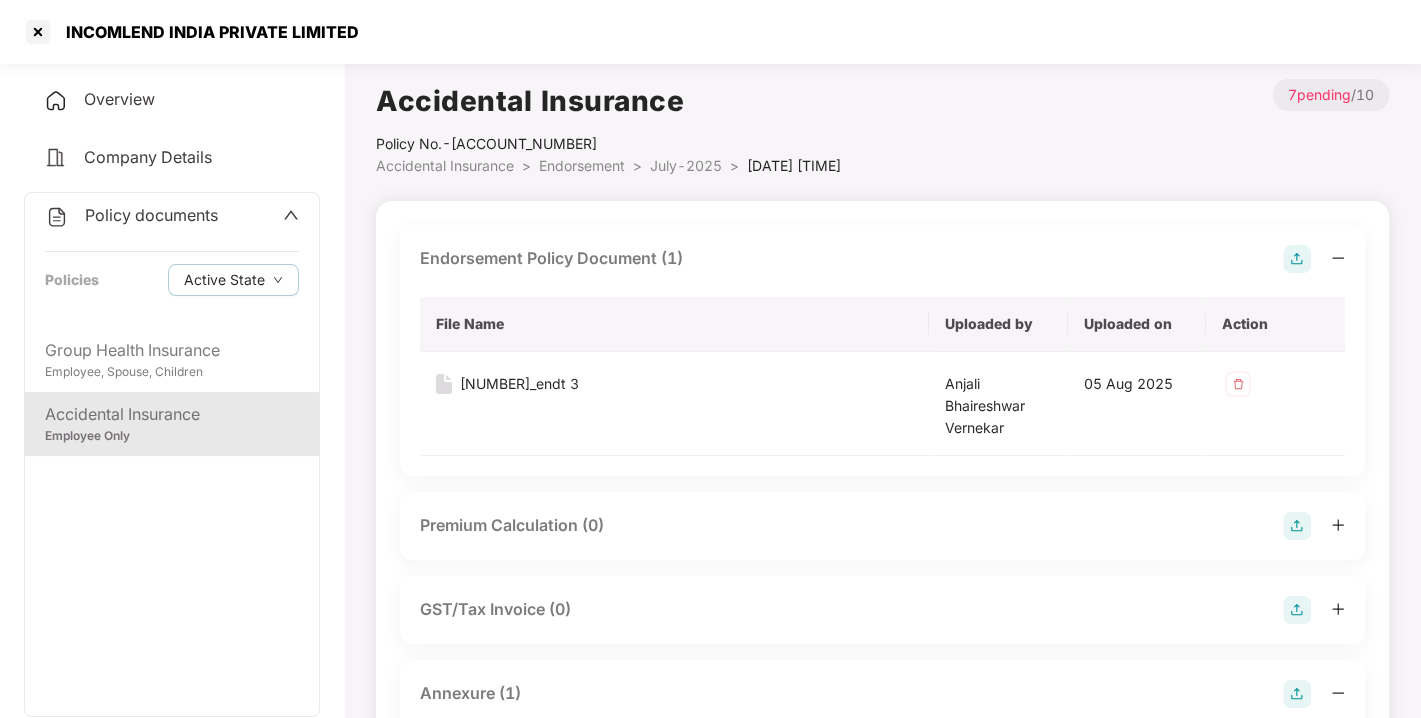 scroll, scrollTop: 352, scrollLeft: 0, axis: vertical 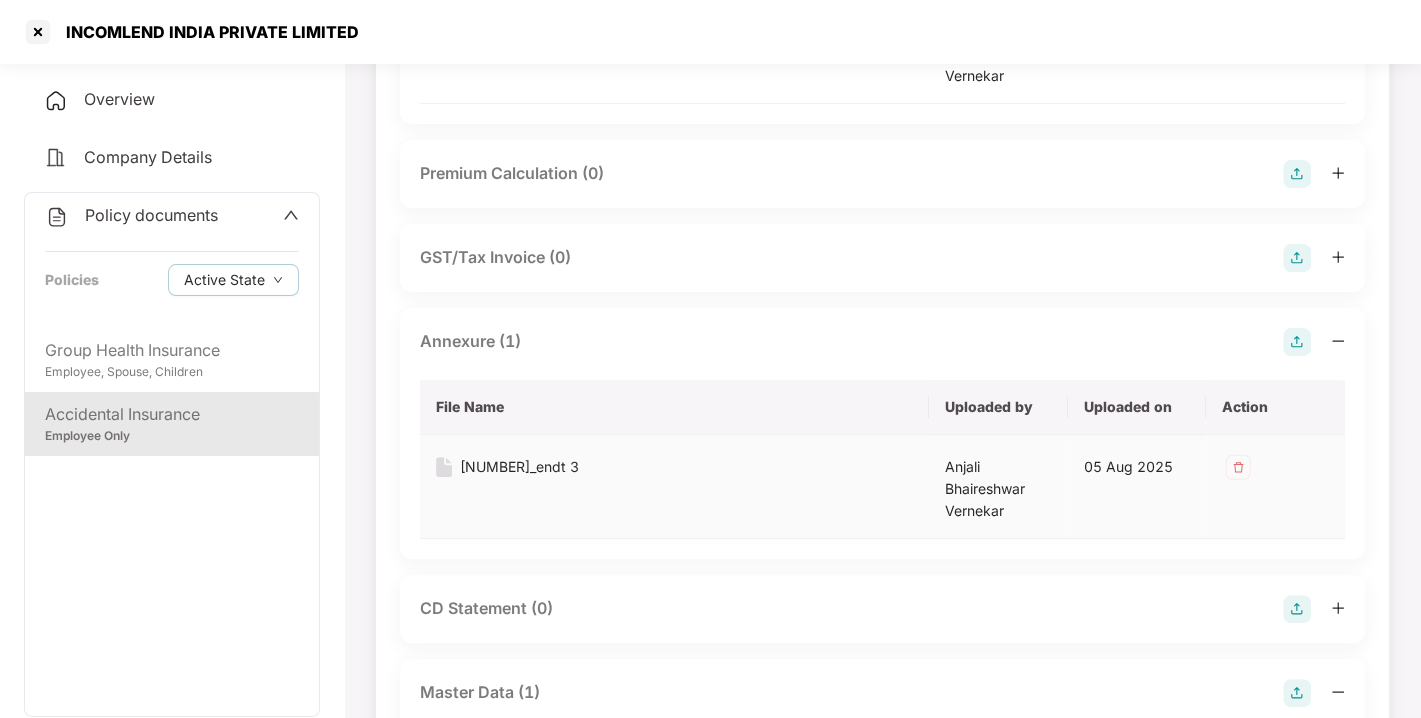 click at bounding box center [1238, 467] 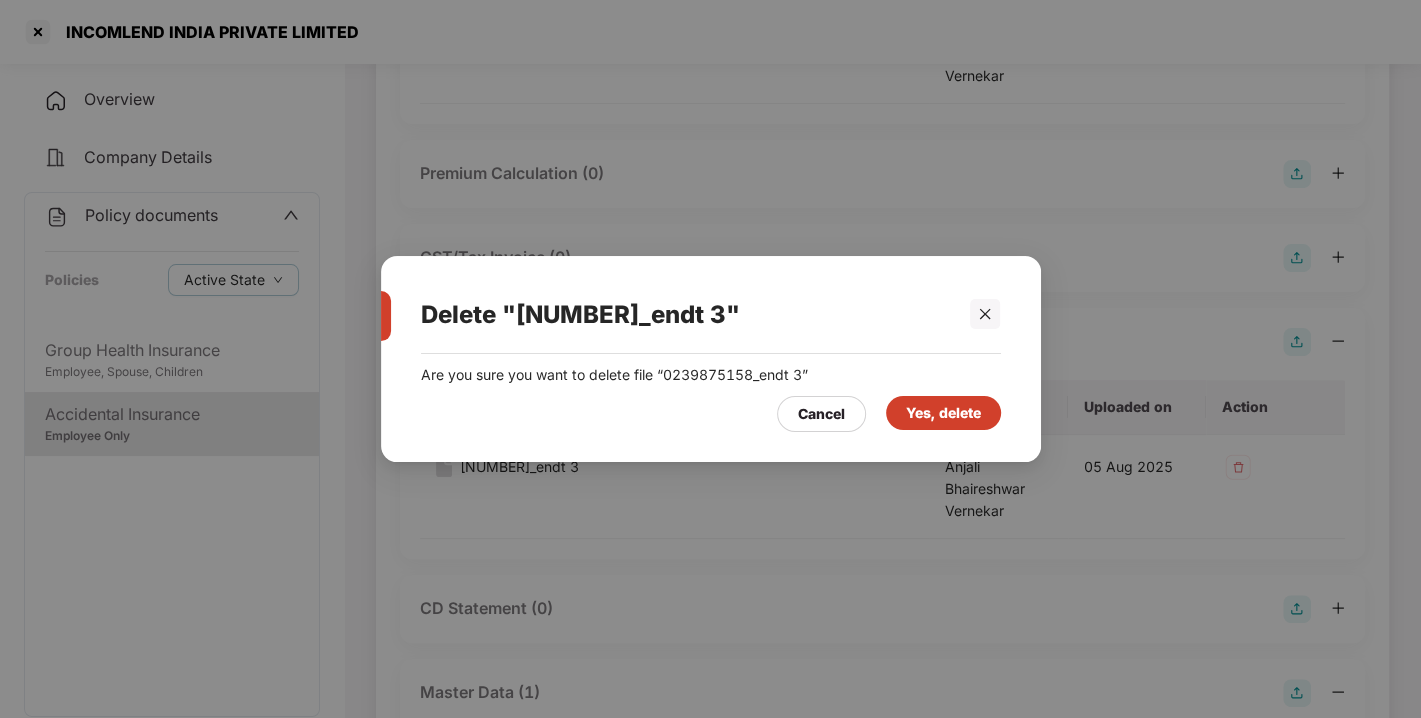 click on "Yes, delete" at bounding box center [943, 413] 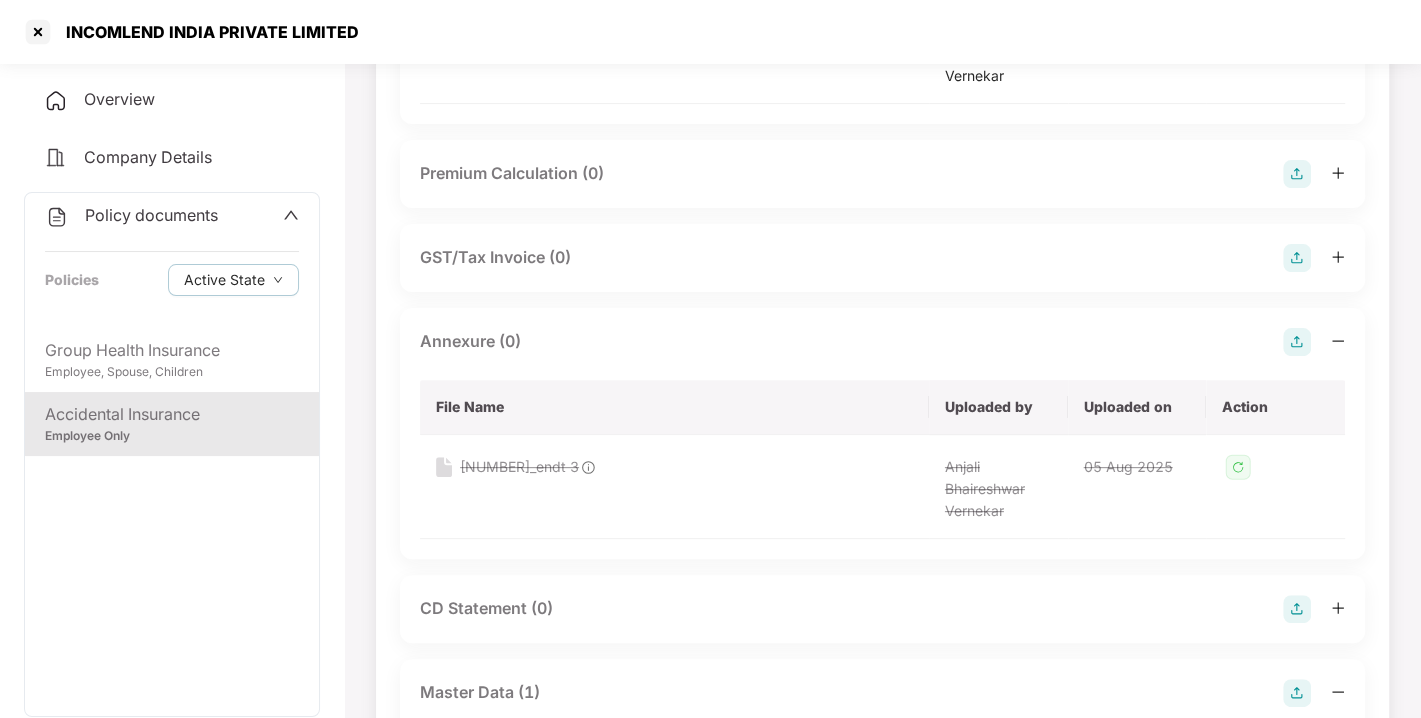 click on "Annexure (0)" at bounding box center [882, 342] 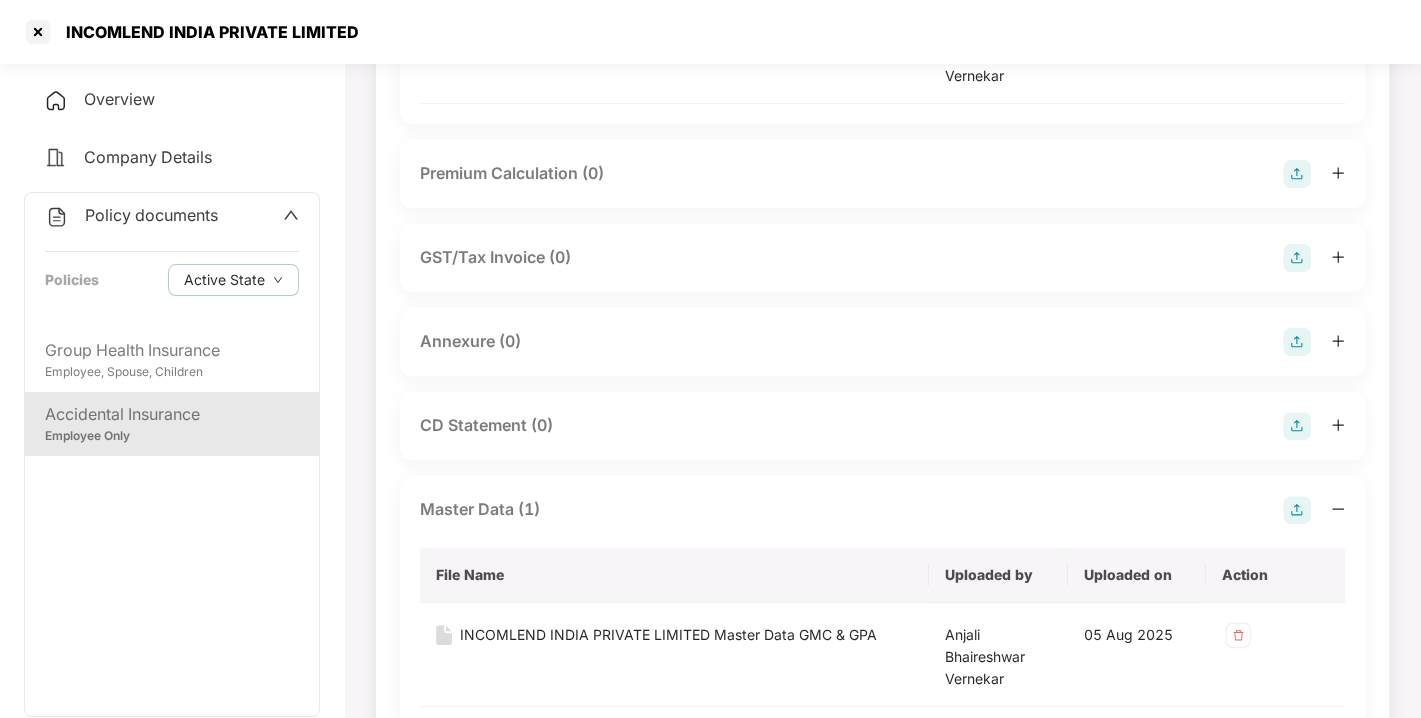 click at bounding box center [1297, 342] 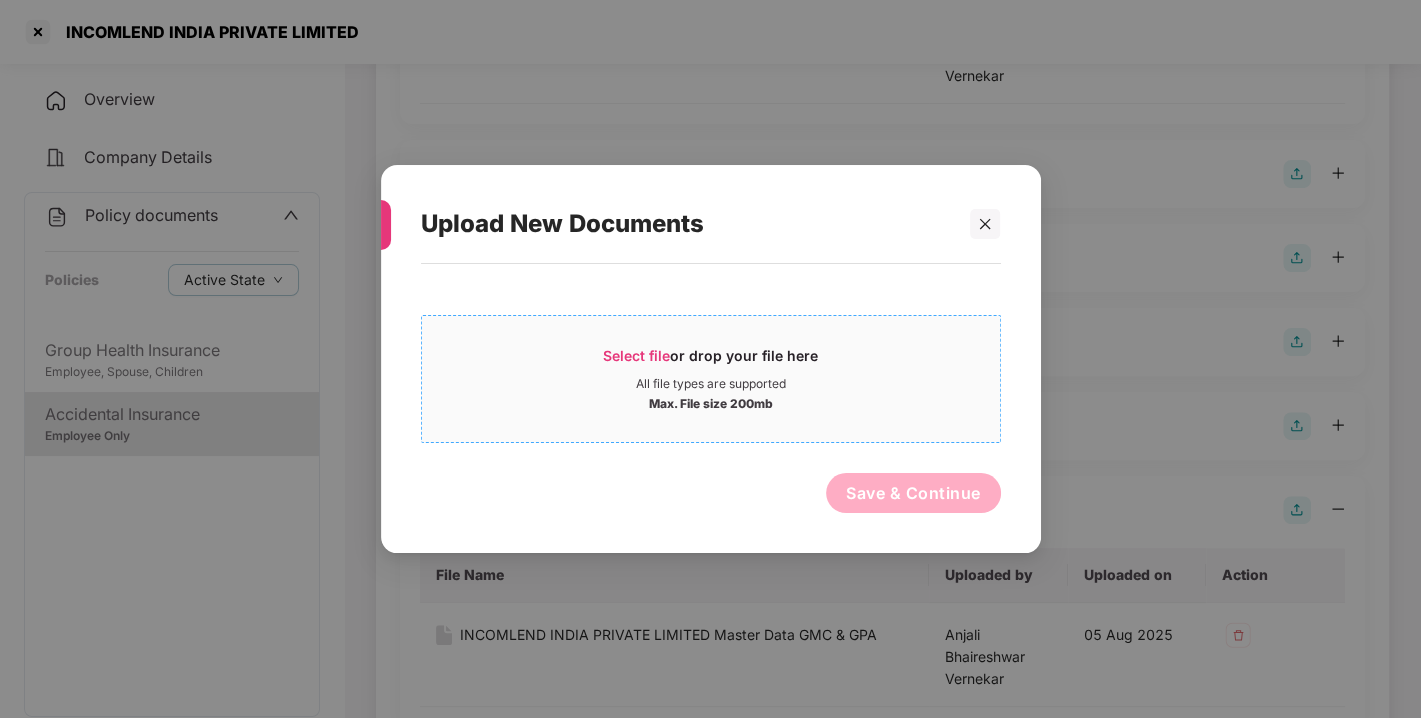 click on "Select file" at bounding box center (636, 355) 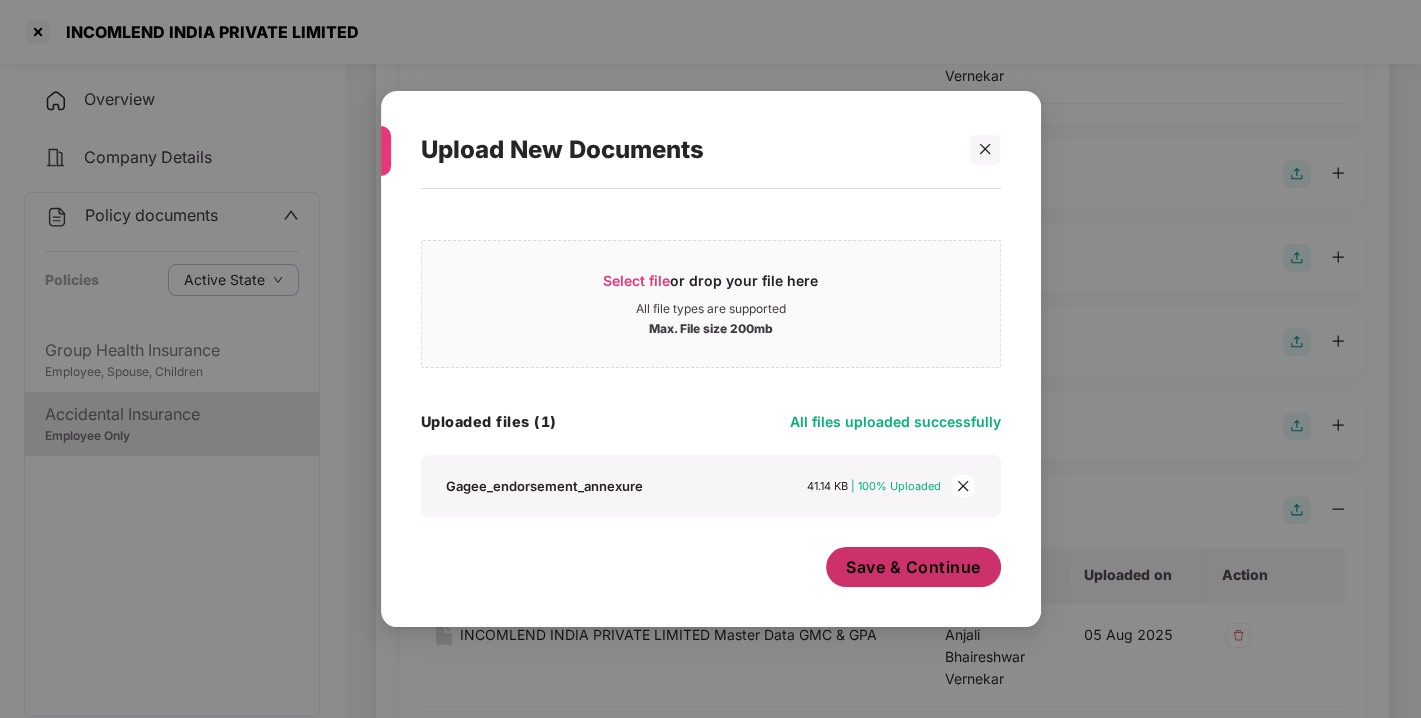 click on "Save & Continue" at bounding box center (913, 567) 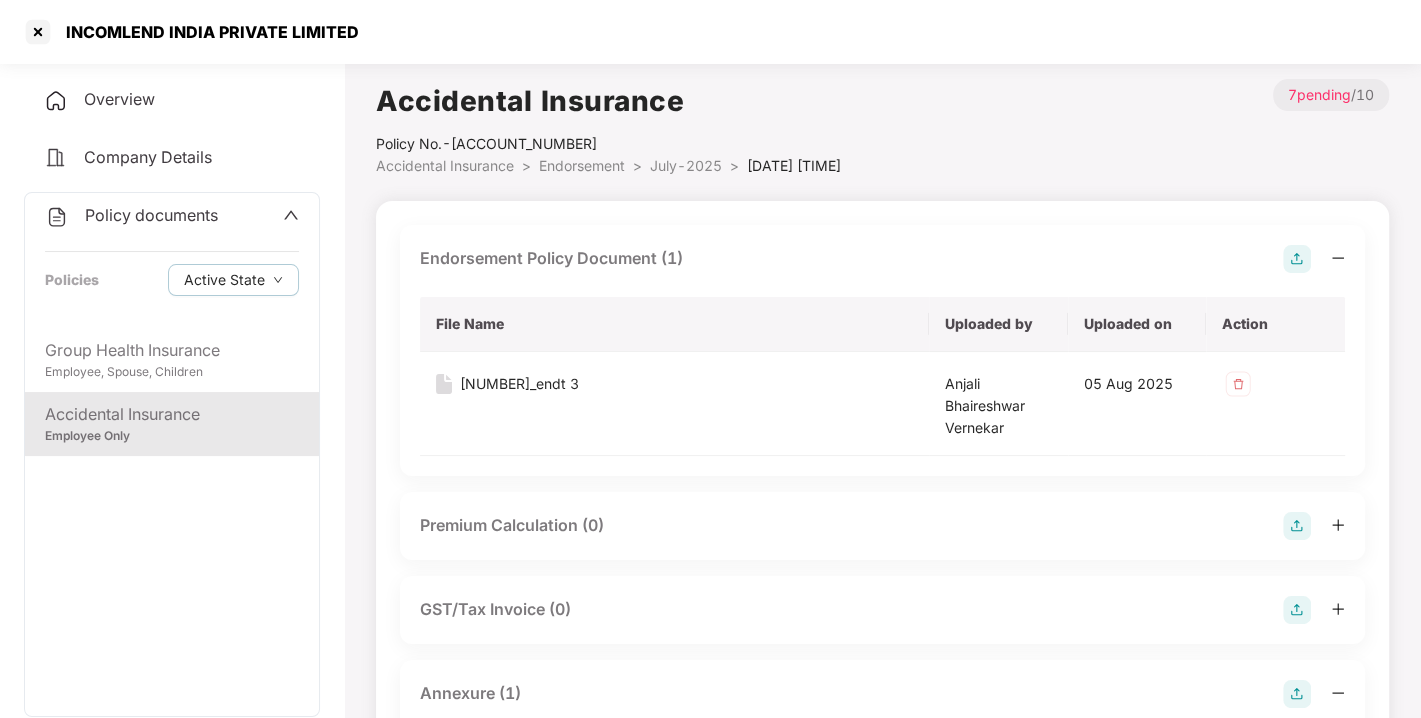 scroll, scrollTop: 0, scrollLeft: 0, axis: both 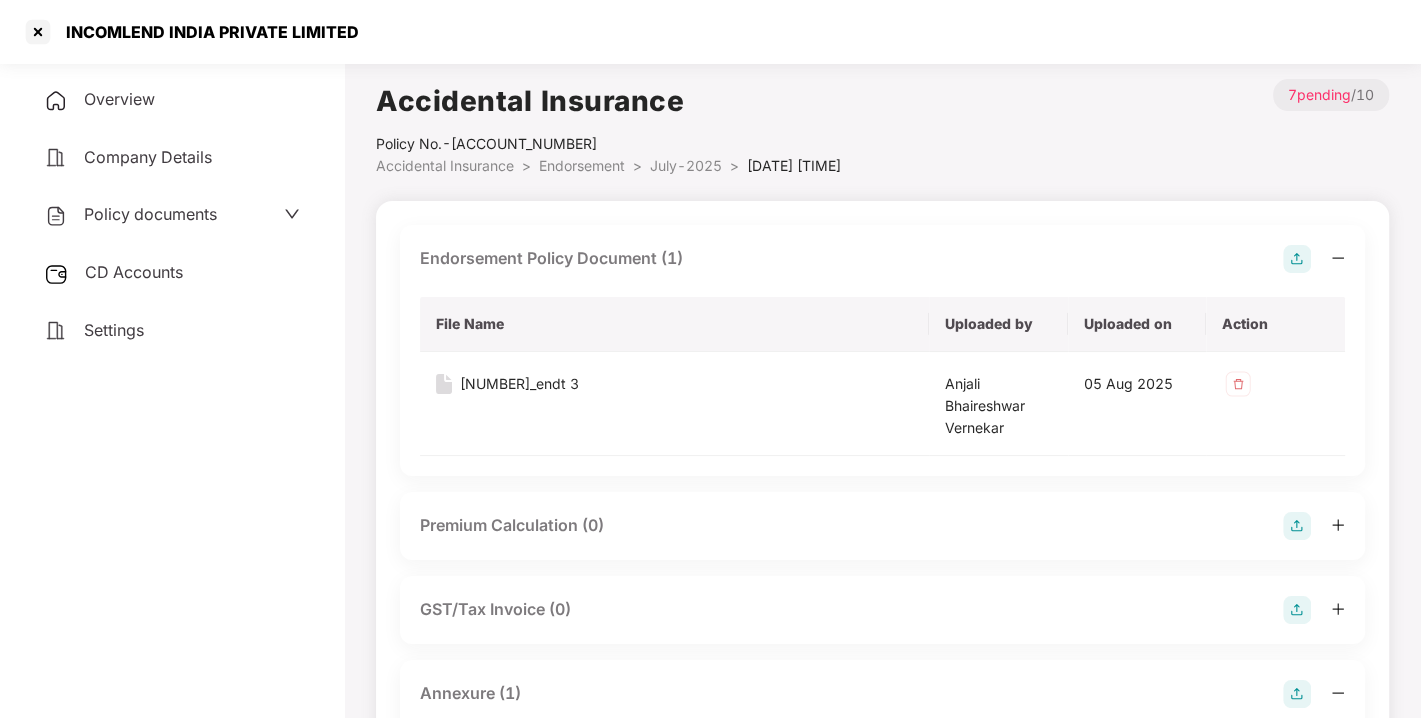 click on "CD Accounts" at bounding box center (172, 273) 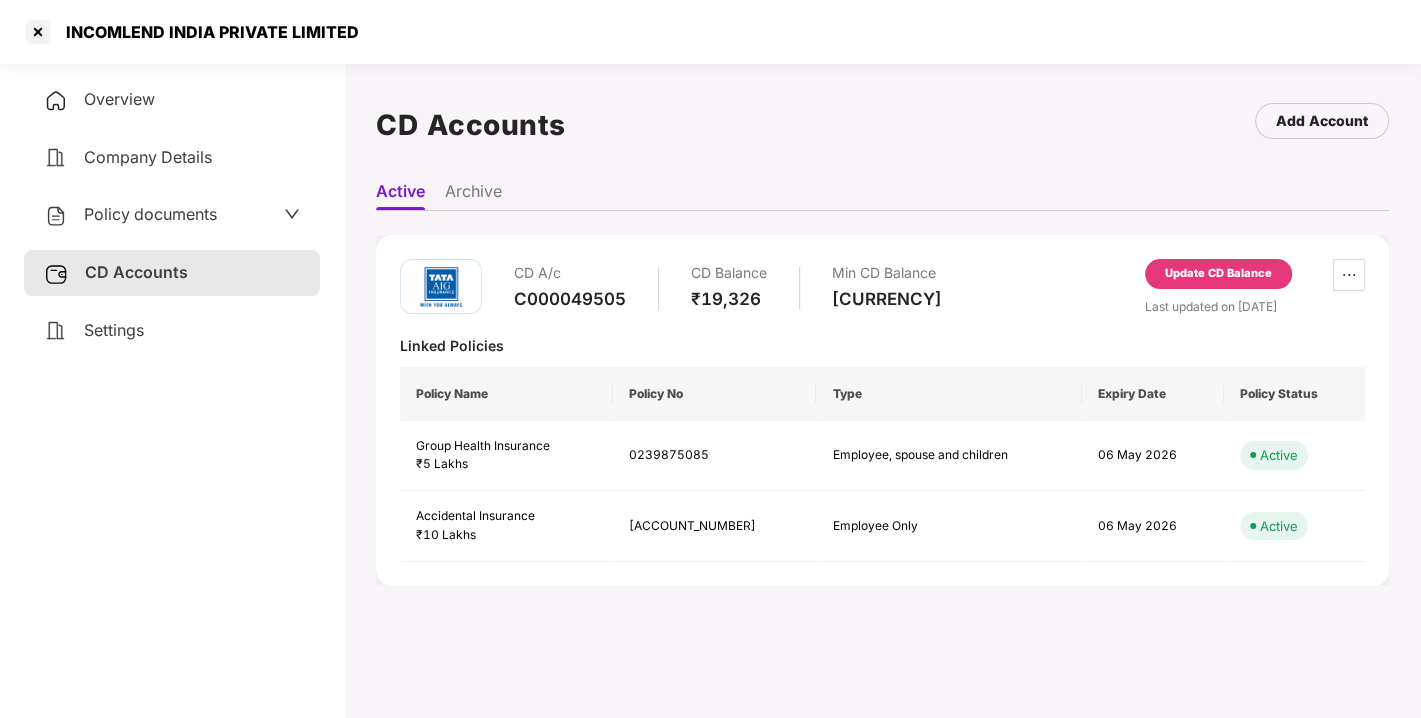 click on "Update CD Balance" at bounding box center (1218, 274) 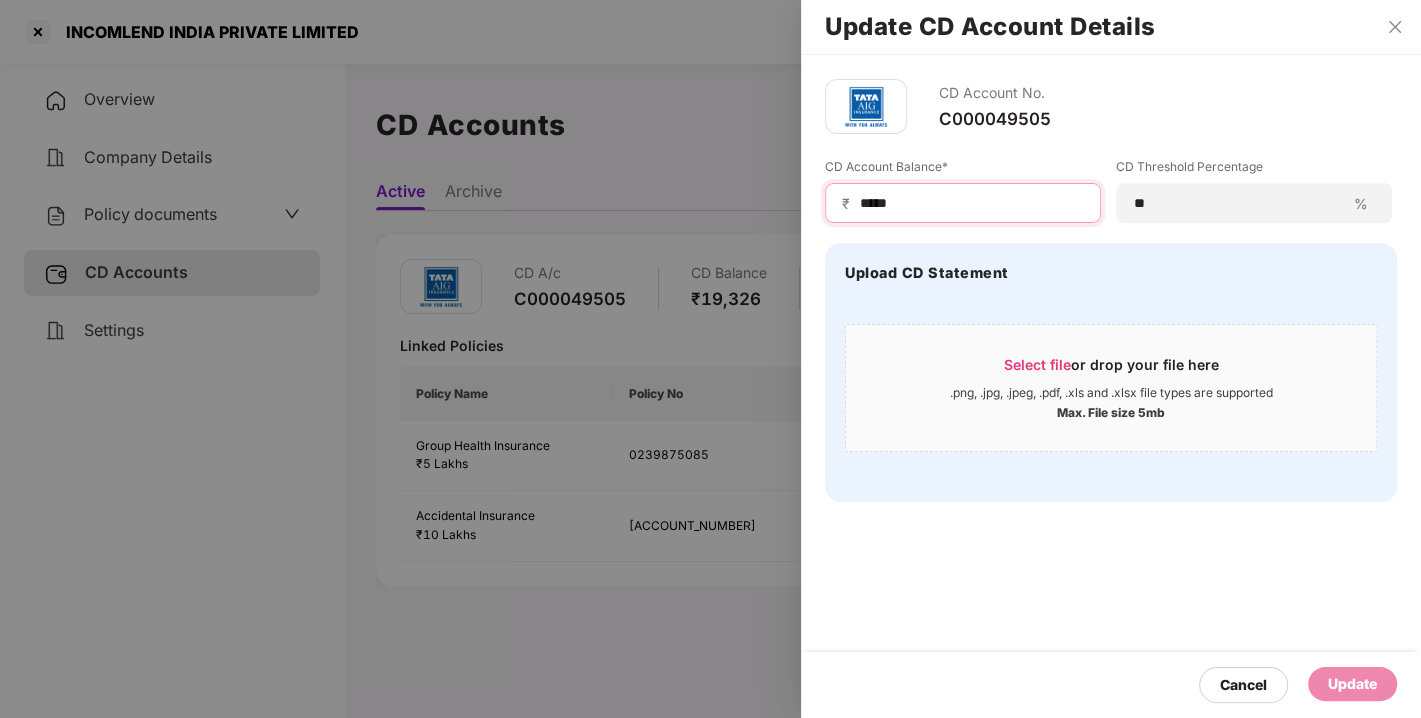 drag, startPoint x: 953, startPoint y: 201, endPoint x: 694, endPoint y: 217, distance: 259.49374 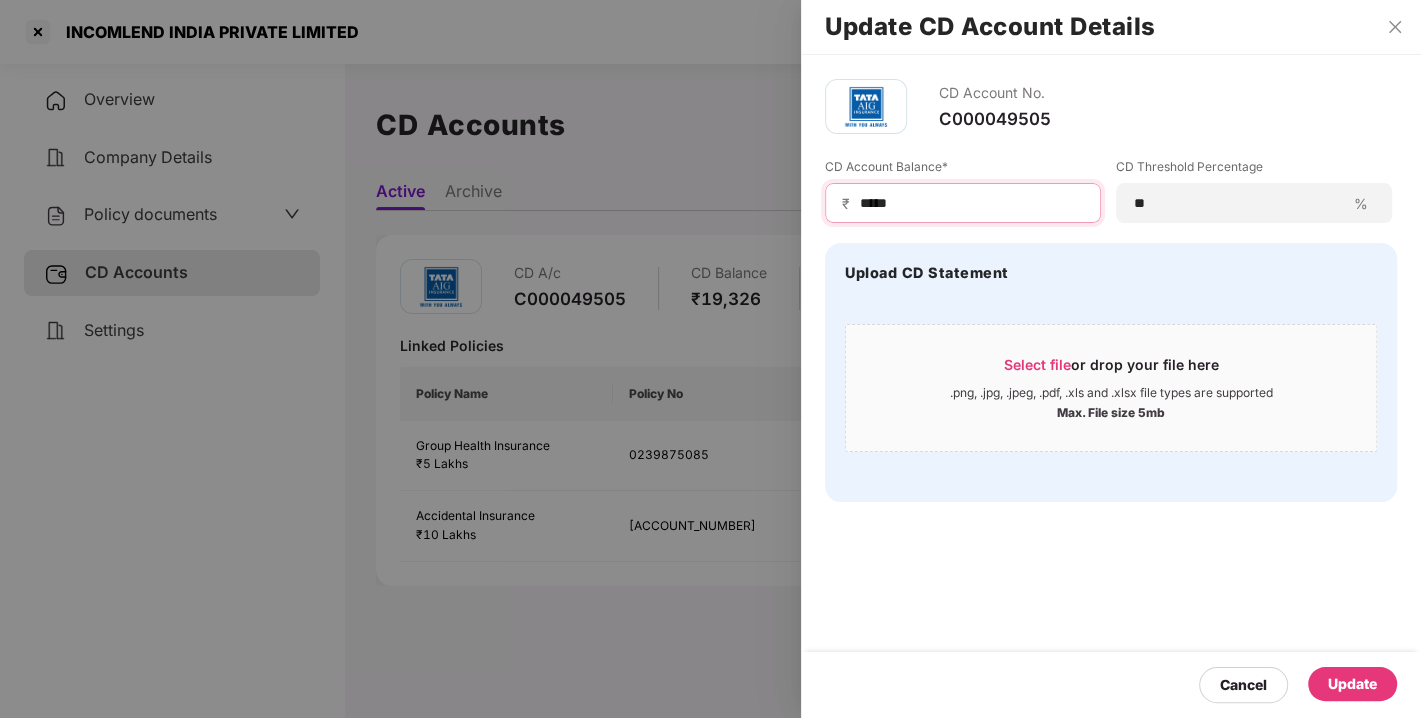 type on "*****" 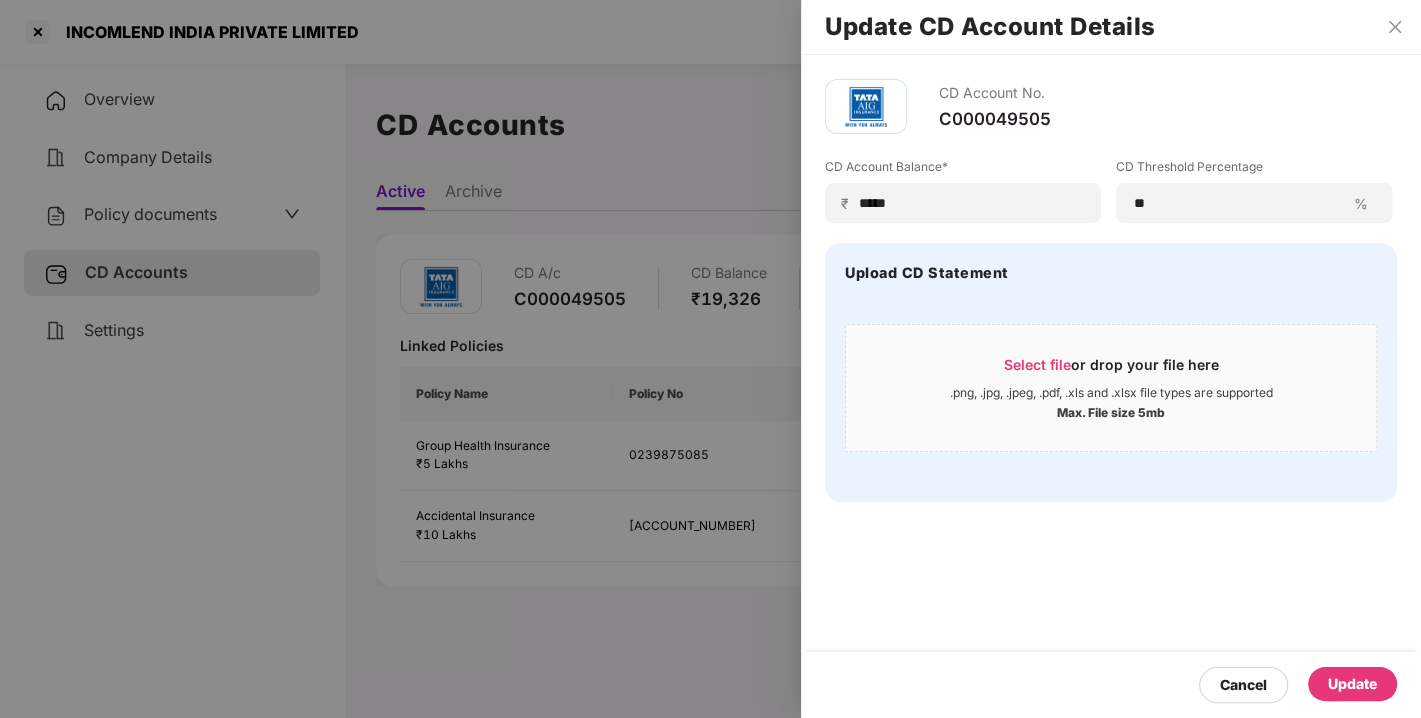 click on "Update" at bounding box center [1352, 684] 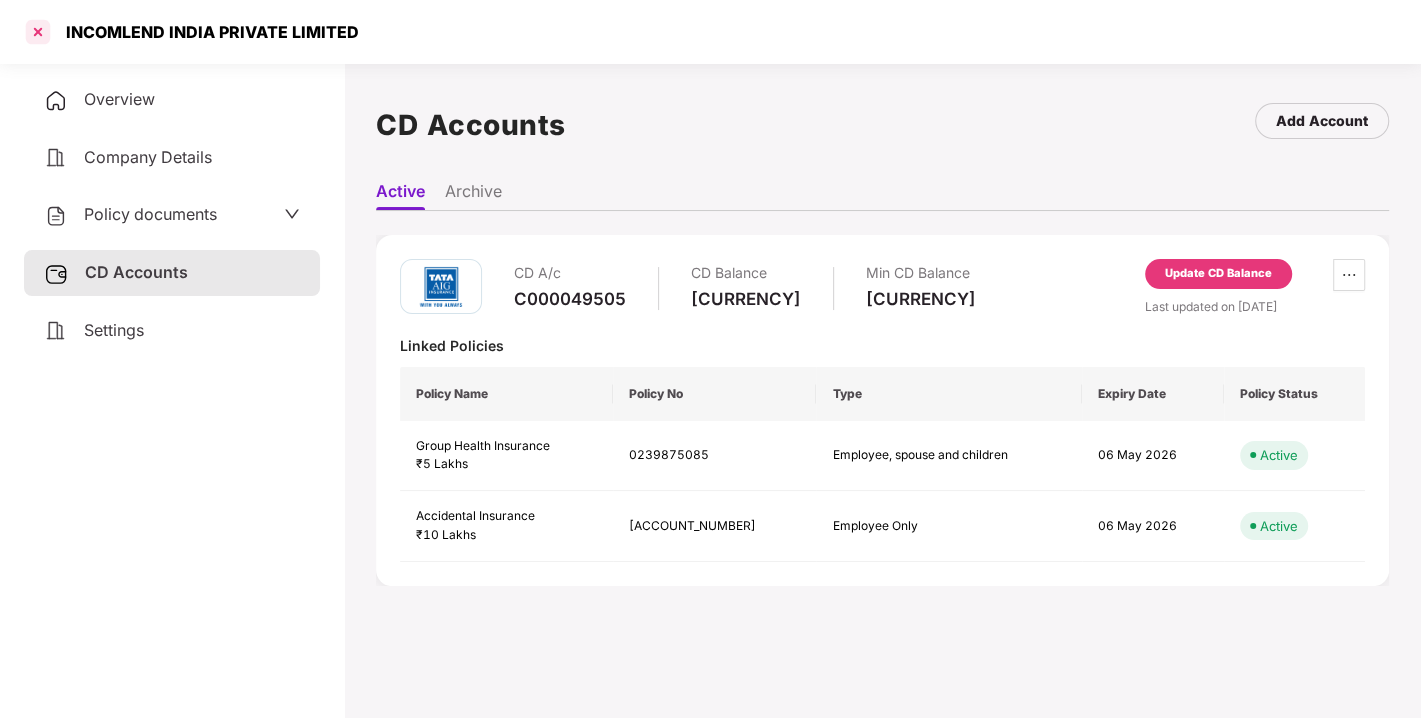 click at bounding box center (38, 32) 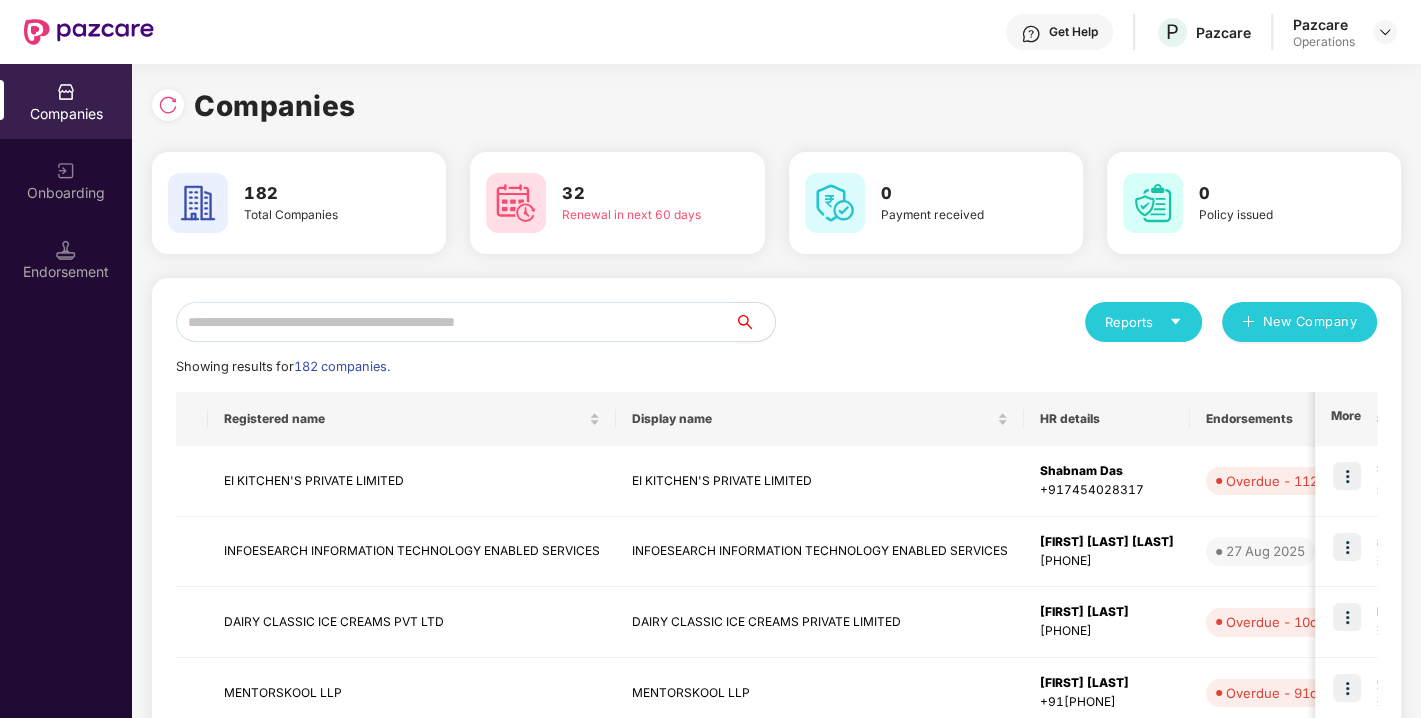 click at bounding box center [455, 322] 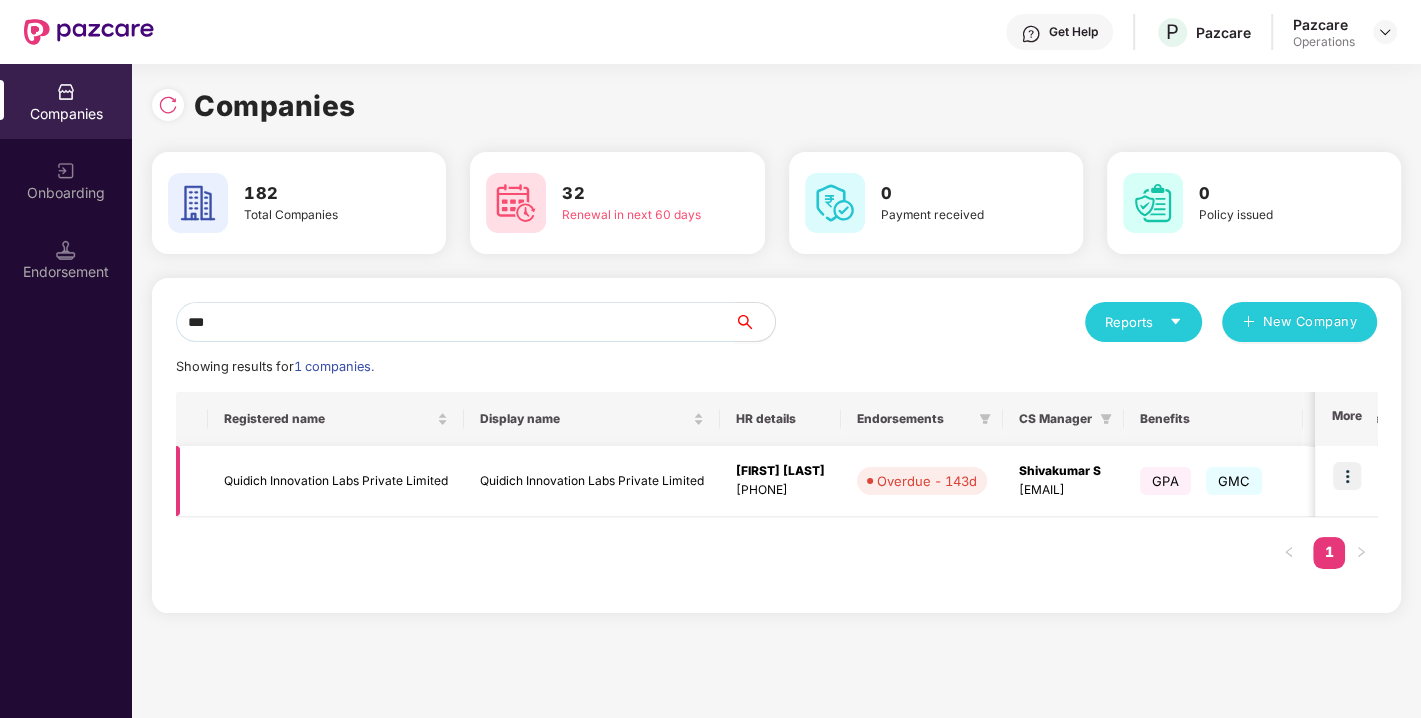type on "***" 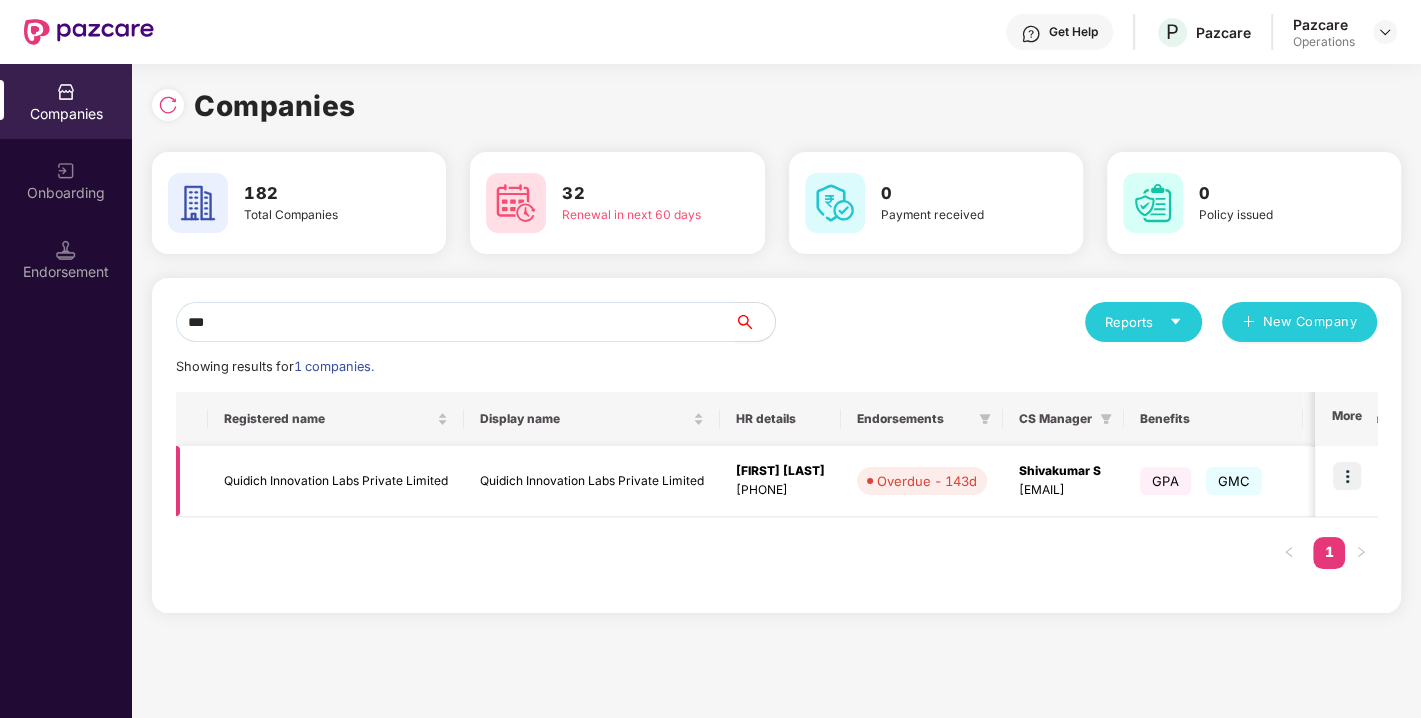 click on "Quidich Innovation Labs Private Limited" at bounding box center [336, 481] 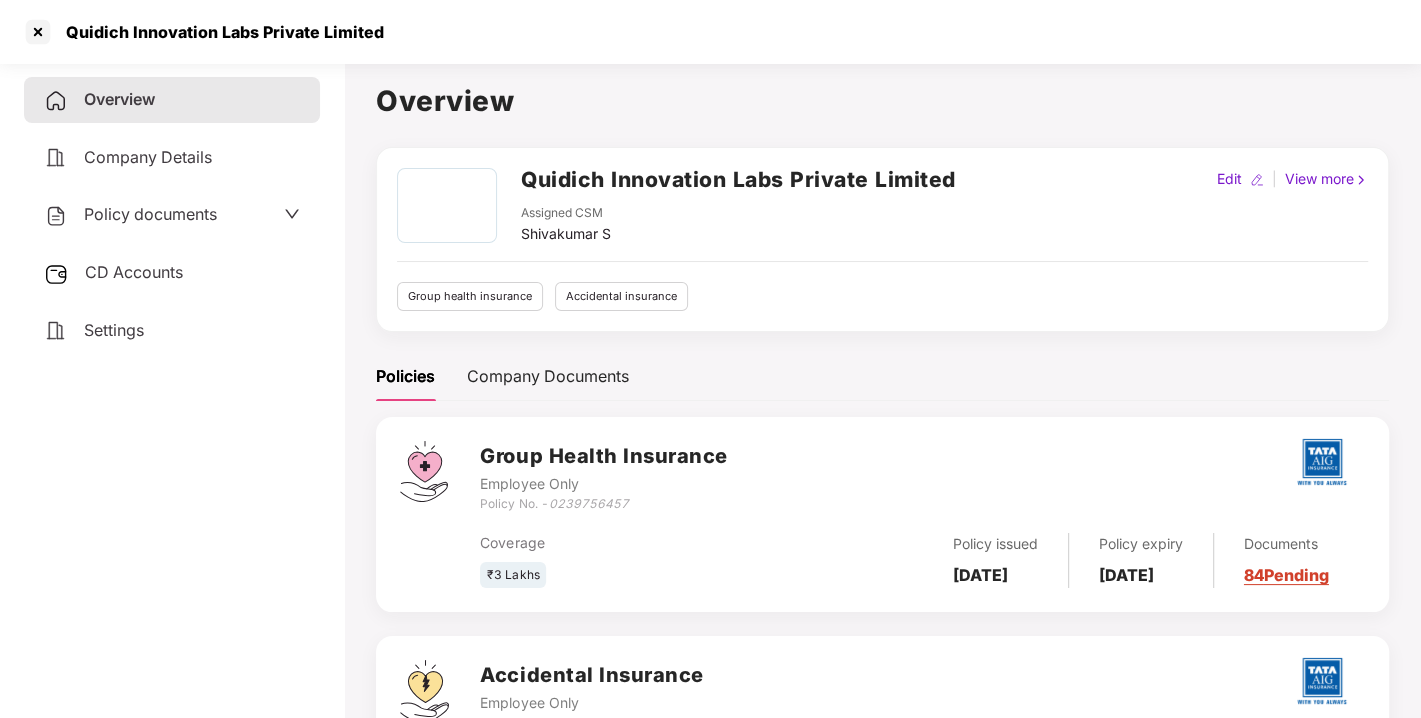 click on "Policy documents" at bounding box center [150, 214] 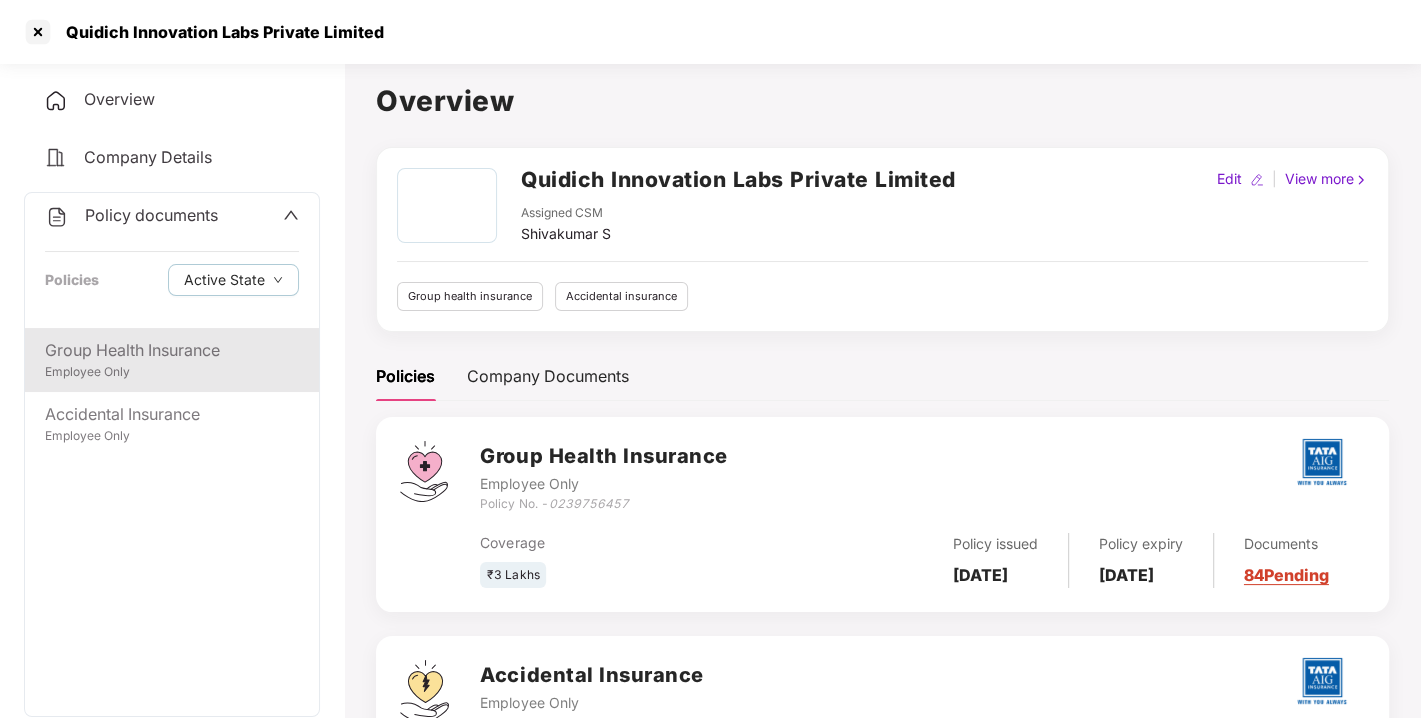 click on "Employee Only" at bounding box center (172, 372) 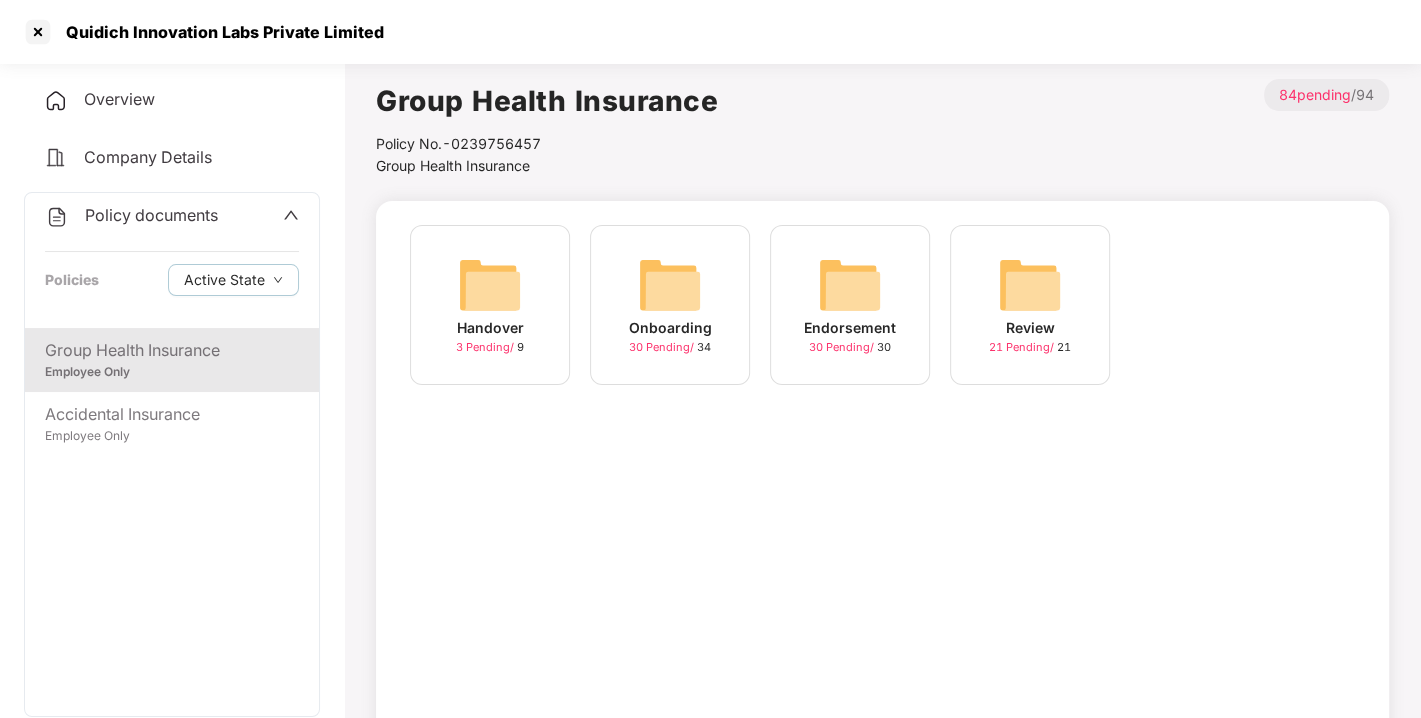 click at bounding box center [850, 285] 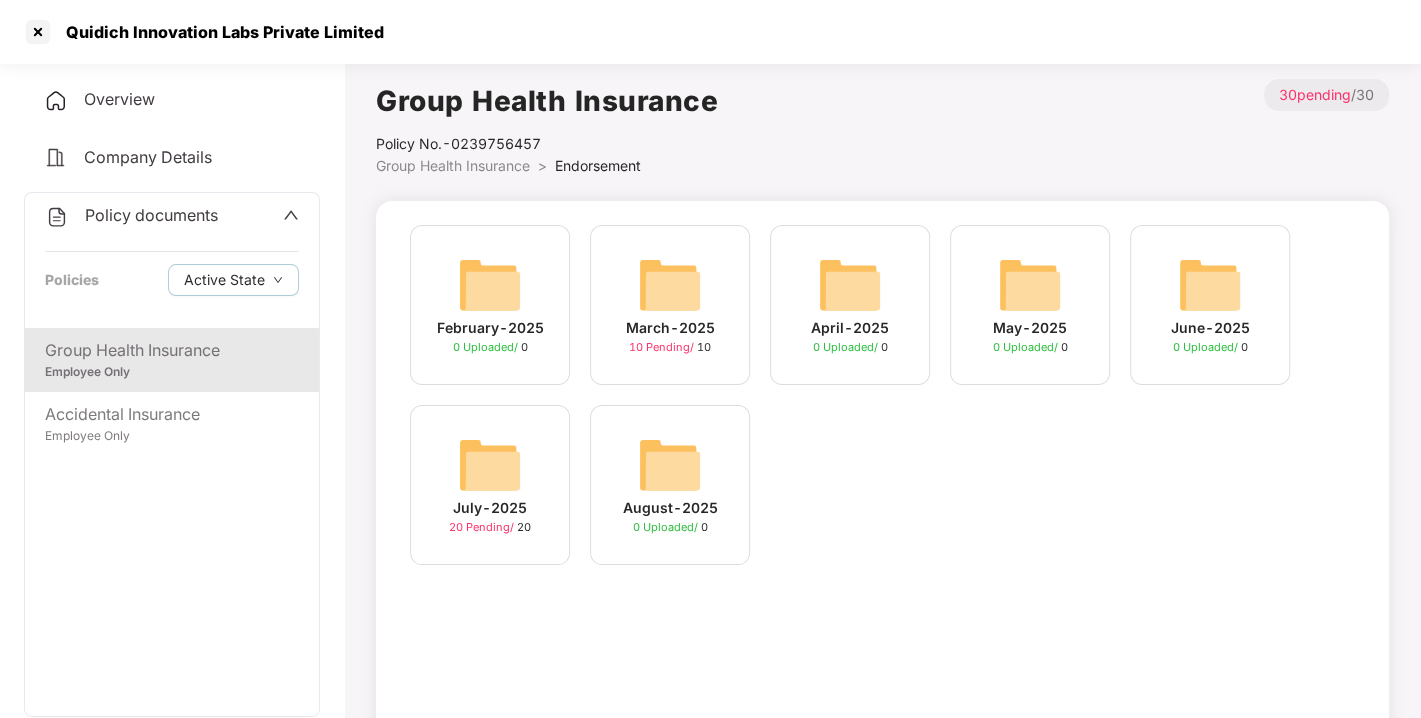 scroll, scrollTop: 57, scrollLeft: 0, axis: vertical 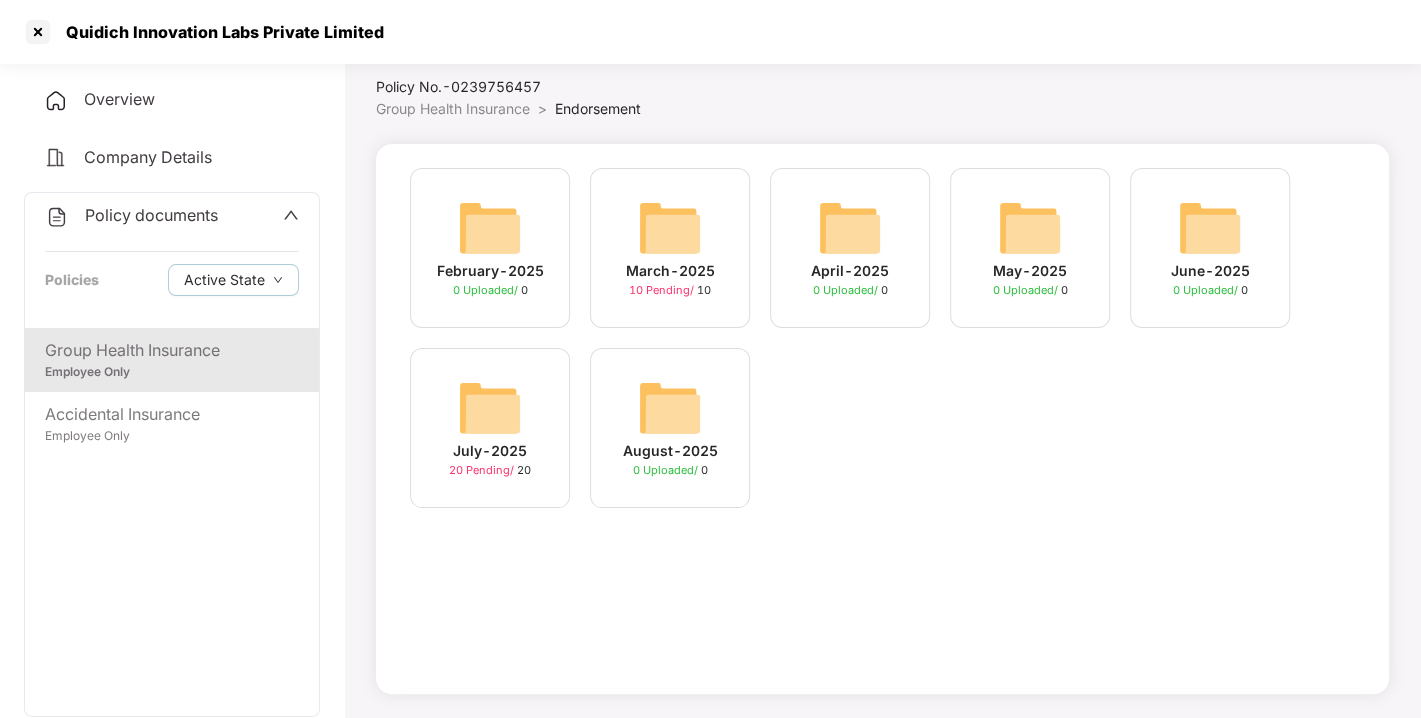 click at bounding box center [490, 408] 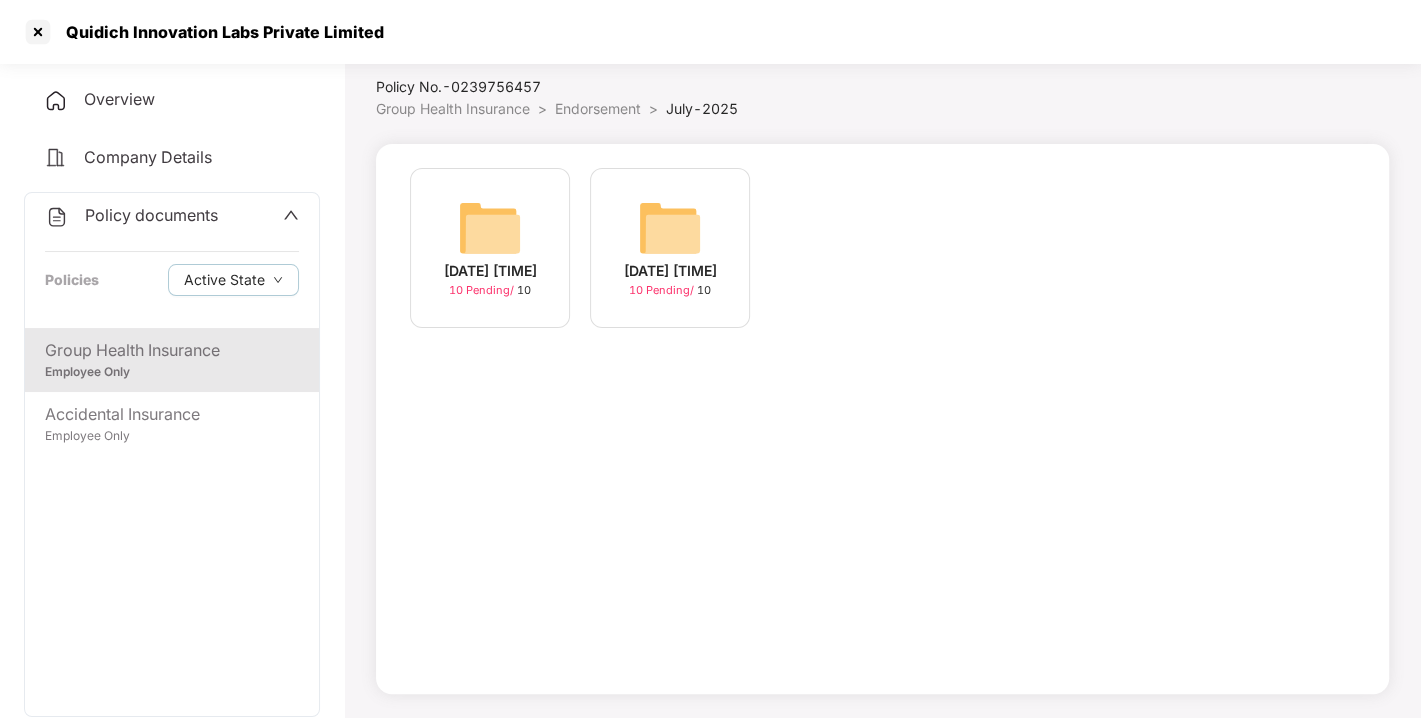 click at bounding box center [670, 228] 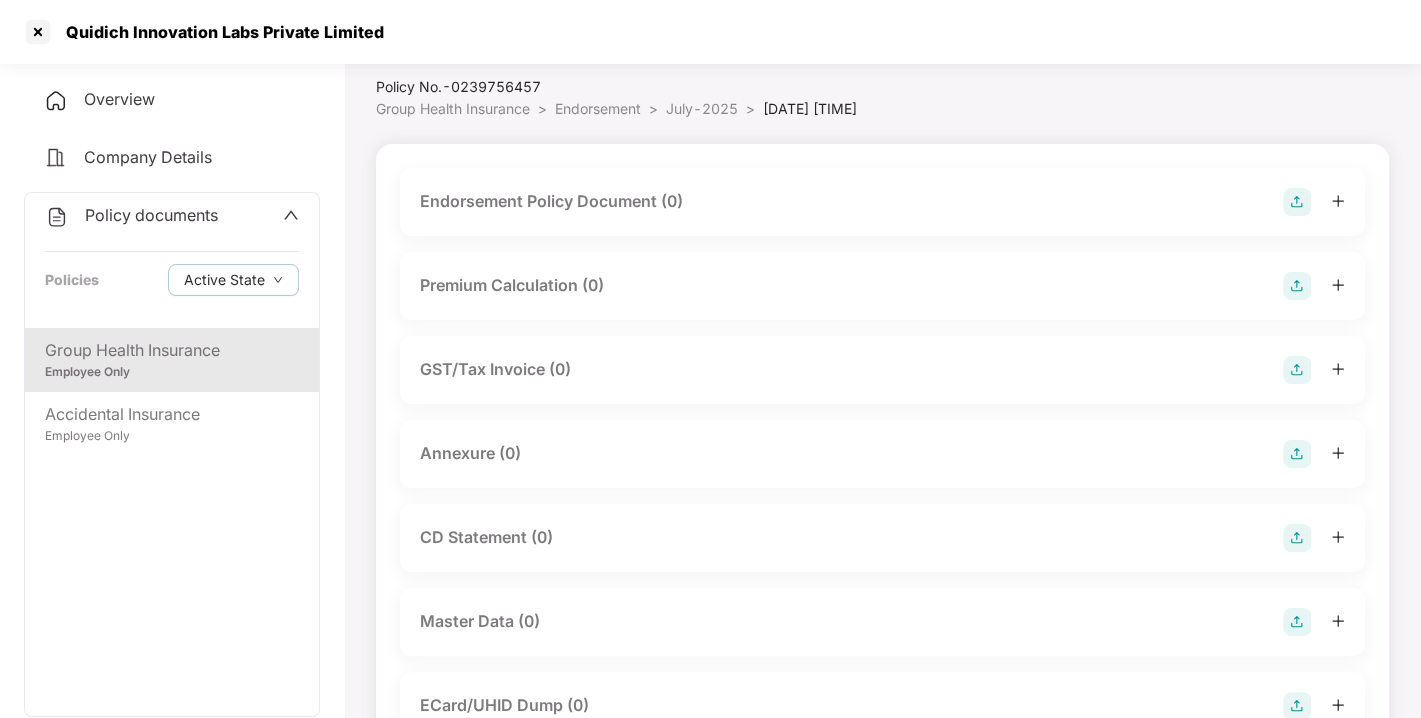 click at bounding box center [1297, 202] 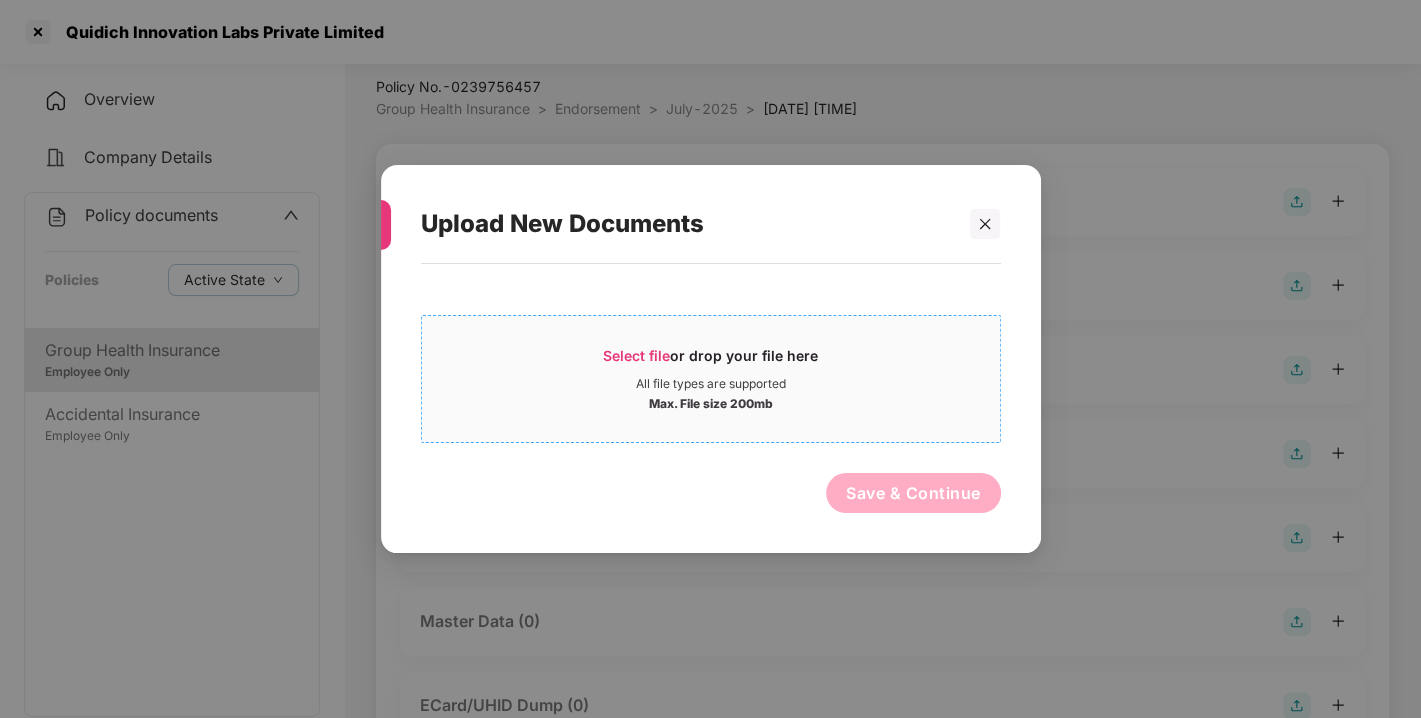 click on "Select file  or drop your file here All file types are supported Max. File size 200mb" at bounding box center [711, 379] 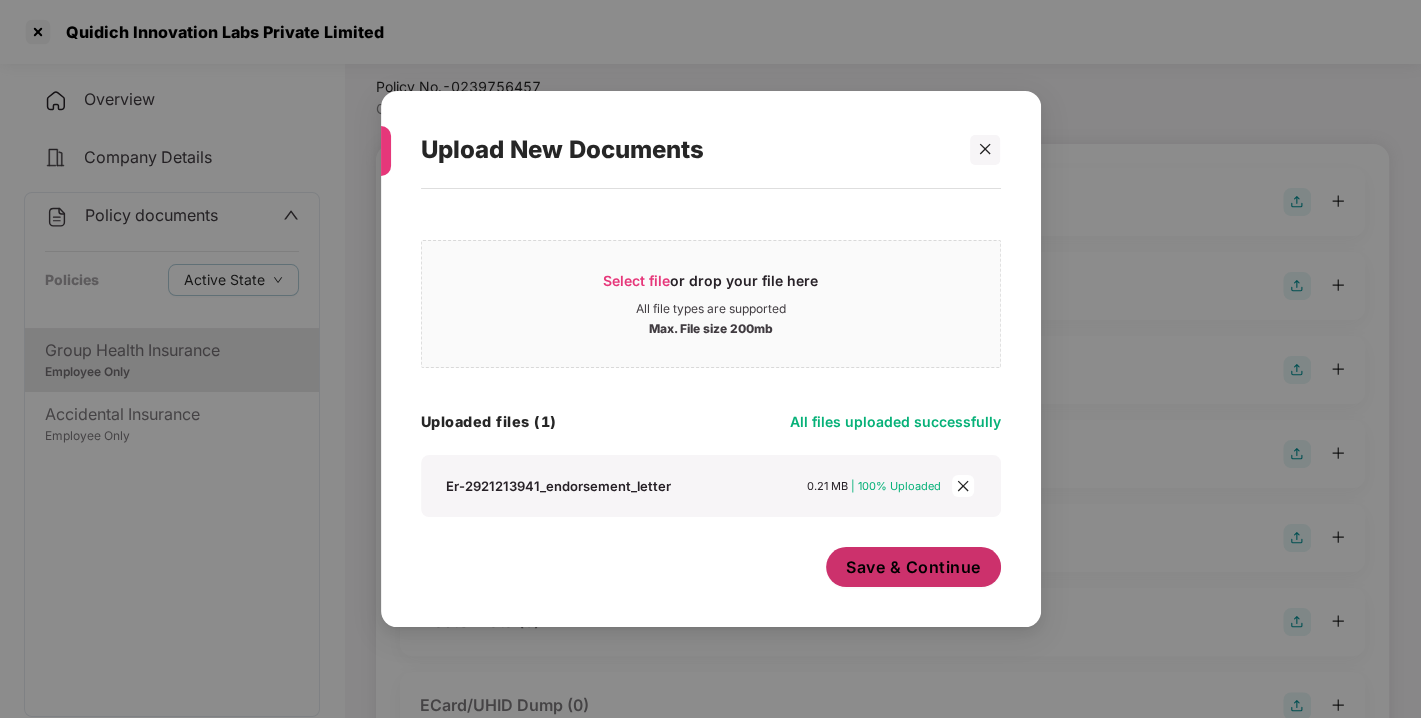 click on "Save & Continue" at bounding box center [913, 567] 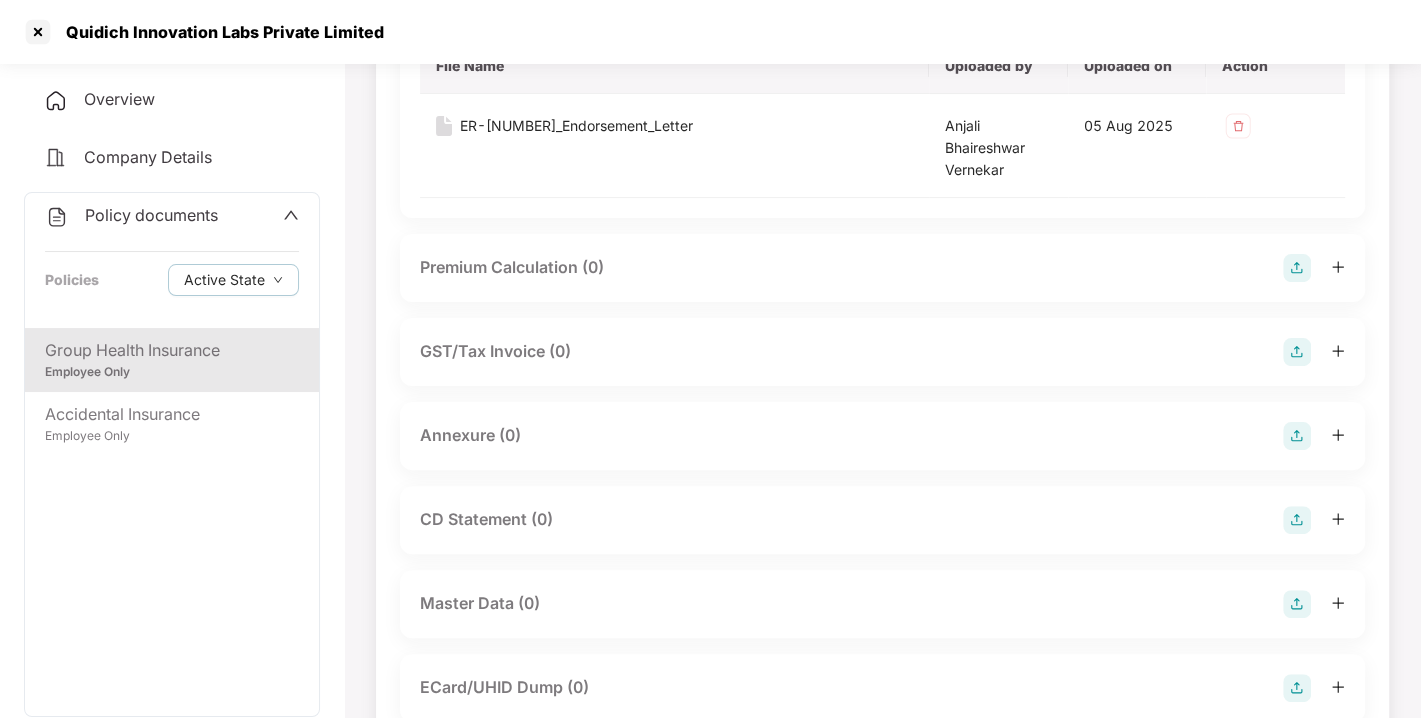 scroll, scrollTop: 260, scrollLeft: 0, axis: vertical 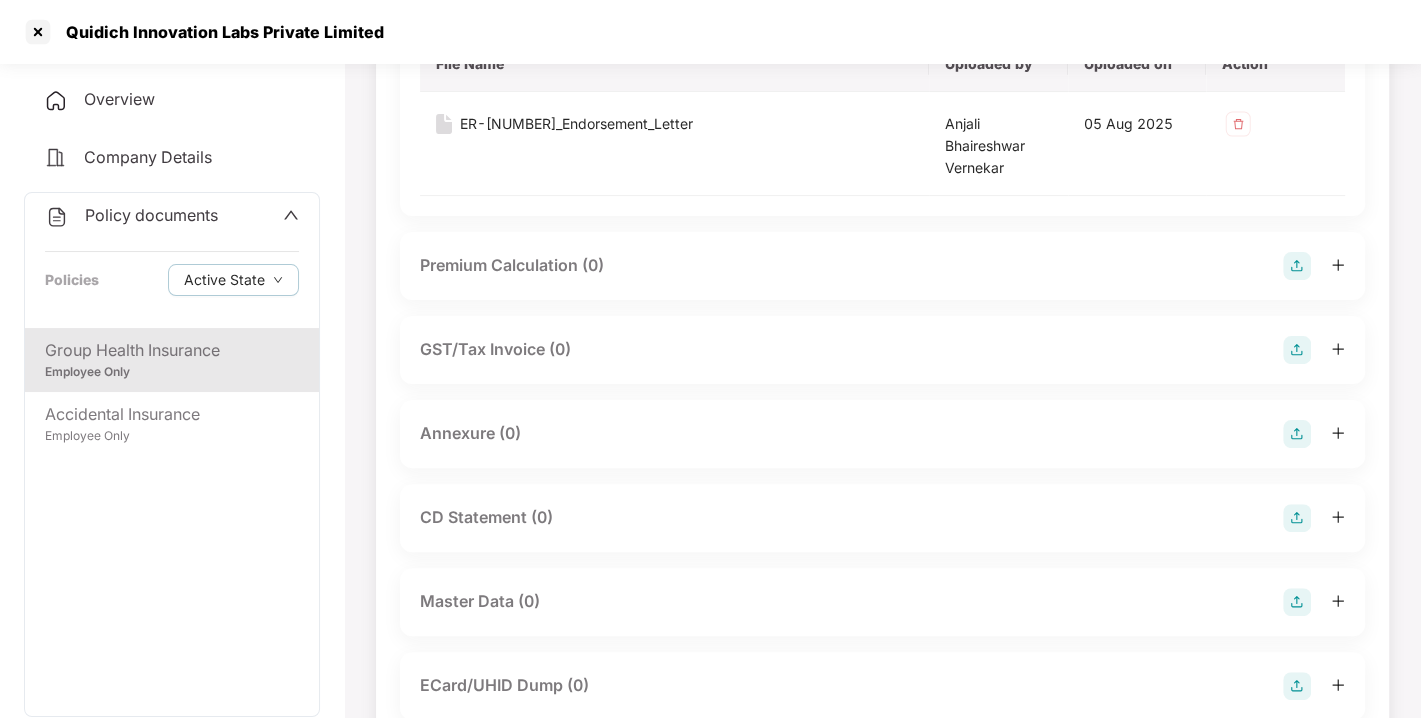 click at bounding box center [1297, 434] 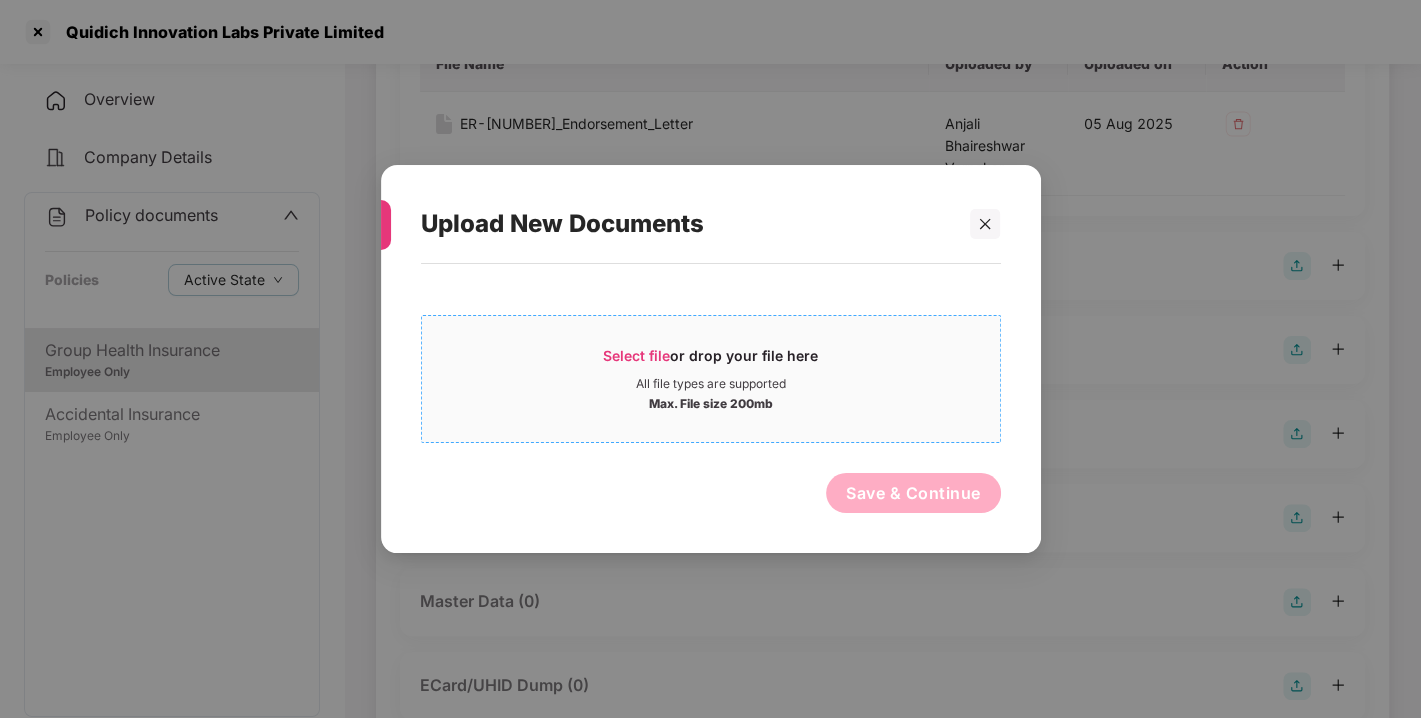 click on "Select file  or drop your file here All file types are supported Max. File size 200mb" at bounding box center (711, 379) 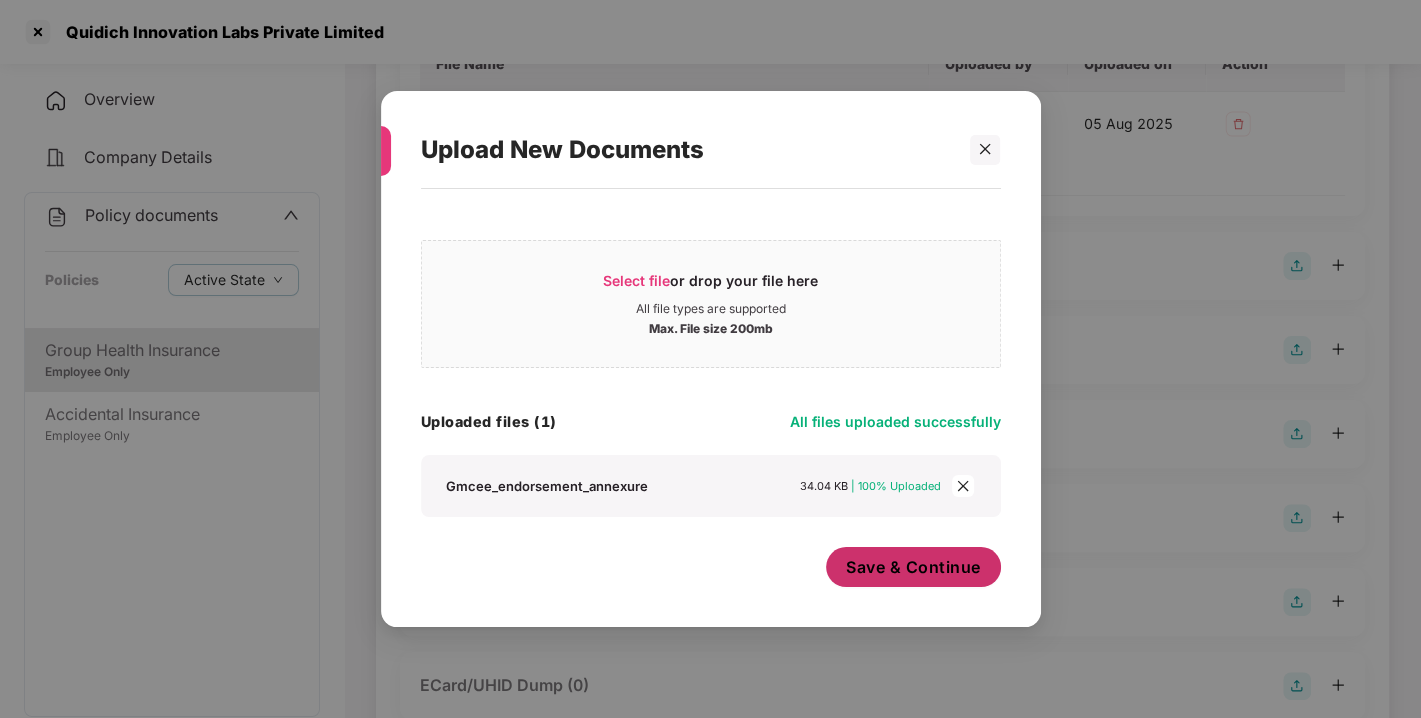click on "Save & Continue" at bounding box center (913, 567) 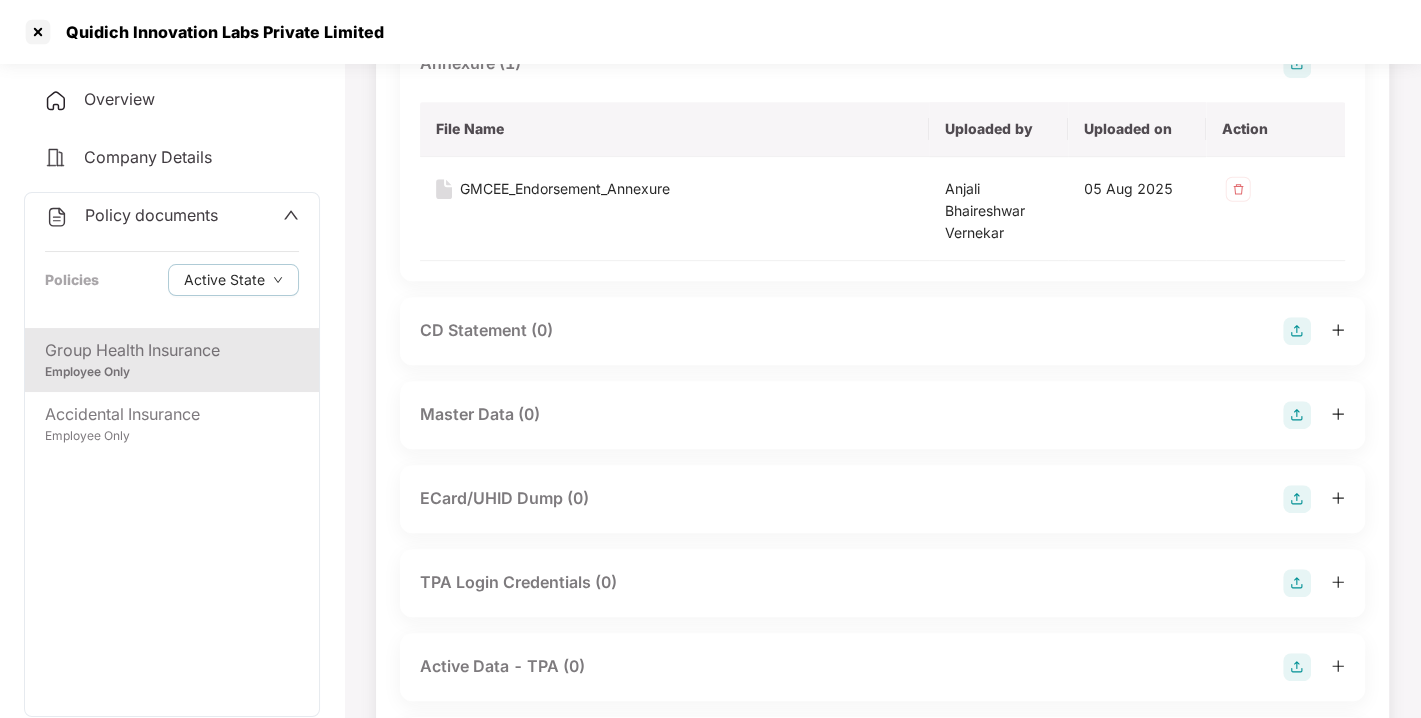 scroll, scrollTop: 634, scrollLeft: 0, axis: vertical 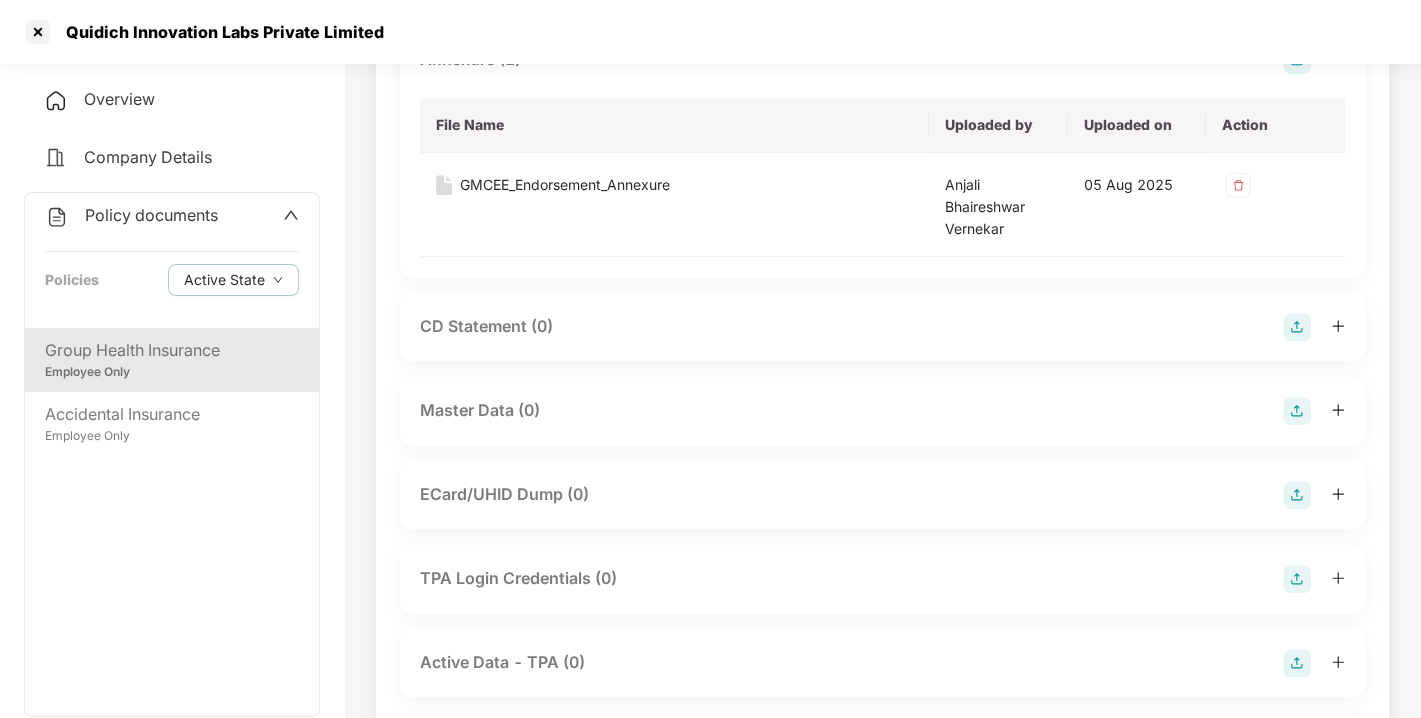 click at bounding box center [1297, 411] 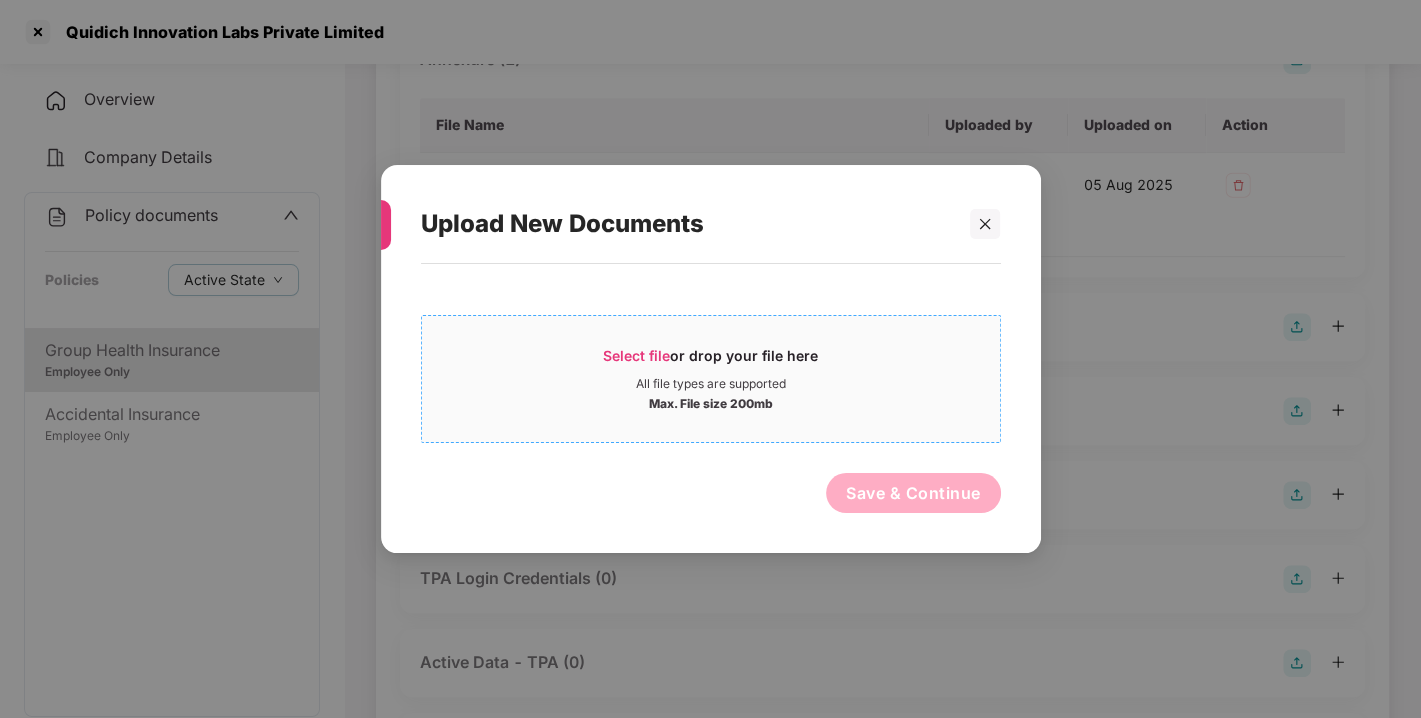 click on "Select file" at bounding box center [636, 355] 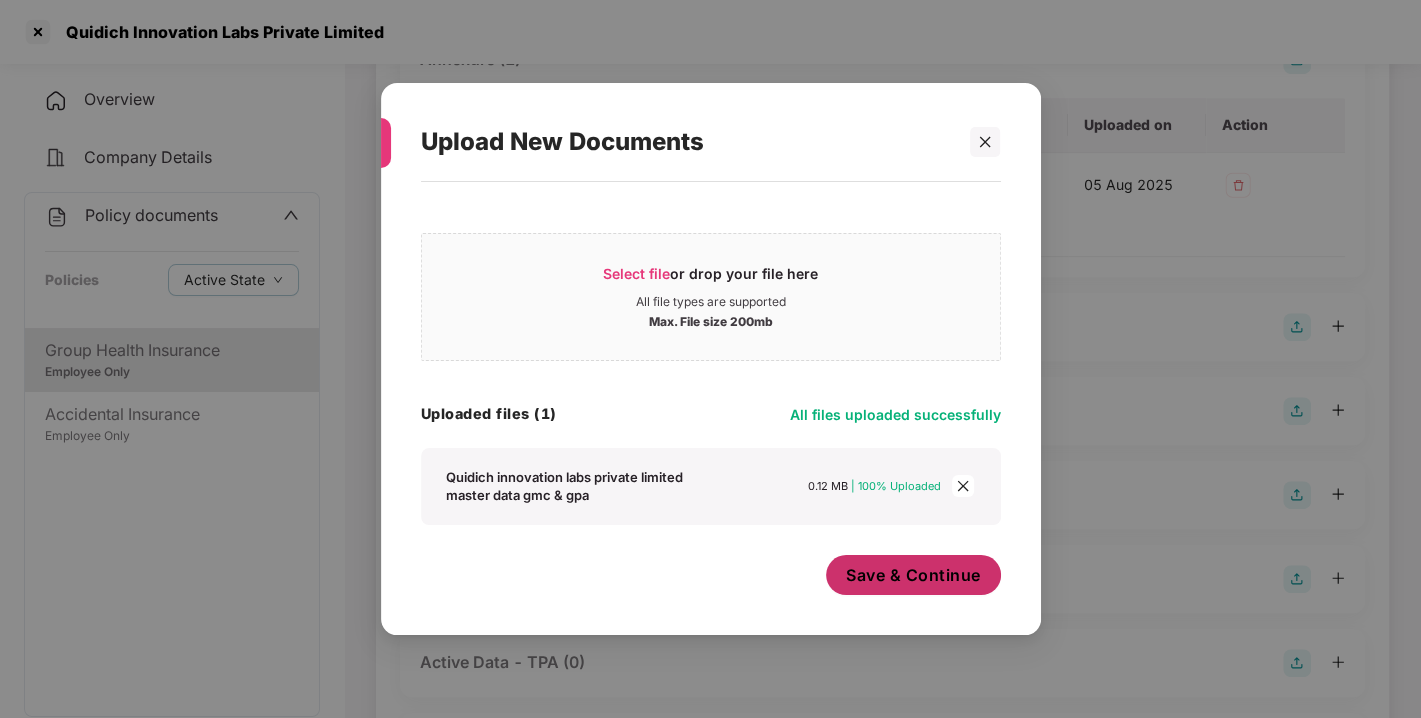 click on "Save & Continue" at bounding box center (913, 575) 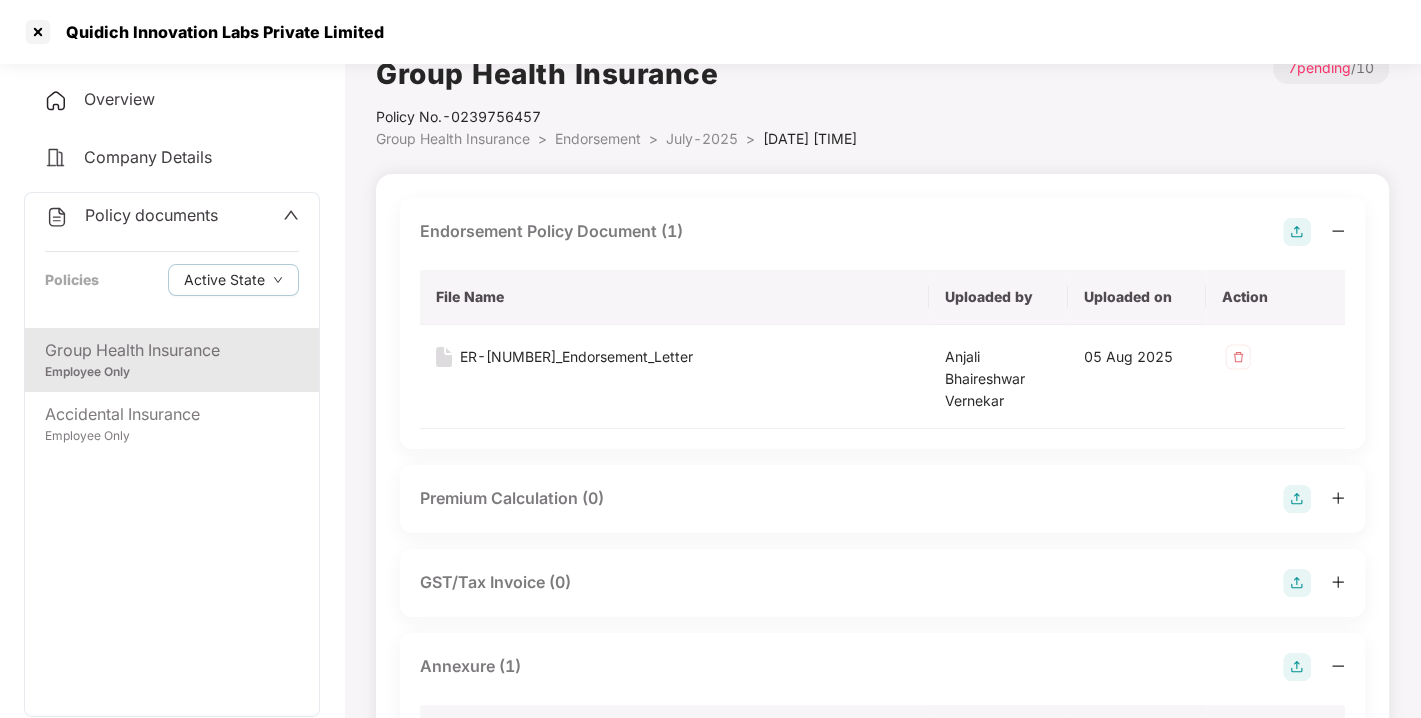 scroll, scrollTop: 0, scrollLeft: 0, axis: both 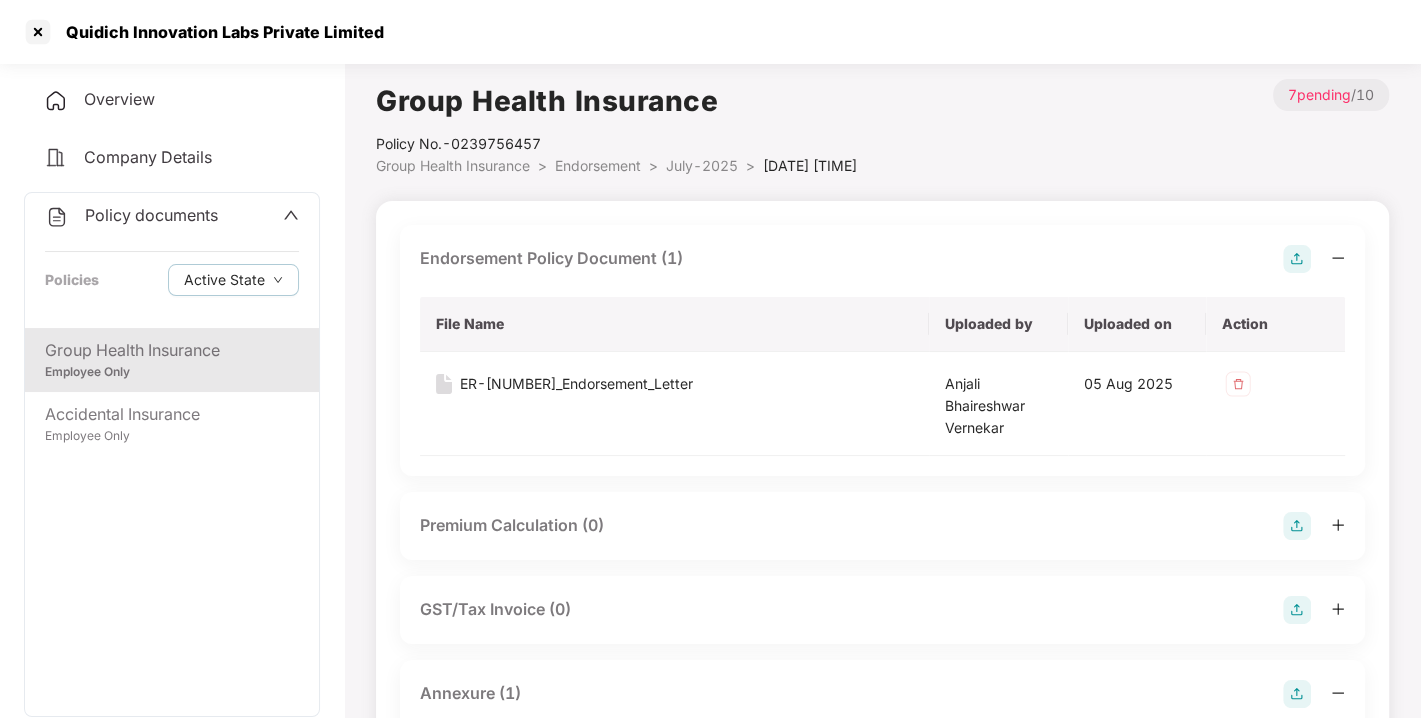 click on "Endorsement" at bounding box center (598, 165) 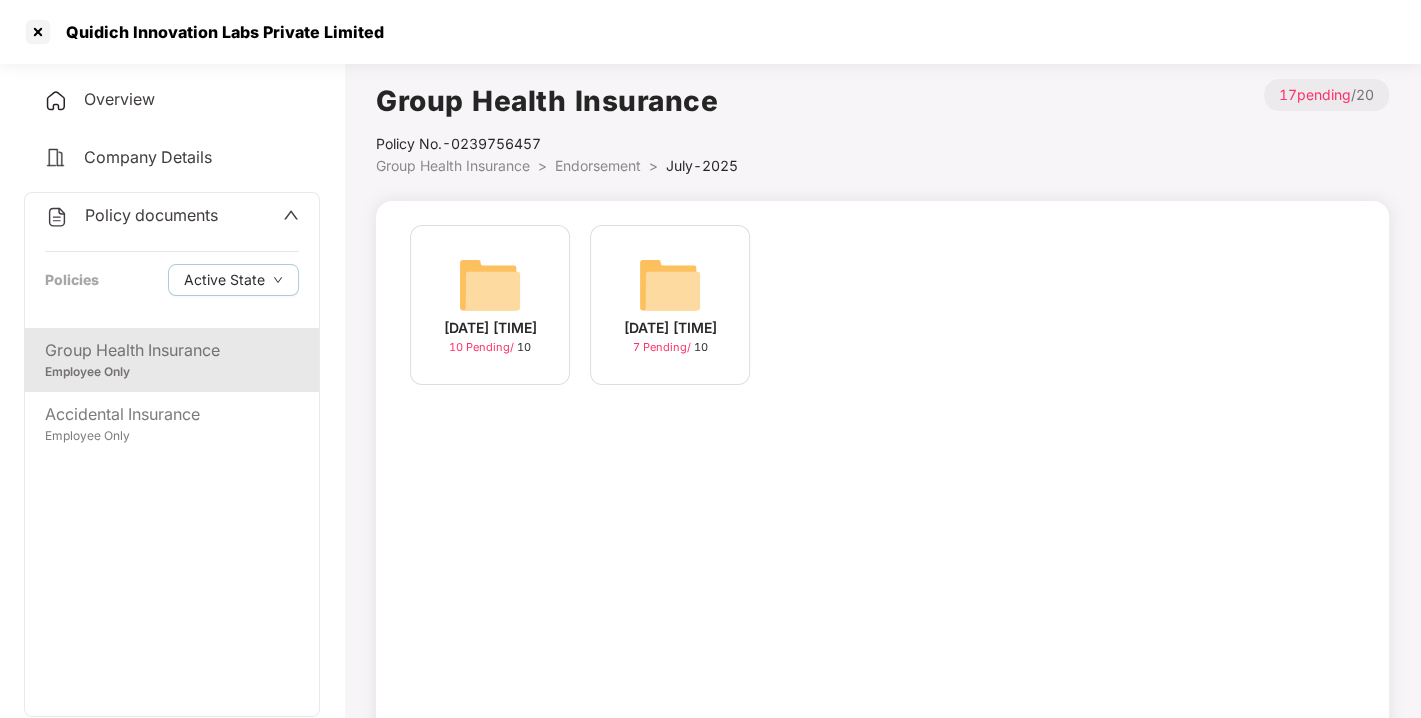scroll, scrollTop: 57, scrollLeft: 0, axis: vertical 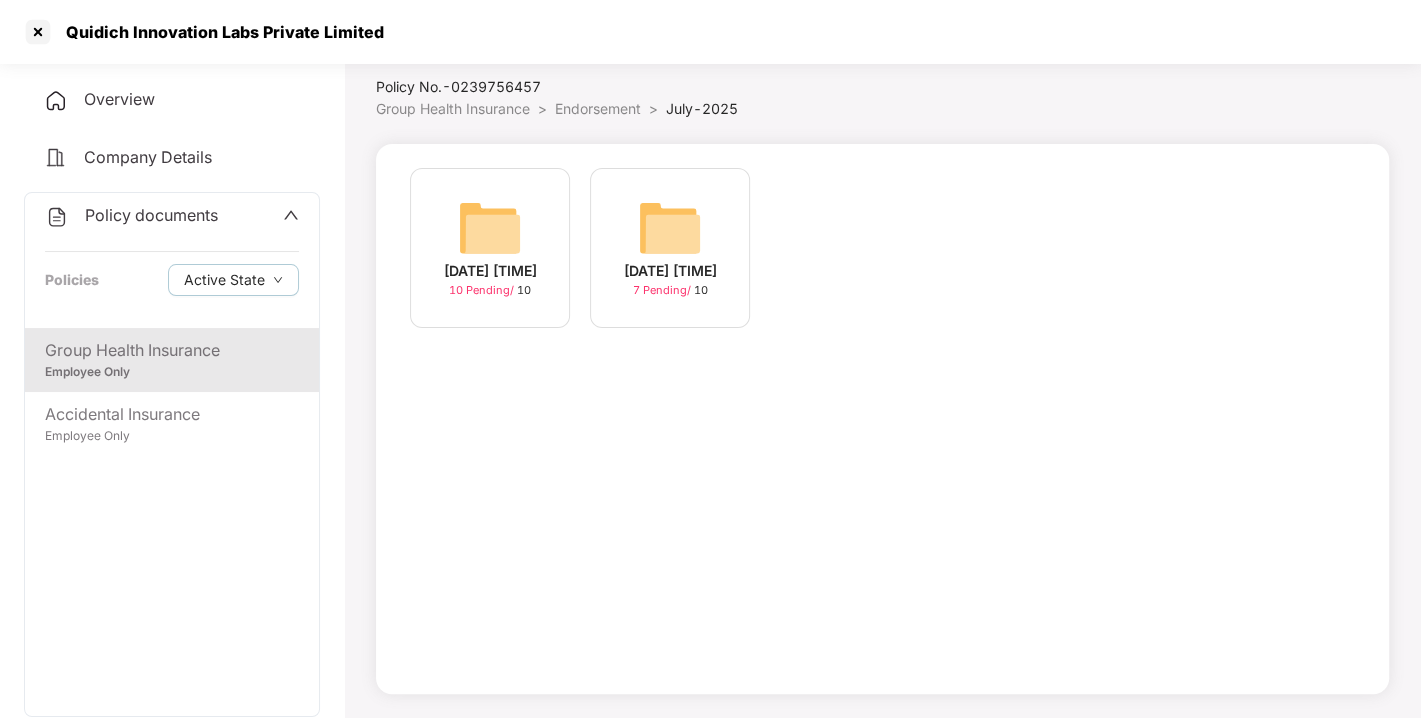 click at bounding box center (490, 228) 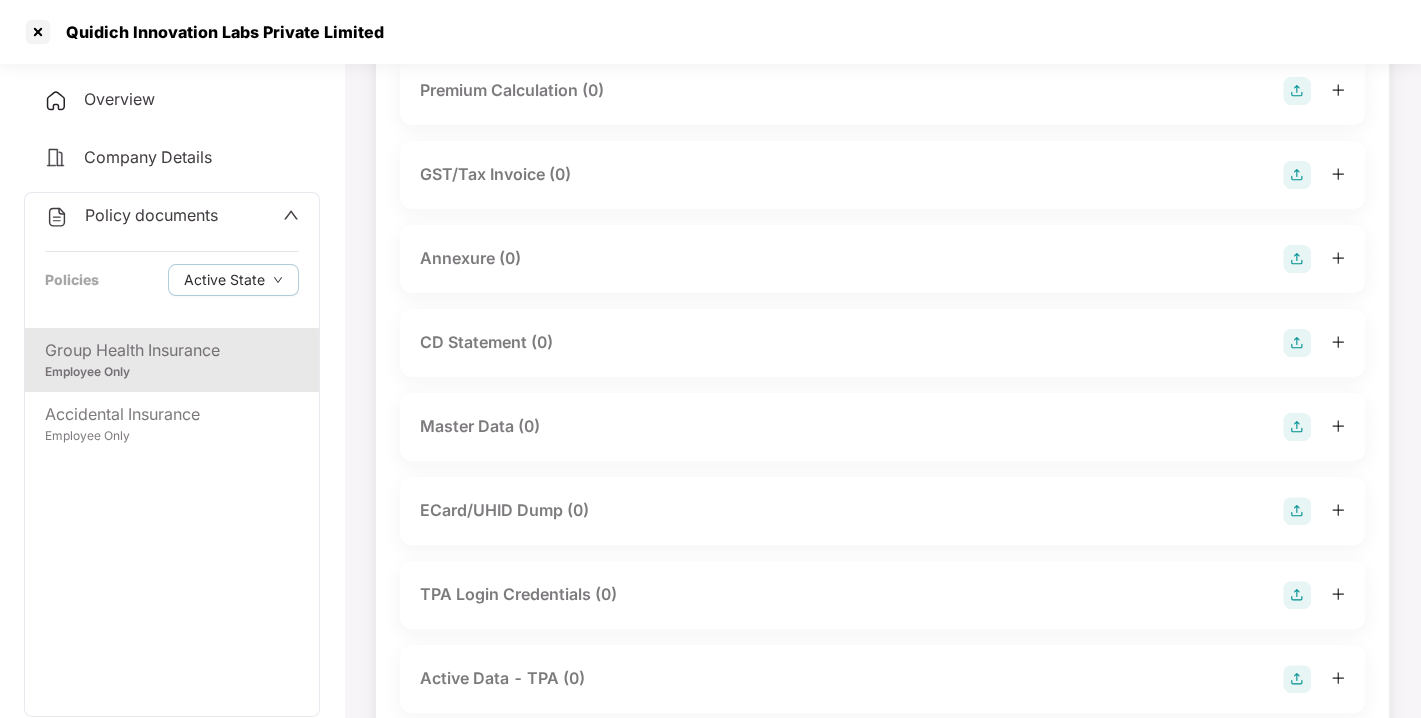 scroll, scrollTop: 254, scrollLeft: 0, axis: vertical 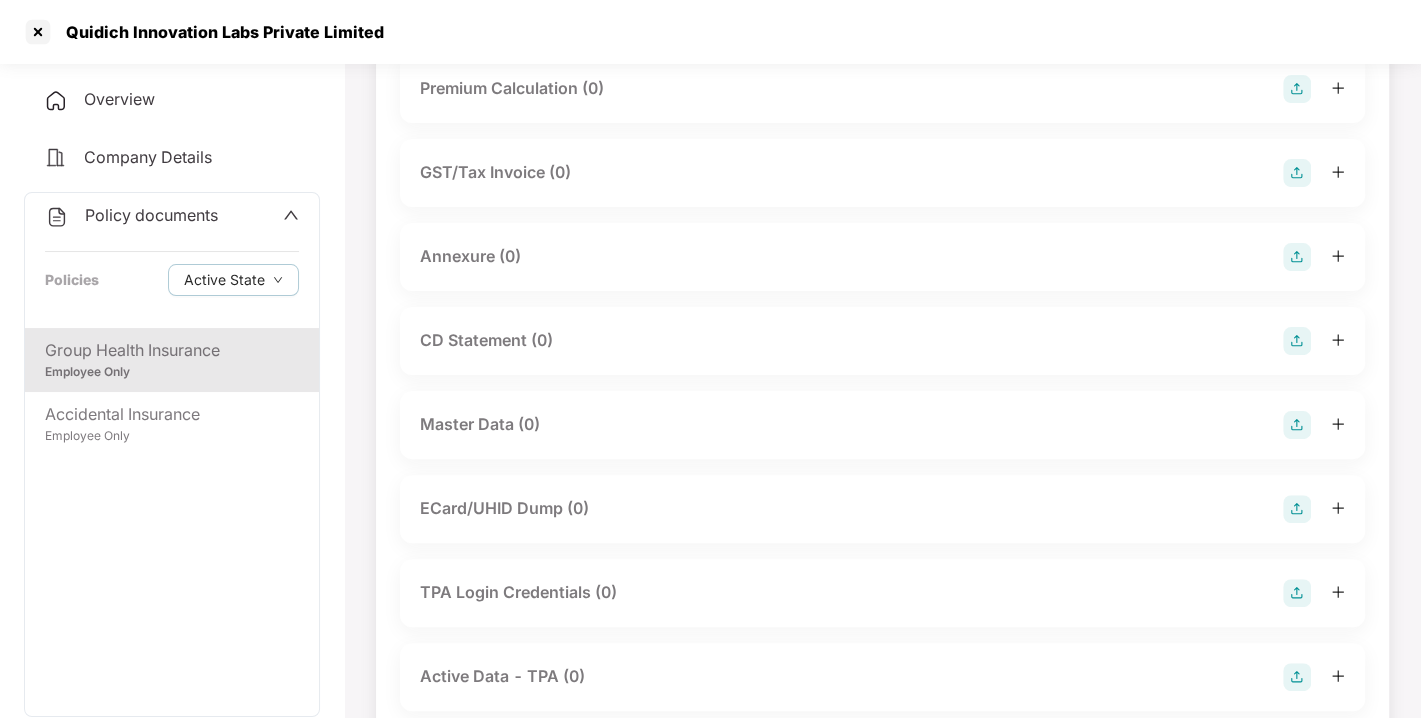 click at bounding box center [1297, 425] 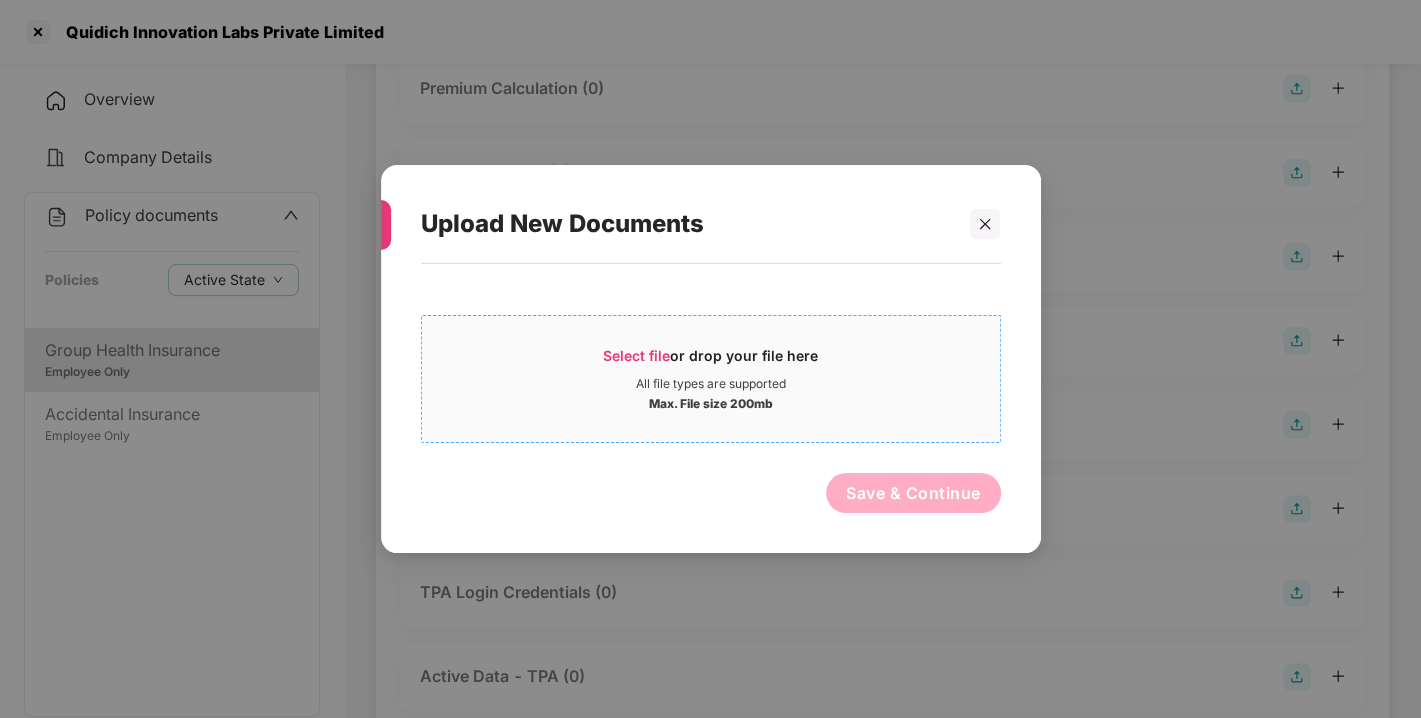 click on "Select file" at bounding box center [636, 355] 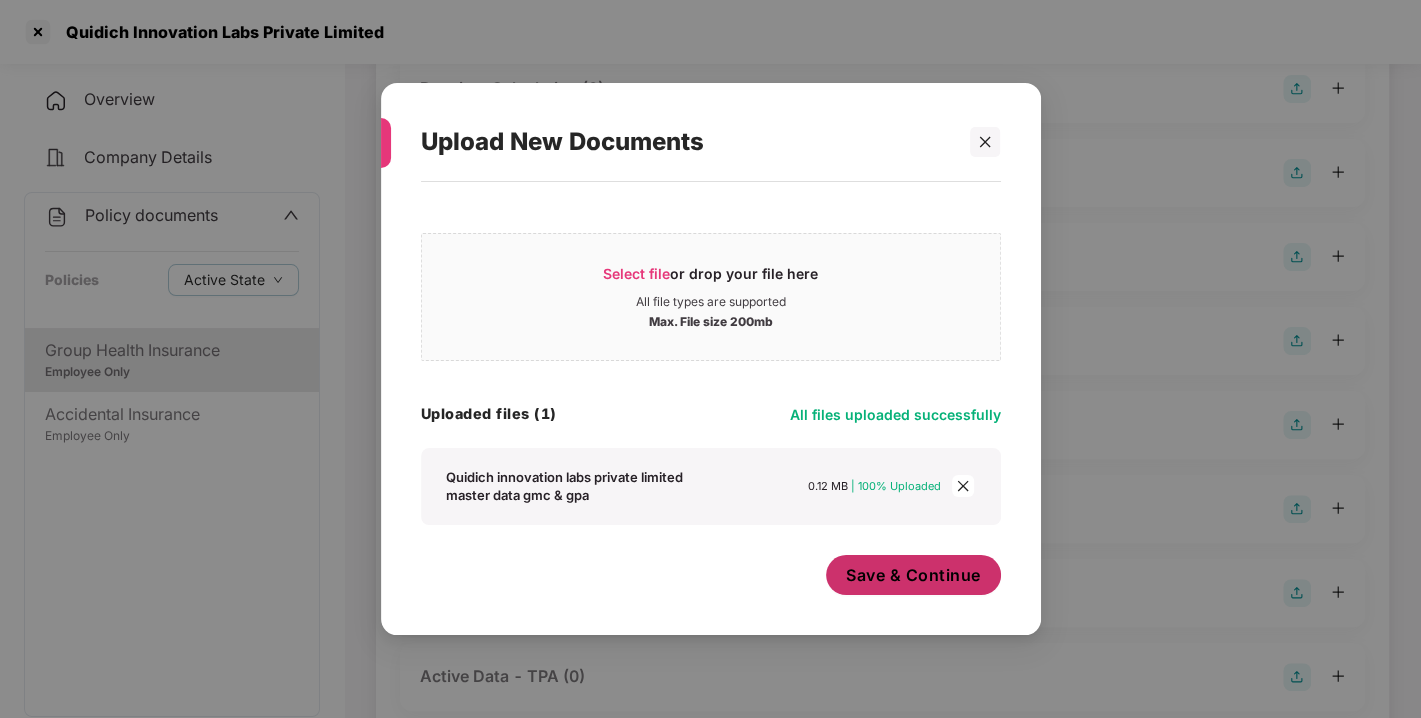 click on "Save & Continue" at bounding box center (913, 575) 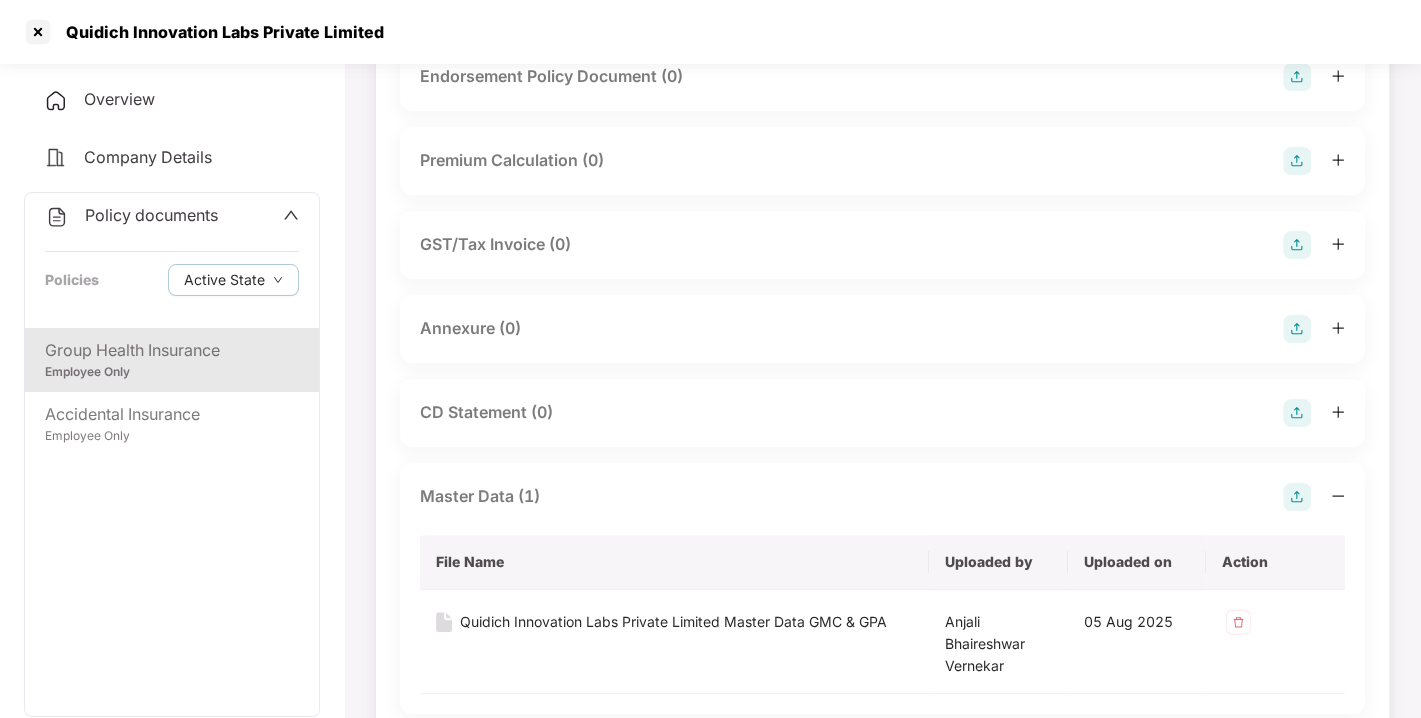scroll, scrollTop: 0, scrollLeft: 0, axis: both 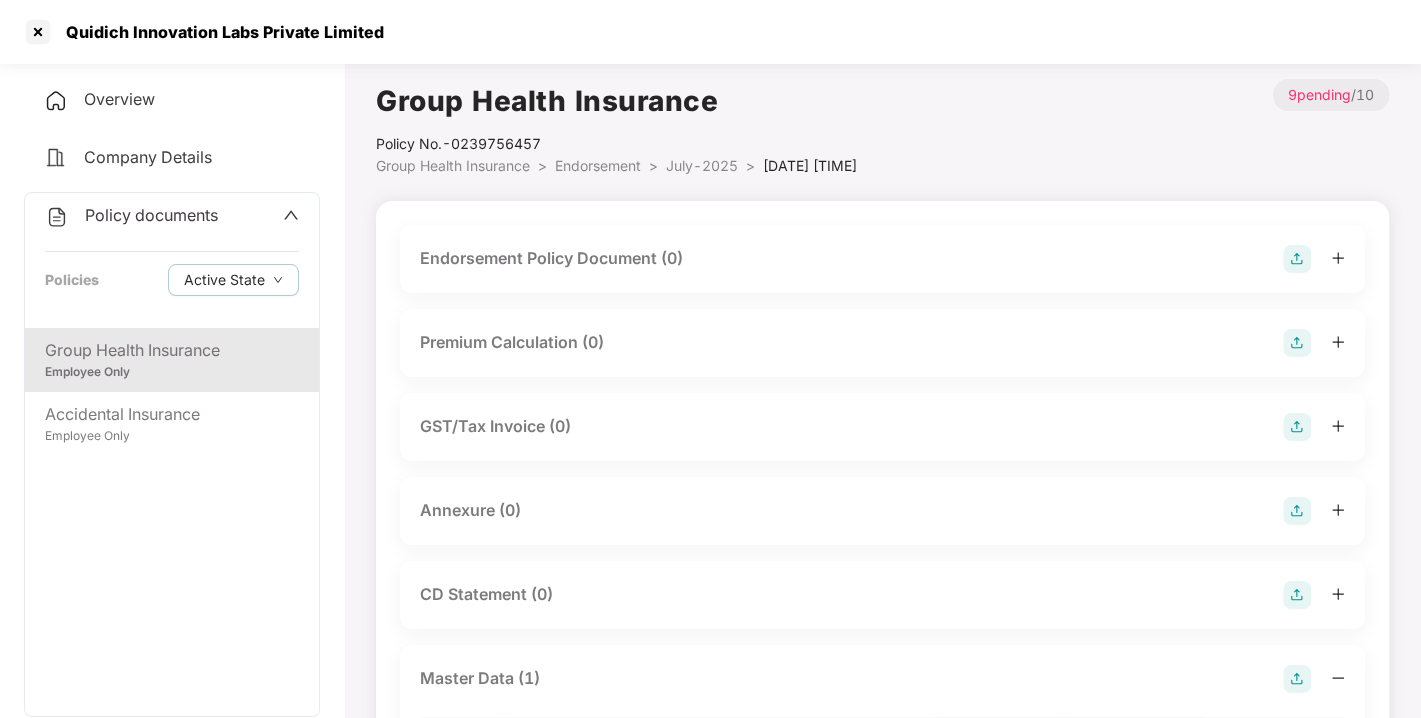 click on "Annexure (0)" at bounding box center [882, 511] 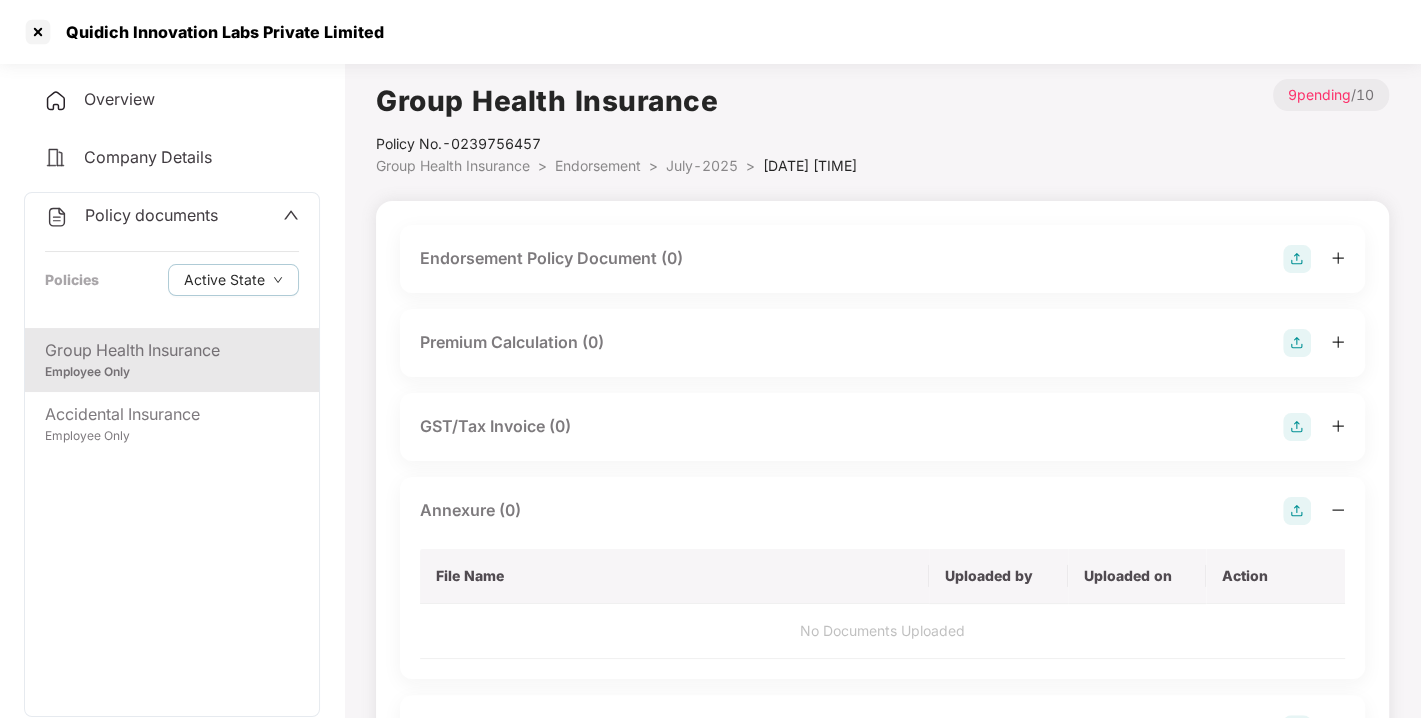 click at bounding box center [1297, 511] 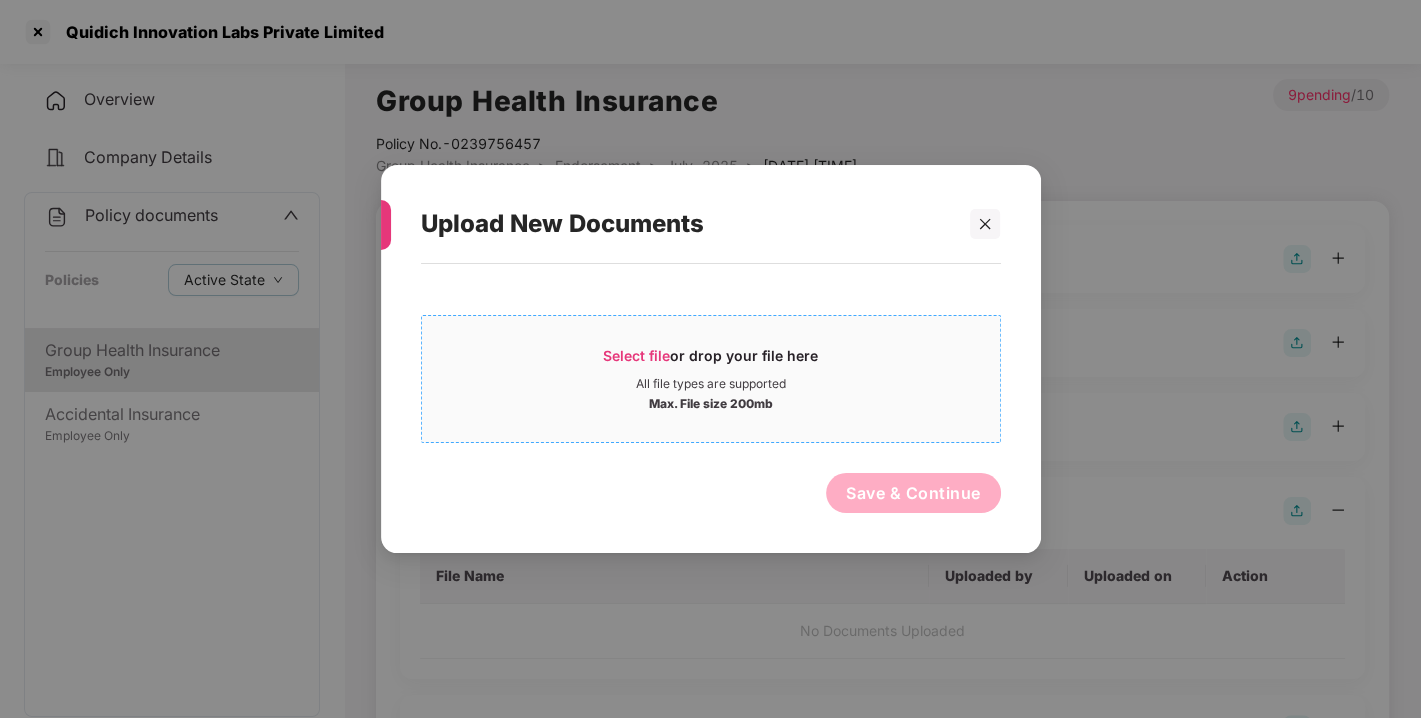 click on "Select file" at bounding box center (636, 355) 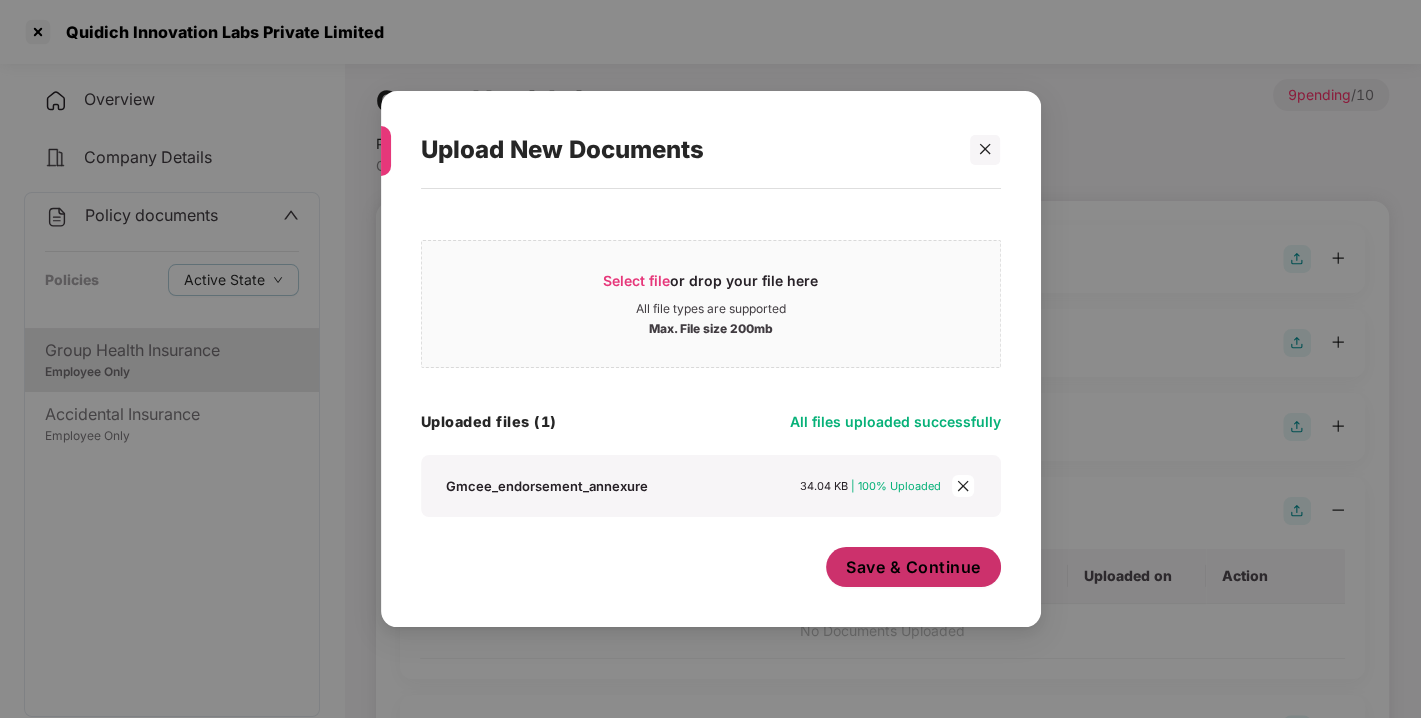click on "Save & Continue" at bounding box center [913, 567] 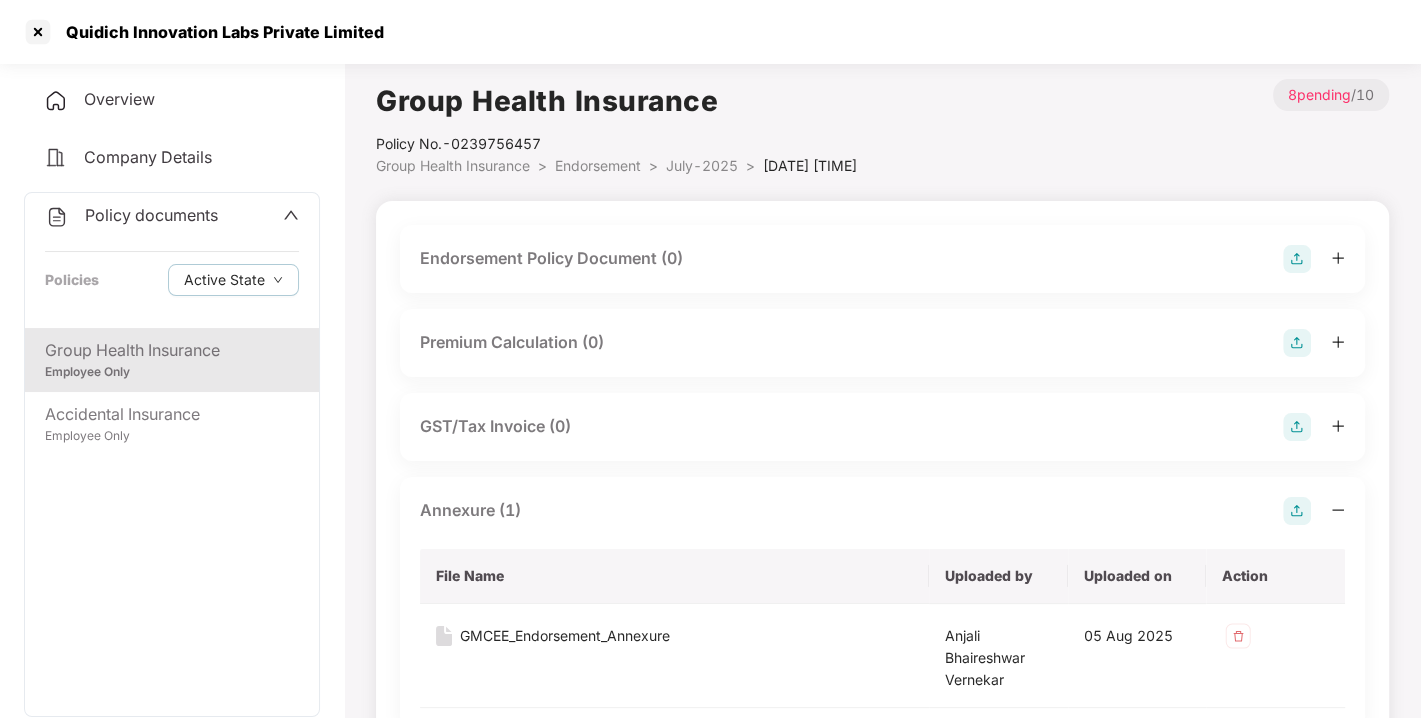 click at bounding box center [1297, 259] 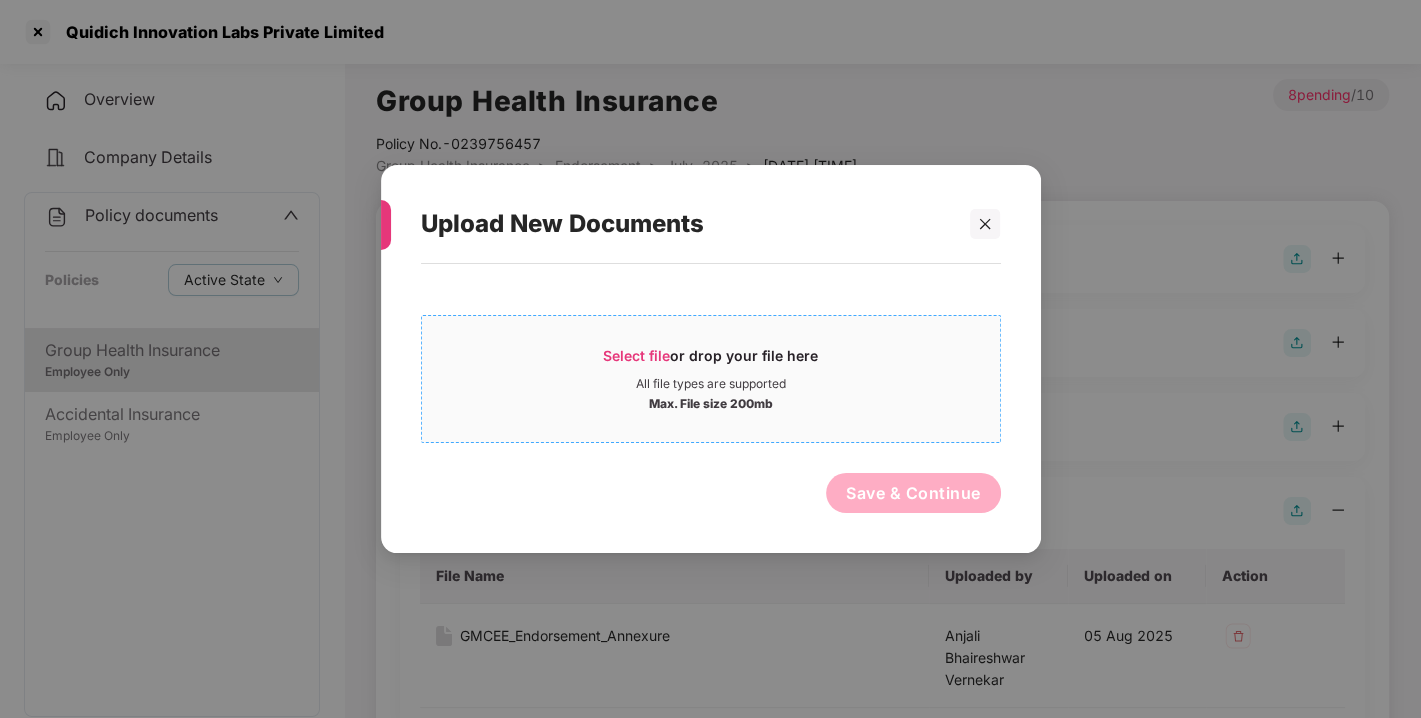 click on "Select file" at bounding box center [636, 355] 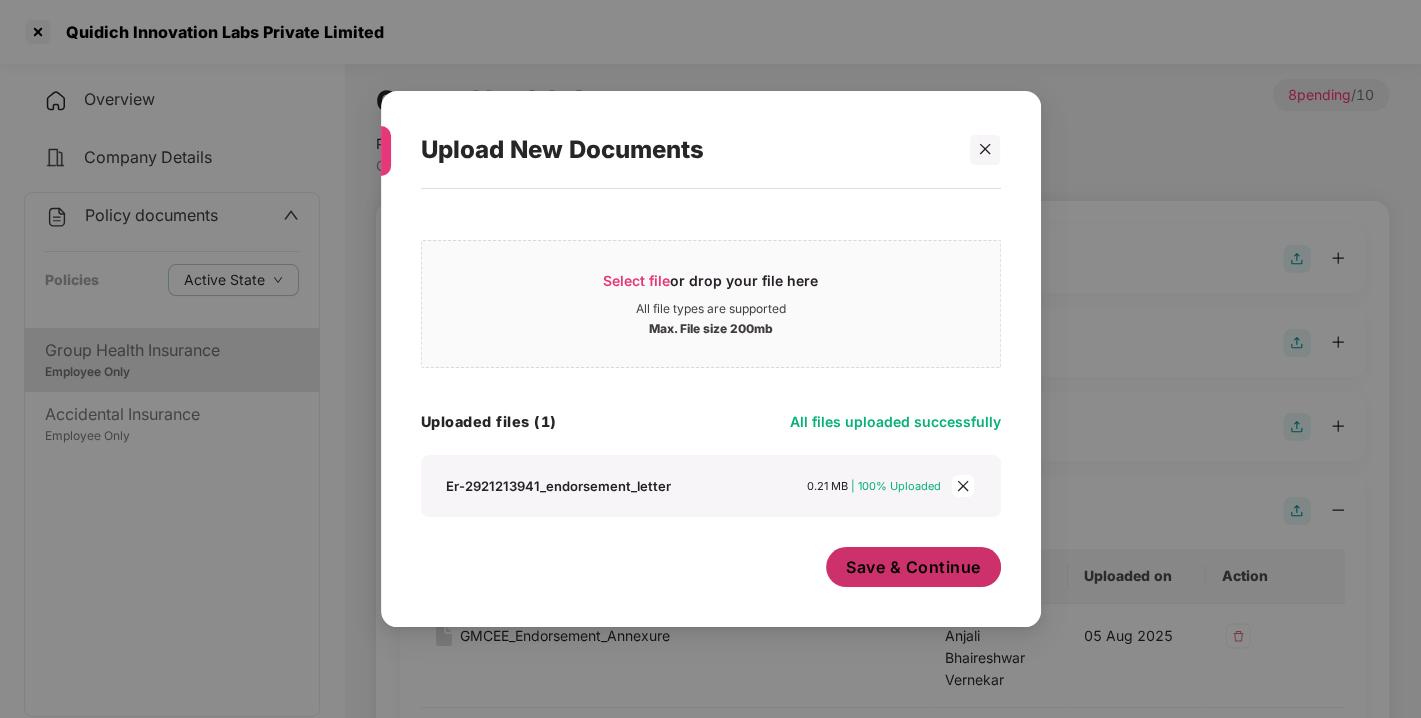 click on "Save & Continue" at bounding box center [913, 567] 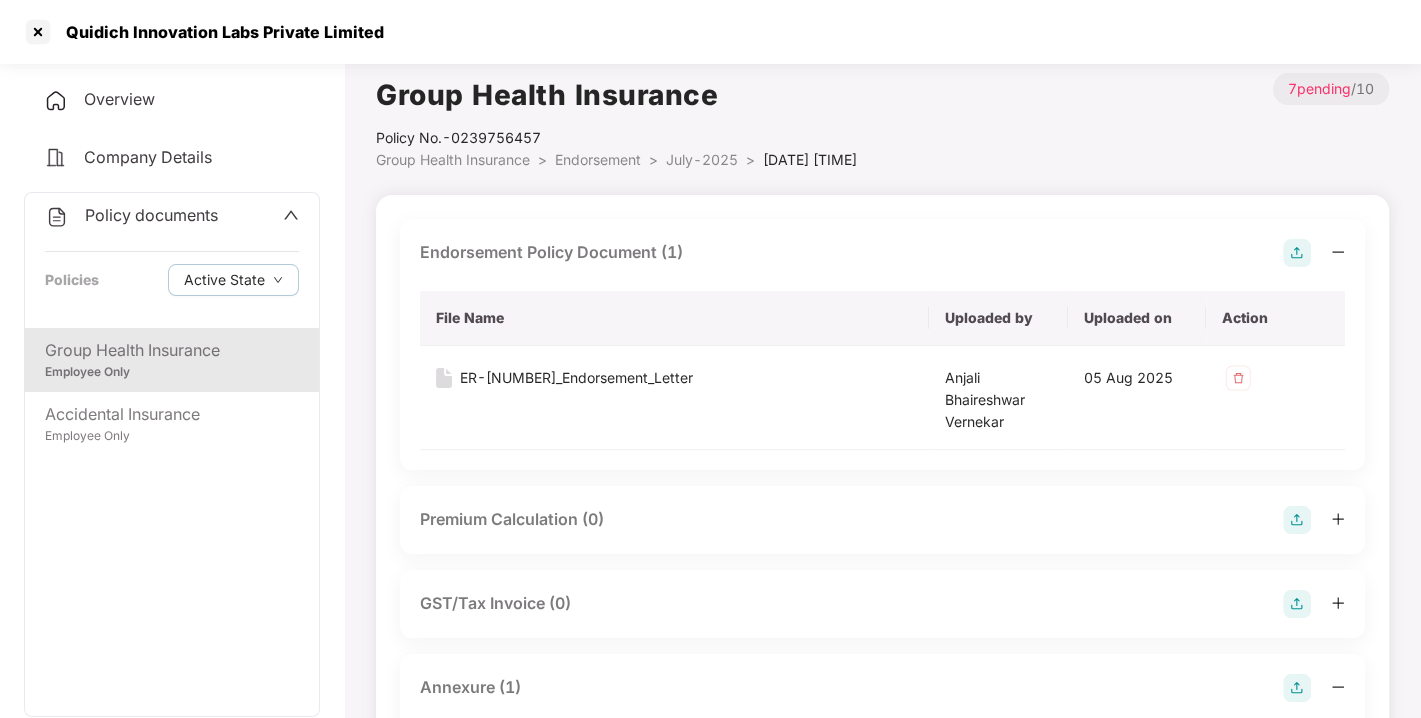 scroll, scrollTop: 0, scrollLeft: 0, axis: both 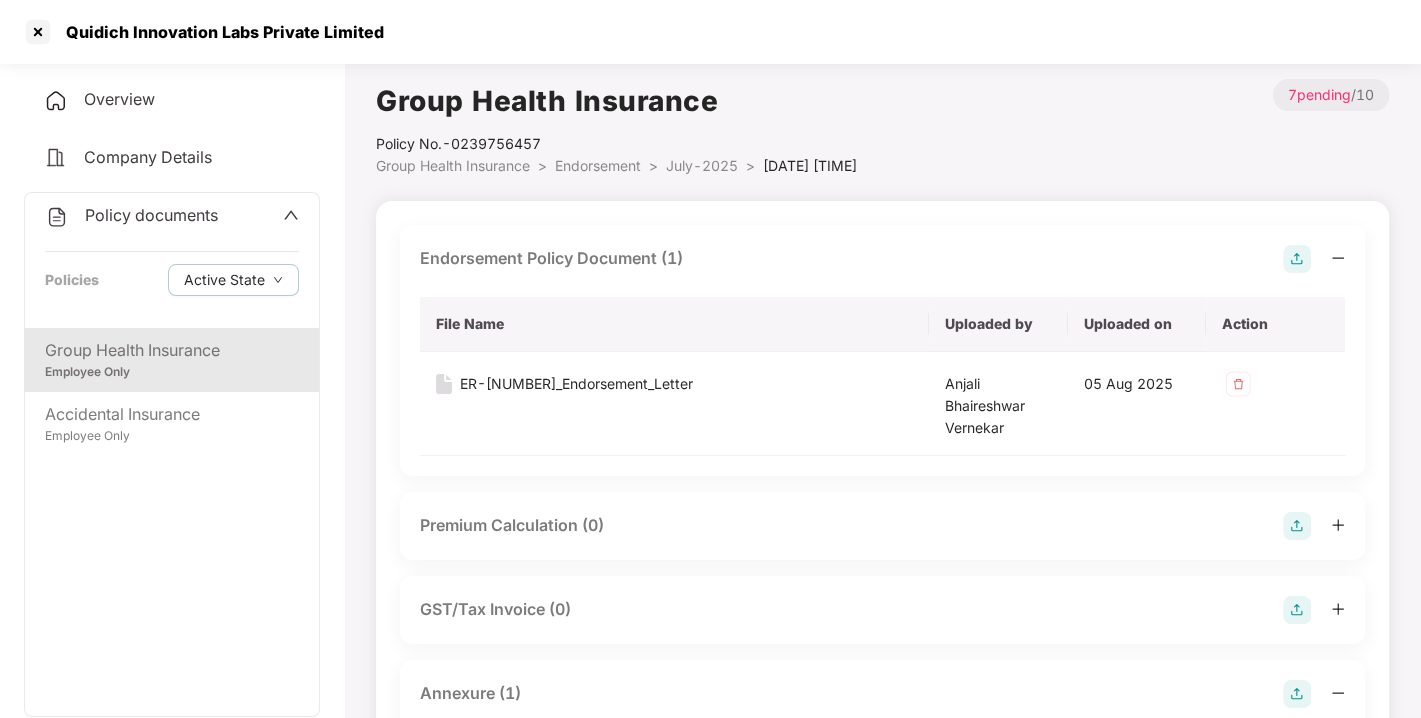 click on "Endorsement" at bounding box center (598, 165) 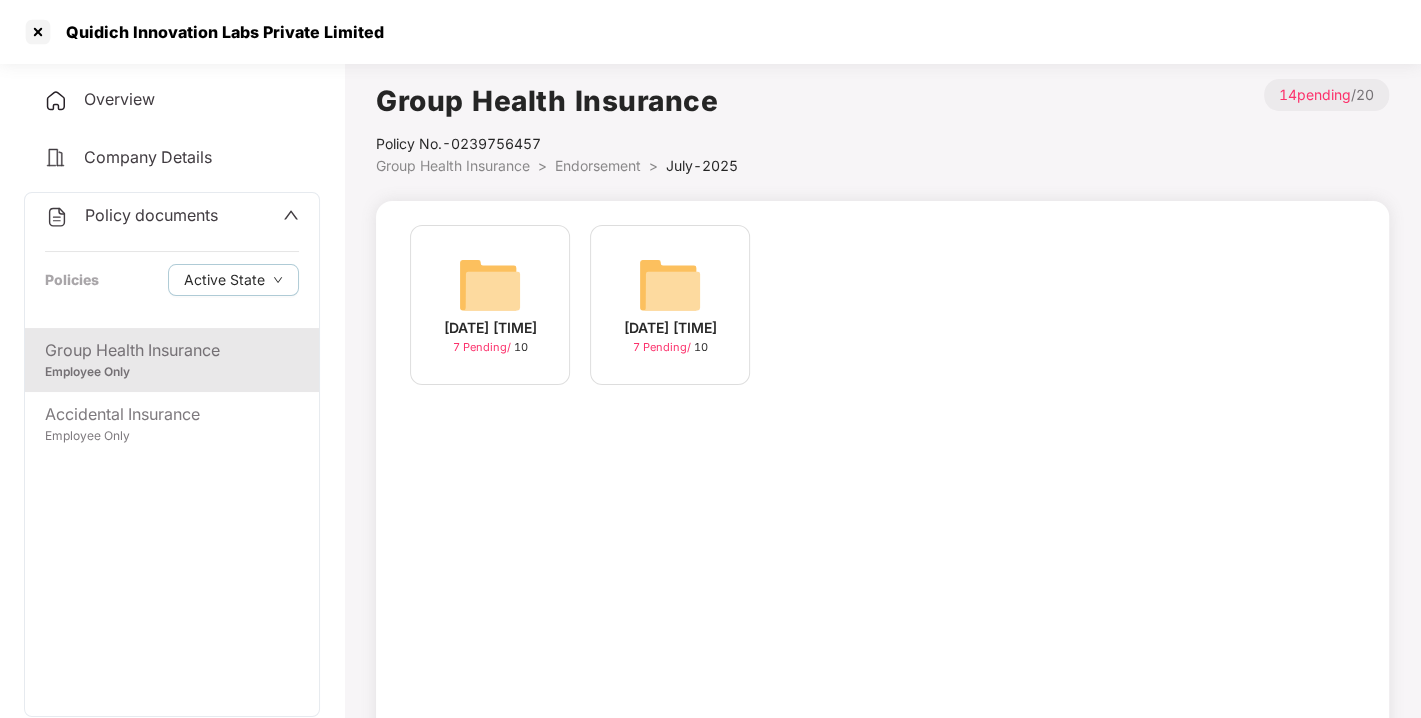 scroll, scrollTop: 57, scrollLeft: 0, axis: vertical 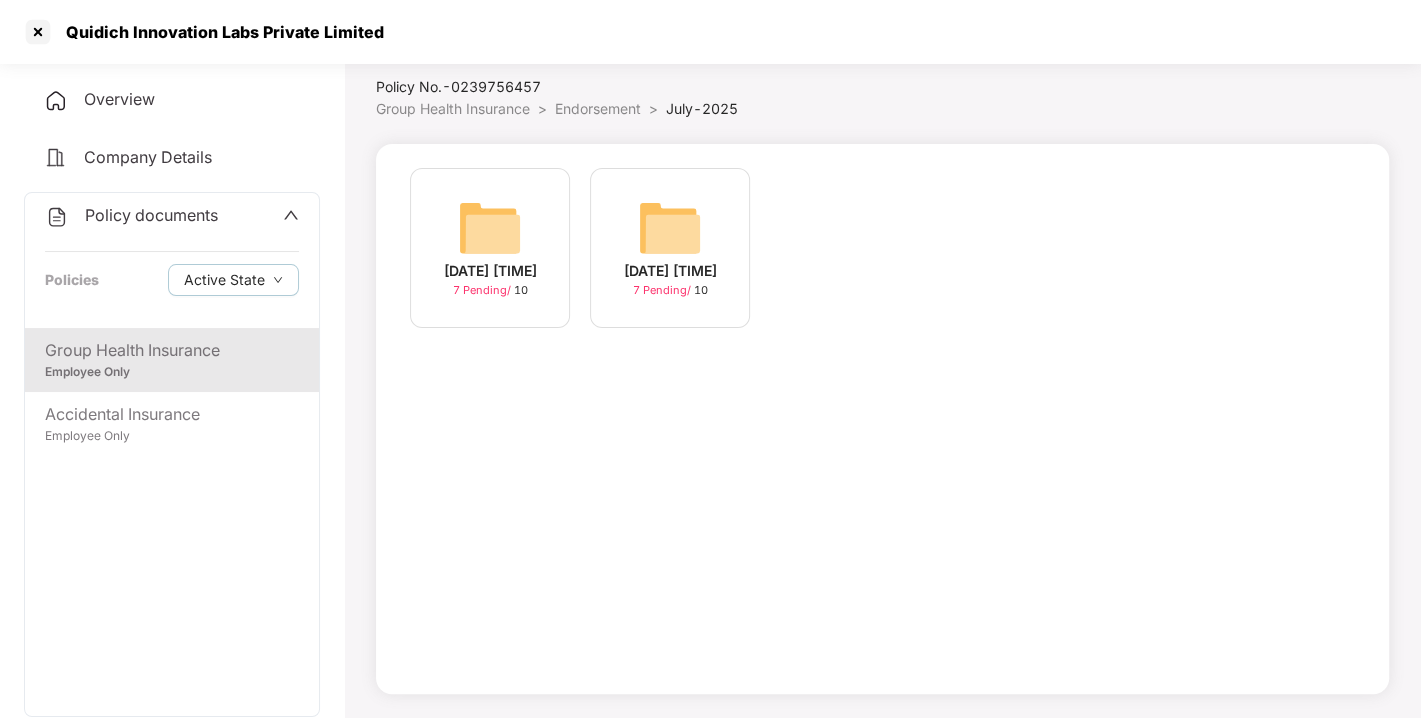 click on "Endorsement" at bounding box center [598, 108] 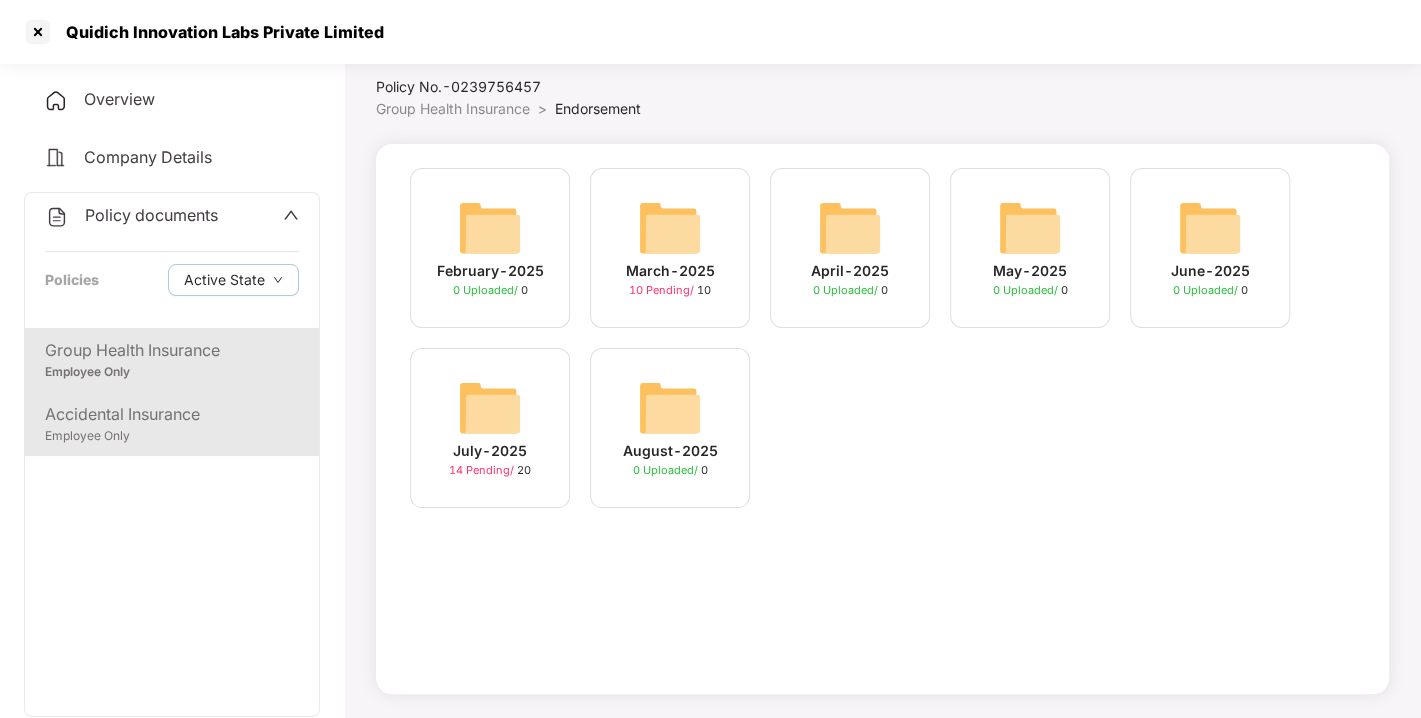 click on "Accidental Insurance" at bounding box center (172, 414) 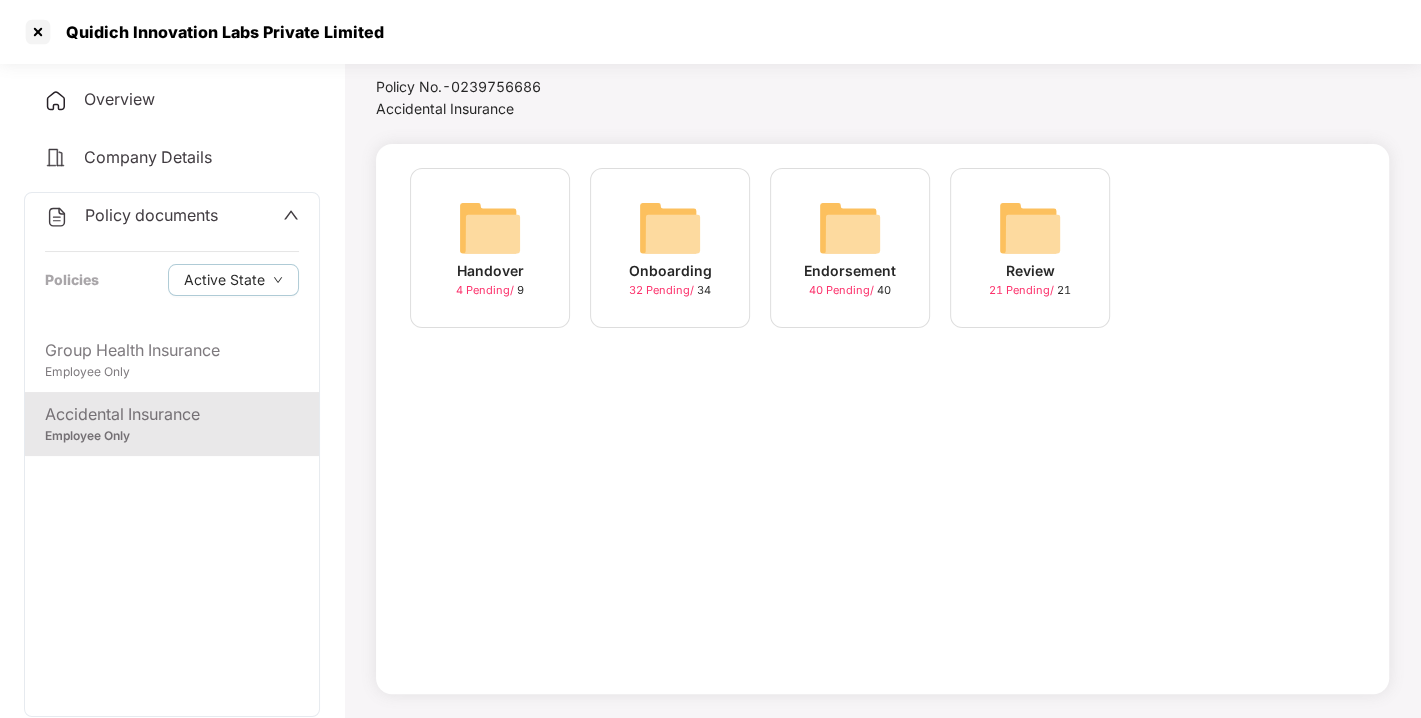 click at bounding box center [850, 228] 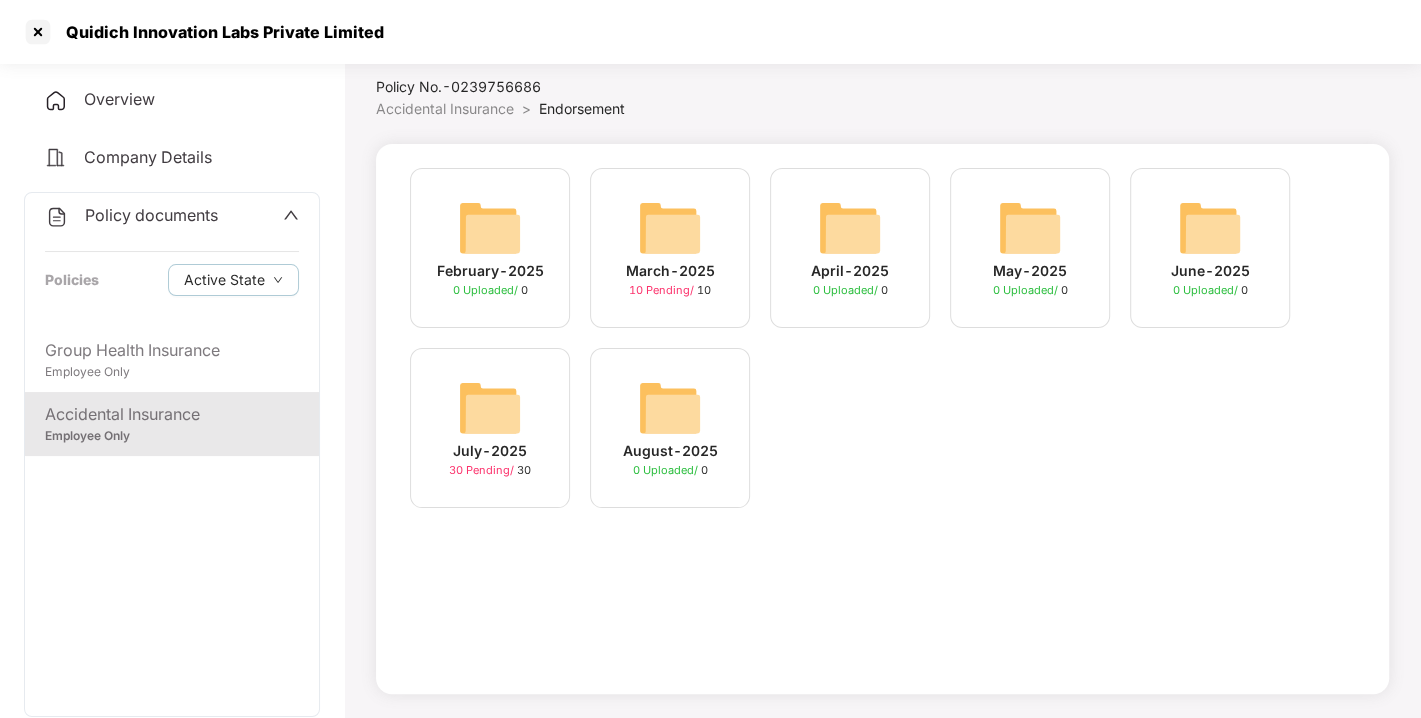 click at bounding box center (490, 408) 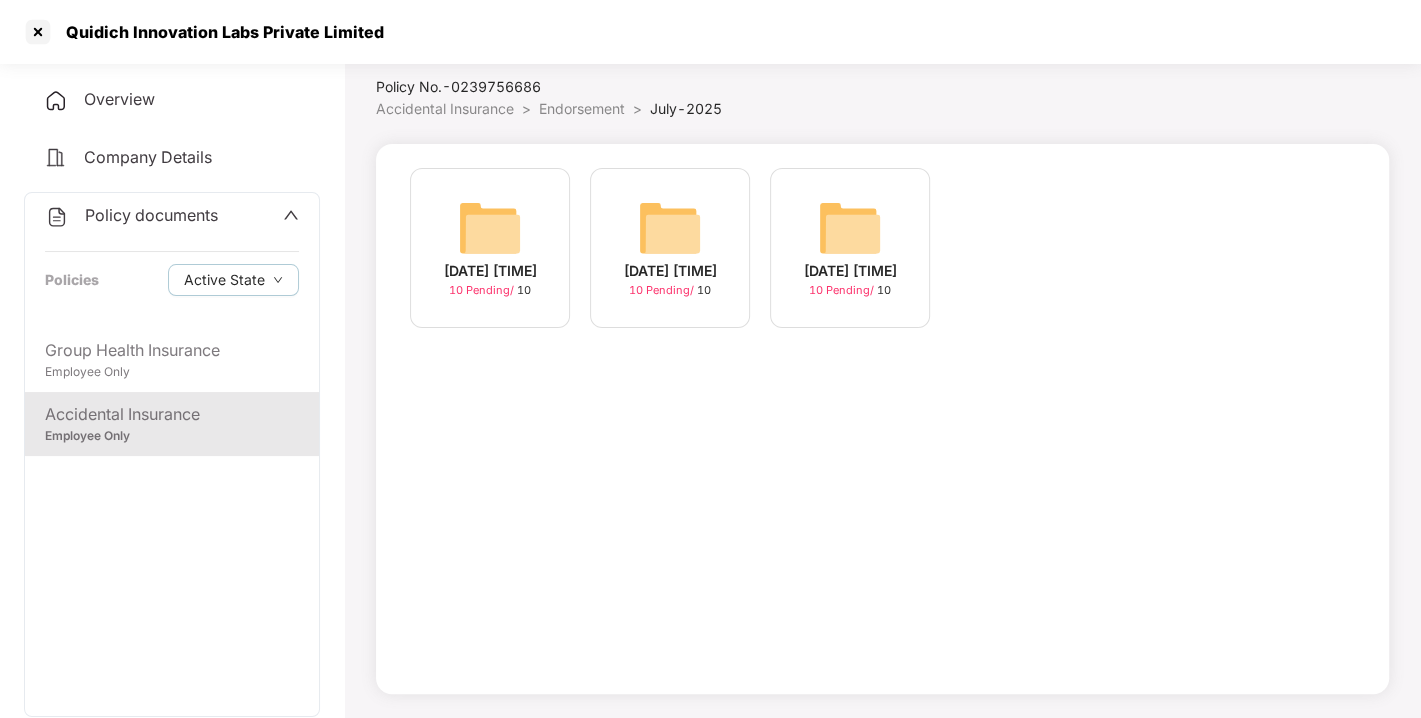 click at bounding box center (490, 228) 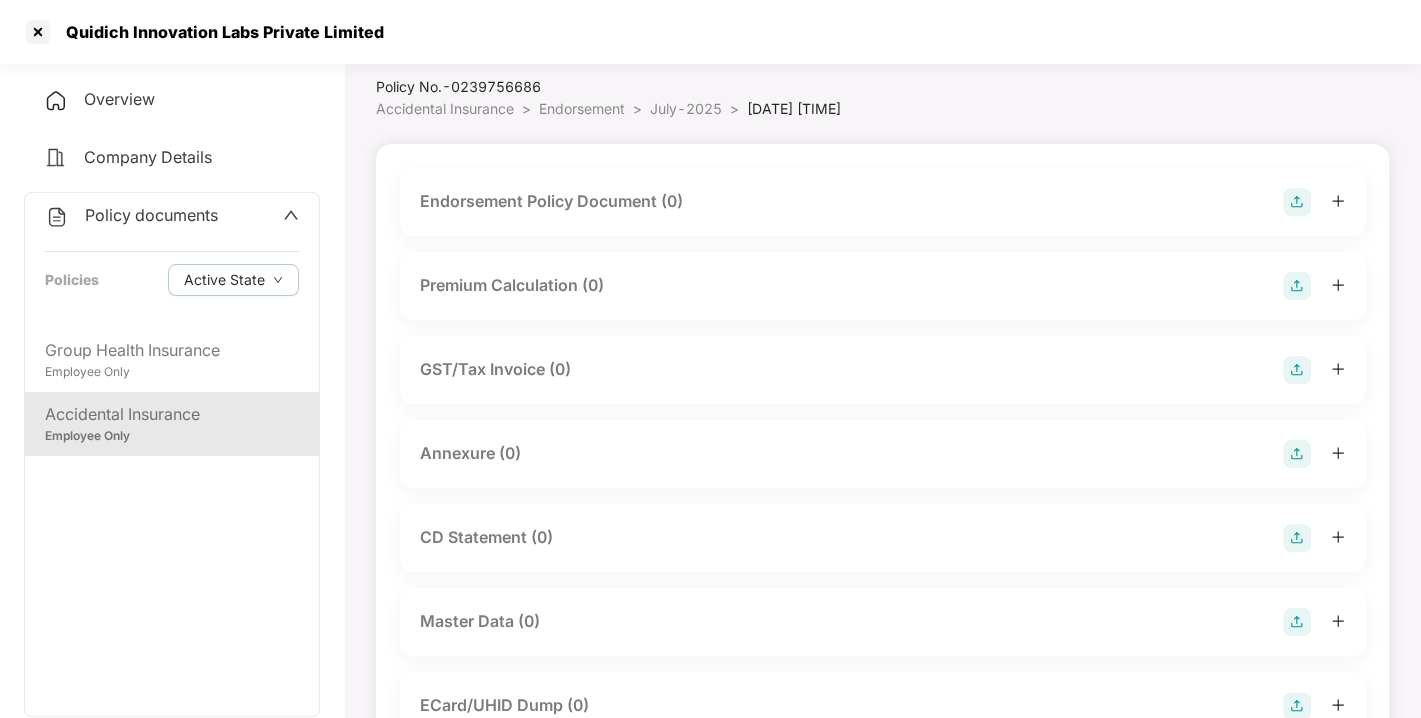 click at bounding box center (1297, 202) 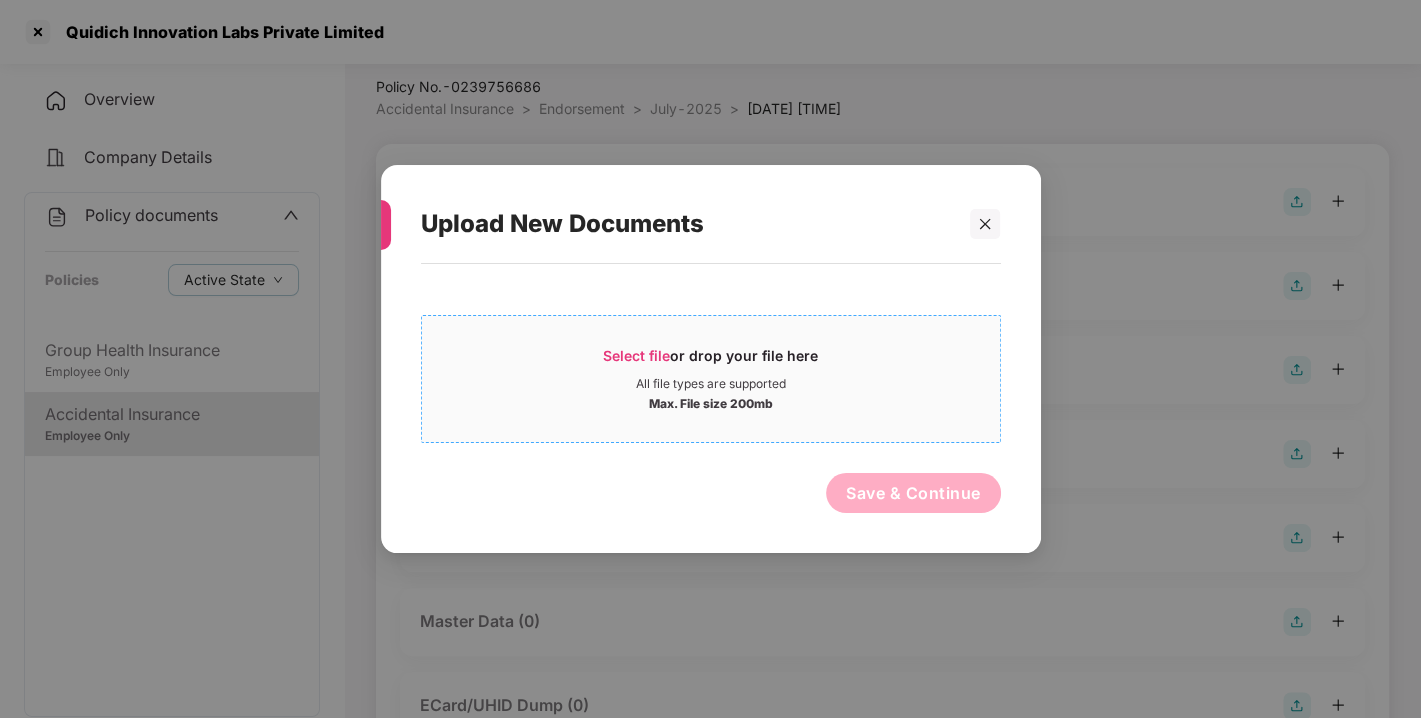 click on "Select file" at bounding box center (636, 355) 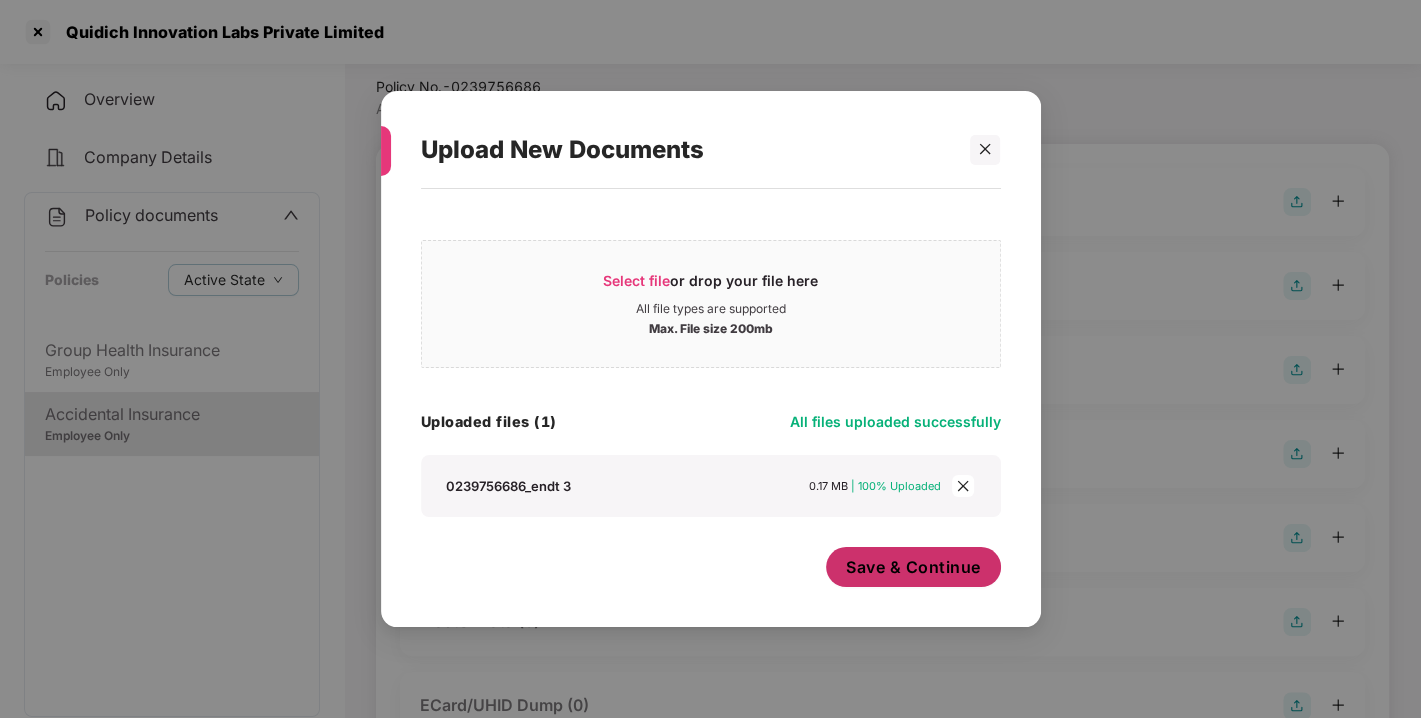 click on "Save & Continue" at bounding box center (913, 567) 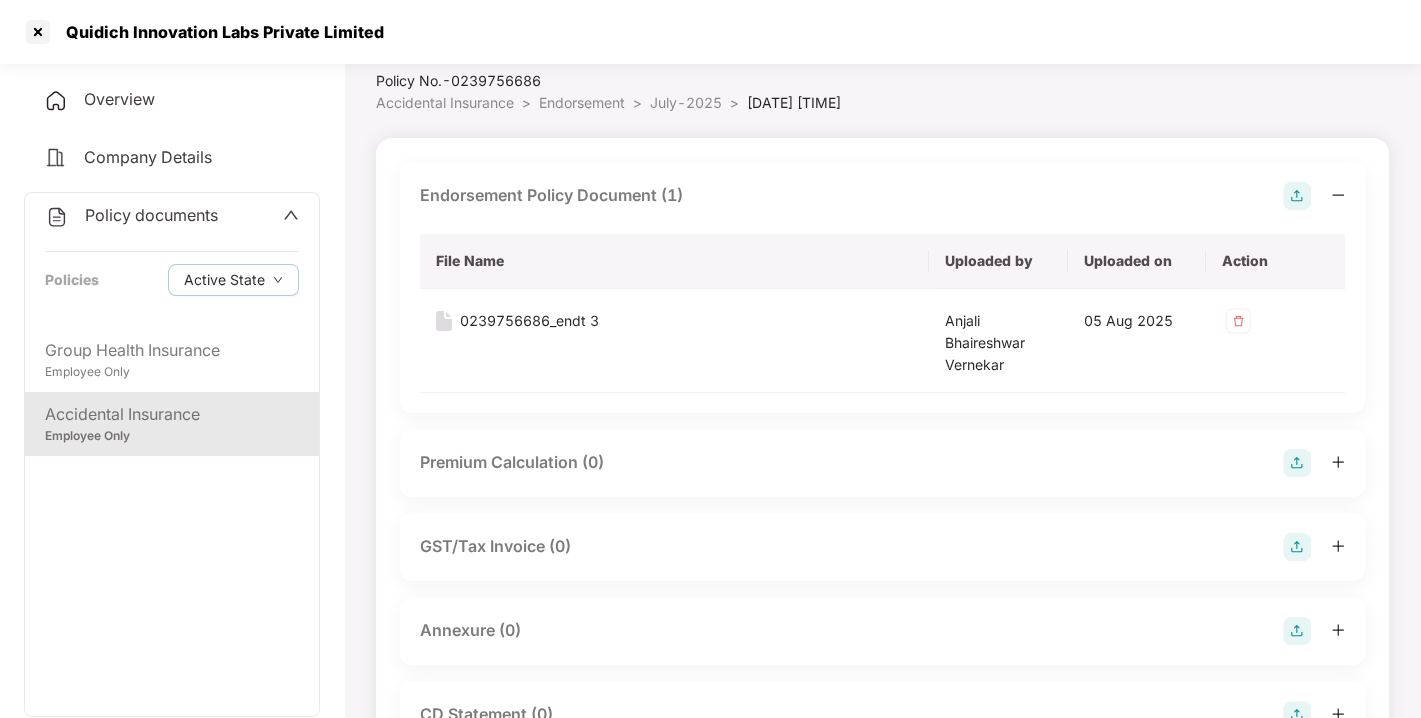scroll, scrollTop: 0, scrollLeft: 0, axis: both 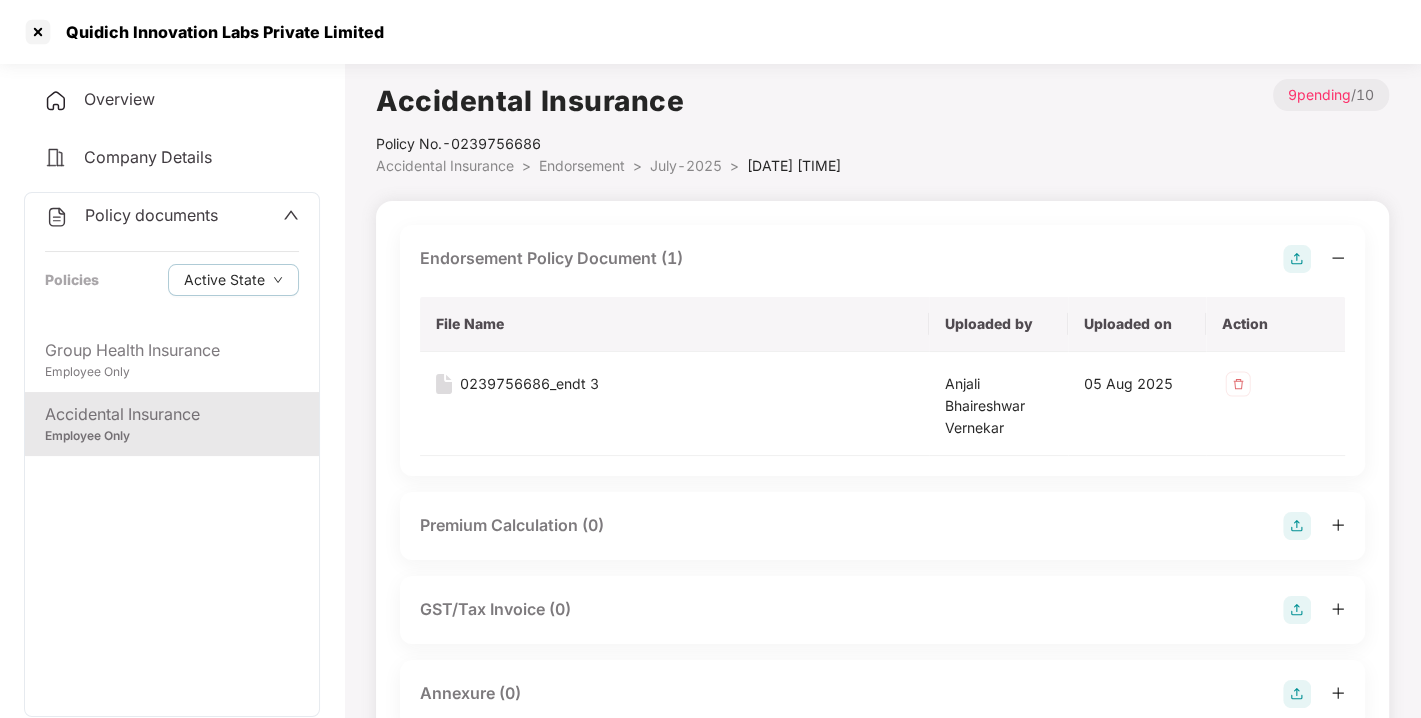 click at bounding box center (1297, 259) 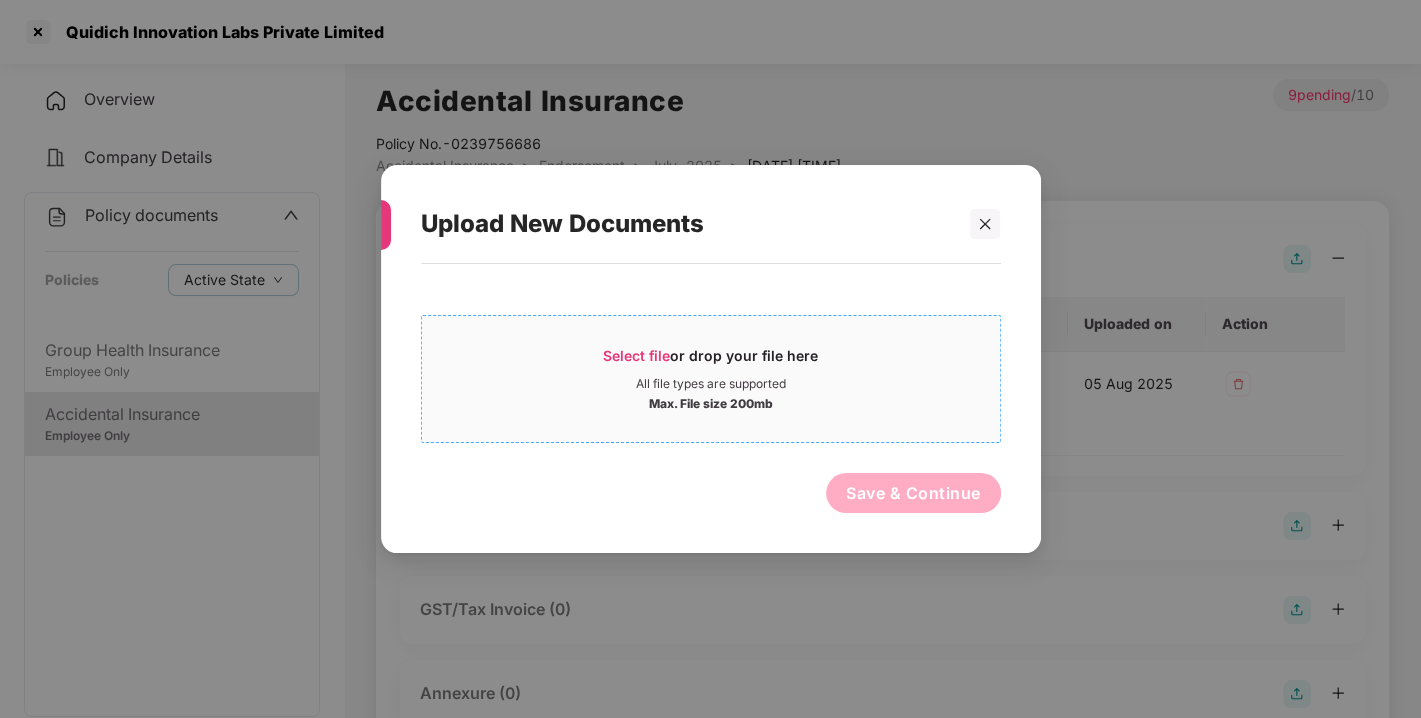 click on "Select file" at bounding box center (636, 355) 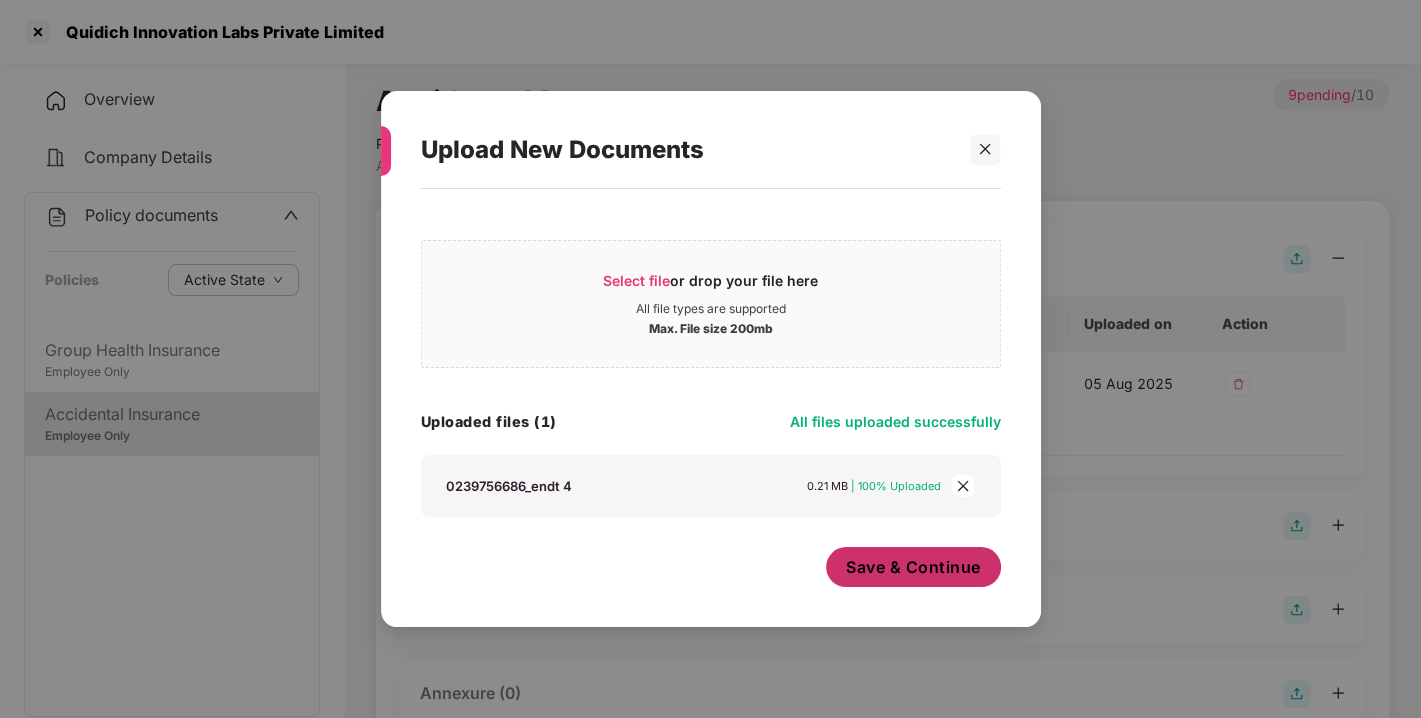 click on "Save & Continue" at bounding box center (913, 567) 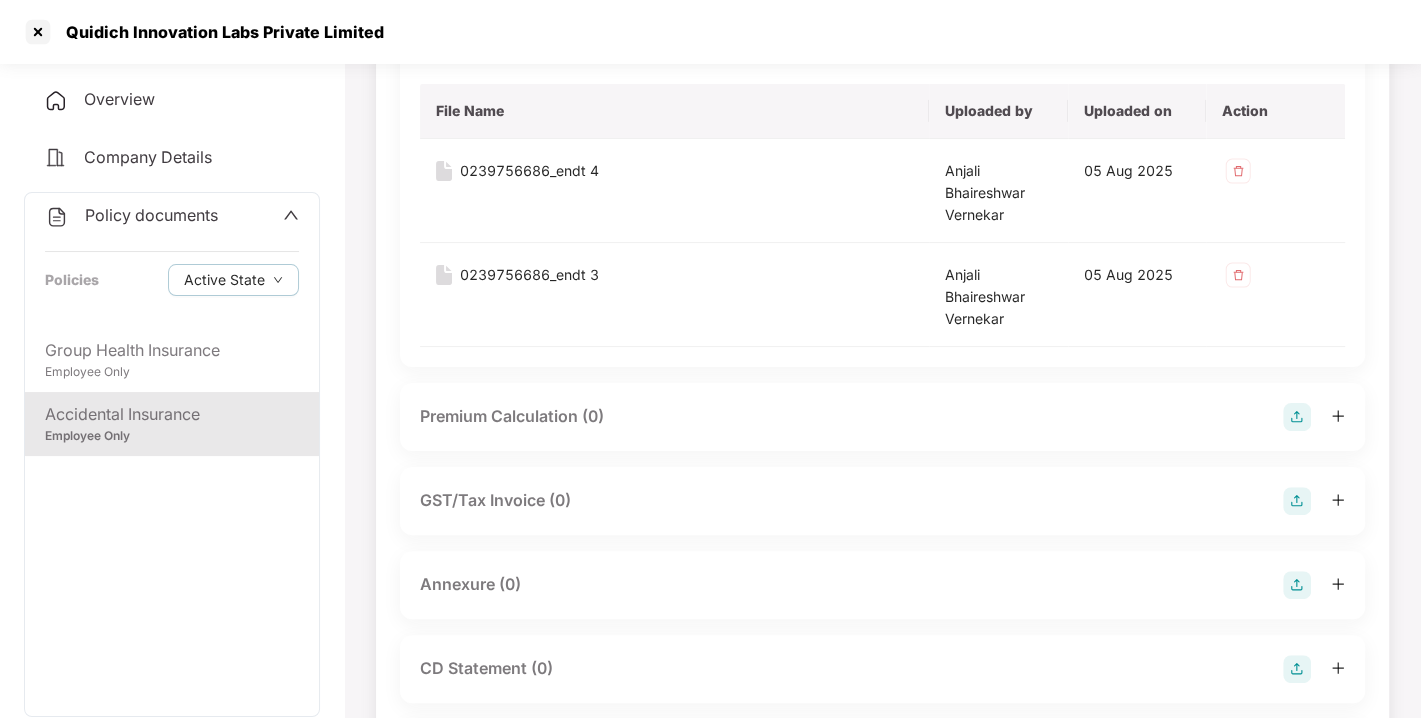 scroll, scrollTop: 230, scrollLeft: 0, axis: vertical 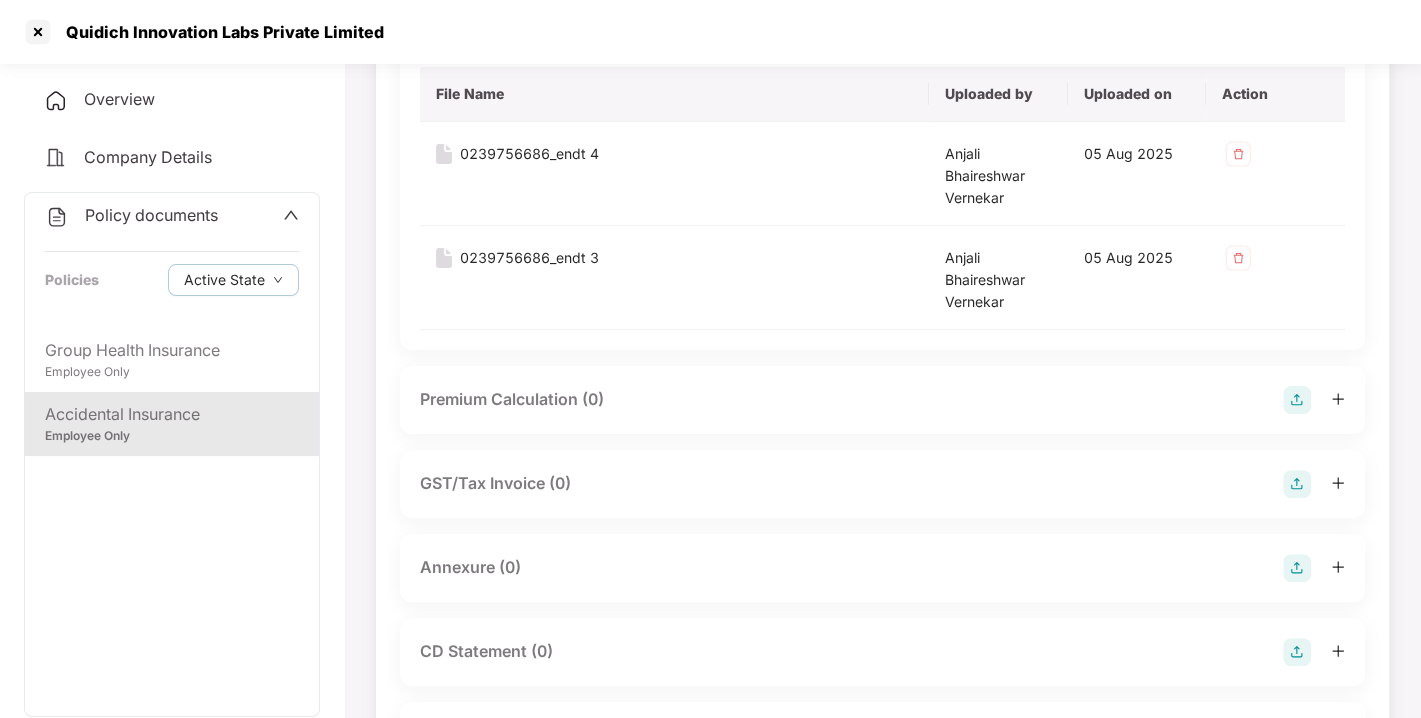 click at bounding box center (1314, 568) 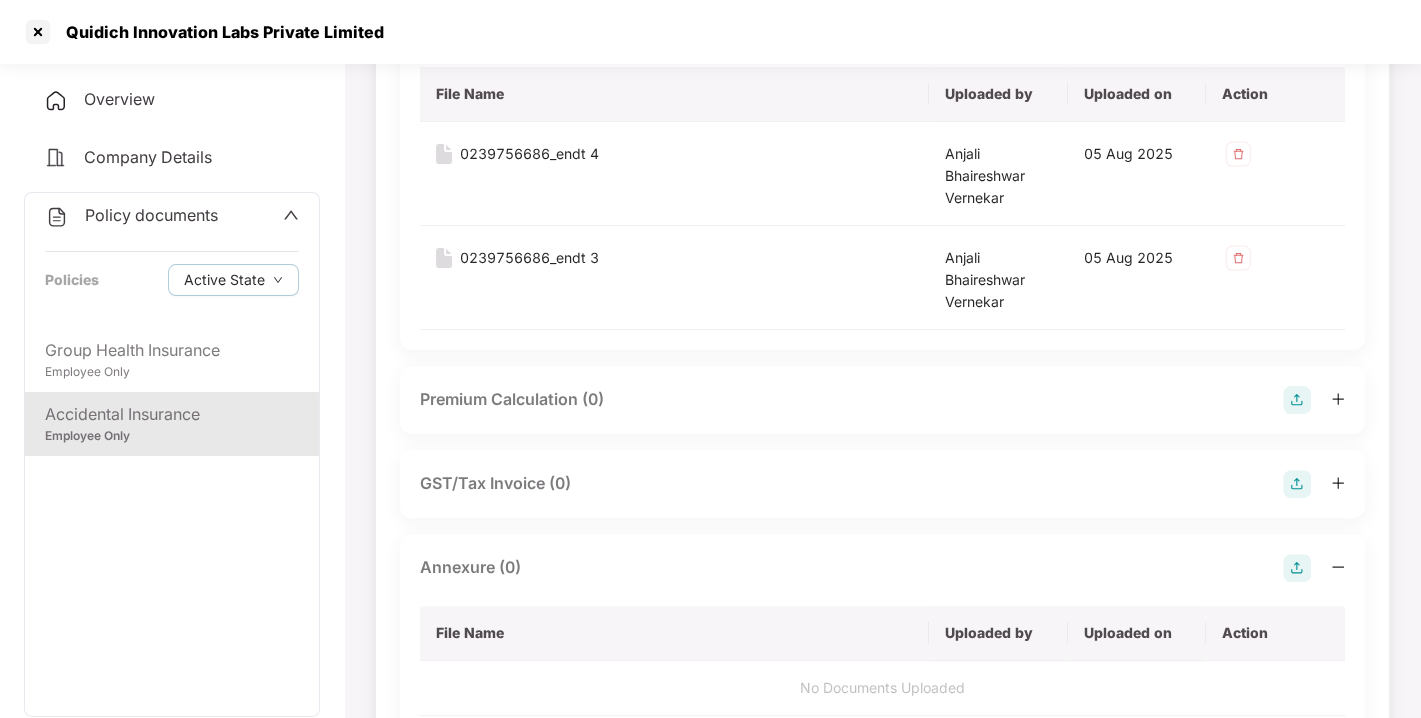 click at bounding box center (1314, 568) 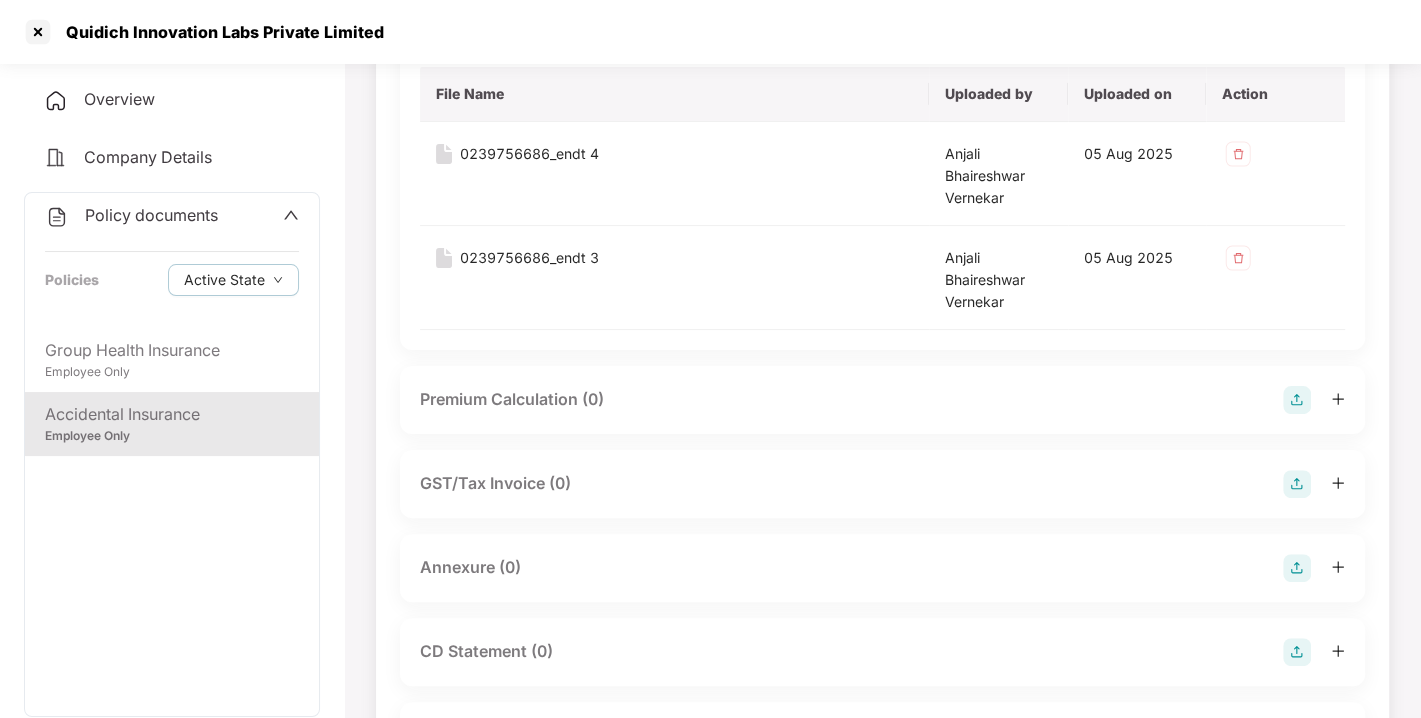 click at bounding box center (1297, 568) 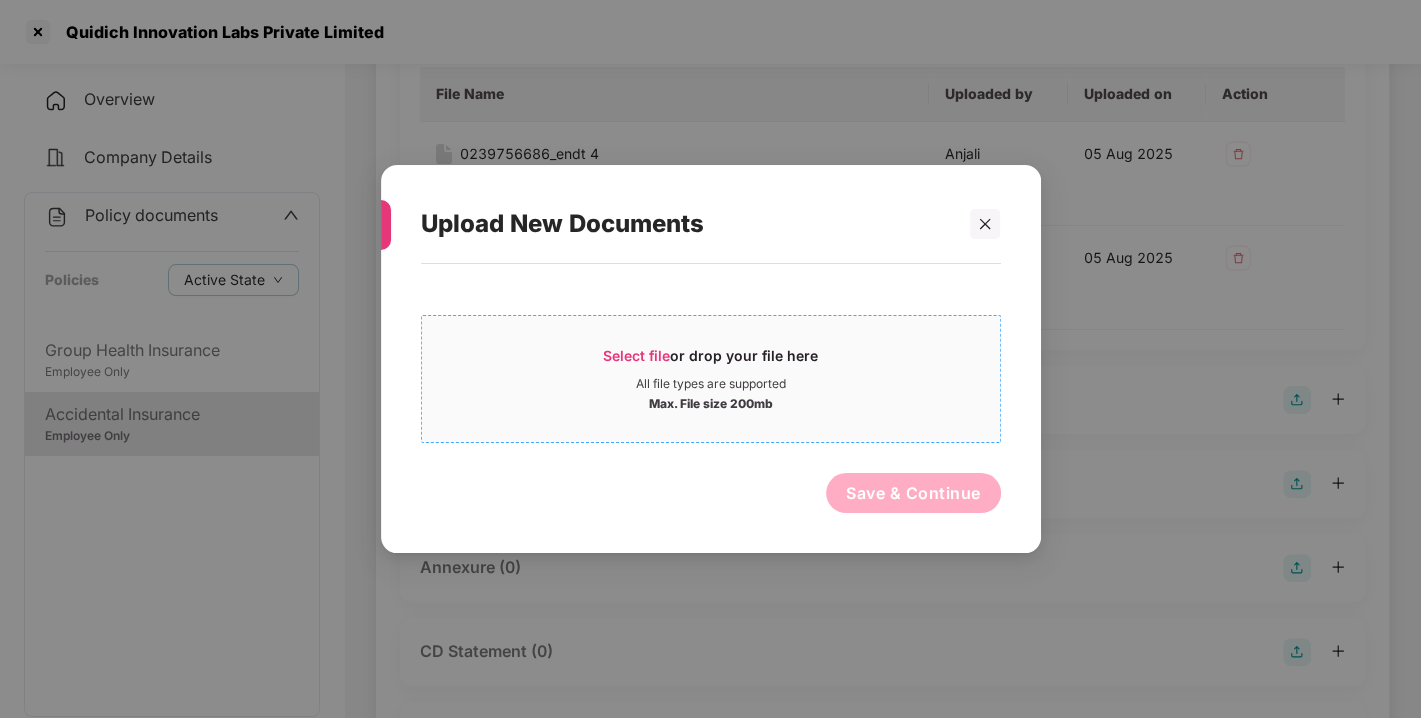 click on "Select file" at bounding box center (636, 355) 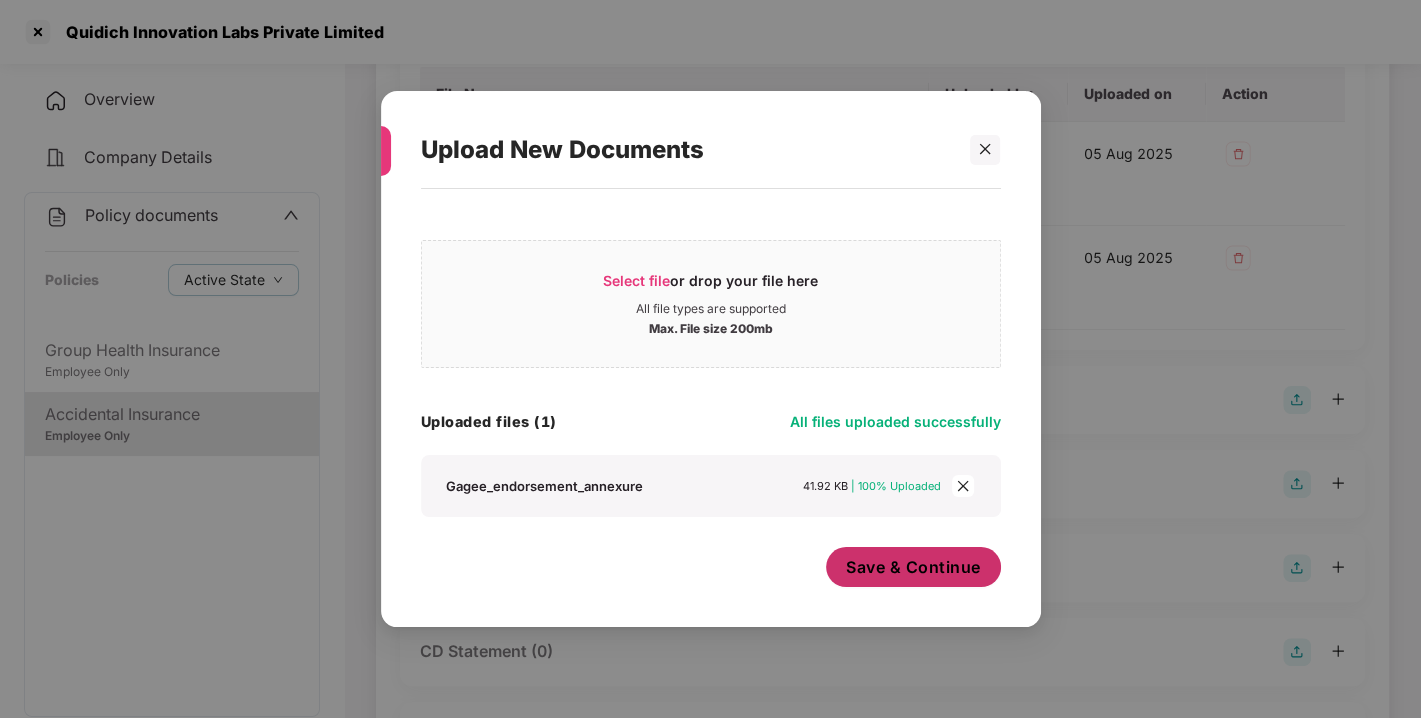 click on "Save & Continue" at bounding box center [913, 567] 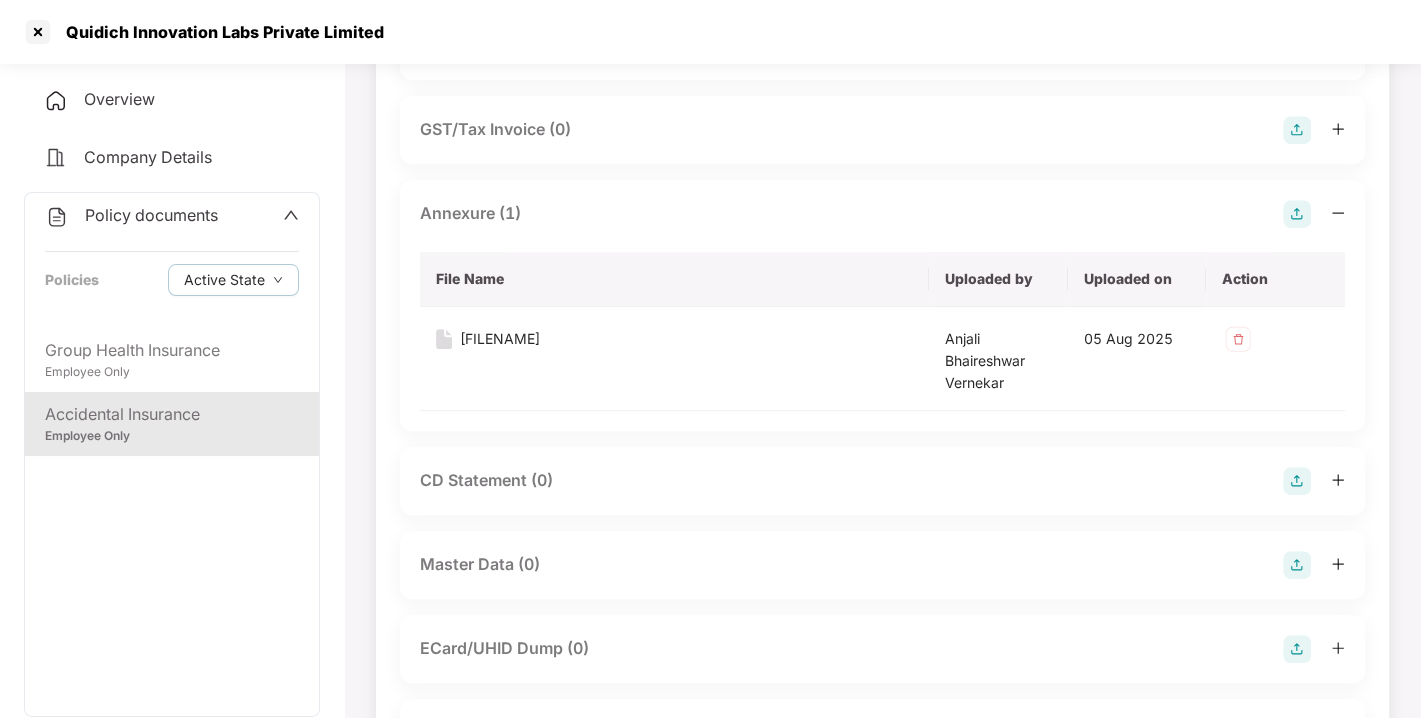 scroll, scrollTop: 585, scrollLeft: 0, axis: vertical 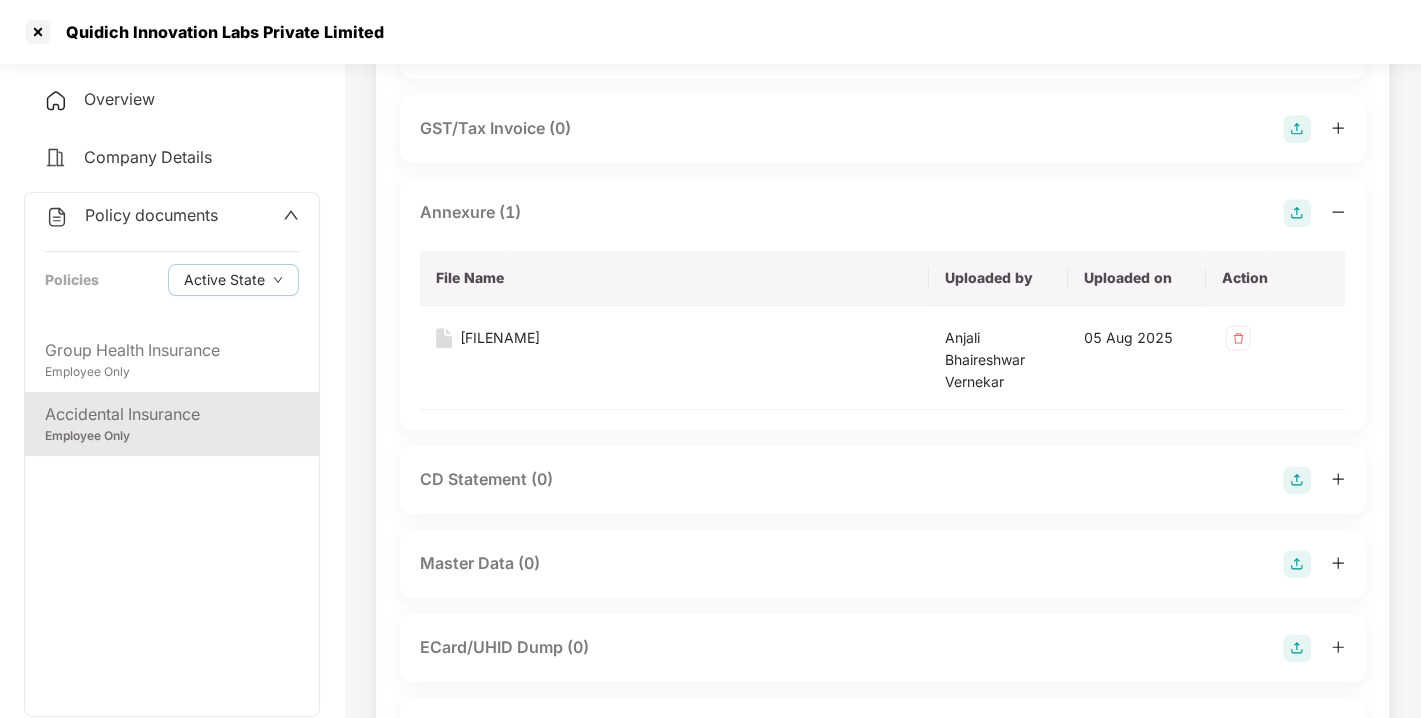 click at bounding box center (1297, 564) 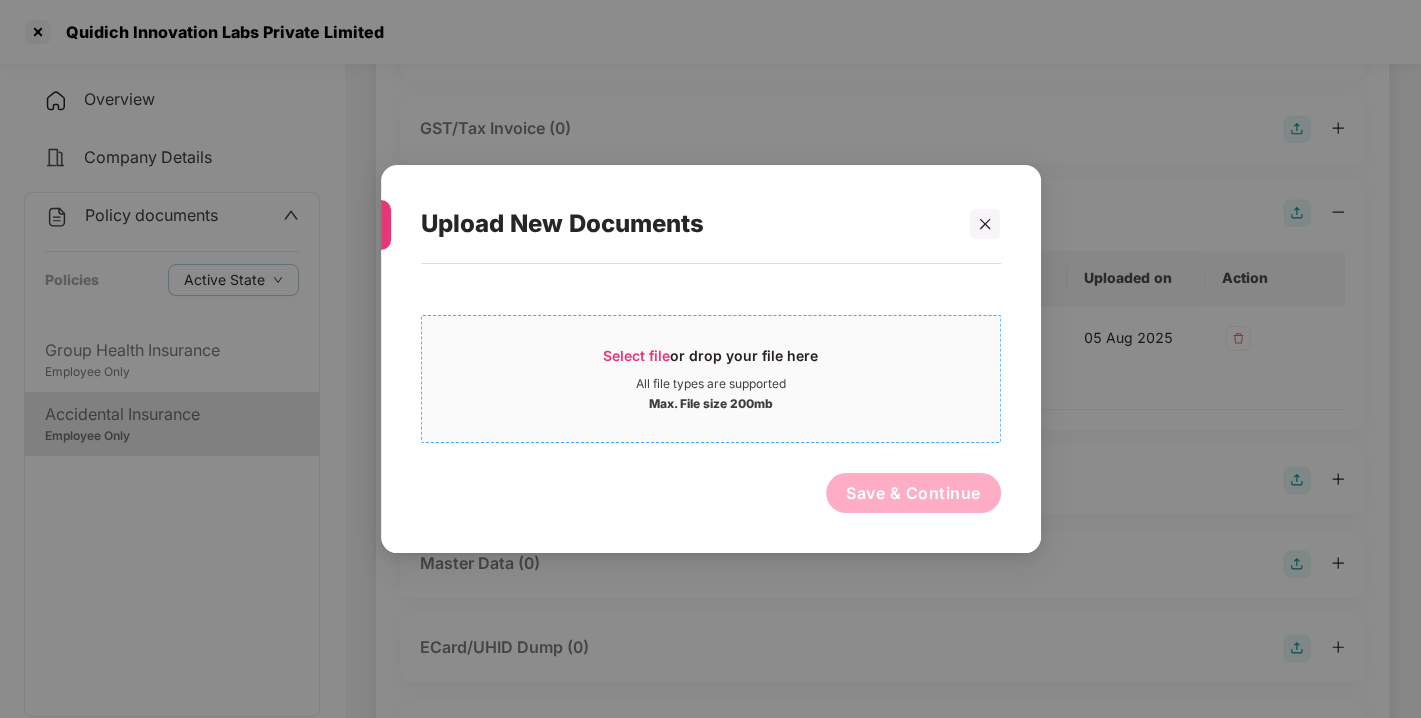 click on "Select file" at bounding box center [636, 355] 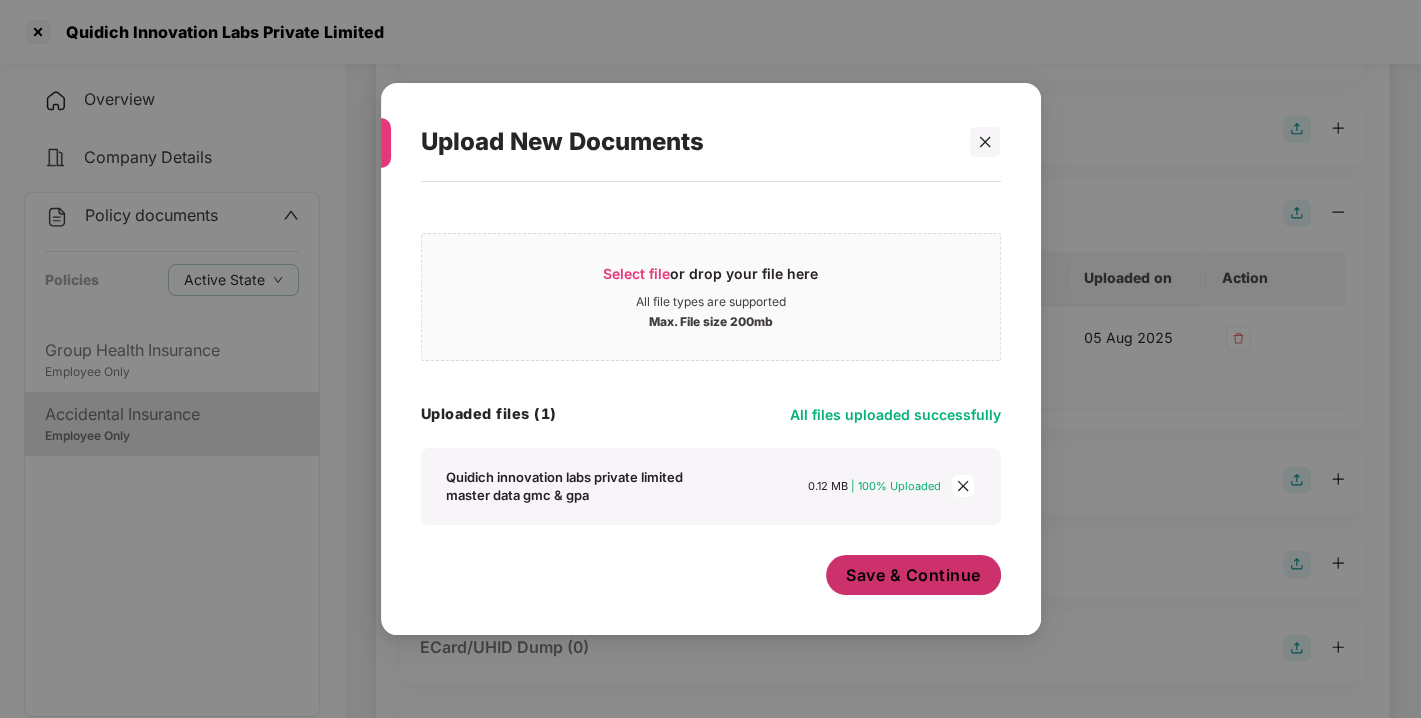 click on "Save & Continue" at bounding box center (913, 575) 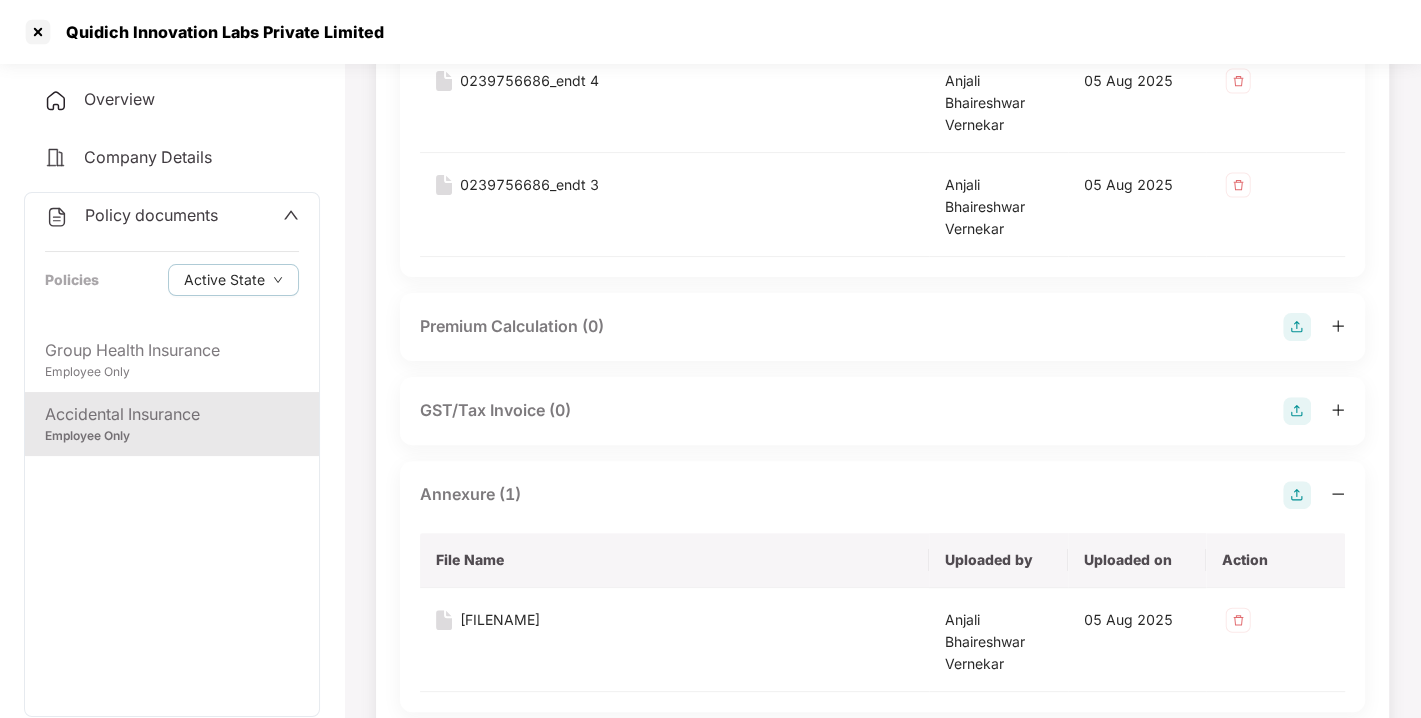 scroll, scrollTop: 0, scrollLeft: 0, axis: both 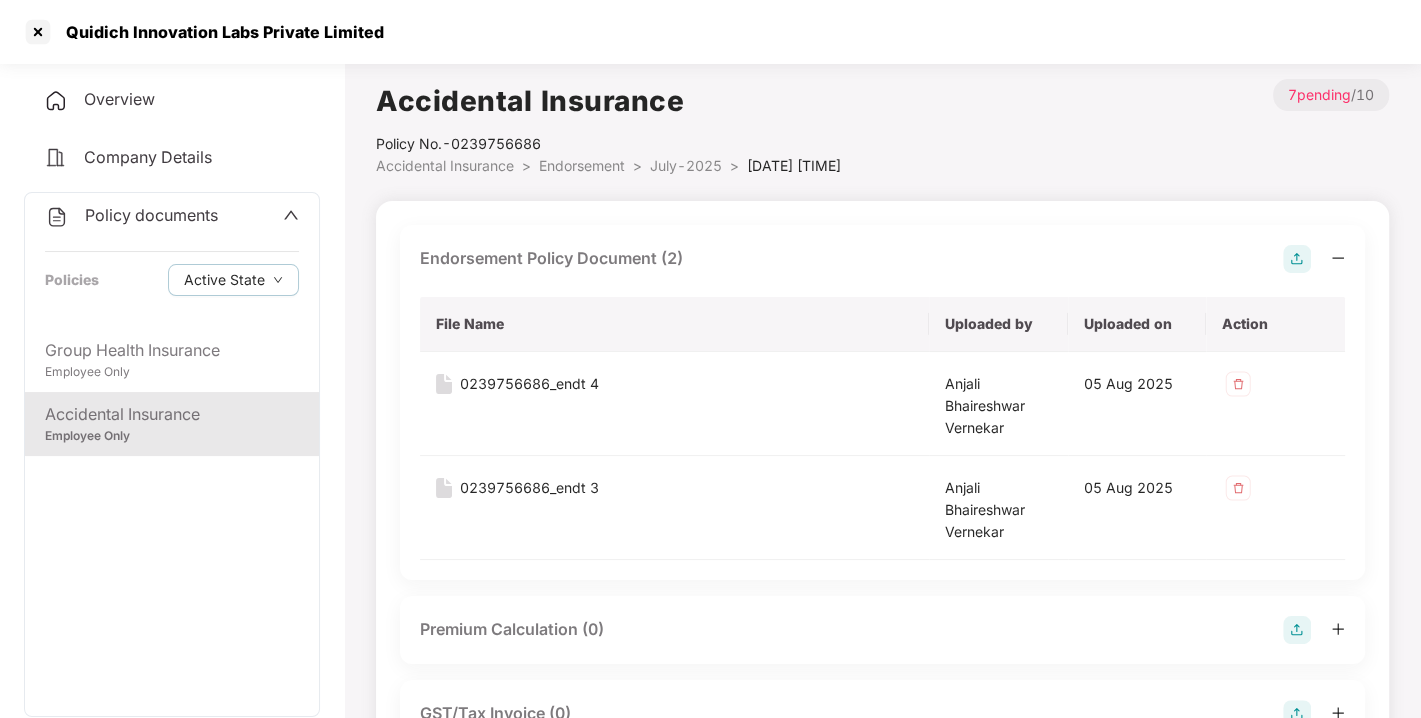 click on "Endorsement" at bounding box center (582, 165) 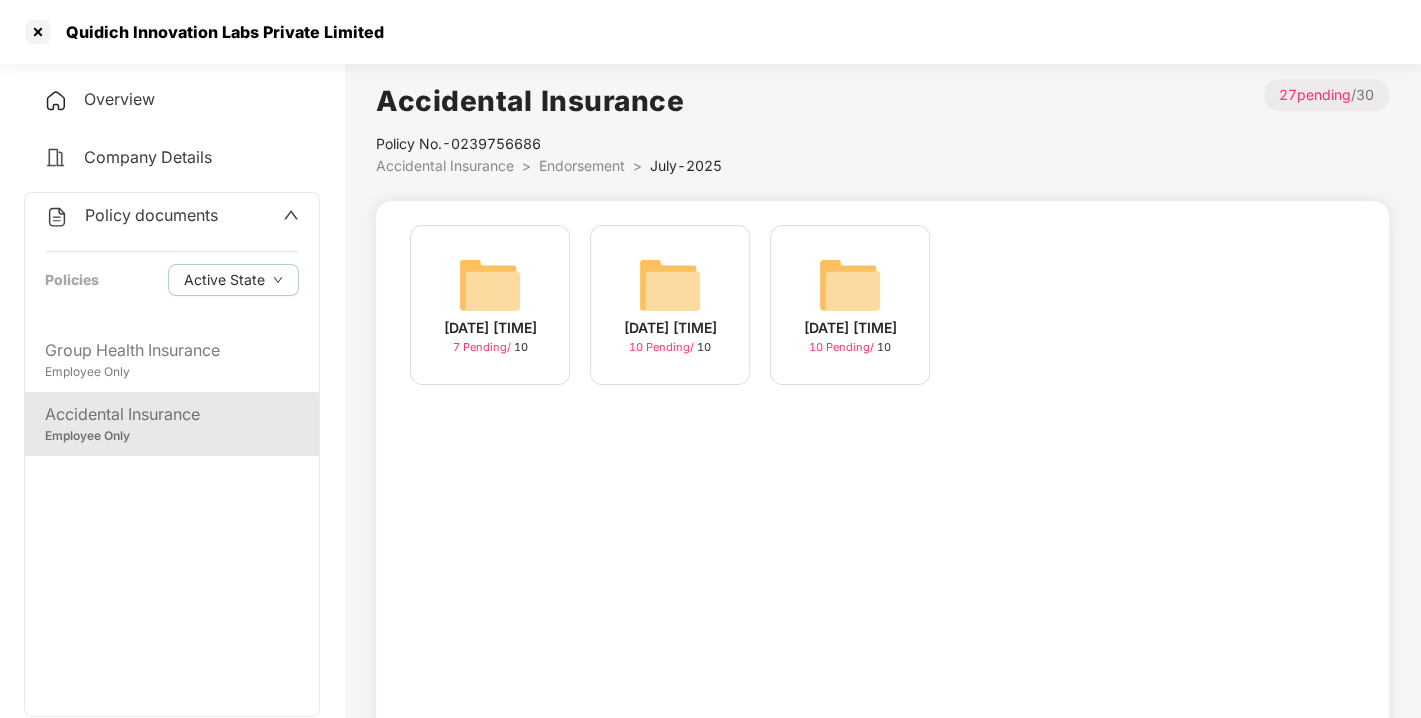 scroll, scrollTop: 57, scrollLeft: 0, axis: vertical 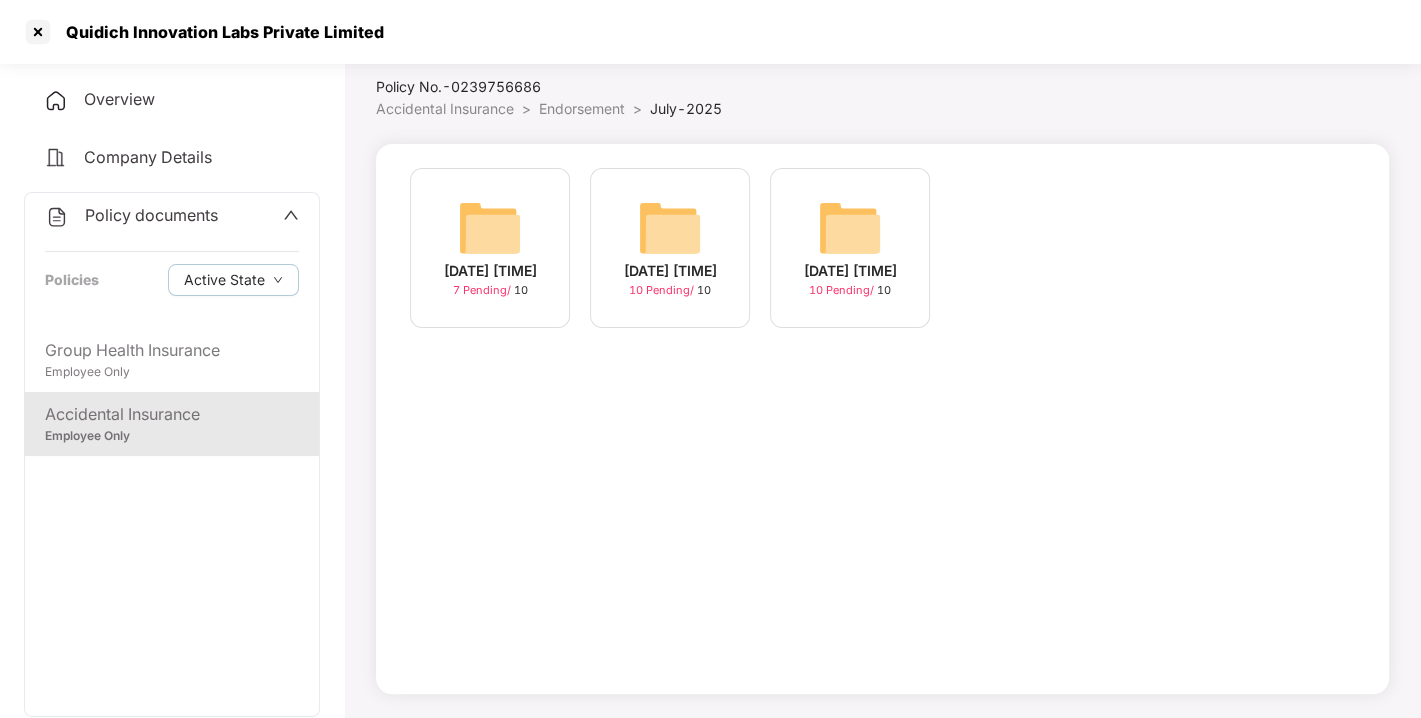 click at bounding box center [670, 228] 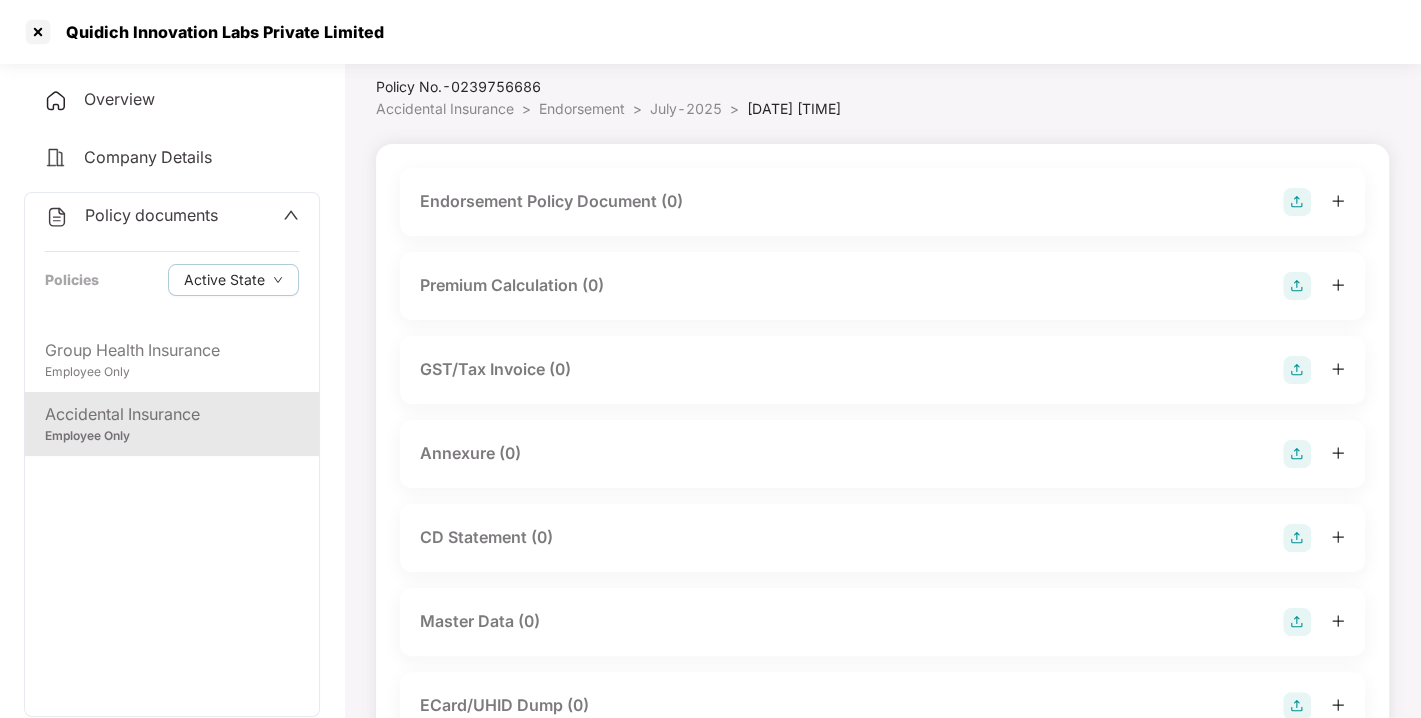 click at bounding box center [1297, 202] 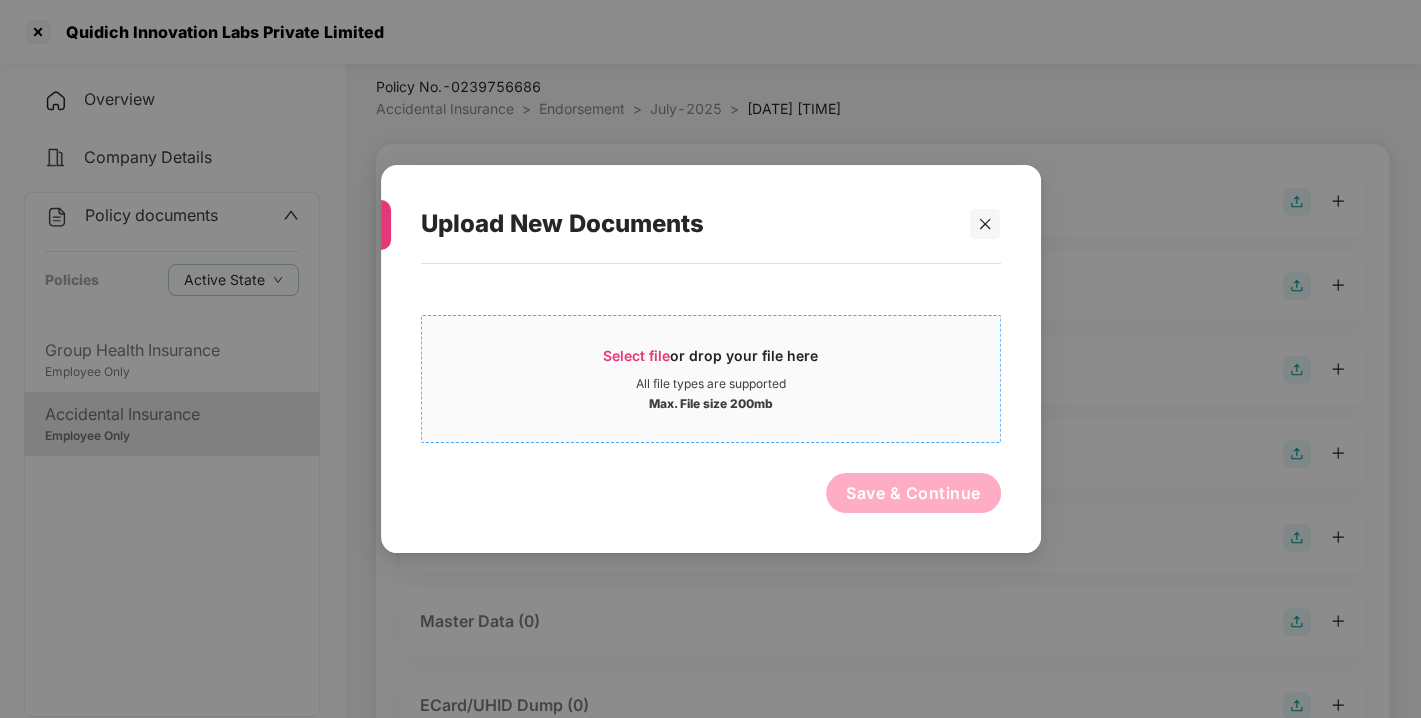 click on "Select file" at bounding box center (636, 355) 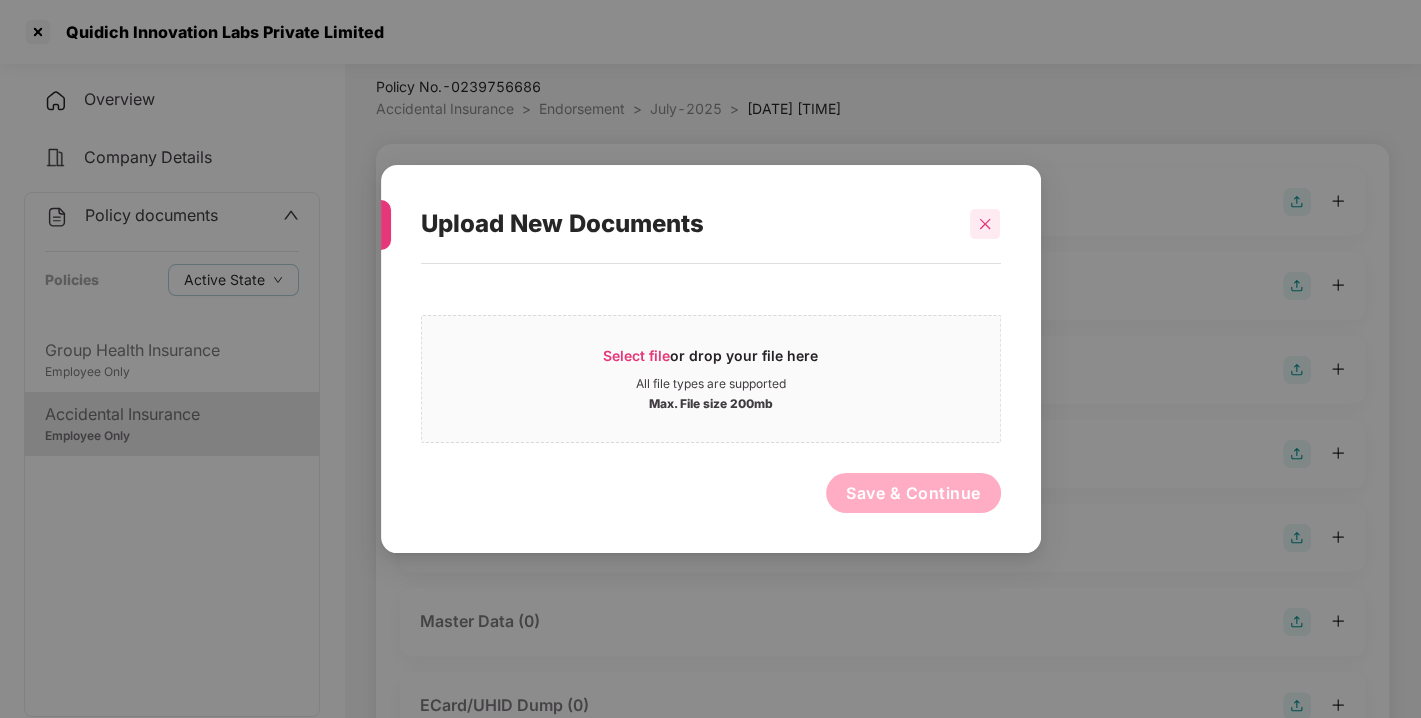 click 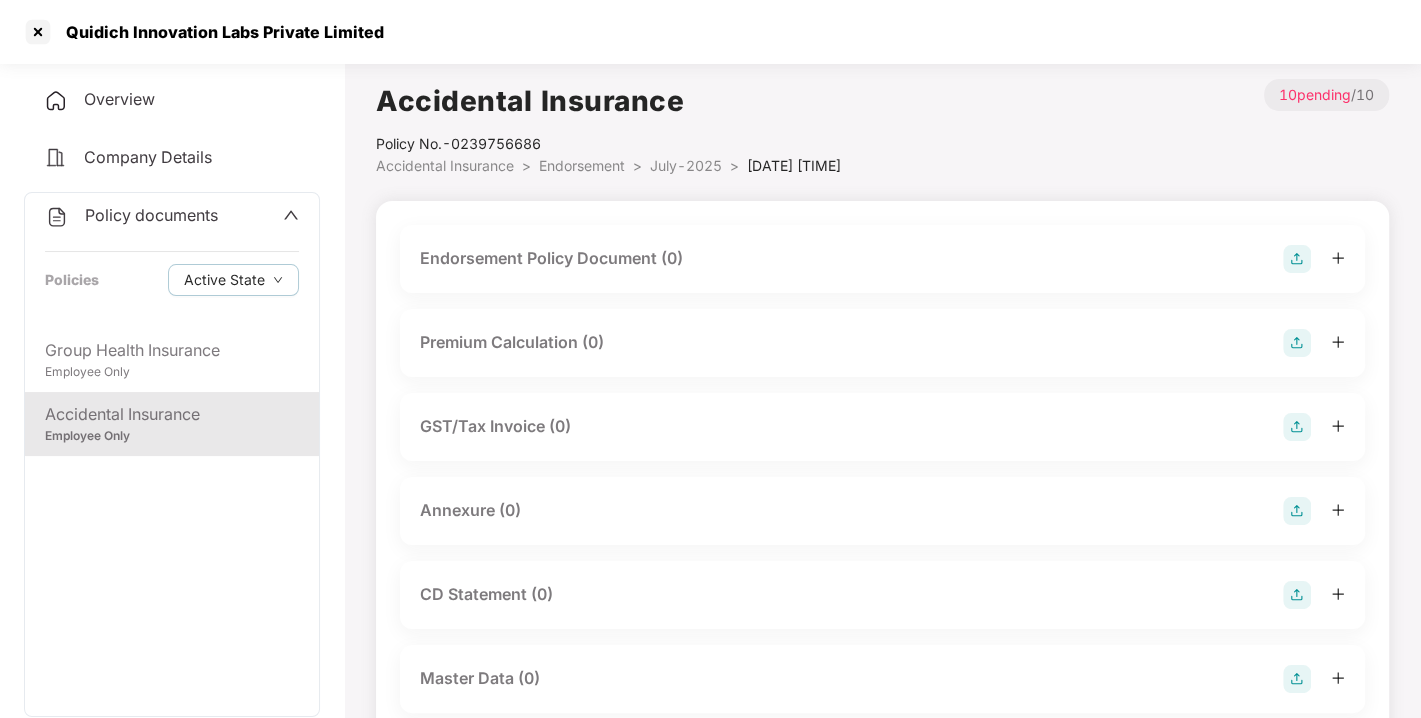 scroll, scrollTop: 0, scrollLeft: 0, axis: both 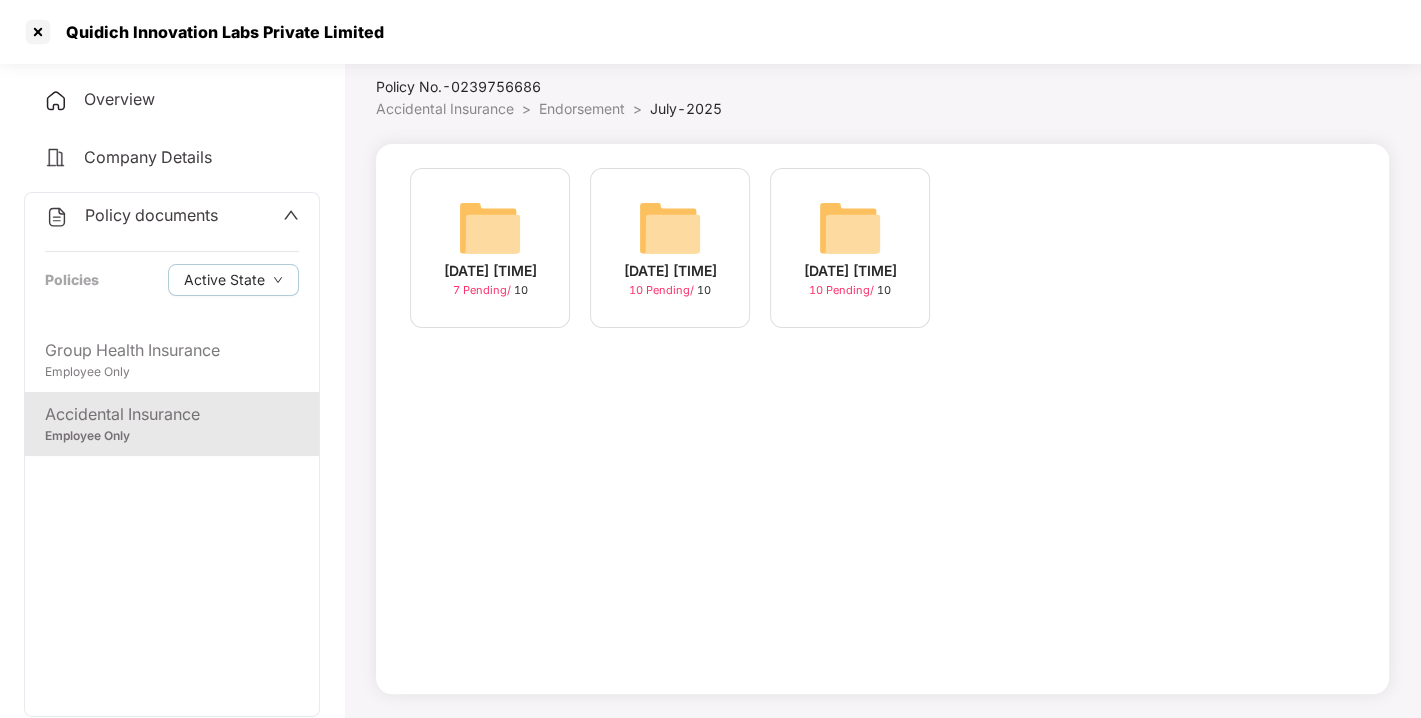click on "Endorsement" at bounding box center (582, 108) 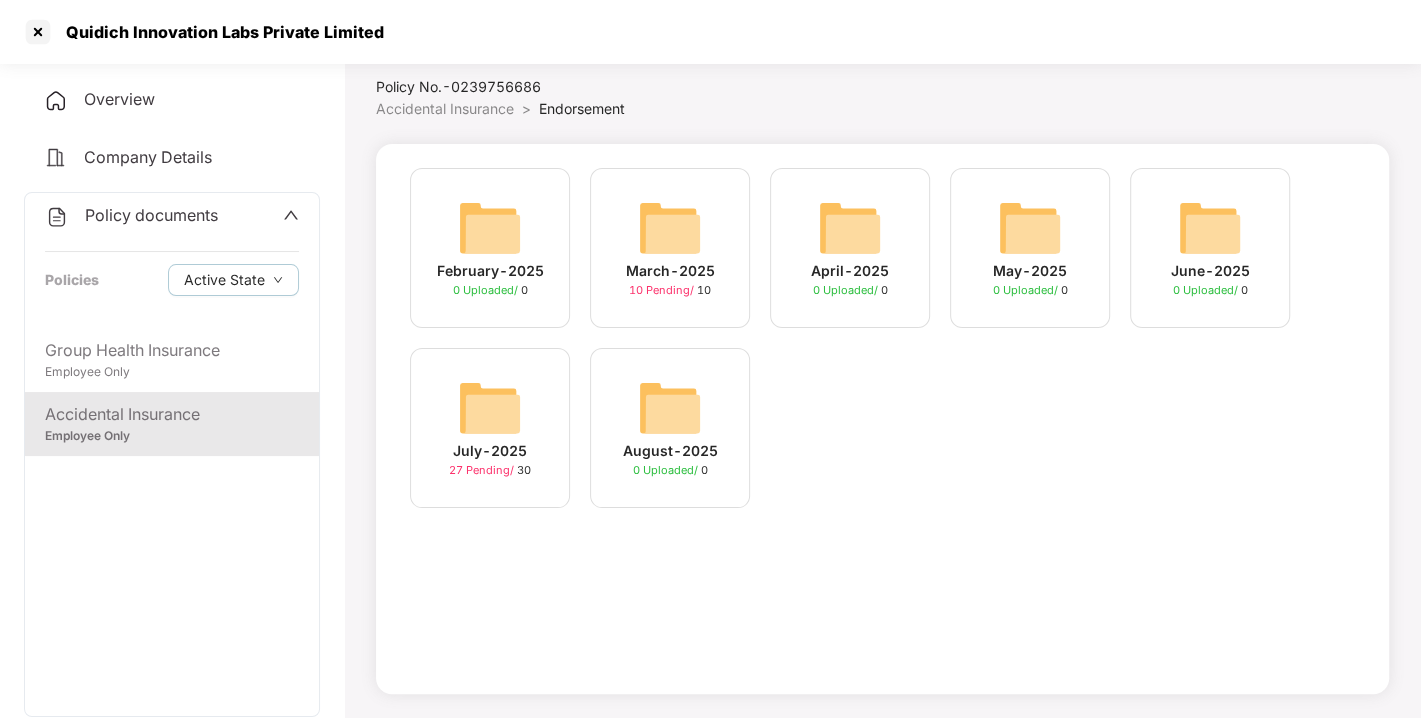 click at bounding box center (490, 408) 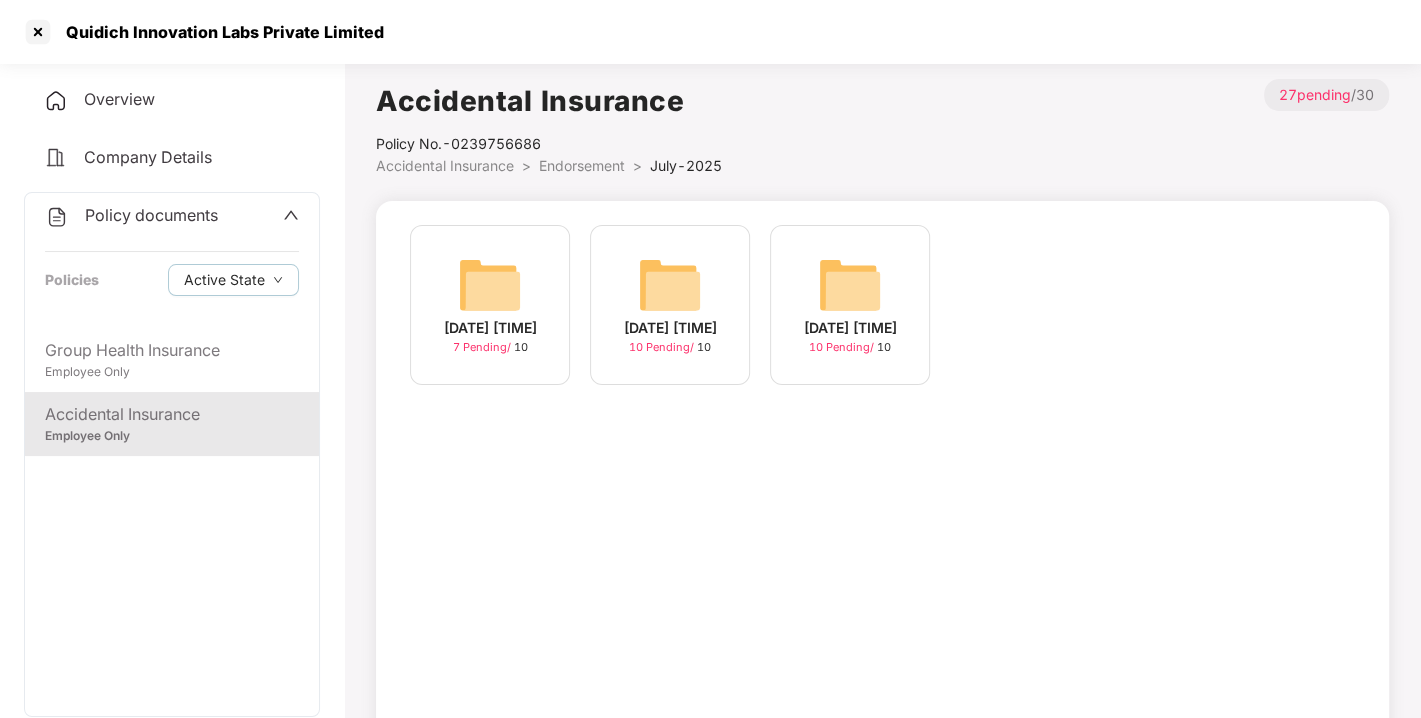scroll, scrollTop: 0, scrollLeft: 0, axis: both 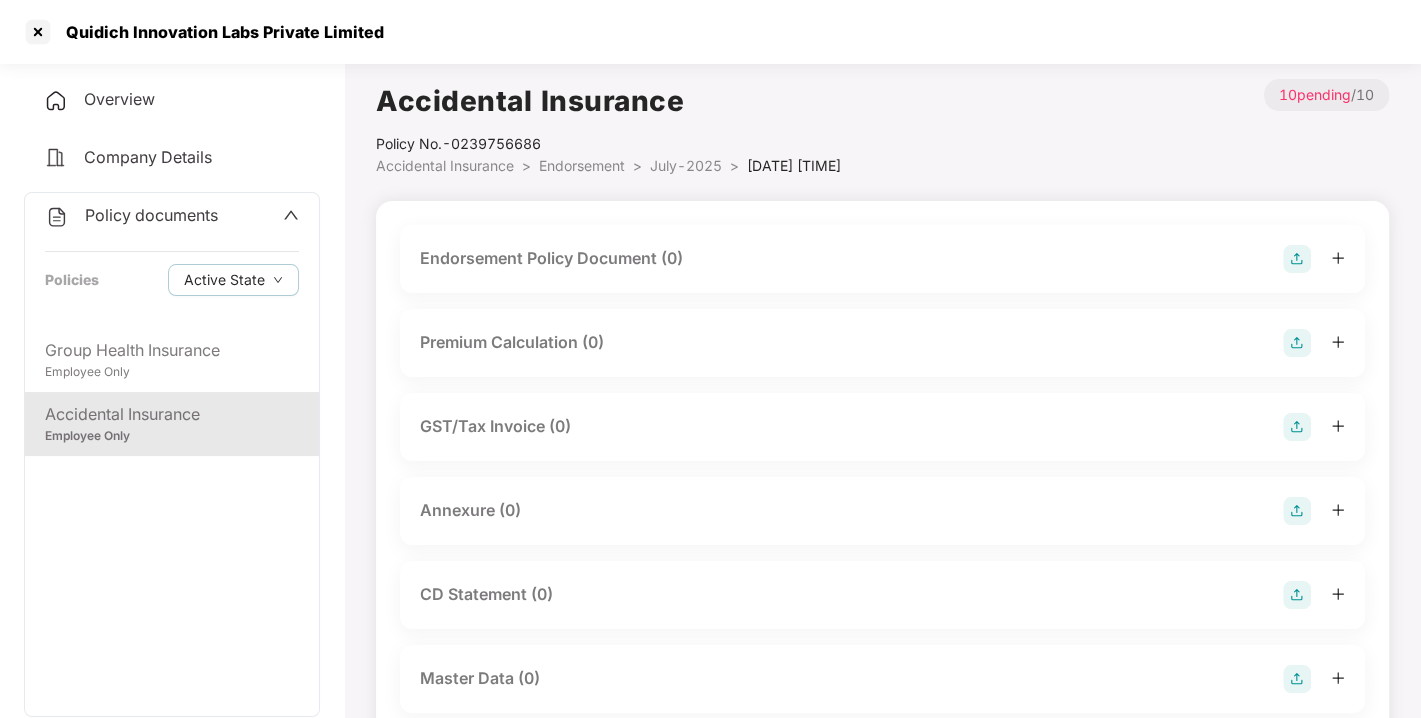 click at bounding box center (1297, 259) 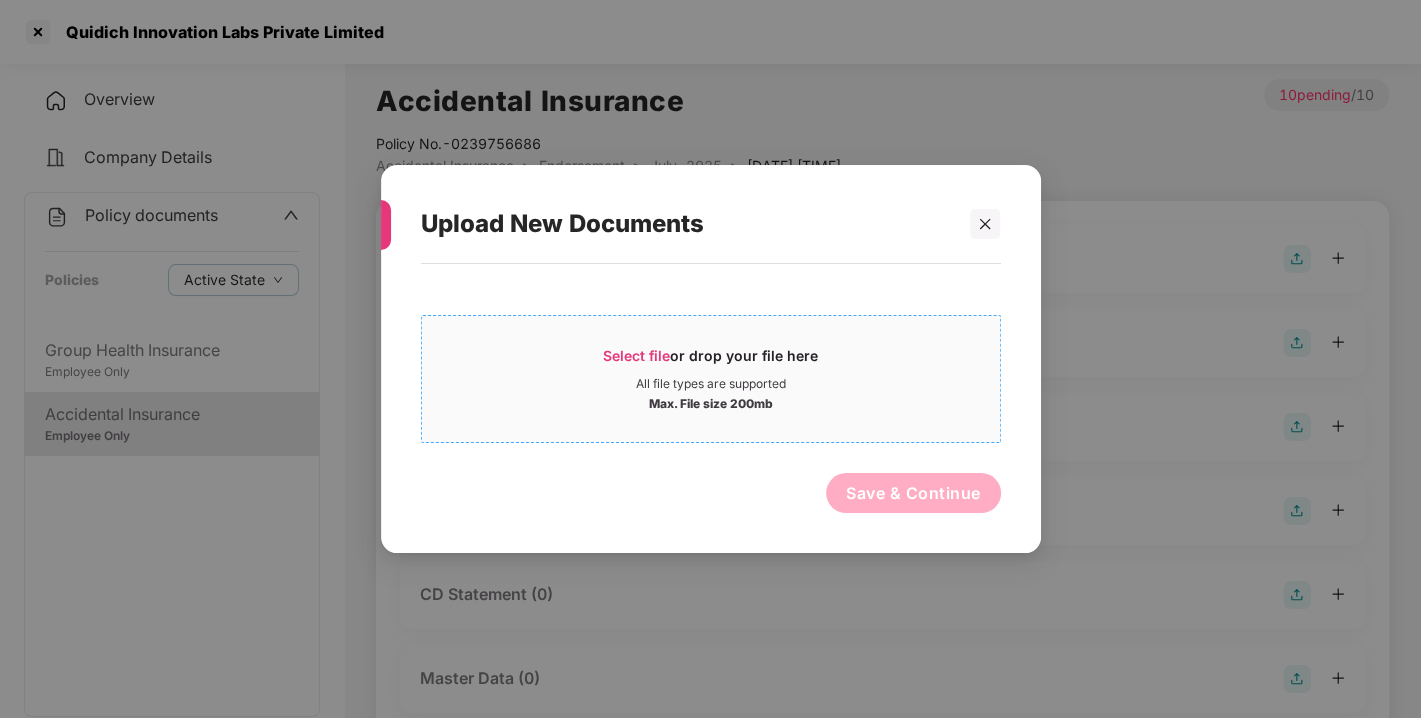 click on "Select file" at bounding box center [636, 355] 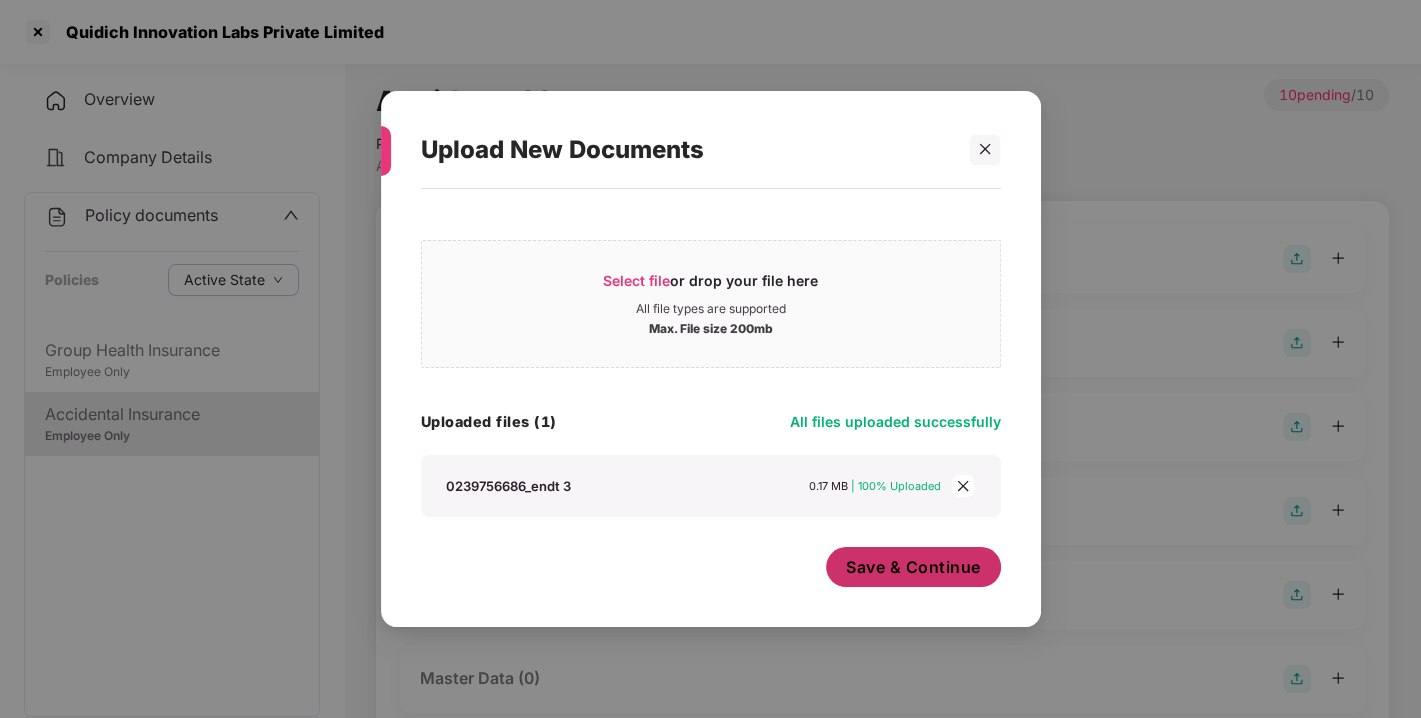 click on "Save & Continue" at bounding box center [913, 567] 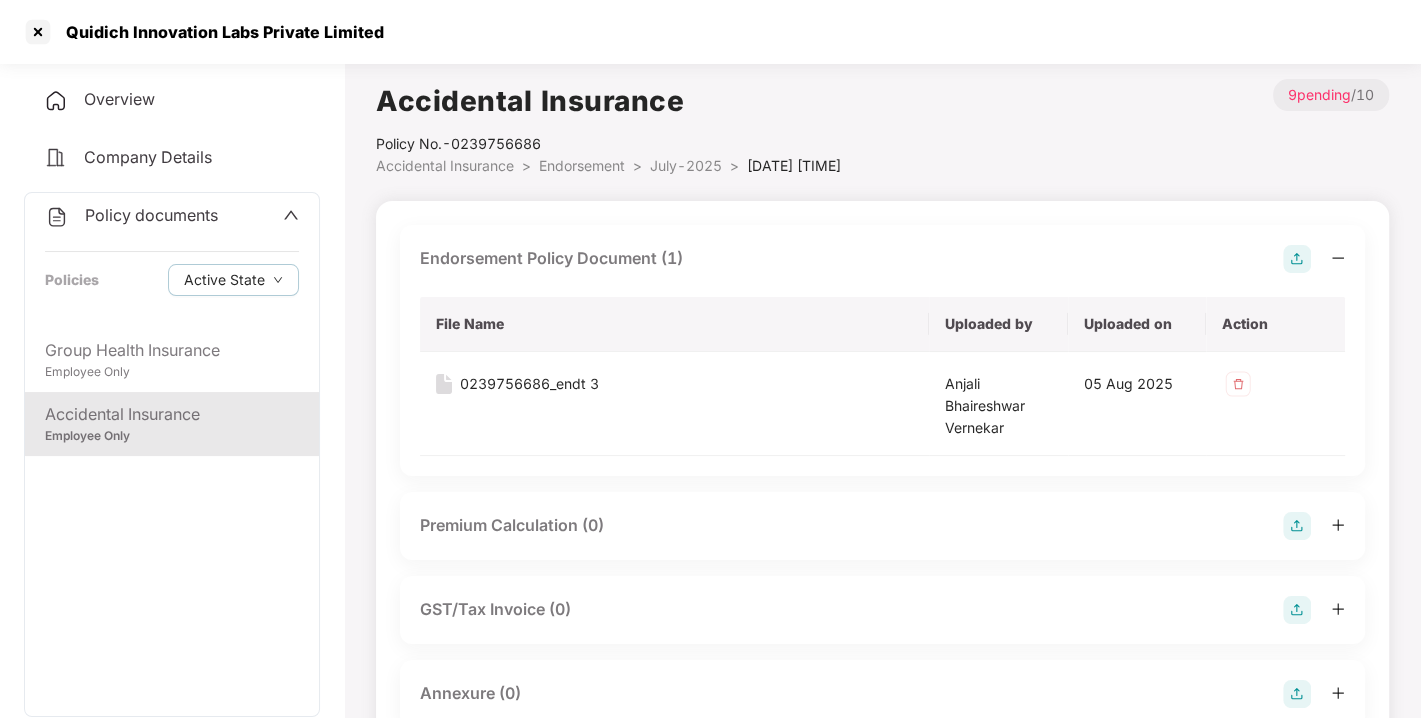 click at bounding box center (1297, 259) 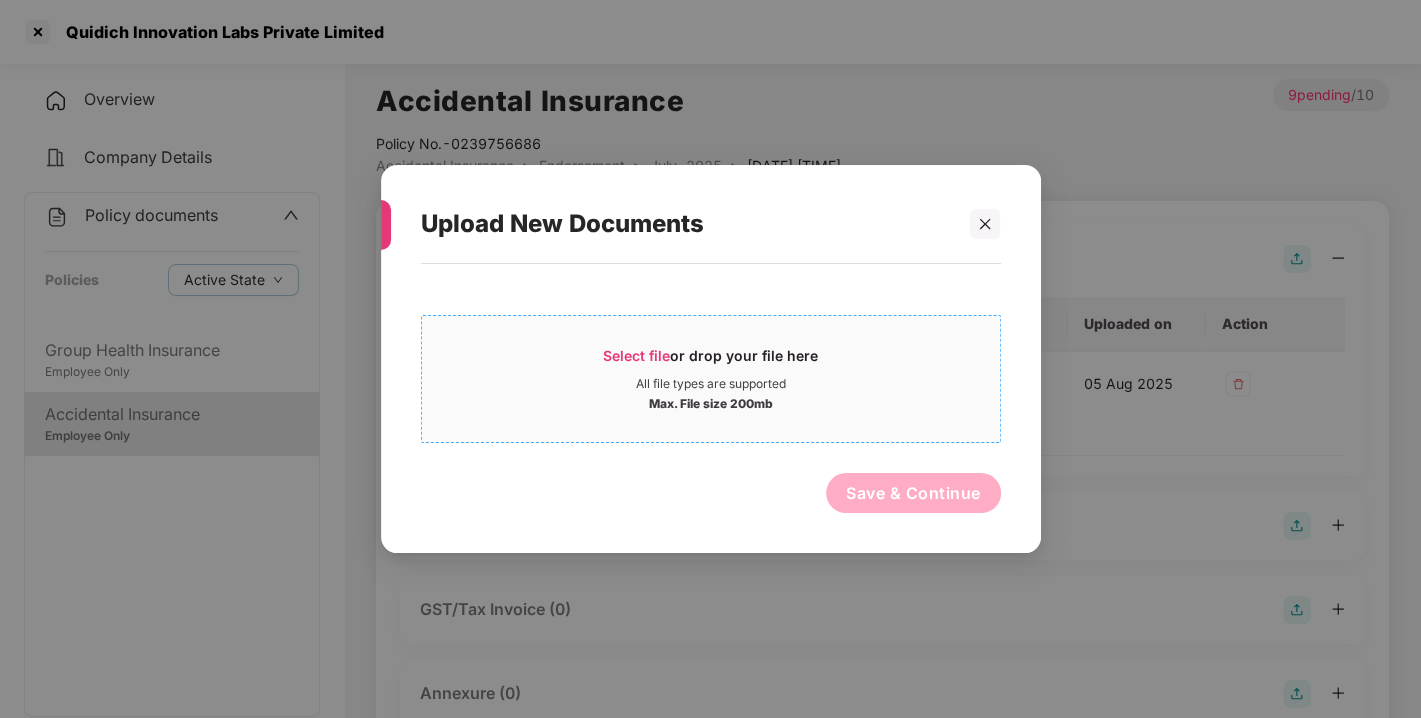click on "Select file  or drop your file here All file types are supported Max. File size 200mb" at bounding box center [711, 379] 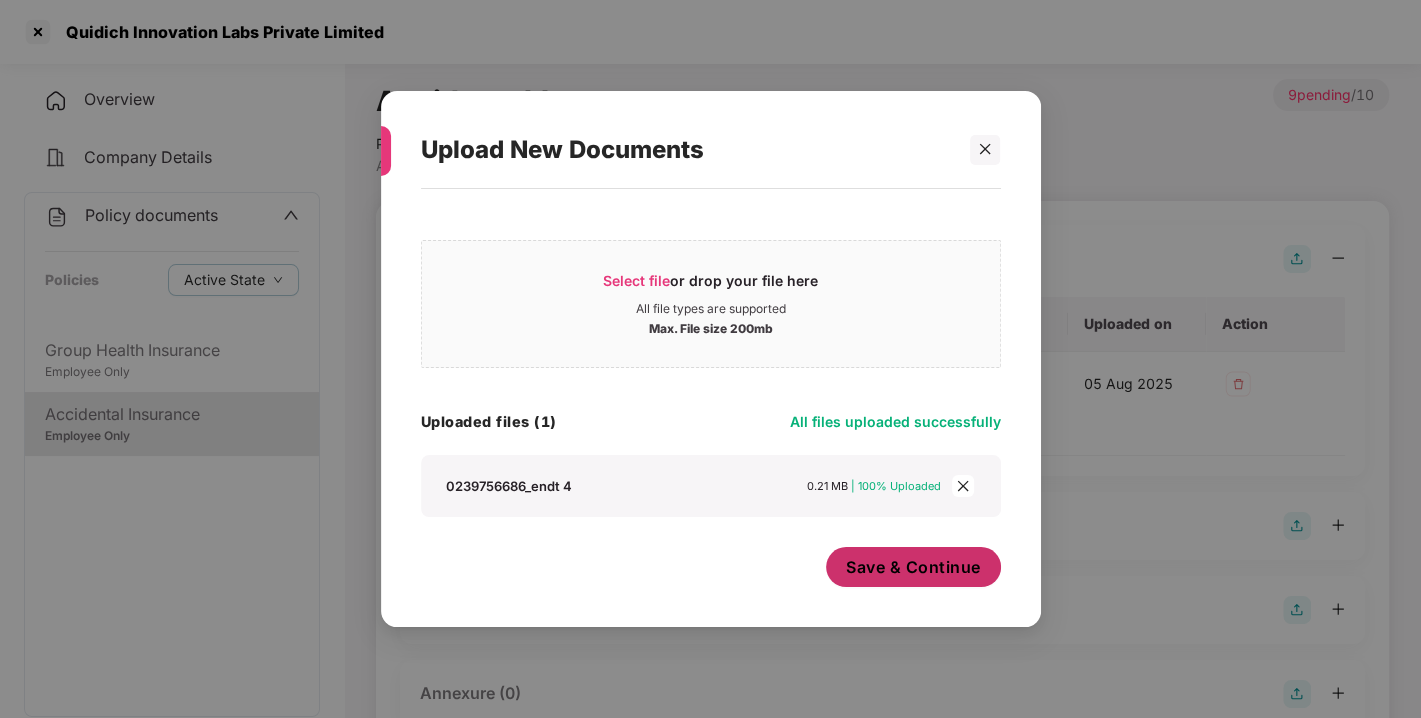 click on "Save & Continue" at bounding box center [913, 567] 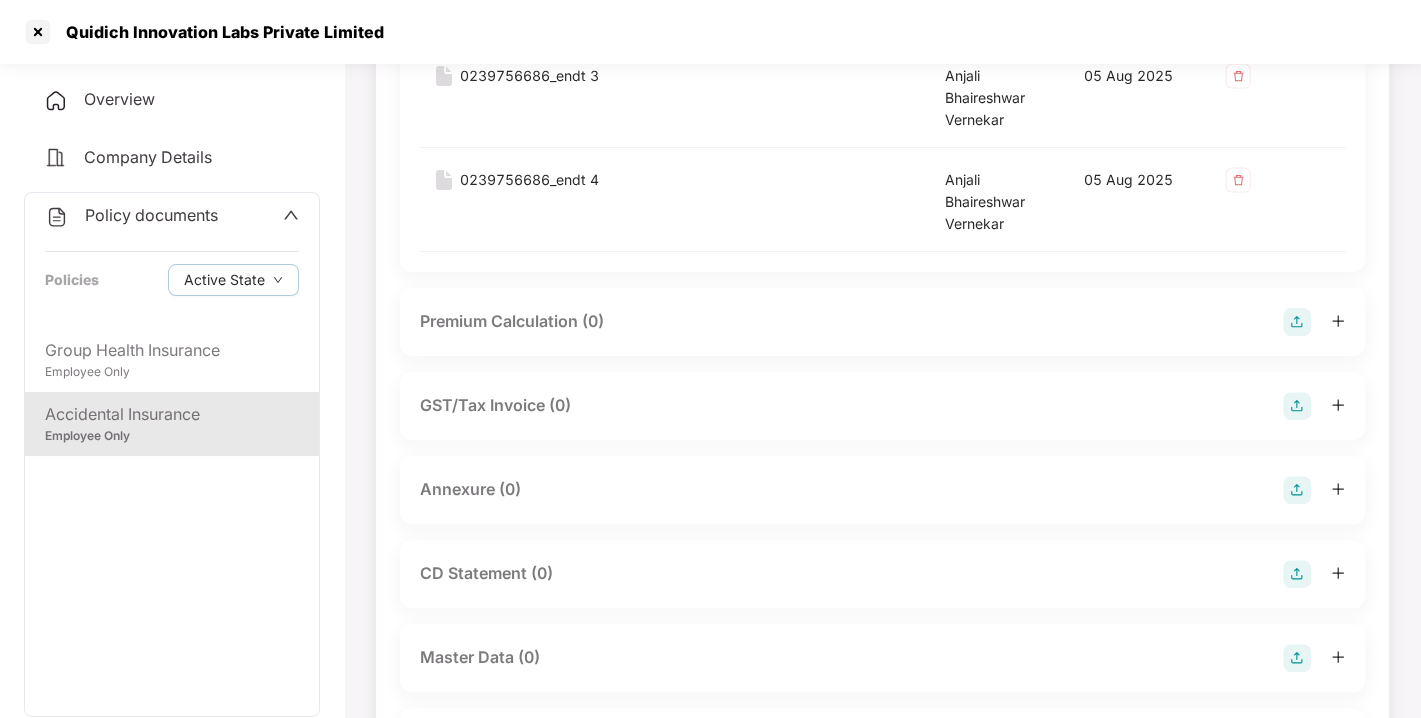 scroll, scrollTop: 313, scrollLeft: 0, axis: vertical 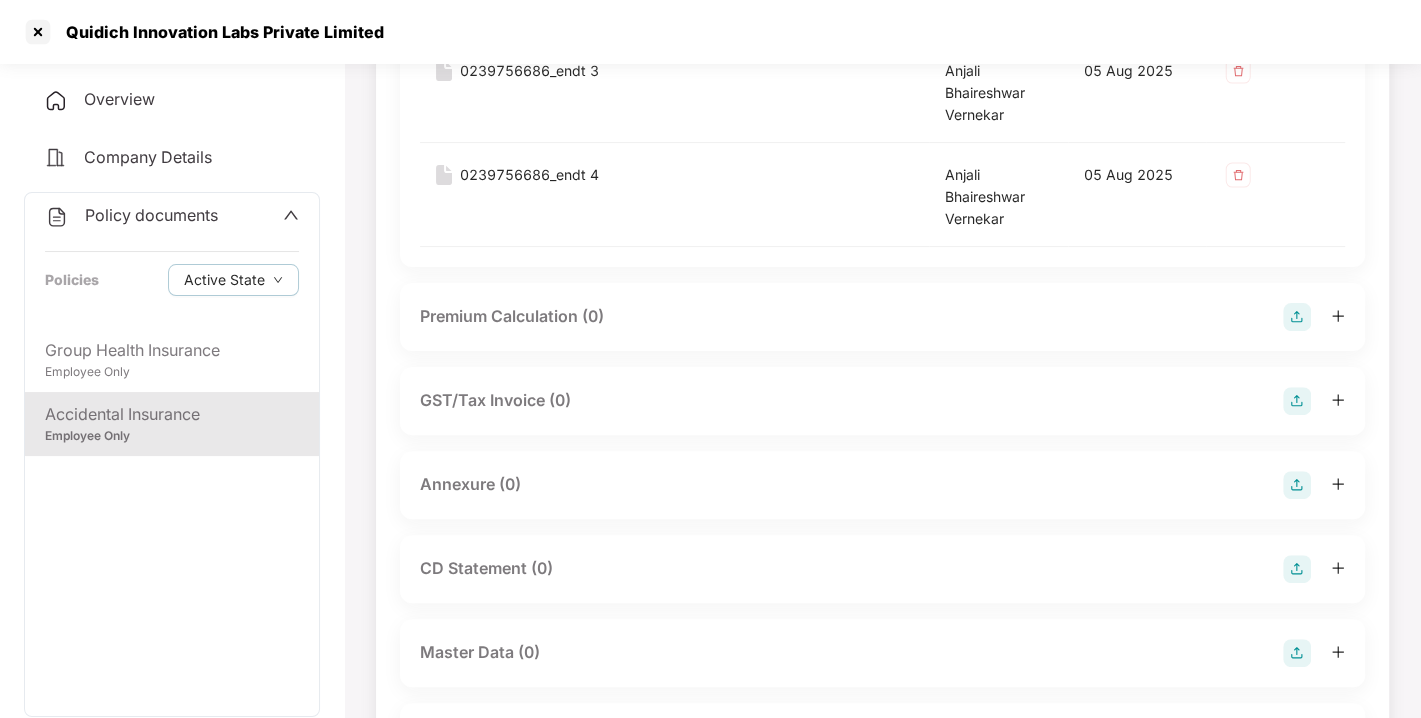 click at bounding box center (1297, 485) 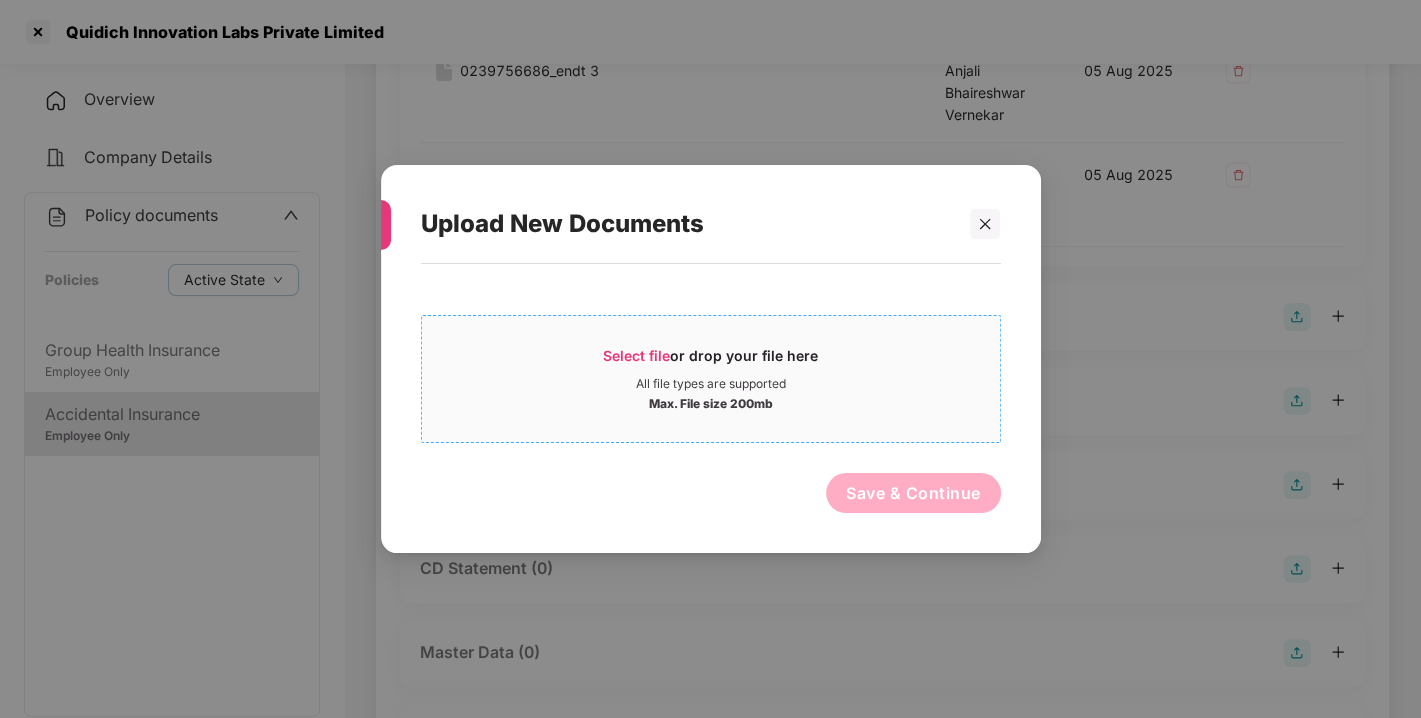 click on "Select file  or drop your file here All file types are supported Max. File size 200mb" at bounding box center (711, 379) 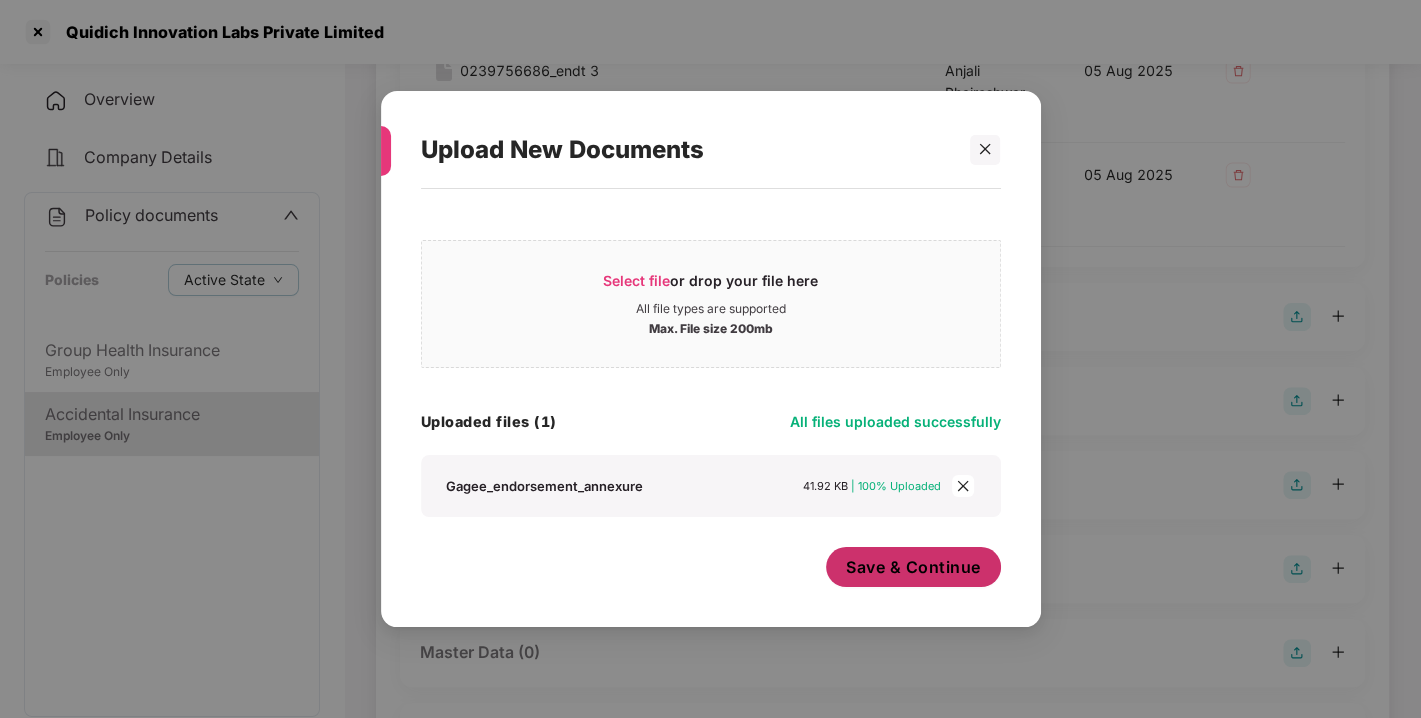 click on "Save & Continue" at bounding box center [913, 567] 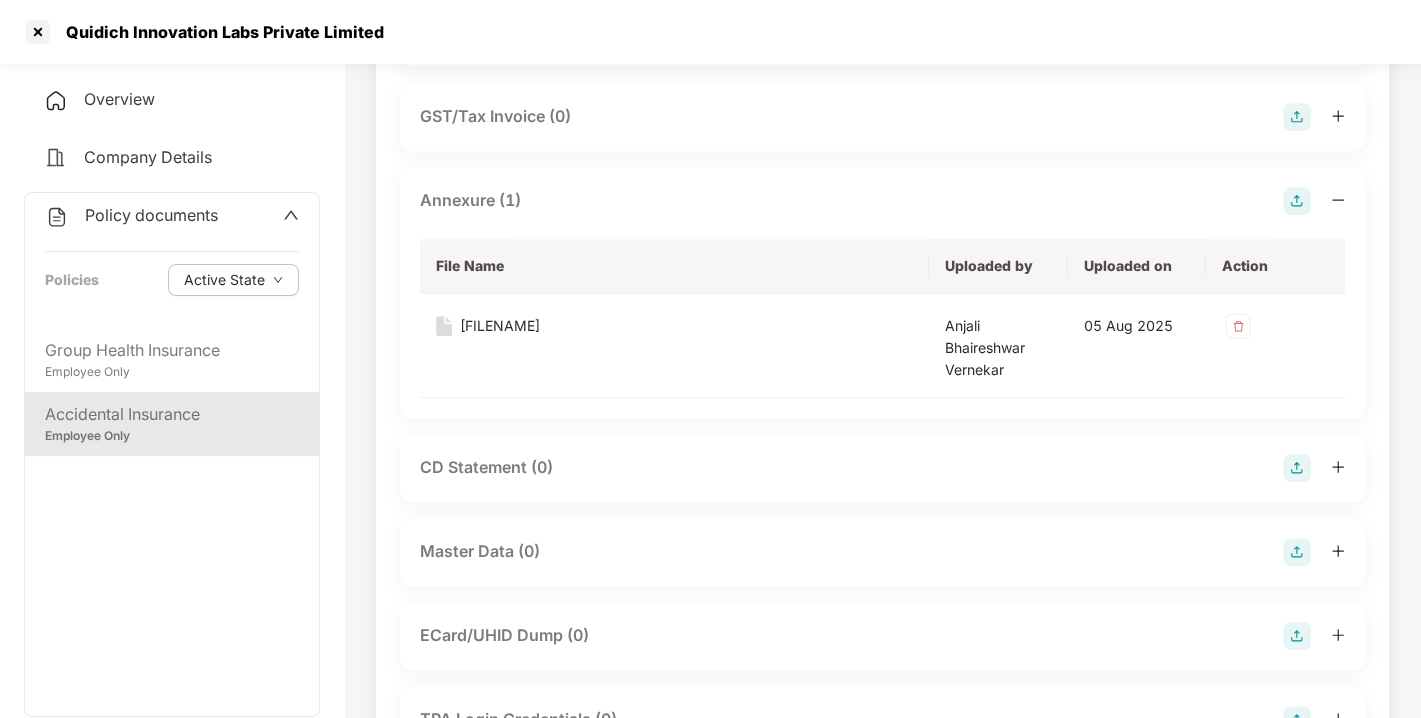 scroll, scrollTop: 694, scrollLeft: 0, axis: vertical 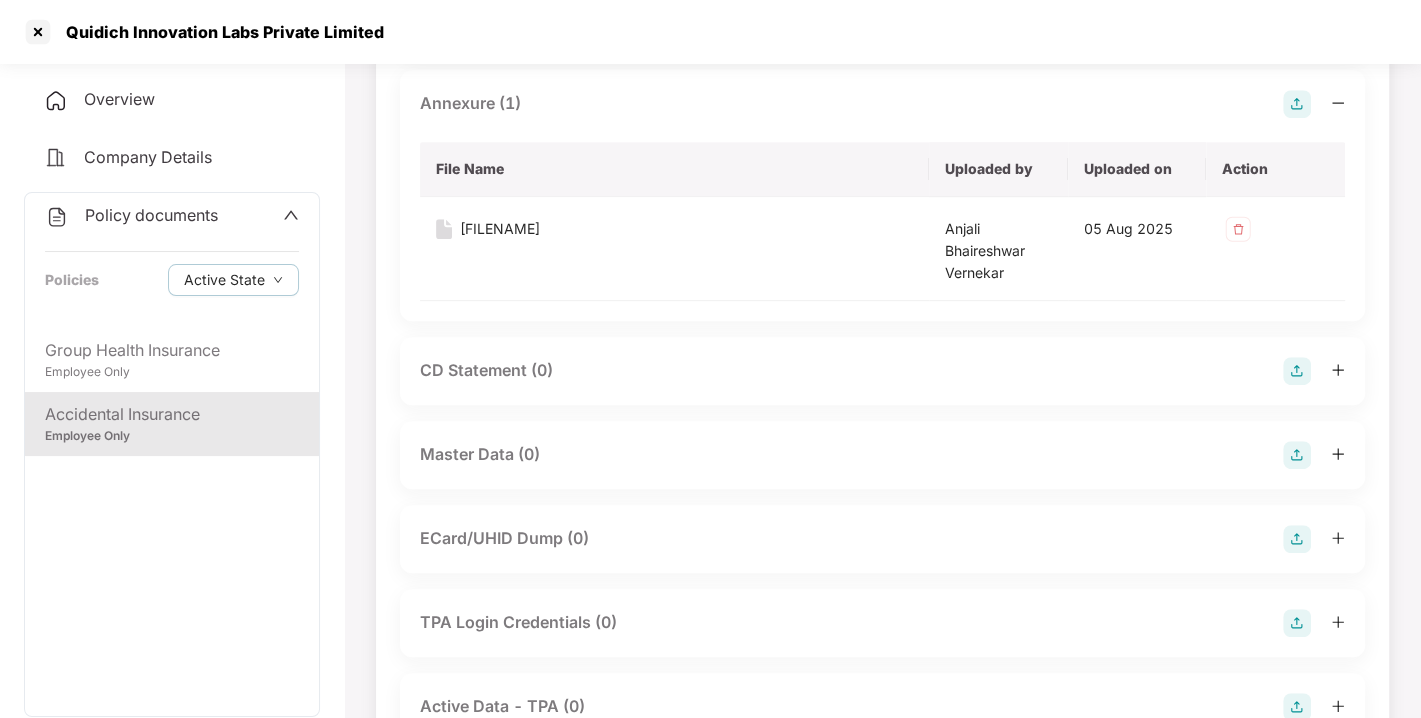 click at bounding box center [1297, 455] 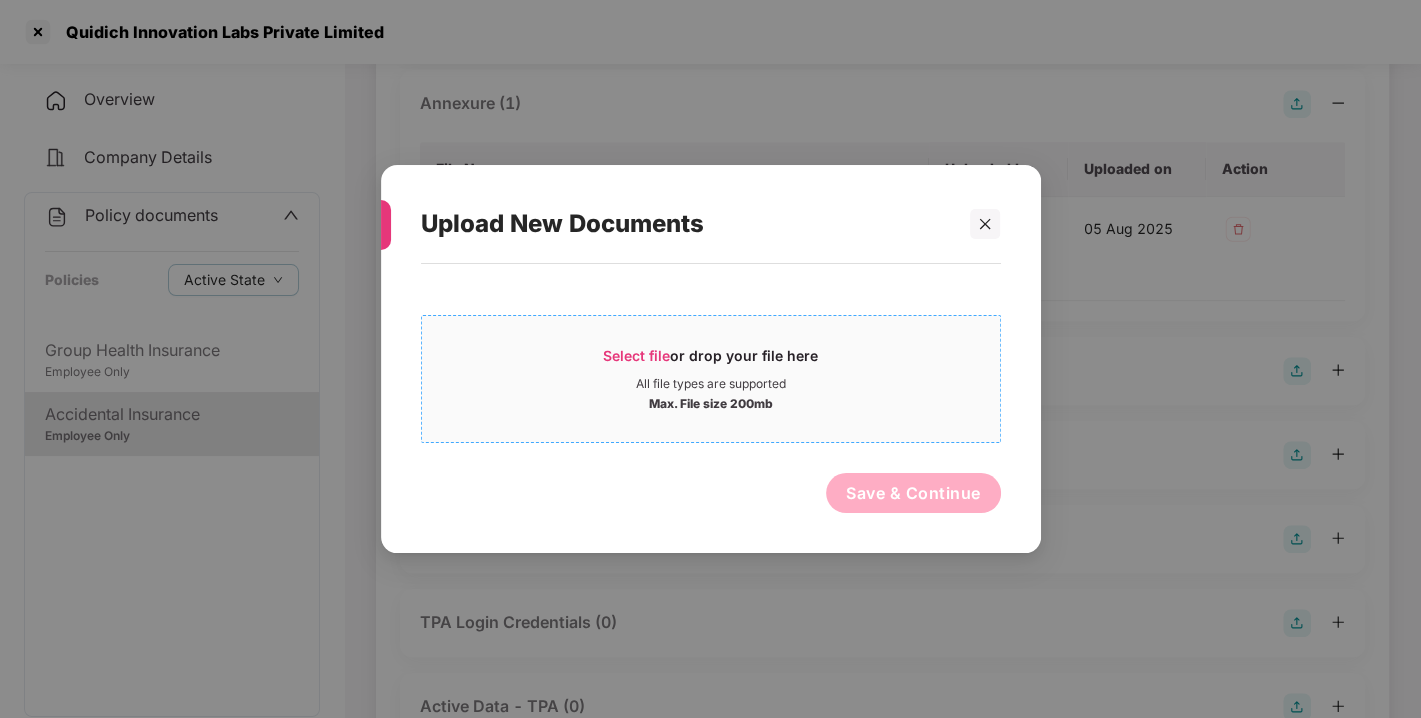 click on "Select file  or drop your file here All file types are supported Max. File size 200mb" at bounding box center (711, 379) 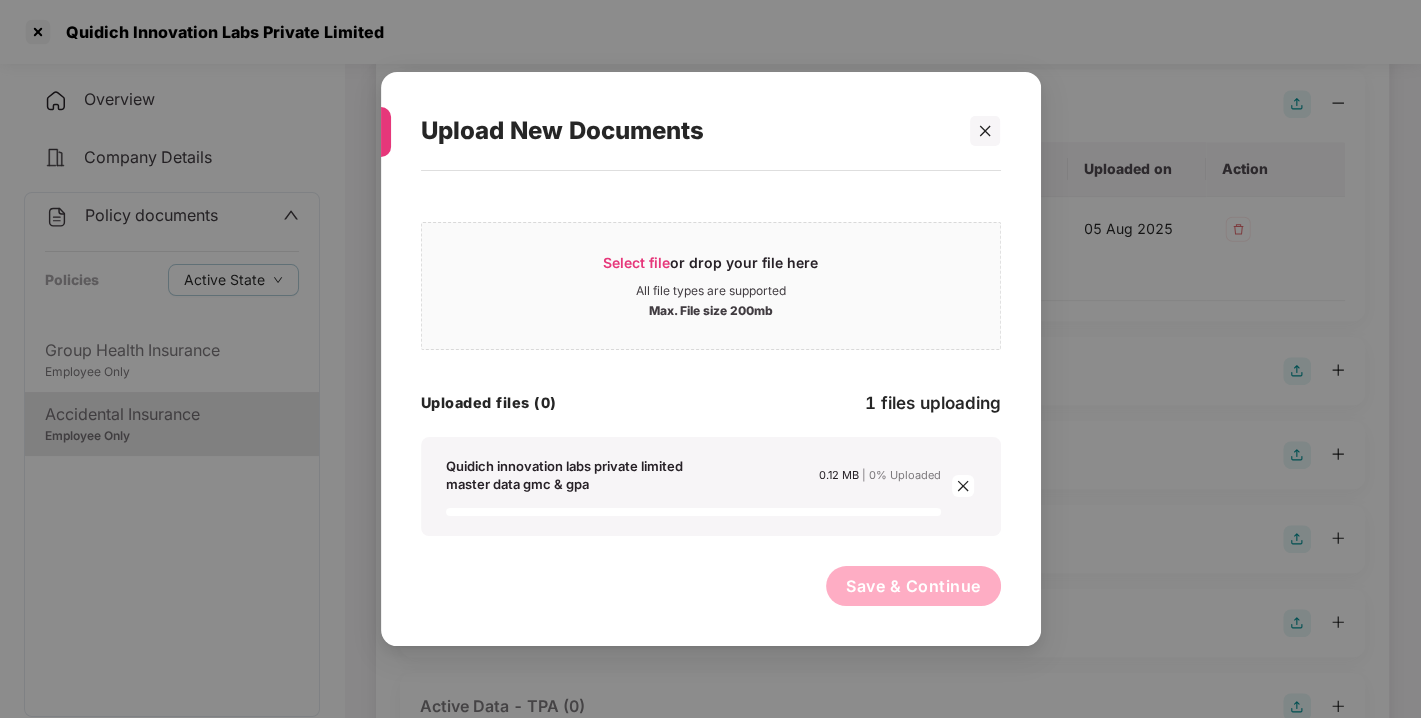 click on "Quidich innovation labs private limited master data gmc & gpa 0.12 MB | 0% Uploaded" at bounding box center (693, 475) 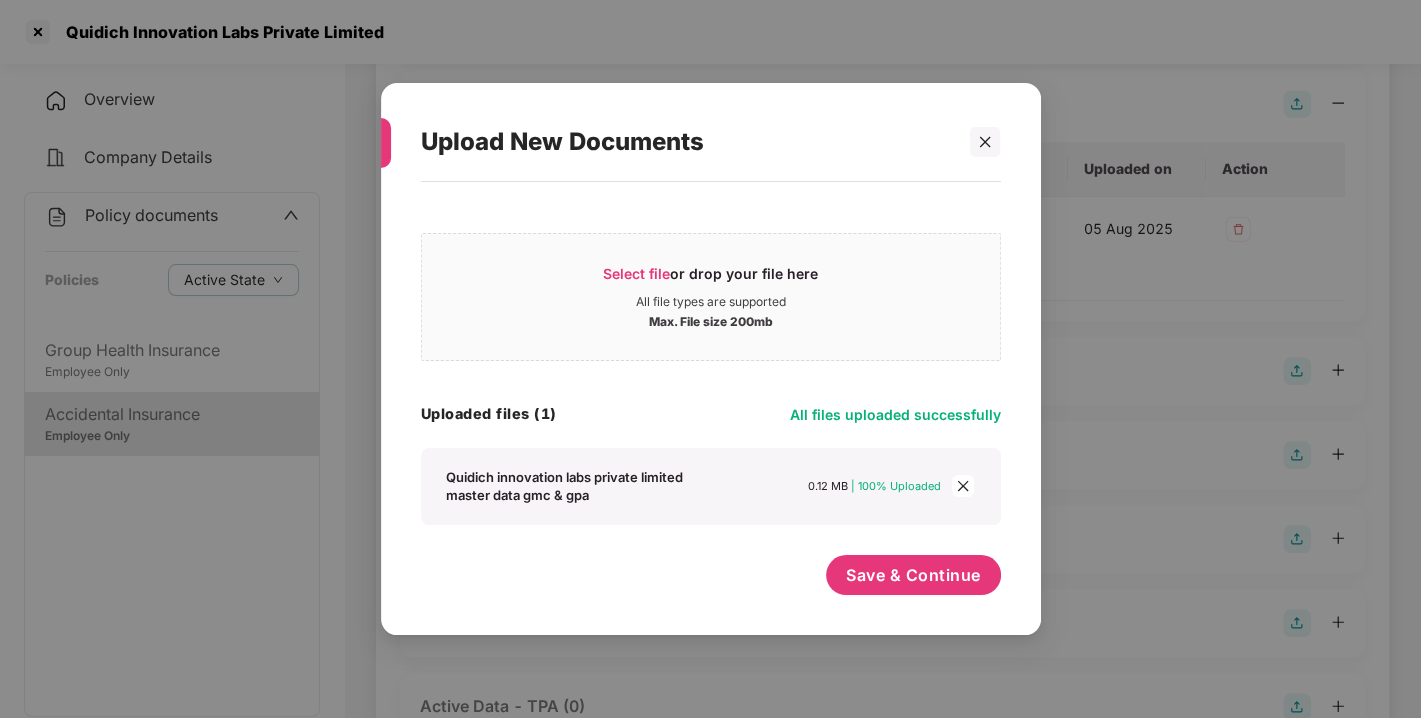 click on "Quidich innovation labs private limited master data gmc & gpa 0.12 MB    | 100% Uploaded" at bounding box center [693, 486] 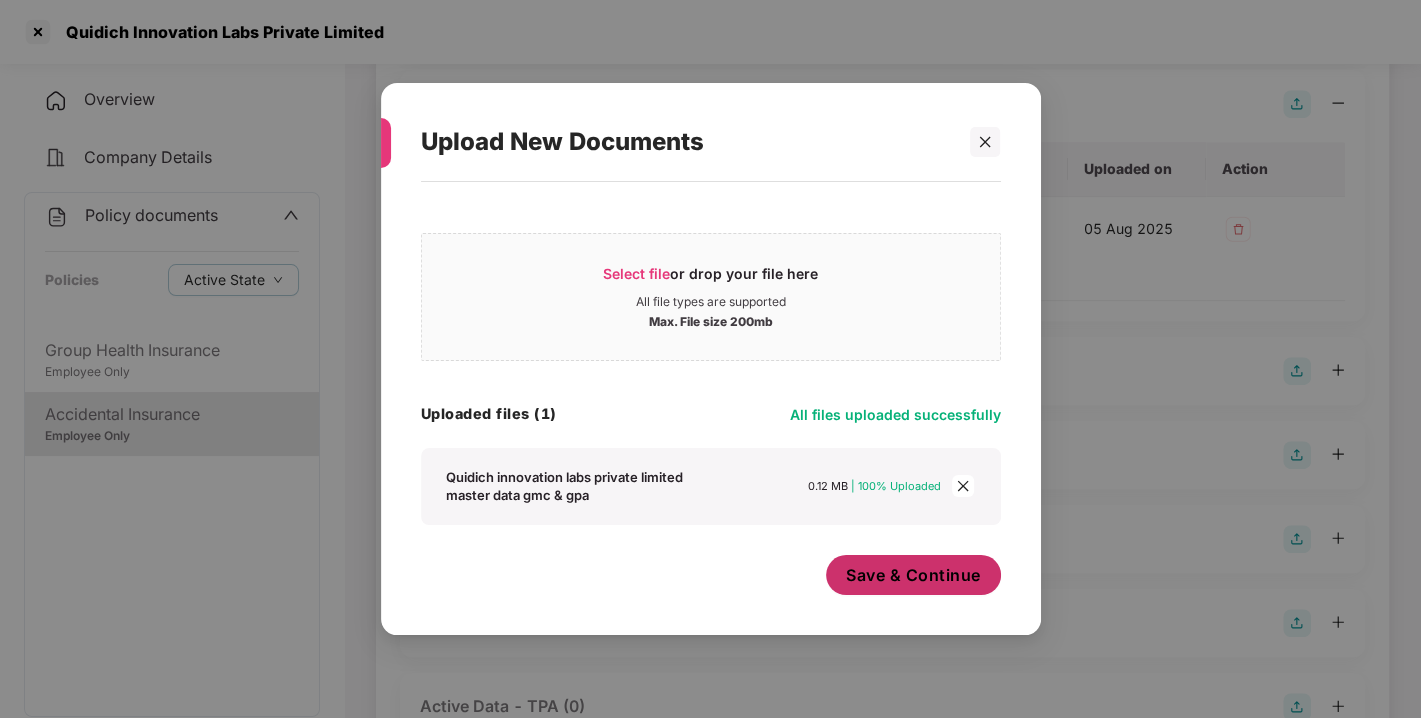 click on "Save & Continue" at bounding box center (913, 575) 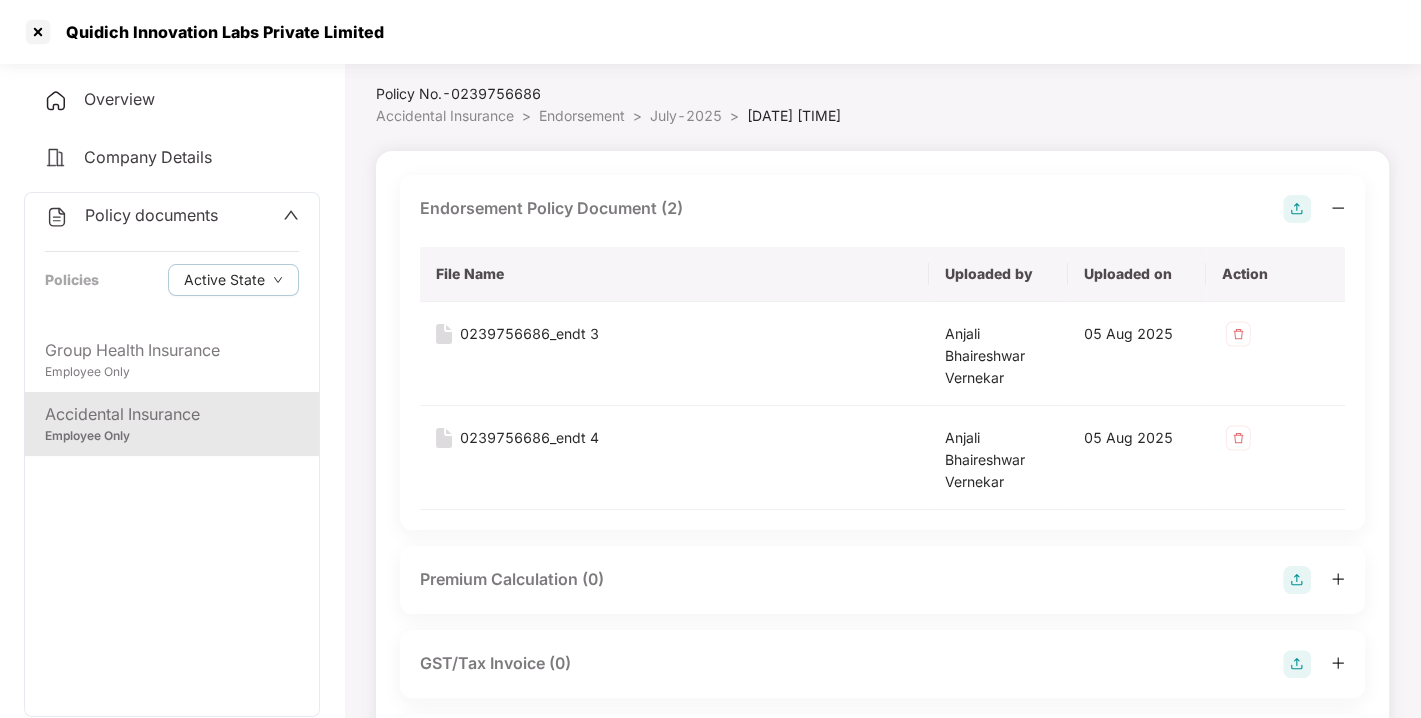 scroll, scrollTop: 0, scrollLeft: 0, axis: both 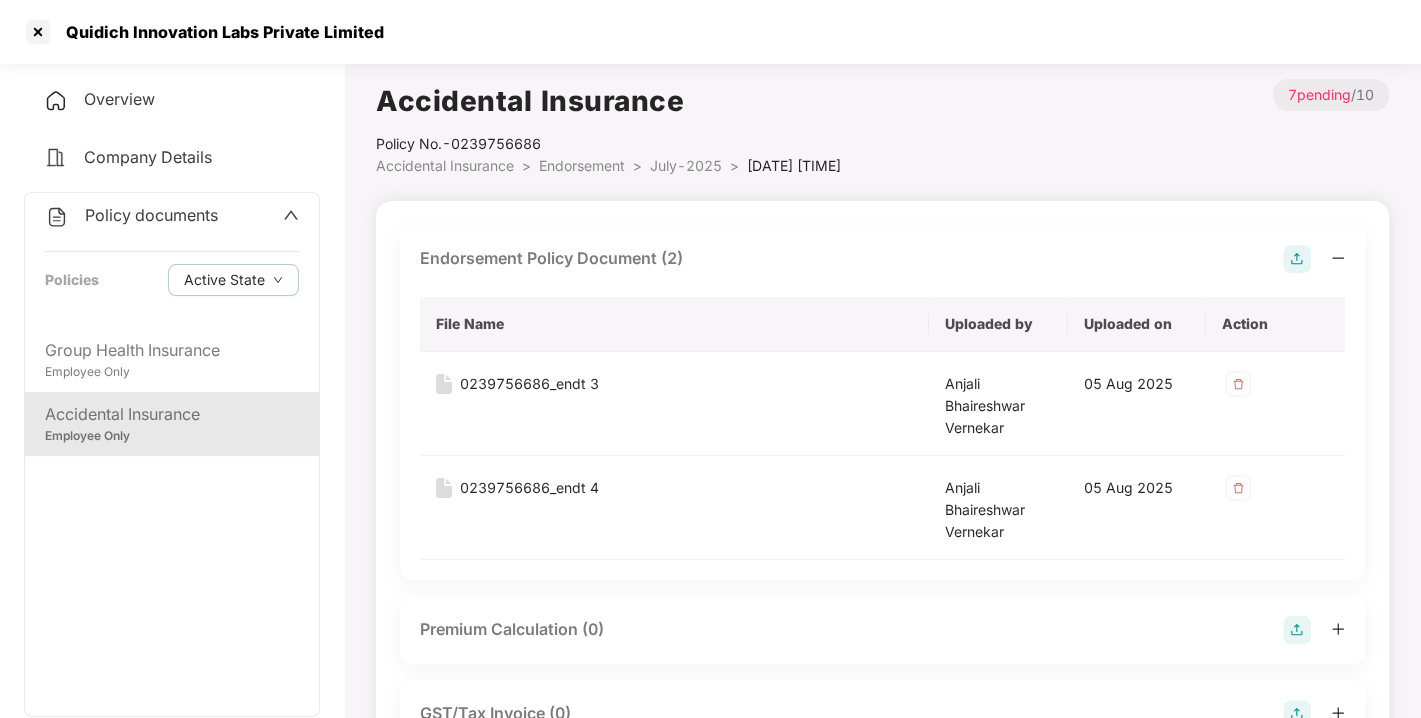 click on "Endorsement" at bounding box center (582, 165) 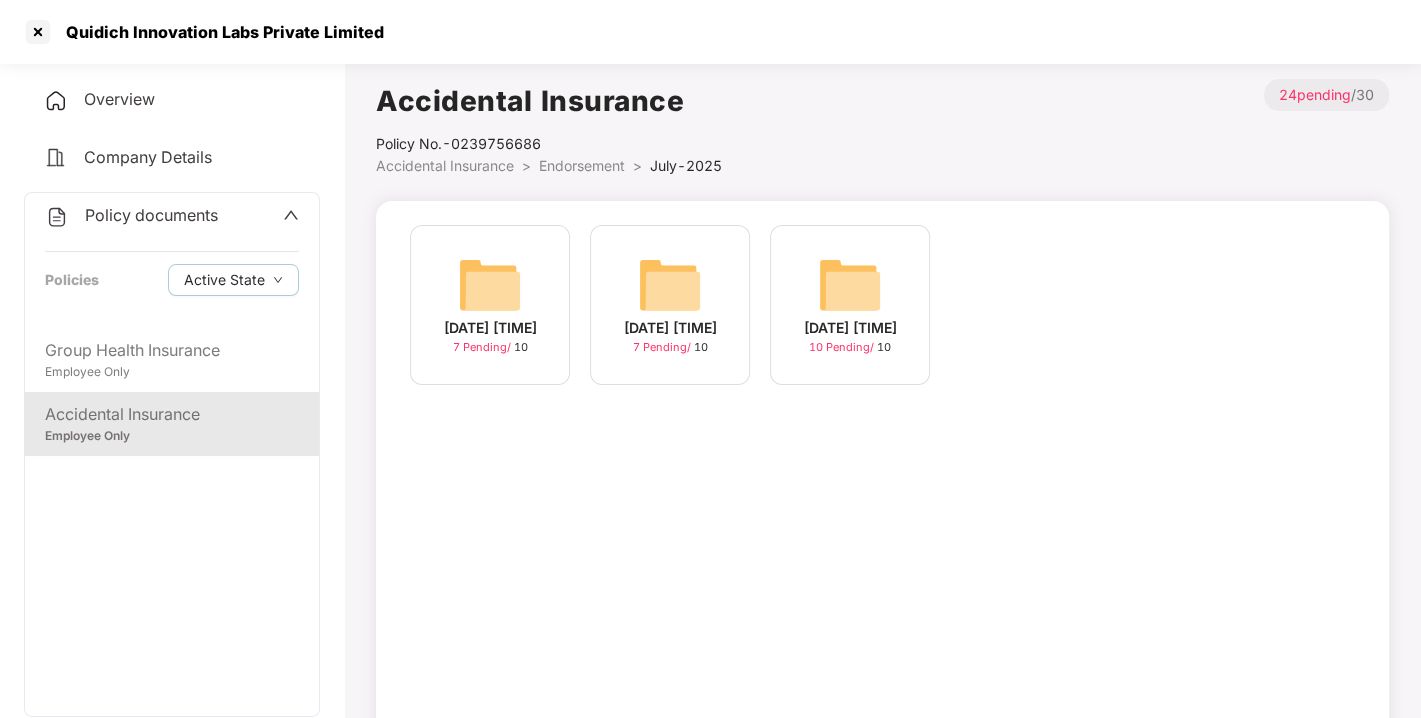 click on "[DATE] [TIME] [NUMBER] Pending  /     [NUMBER]" at bounding box center (850, 305) 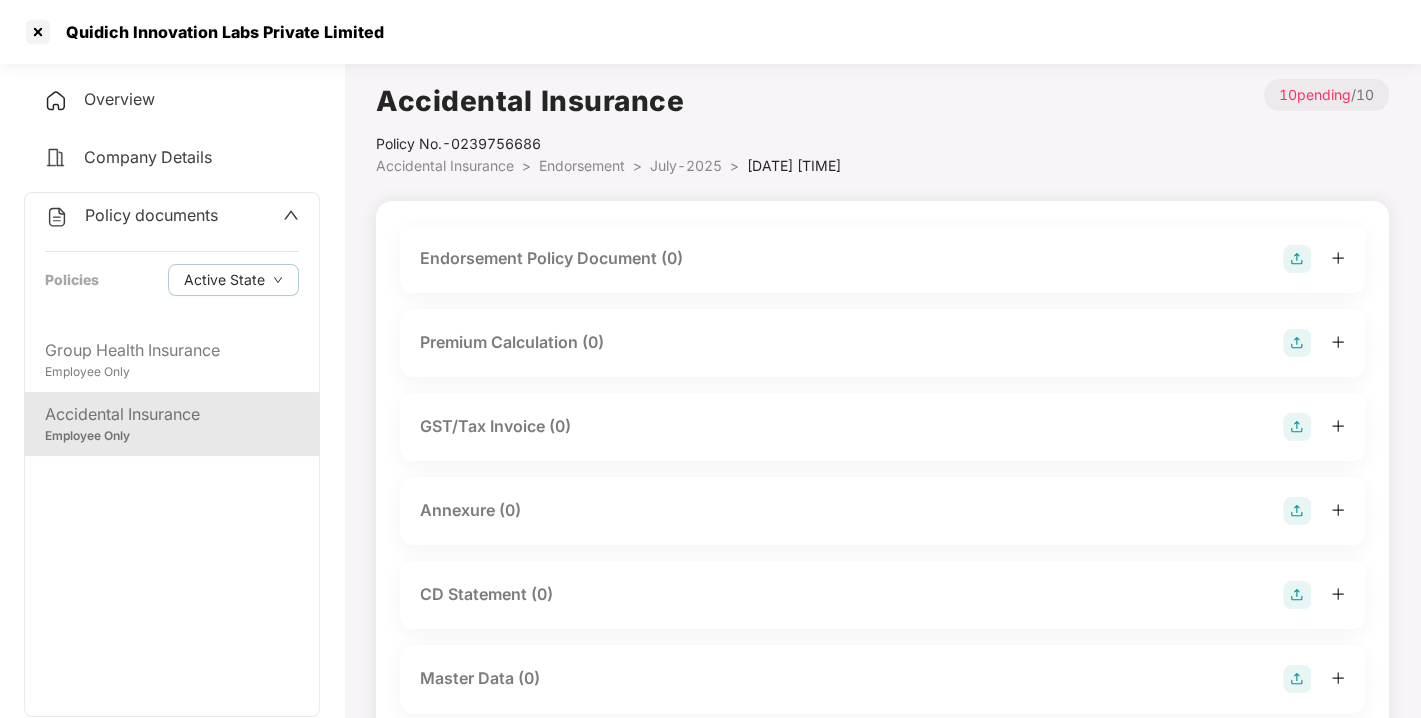 click at bounding box center (1297, 259) 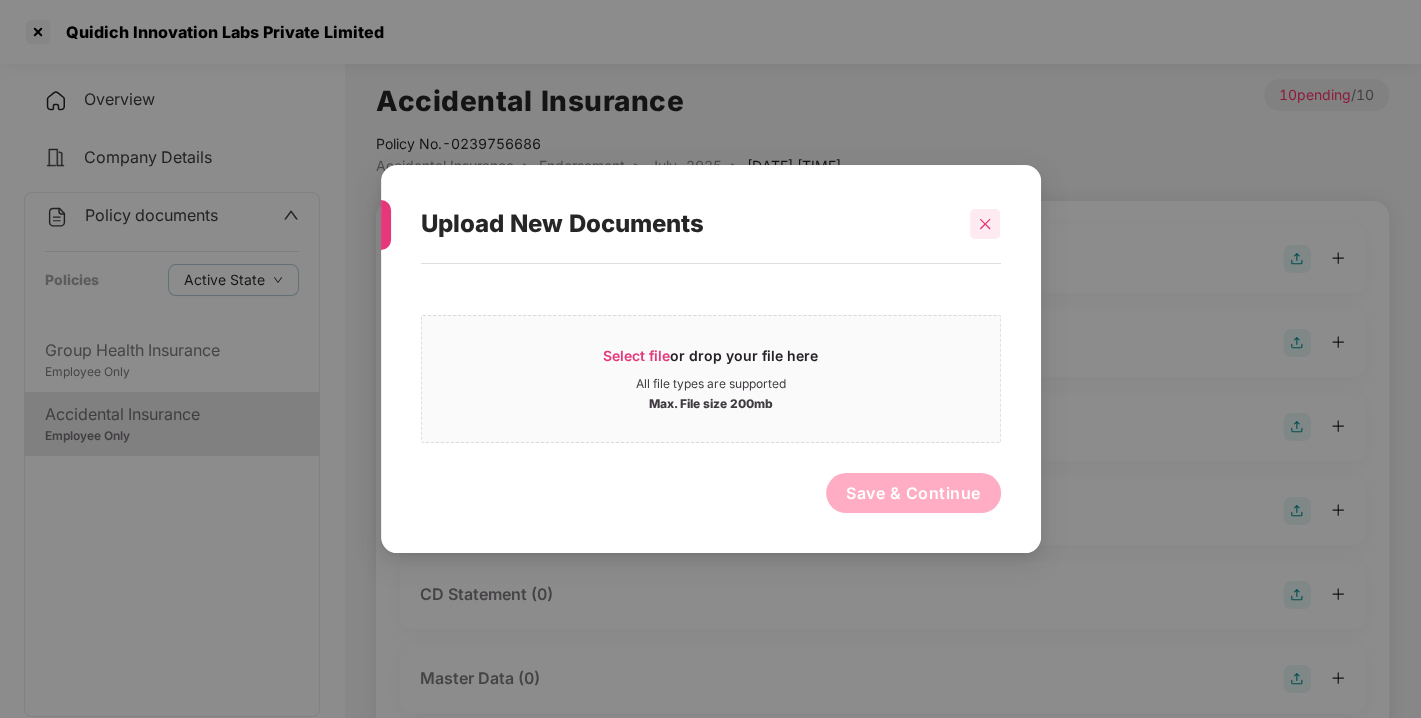 click 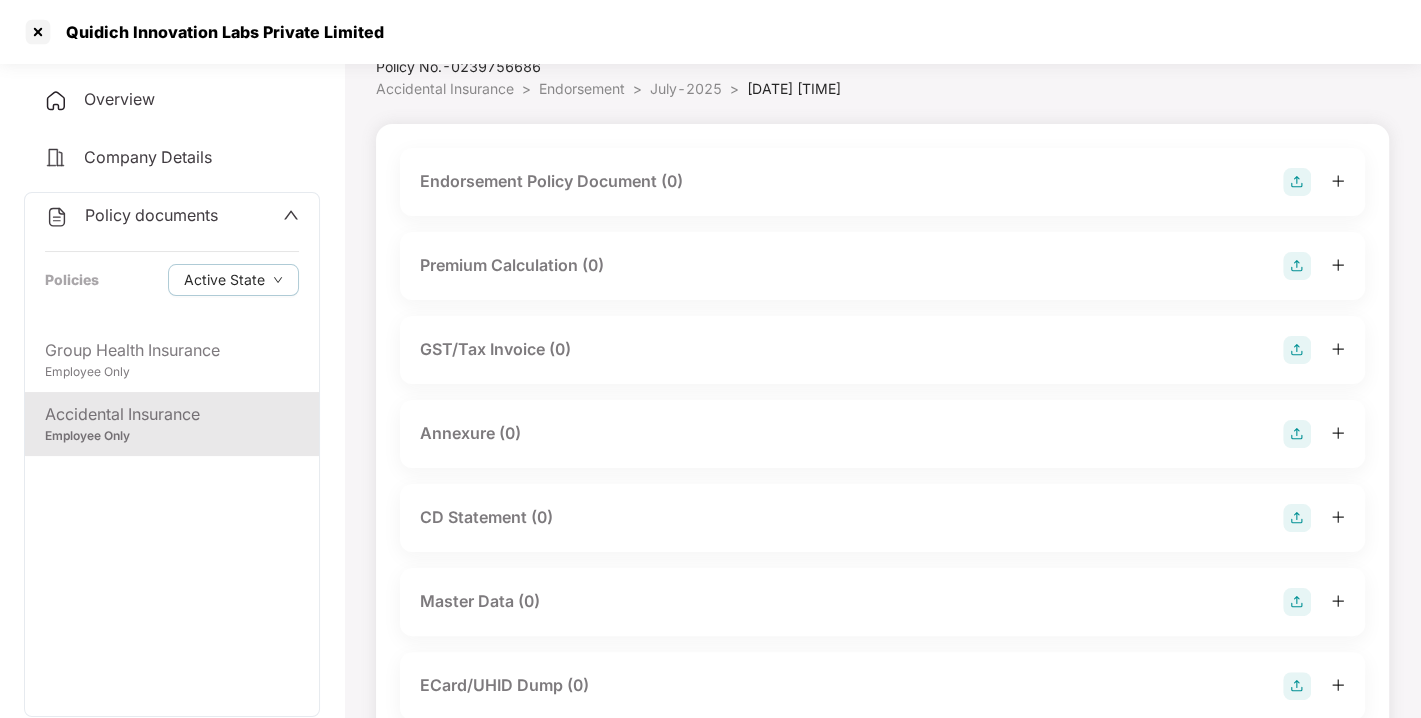scroll, scrollTop: 0, scrollLeft: 0, axis: both 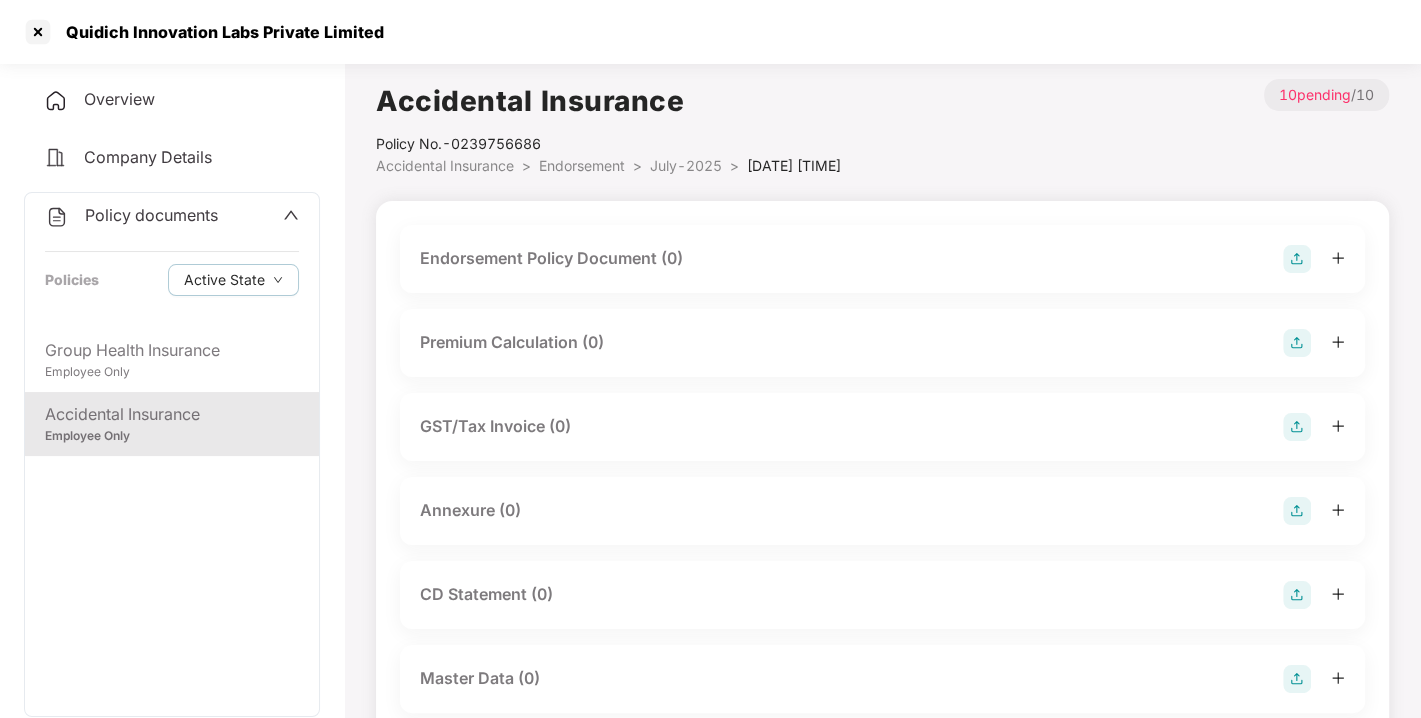 click on "Endorsement" at bounding box center [582, 165] 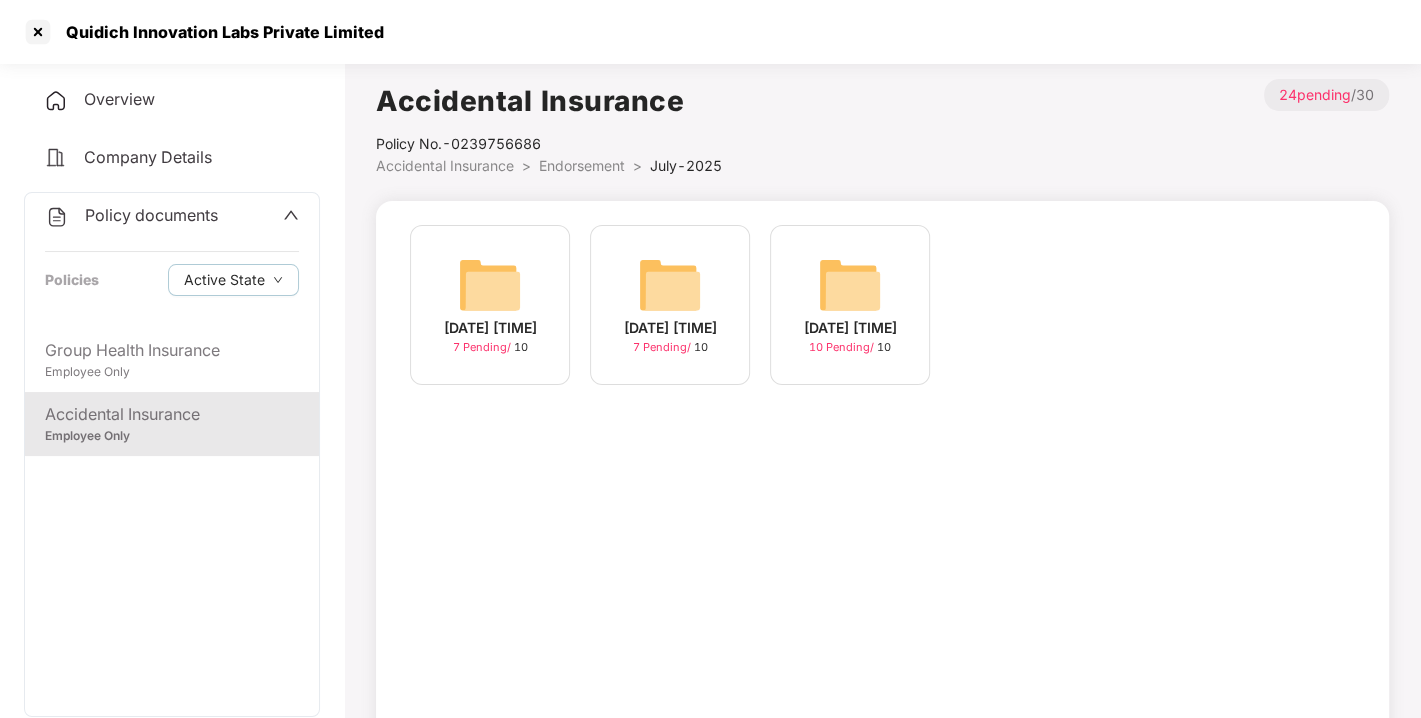 click on "Endorsement" at bounding box center [582, 165] 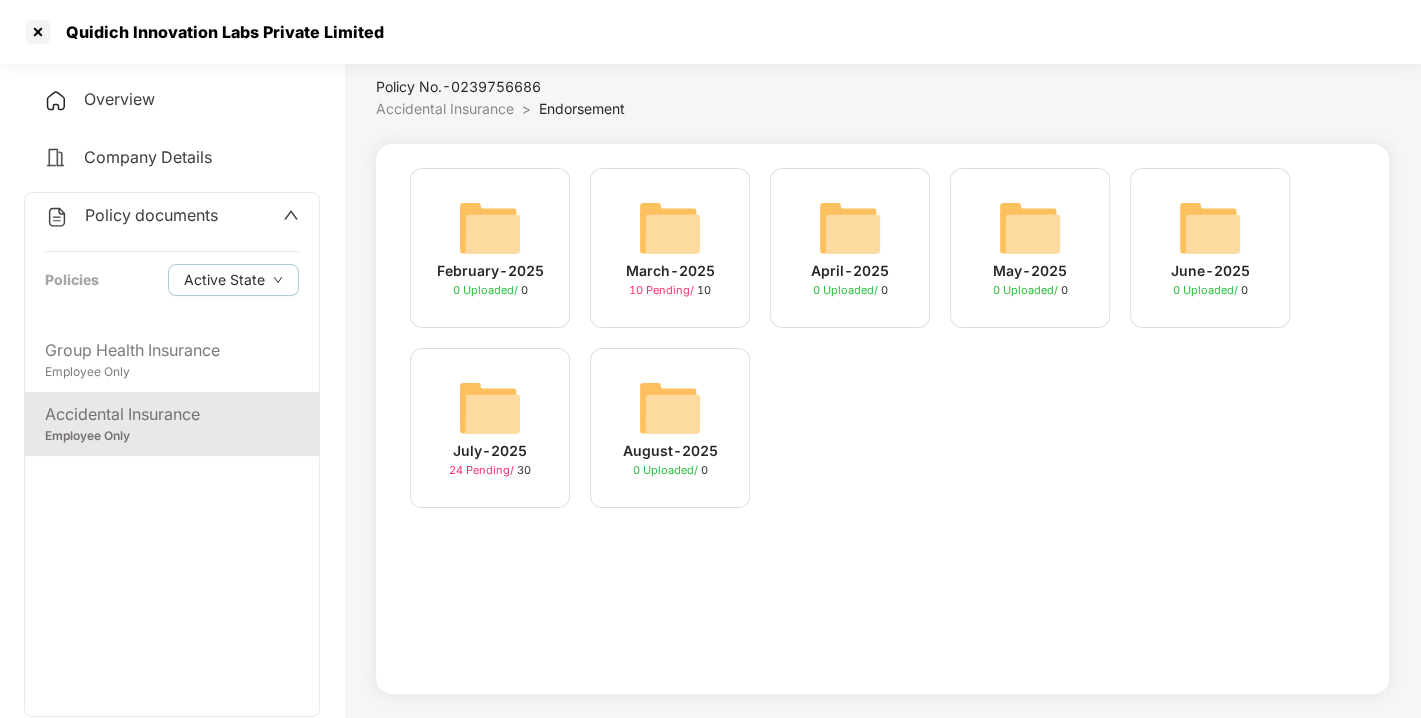 click at bounding box center [490, 408] 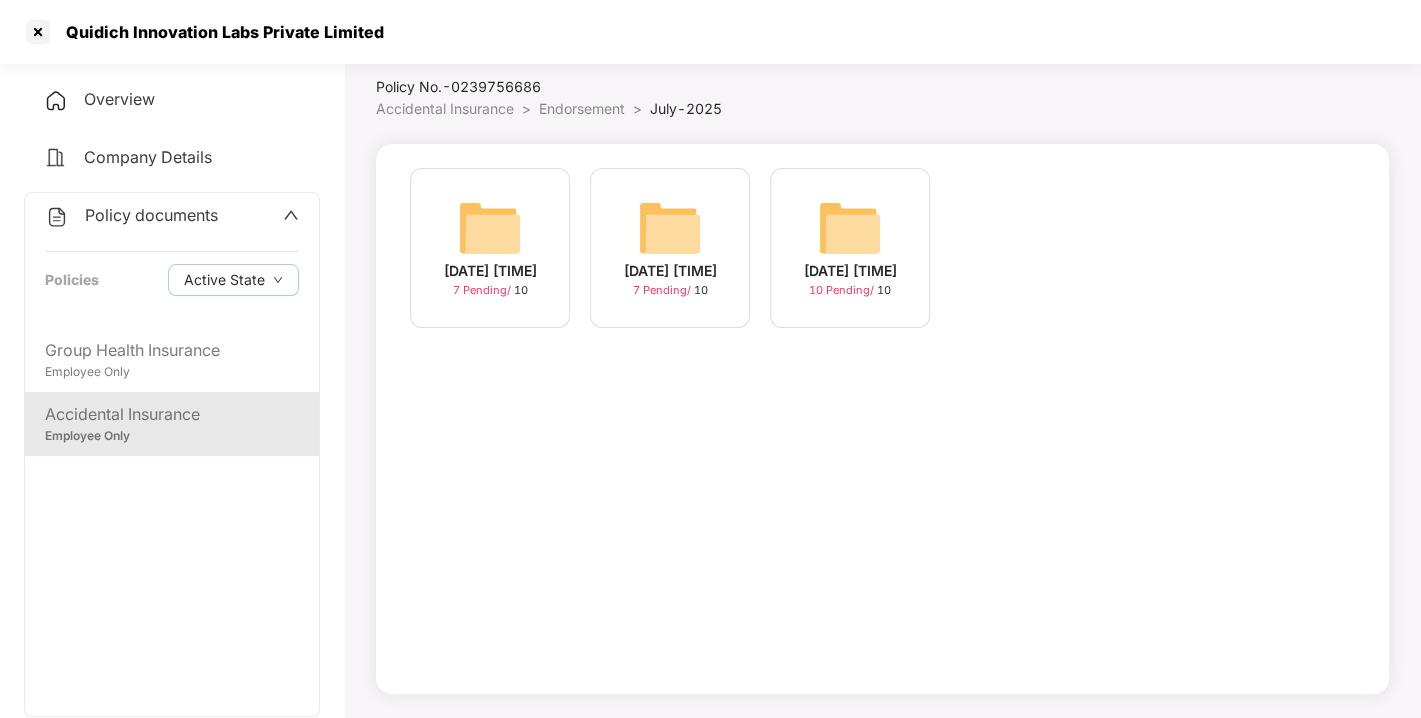 click at bounding box center (850, 228) 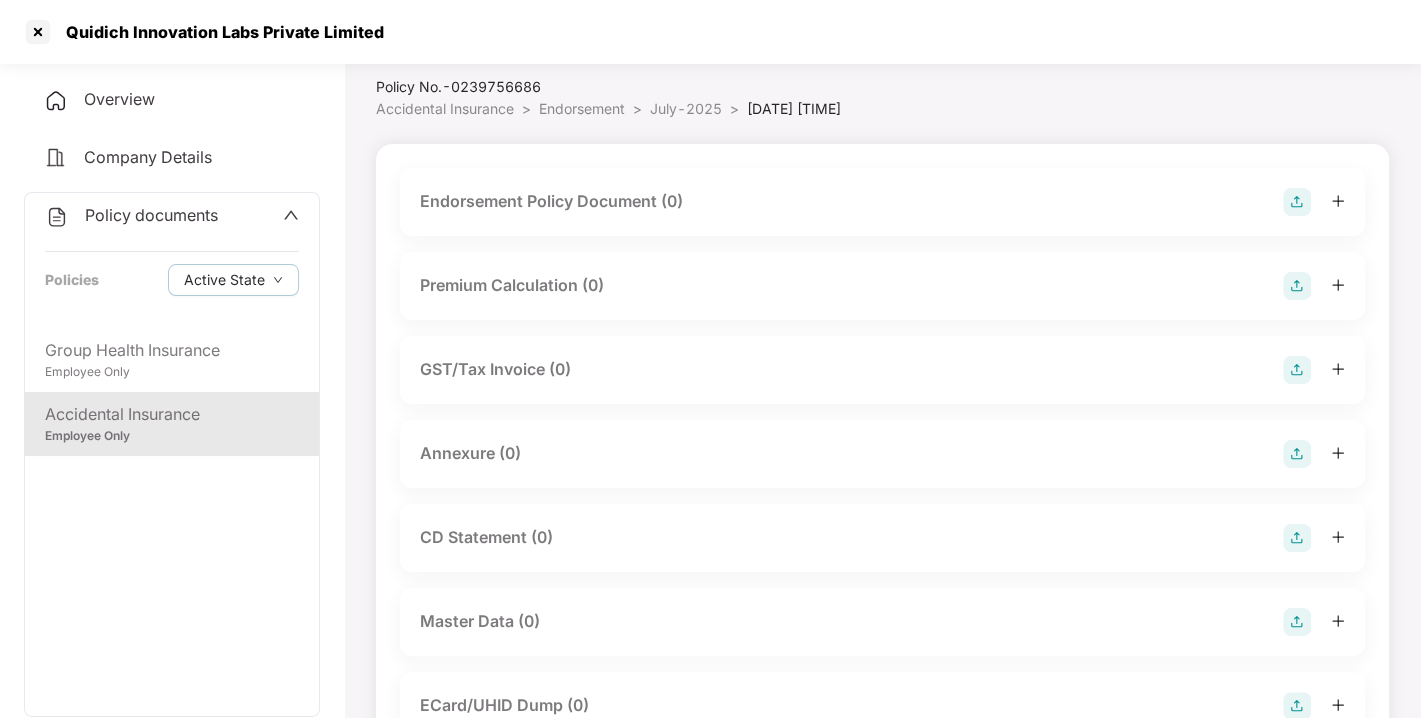click at bounding box center [1297, 202] 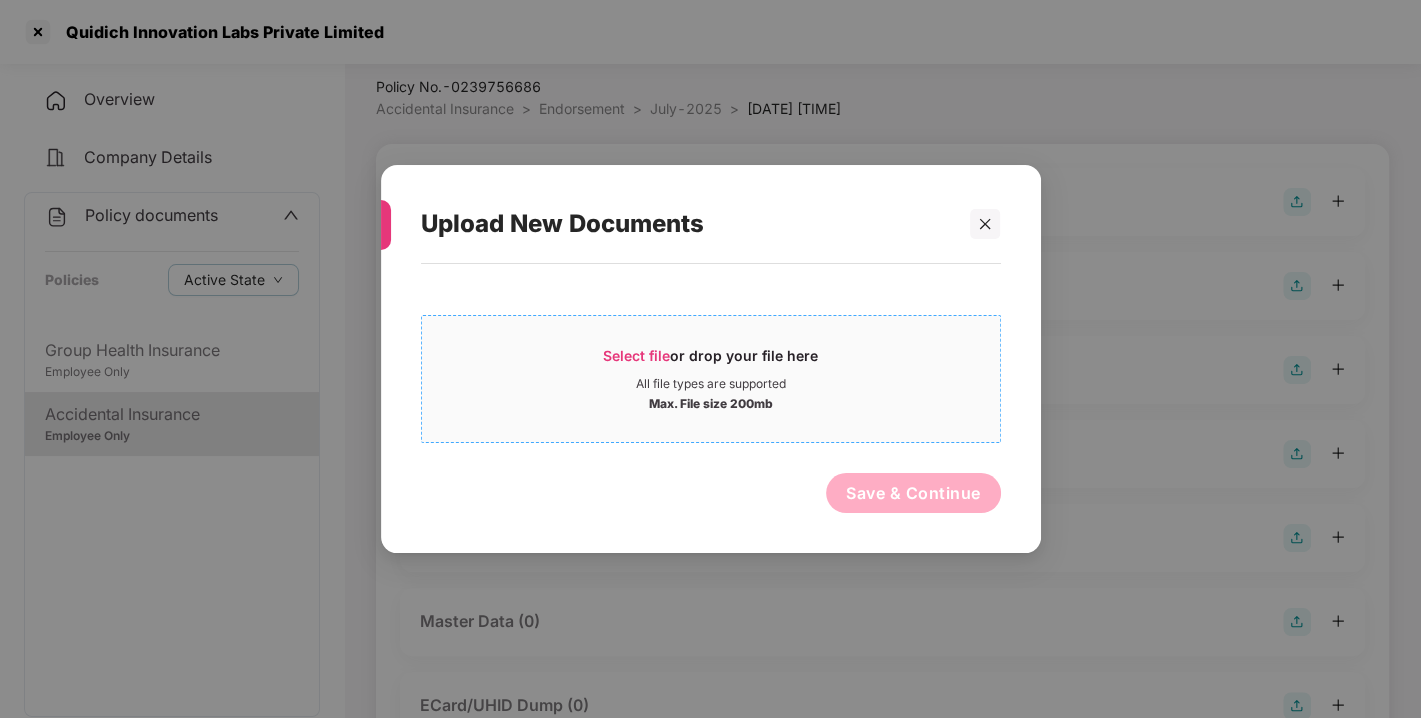 click on "Select file" at bounding box center [636, 355] 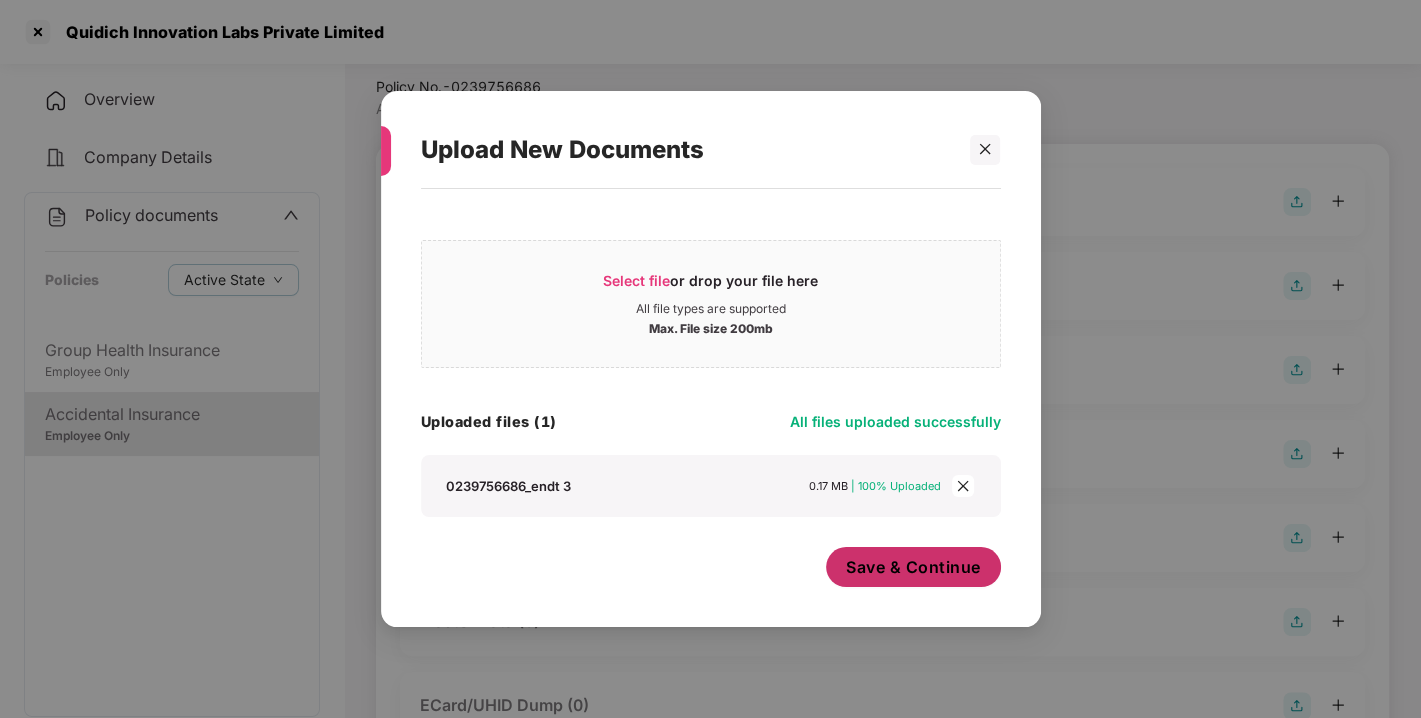 click on "Save & Continue" at bounding box center [913, 567] 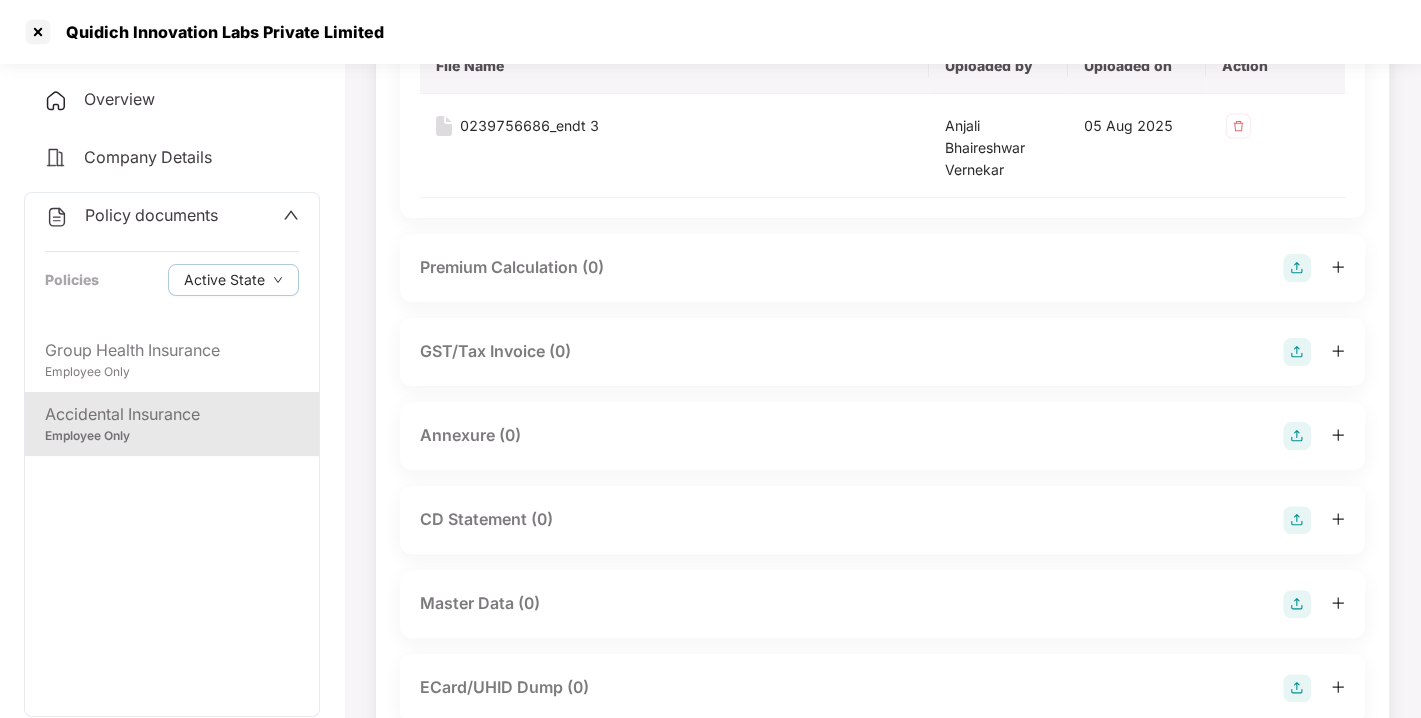 scroll, scrollTop: 261, scrollLeft: 0, axis: vertical 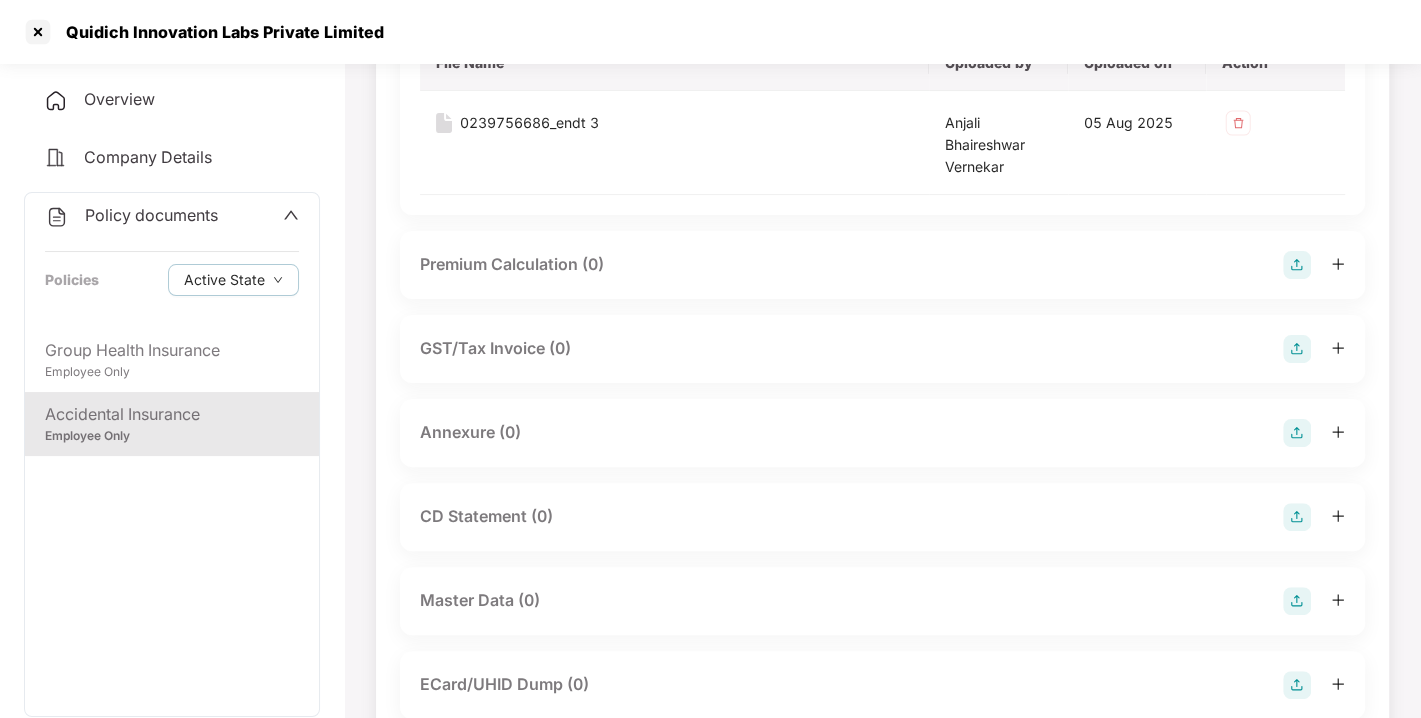 click at bounding box center [1297, 433] 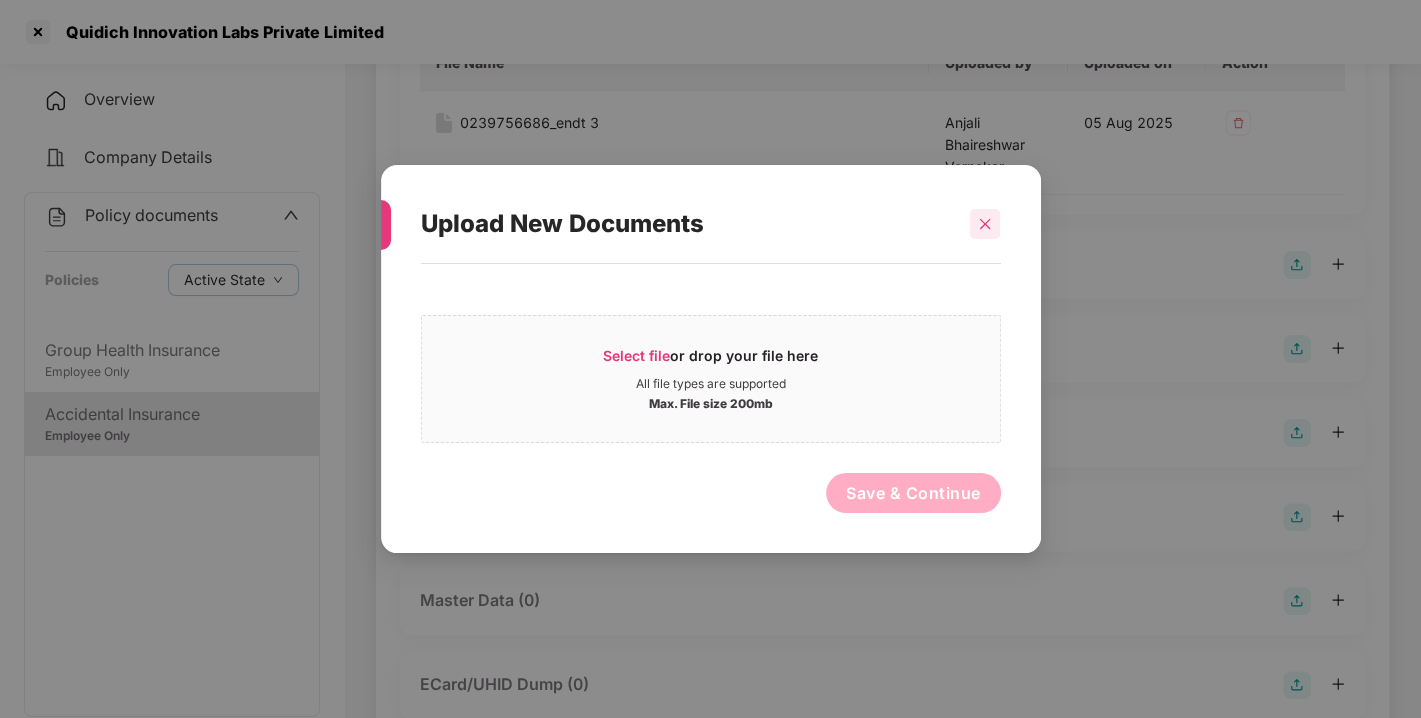 click 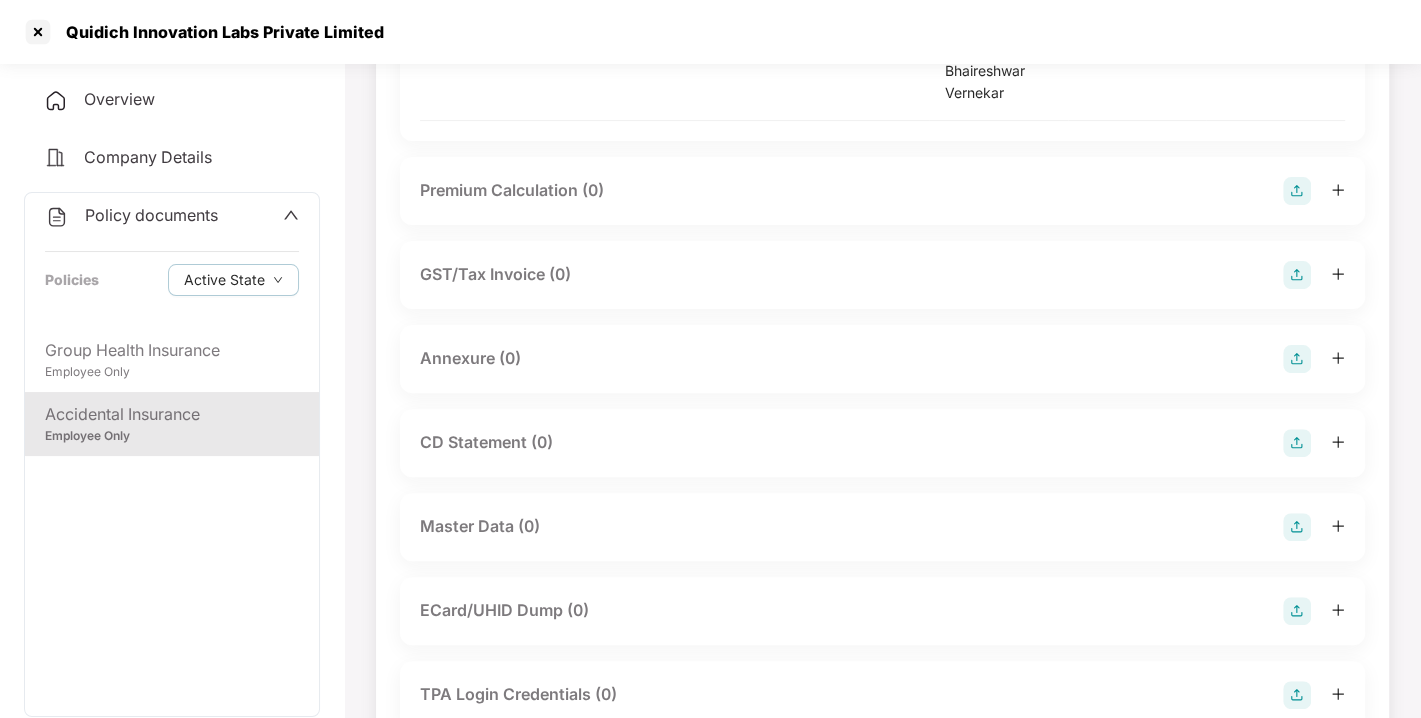 scroll, scrollTop: 337, scrollLeft: 0, axis: vertical 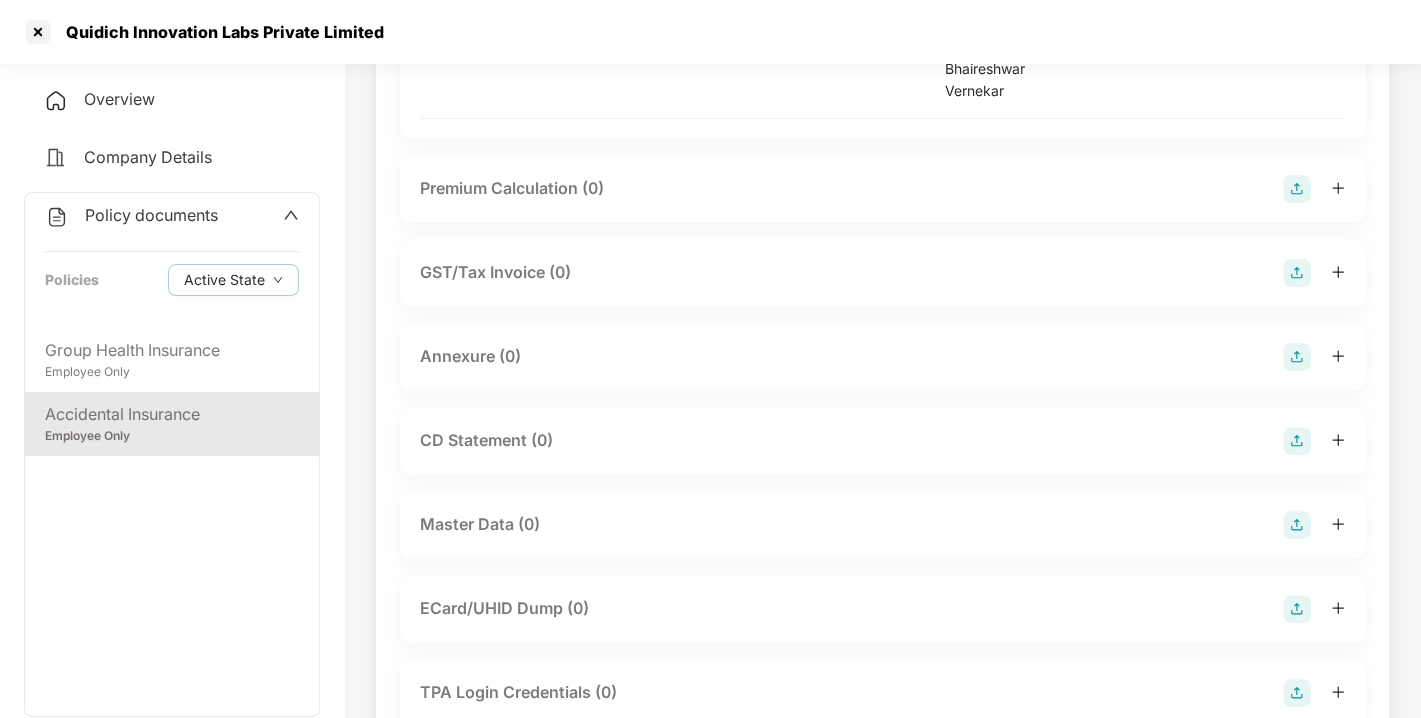 click at bounding box center [1297, 357] 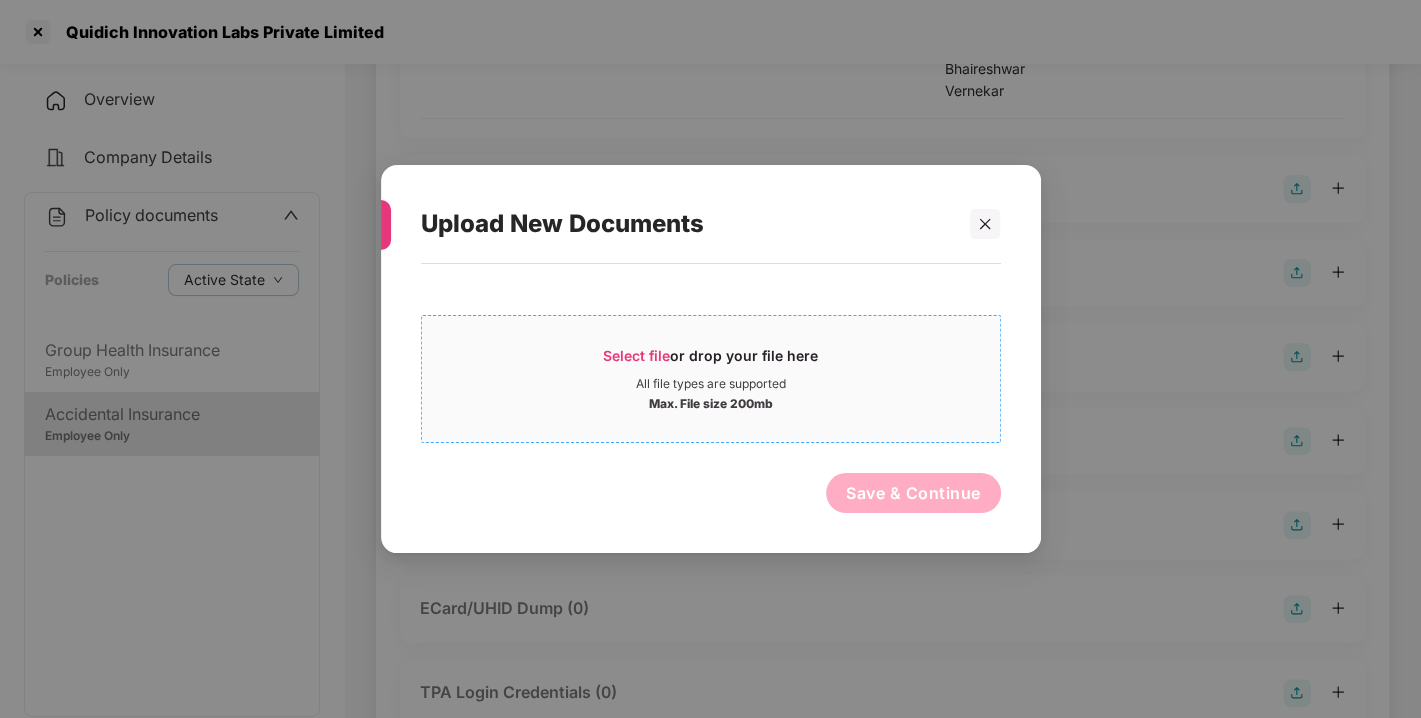 click on "Select file" at bounding box center [636, 355] 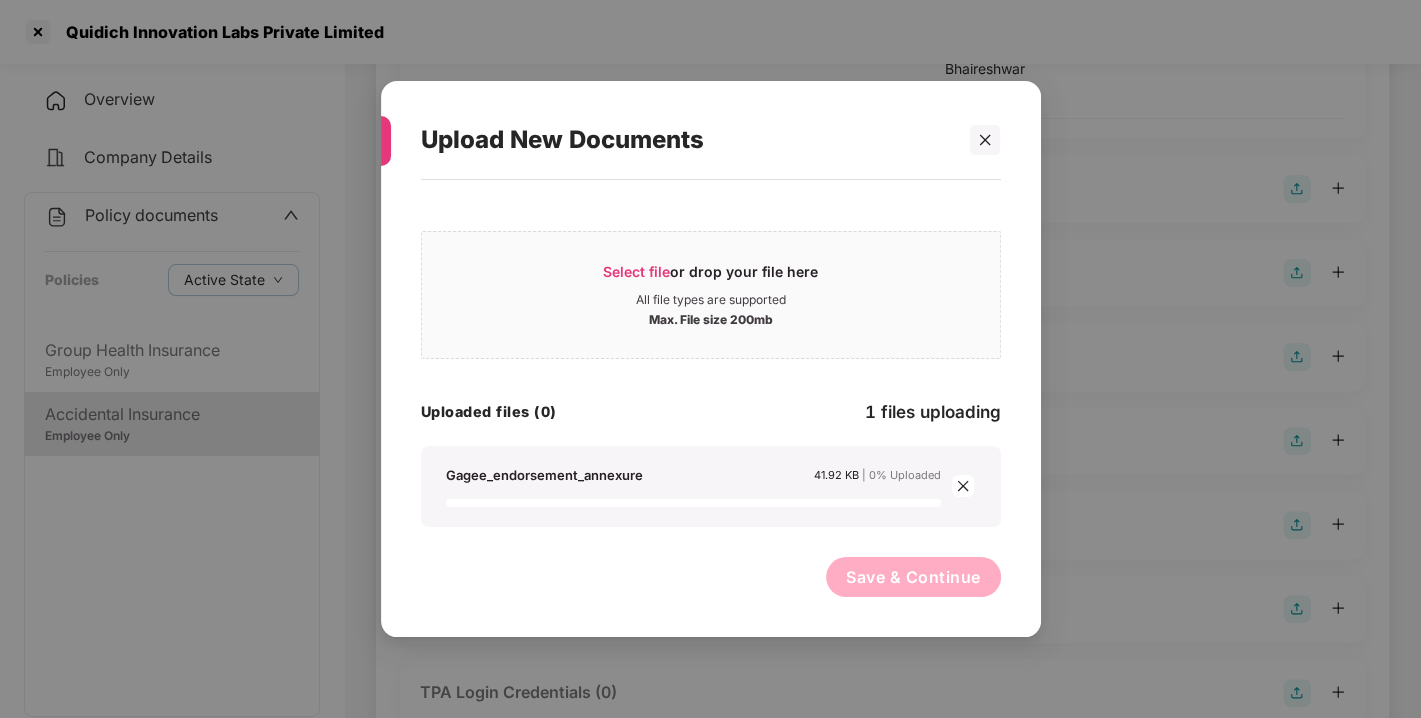 click on "[FILENAME] [SIZE]    | 0% Uploaded" 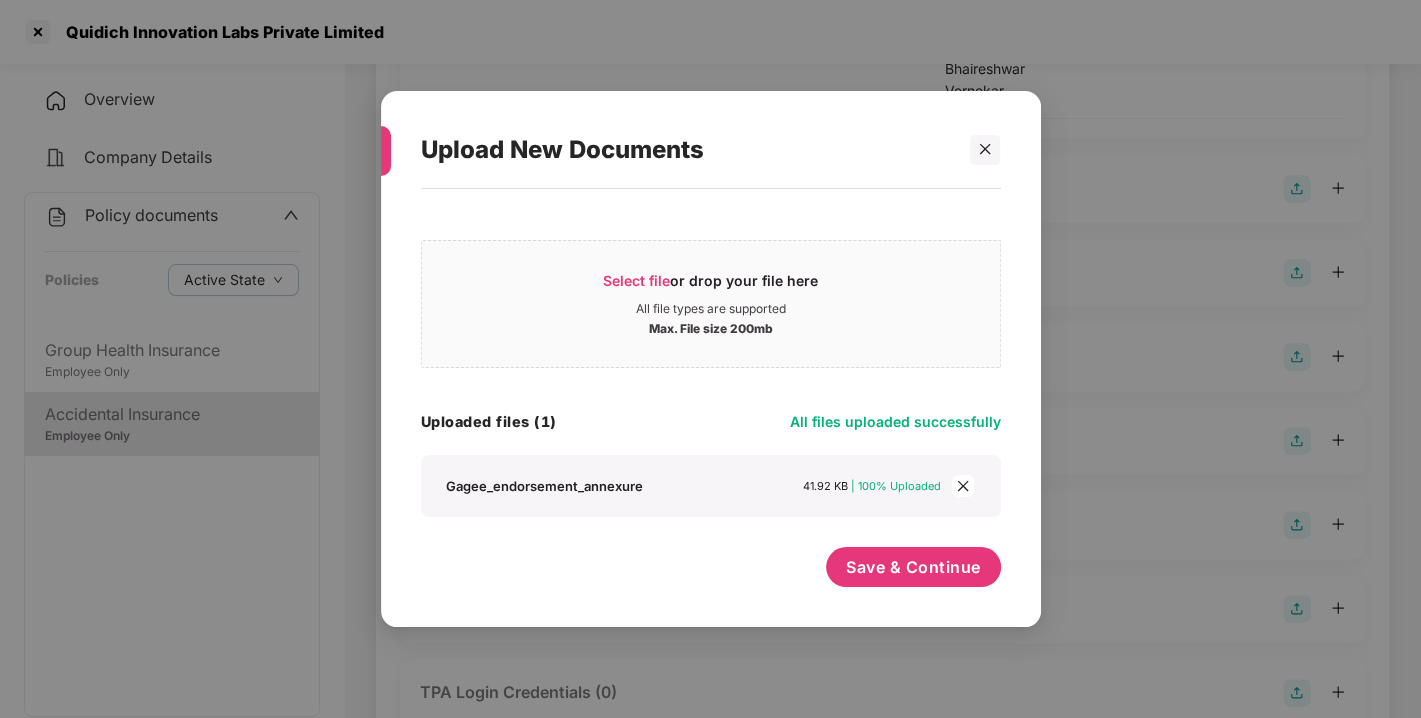 click at bounding box center (963, 486) 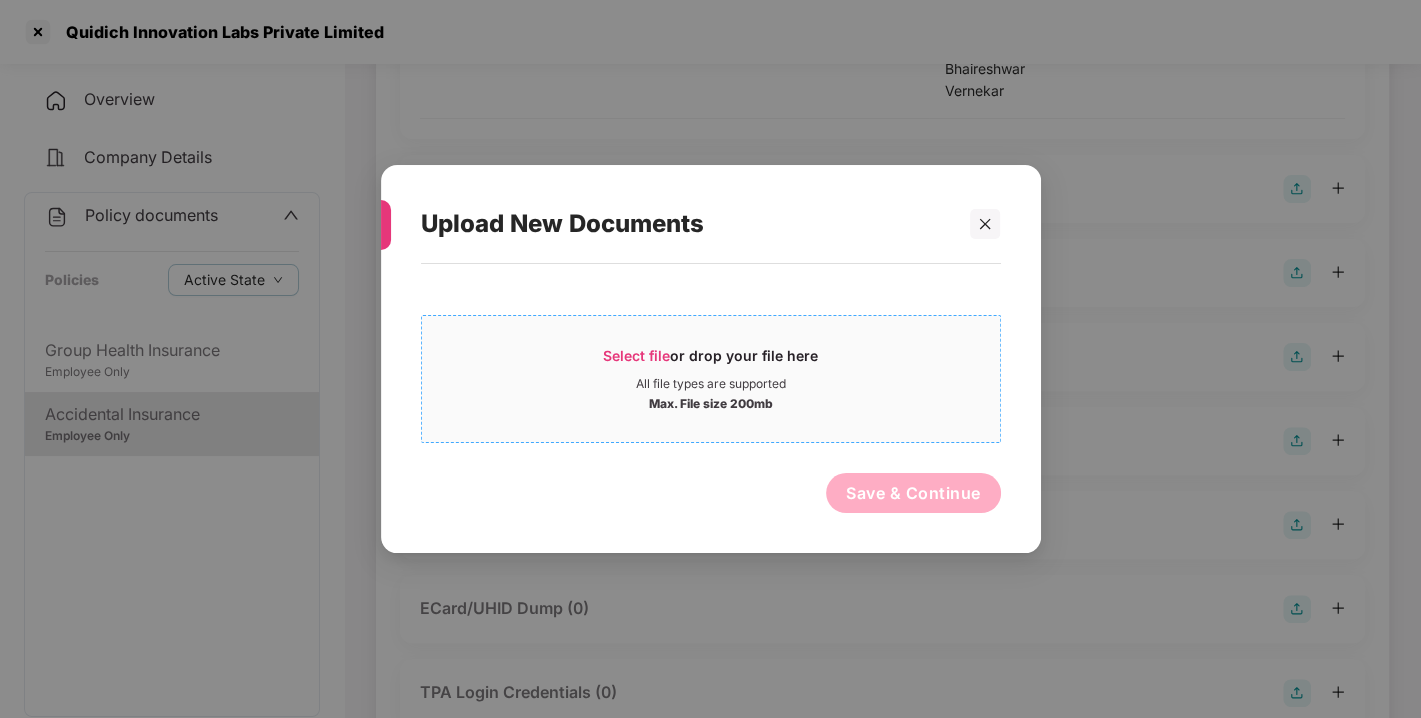 click on "Select file" at bounding box center (636, 355) 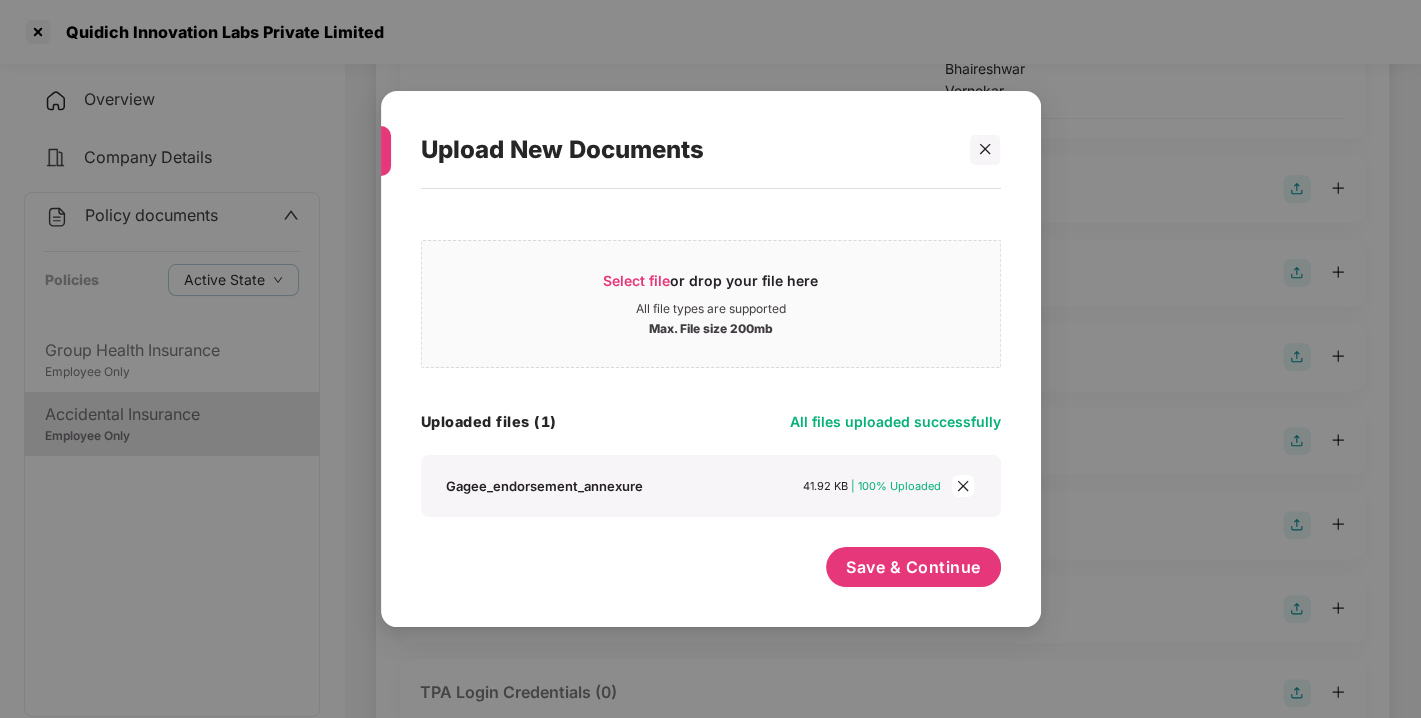 click on "Gagee_endorsement_annexure 41.92 KB | 100% Uploaded" 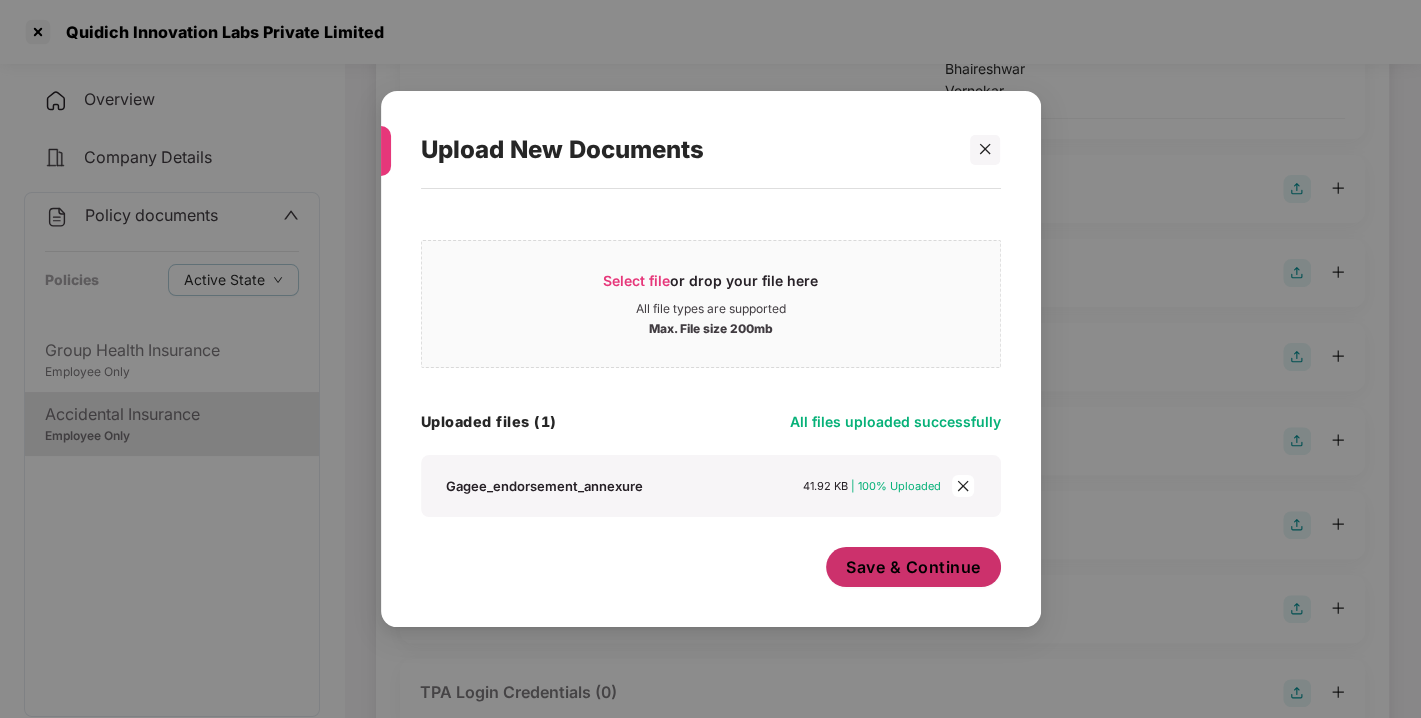 click on "Save & Continue" at bounding box center (913, 567) 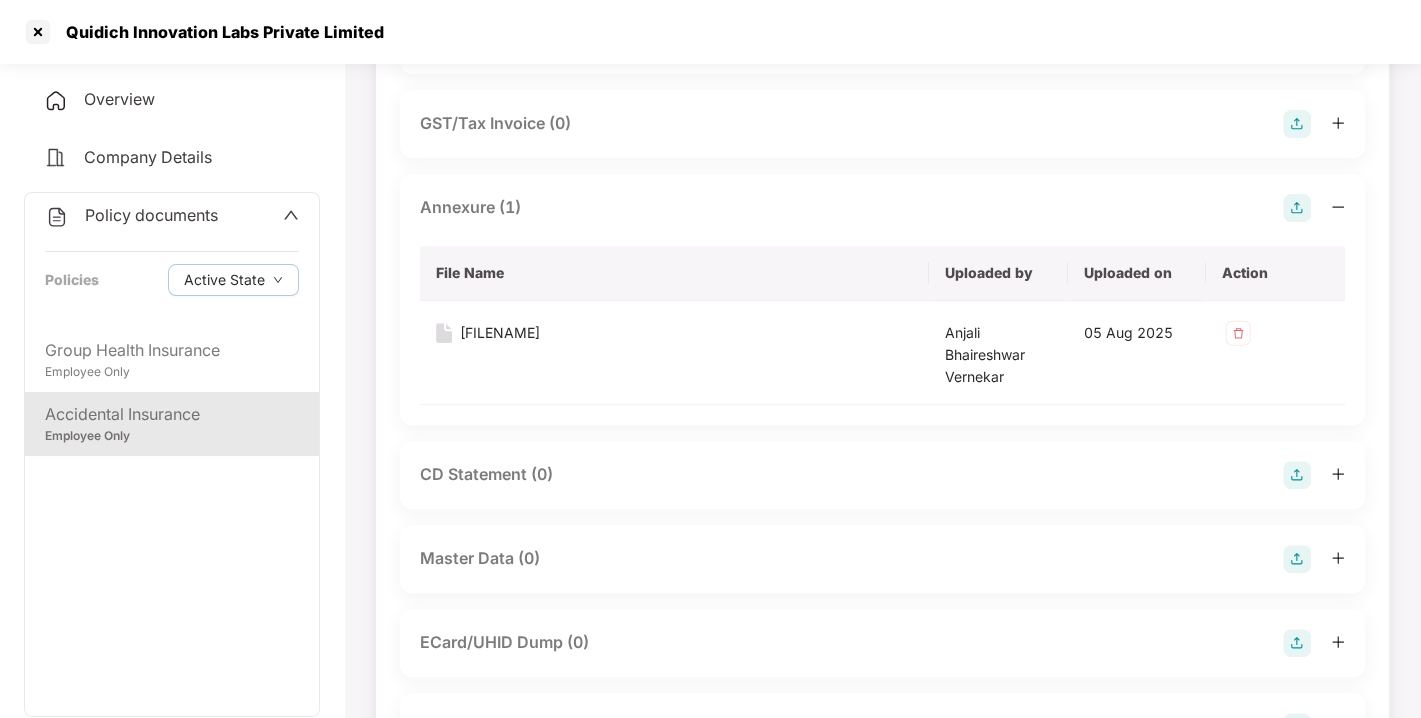 scroll, scrollTop: 571, scrollLeft: 0, axis: vertical 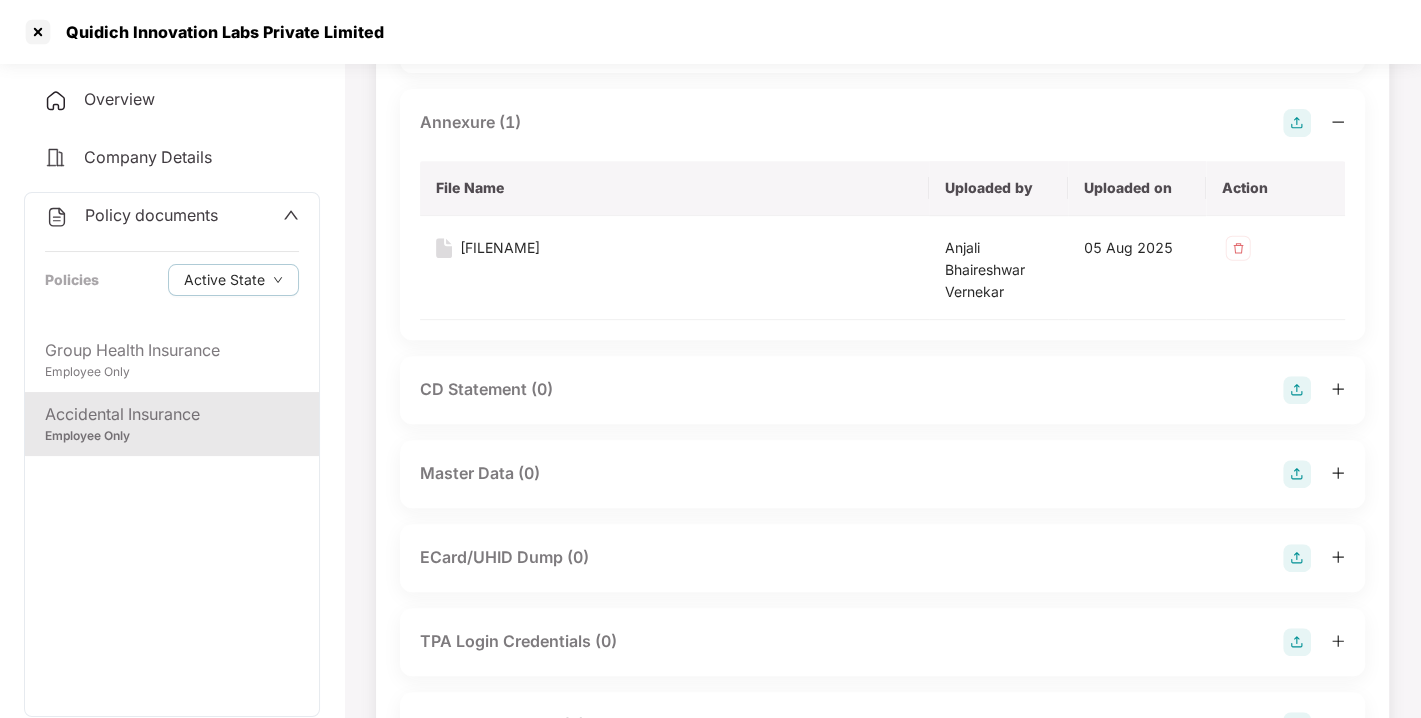 click at bounding box center [1297, 474] 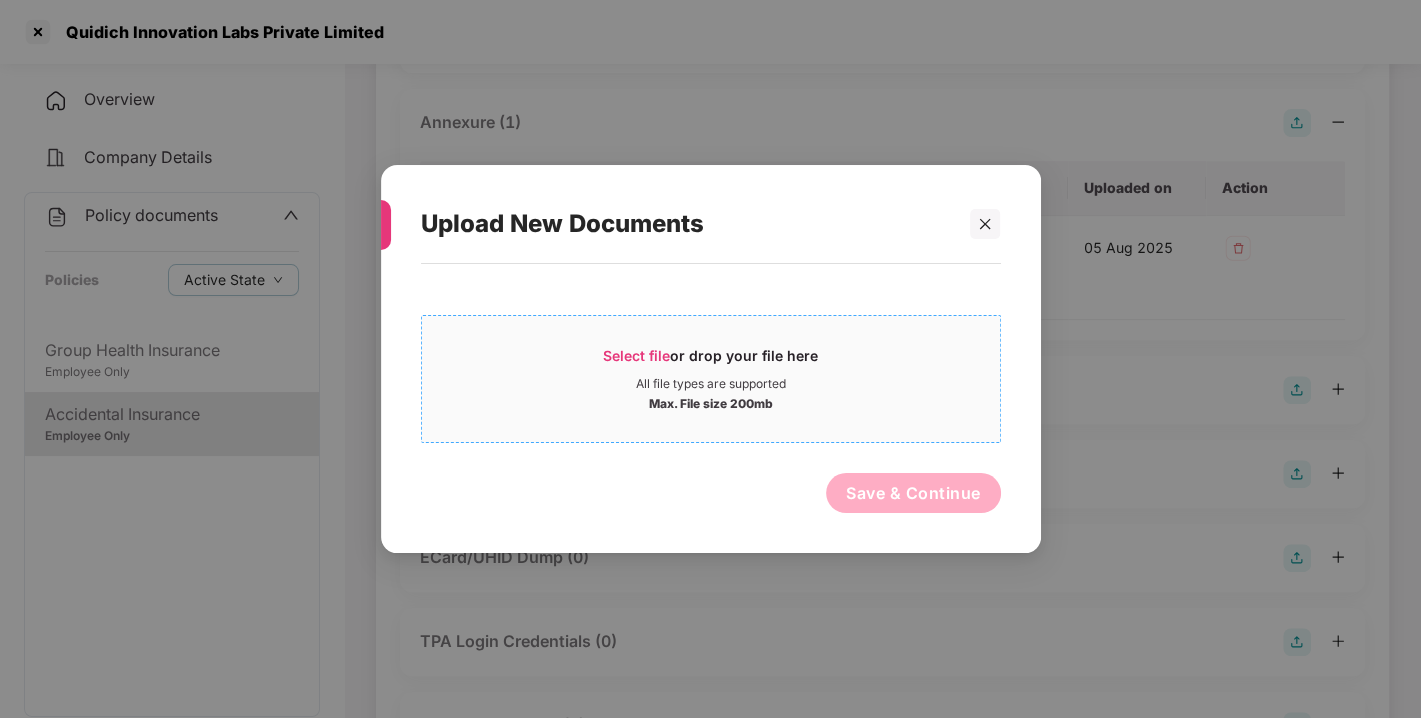 click on "Select file" at bounding box center [636, 355] 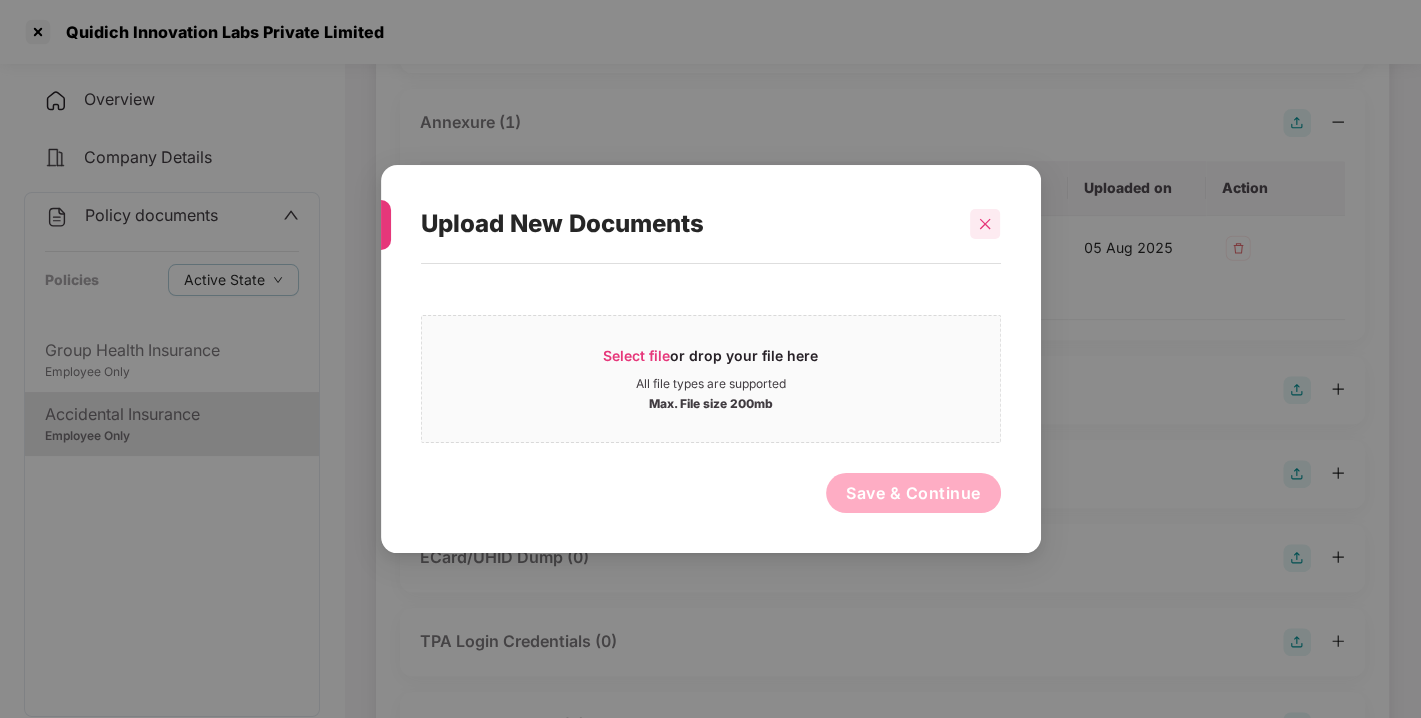 click at bounding box center (985, 224) 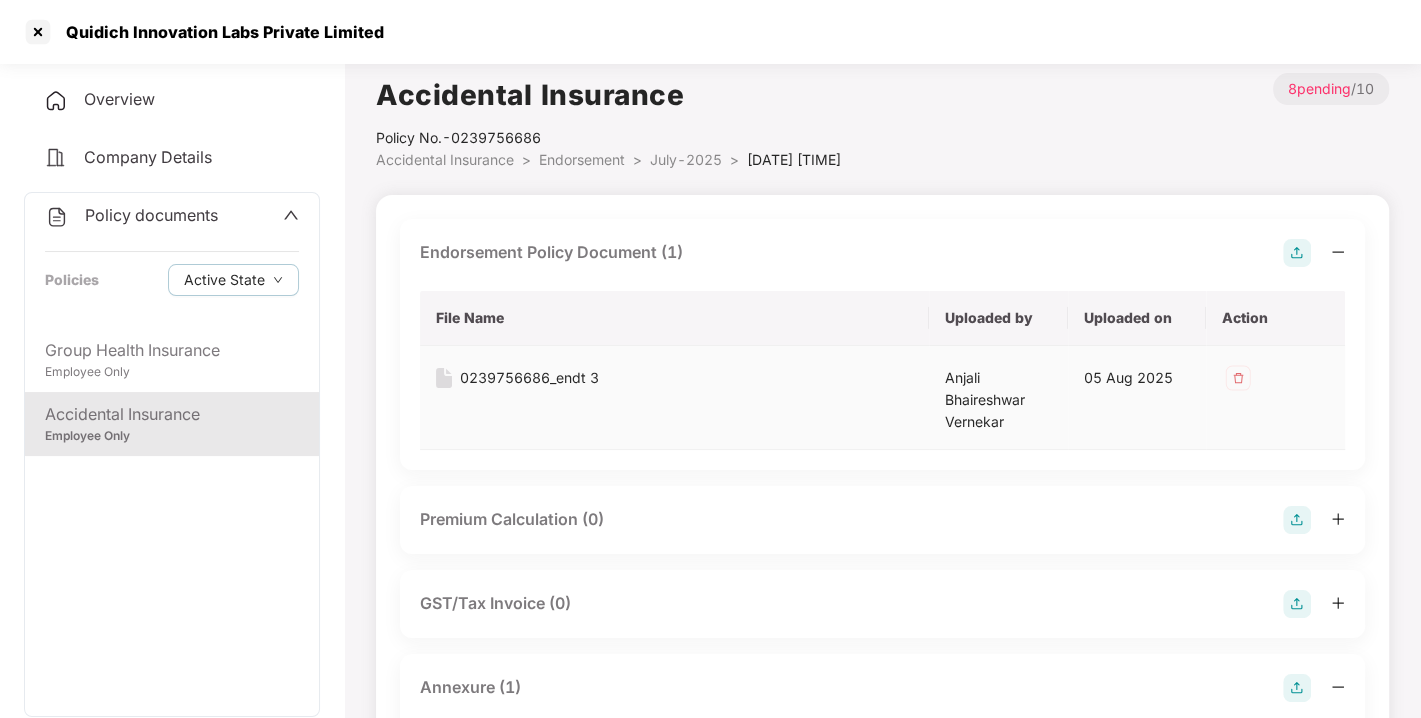 scroll, scrollTop: 0, scrollLeft: 0, axis: both 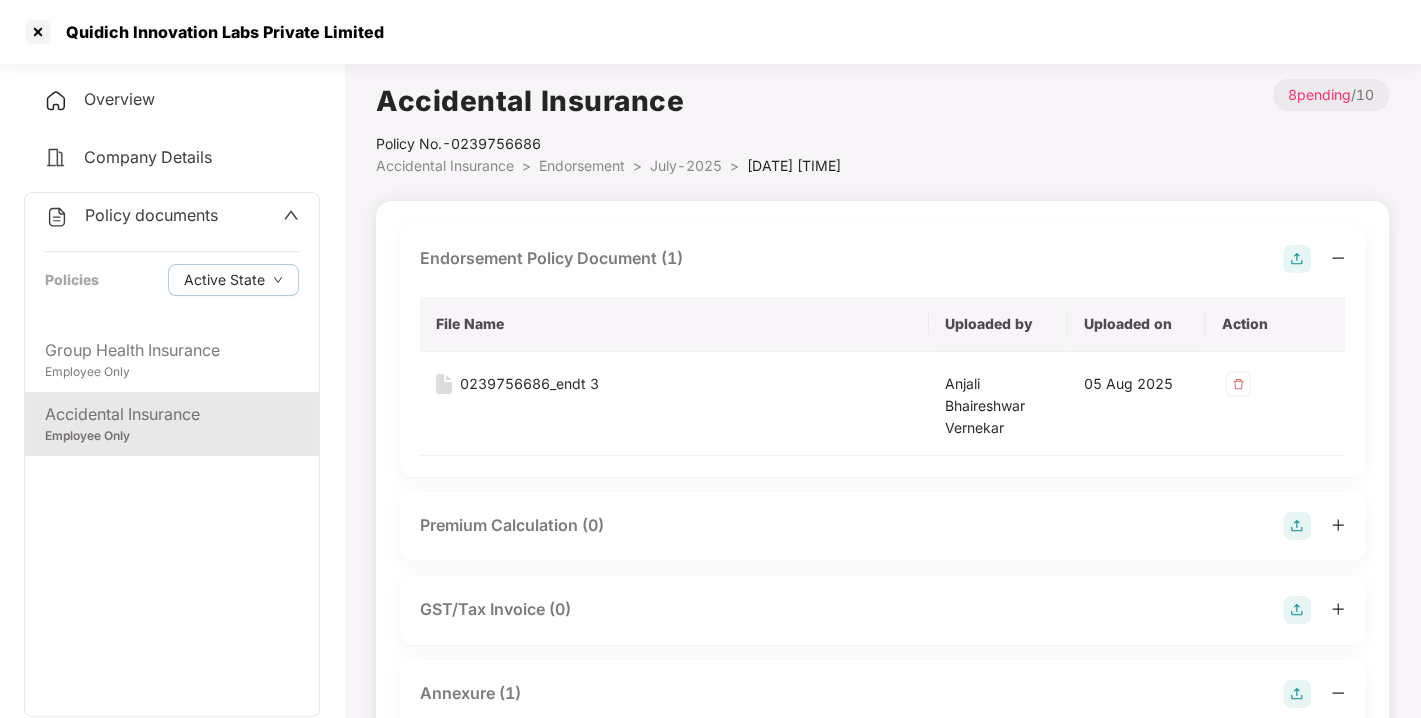 click on "Endorsement" at bounding box center (582, 165) 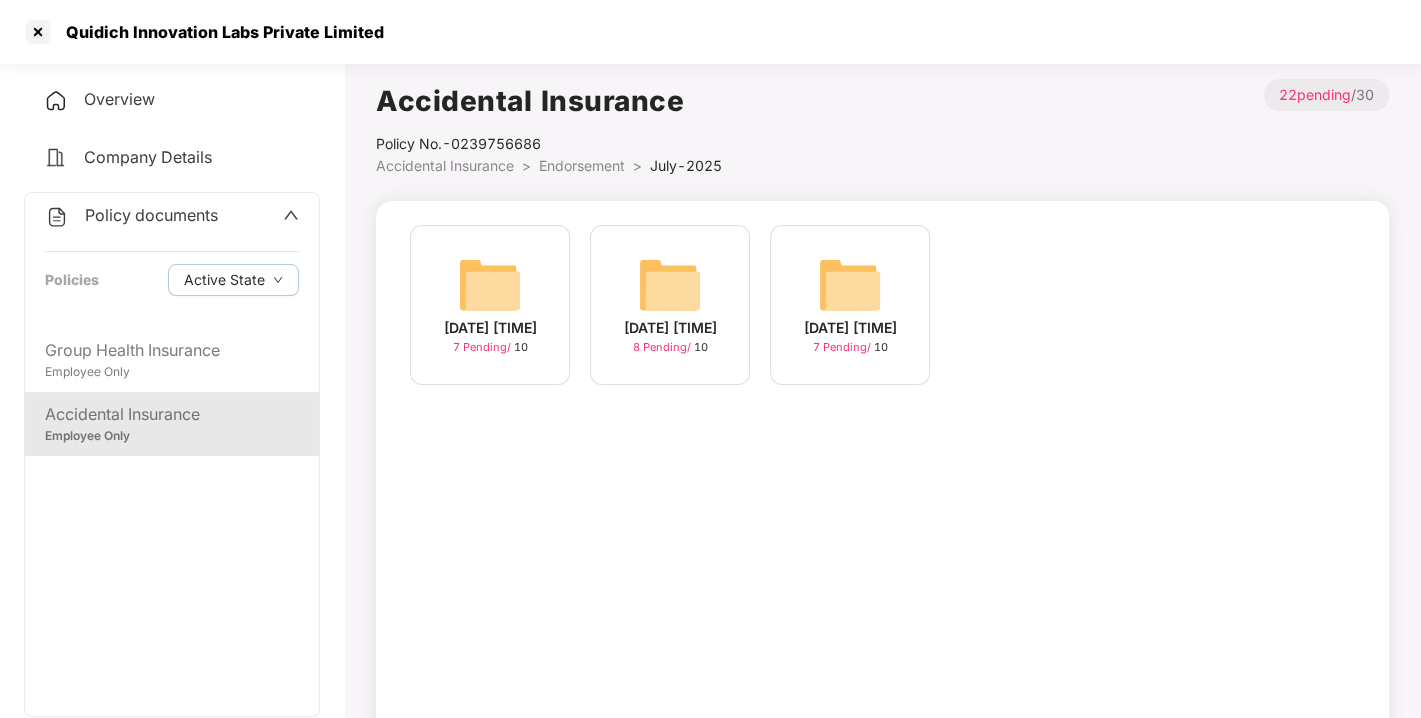 scroll, scrollTop: 57, scrollLeft: 0, axis: vertical 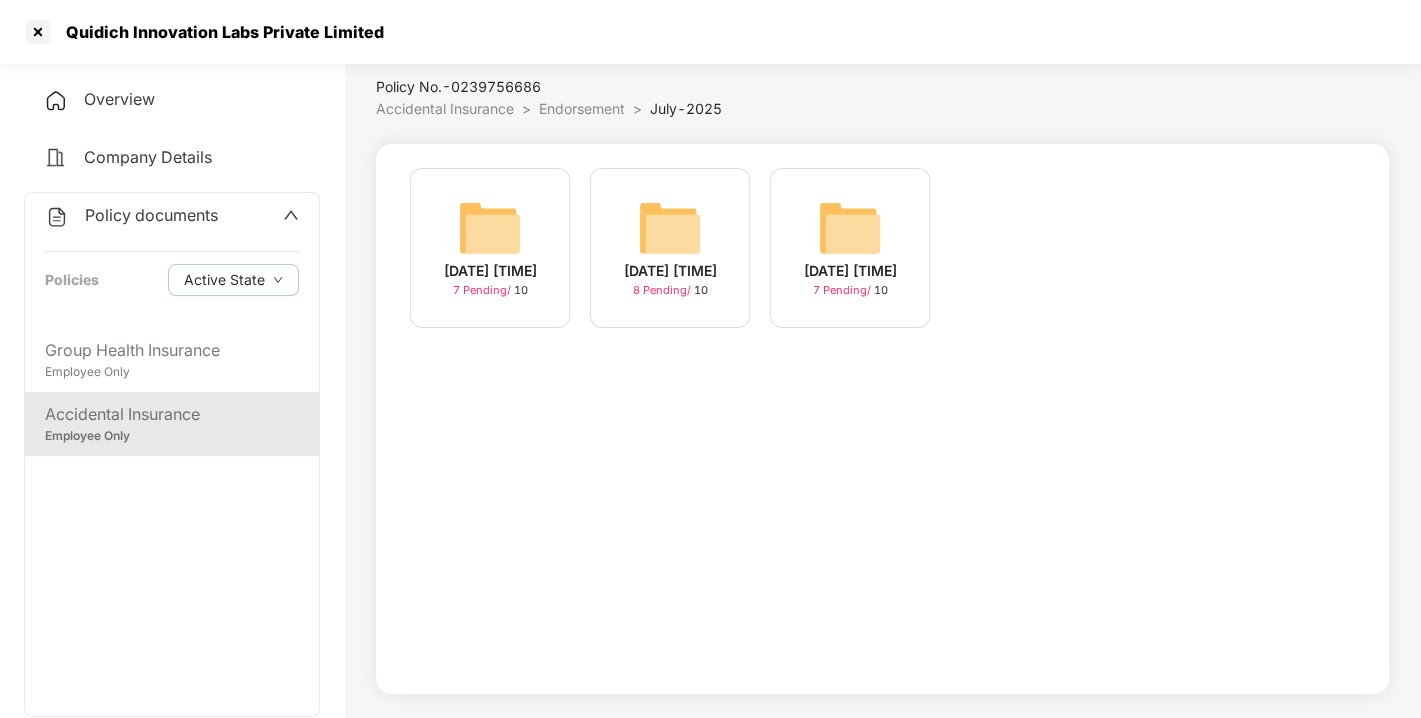 click on "Endorsement" at bounding box center [582, 108] 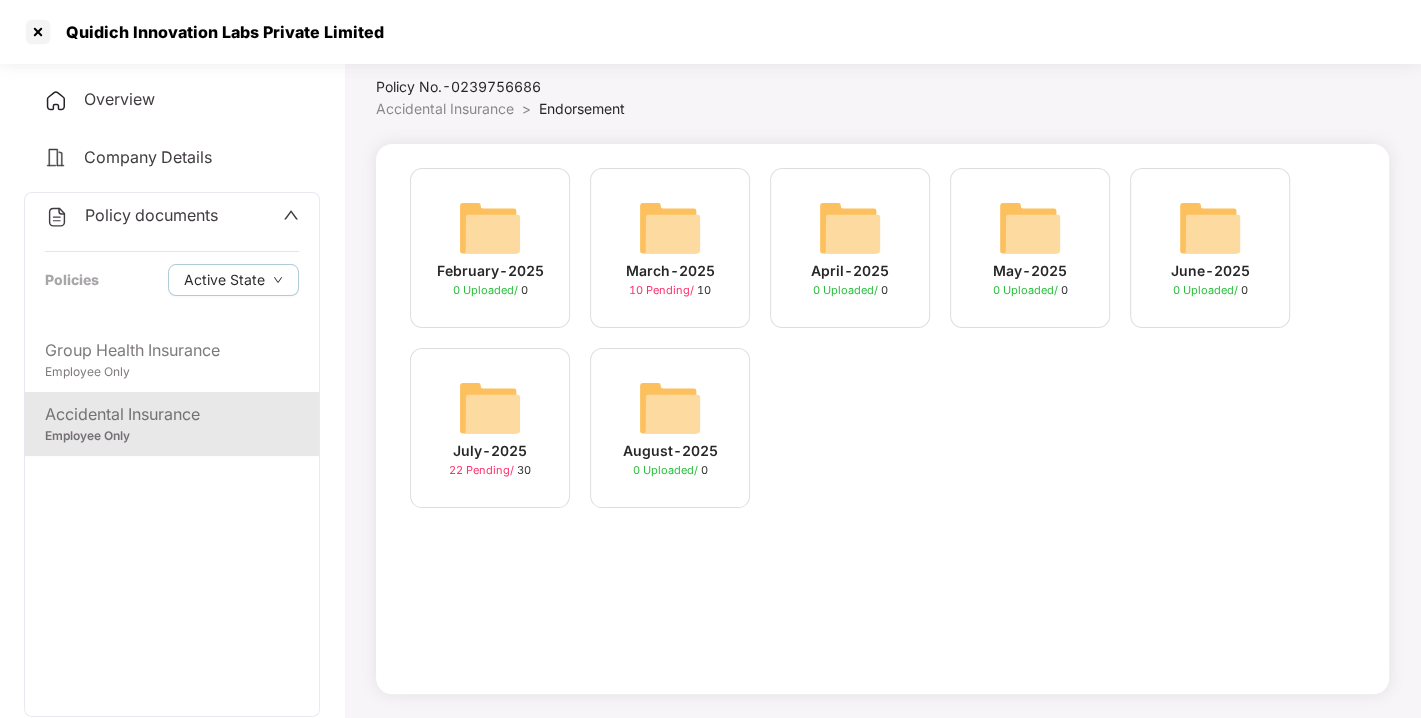 click on "Endorsement" at bounding box center [582, 108] 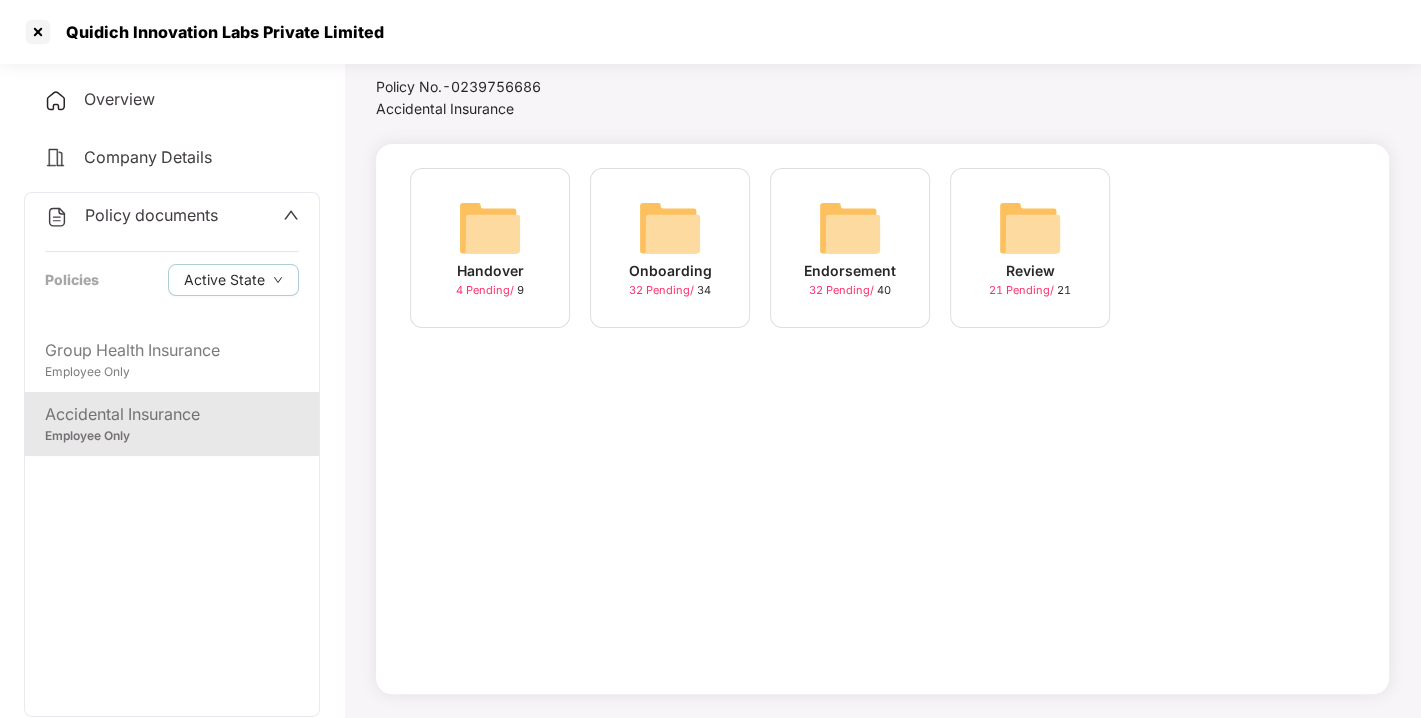 click at bounding box center [850, 228] 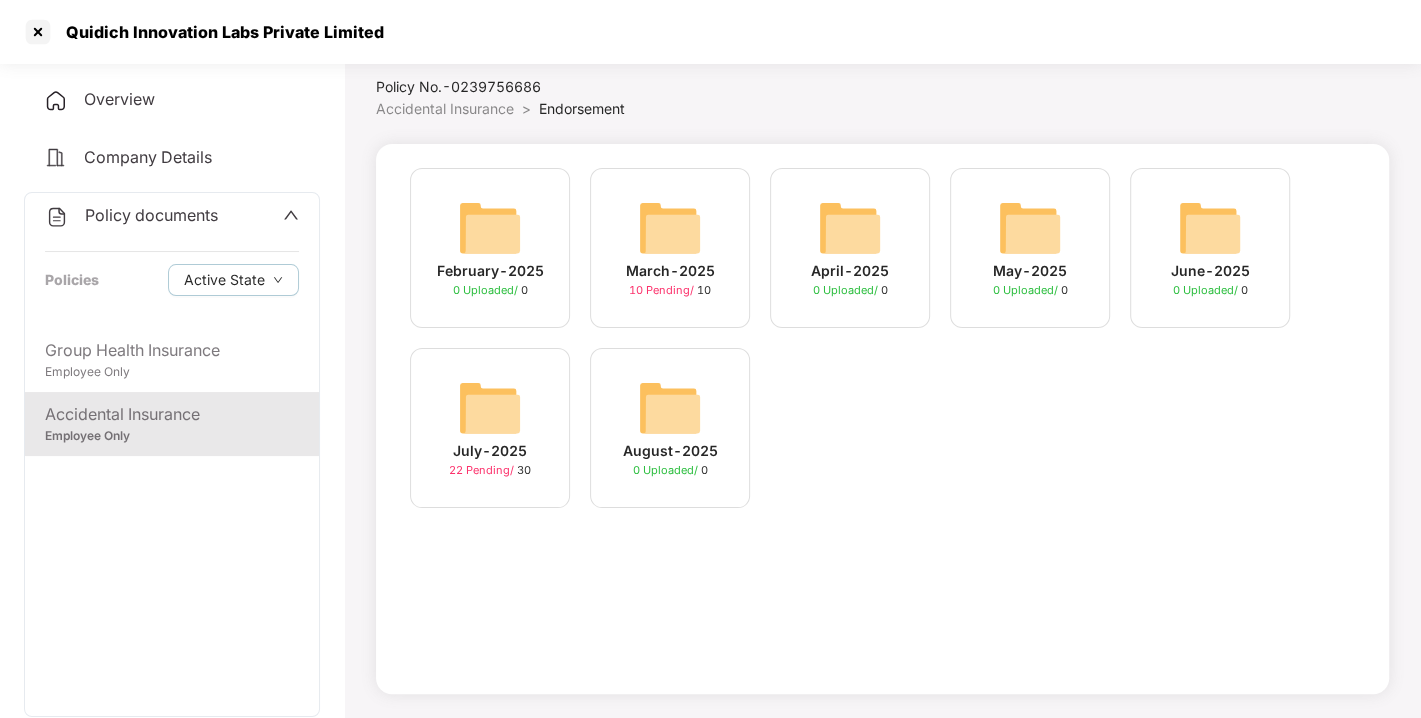 click on "July-2025" at bounding box center (490, 451) 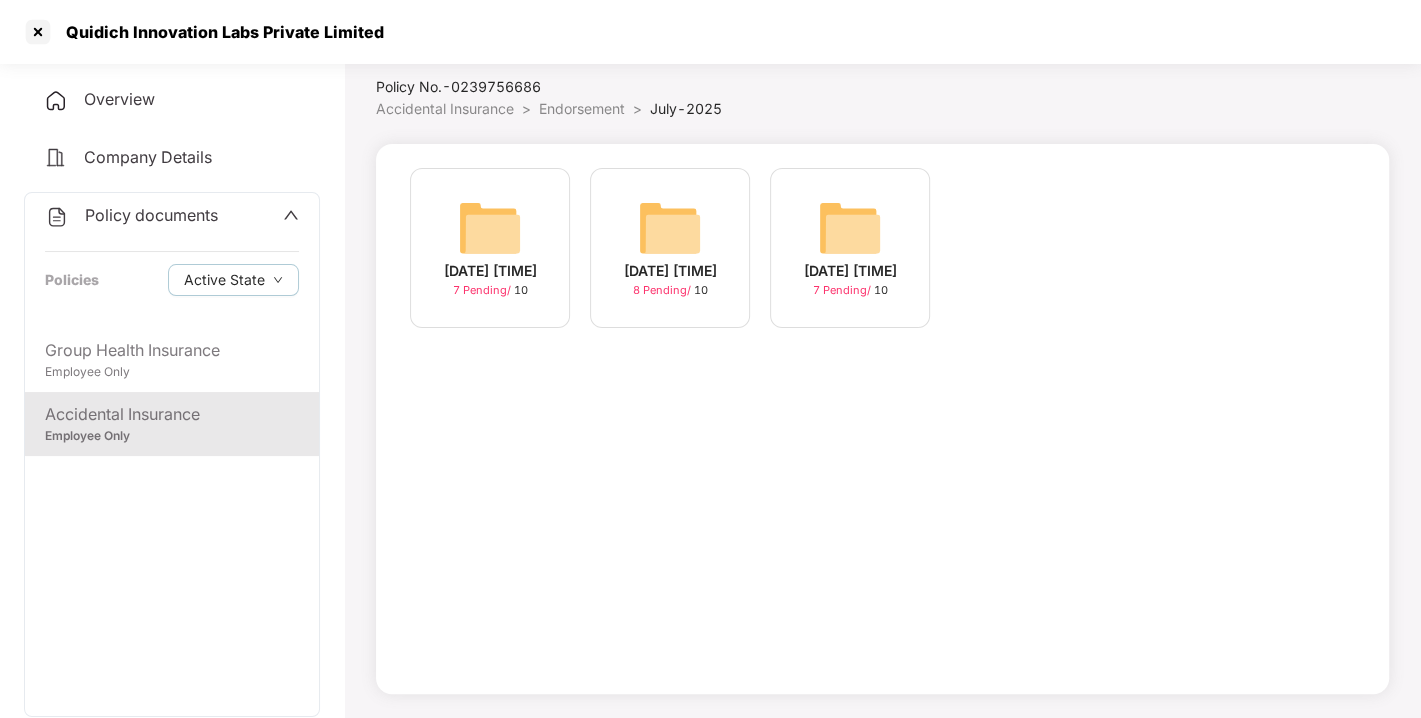 click on "Policy documents" at bounding box center [131, 216] 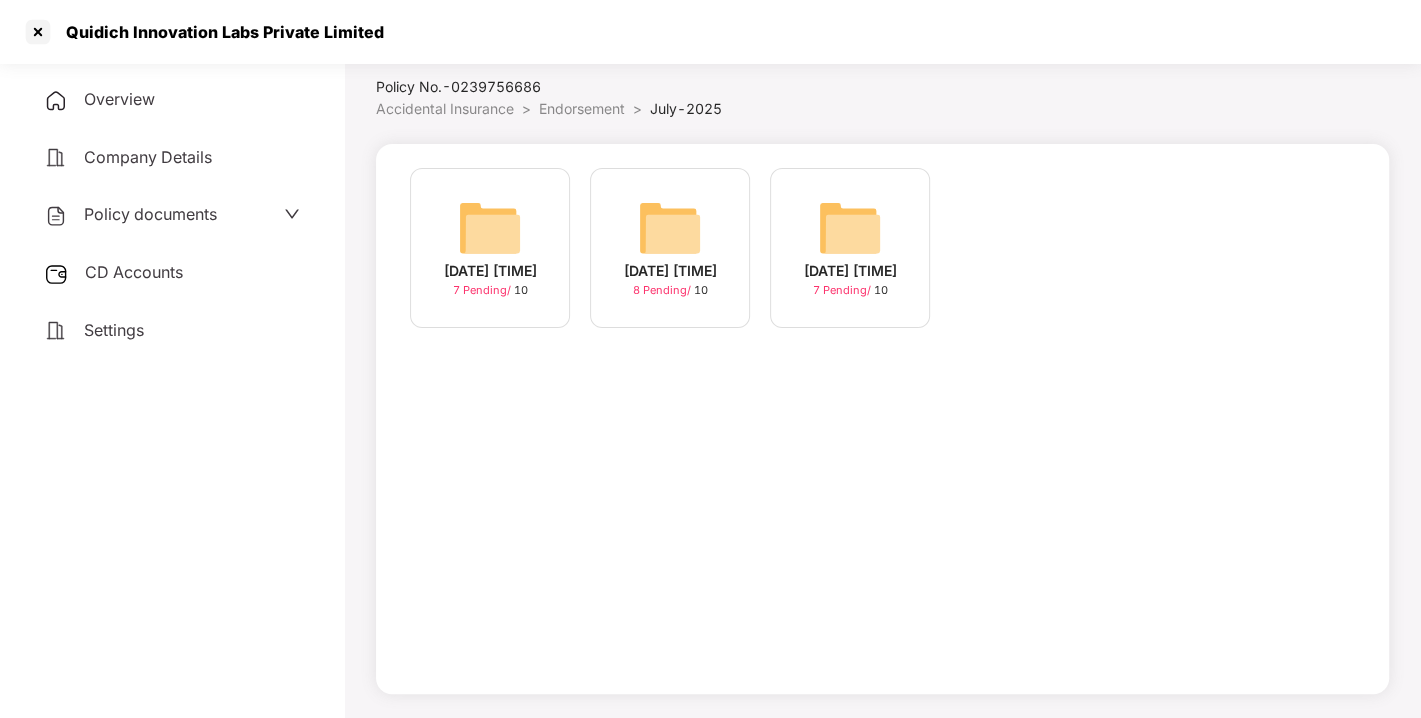 click on "CD Accounts" at bounding box center (172, 273) 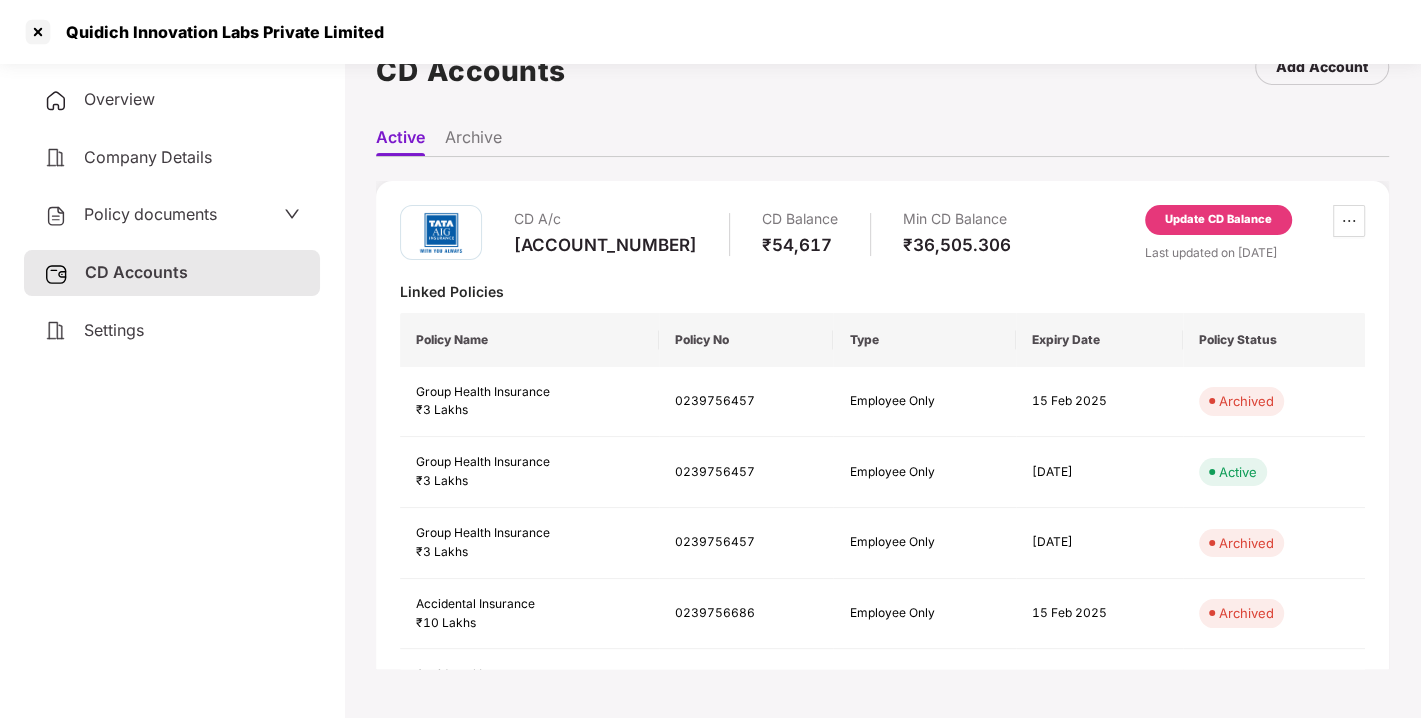 click on "Update CD Balance" at bounding box center (1218, 220) 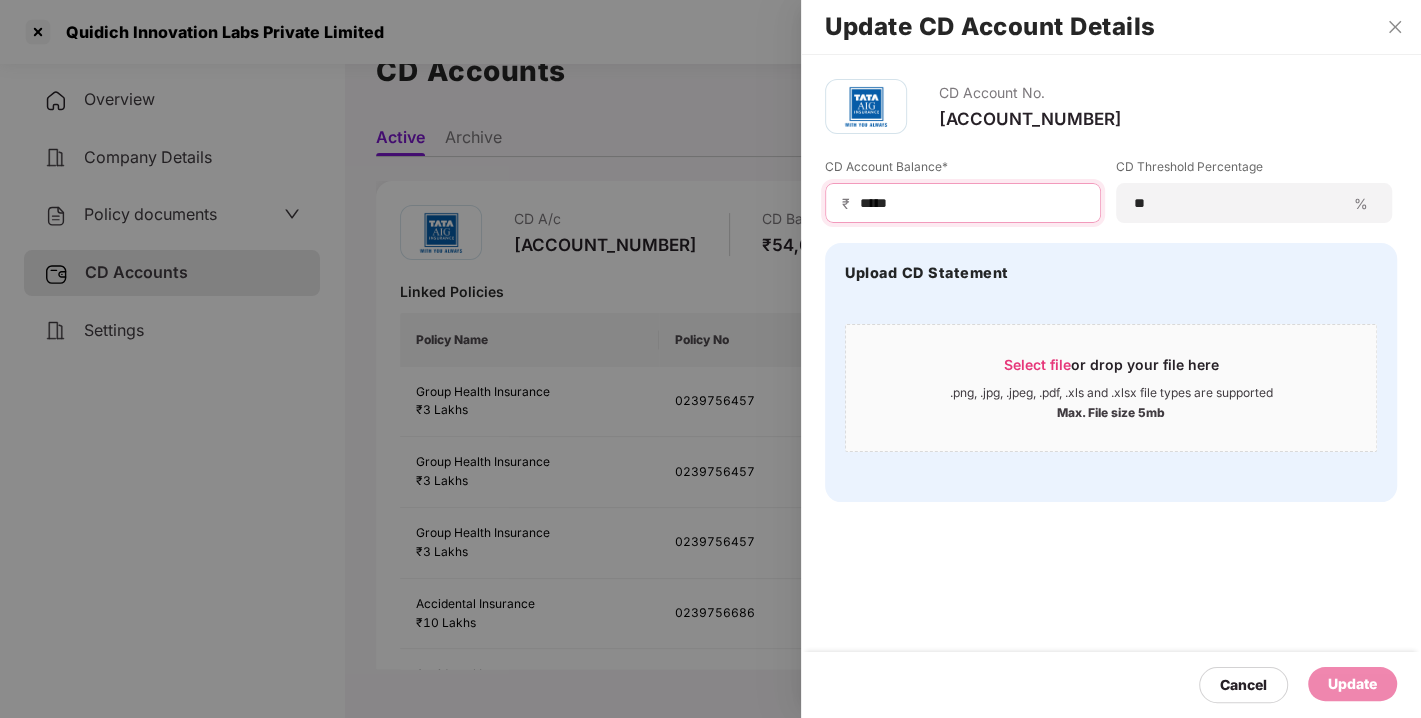 drag, startPoint x: 942, startPoint y: 202, endPoint x: 766, endPoint y: 204, distance: 176.01137 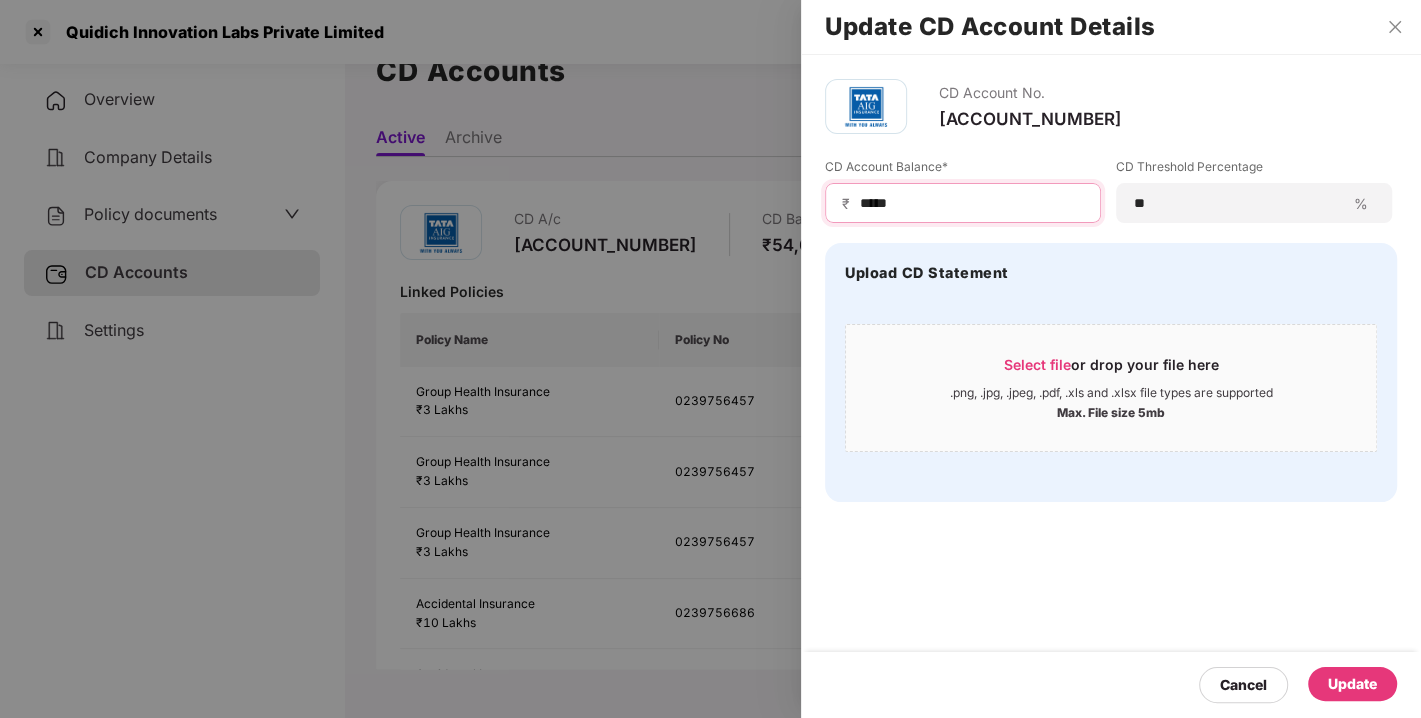 type on "*****" 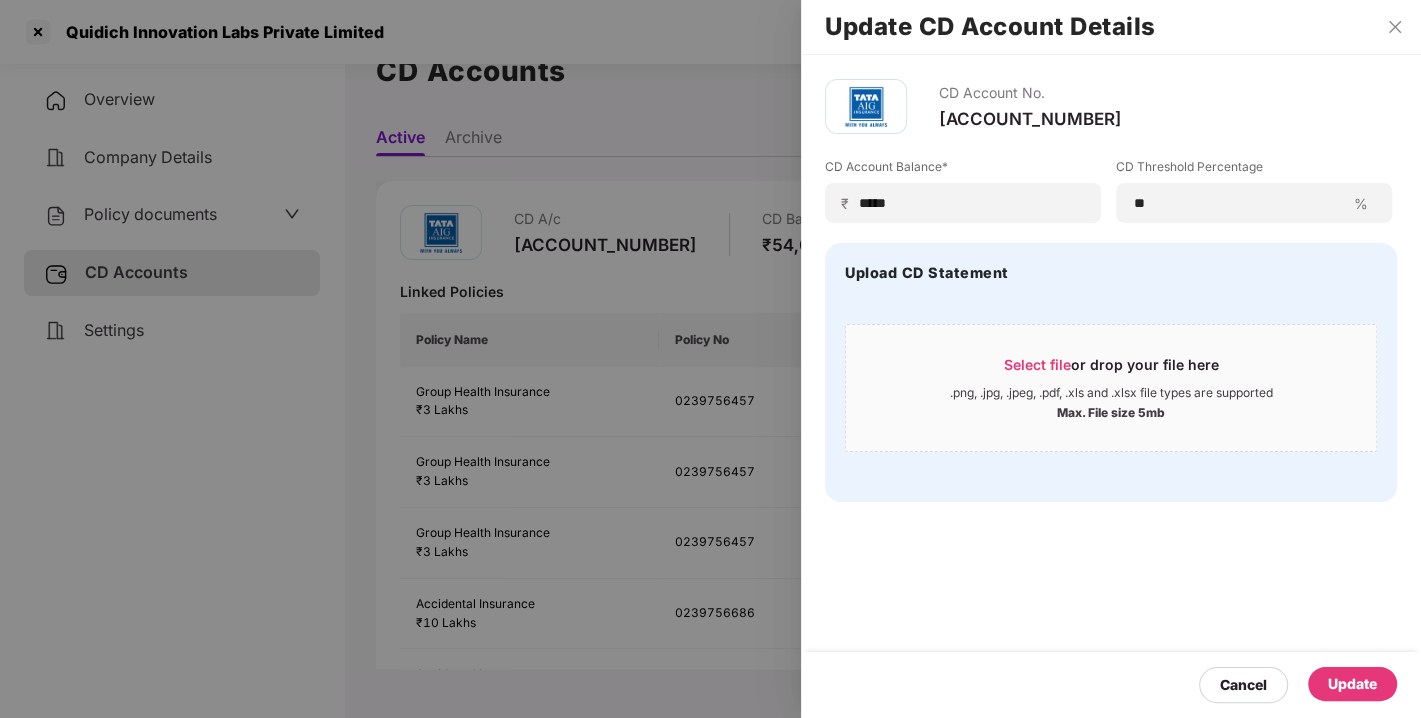 click on "Update" at bounding box center [1352, 684] 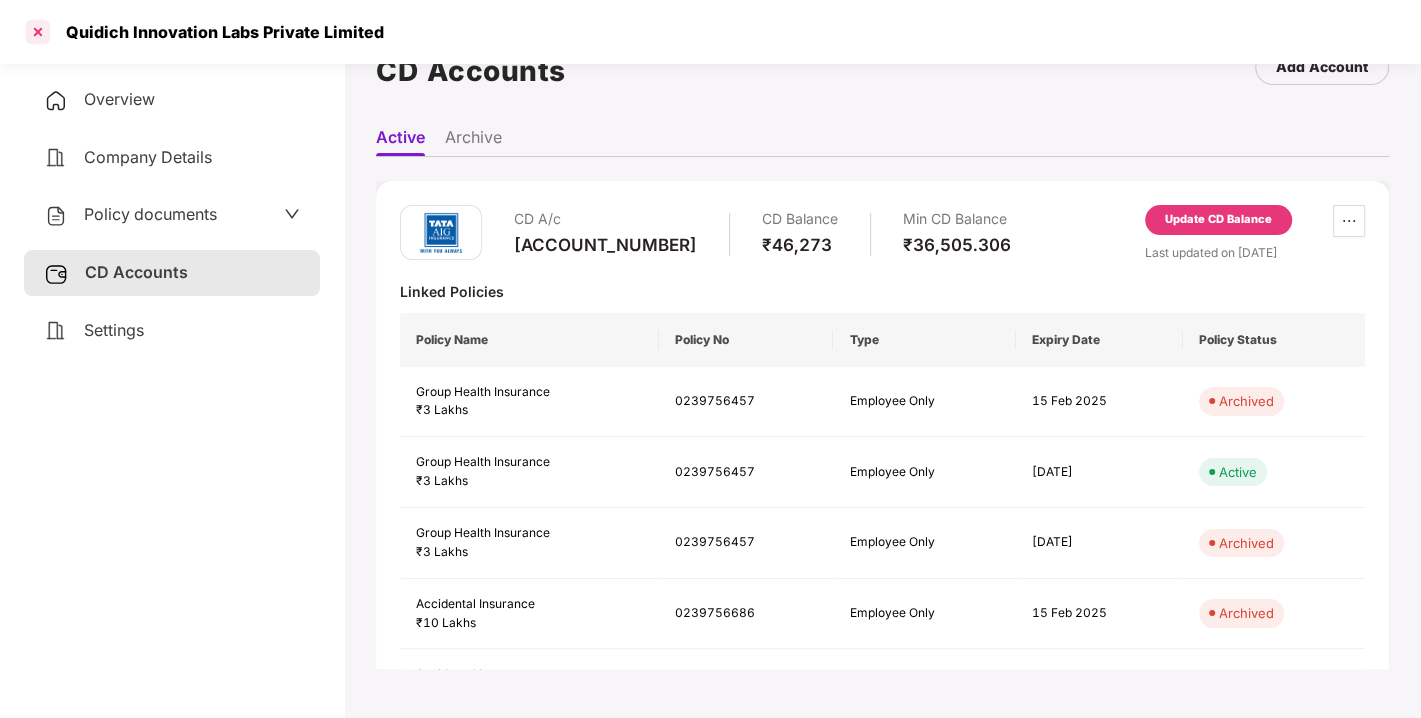 click at bounding box center (38, 32) 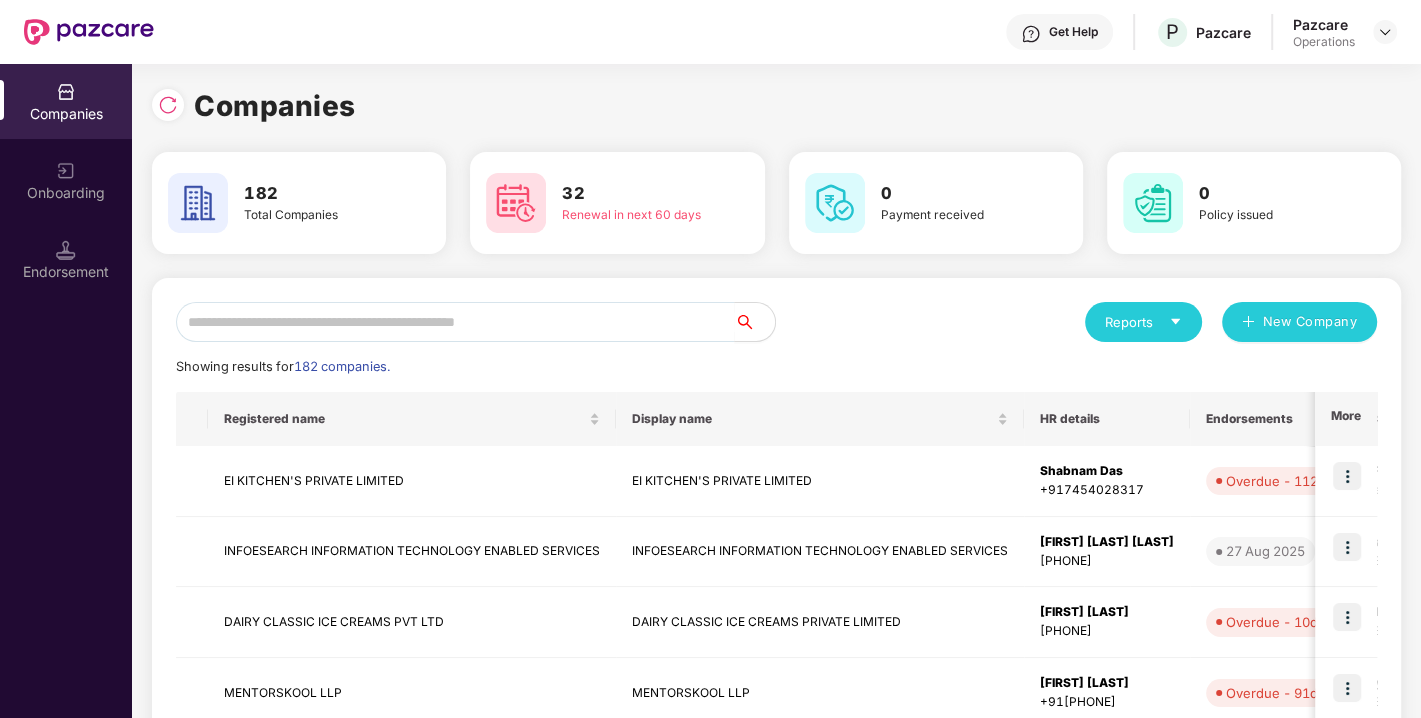 scroll, scrollTop: 0, scrollLeft: 0, axis: both 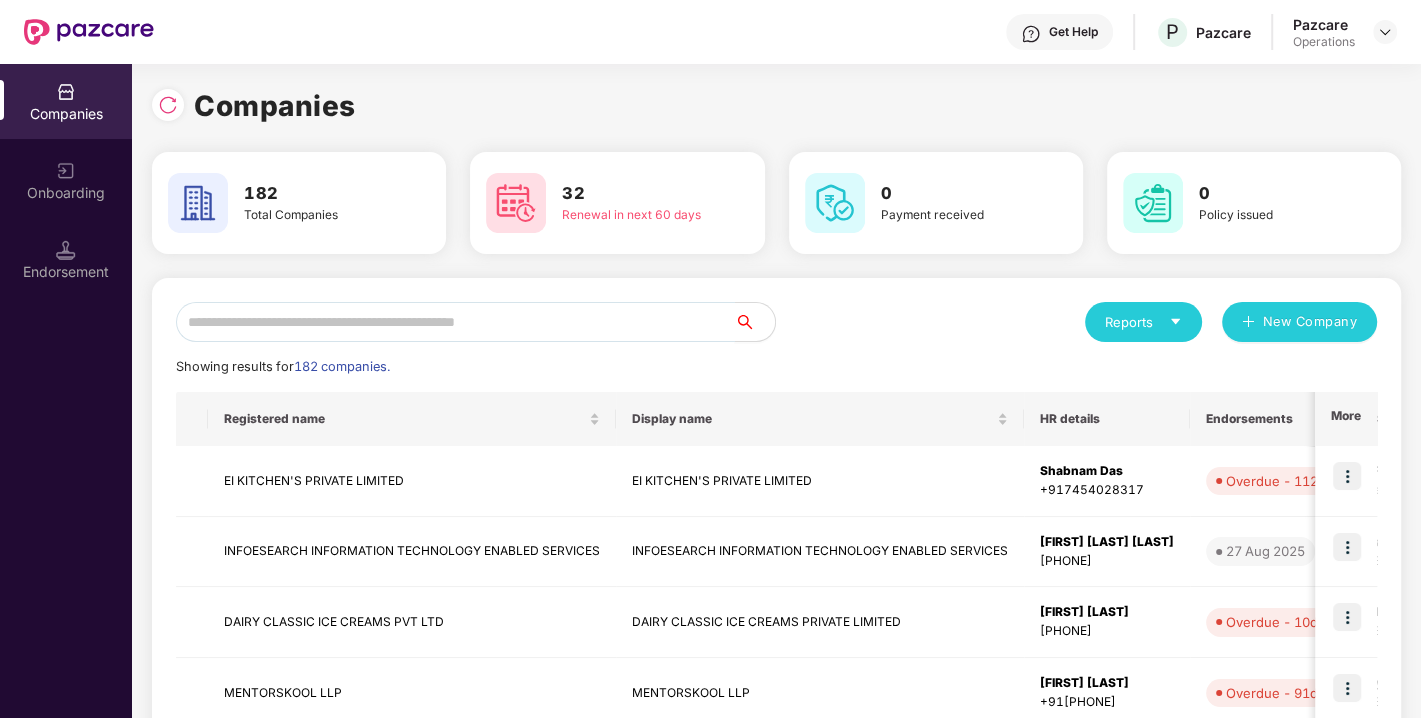 click at bounding box center [455, 322] 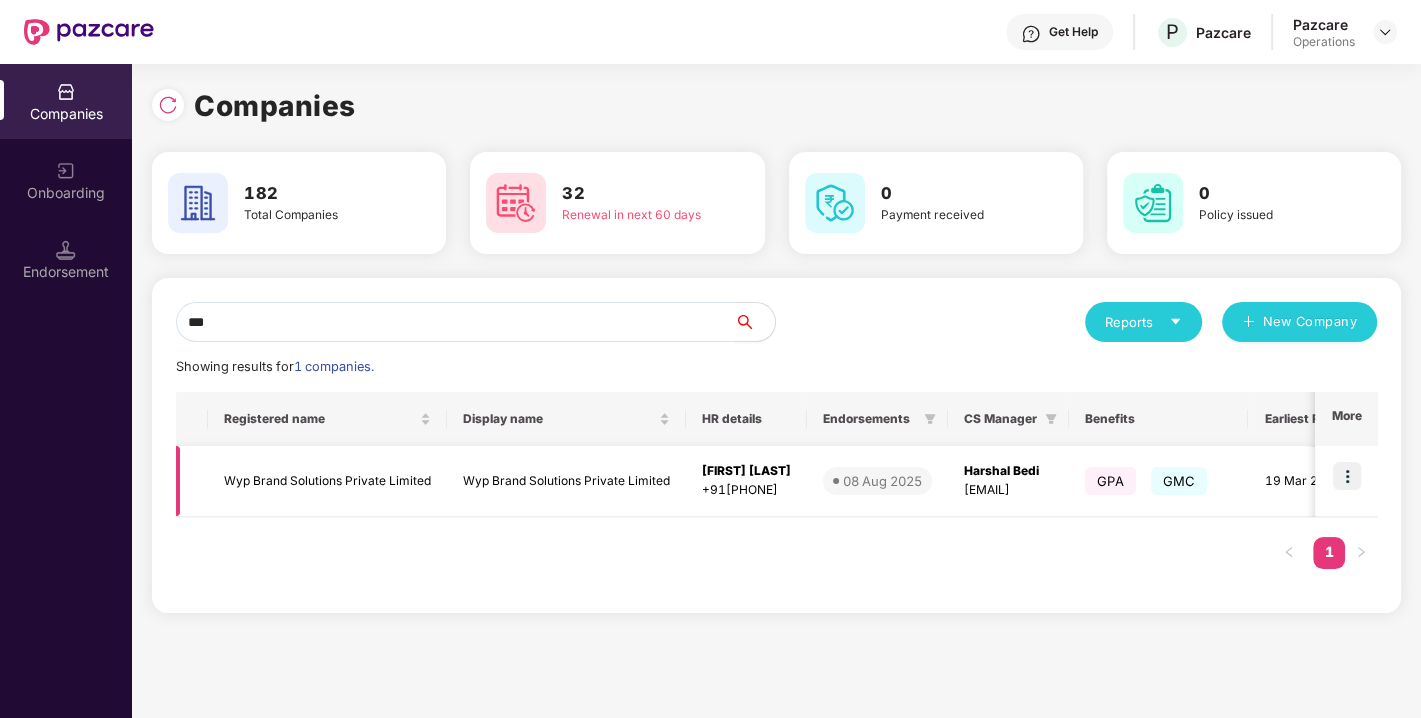 type on "***" 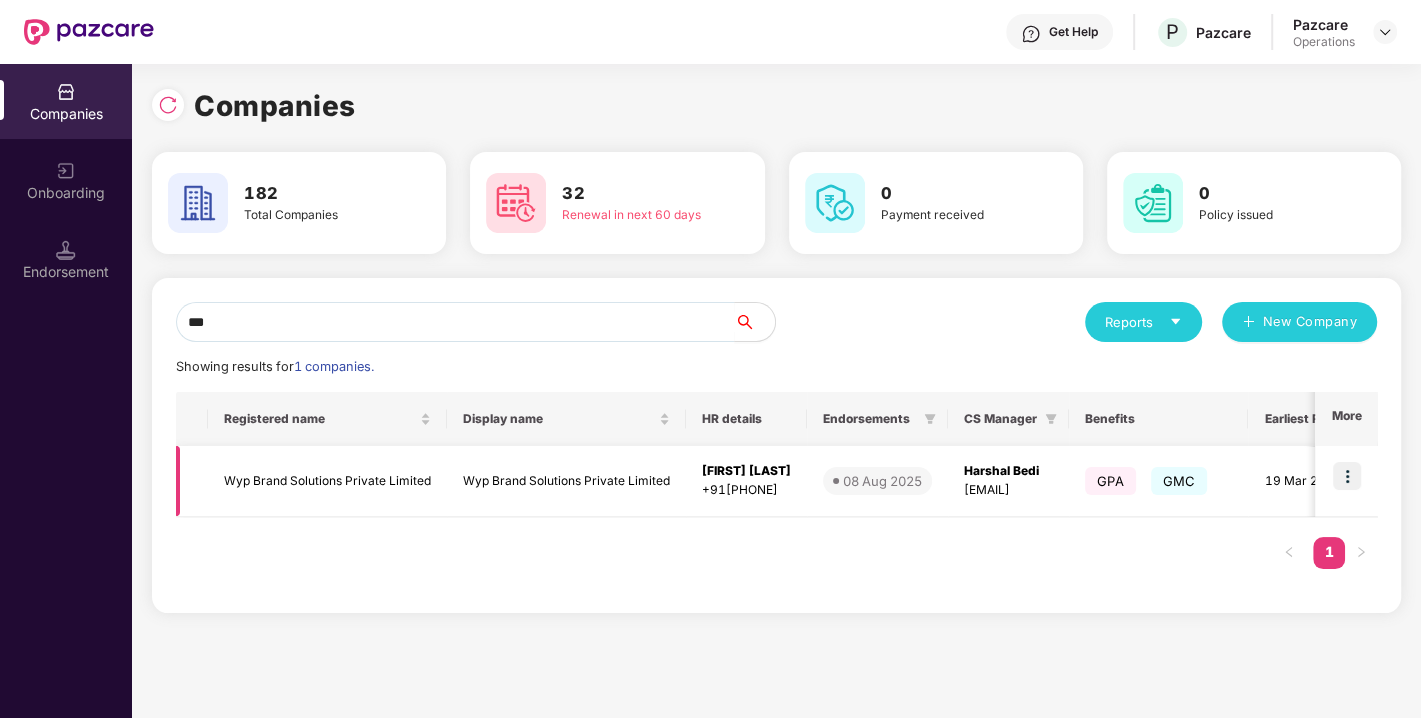 click on "Wyp Brand Solutions Private Limited" at bounding box center (327, 481) 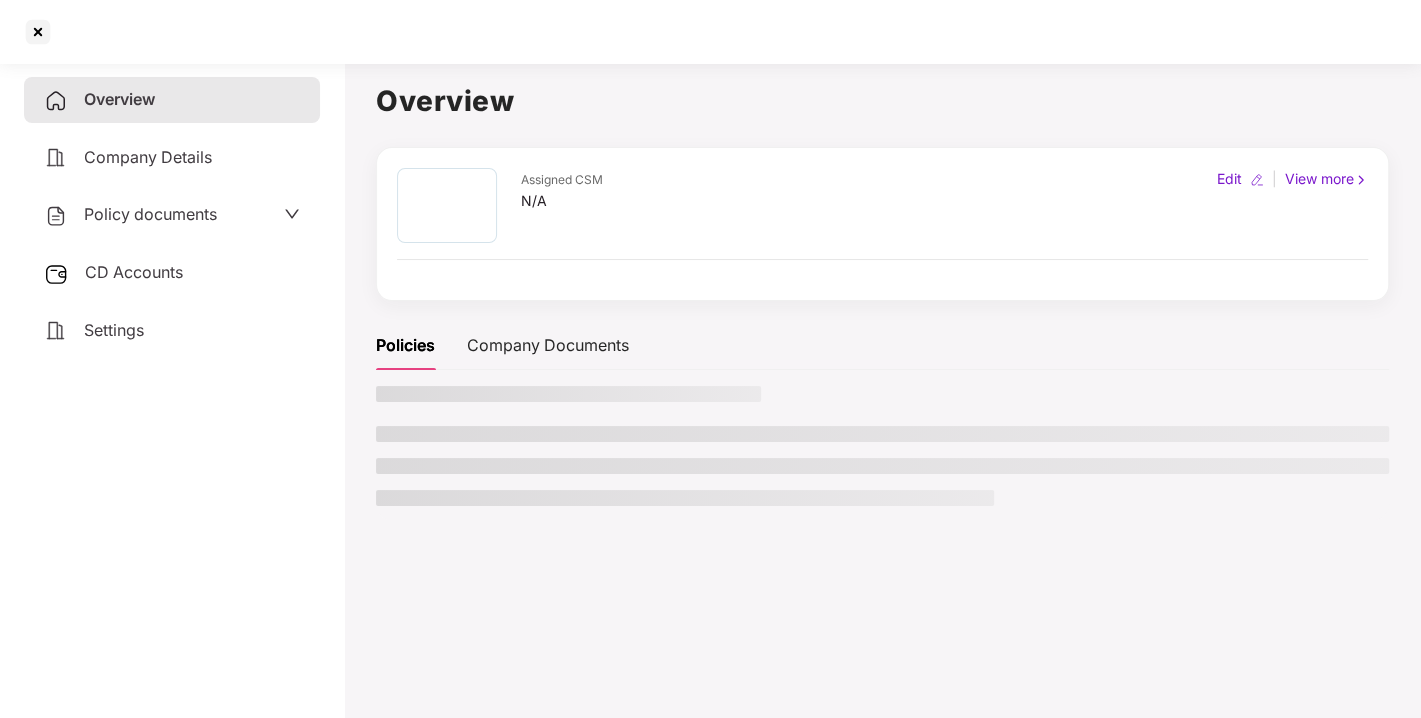 click on "Policy documents" at bounding box center (150, 214) 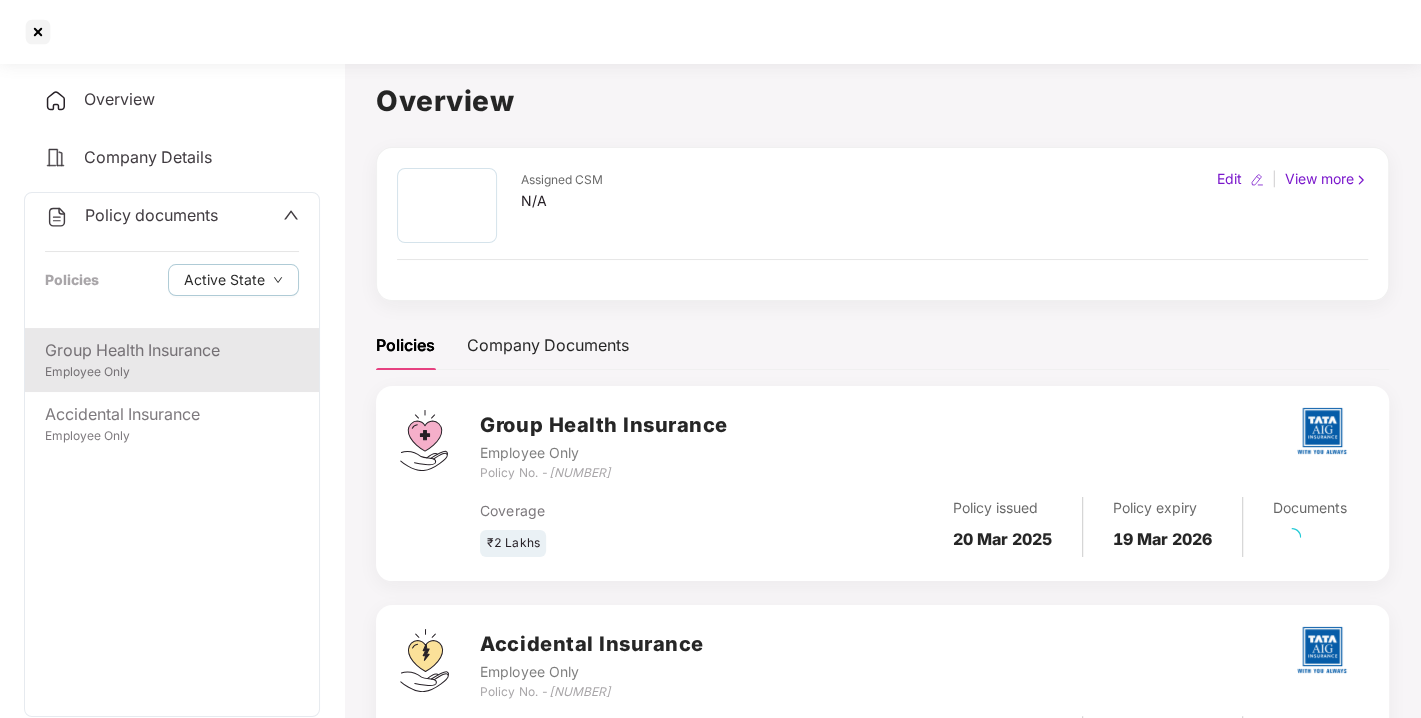 click on "Group Health Insurance" at bounding box center (172, 350) 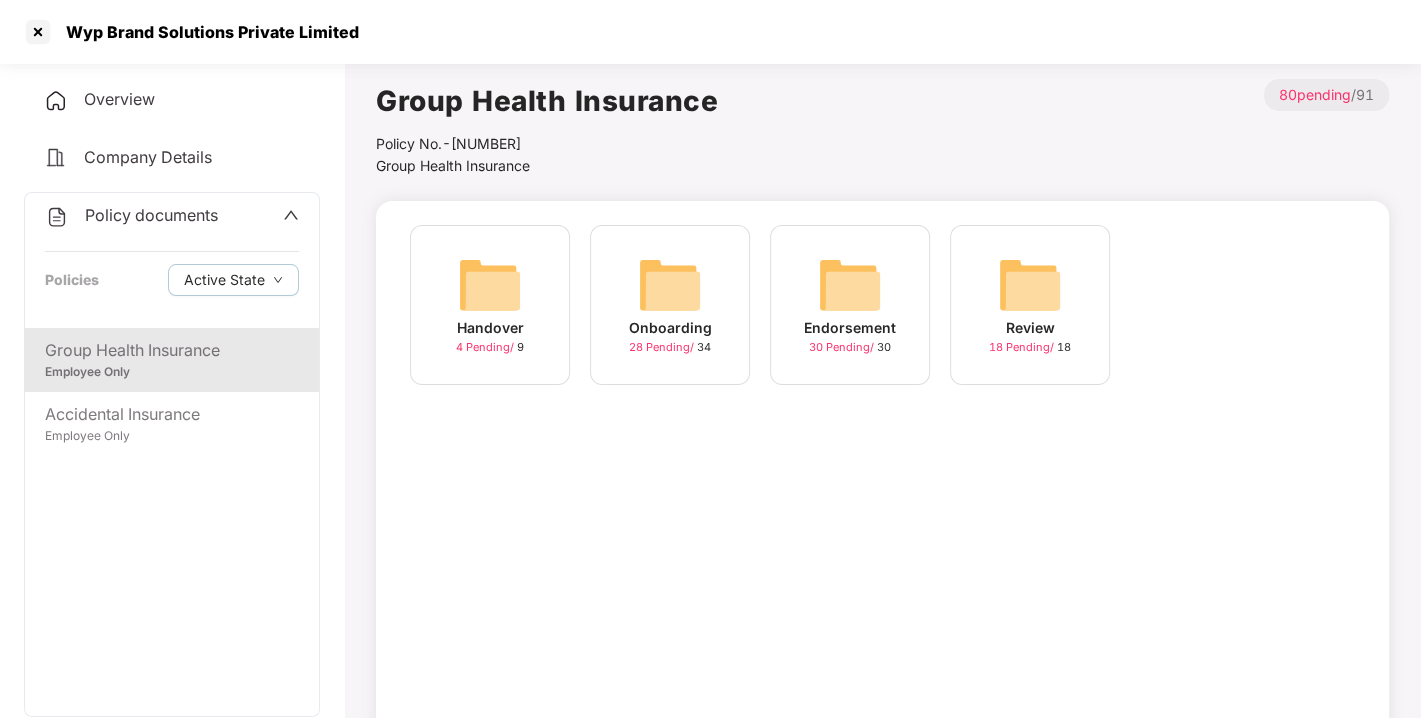click on "Endorsement 30 Pending / 30" at bounding box center [850, 305] 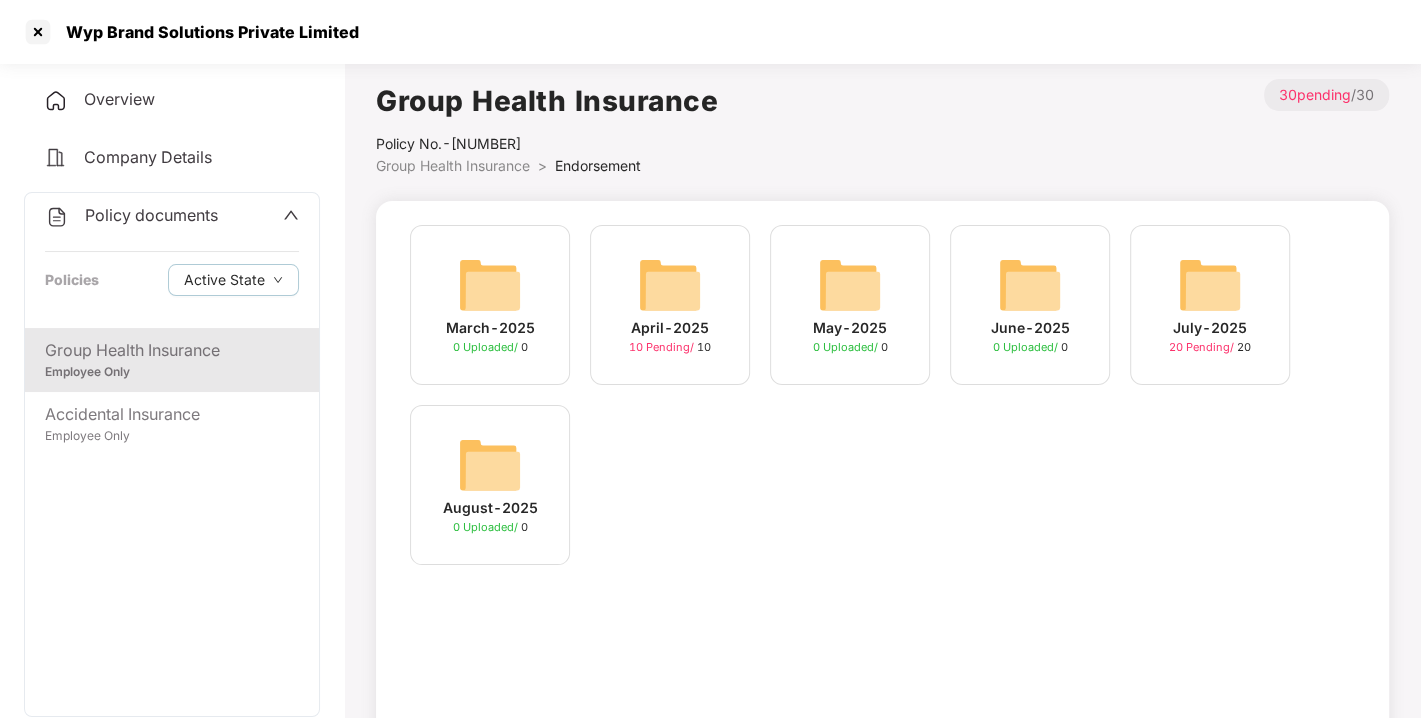 click at bounding box center (1210, 285) 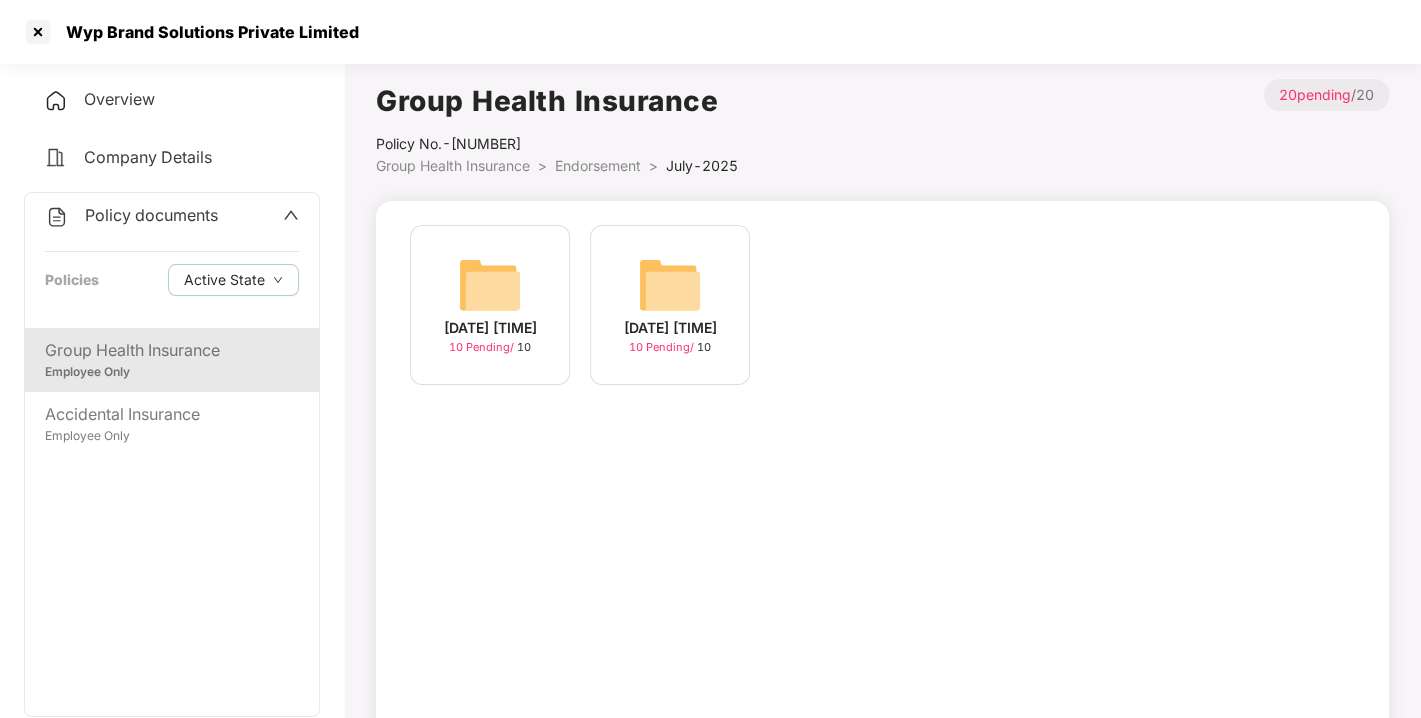 click at bounding box center (490, 285) 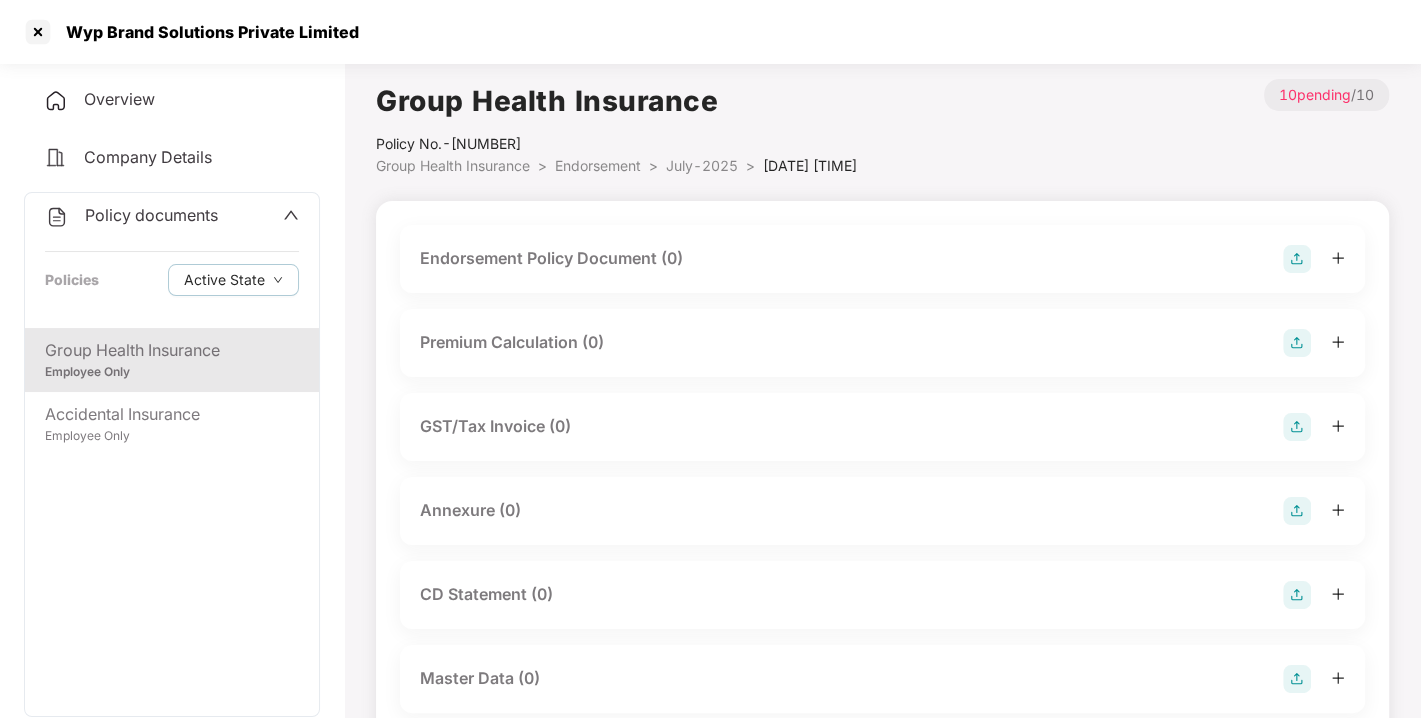 click at bounding box center [1297, 259] 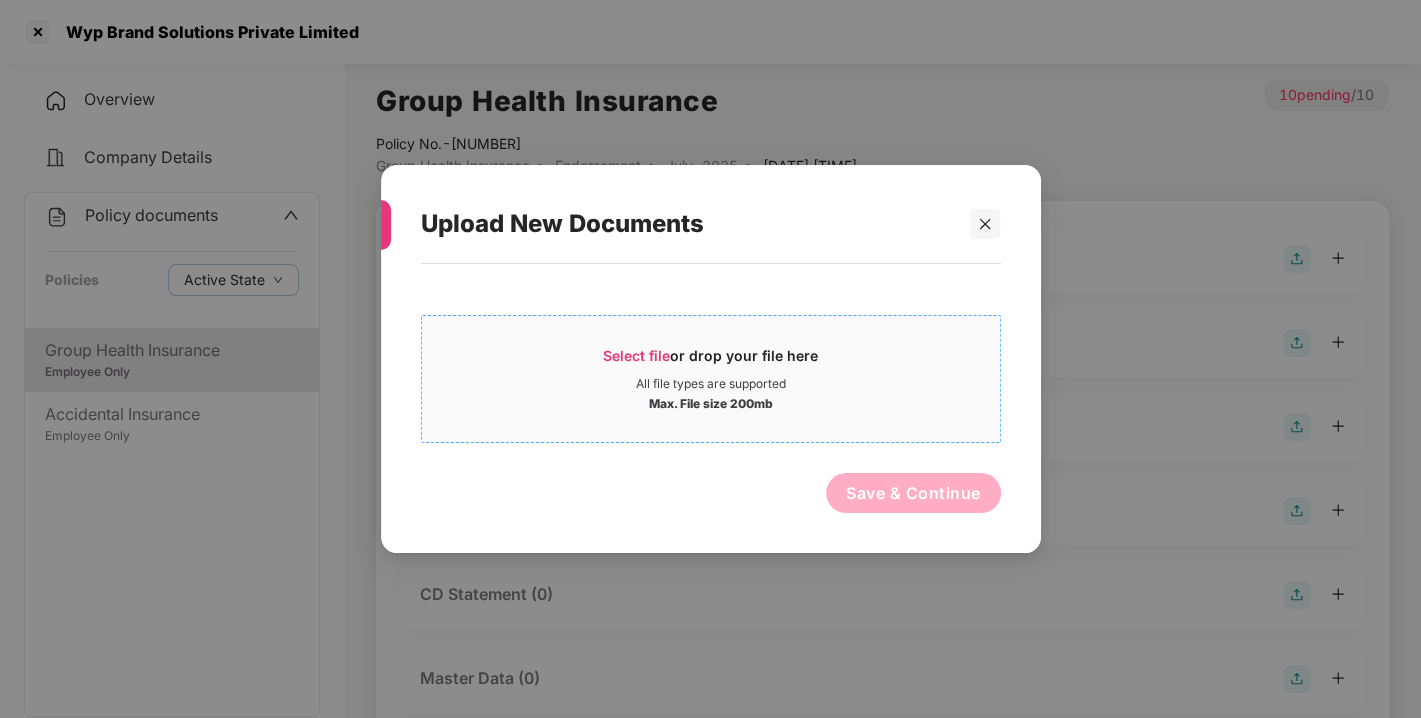 click on "Select file" at bounding box center [636, 355] 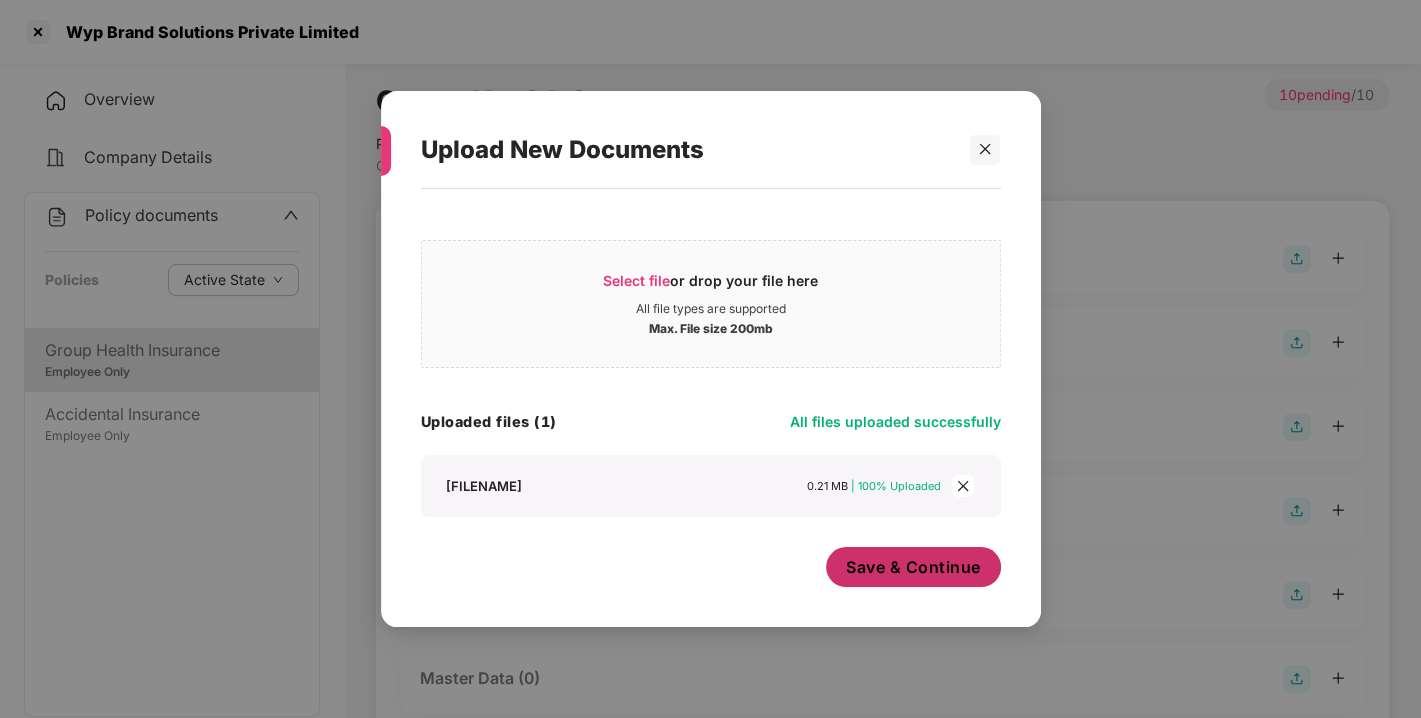 click on "Save & Continue" at bounding box center [913, 567] 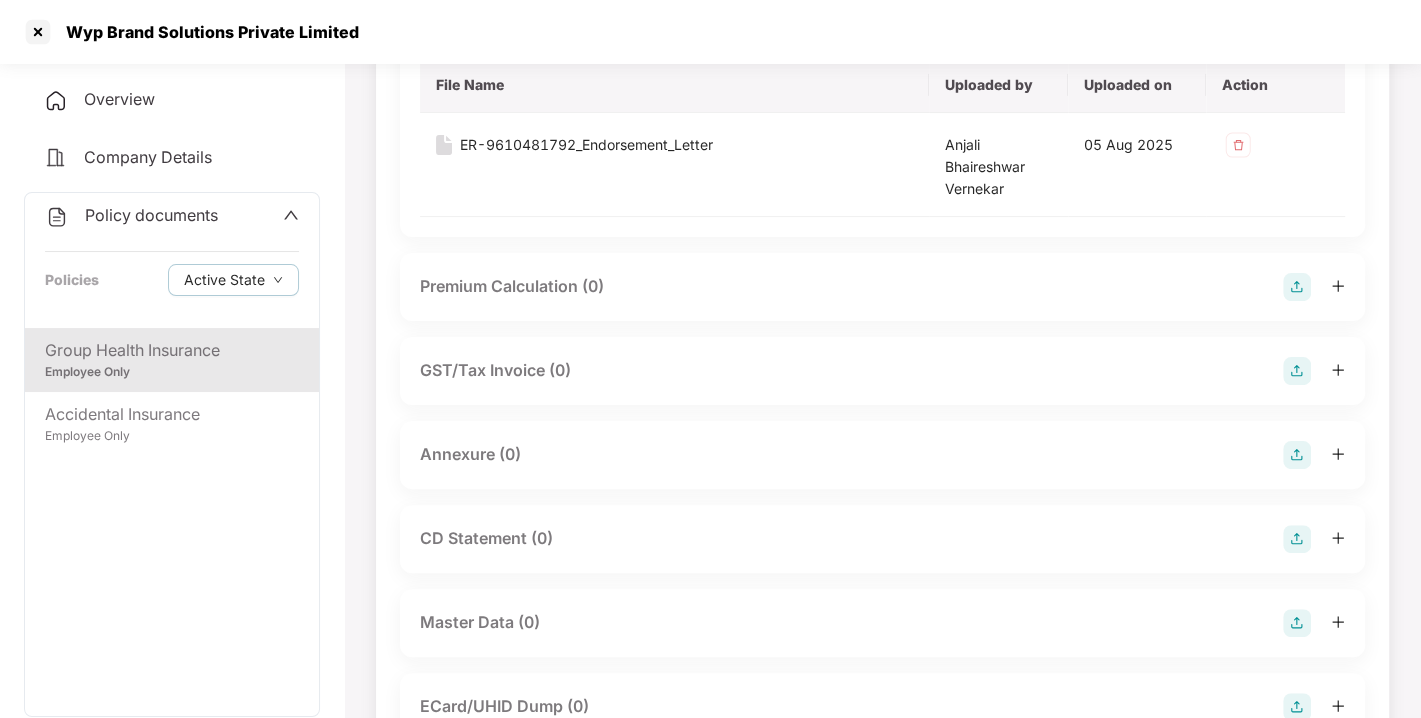 scroll, scrollTop: 242, scrollLeft: 0, axis: vertical 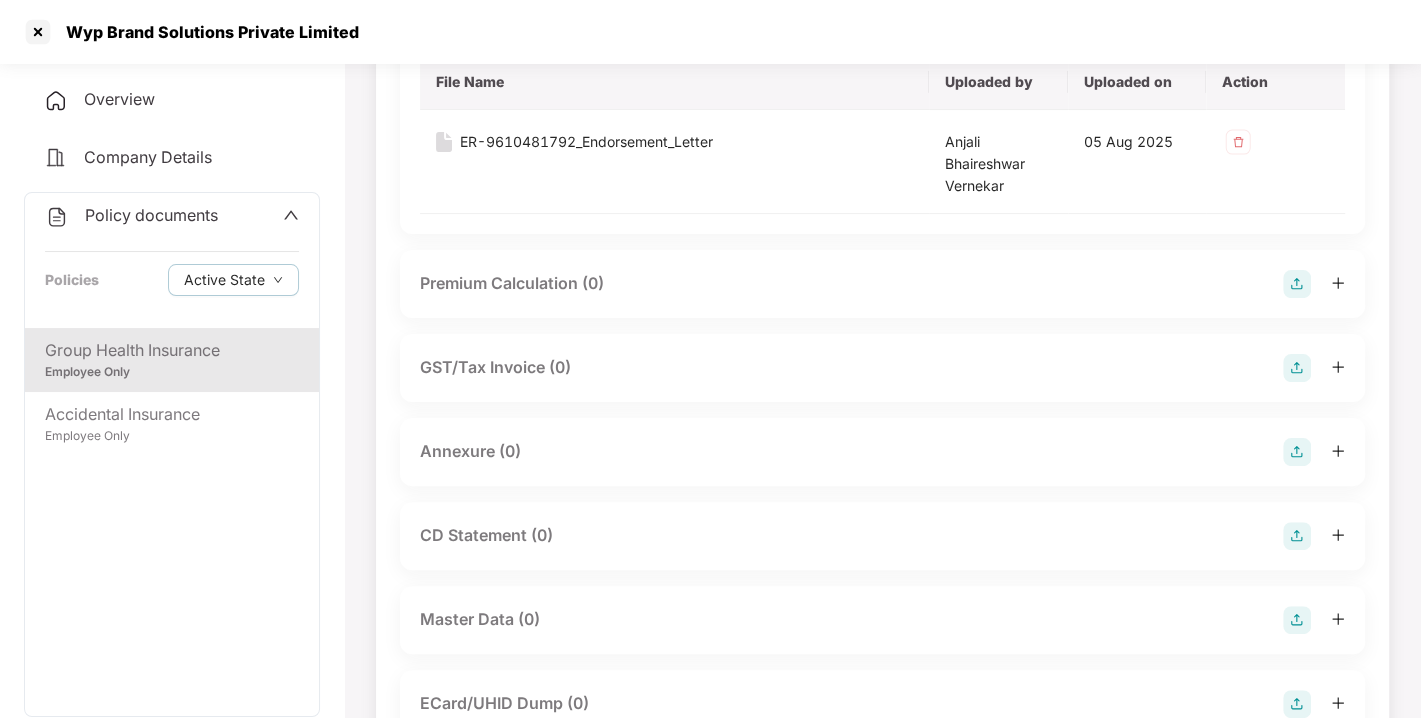 click at bounding box center (1297, 452) 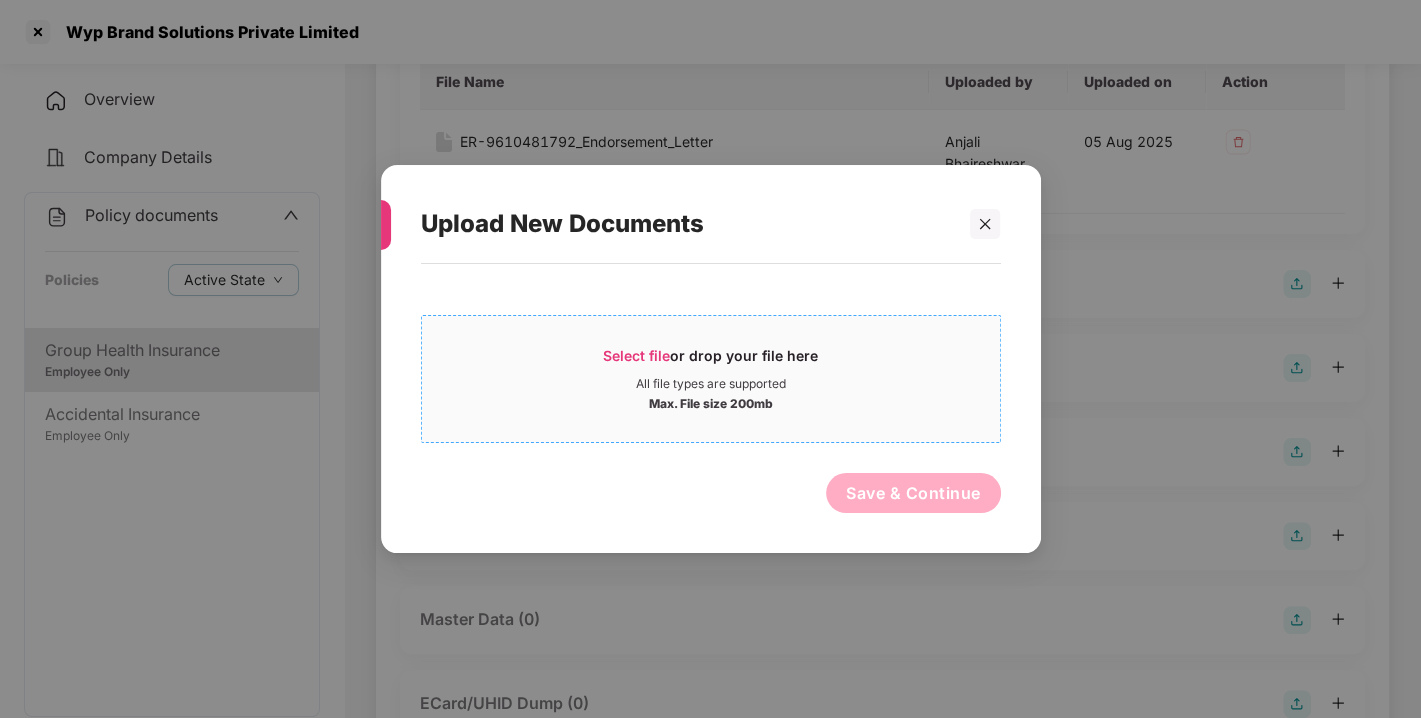 click on "Select file  or drop your file here All file types are supported Max. File size 200mb" at bounding box center (711, 379) 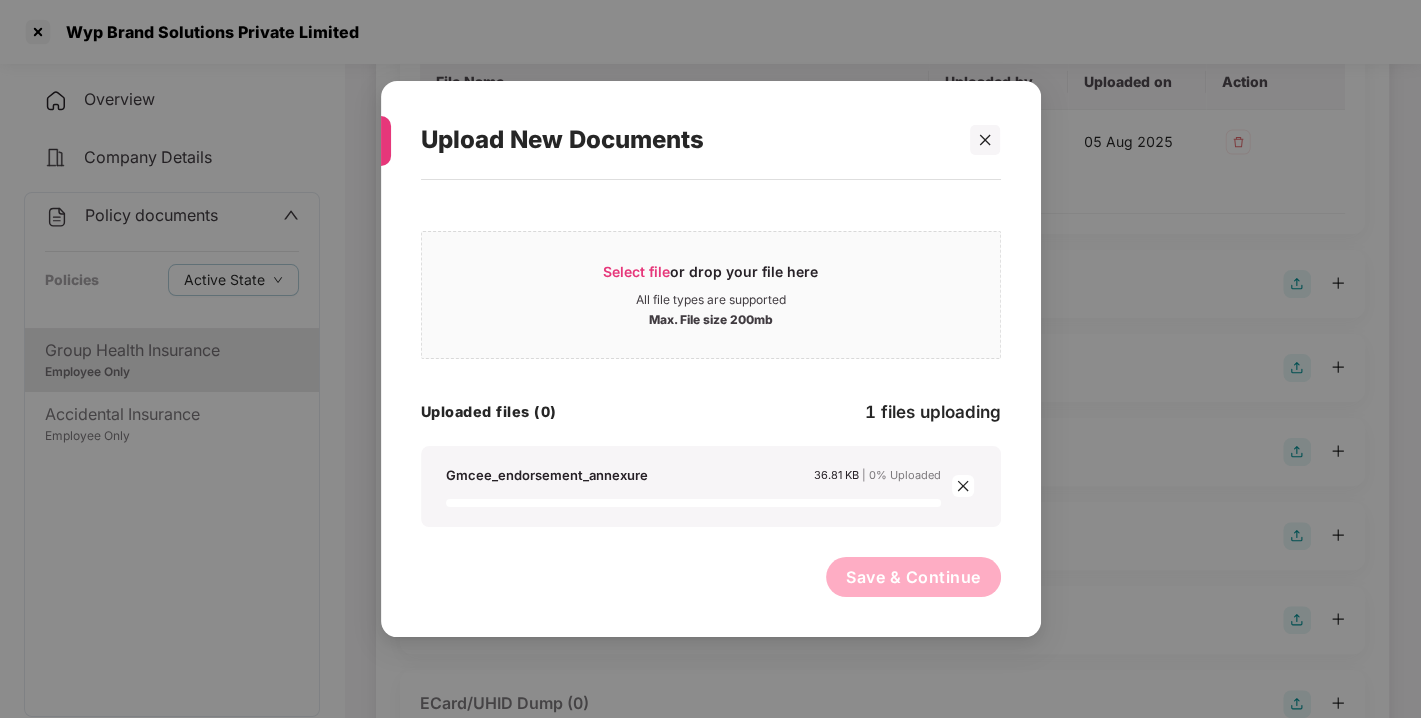 click 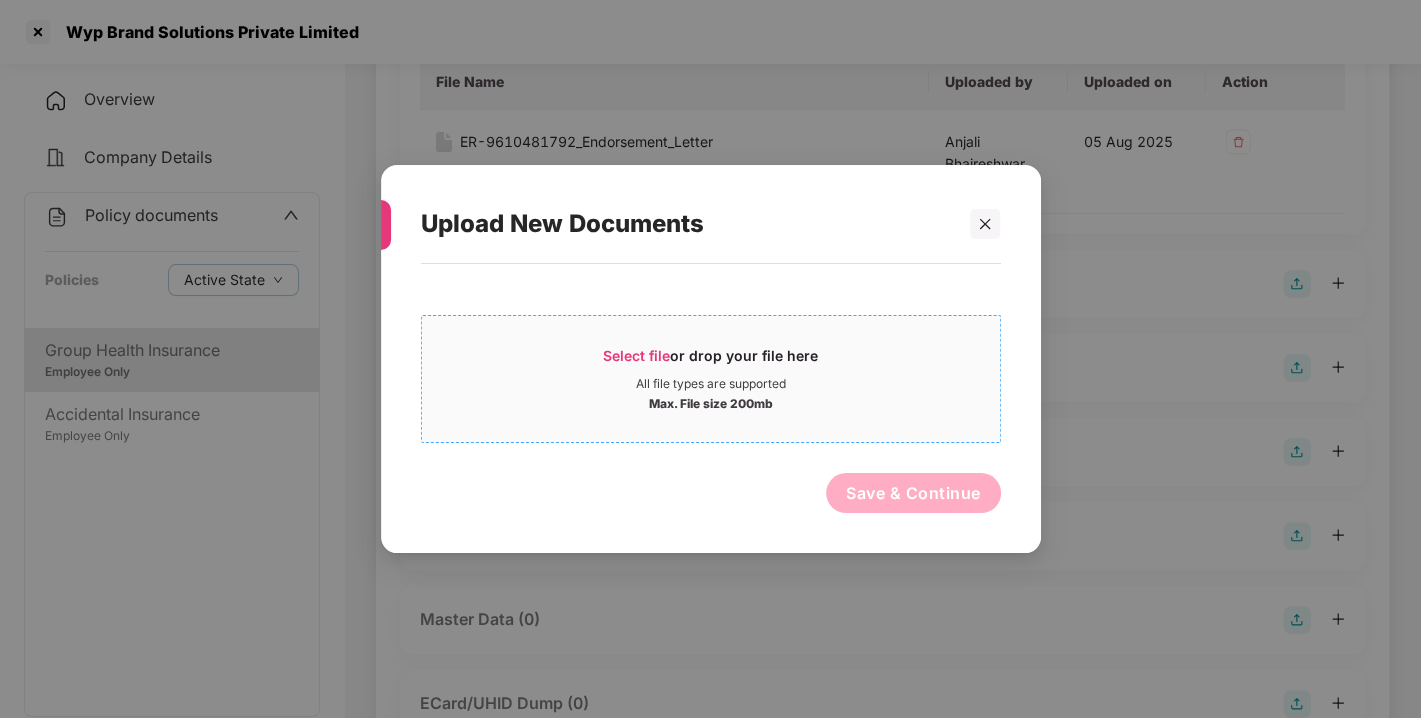 click on "All file types are supported" at bounding box center [711, 384] 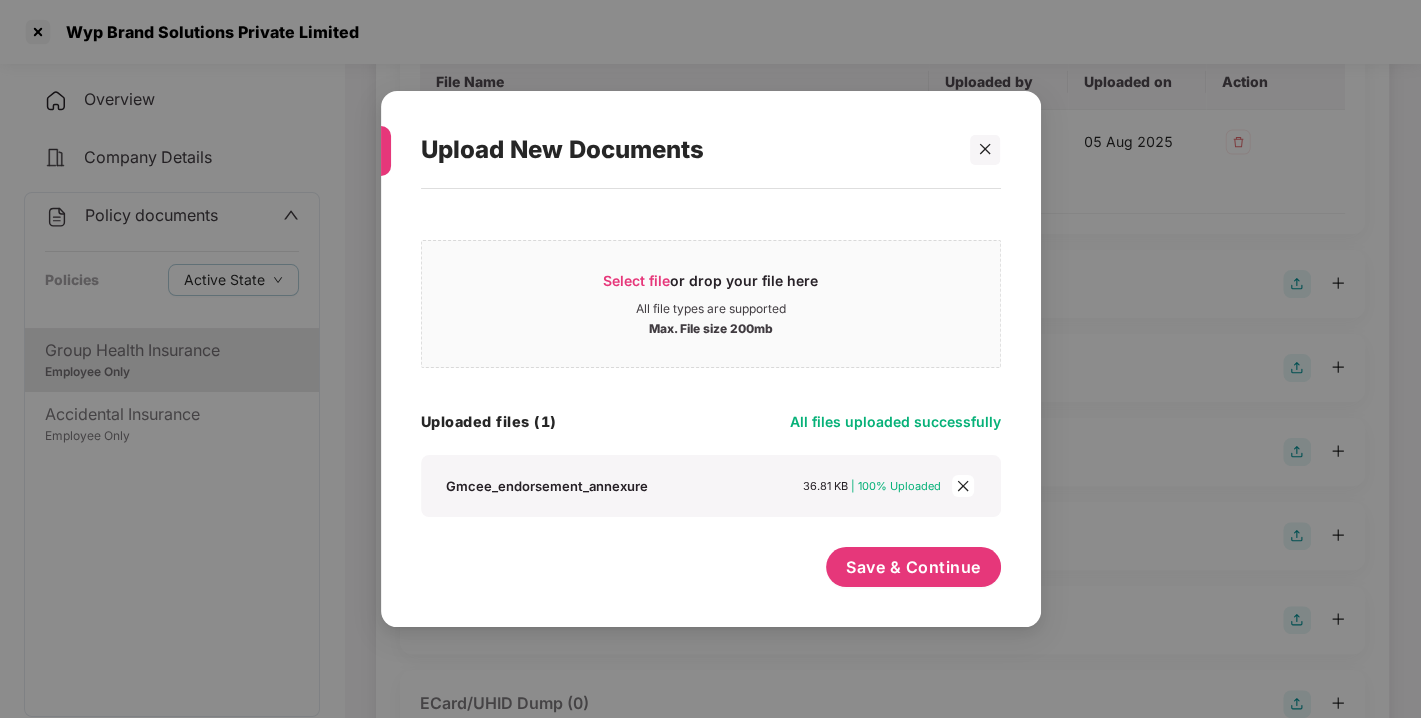 click 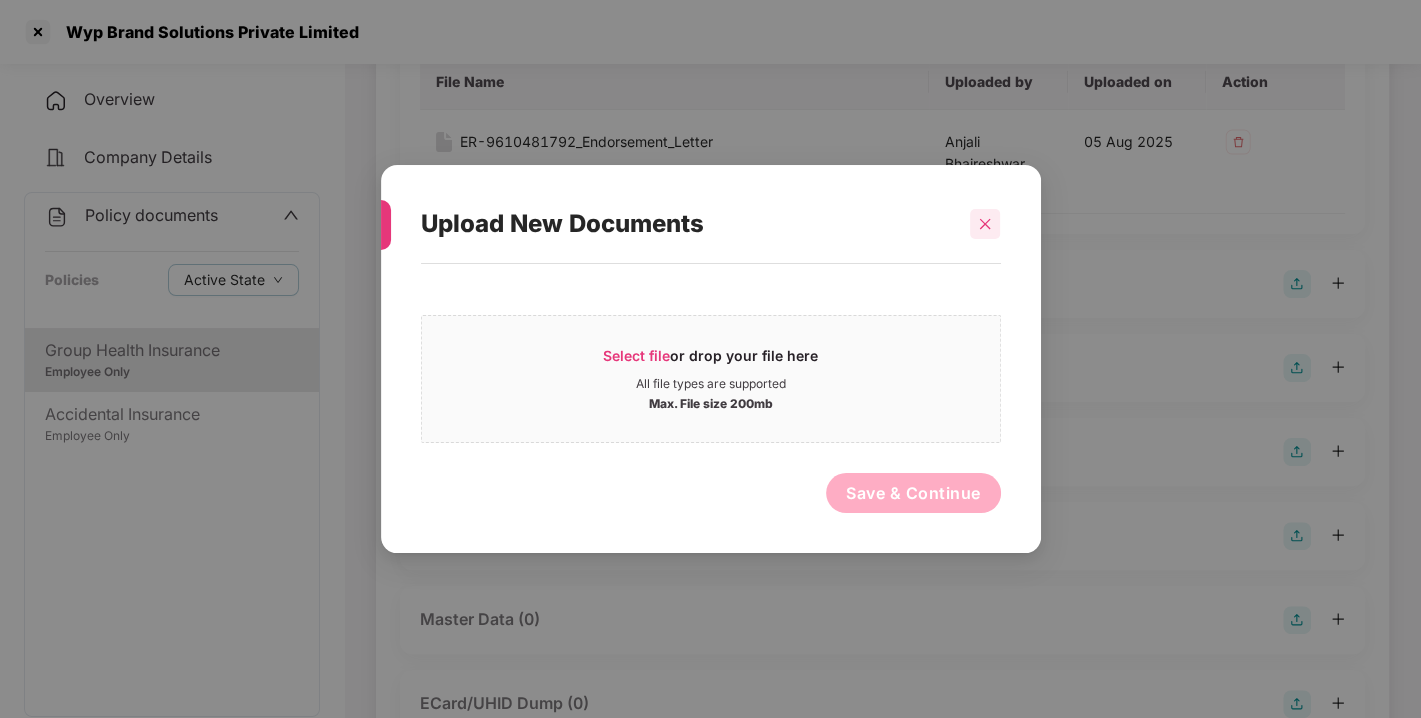 click 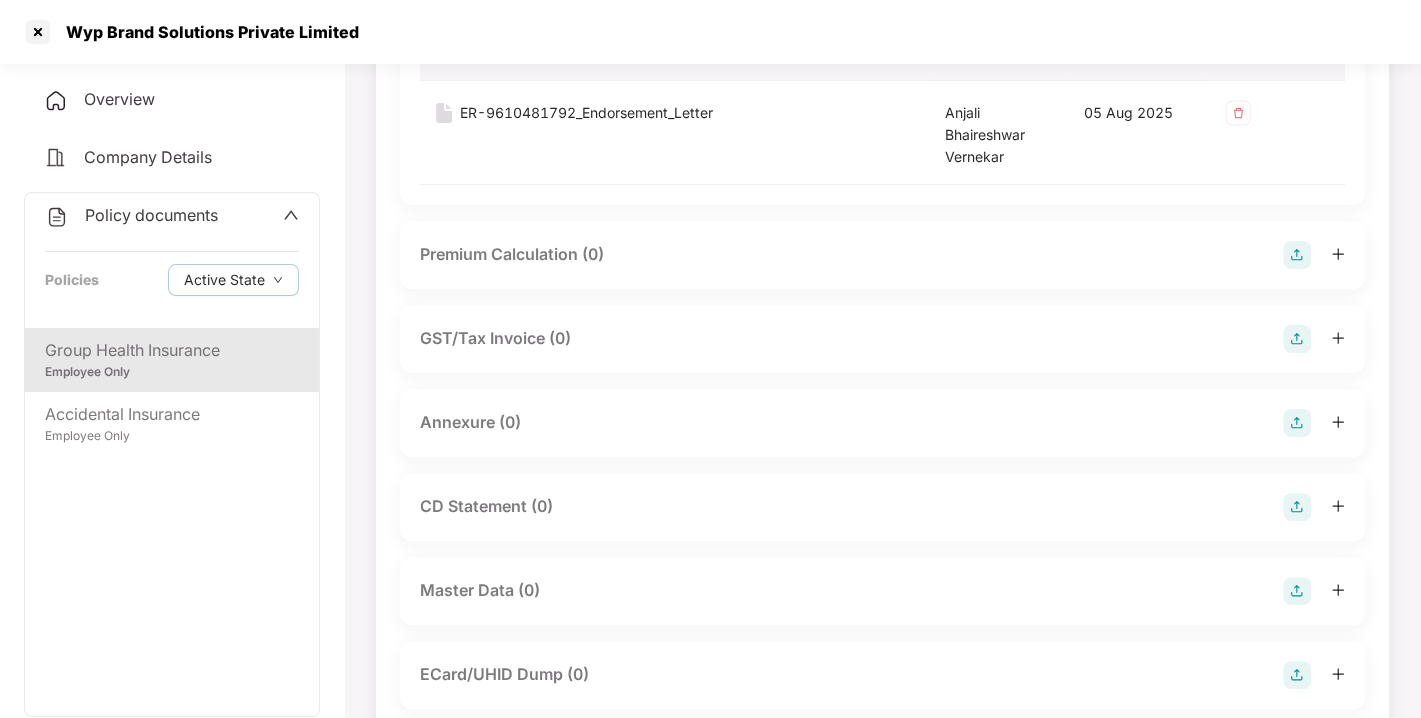 scroll, scrollTop: 331, scrollLeft: 0, axis: vertical 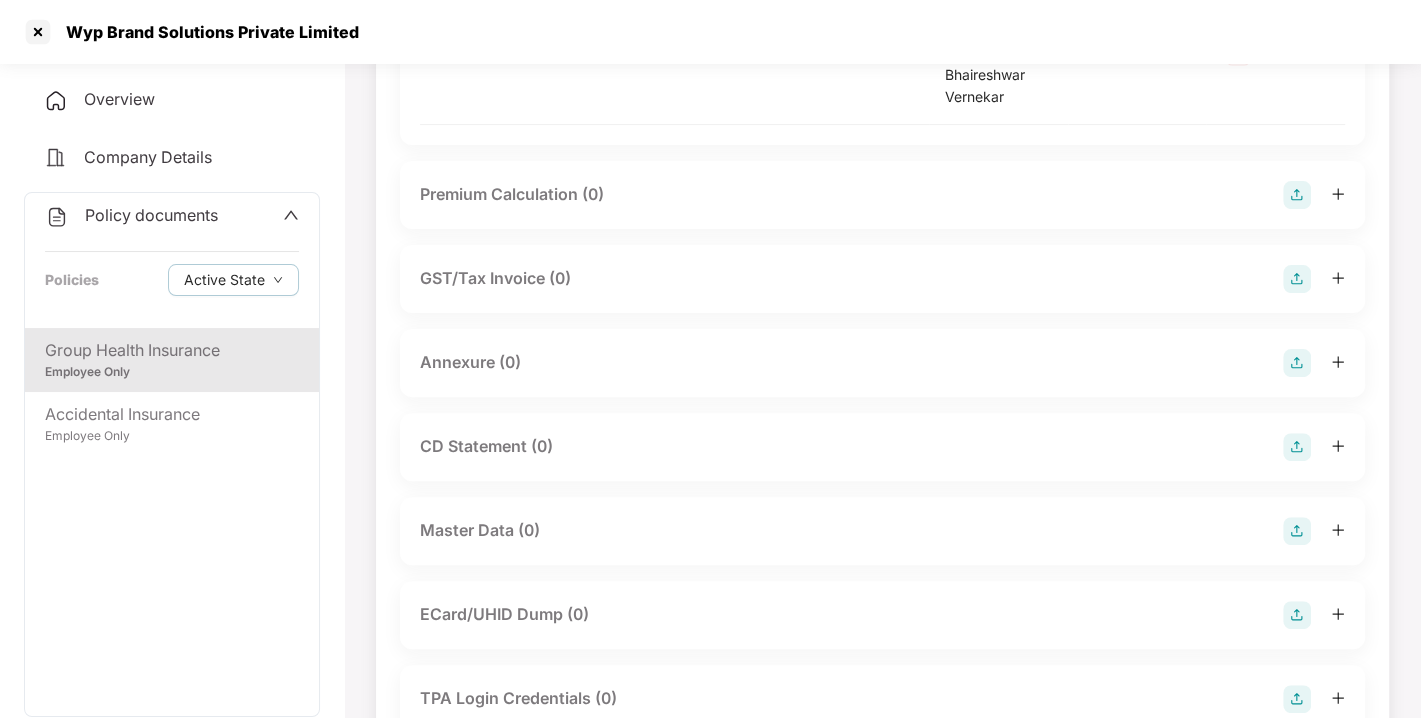 click at bounding box center (1297, 363) 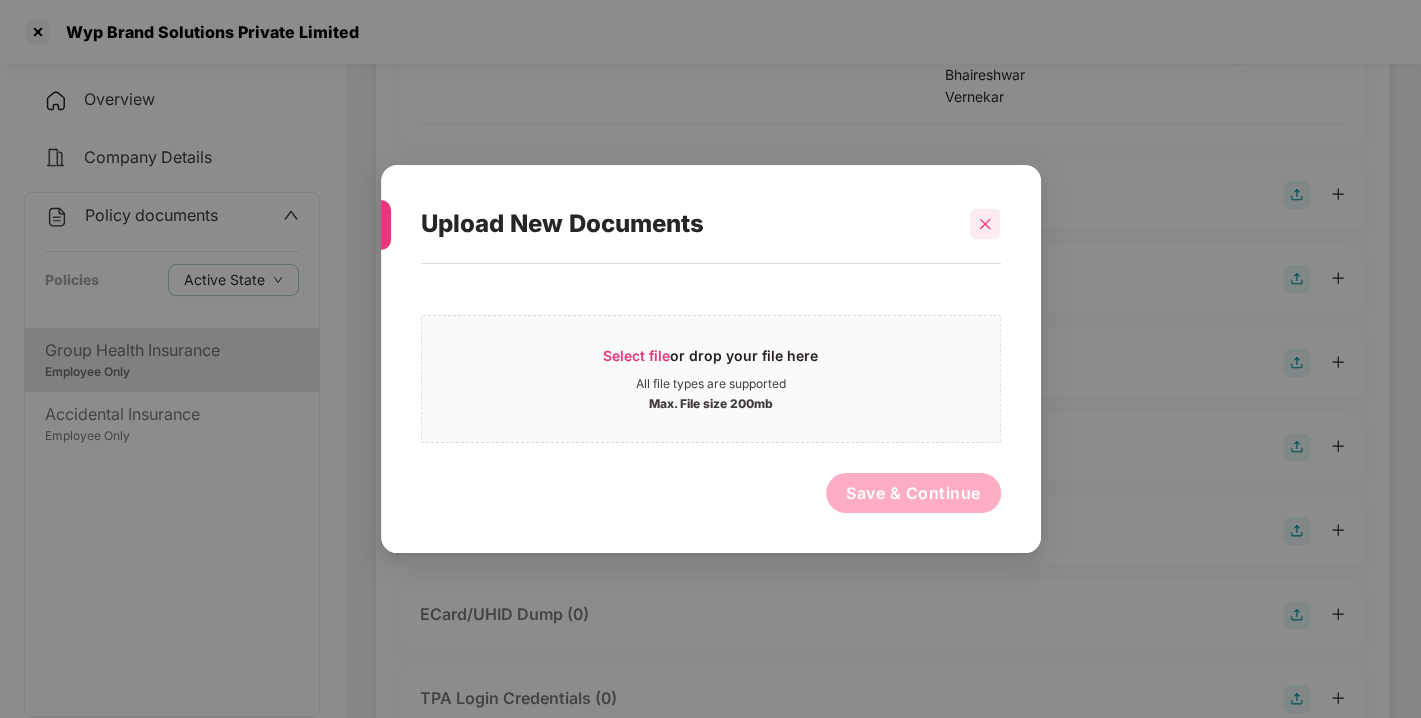 click 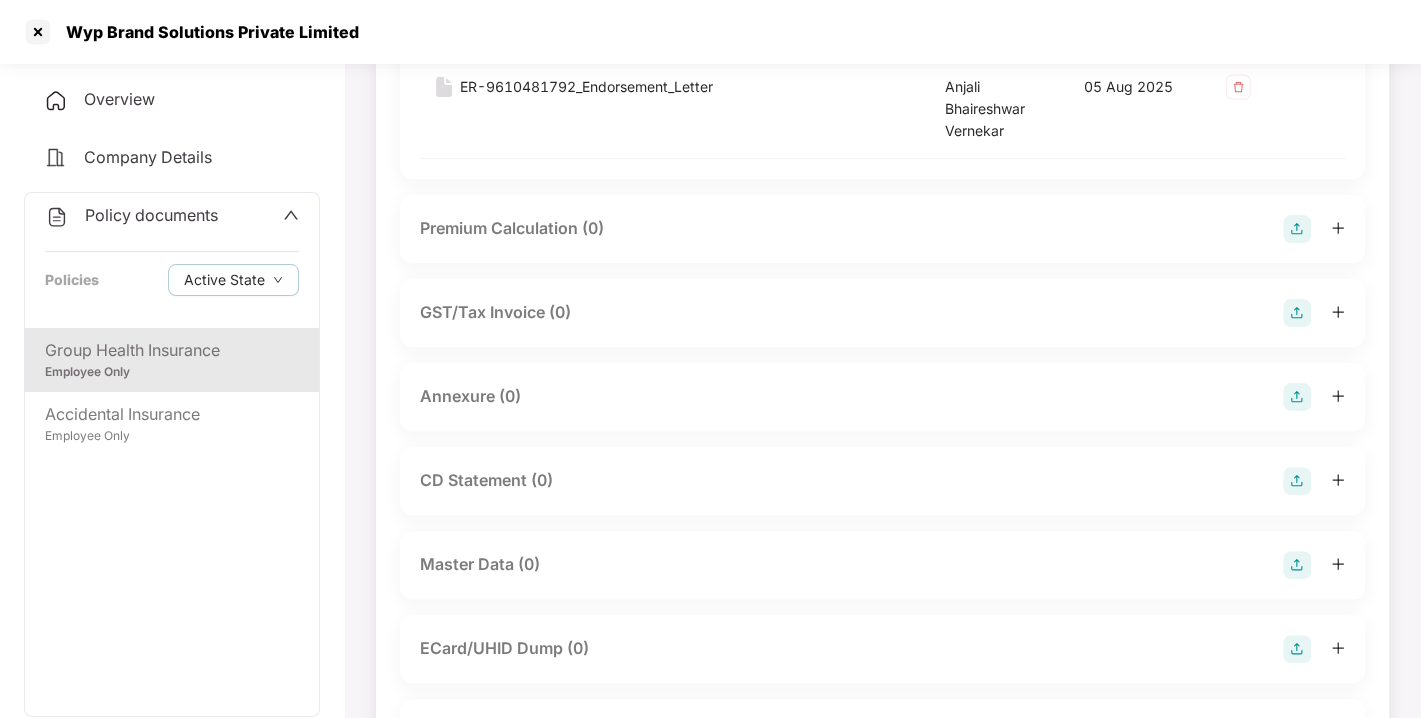 scroll, scrollTop: 301, scrollLeft: 0, axis: vertical 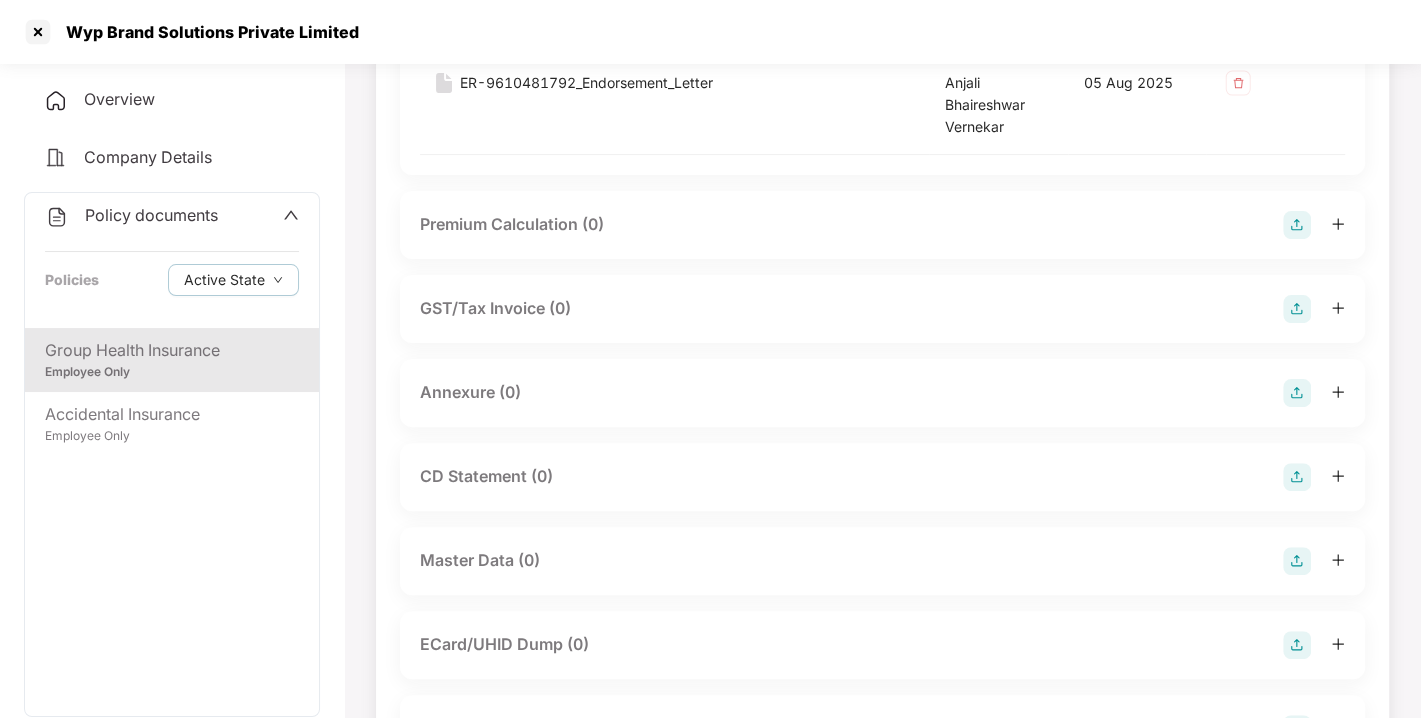 click at bounding box center [1297, 393] 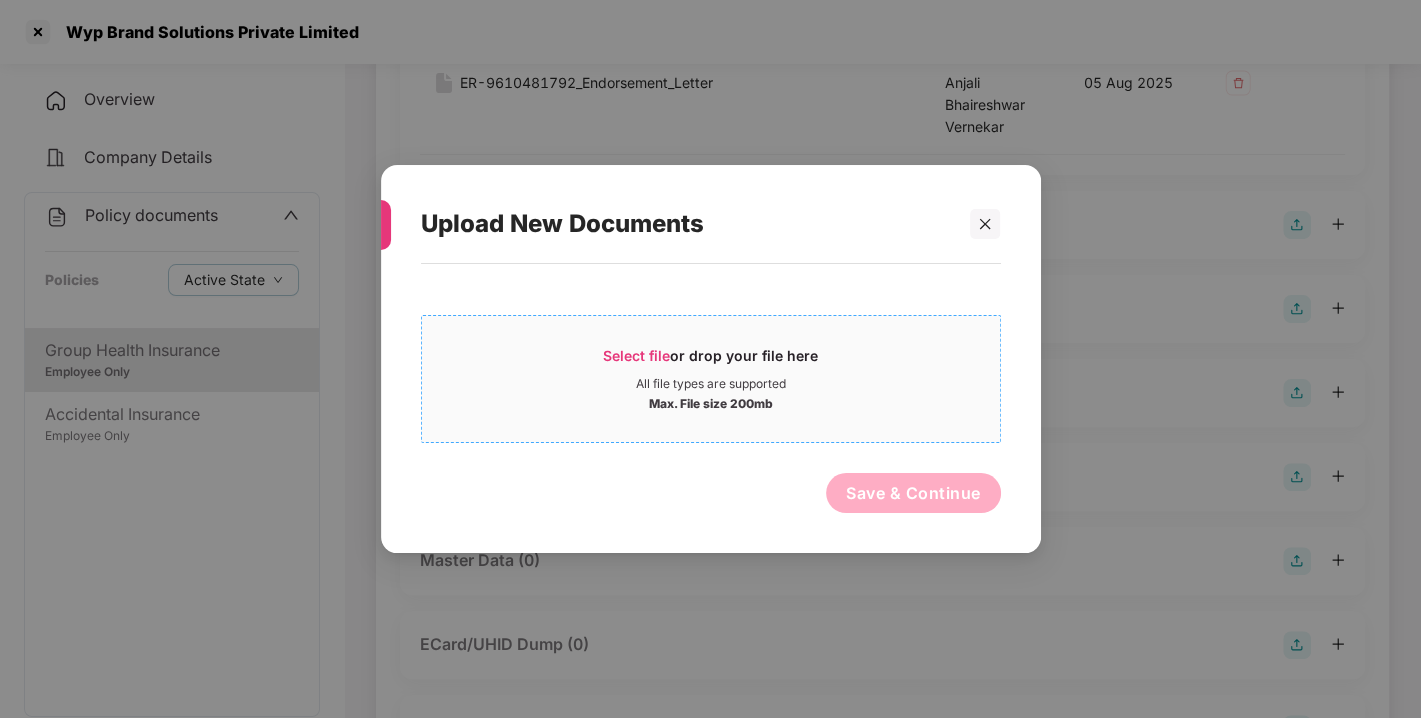 click on "Select file" at bounding box center (636, 355) 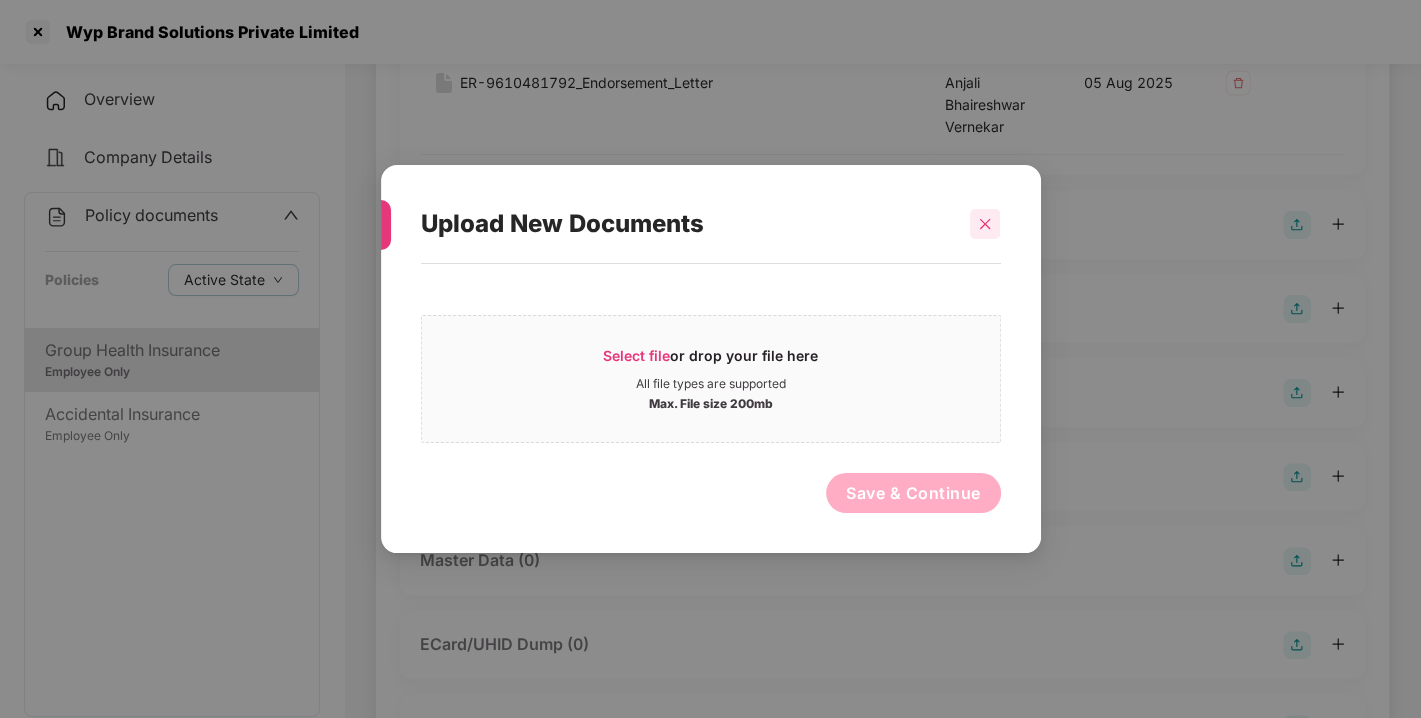 click 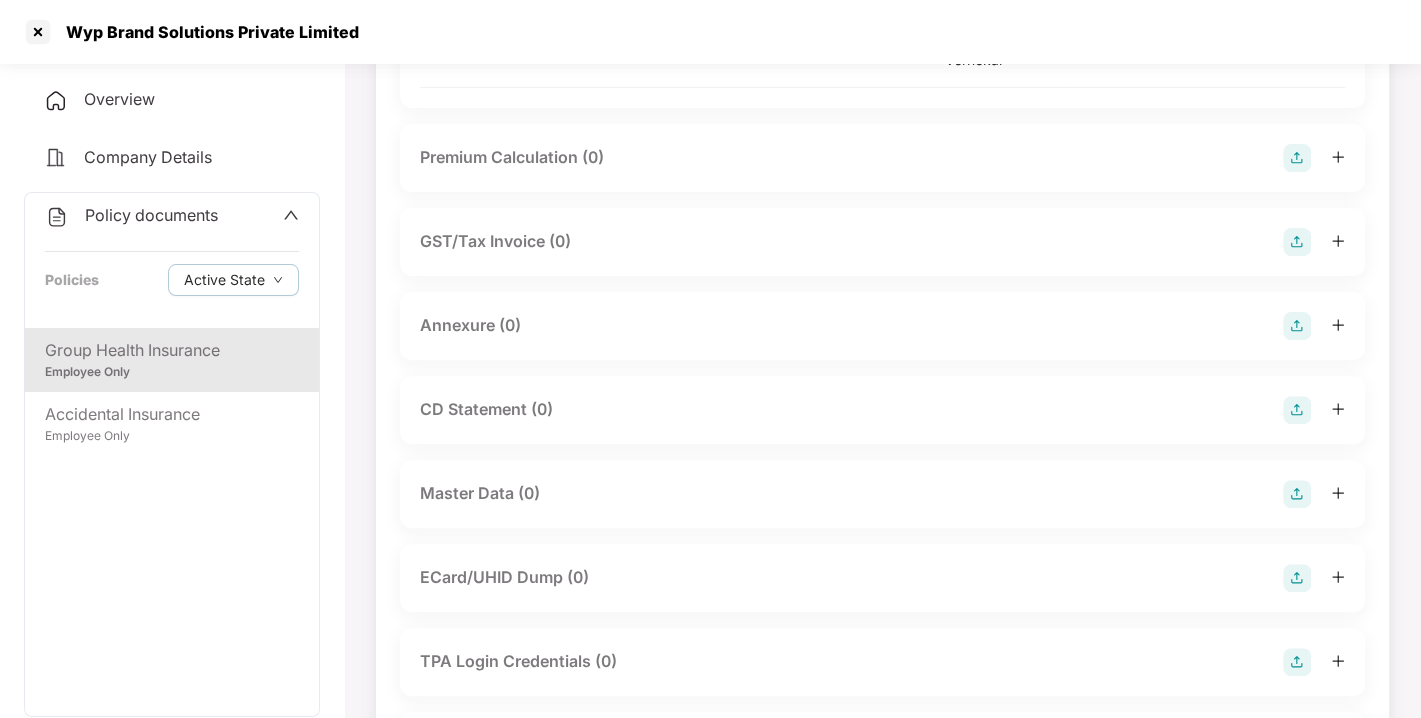 scroll, scrollTop: 397, scrollLeft: 0, axis: vertical 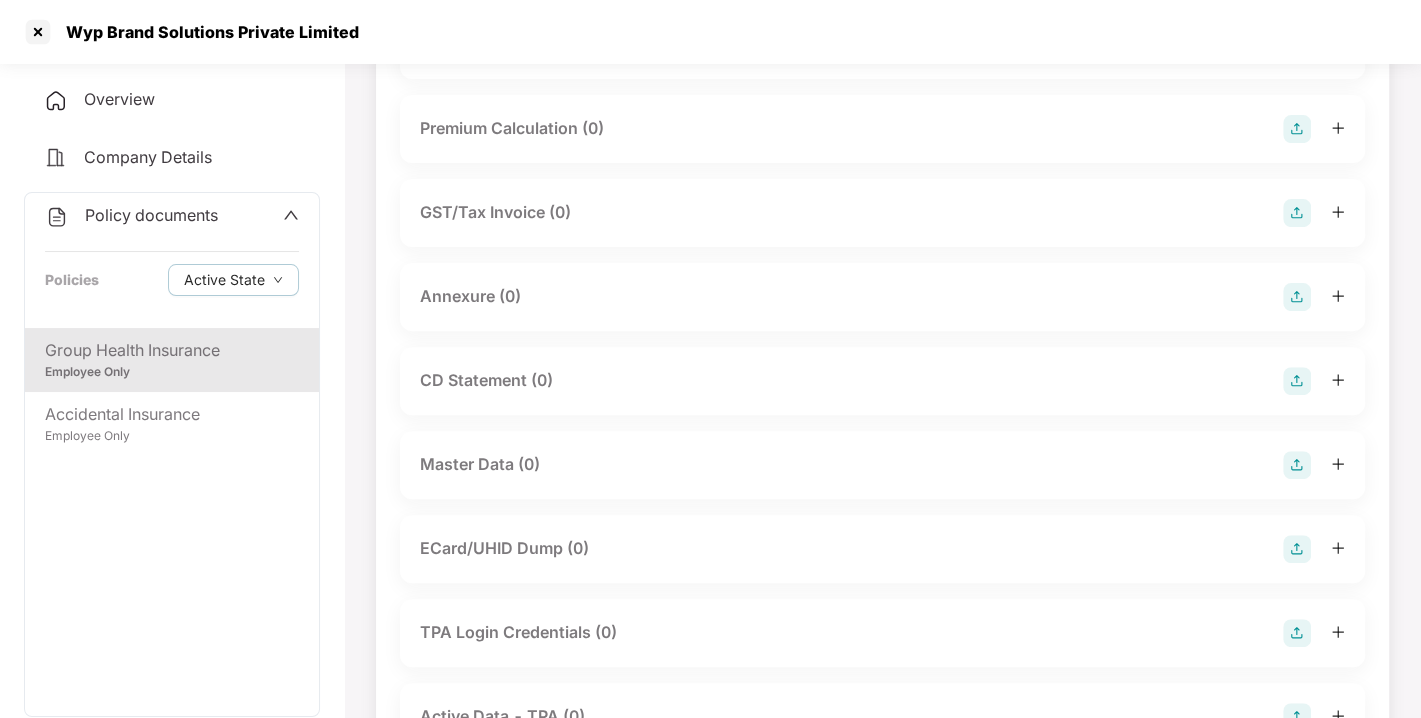 click at bounding box center [1297, 297] 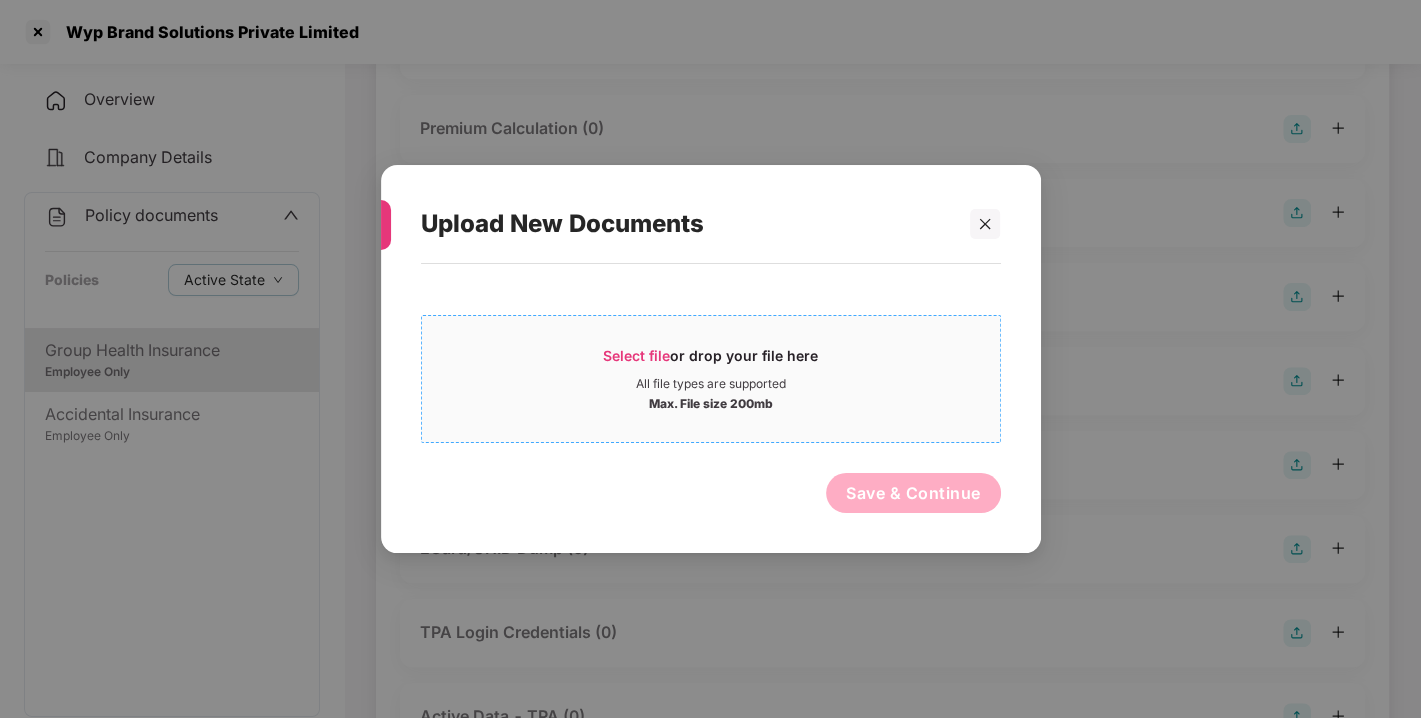 click on "Select file" at bounding box center (636, 355) 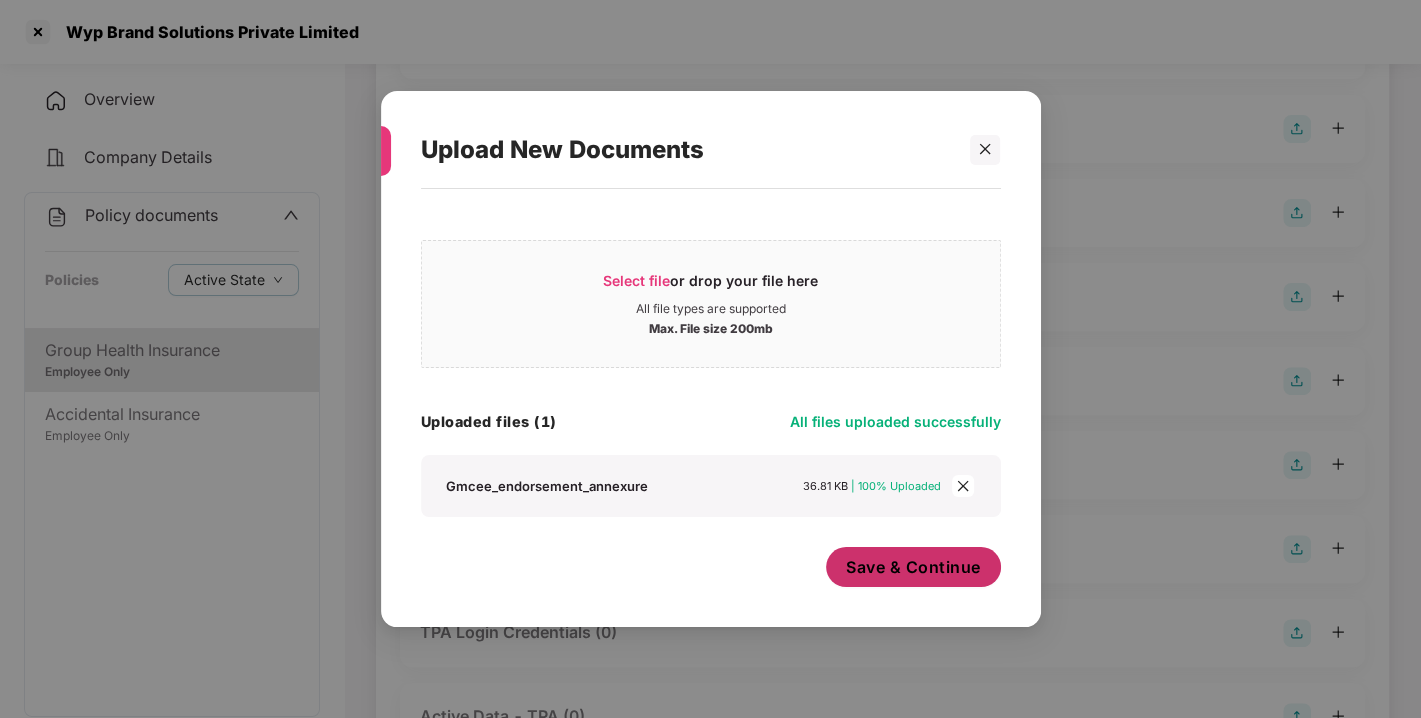 click on "Save & Continue" at bounding box center (913, 567) 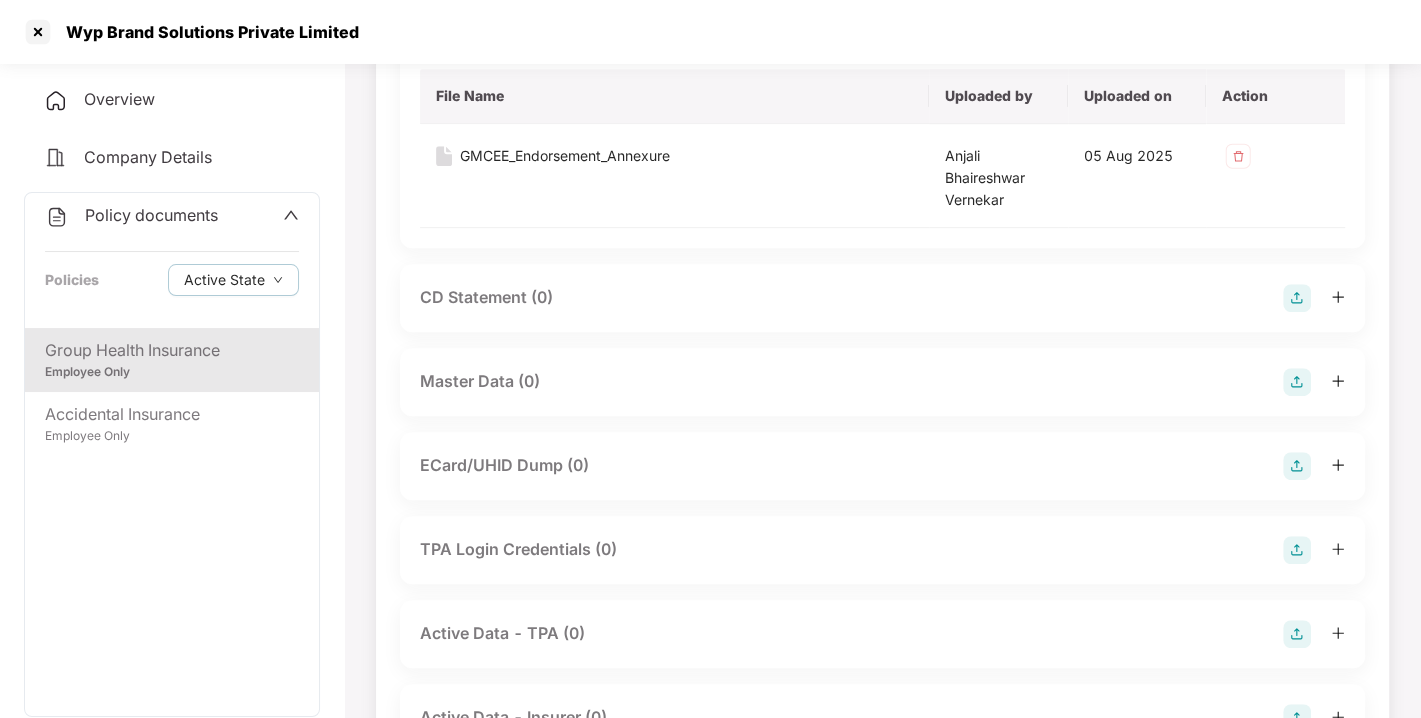 scroll, scrollTop: 692, scrollLeft: 0, axis: vertical 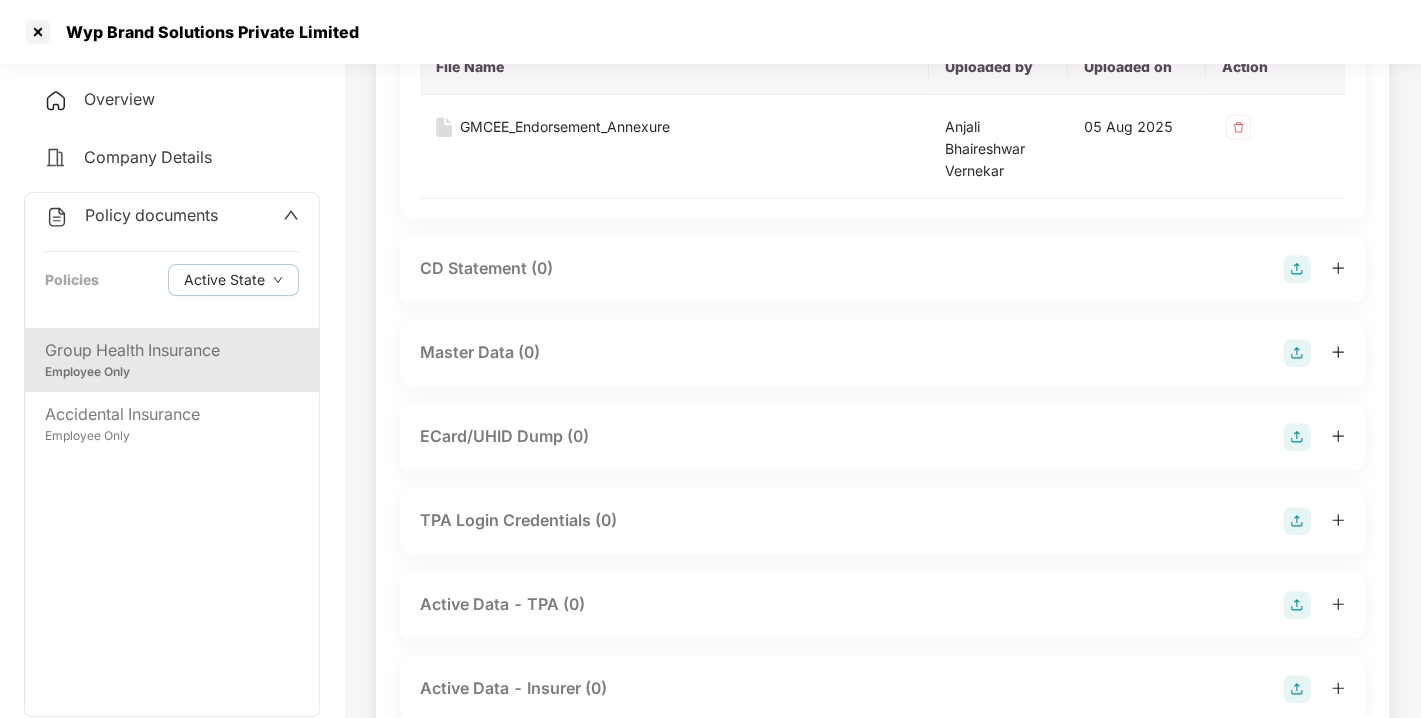 click at bounding box center [1297, 353] 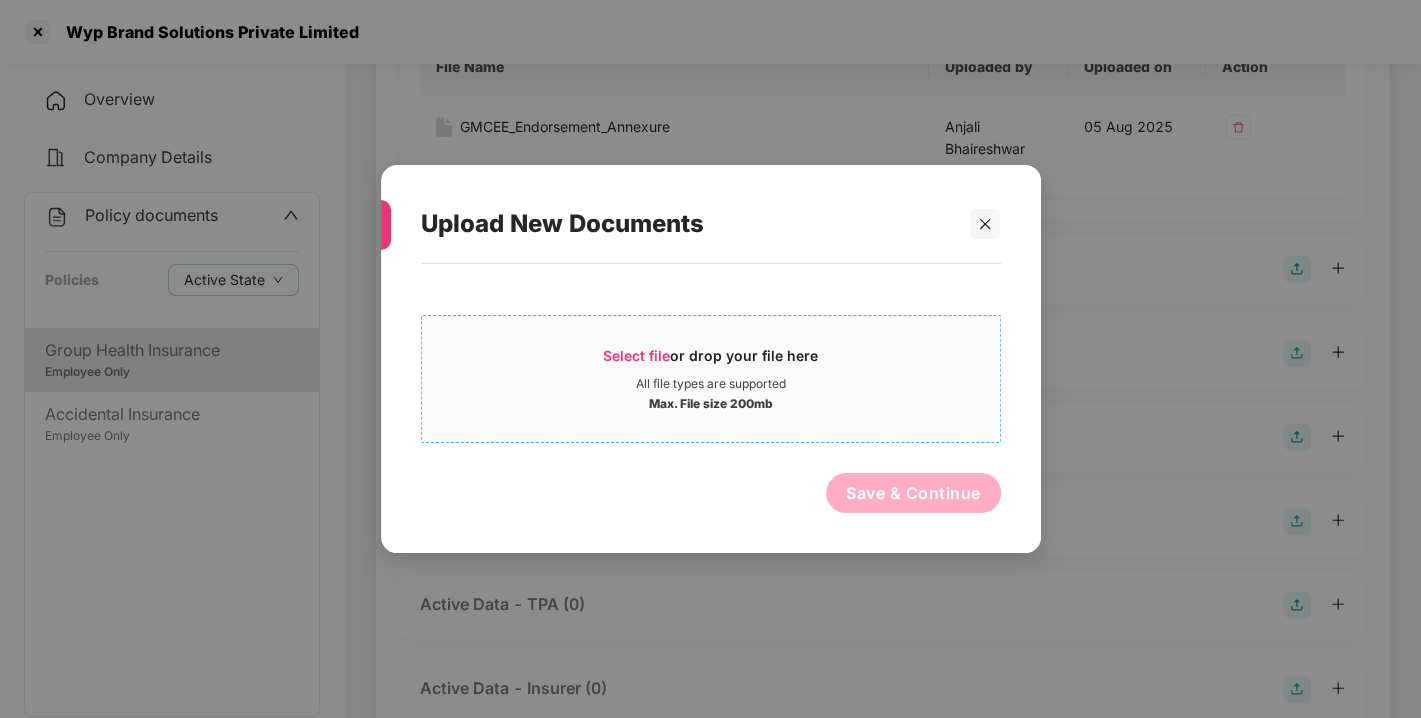 click on "Select file" at bounding box center [636, 355] 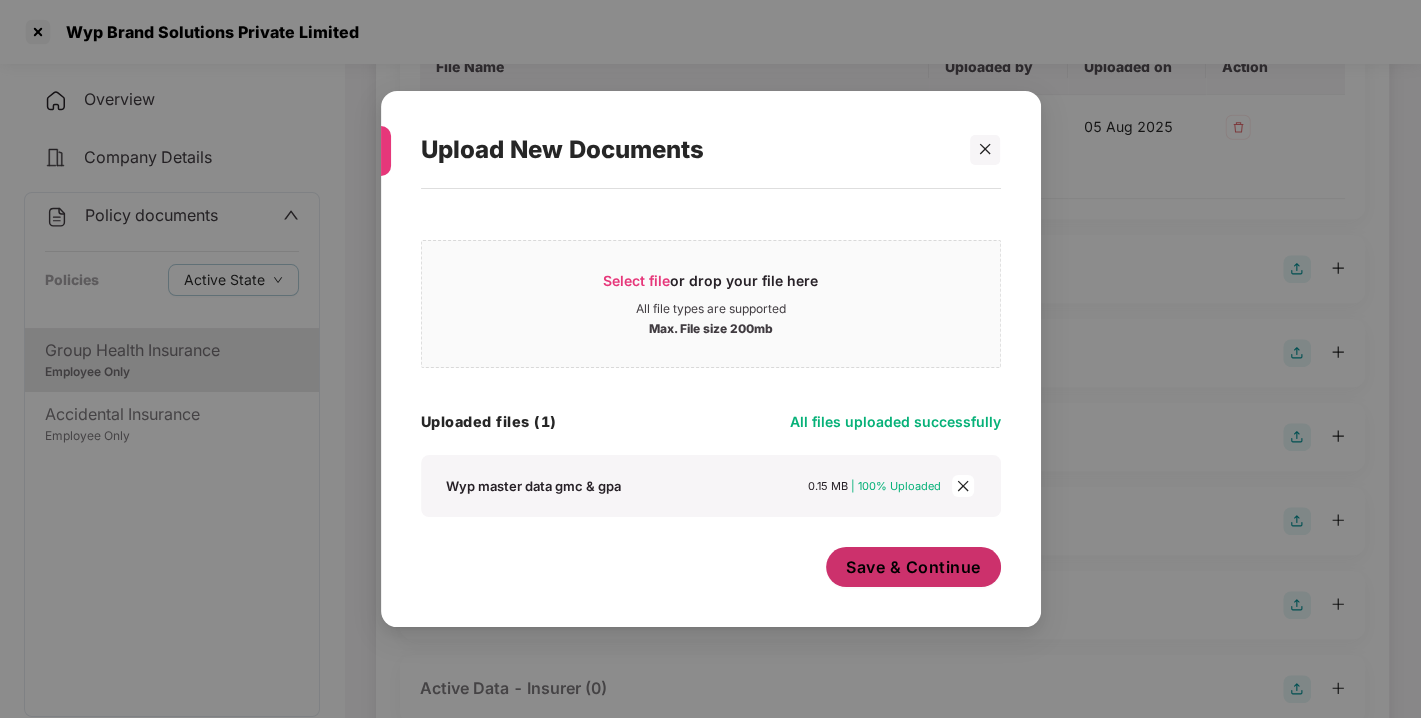 click on "Save & Continue" at bounding box center [913, 567] 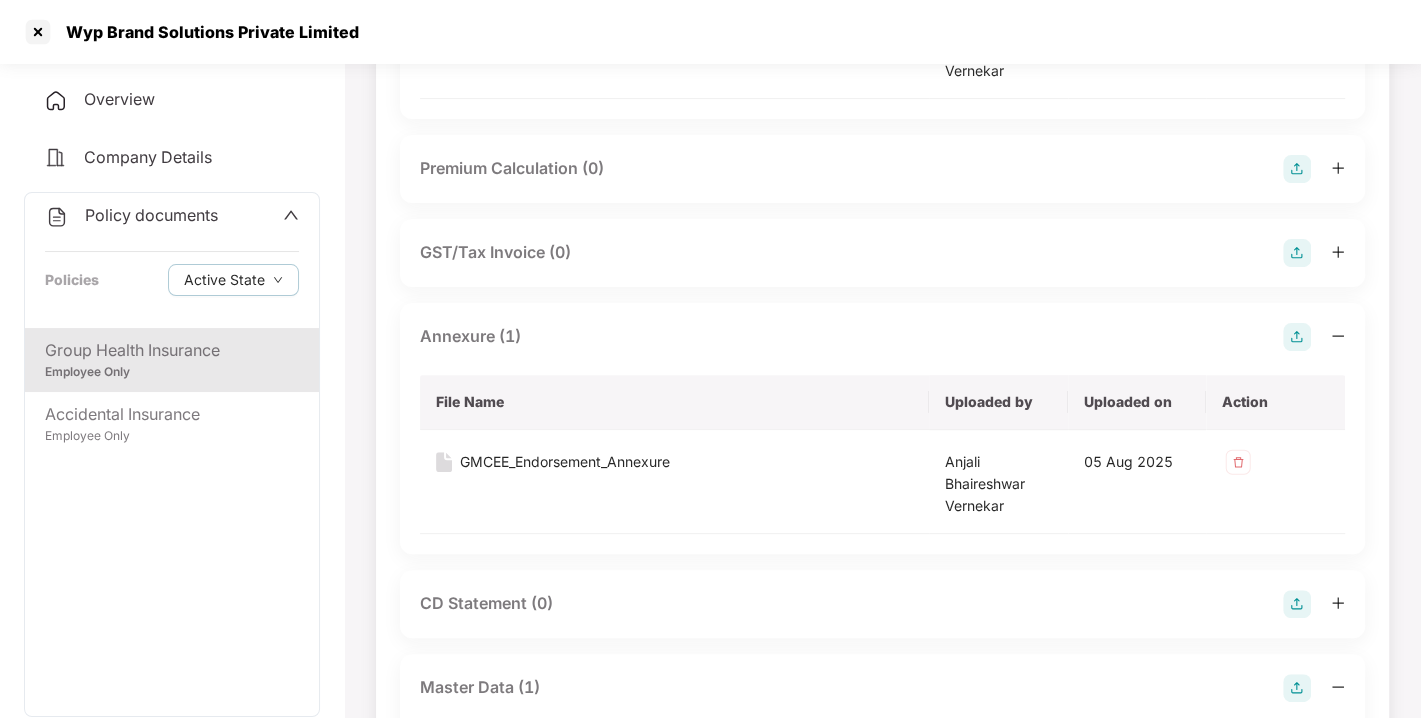 scroll, scrollTop: 0, scrollLeft: 0, axis: both 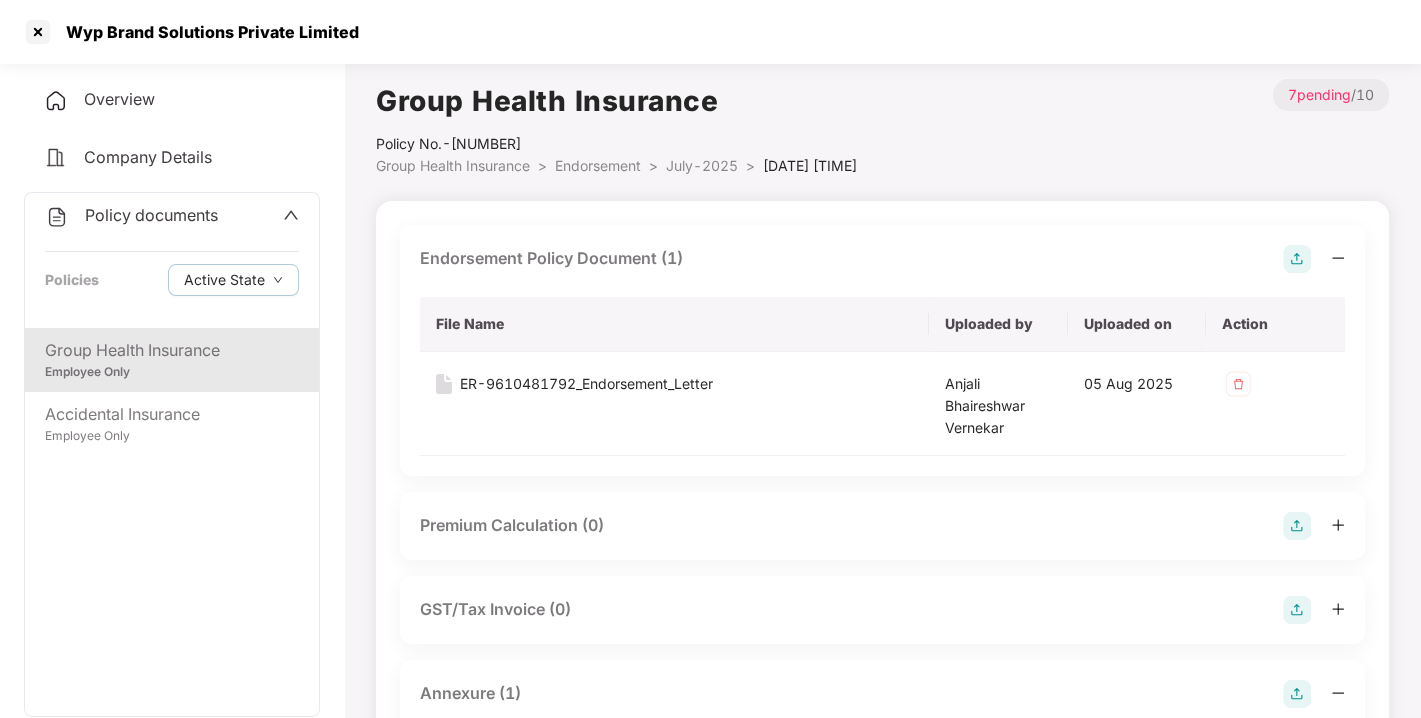 click on "Endorsement" at bounding box center [598, 165] 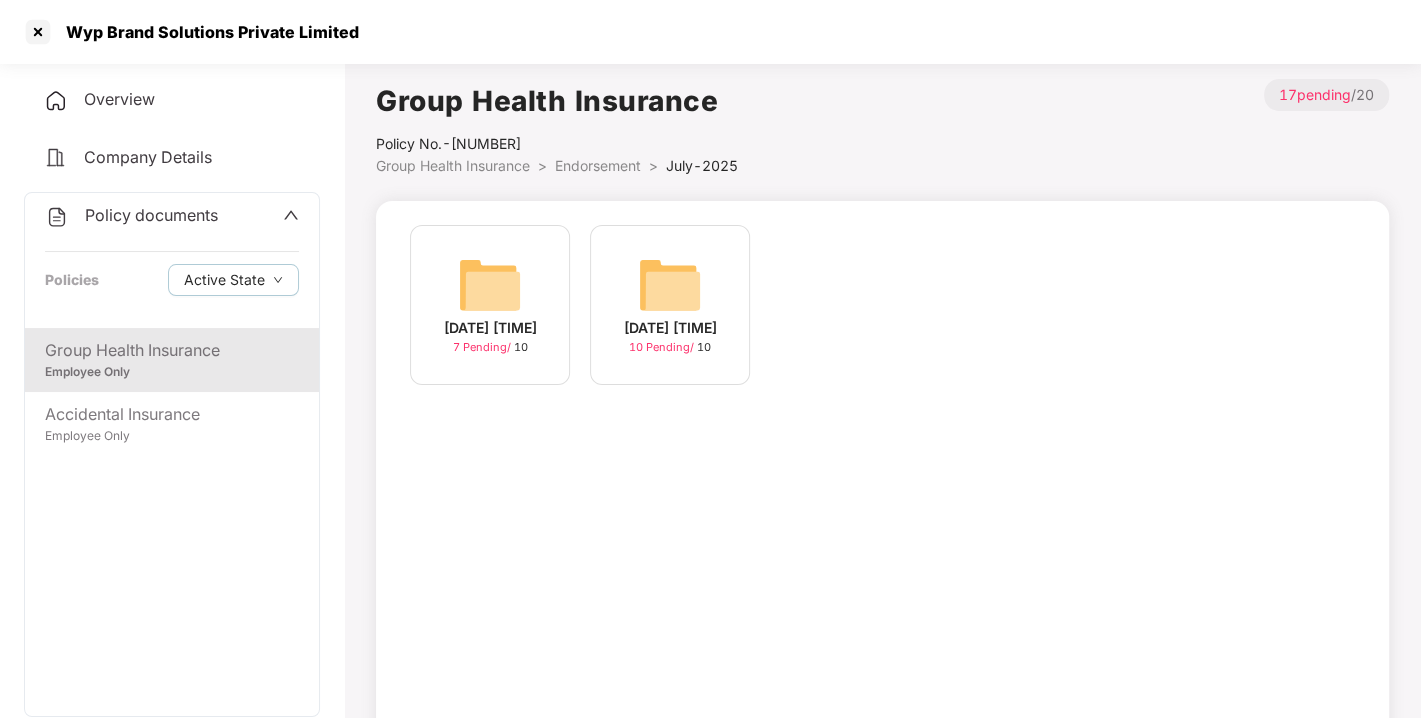 click at bounding box center [670, 285] 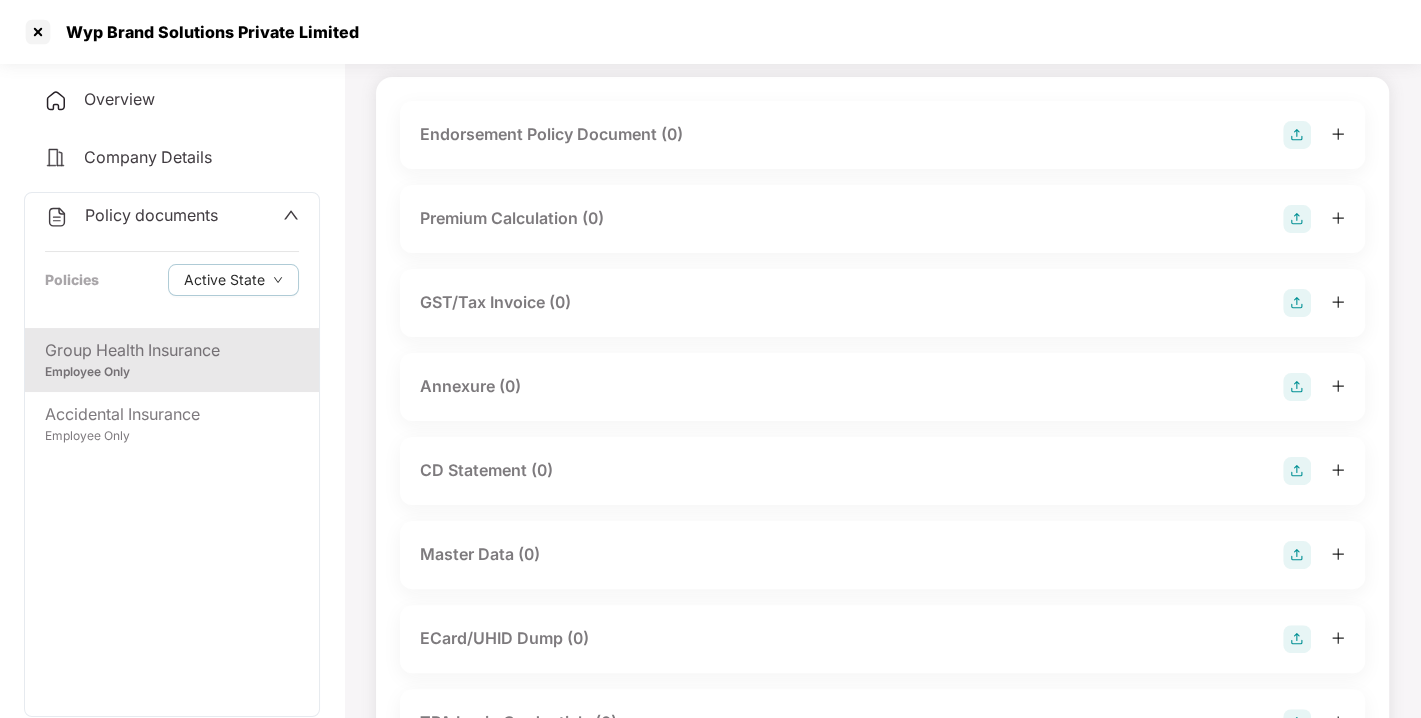 scroll, scrollTop: 0, scrollLeft: 0, axis: both 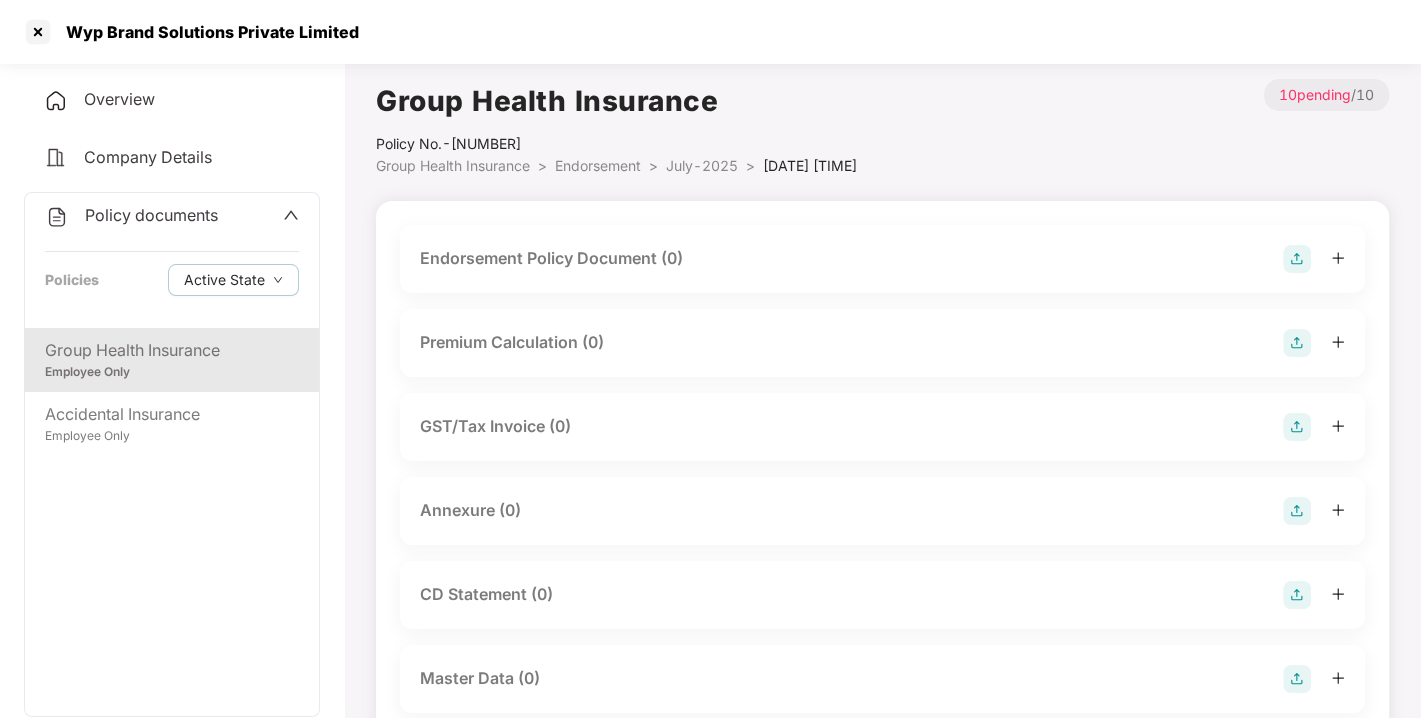 click at bounding box center (1297, 259) 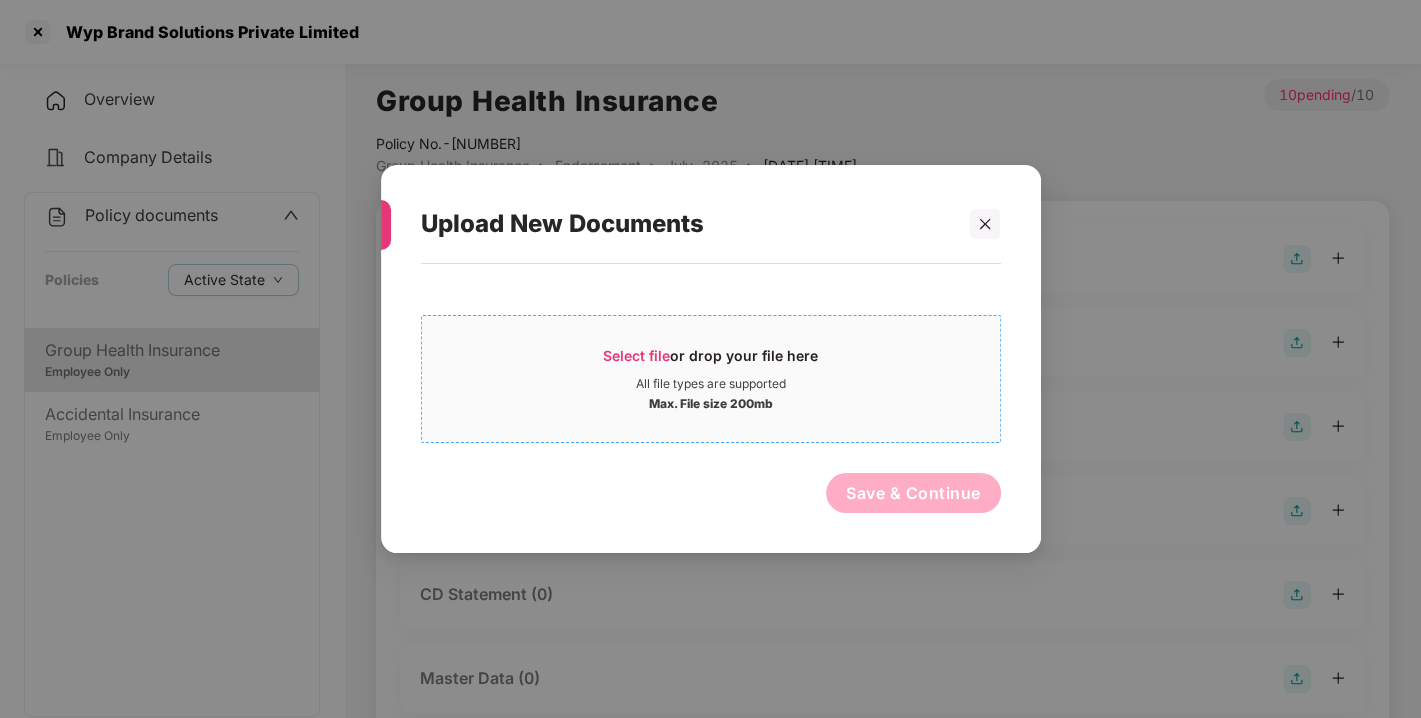 click on "Select file" at bounding box center [636, 355] 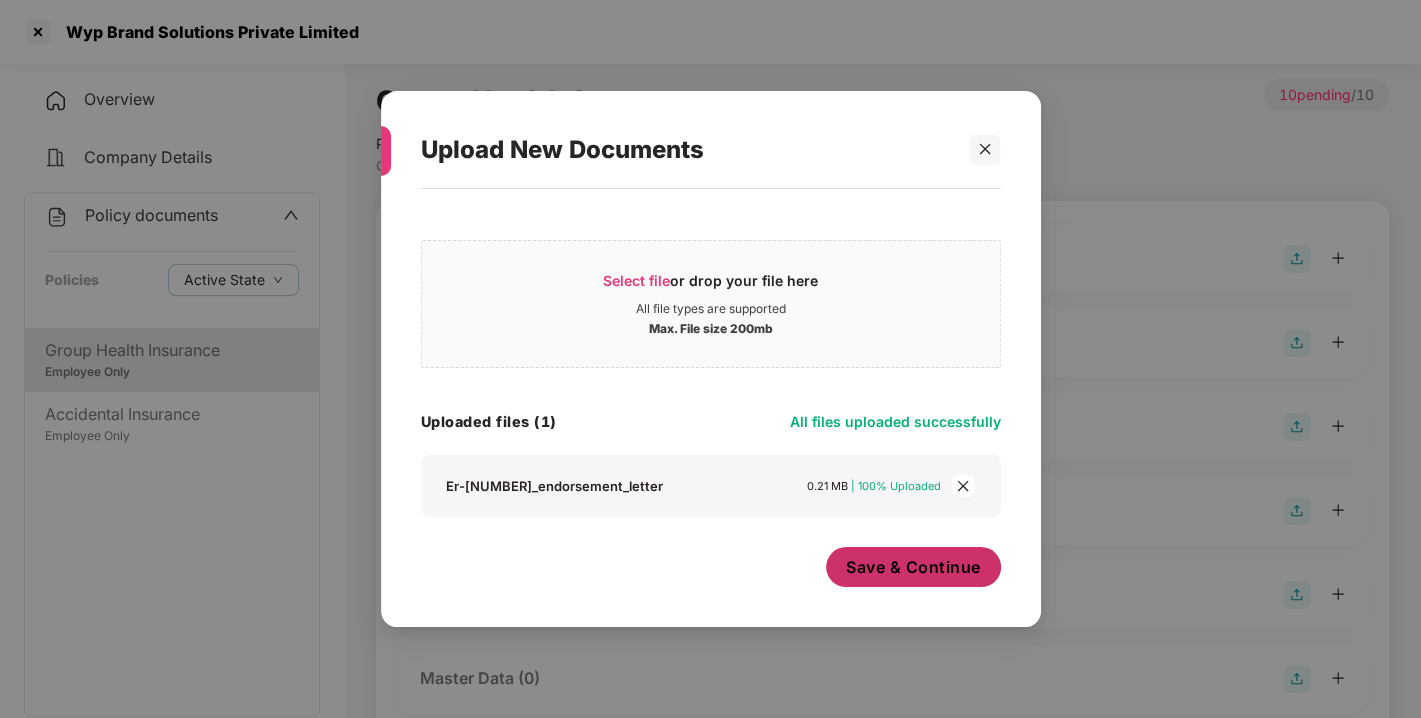 click on "Save & Continue" at bounding box center (913, 567) 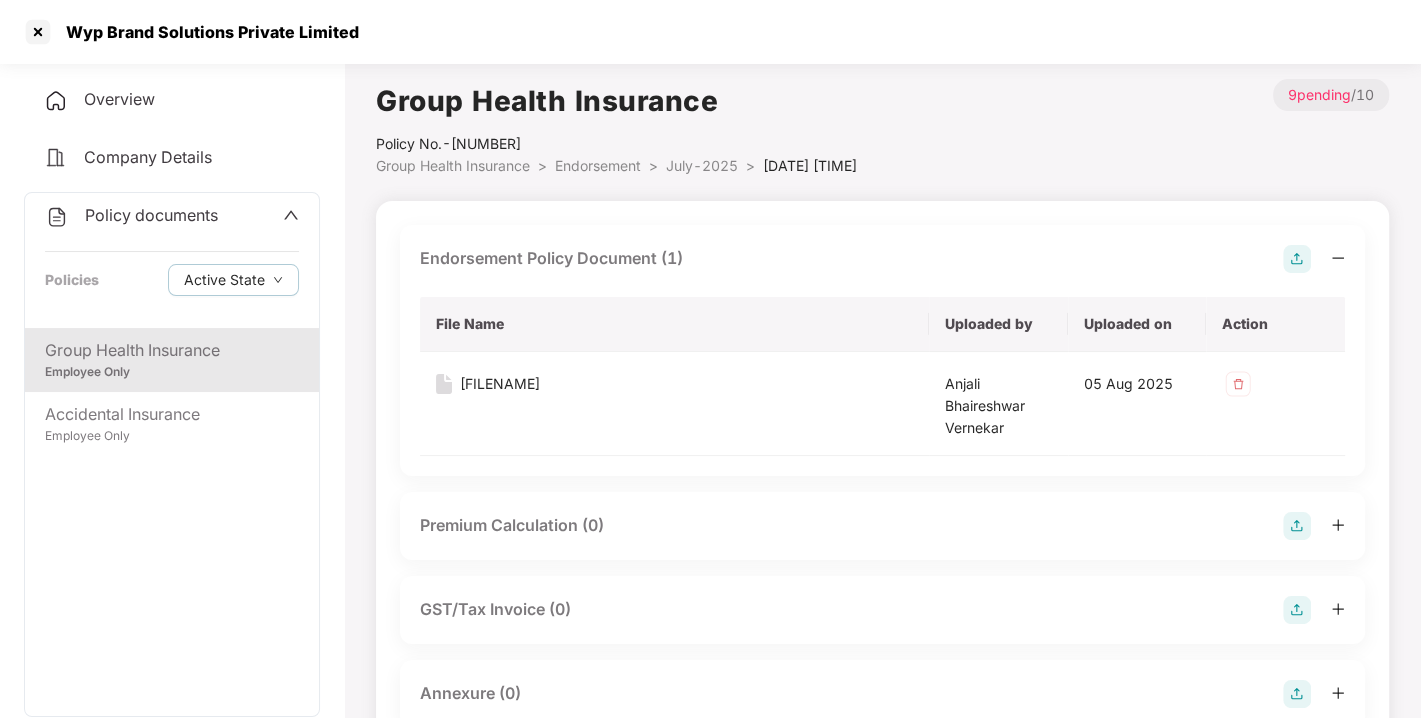 click at bounding box center (1297, 259) 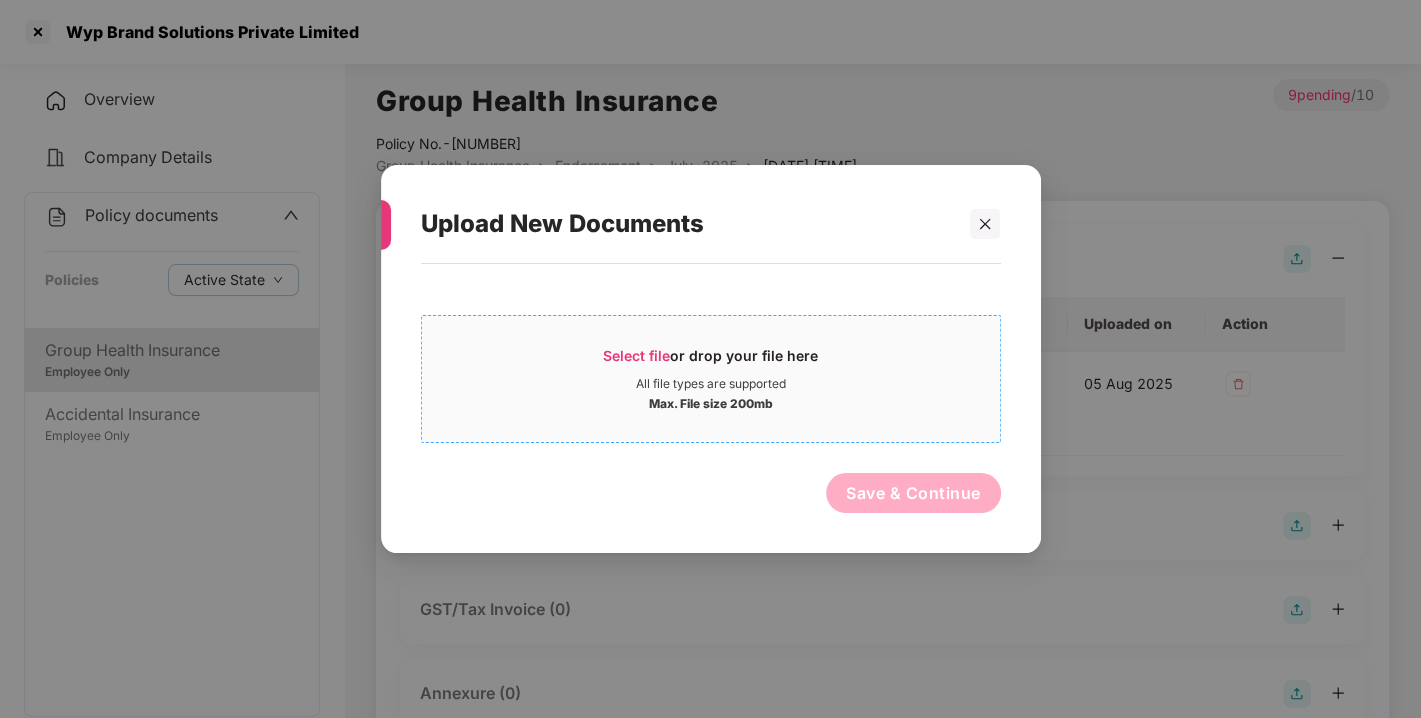click on "Select file" at bounding box center (636, 355) 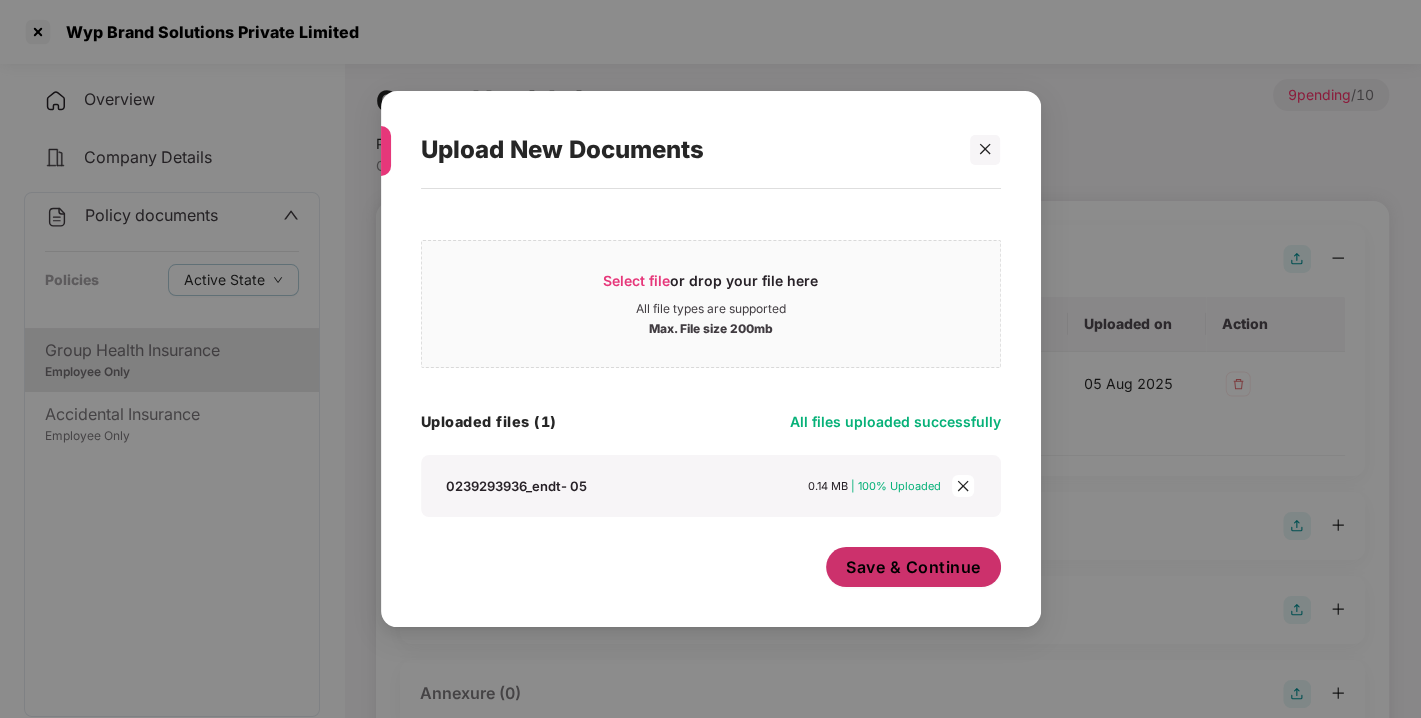 click on "Save & Continue" at bounding box center (913, 567) 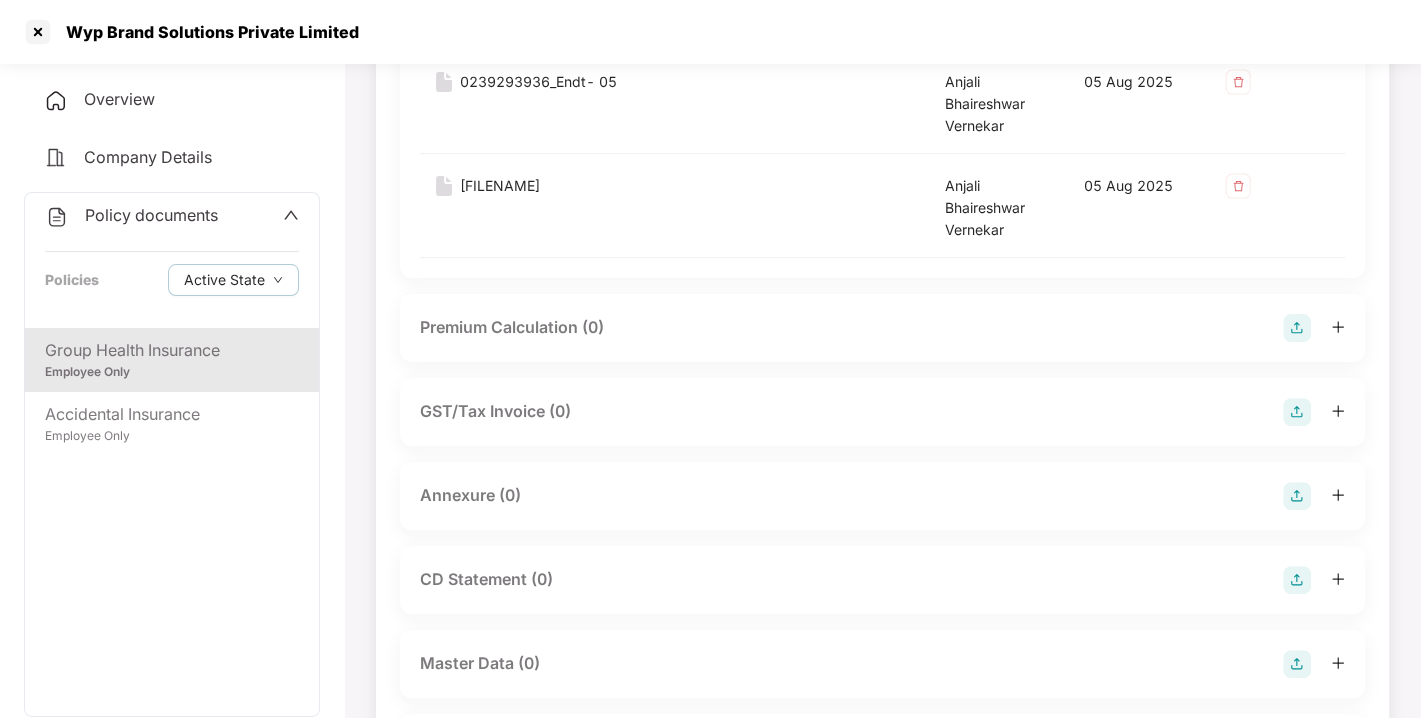 scroll, scrollTop: 303, scrollLeft: 0, axis: vertical 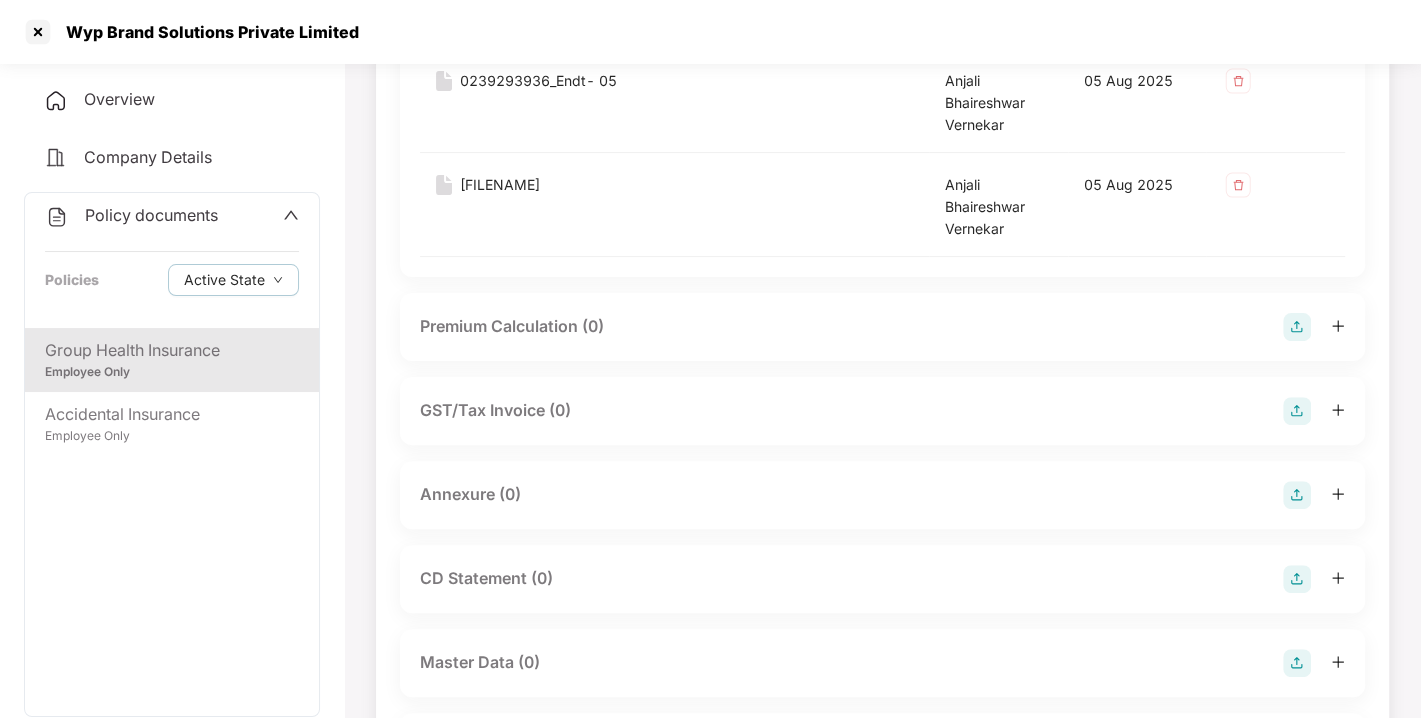 click at bounding box center (1297, 495) 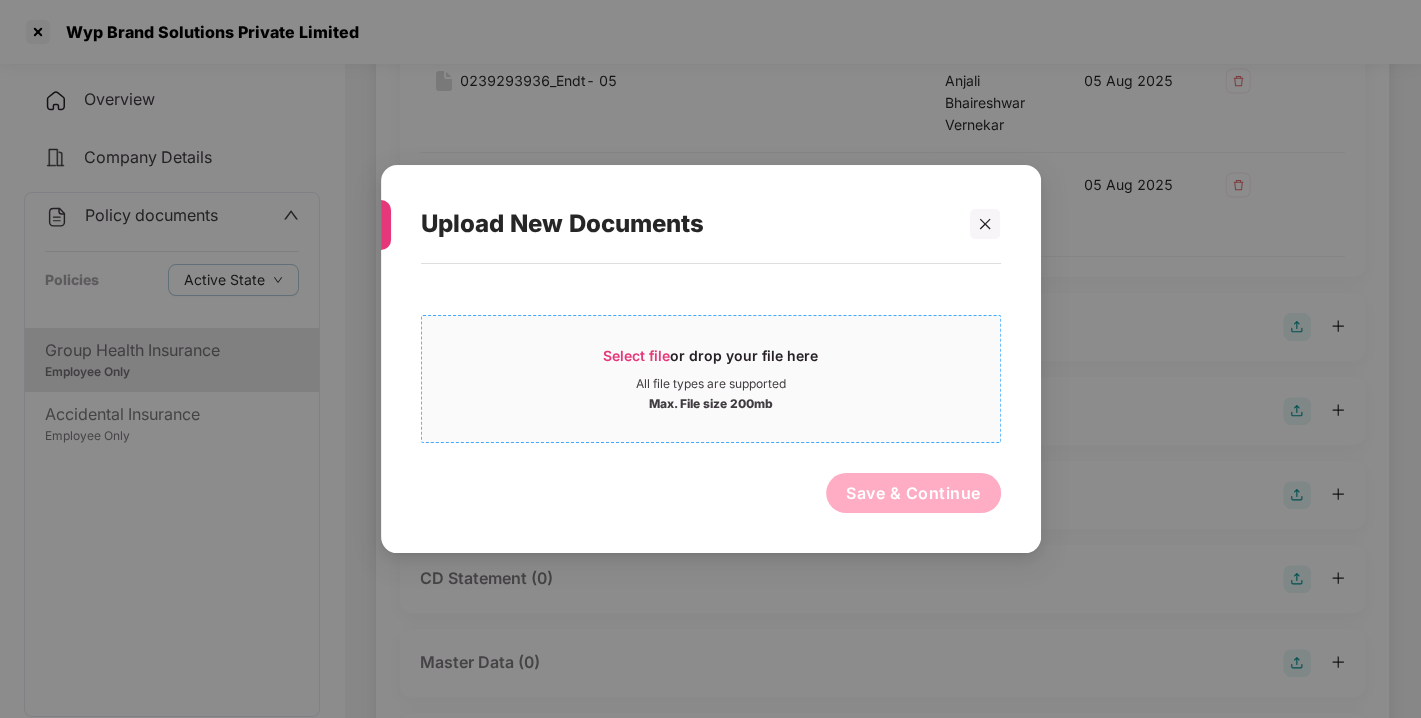 click on "Select file" at bounding box center [636, 355] 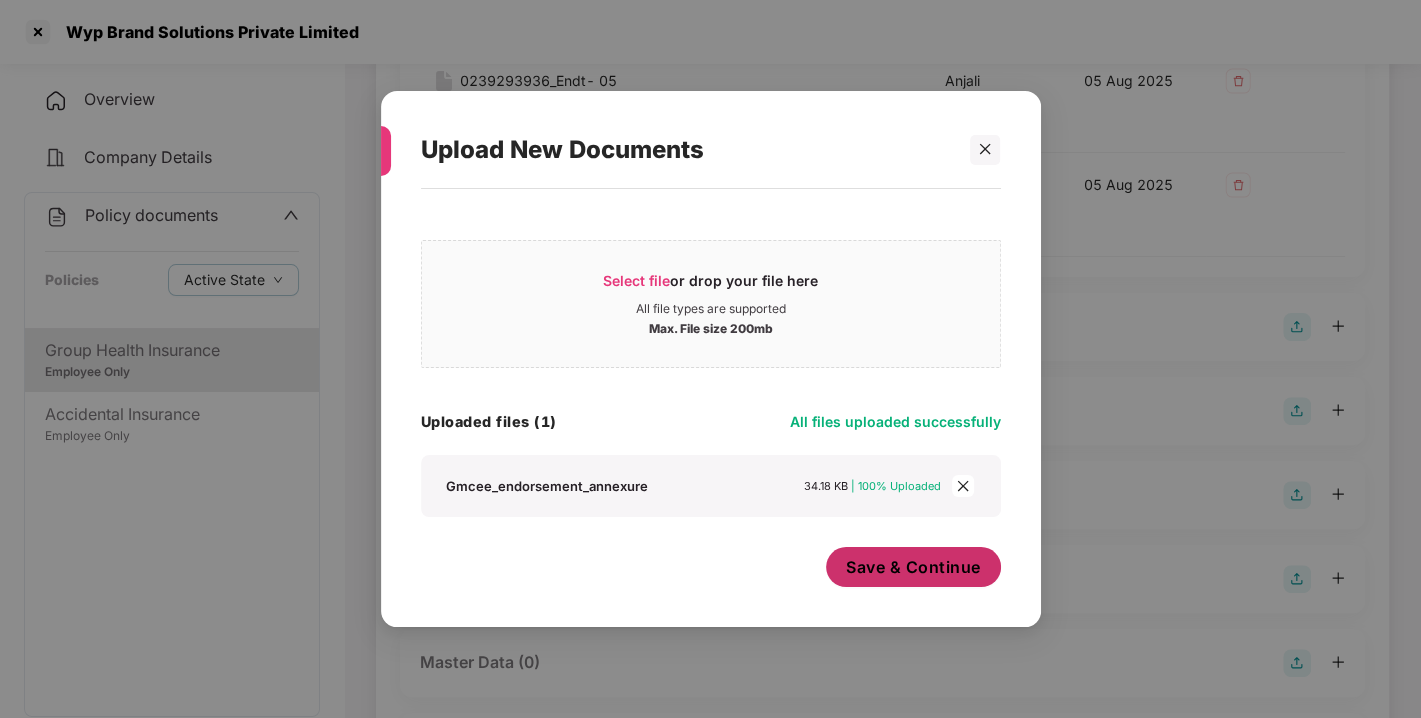 click on "Save & Continue" at bounding box center (913, 567) 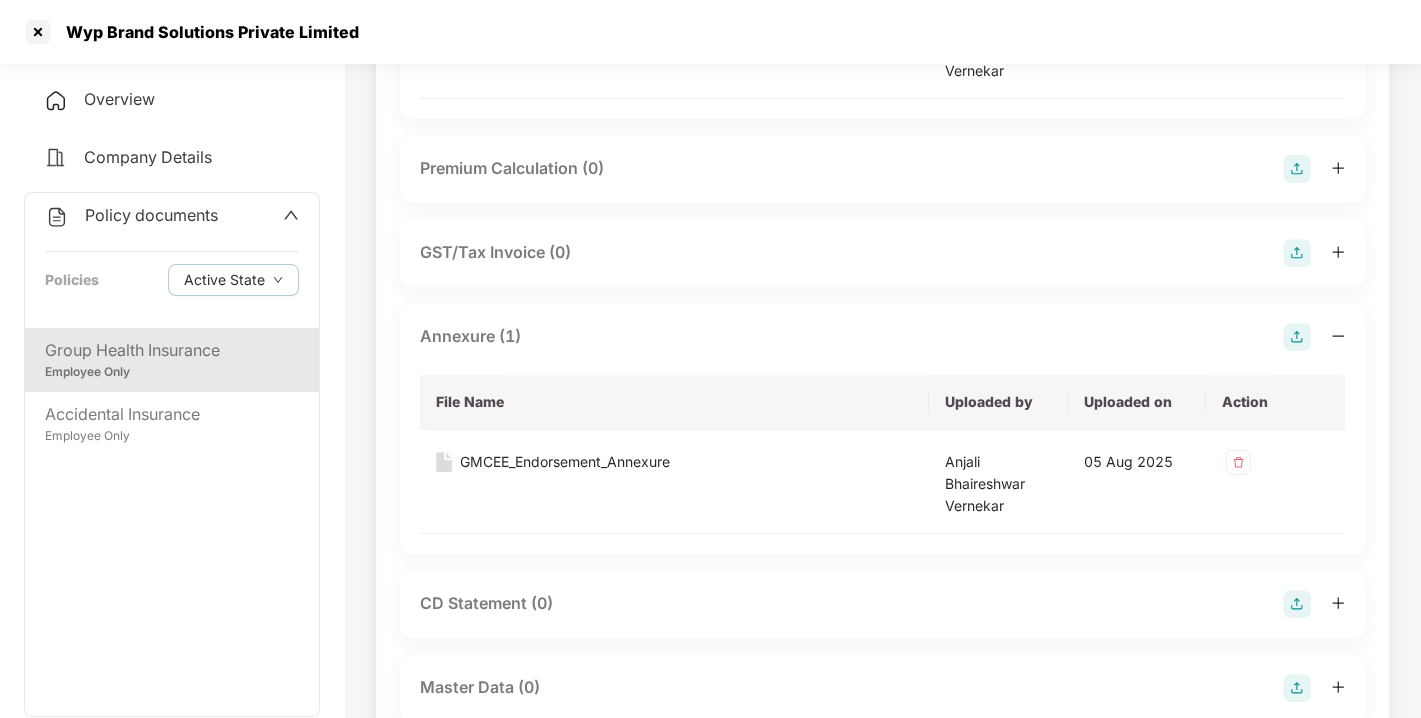 scroll, scrollTop: 491, scrollLeft: 0, axis: vertical 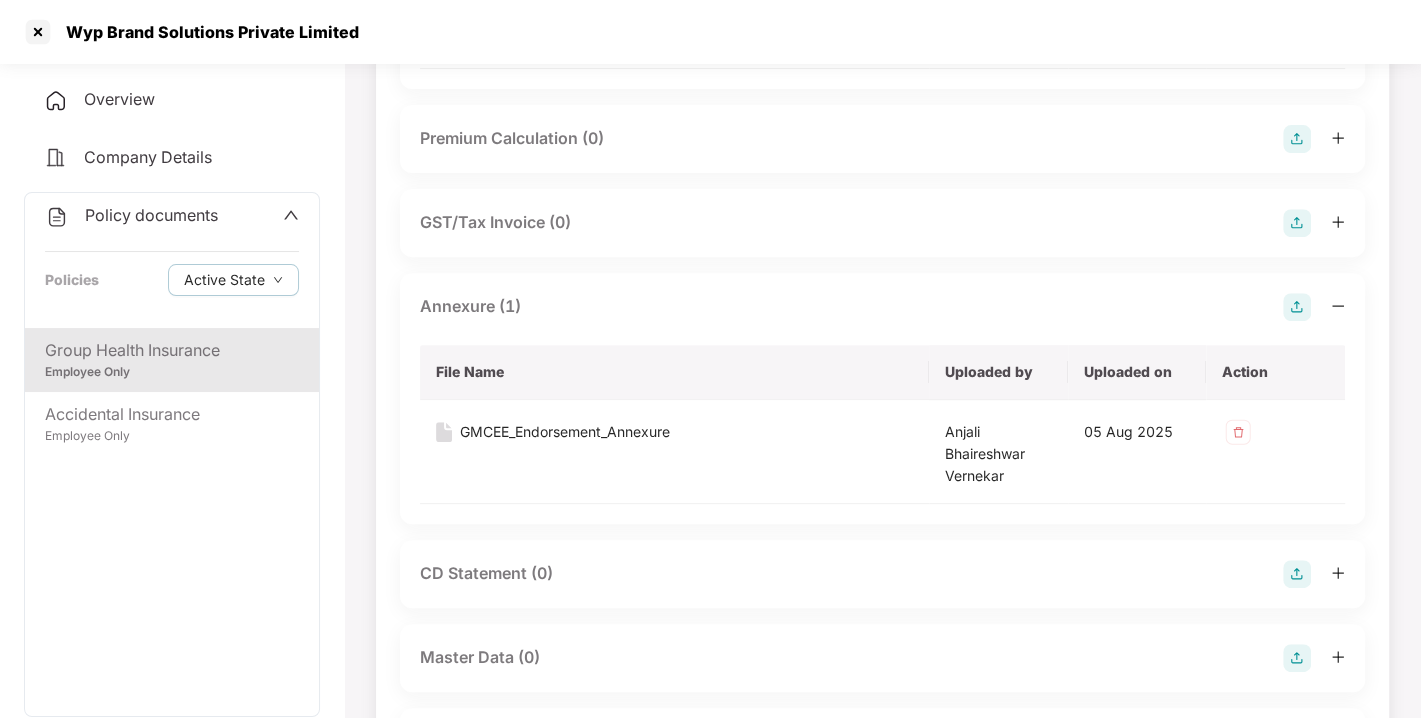 click at bounding box center (1297, 307) 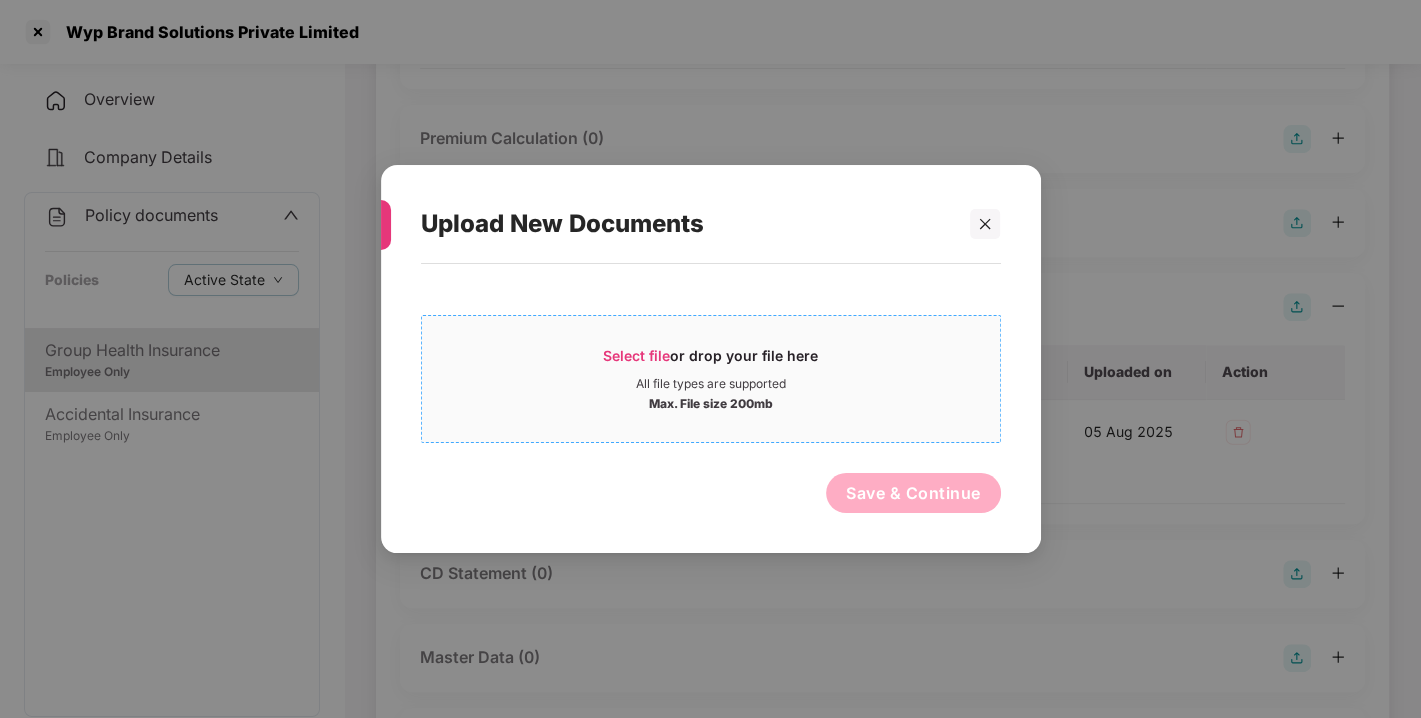 click on "Select file" at bounding box center (636, 355) 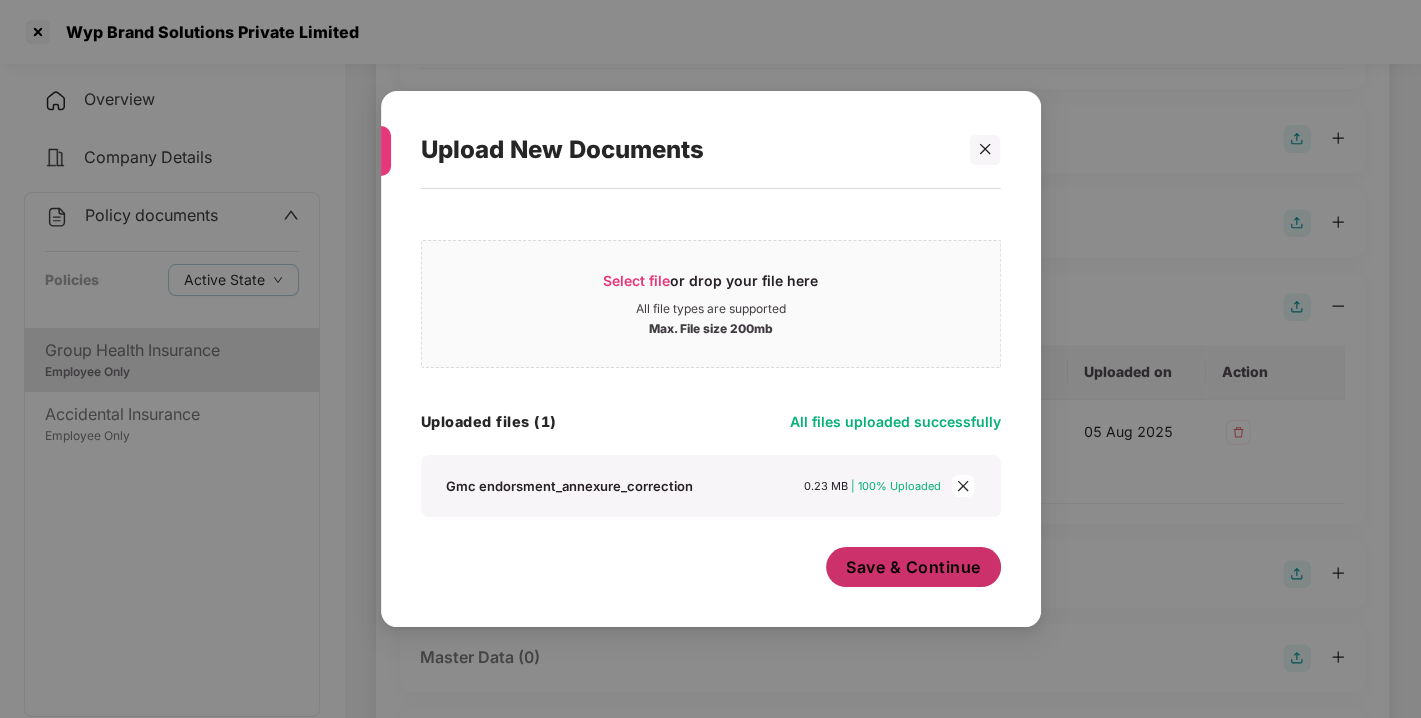 click on "Save & Continue" at bounding box center (913, 567) 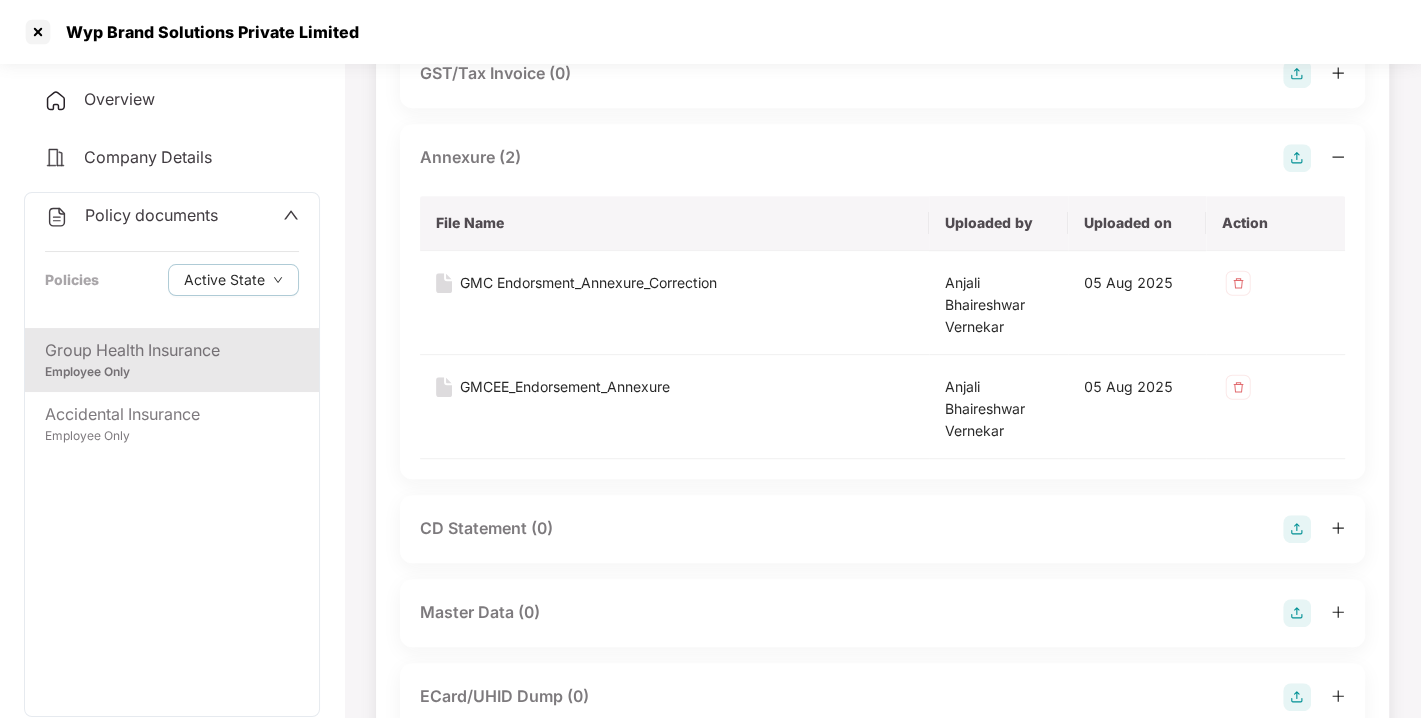 scroll, scrollTop: 967, scrollLeft: 0, axis: vertical 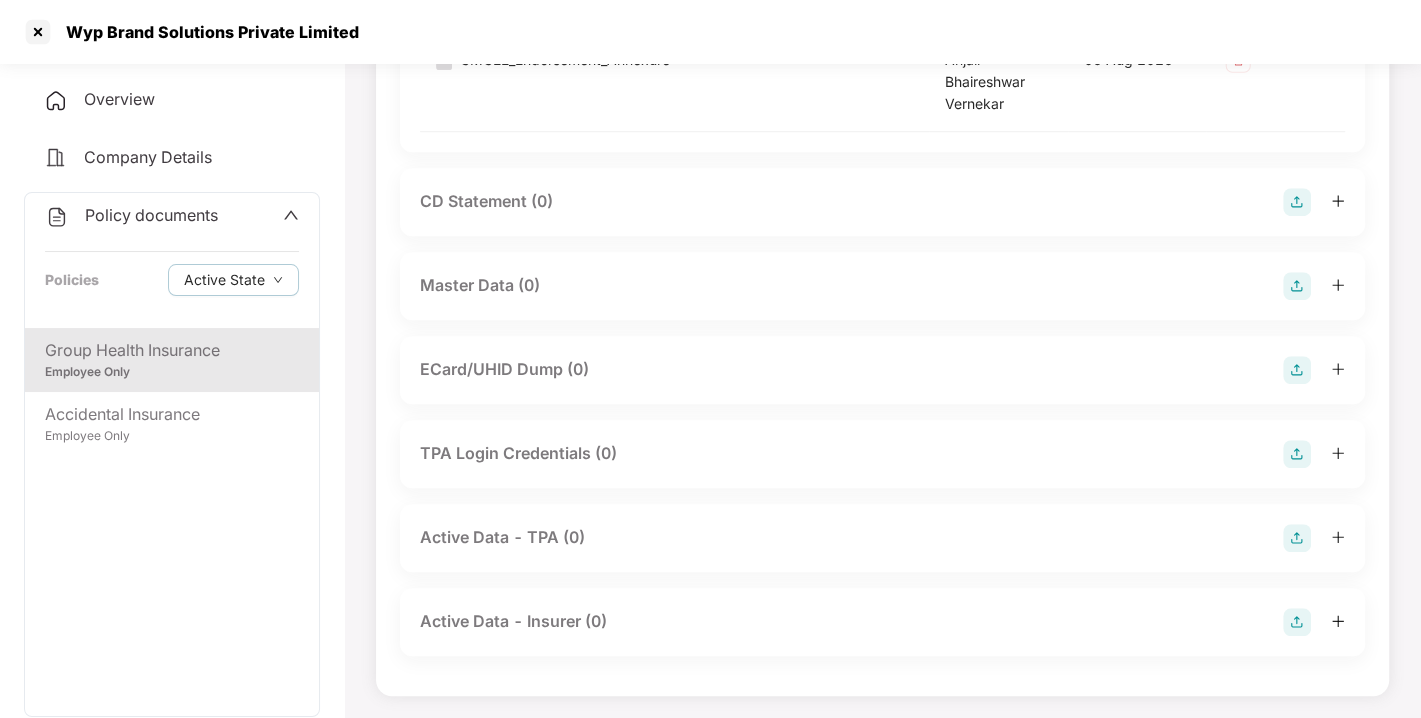 click at bounding box center (1297, 286) 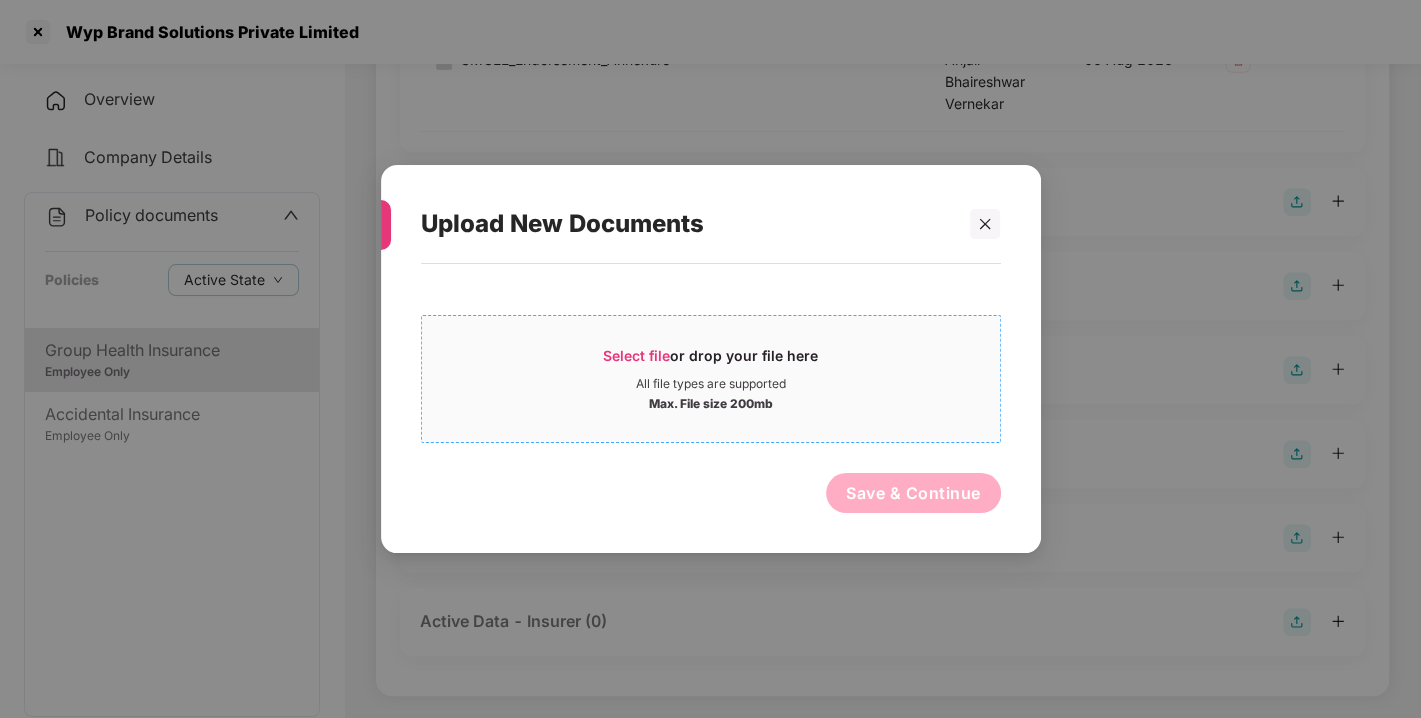 click on "Select file" at bounding box center [636, 355] 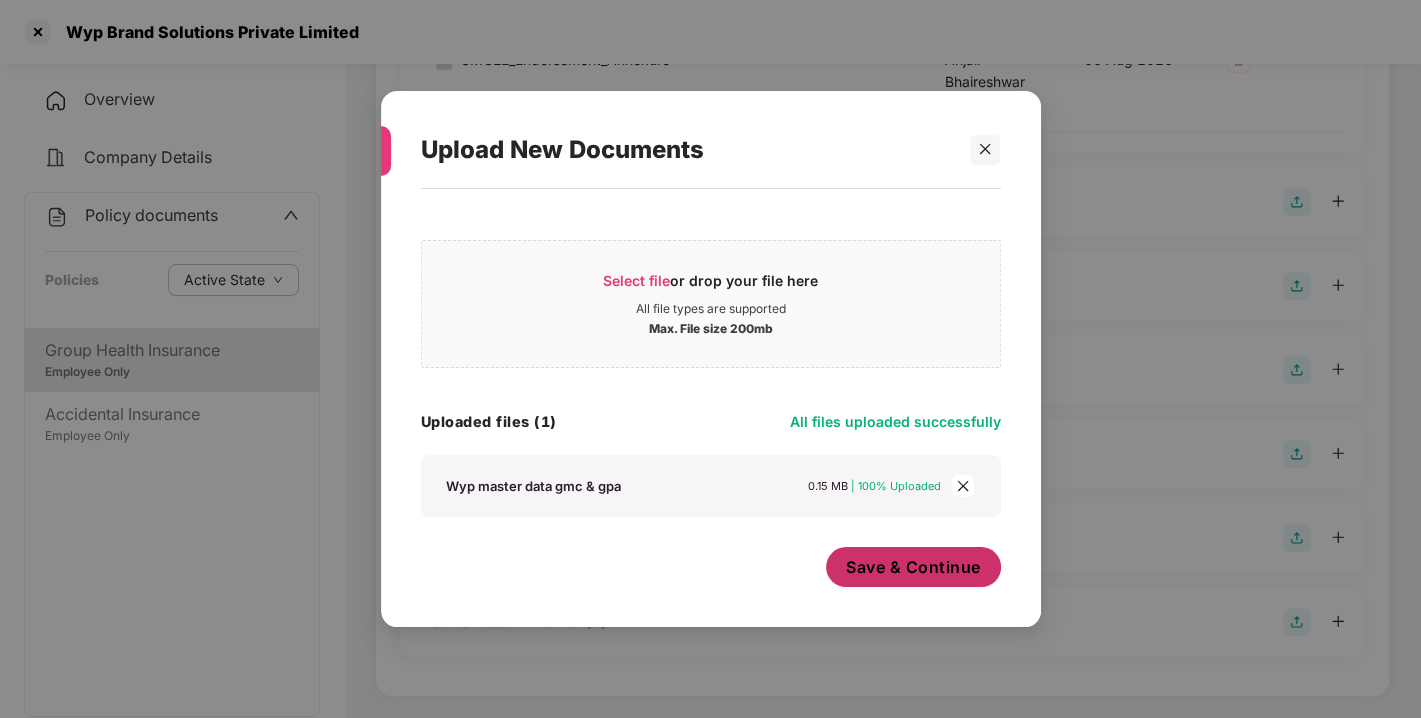 click on "Save & Continue" at bounding box center [913, 567] 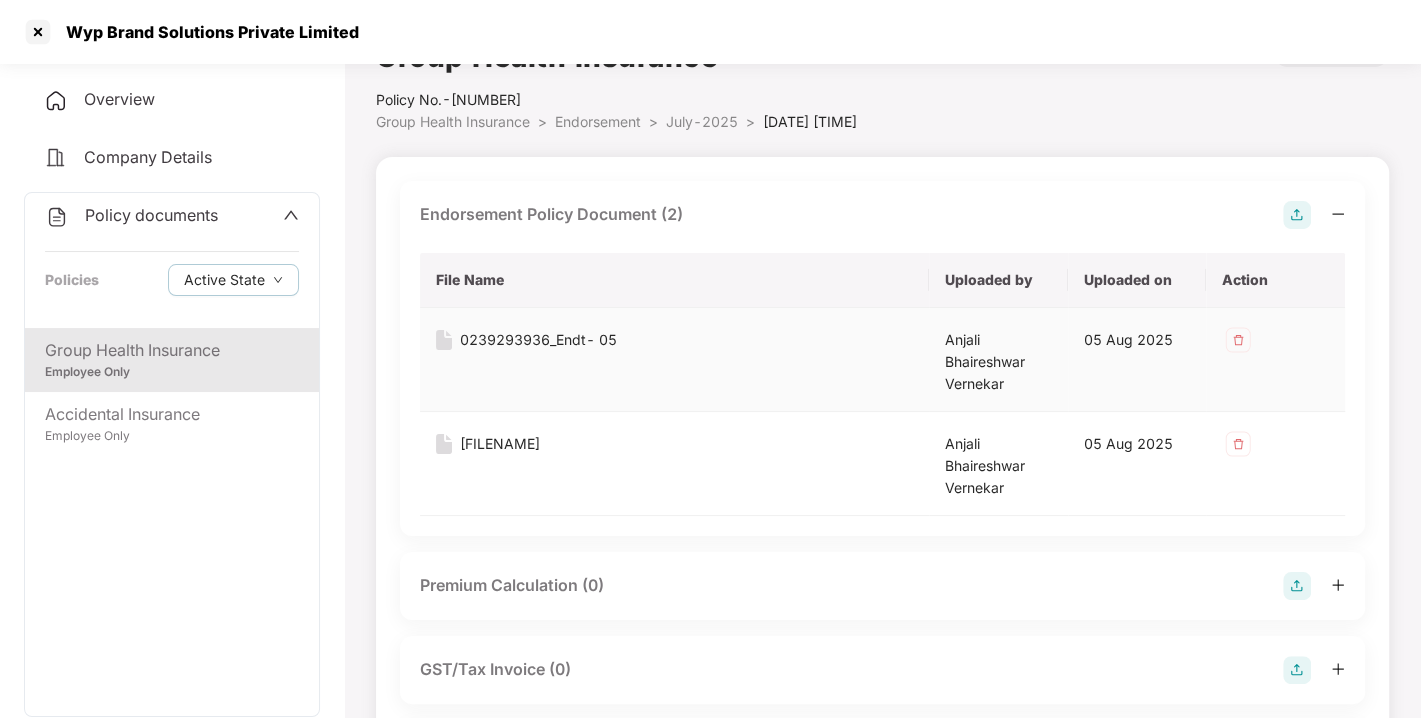 scroll, scrollTop: 0, scrollLeft: 0, axis: both 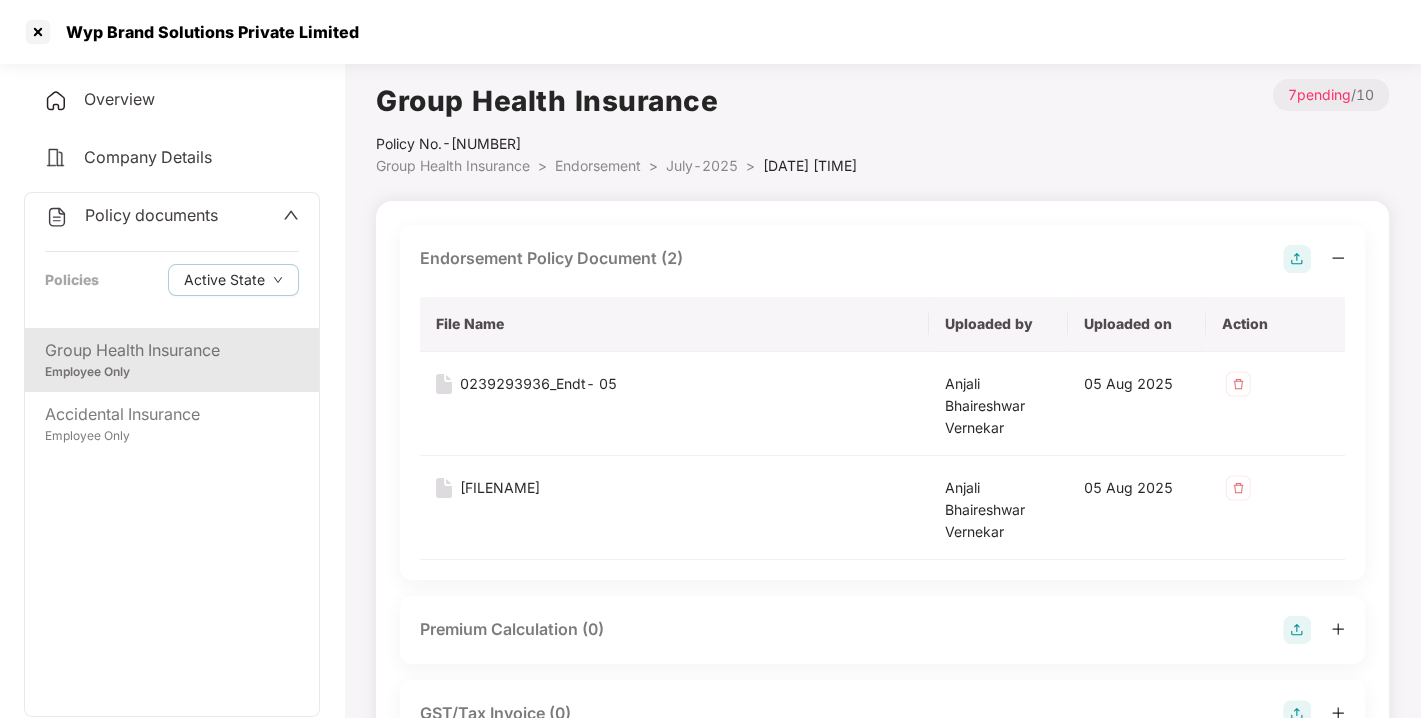 click on "Policy No.- [POLICY_NUMBER]" at bounding box center (616, 144) 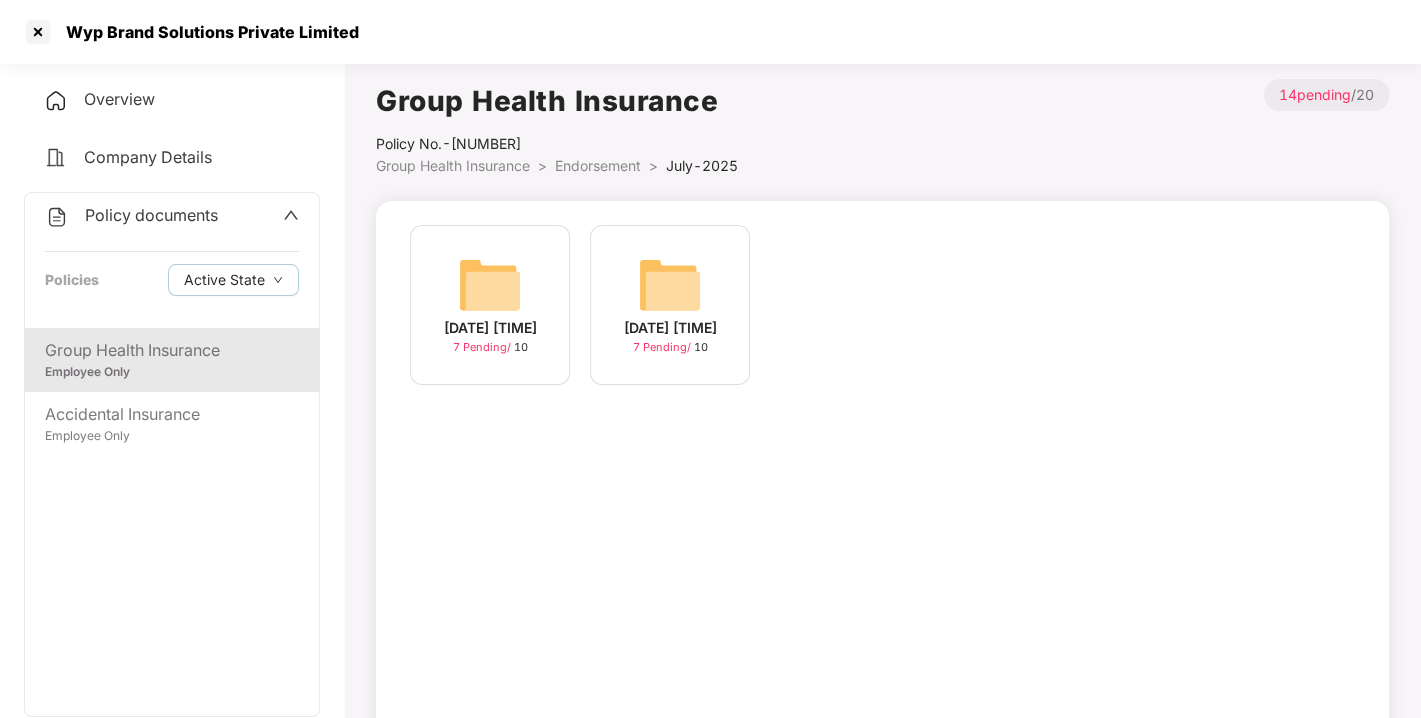 click on "Endorsement" at bounding box center (598, 165) 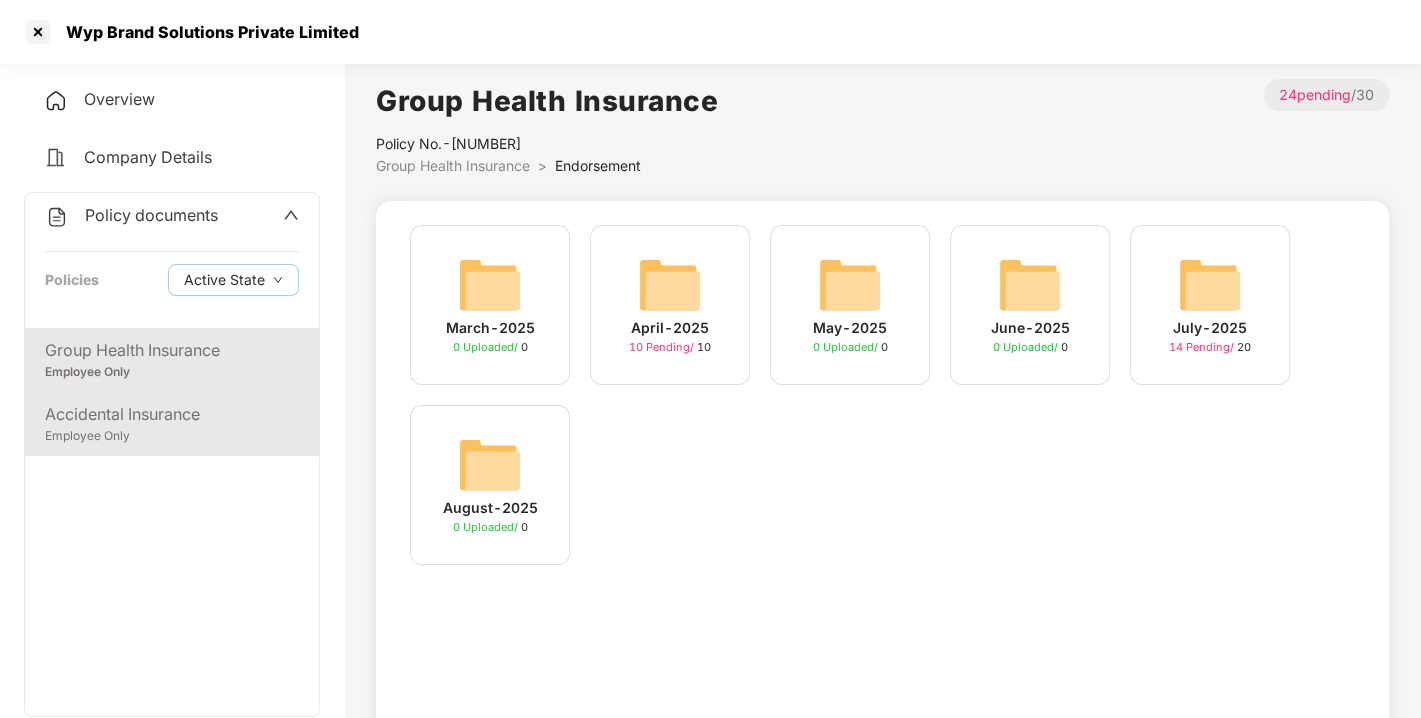 click on "Accidental Insurance Employee Only" at bounding box center (172, 424) 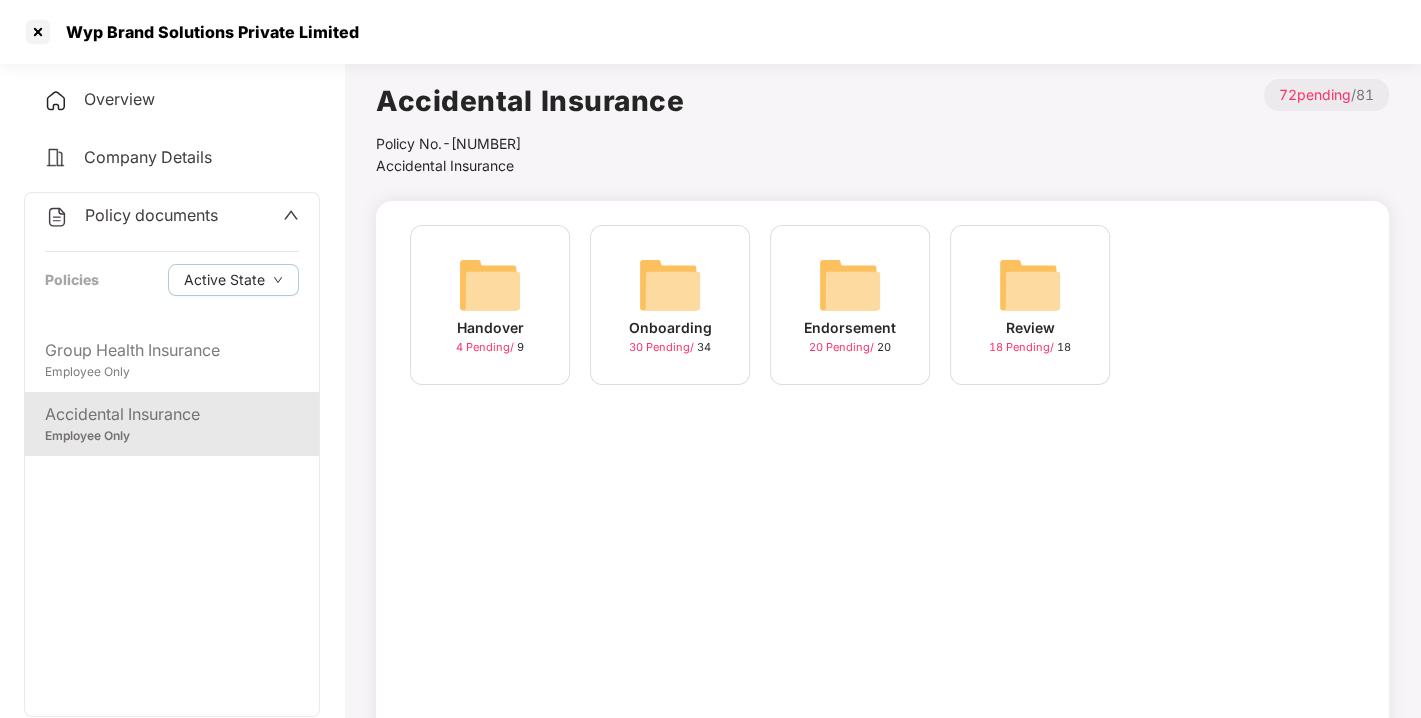 click at bounding box center [850, 285] 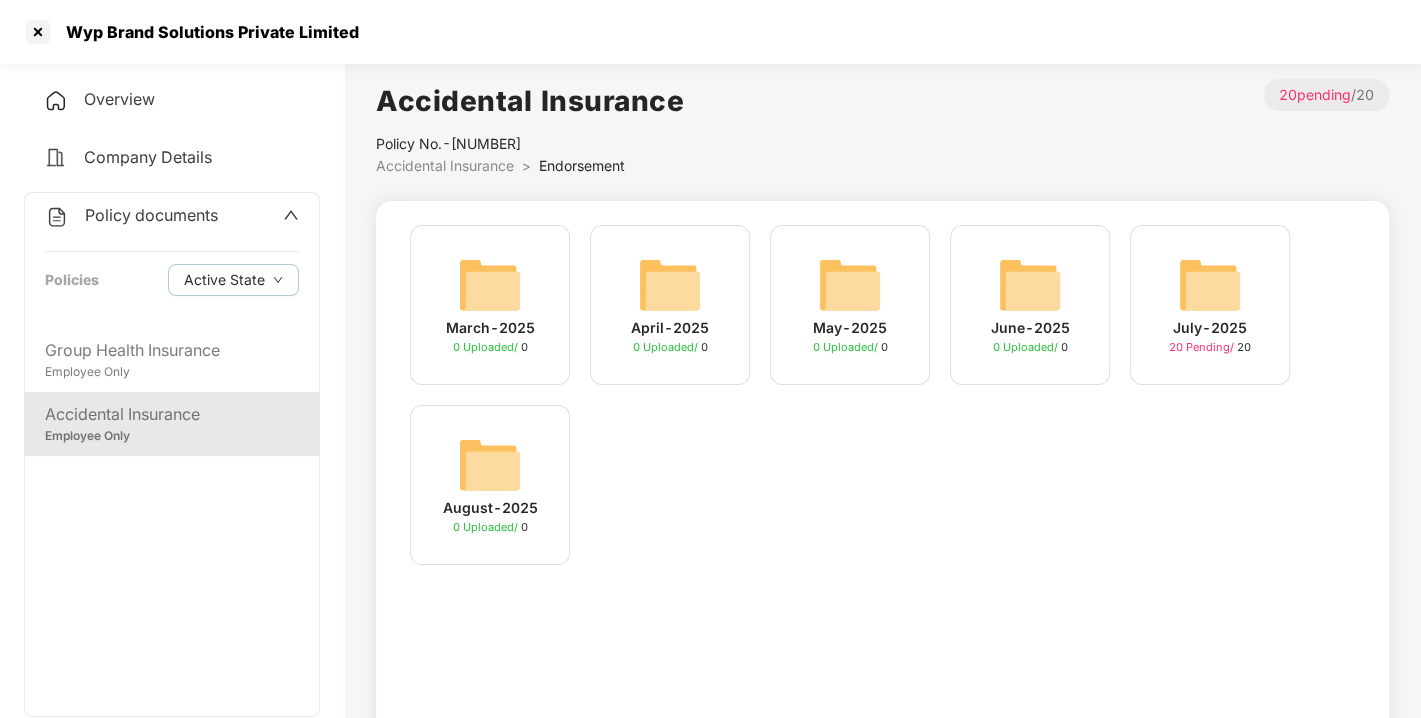 click on "[MONTH]-[YEAR] [NUMBER] Pending  /     [NUMBER]" at bounding box center (1210, 305) 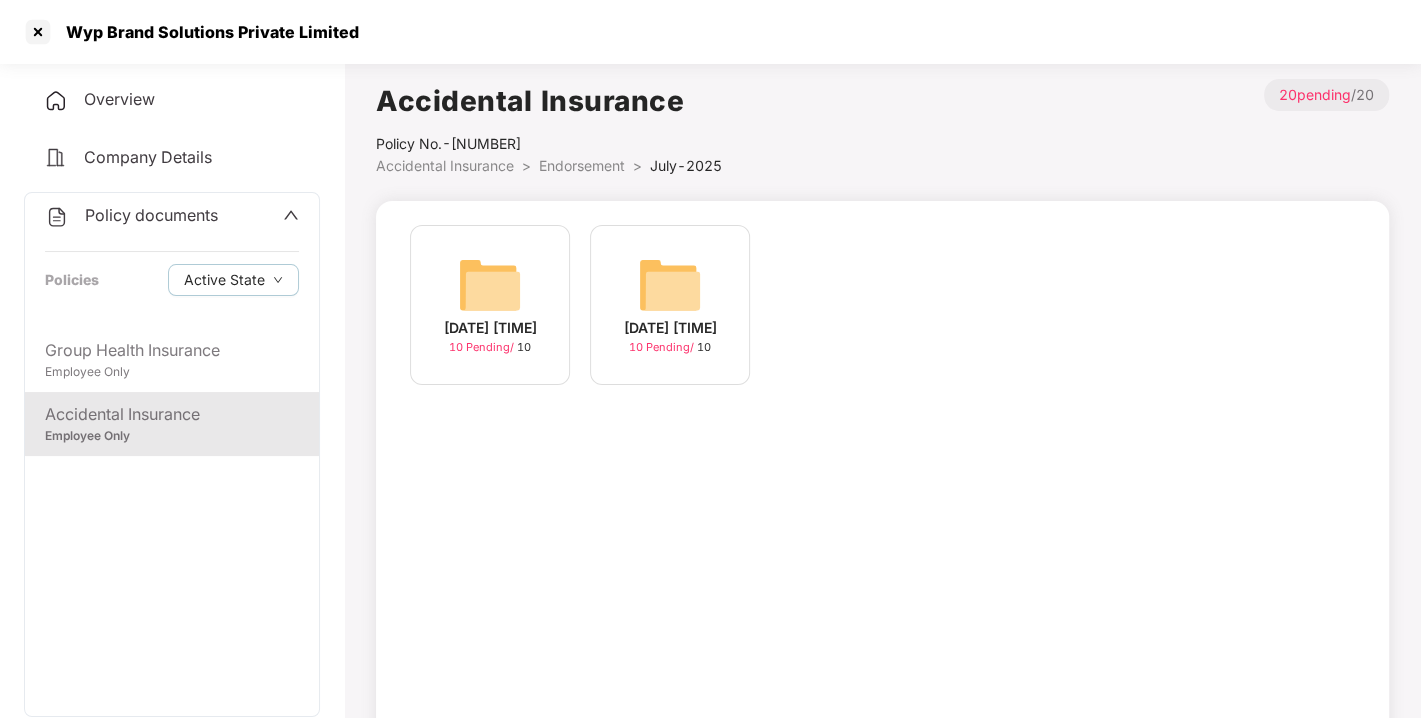 click at bounding box center [670, 285] 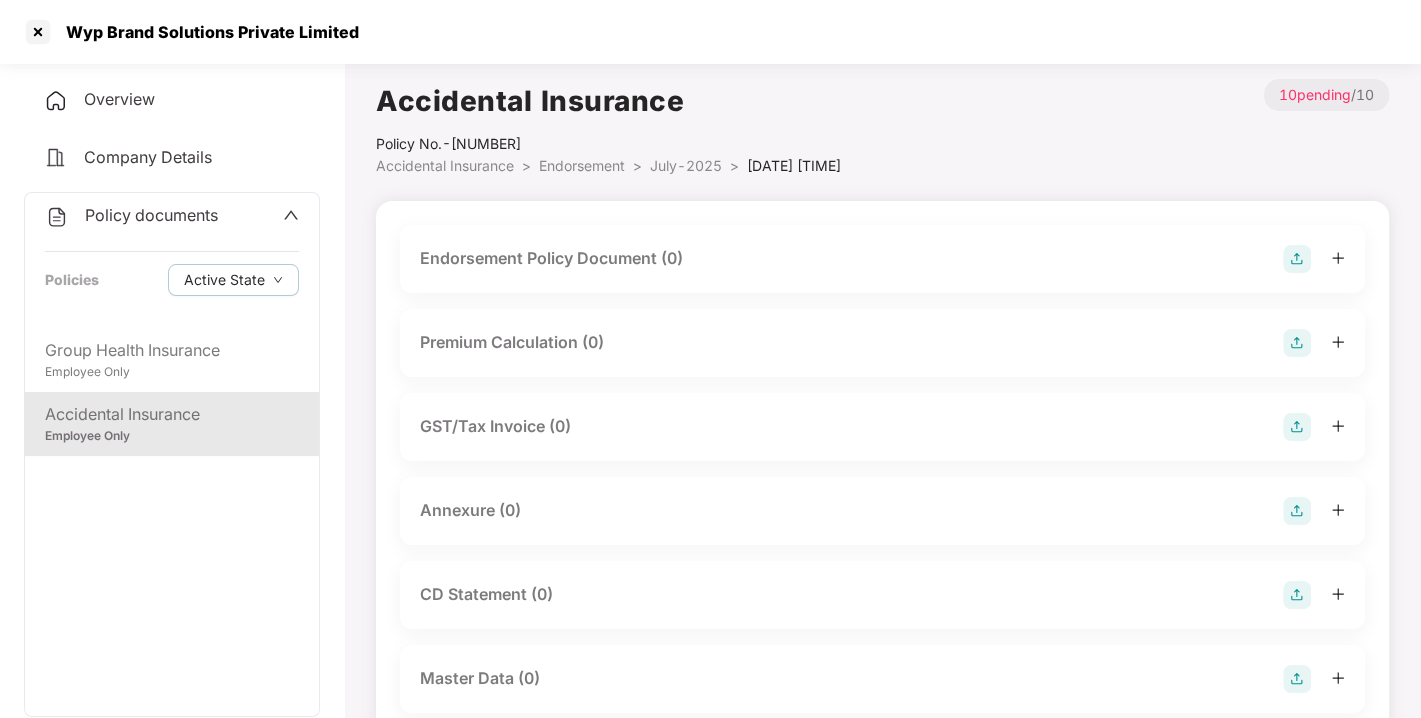 click at bounding box center [1297, 259] 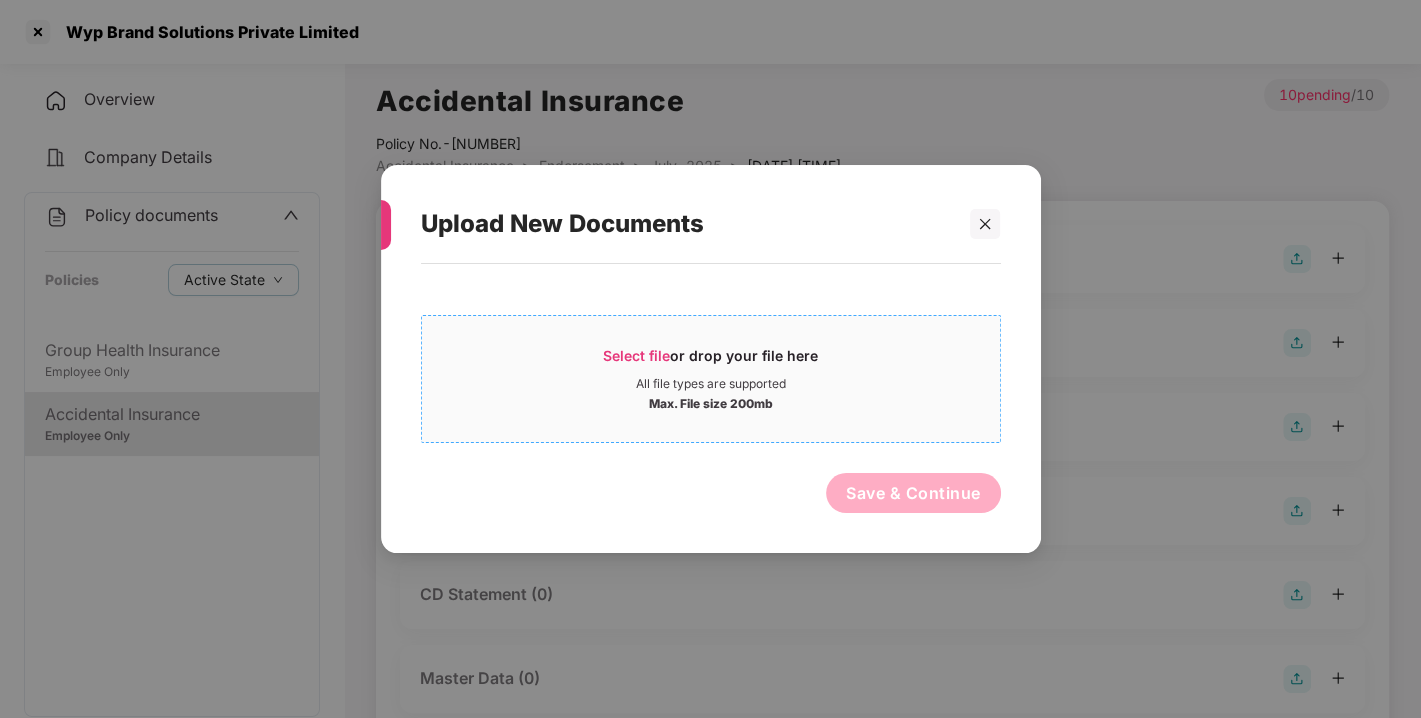 click on "Select file" at bounding box center [636, 355] 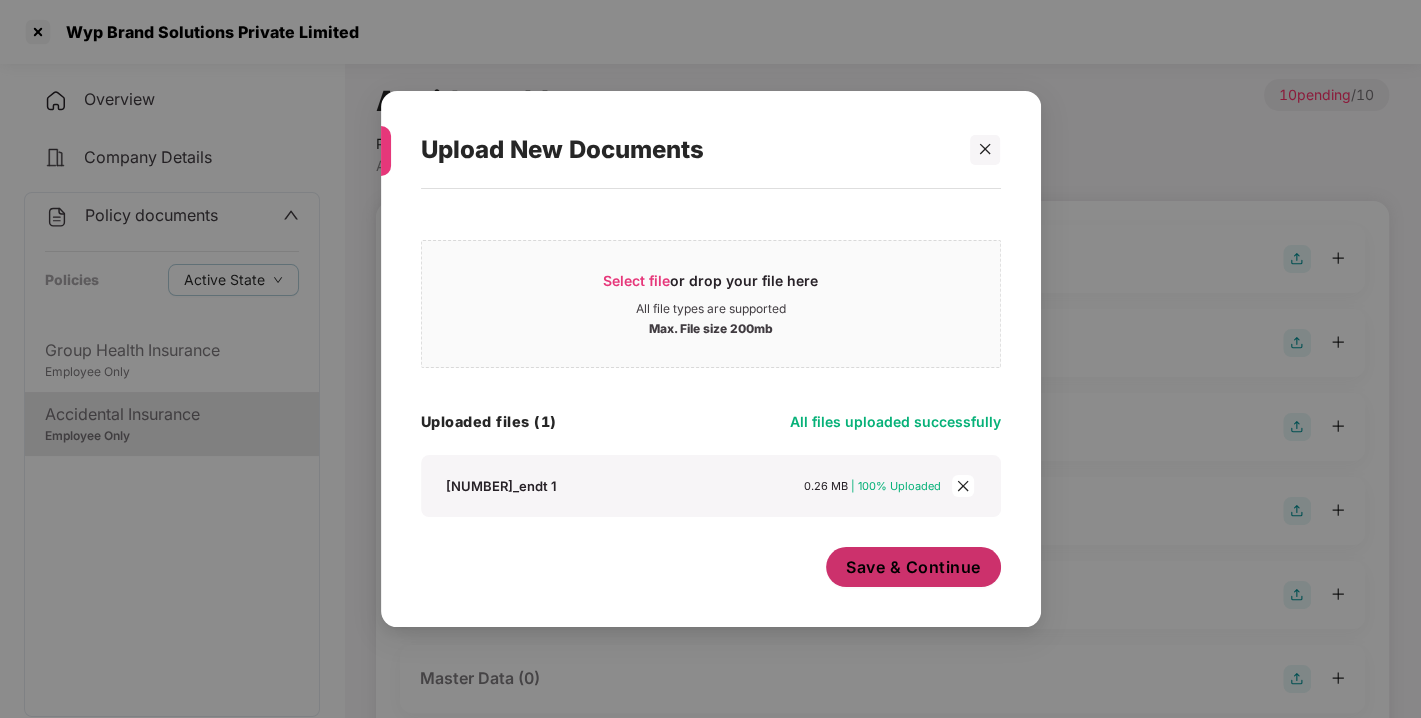 click on "Save & Continue" at bounding box center (913, 567) 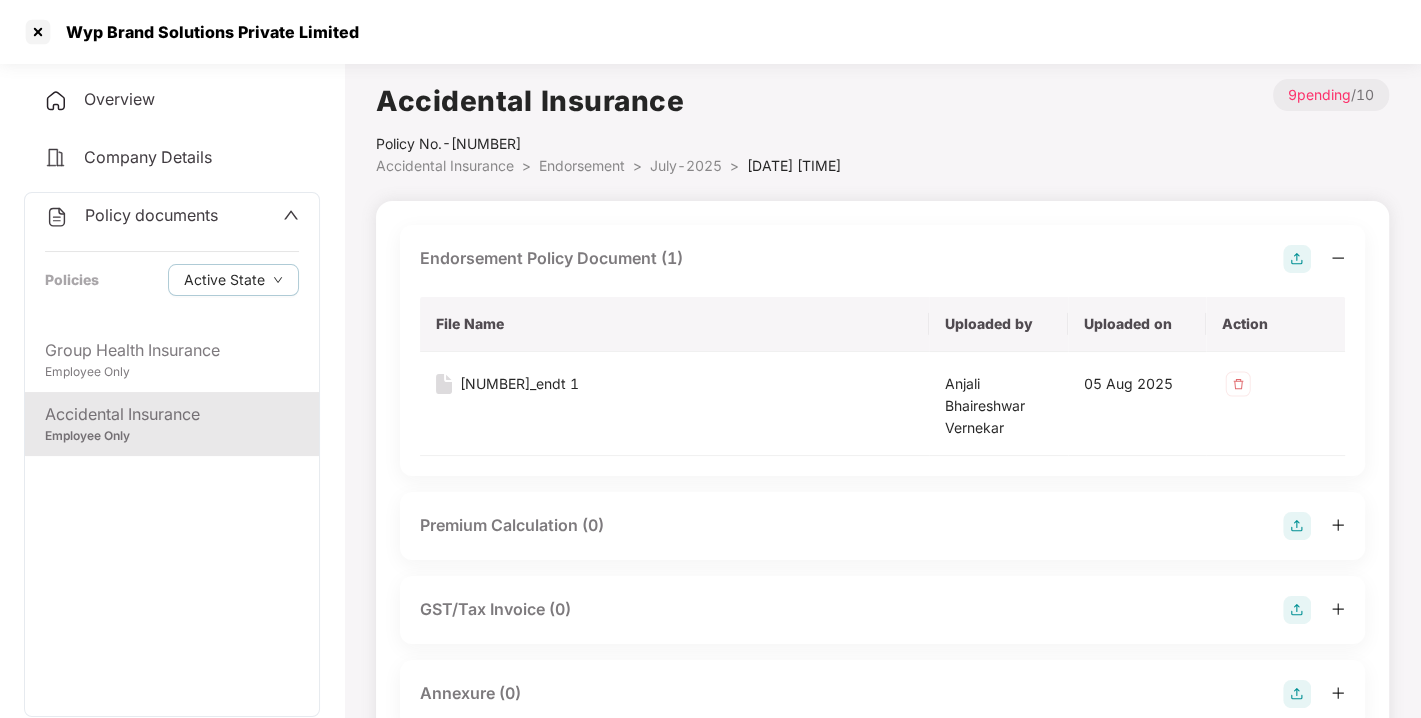 click at bounding box center (1297, 259) 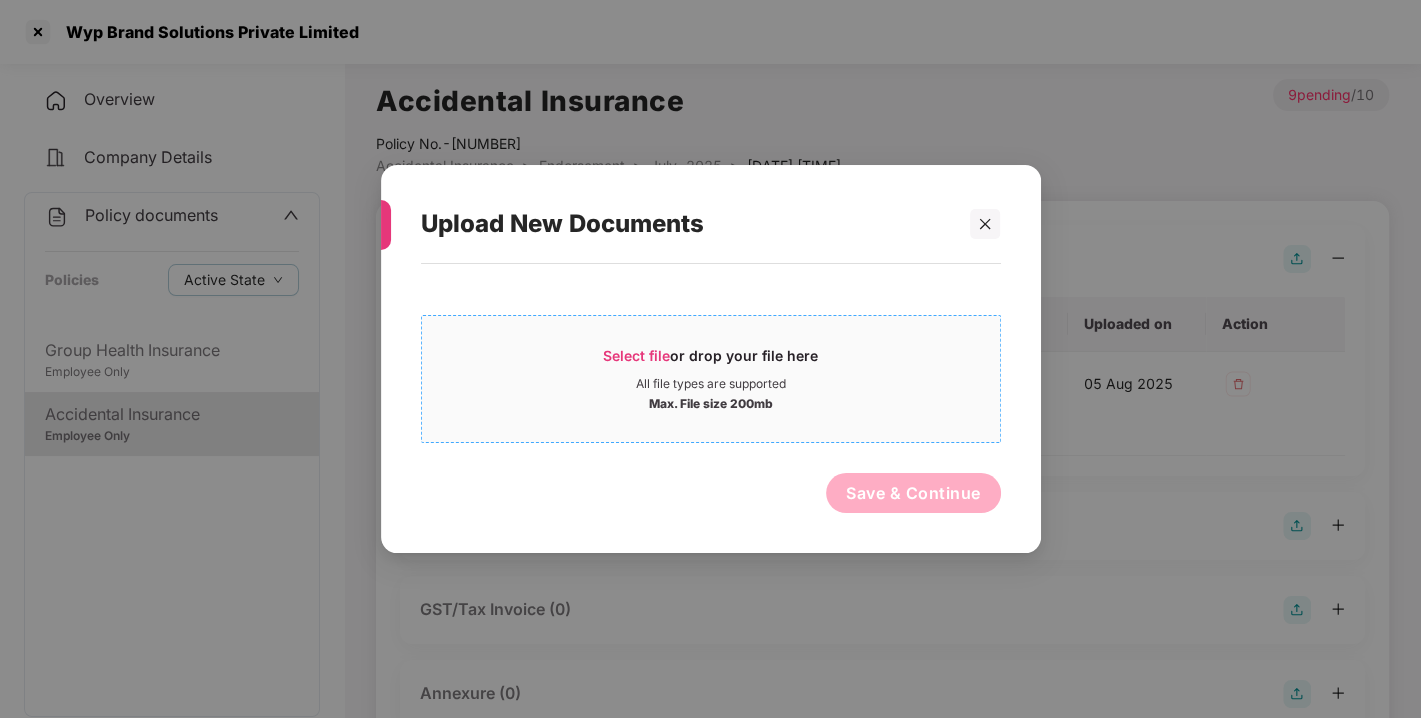 click on "Select file  or drop your file here All file types are supported Max. File size 200mb" at bounding box center (711, 379) 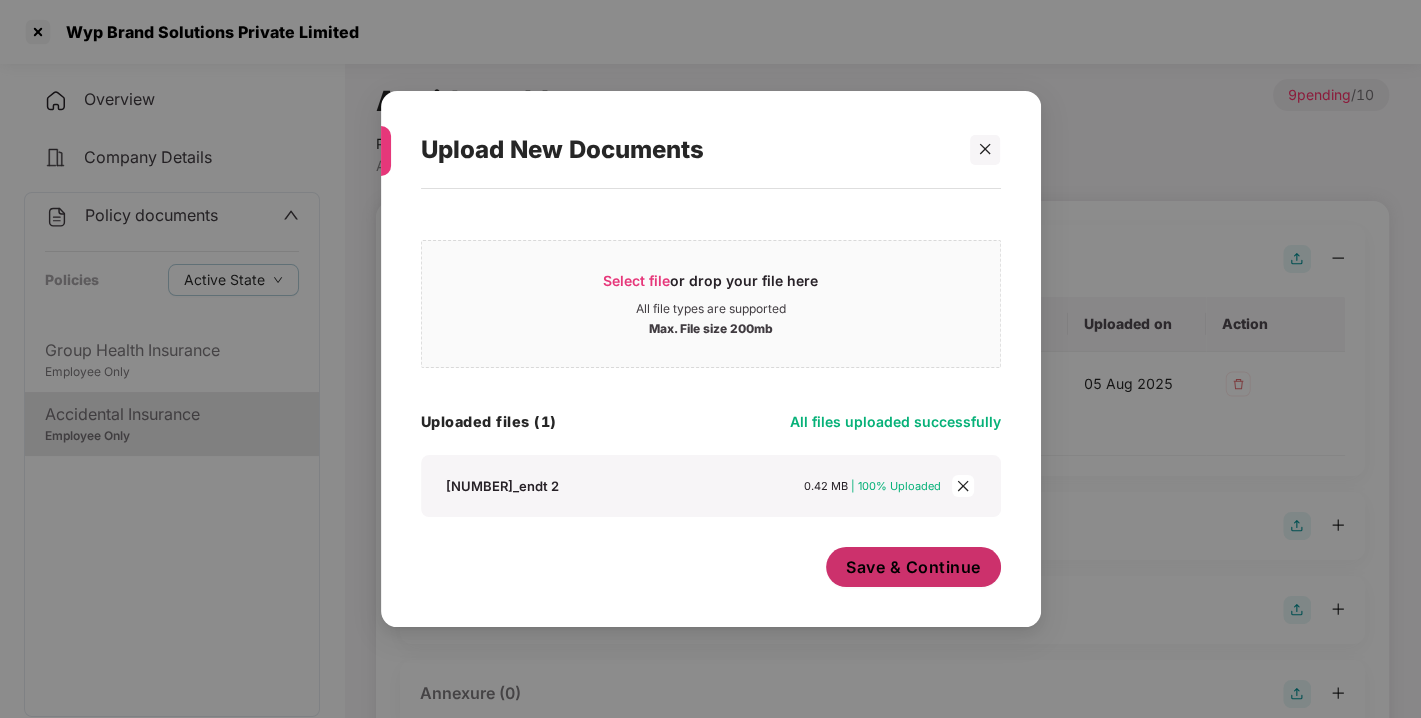 click on "Save & Continue" at bounding box center [913, 567] 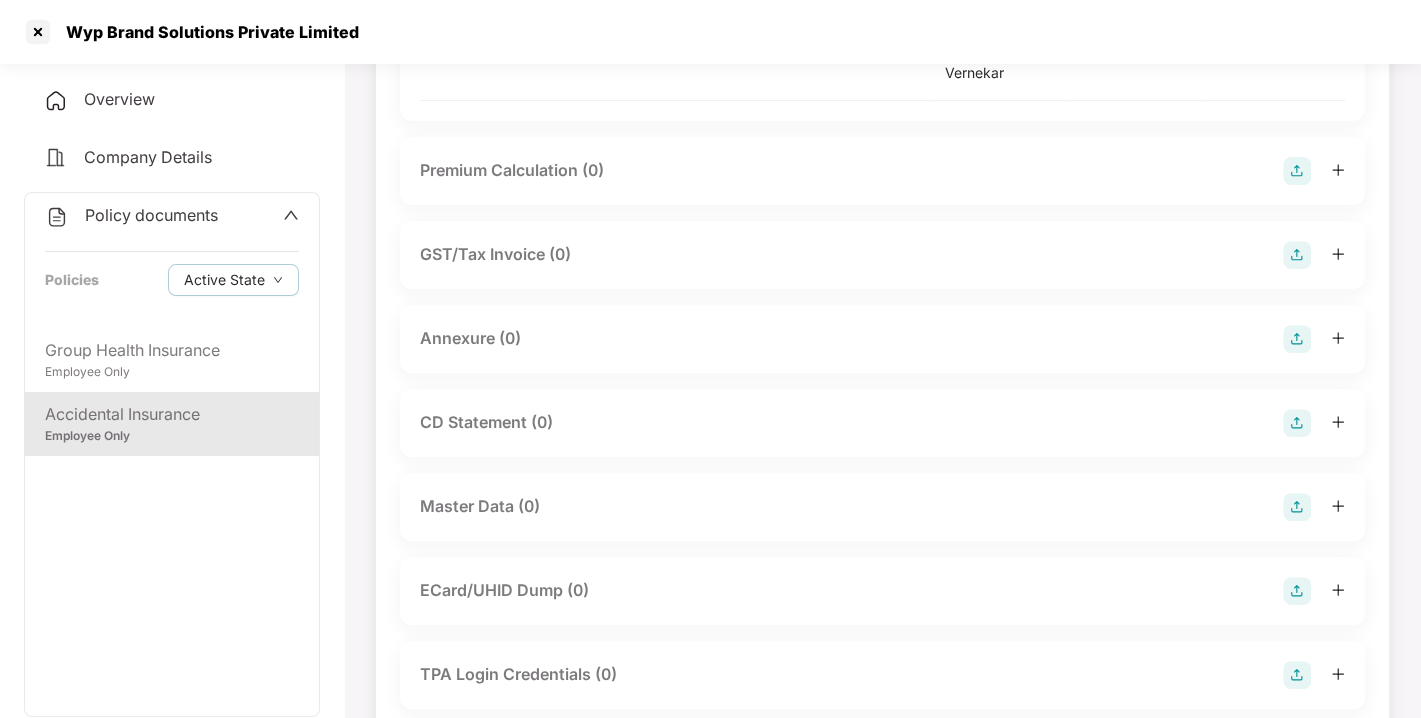 scroll, scrollTop: 464, scrollLeft: 0, axis: vertical 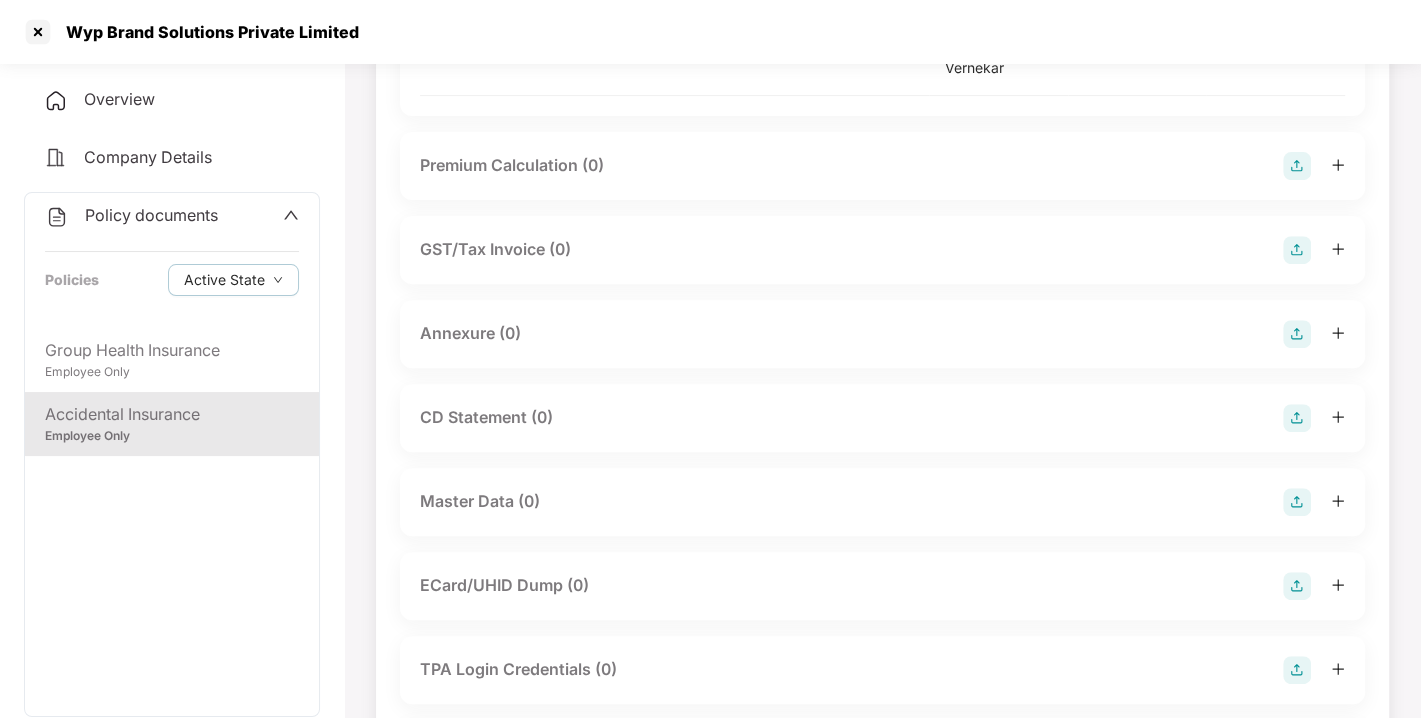 click at bounding box center [1297, 334] 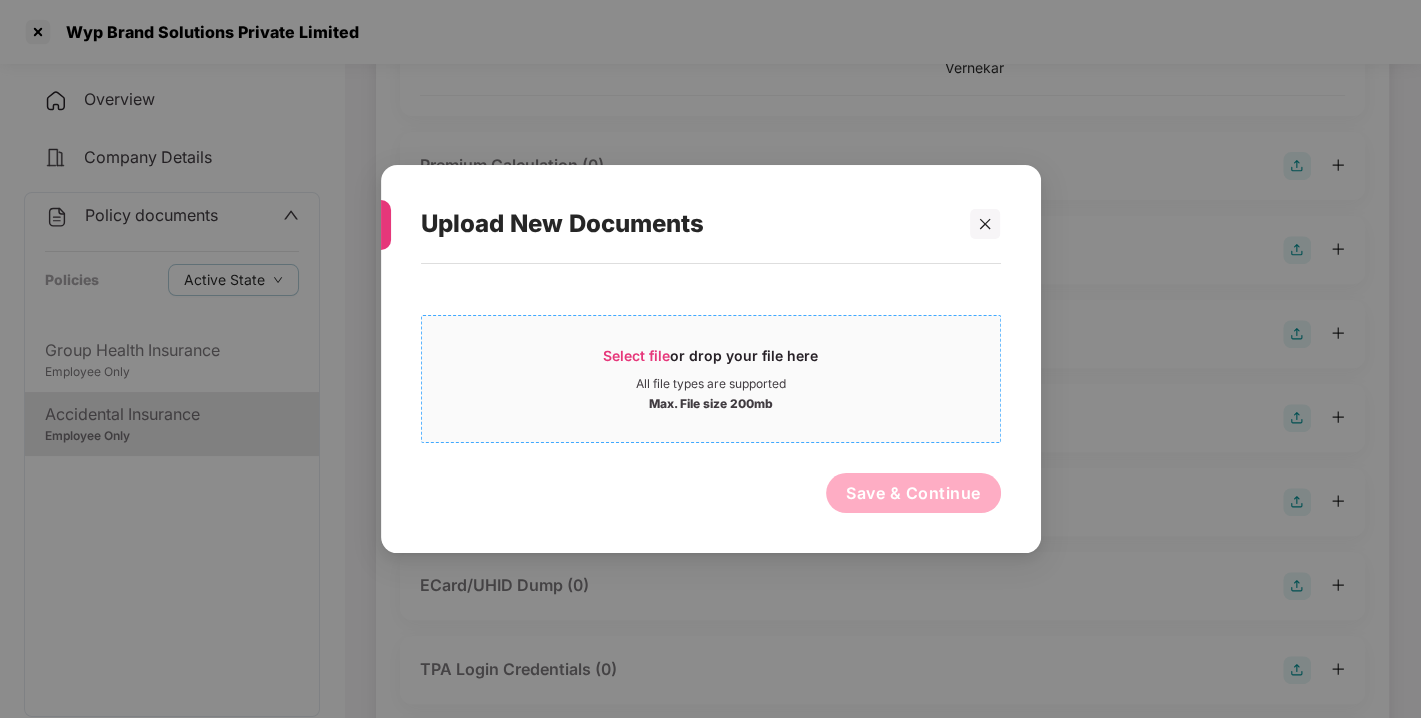 click on "Select file" at bounding box center [636, 355] 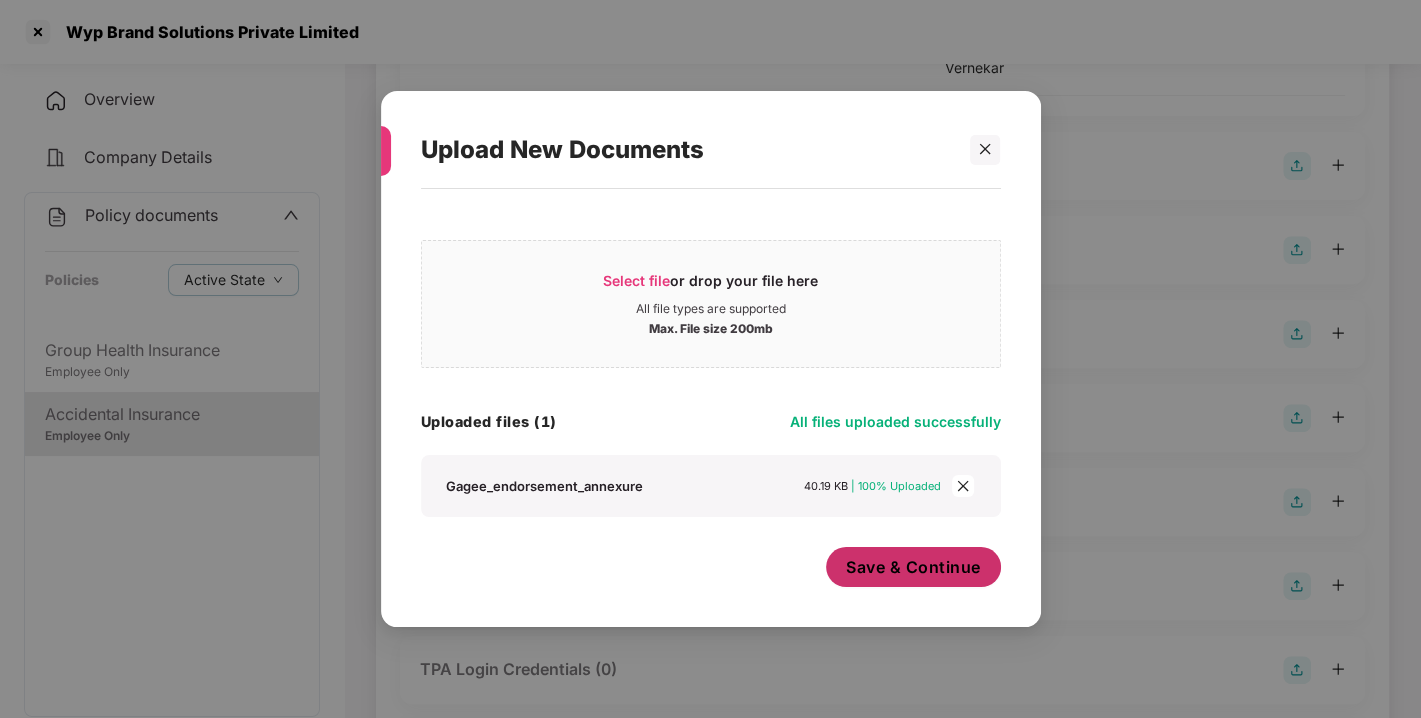 click on "Save & Continue" at bounding box center [913, 567] 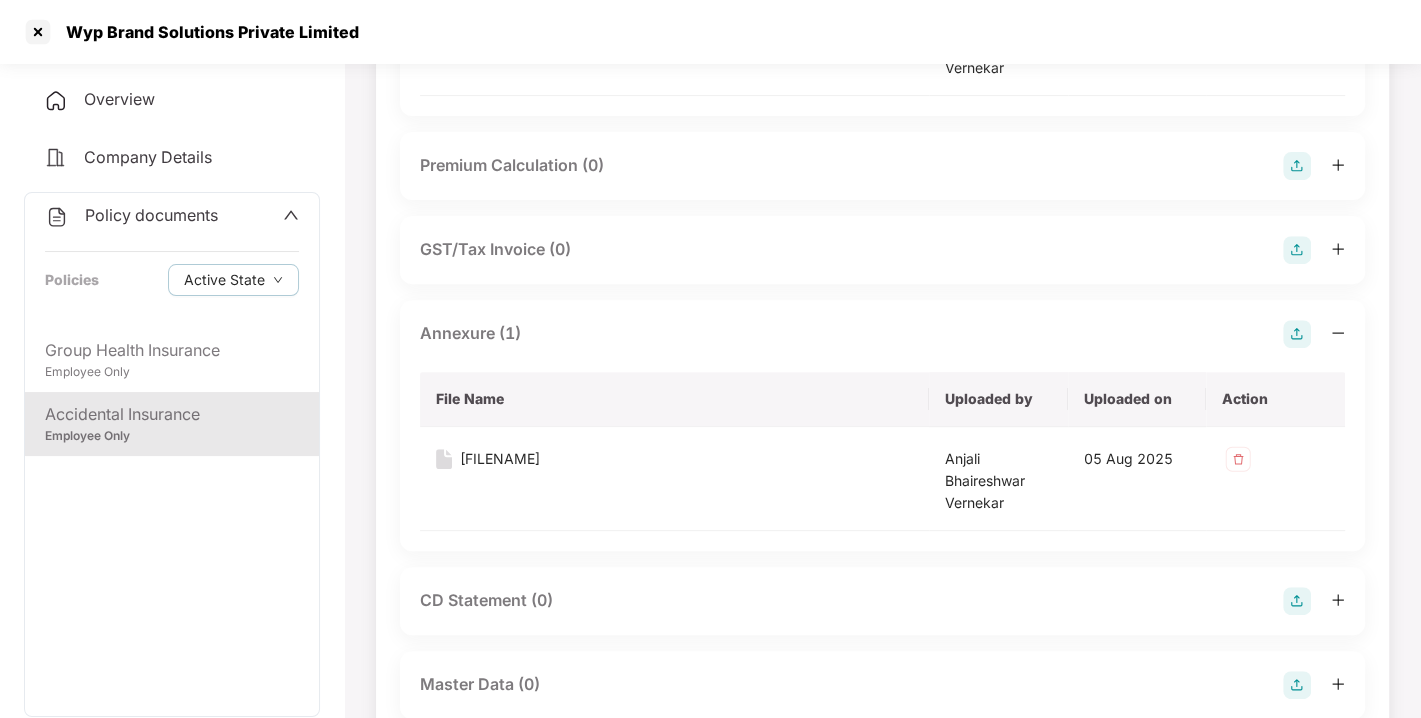 click at bounding box center [1297, 334] 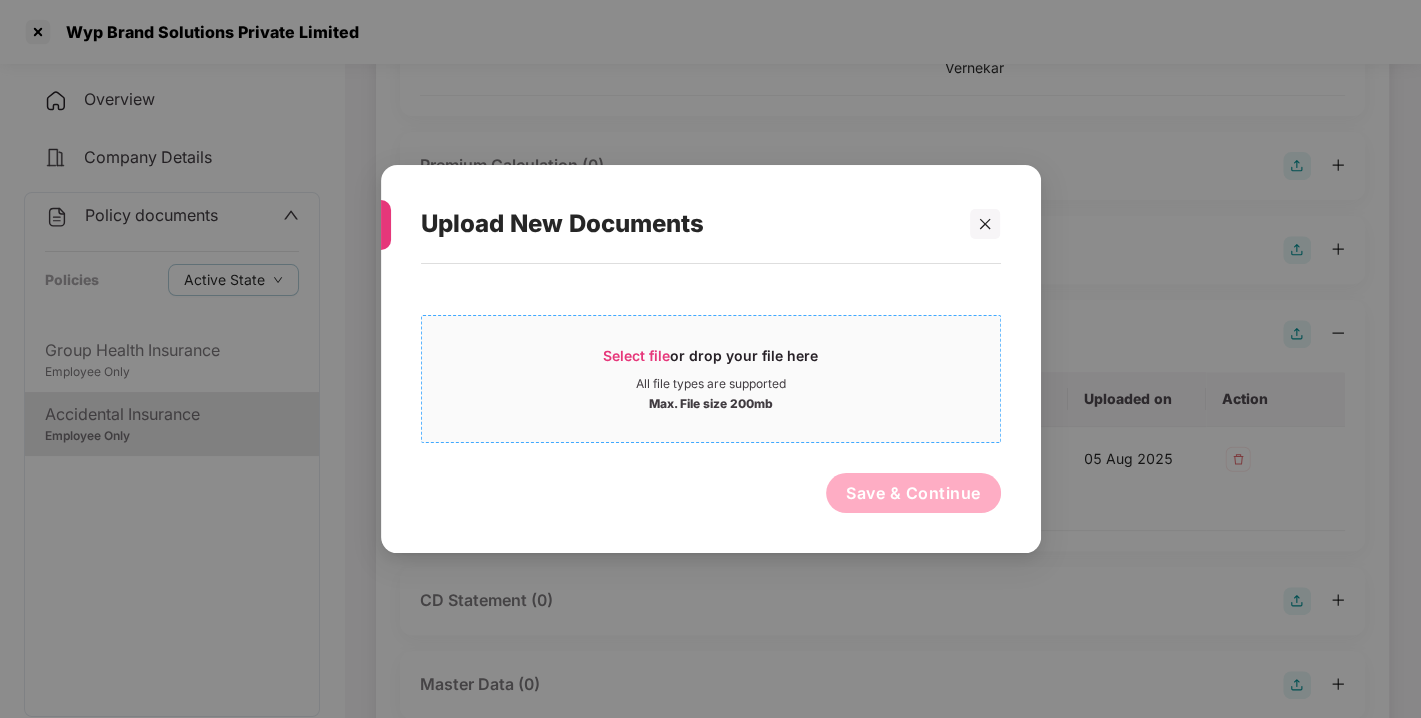 click on "Select file  or drop your file here" at bounding box center [710, 361] 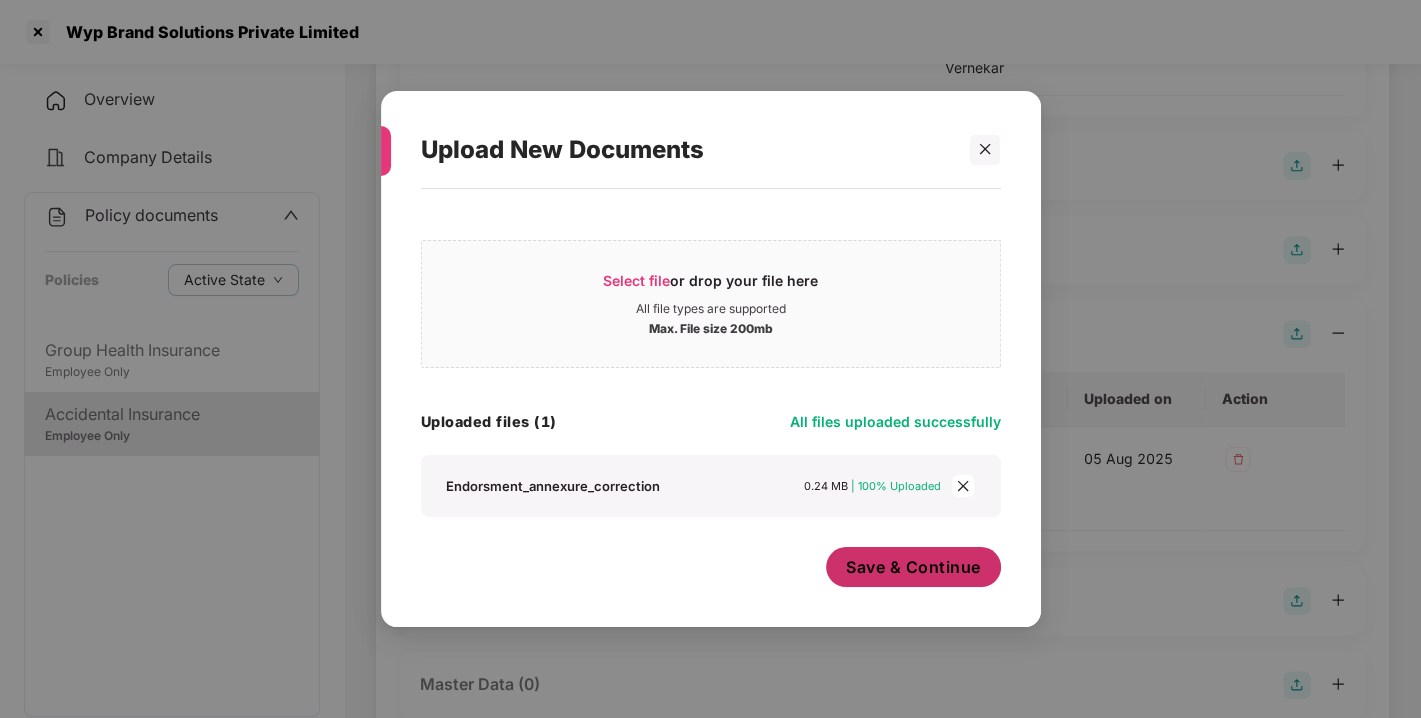 click on "Save & Continue" at bounding box center [913, 567] 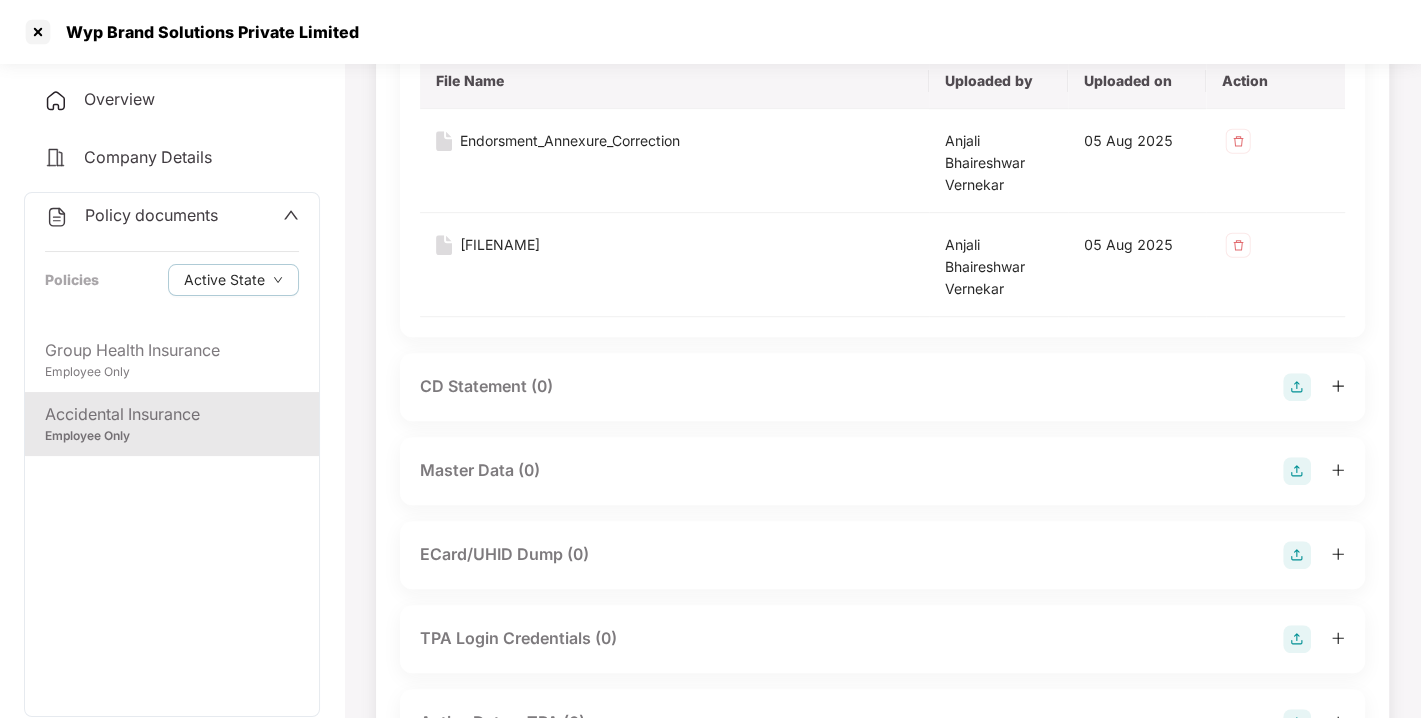 scroll, scrollTop: 843, scrollLeft: 0, axis: vertical 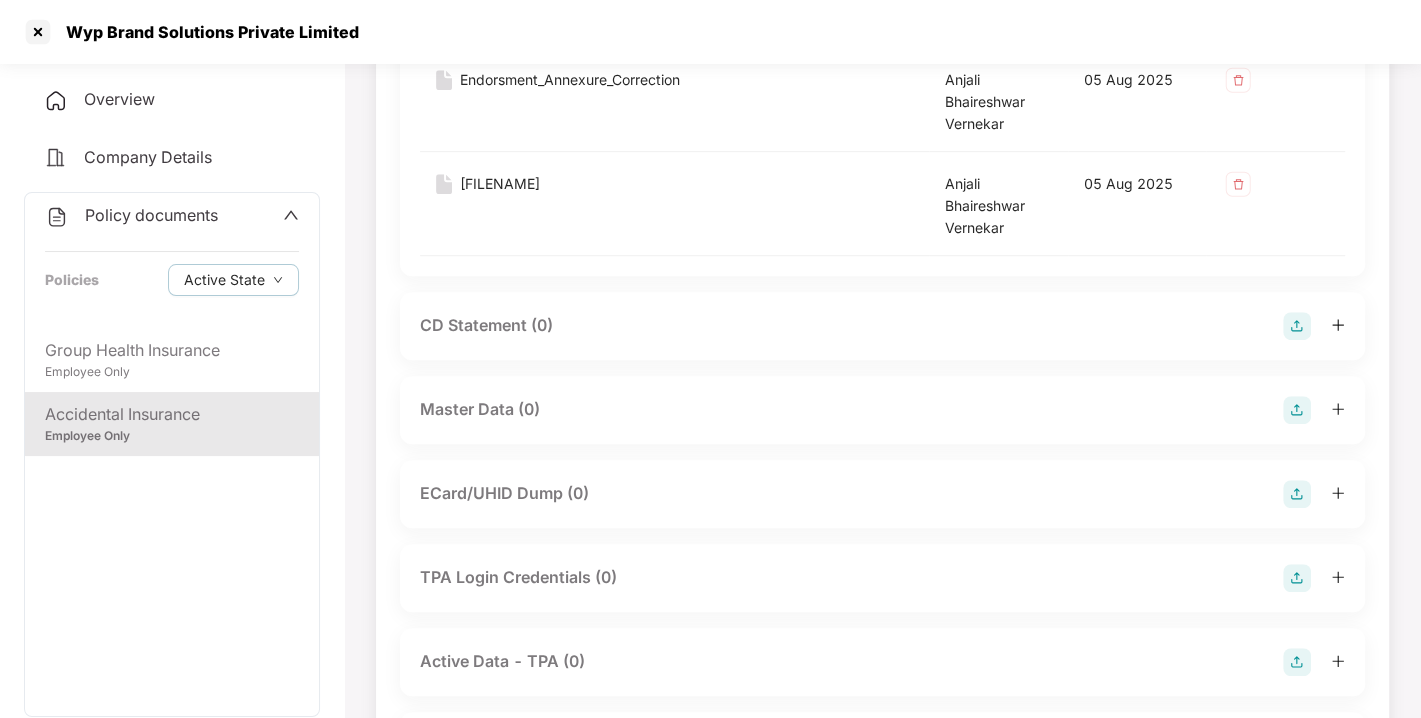 click at bounding box center (1297, 410) 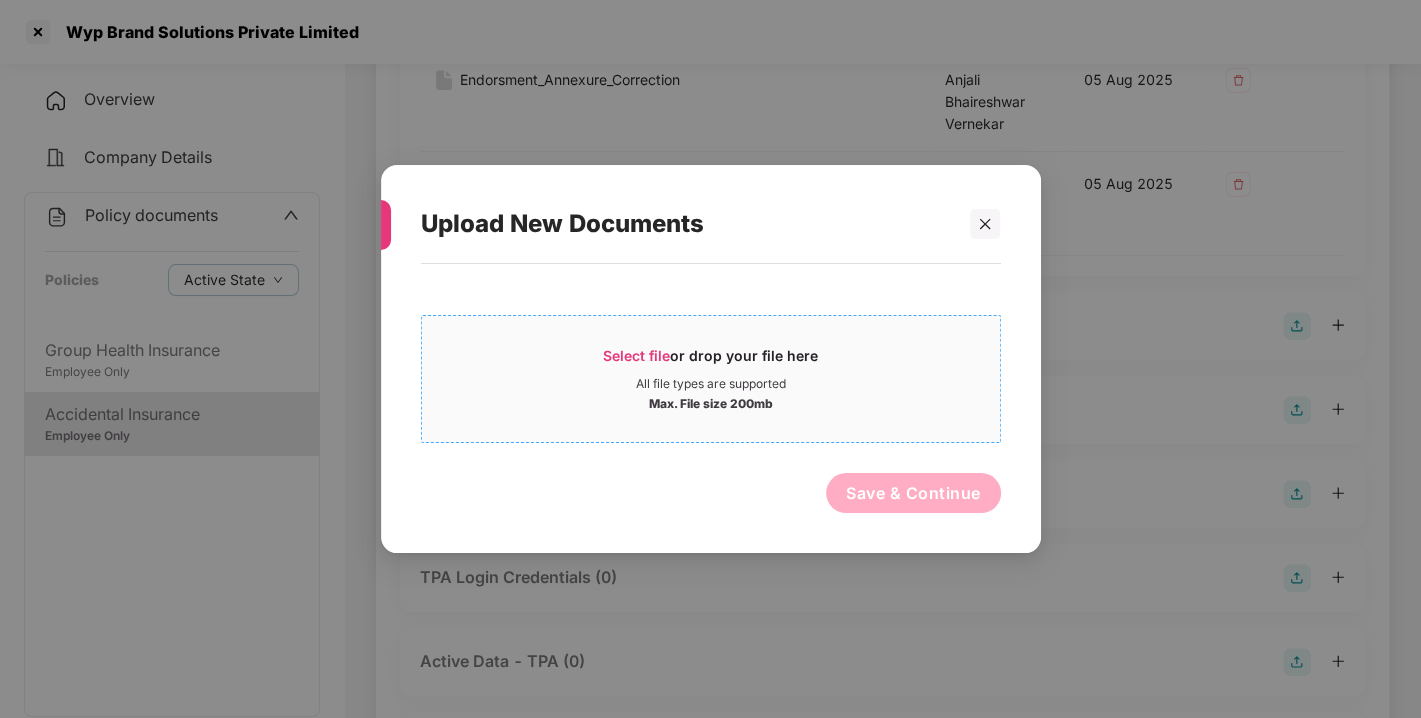 click on "Select file  or drop your file here All file types are supported Max. File size 200mb" at bounding box center [711, 379] 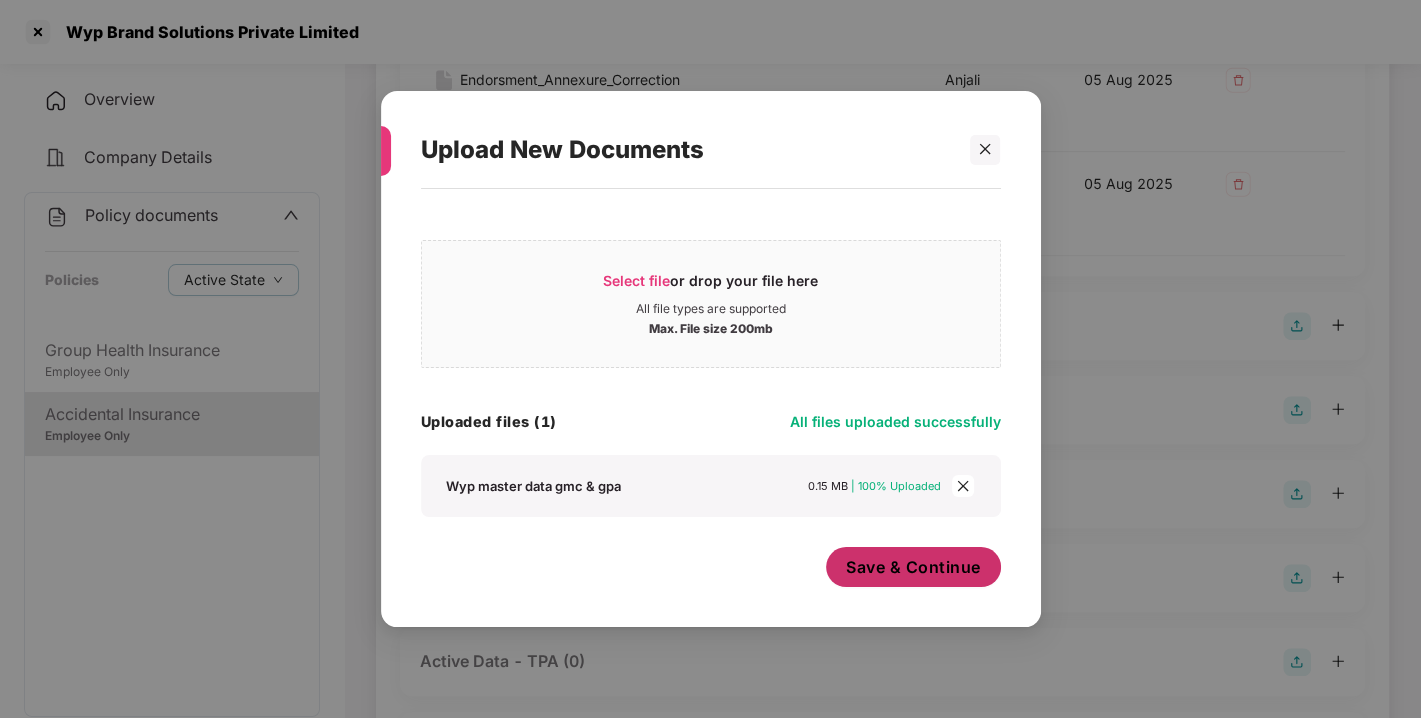 click on "Save & Continue" at bounding box center [913, 567] 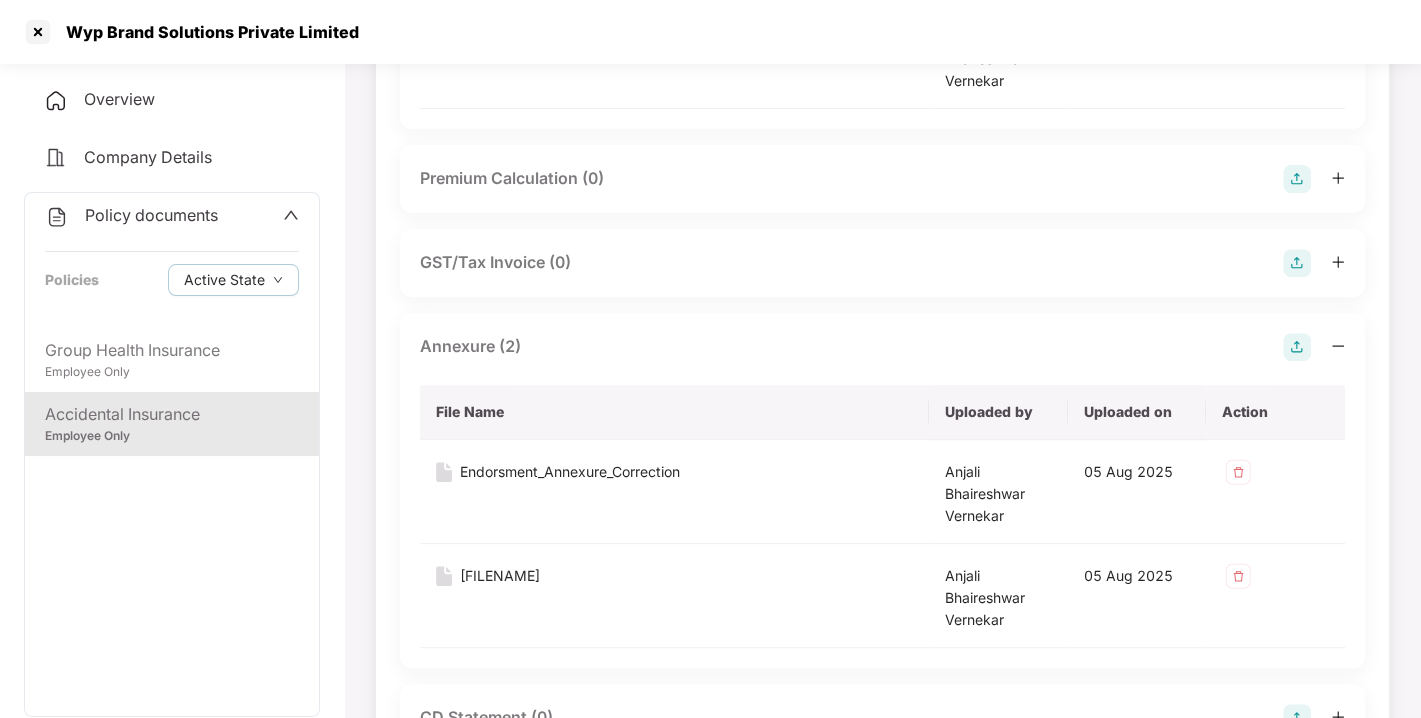 scroll, scrollTop: 0, scrollLeft: 0, axis: both 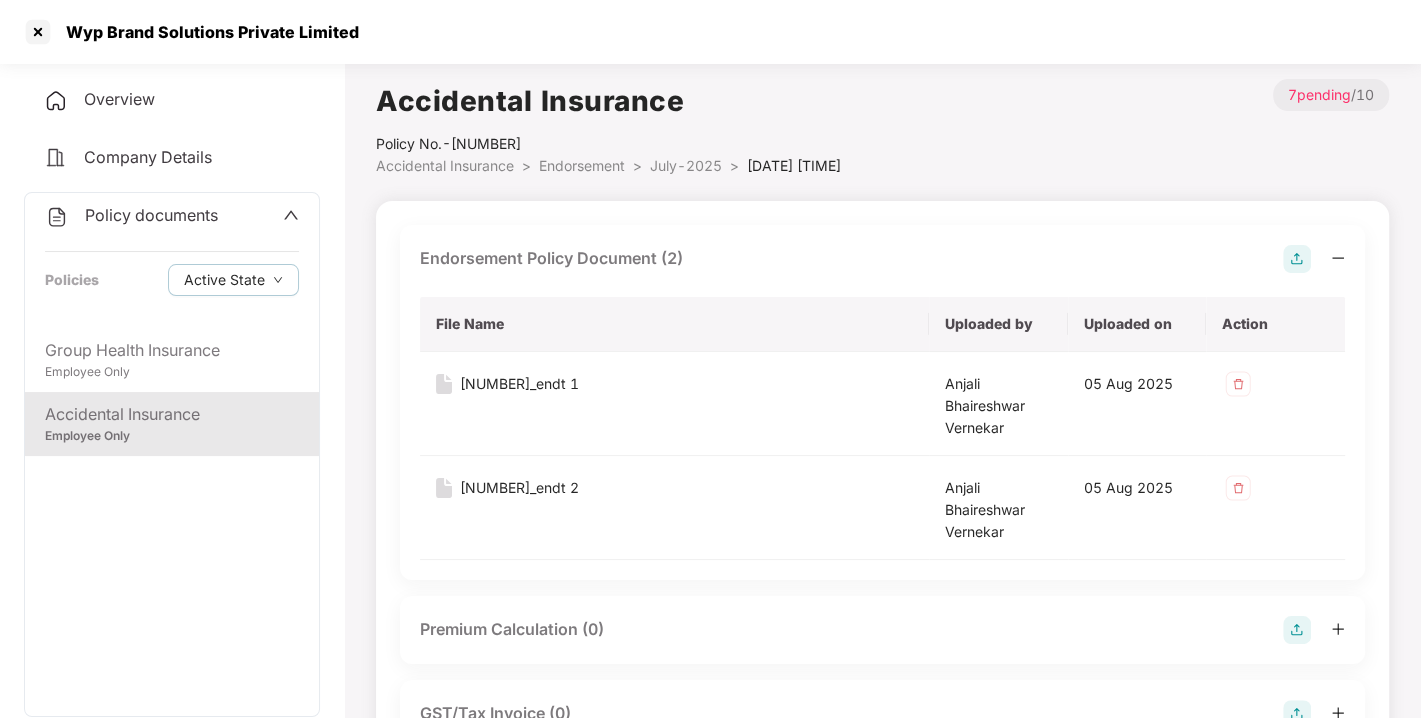 click on "Endorsement" at bounding box center [582, 165] 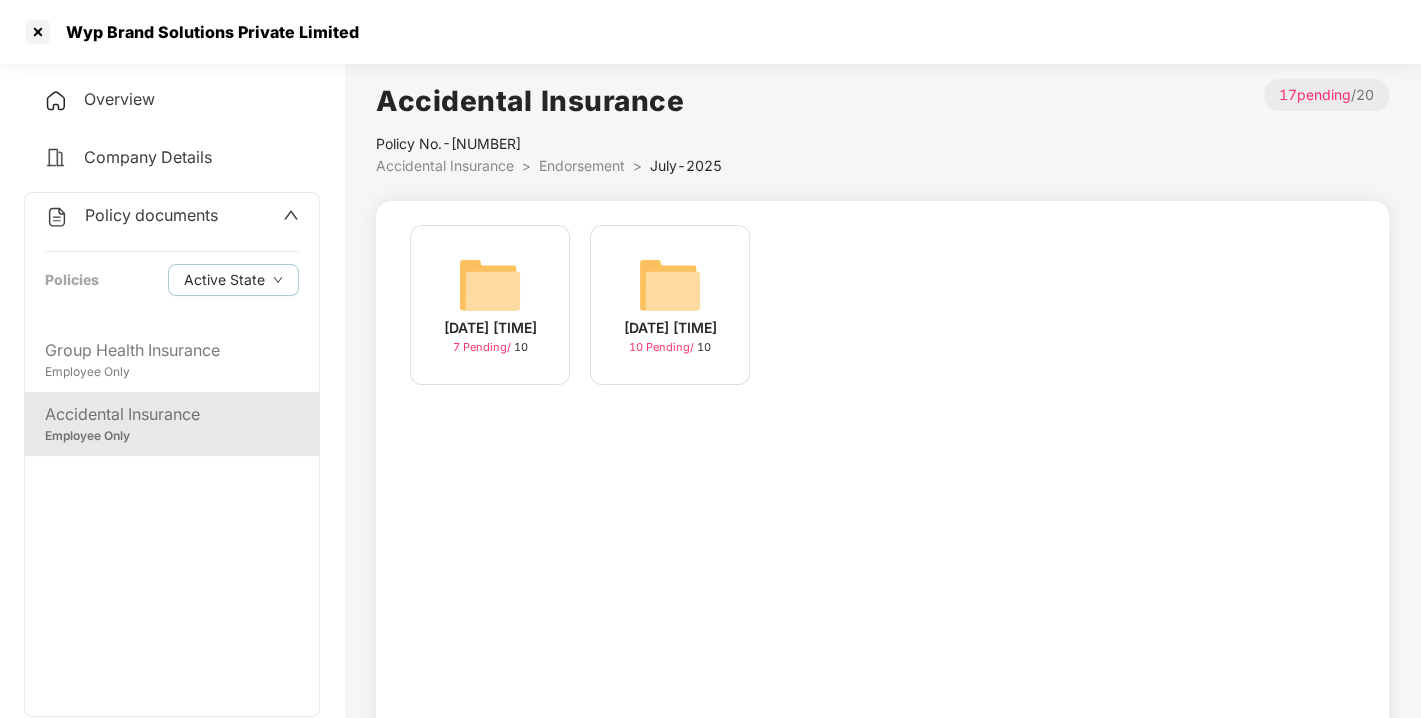 click at bounding box center (670, 285) 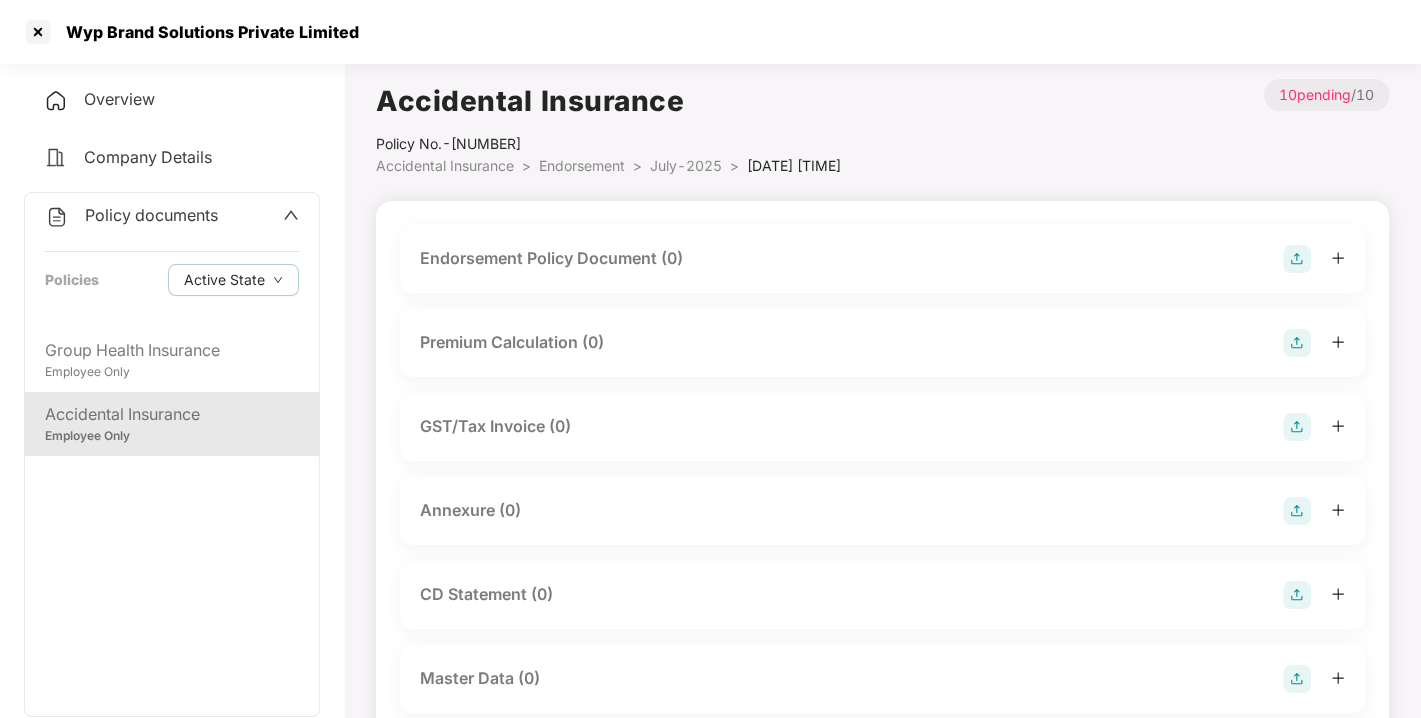 click at bounding box center [1297, 259] 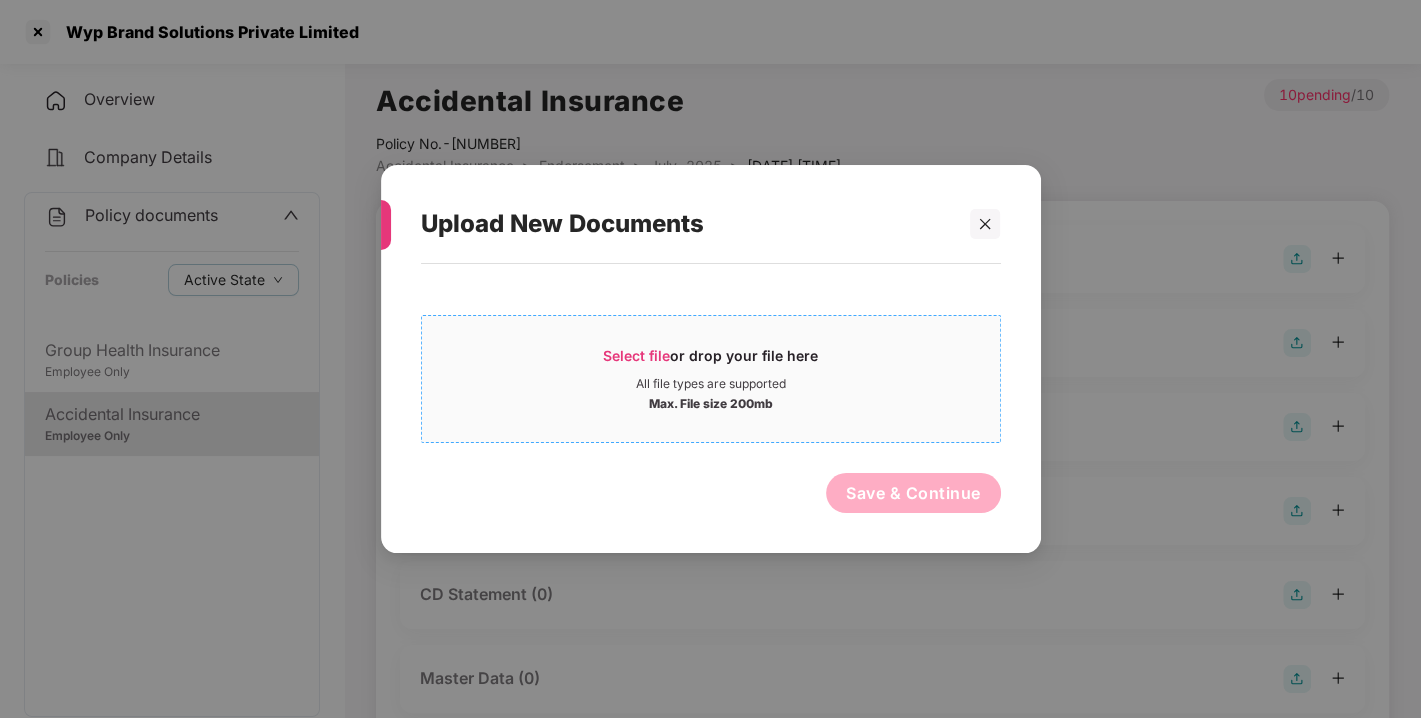 click on "Select file  or drop your file here" at bounding box center [710, 361] 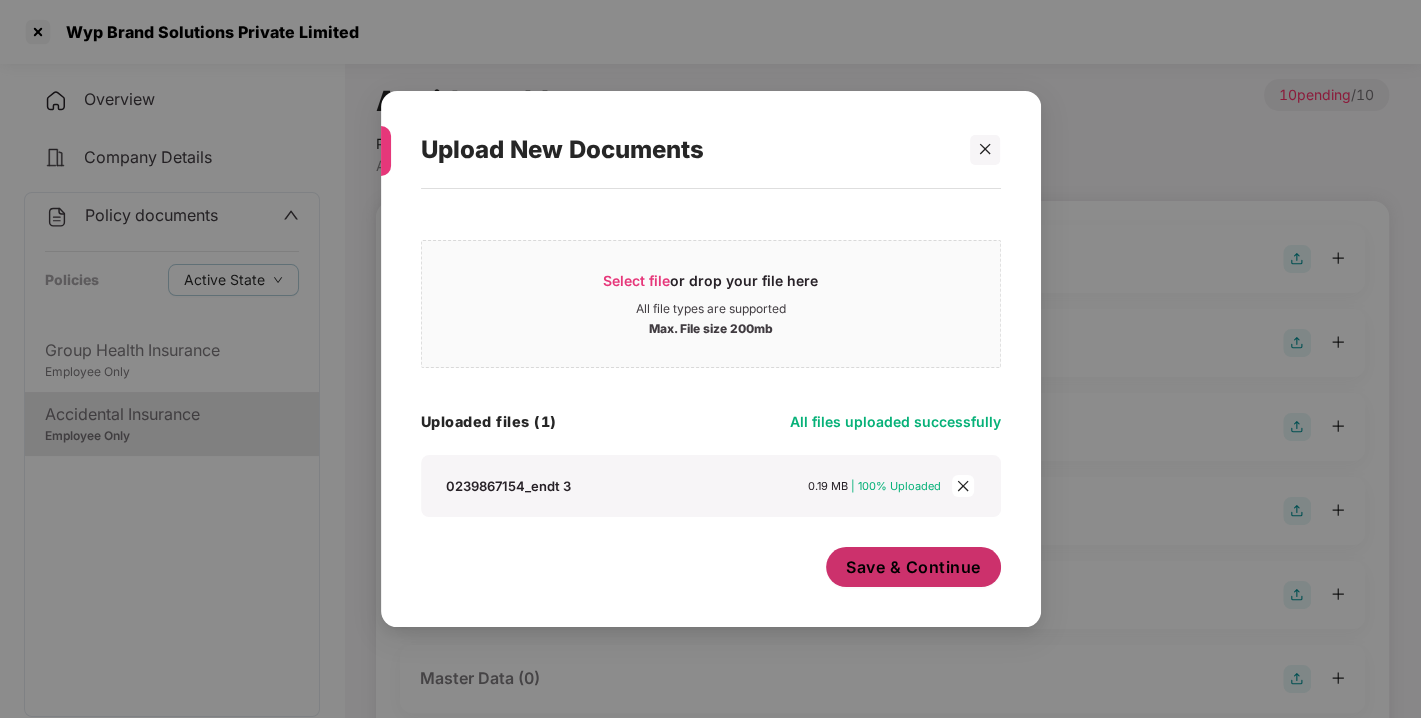 click on "Save & Continue" at bounding box center (913, 567) 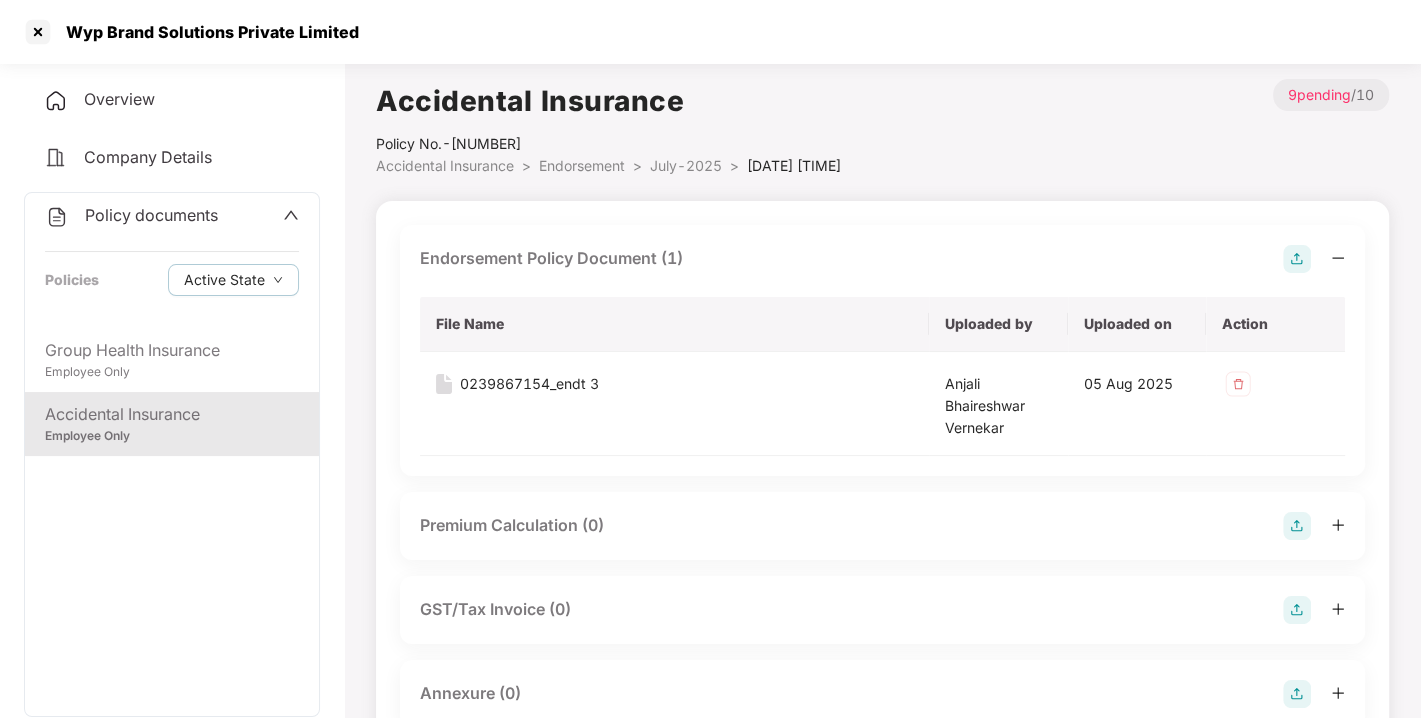 click at bounding box center (1297, 259) 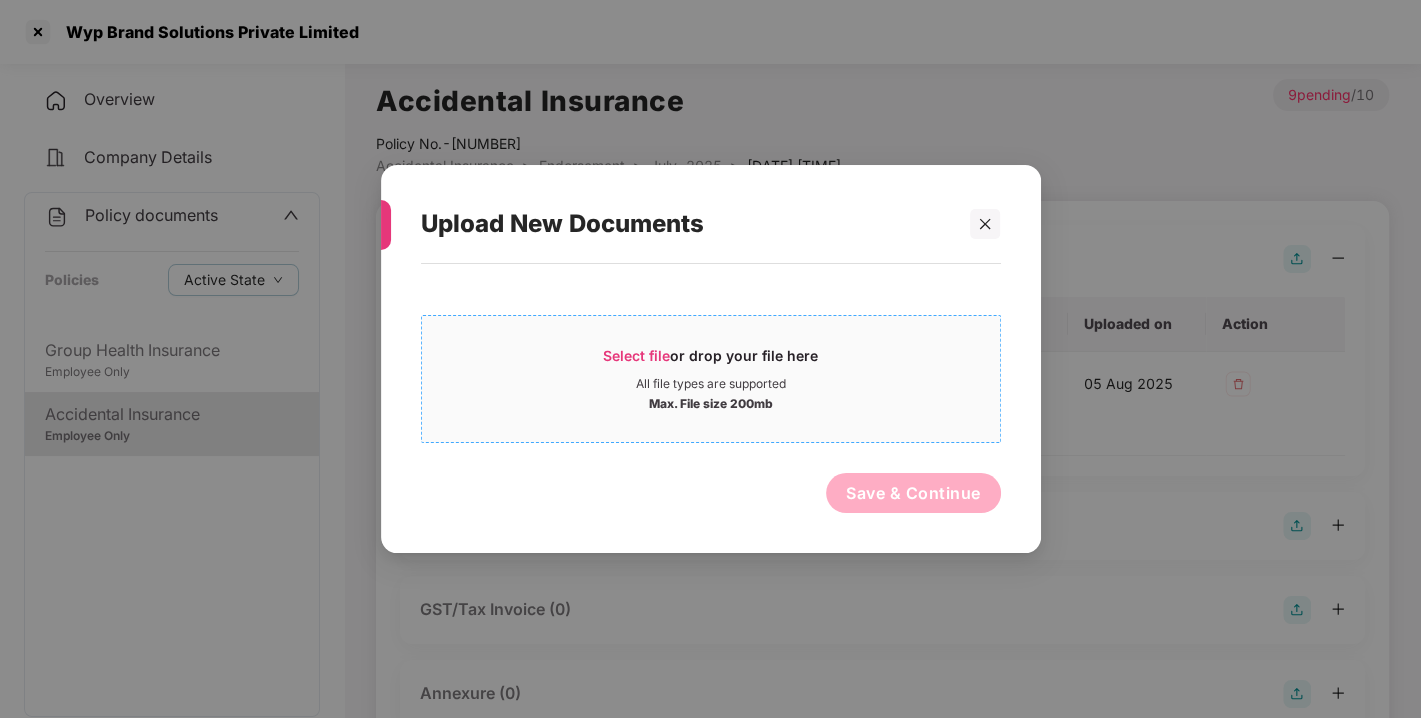 click on "Select file" at bounding box center (636, 355) 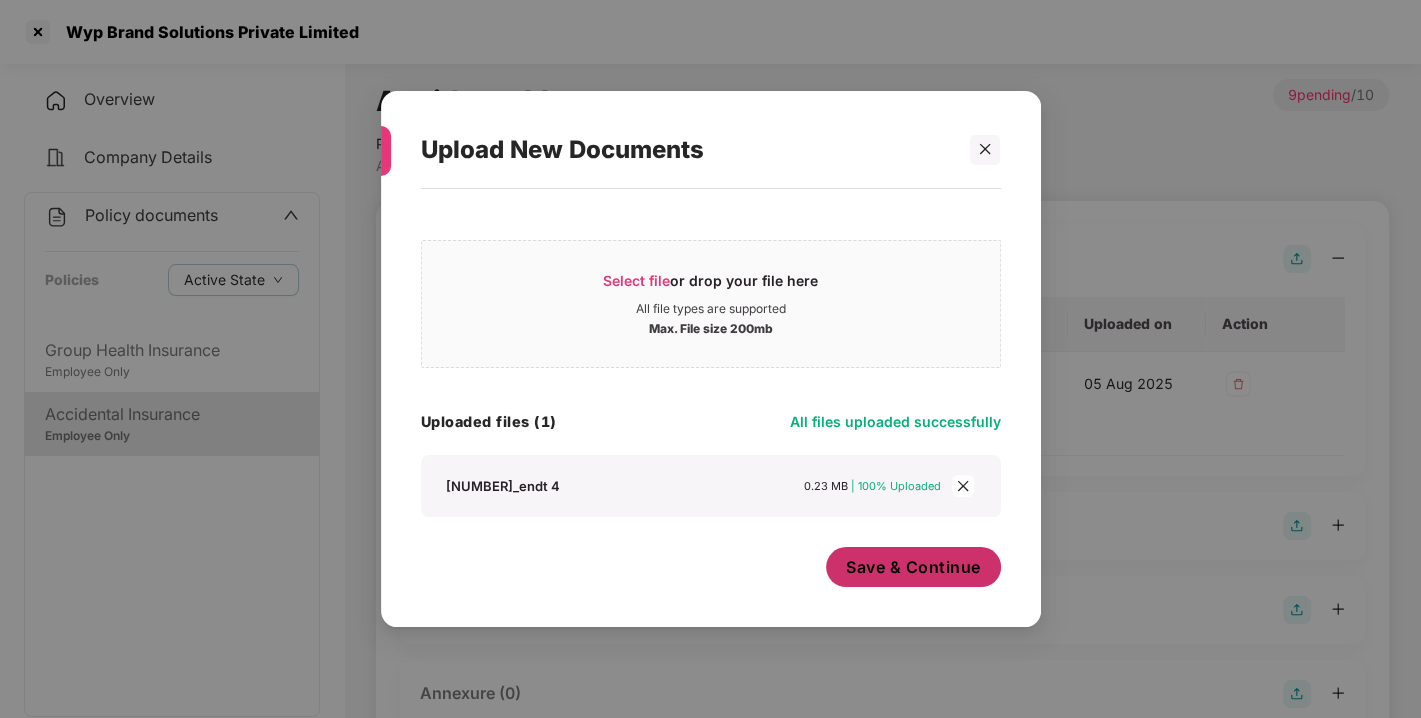 click on "Save & Continue" at bounding box center (913, 567) 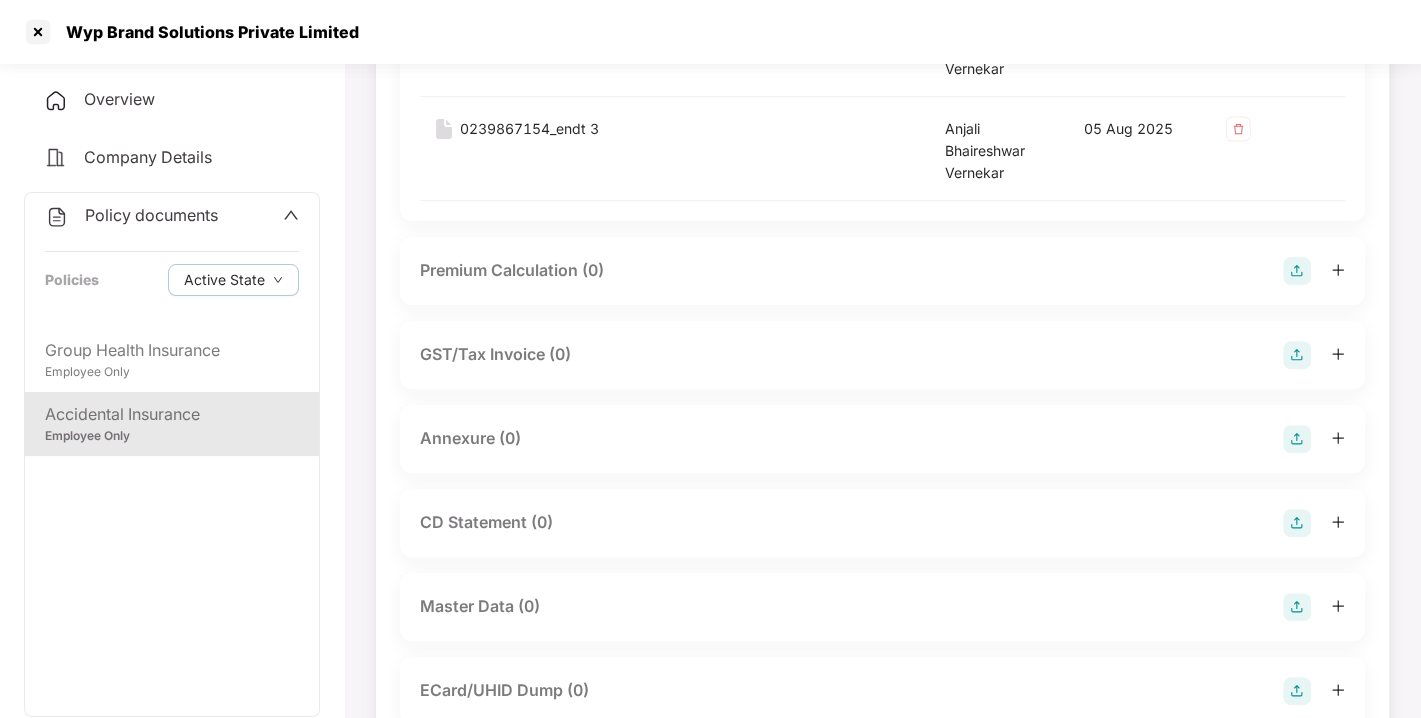 scroll, scrollTop: 423, scrollLeft: 0, axis: vertical 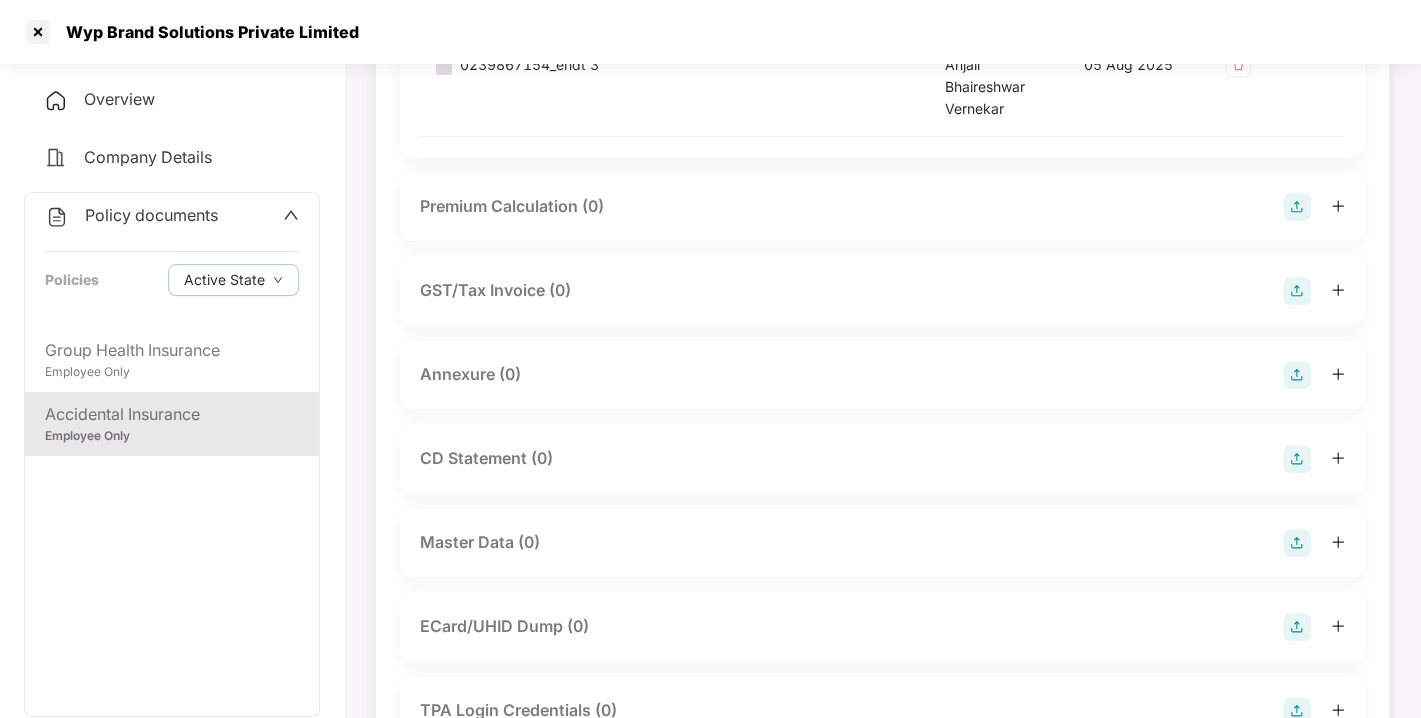 click at bounding box center (1297, 375) 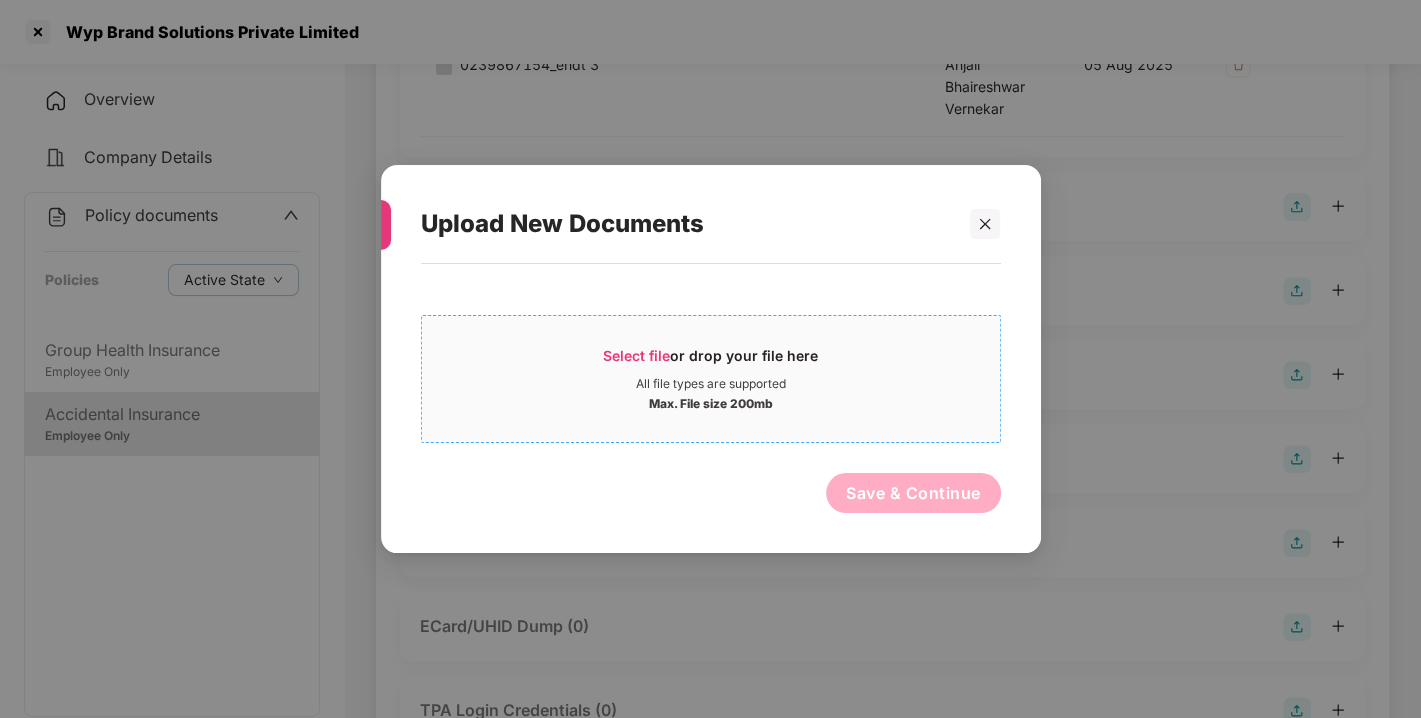 click on "Select file  or drop your file here" at bounding box center [710, 361] 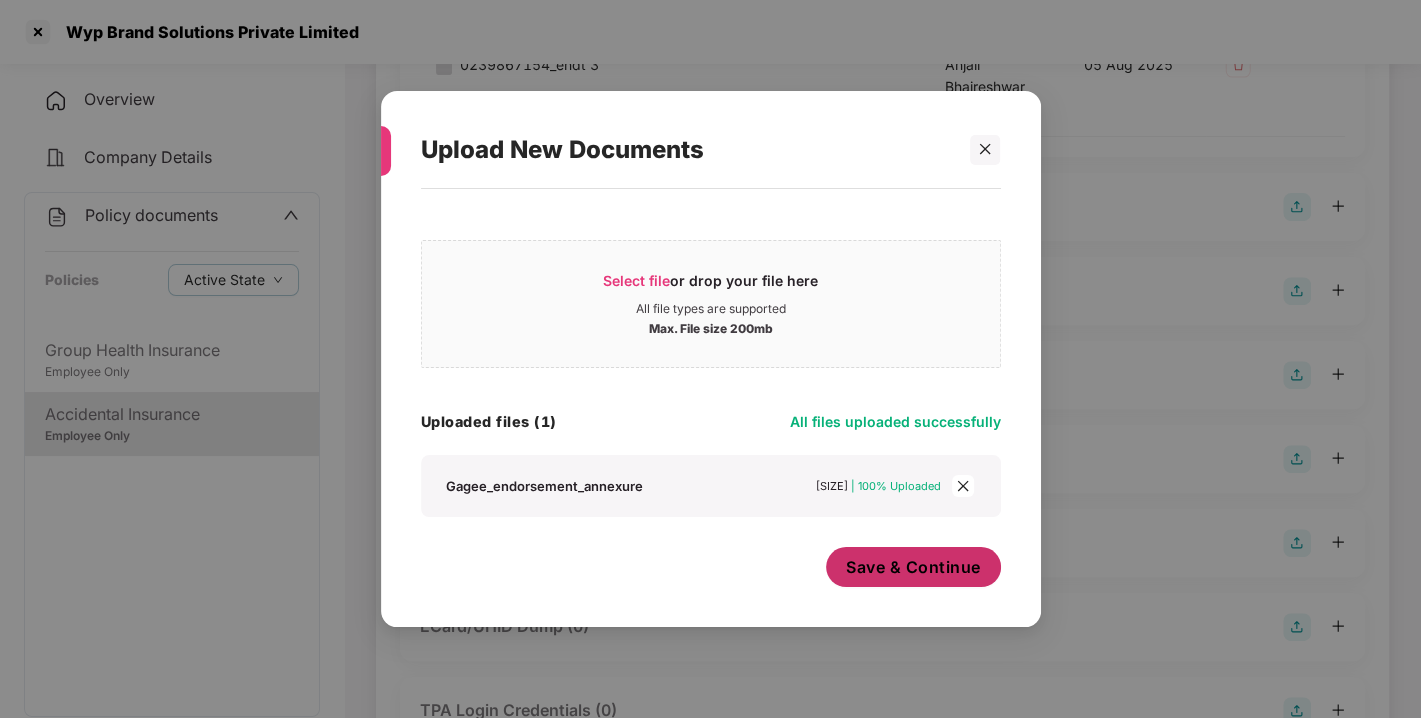 click on "Save & Continue" at bounding box center (913, 567) 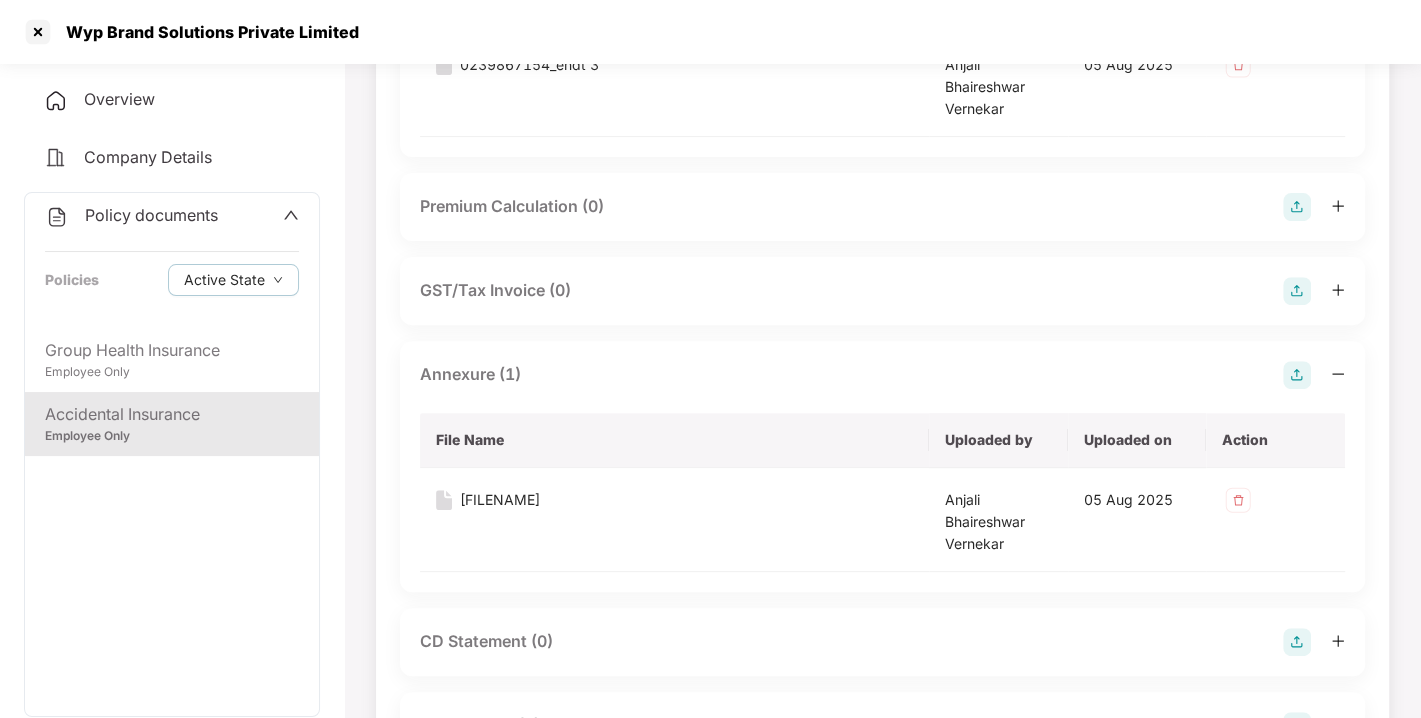 click at bounding box center (1297, 375) 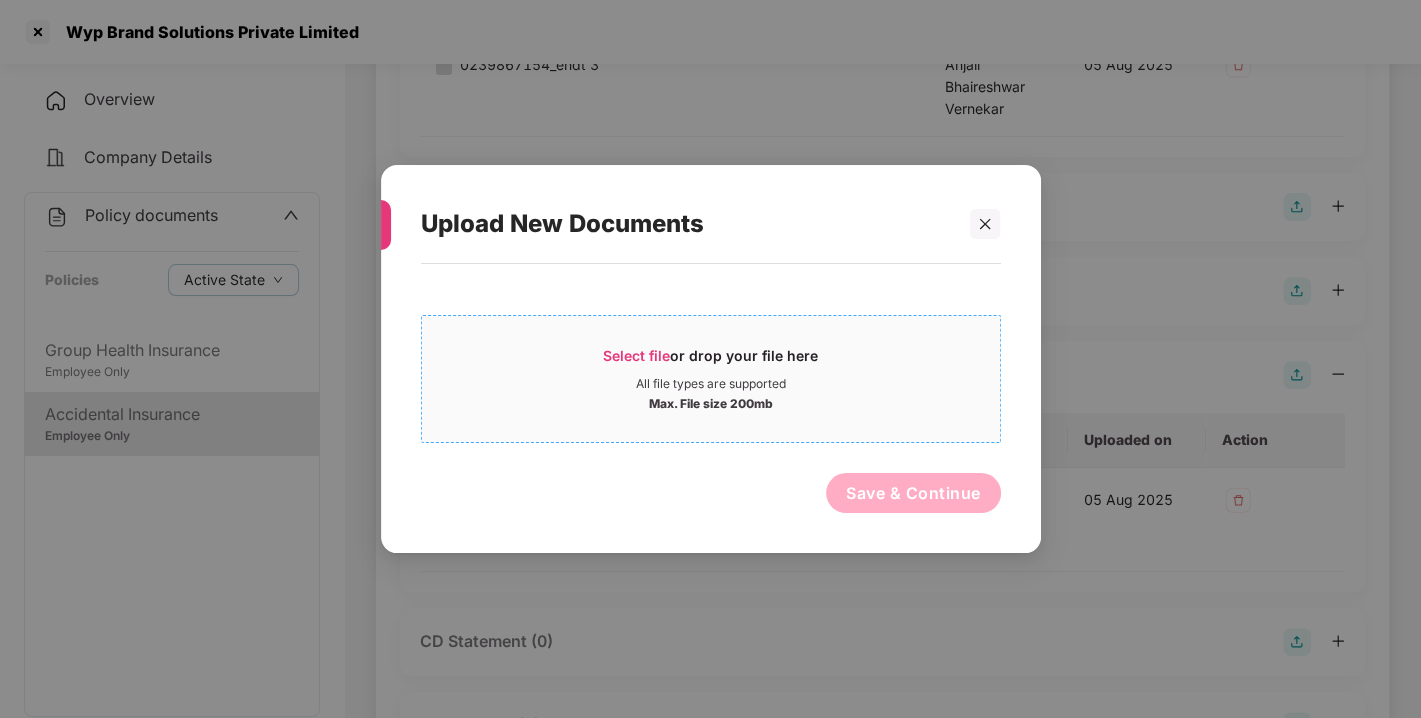 click on "Select file  or drop your file here" at bounding box center [710, 361] 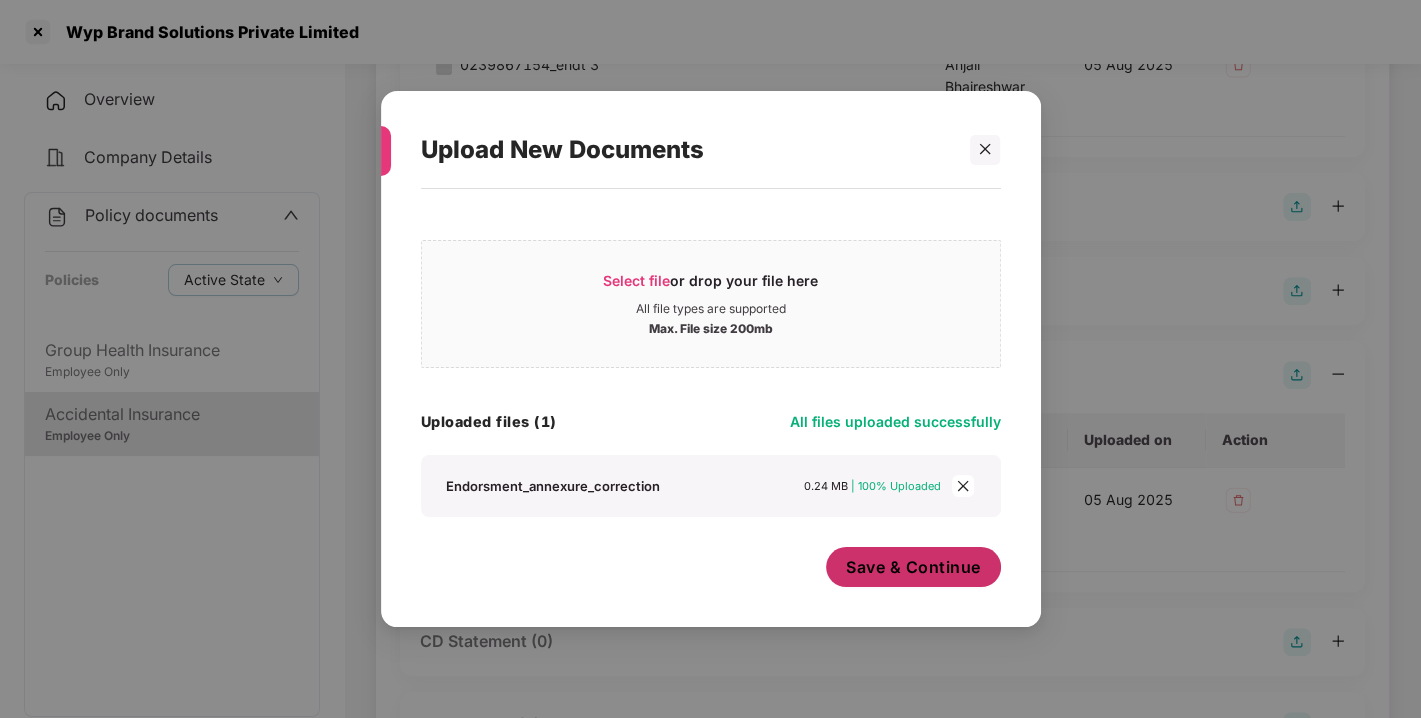 click on "Save & Continue" at bounding box center [913, 567] 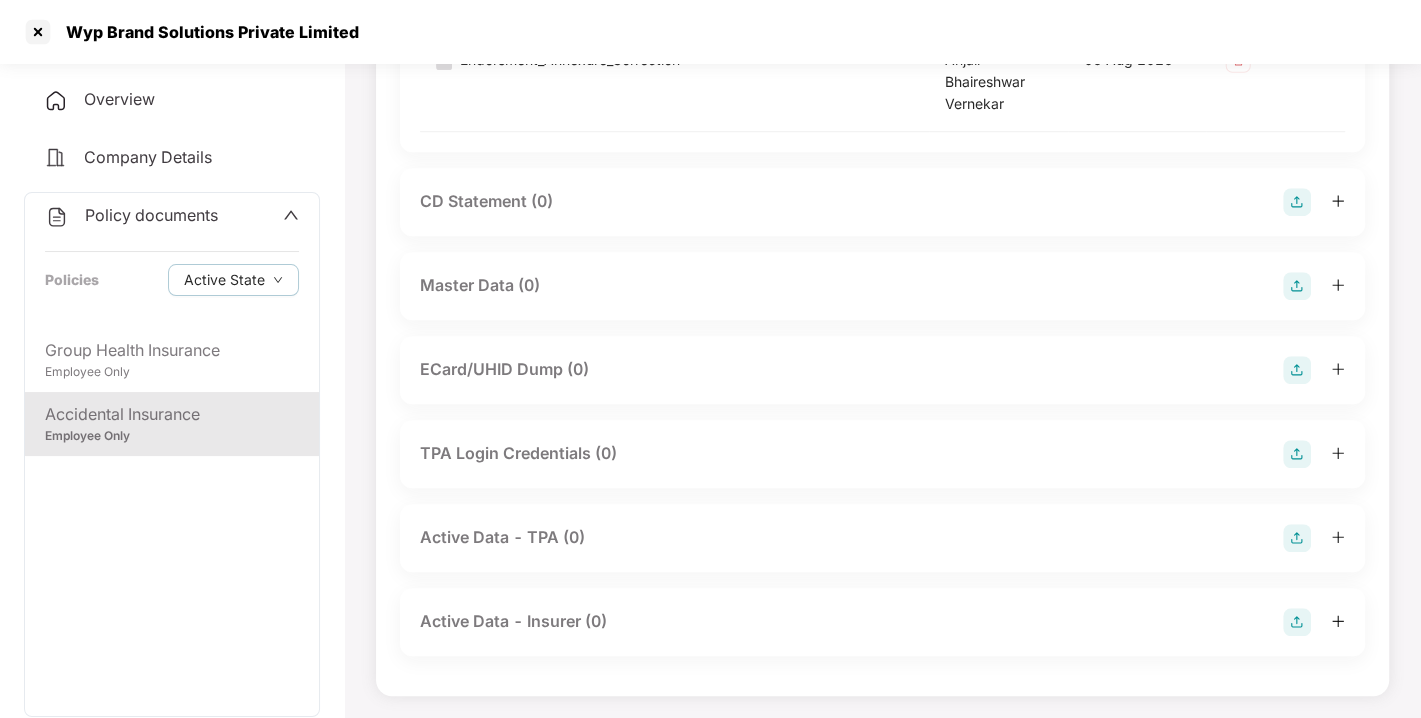 scroll, scrollTop: 800, scrollLeft: 0, axis: vertical 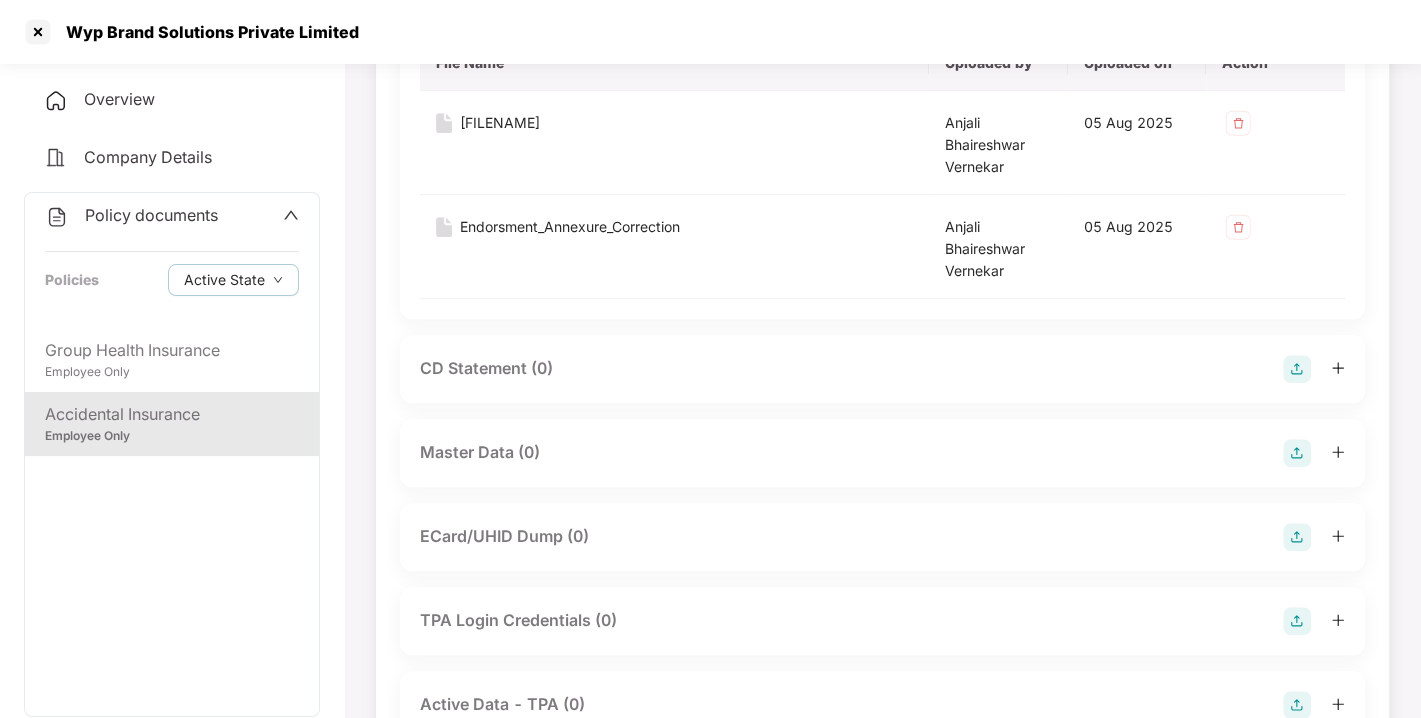 click at bounding box center (1297, 453) 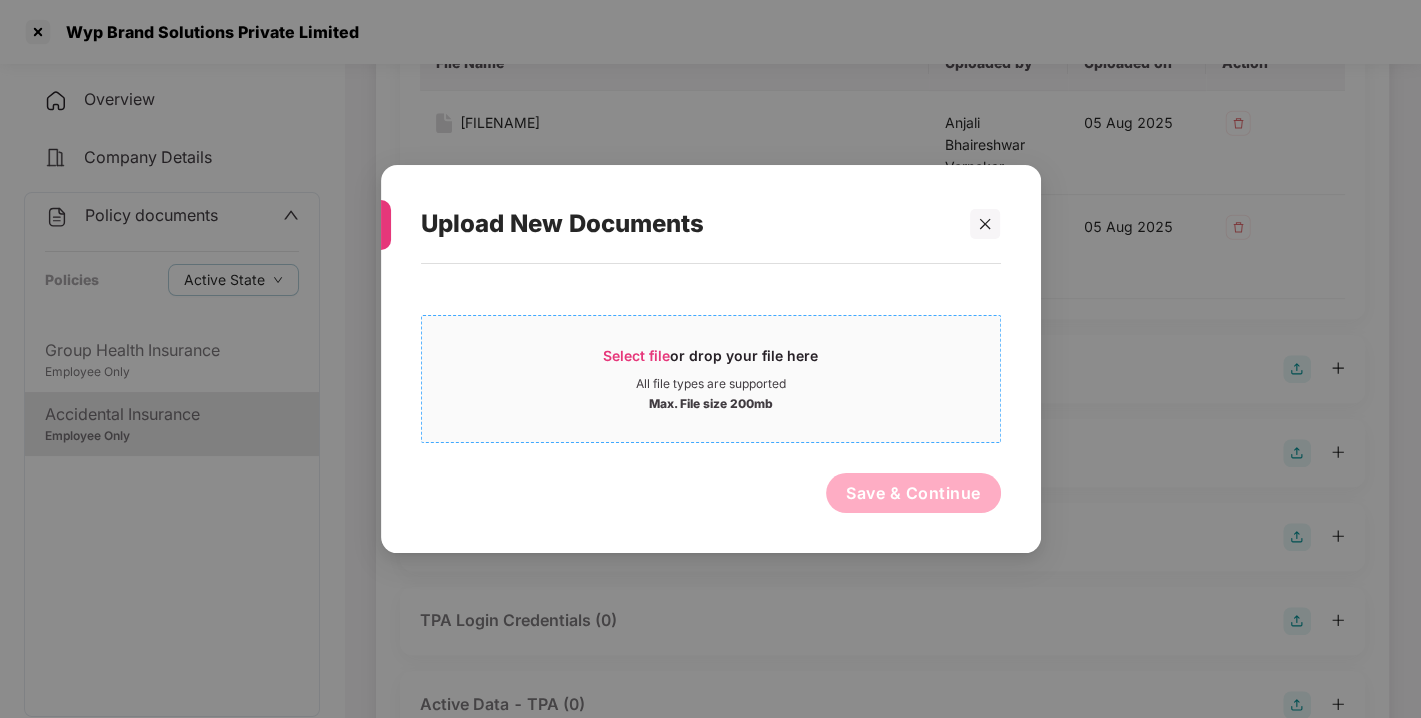 click on "Select file" at bounding box center [636, 355] 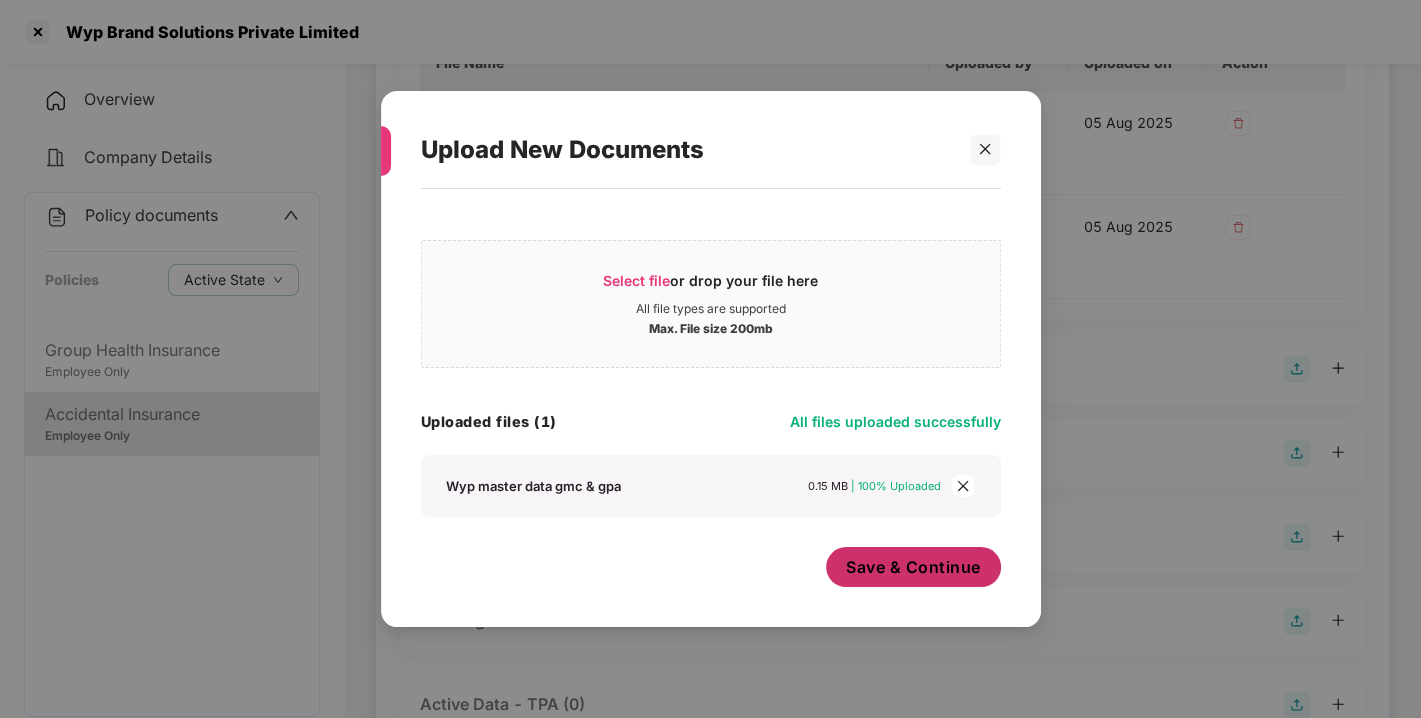 click on "Save & Continue" at bounding box center (913, 567) 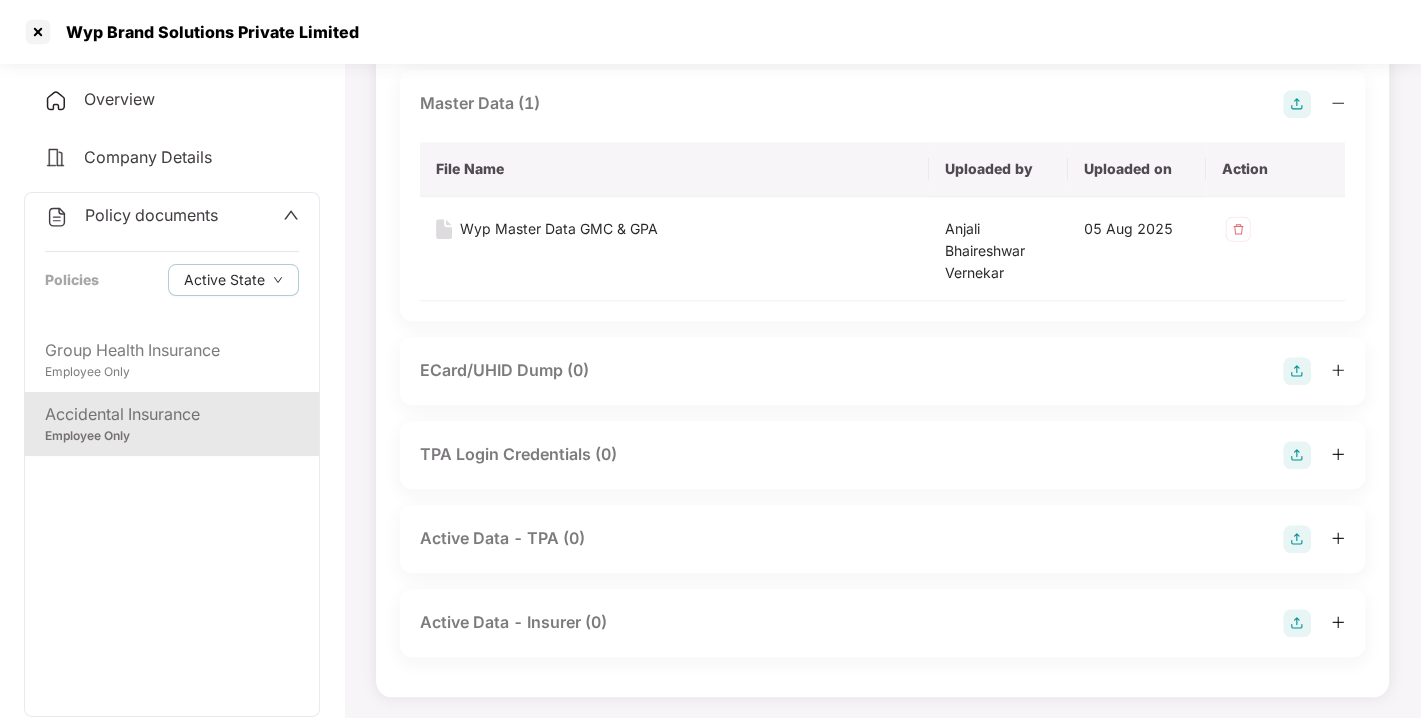scroll, scrollTop: 0, scrollLeft: 0, axis: both 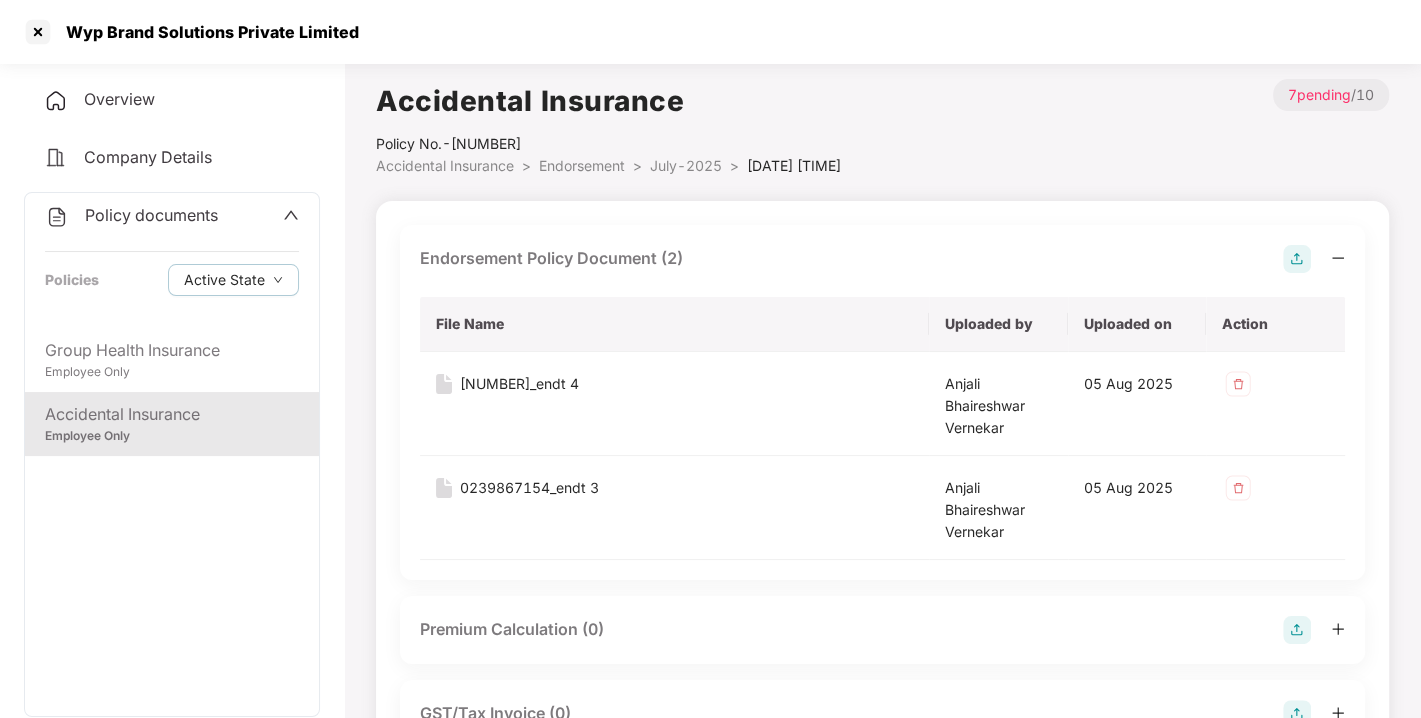 click on "Policy documents" at bounding box center (151, 215) 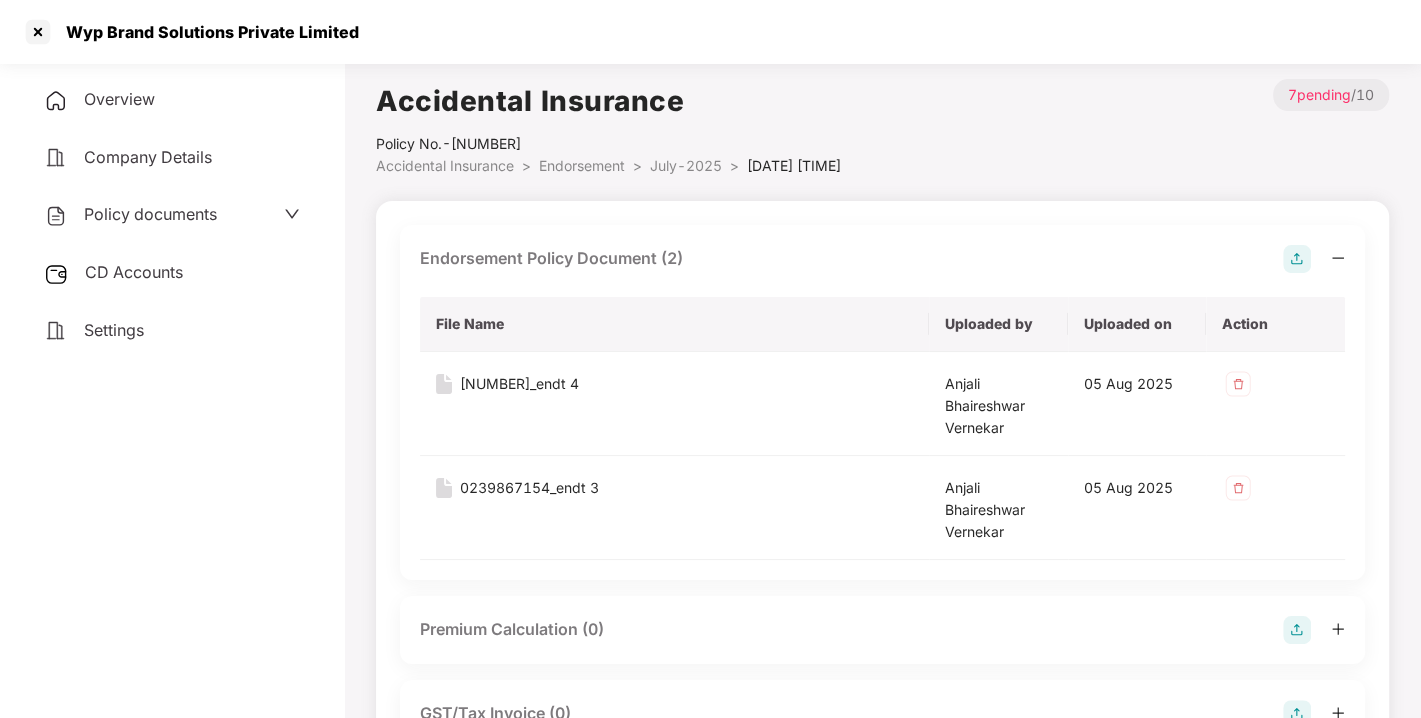 click on "Endorsement" at bounding box center [582, 165] 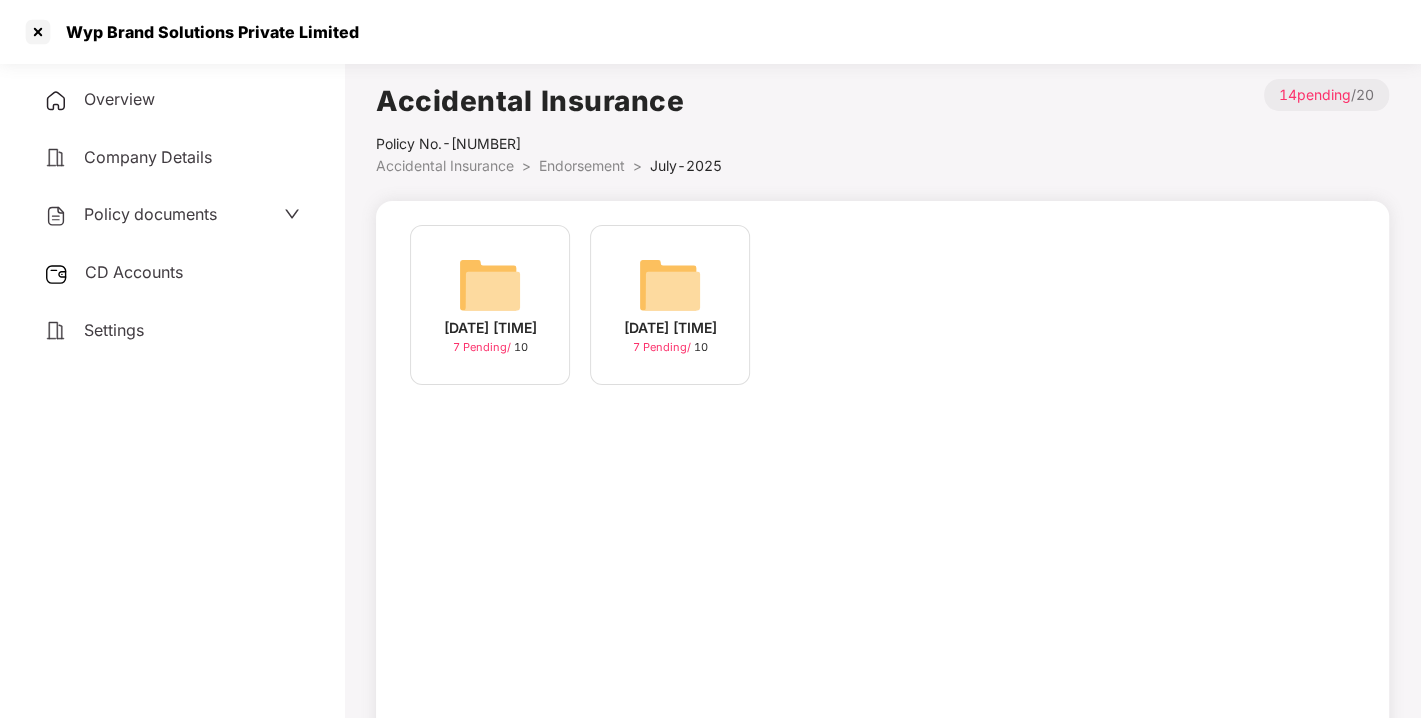click on "Policy documents" at bounding box center [150, 214] 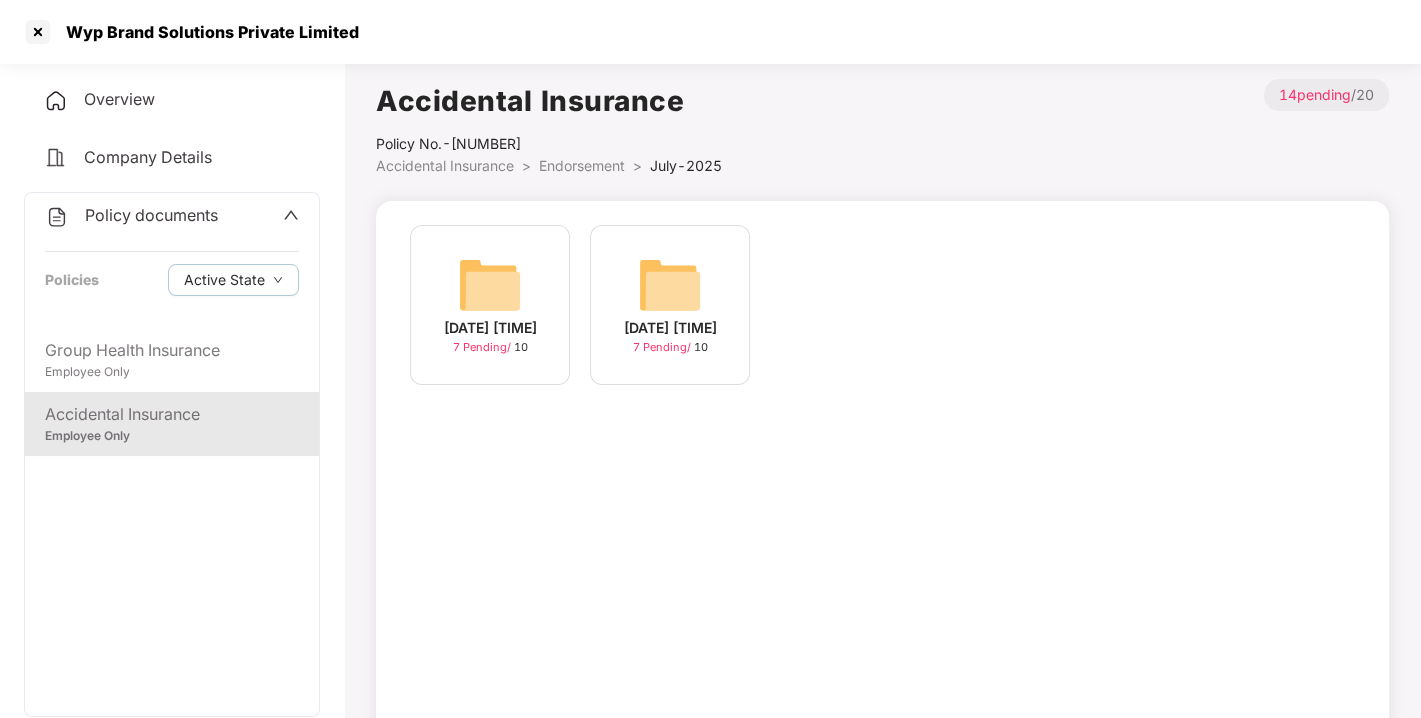 click on "Accidental Insurance" at bounding box center [172, 414] 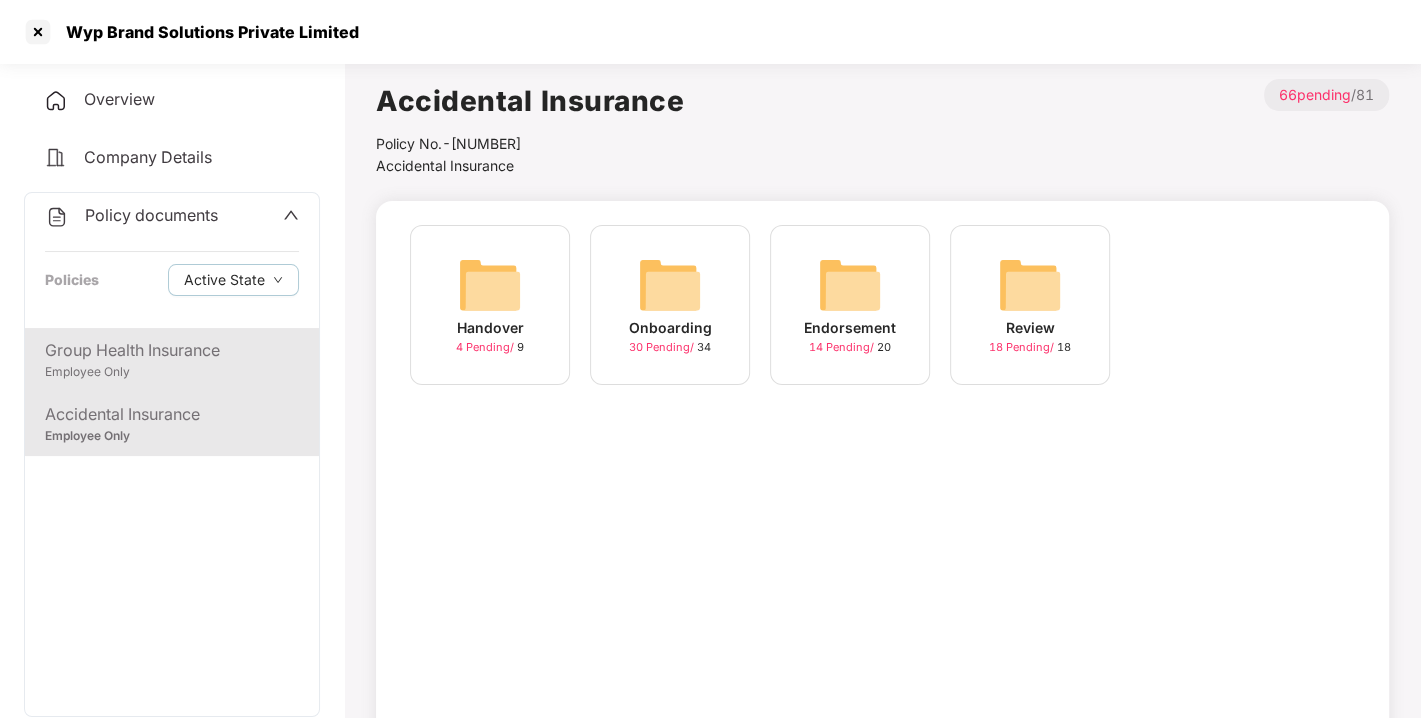 click on "Group Health Insurance Employee Only" at bounding box center (172, 360) 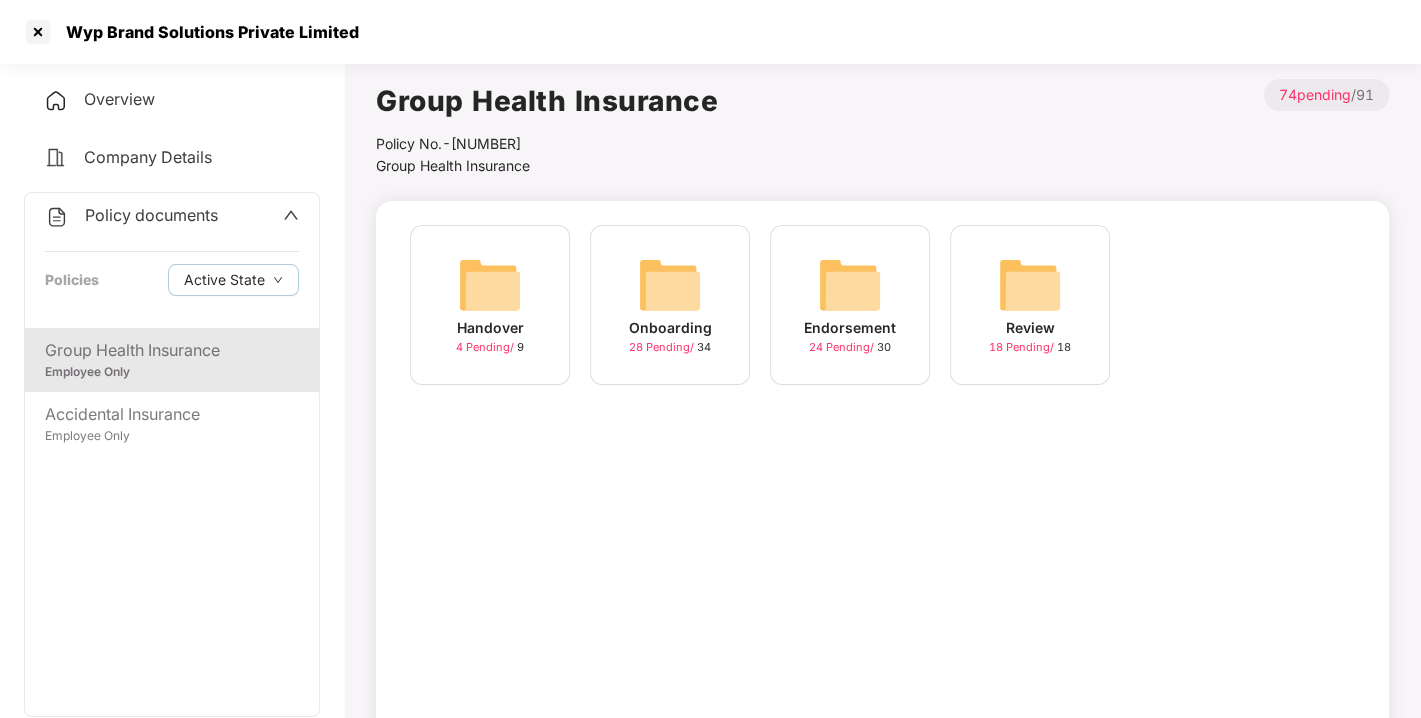 click on "Policy documents" at bounding box center [151, 215] 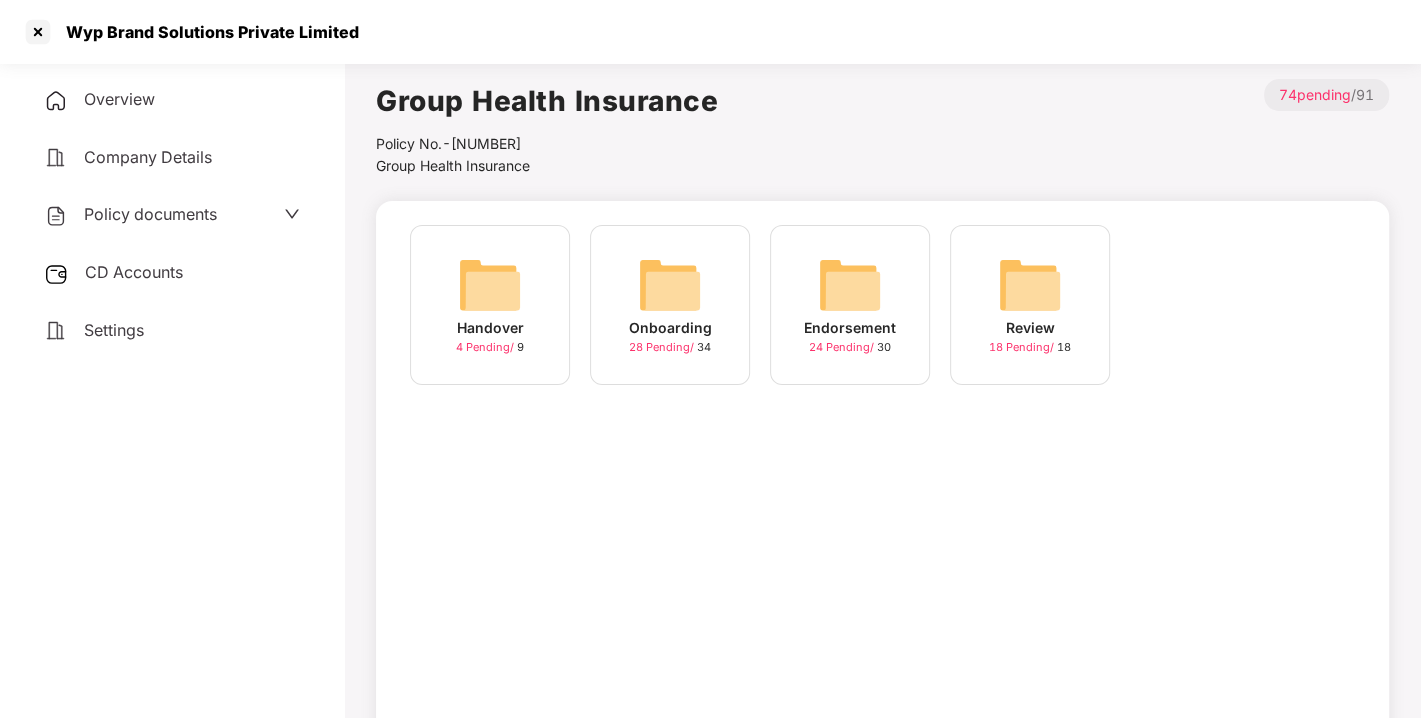 click on "Overview" at bounding box center [172, 100] 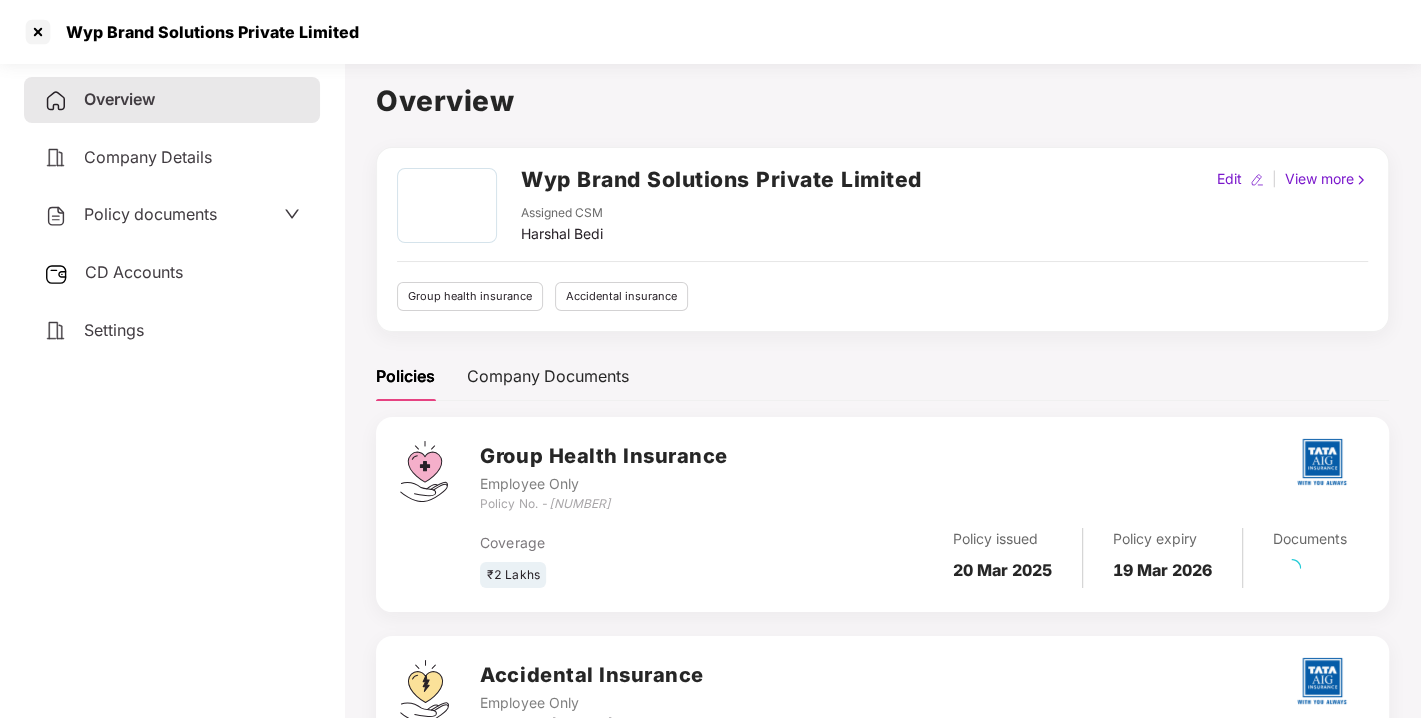 click on "Company Details" at bounding box center [172, 158] 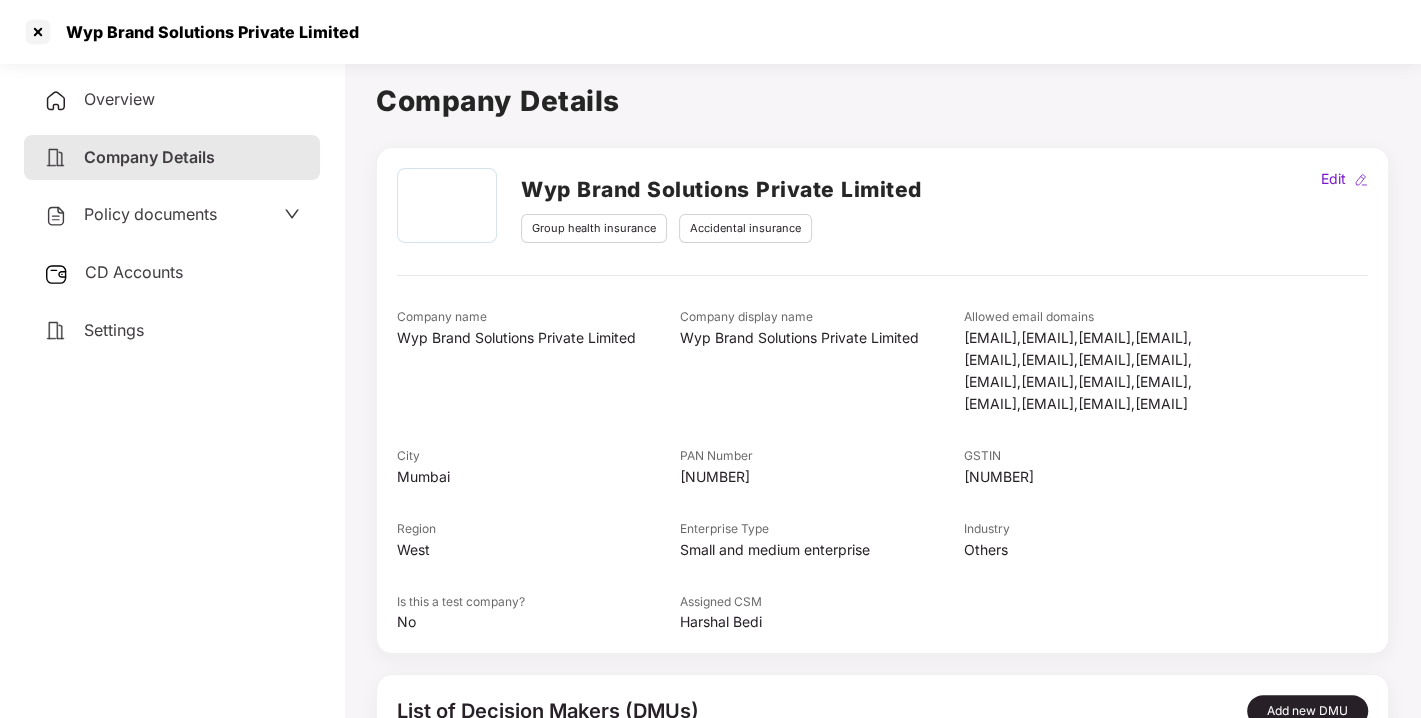 click on "Policy documents" at bounding box center [150, 214] 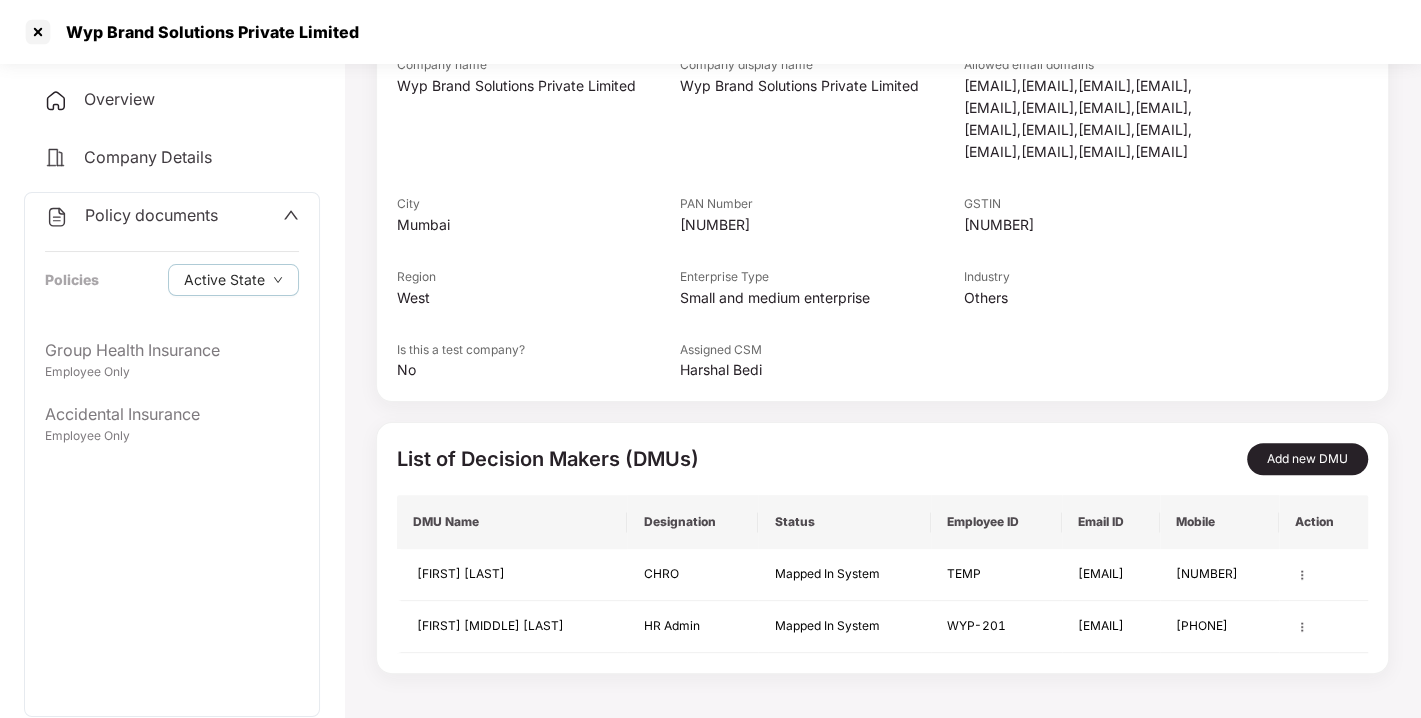 scroll, scrollTop: 0, scrollLeft: 0, axis: both 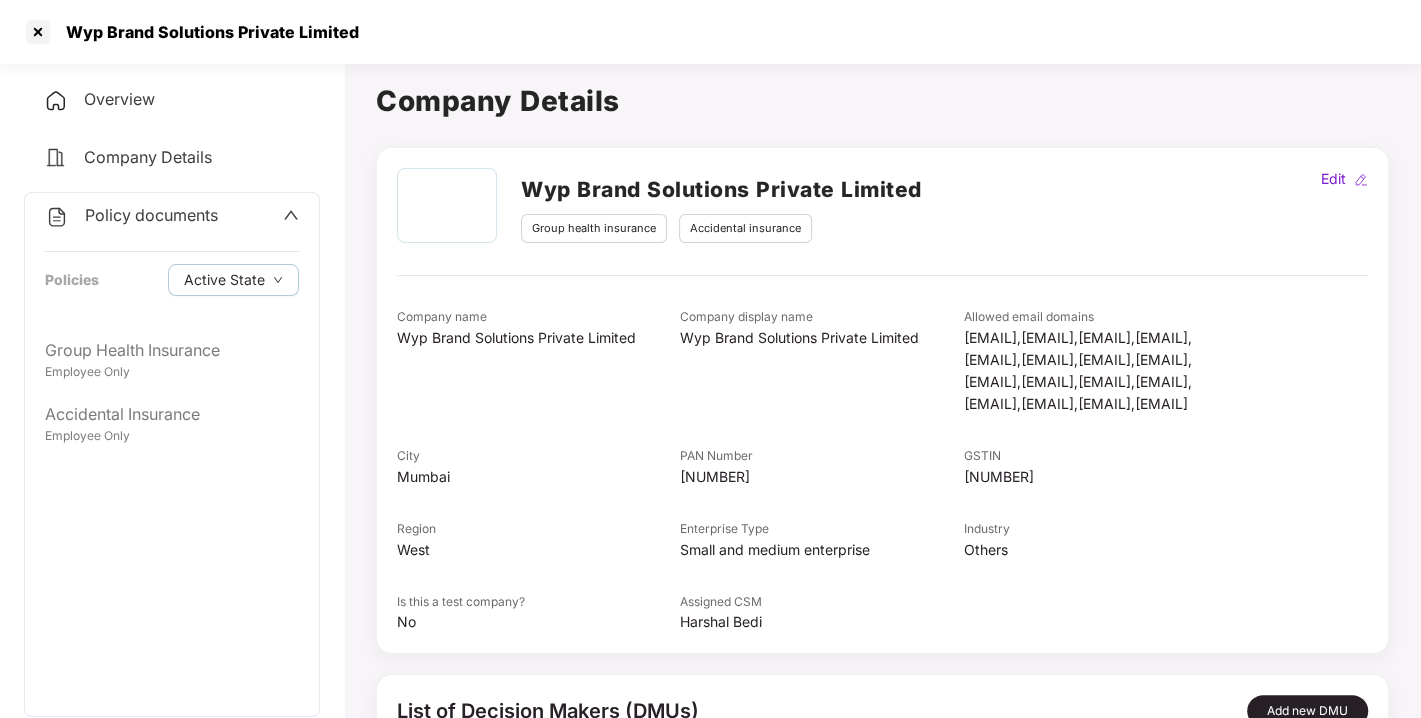 click on "Policy documents" at bounding box center [151, 215] 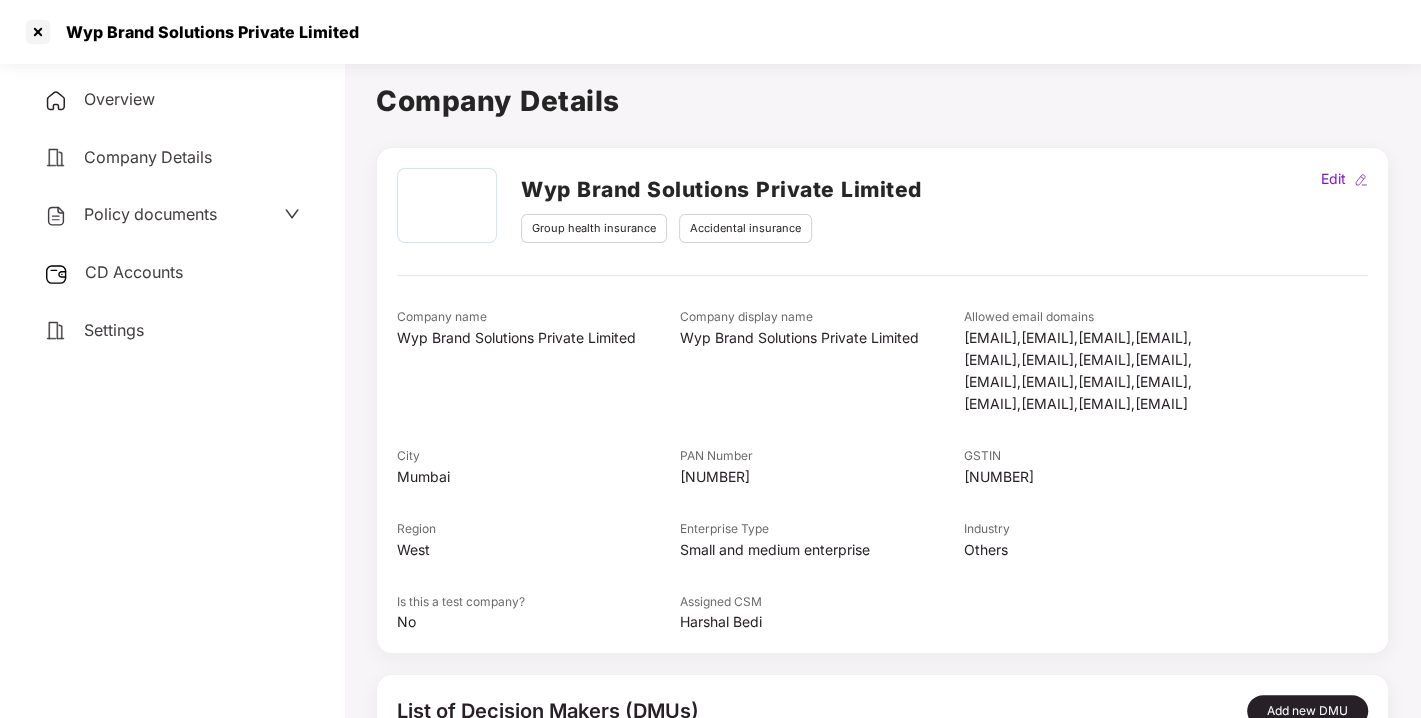 click on "CD Accounts" at bounding box center [172, 273] 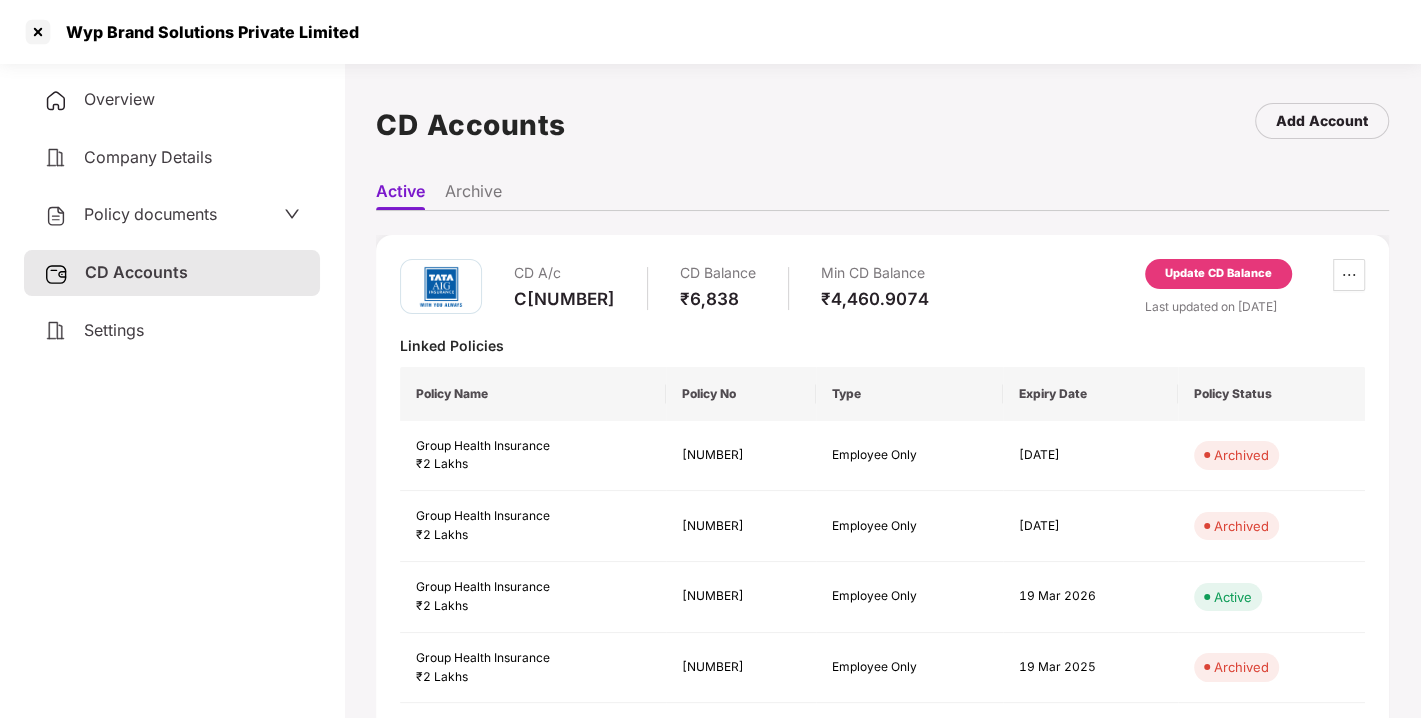 click on "Policy documents" at bounding box center (150, 214) 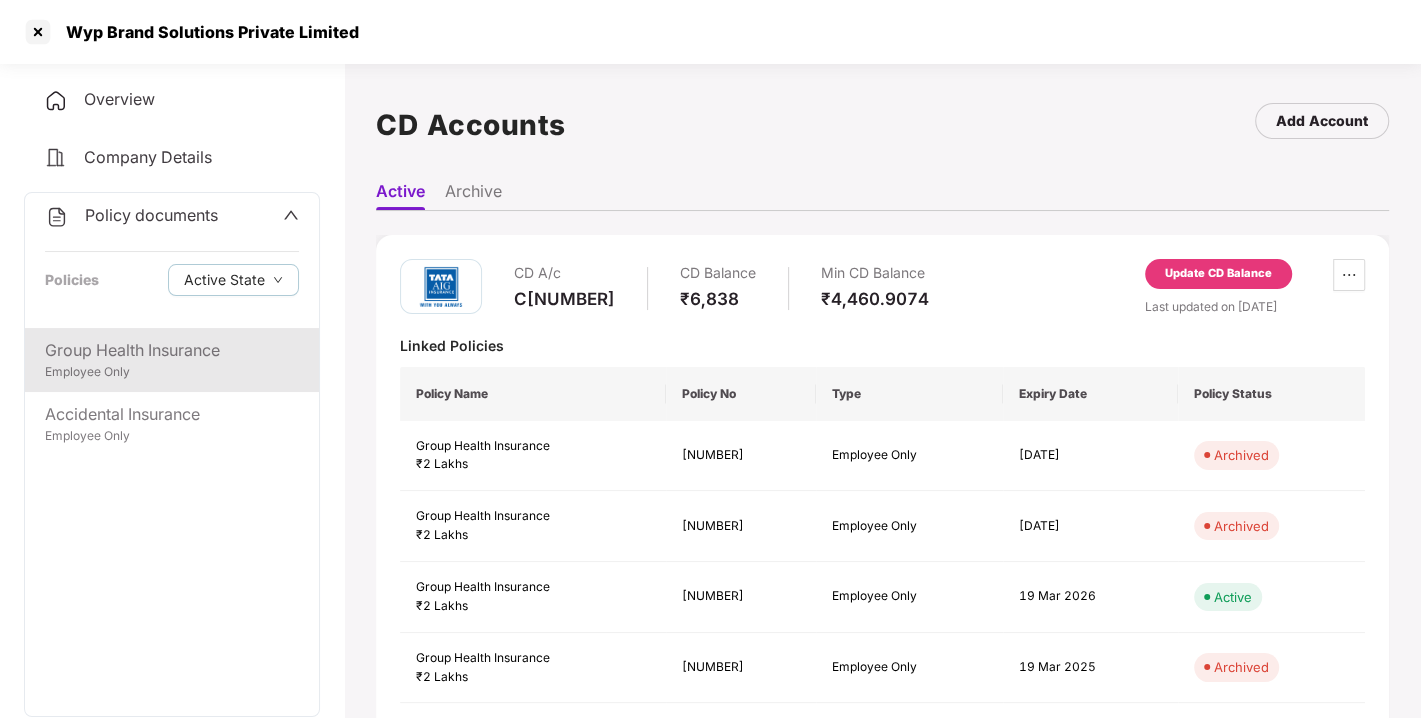 click on "Group Health Insurance Employee Only" at bounding box center (172, 360) 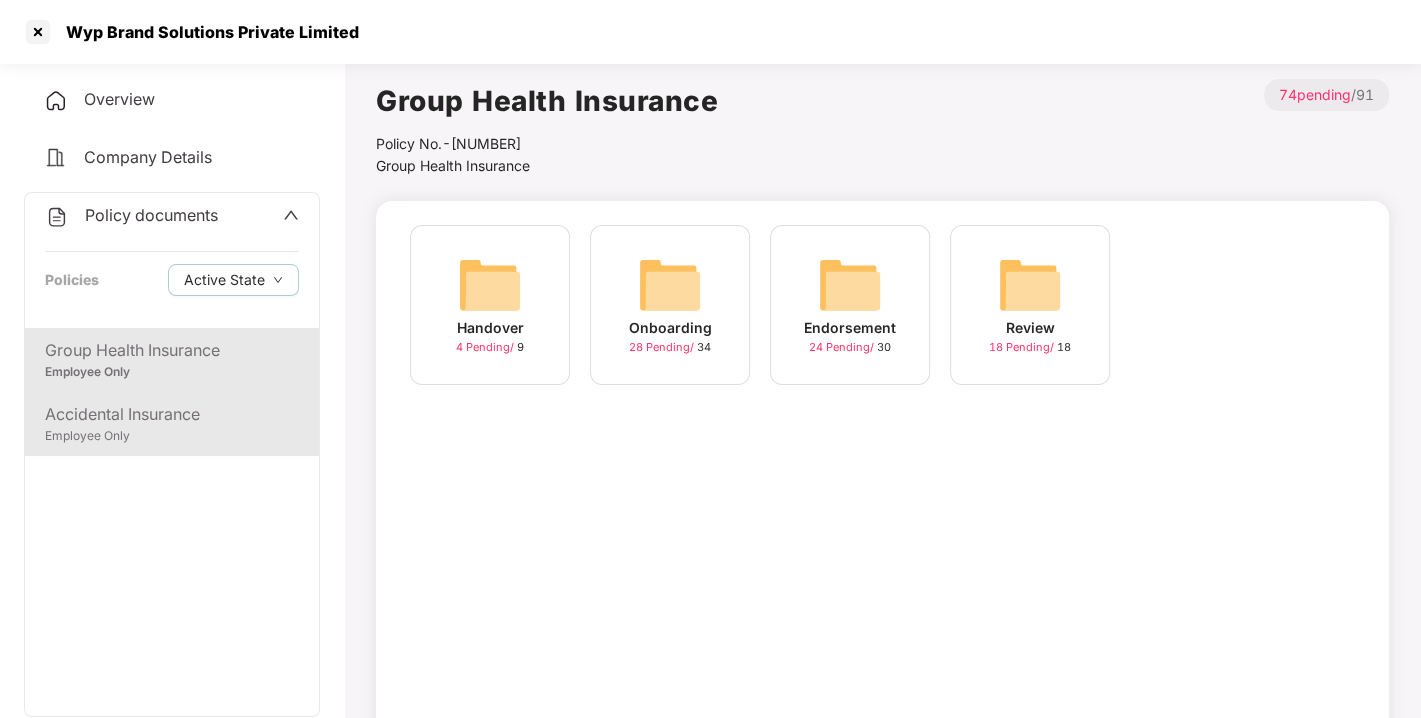 click on "Accidental Insurance" at bounding box center (172, 414) 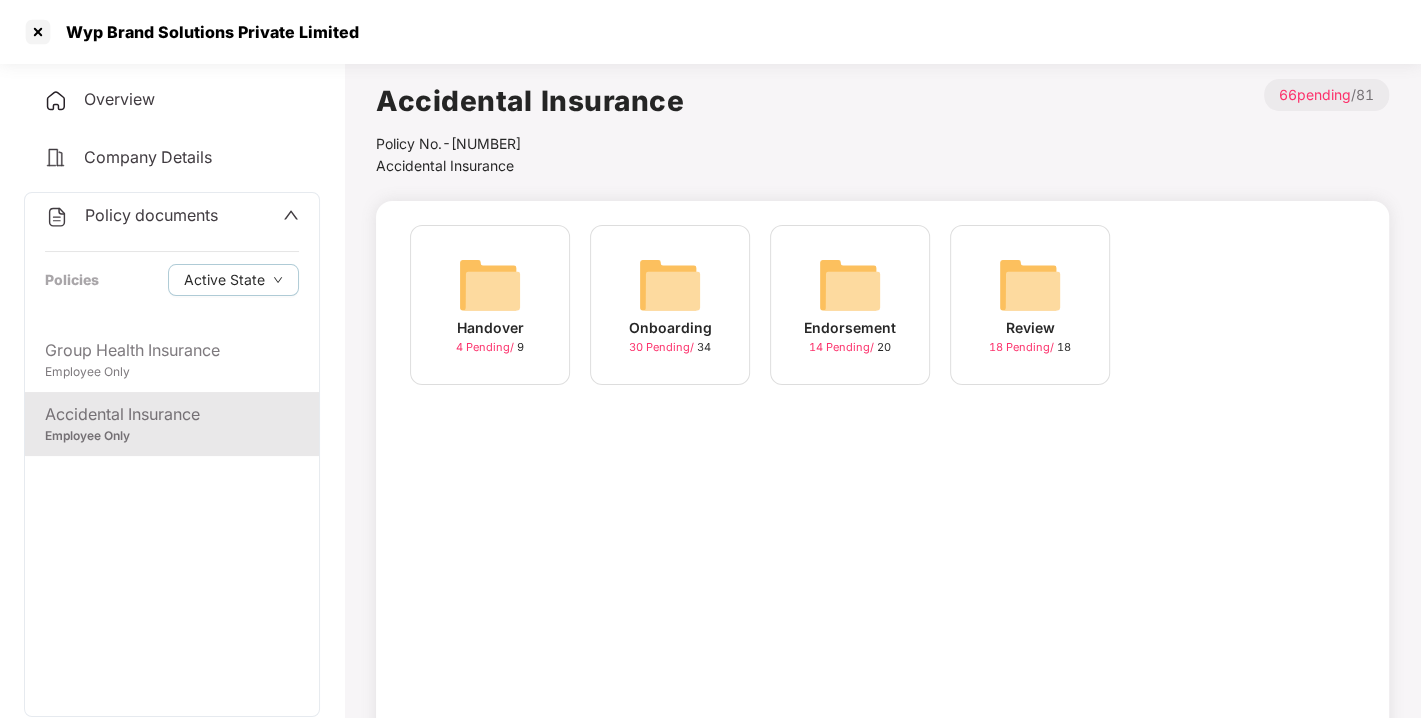 click at bounding box center [850, 285] 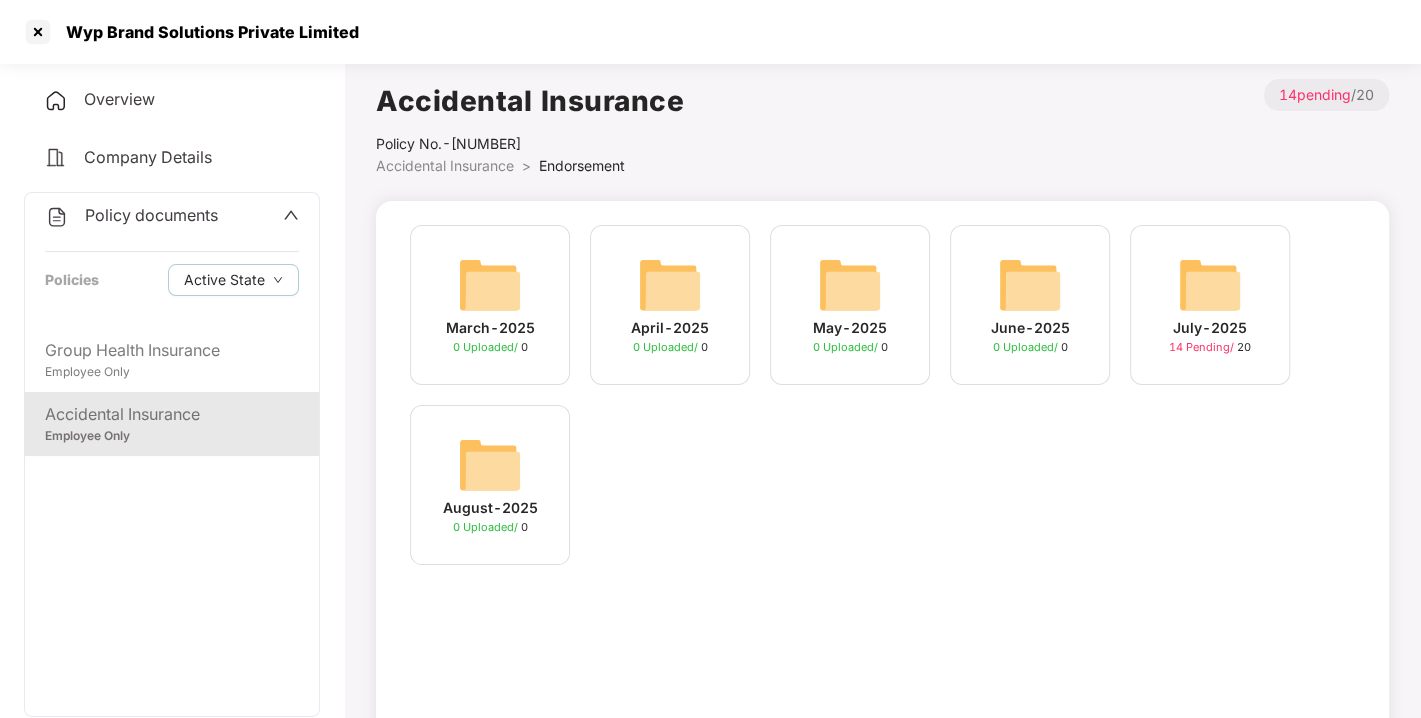 click on "Policy documents" at bounding box center (151, 215) 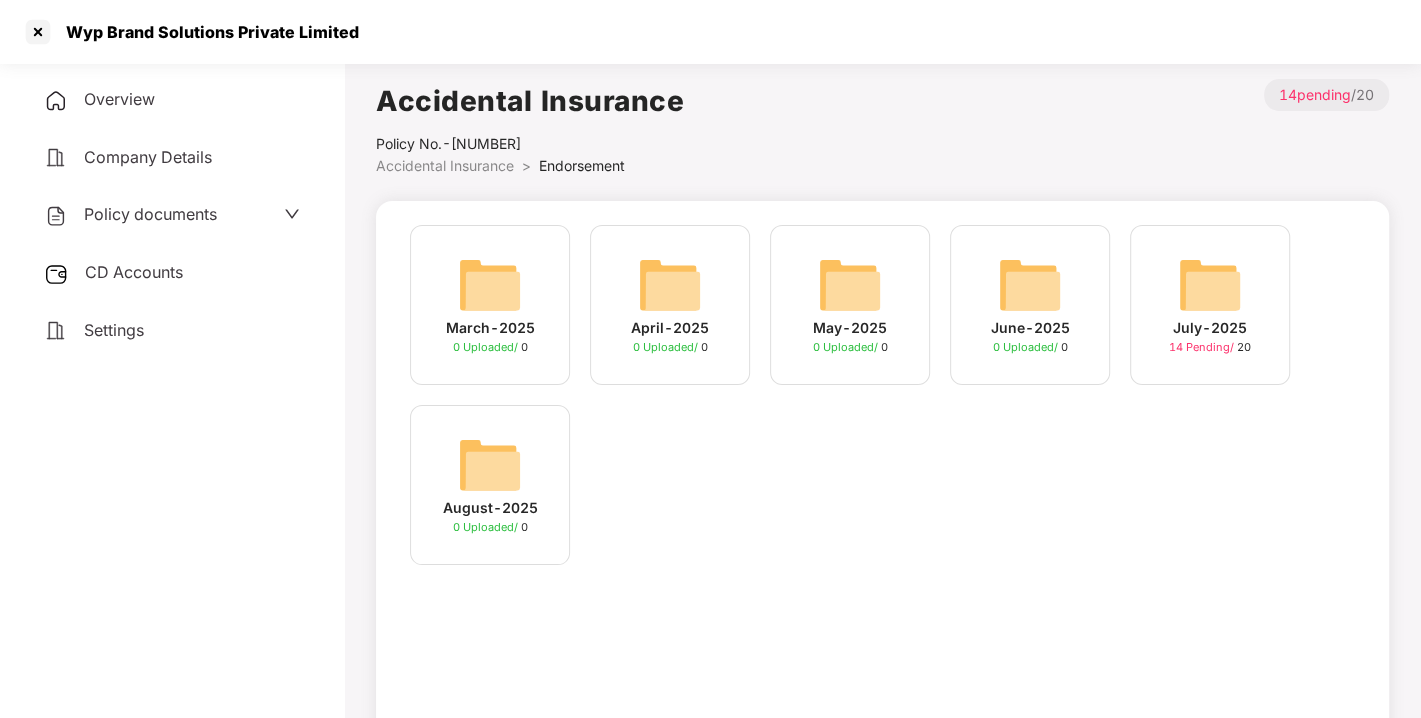 click on "CD Accounts" at bounding box center (134, 272) 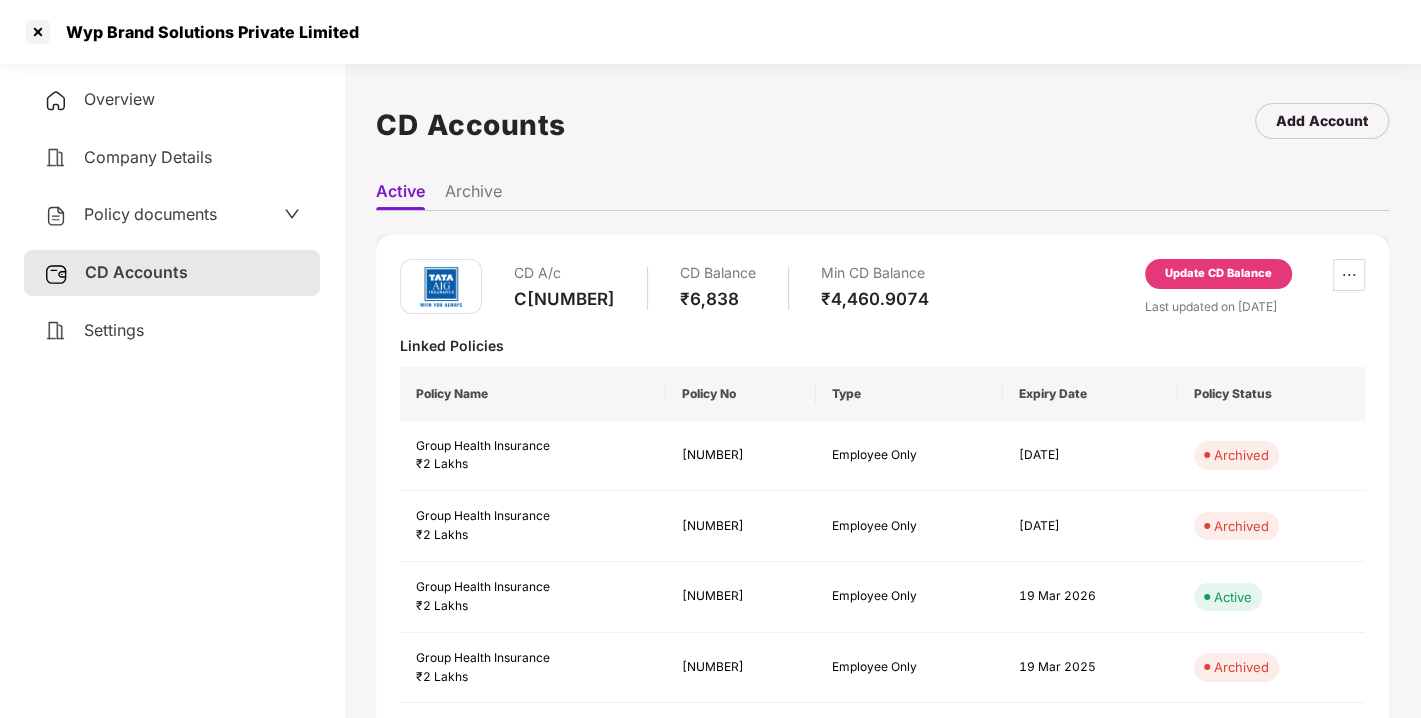 click on "Update CD Balance" at bounding box center (1218, 274) 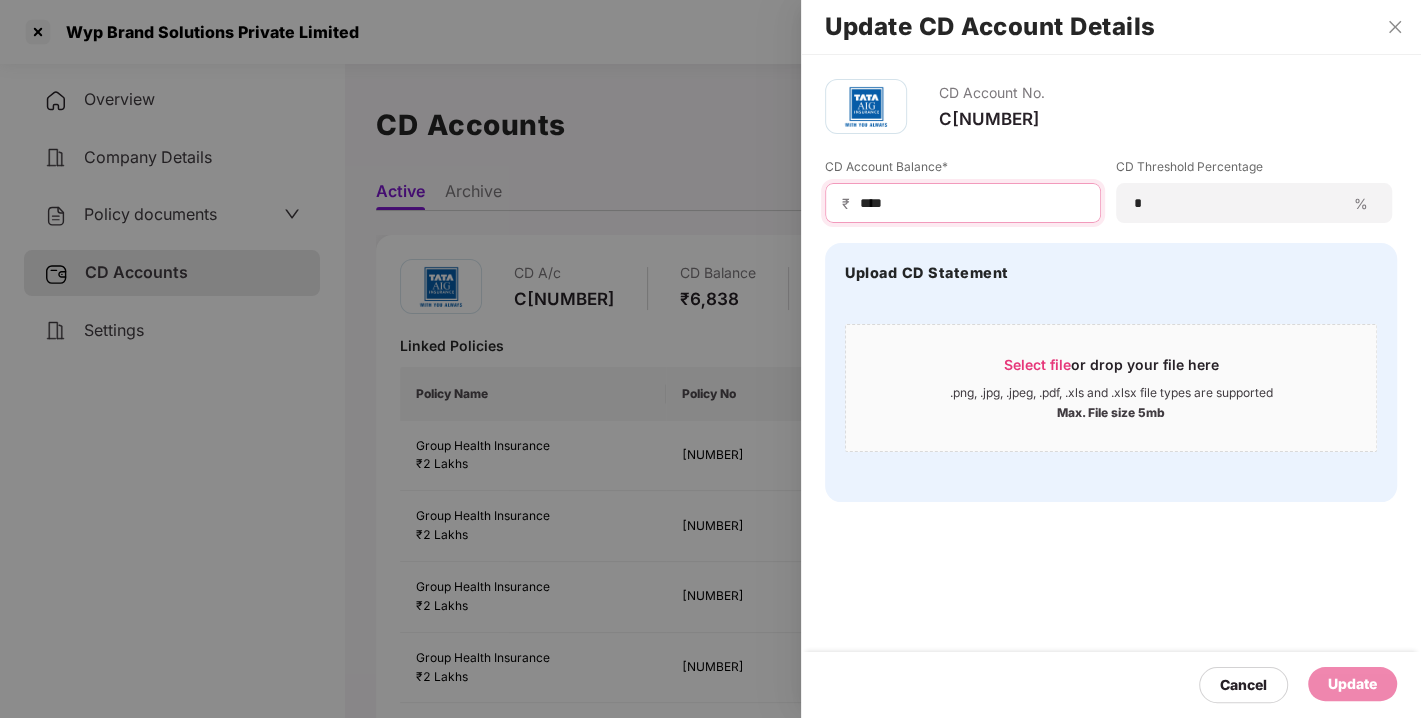 drag, startPoint x: 908, startPoint y: 207, endPoint x: 799, endPoint y: 212, distance: 109.11462 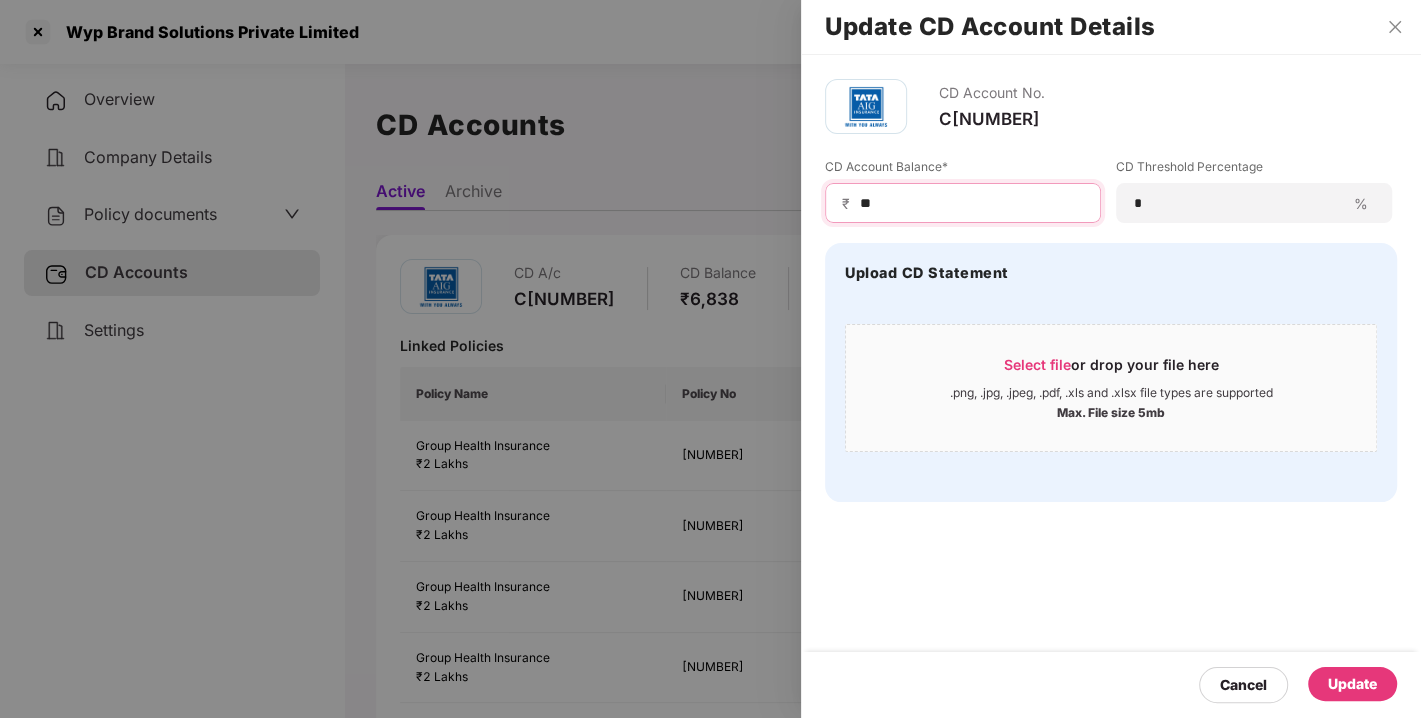 type on "**" 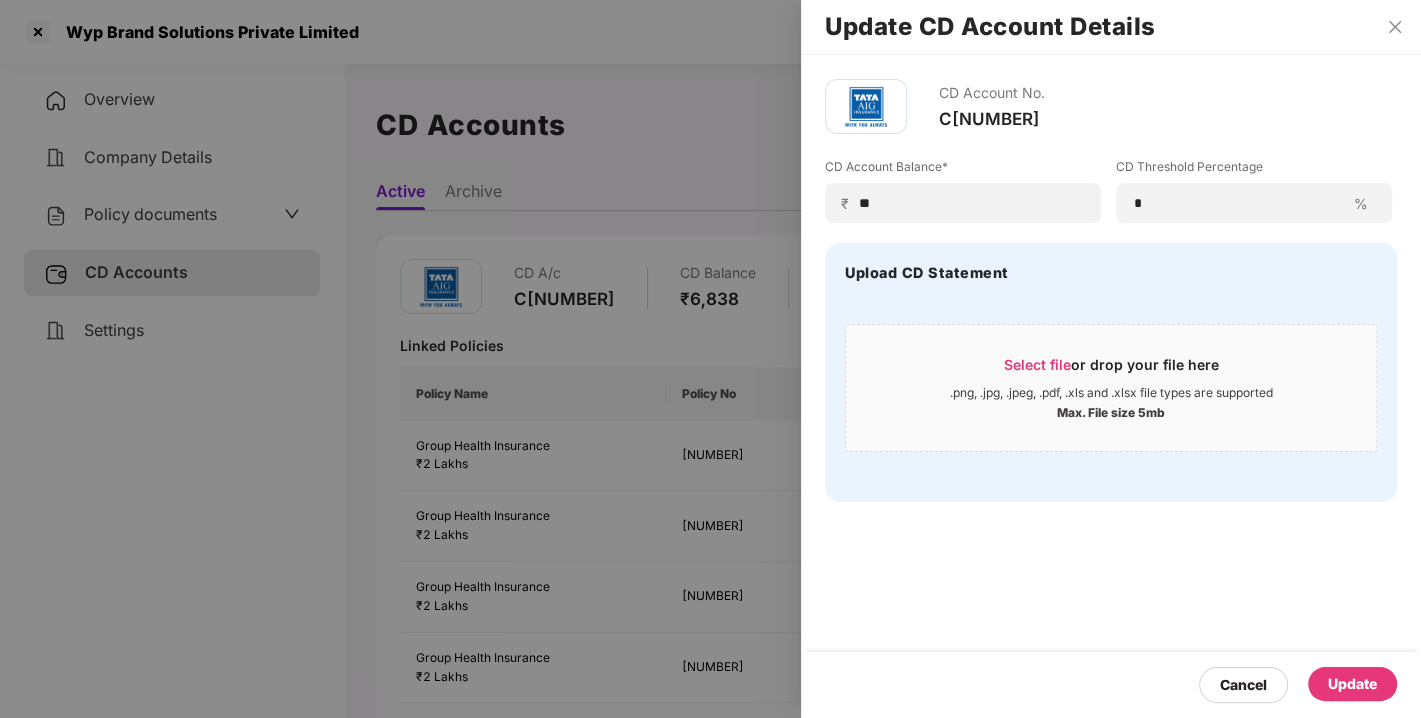 click on "Update" at bounding box center [1352, 684] 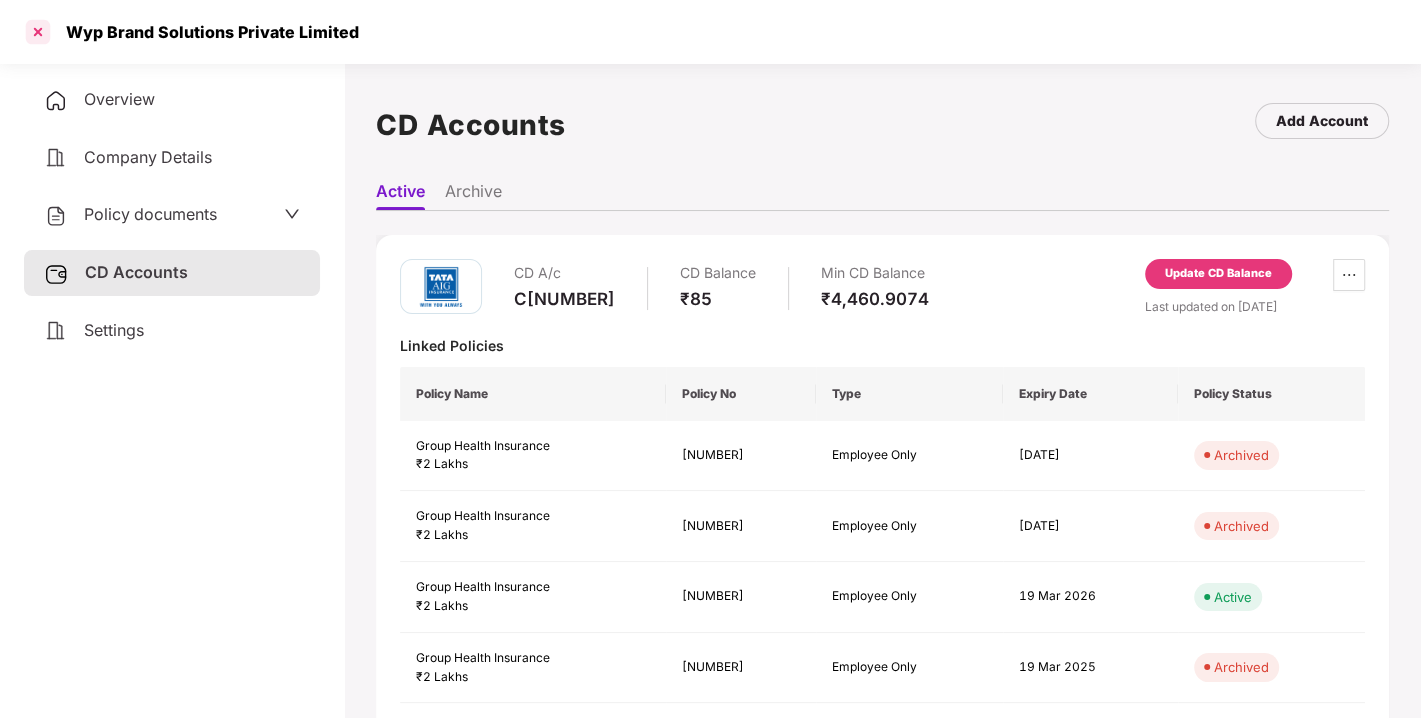click at bounding box center (38, 32) 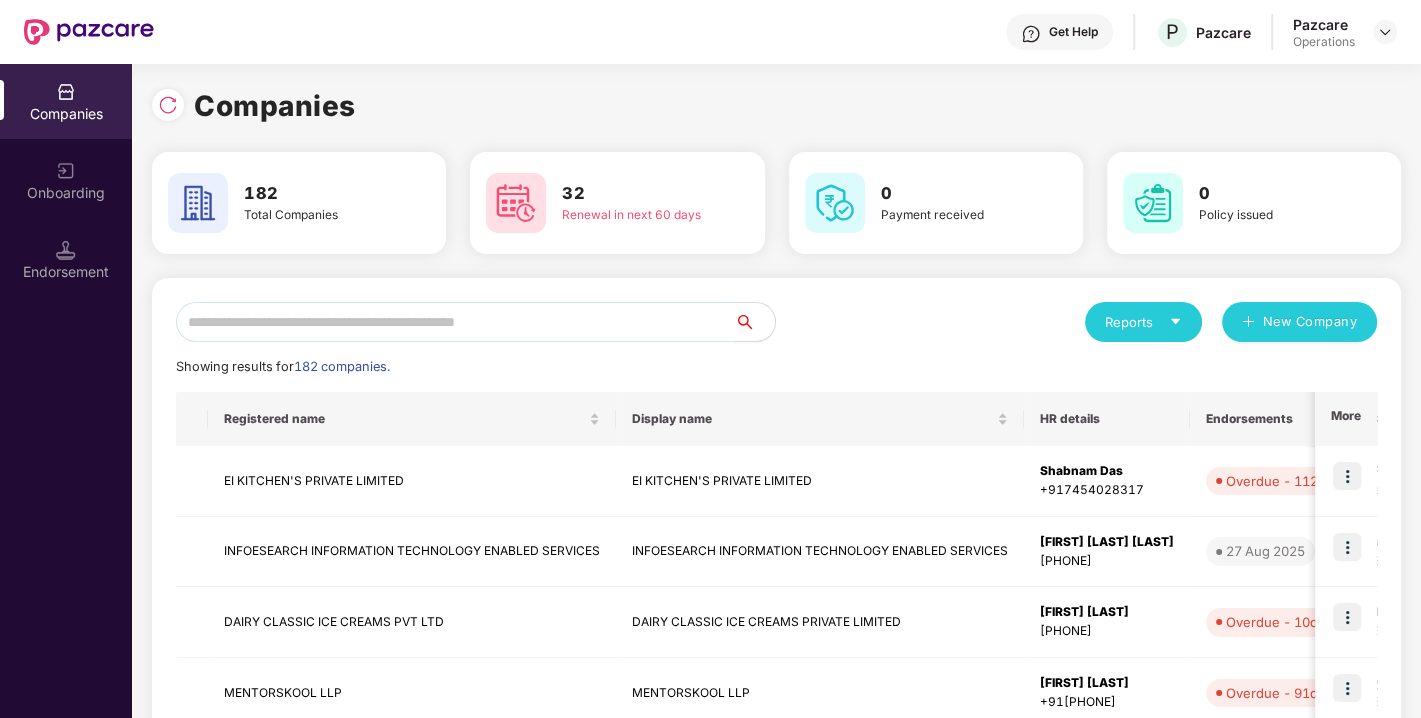 click at bounding box center [455, 322] 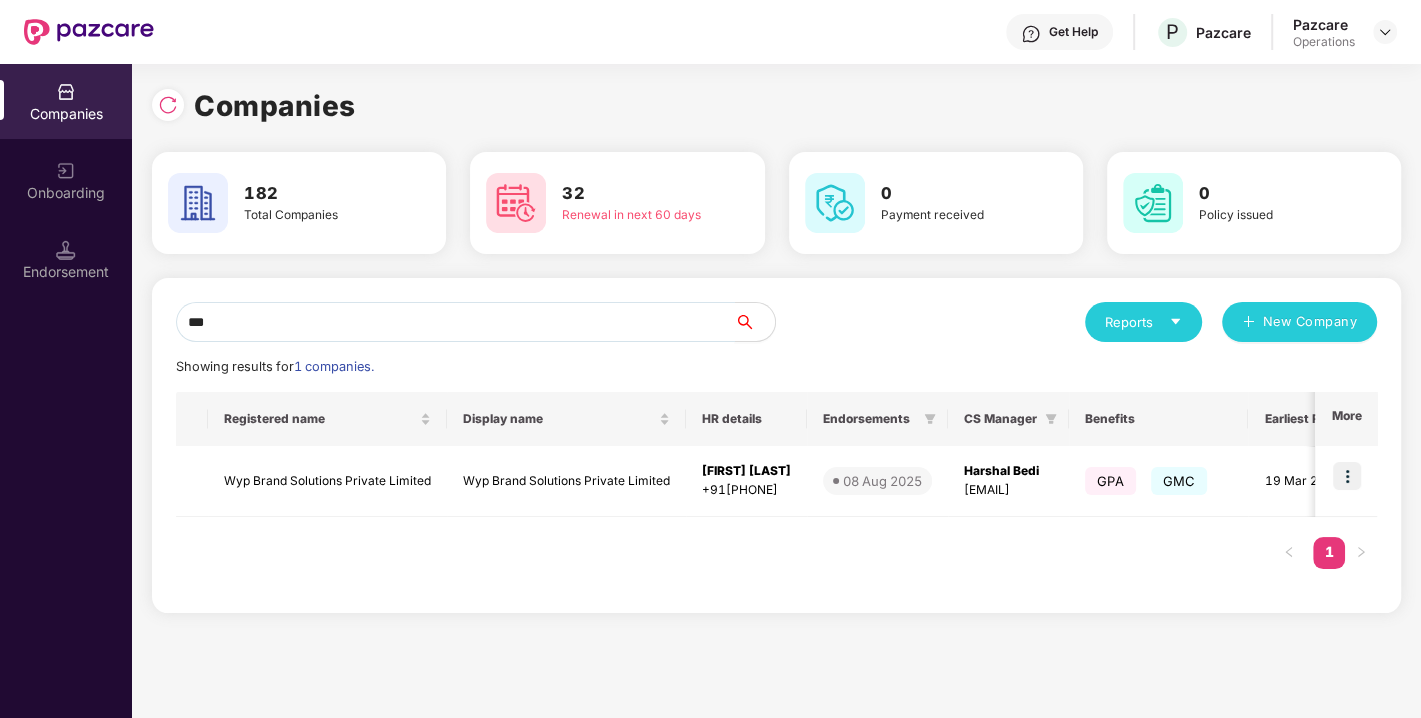 type on "***" 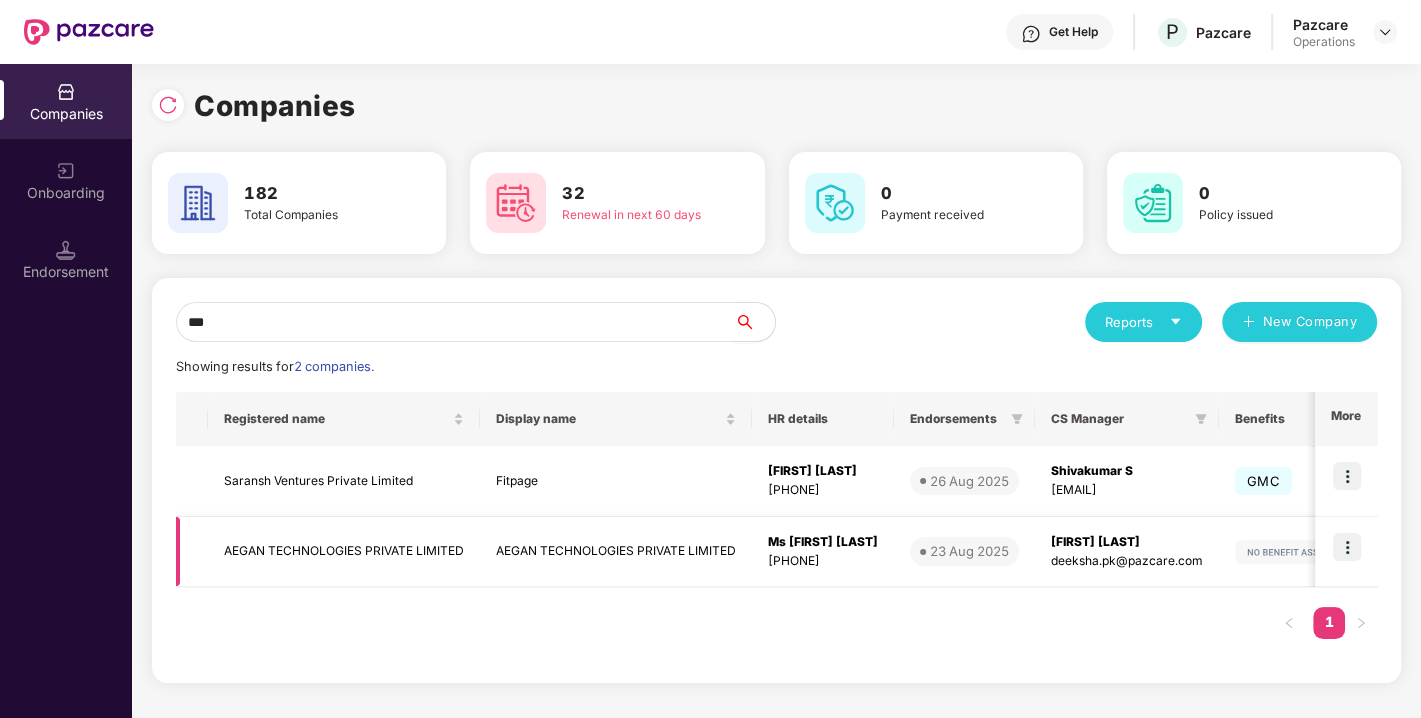 type on "***" 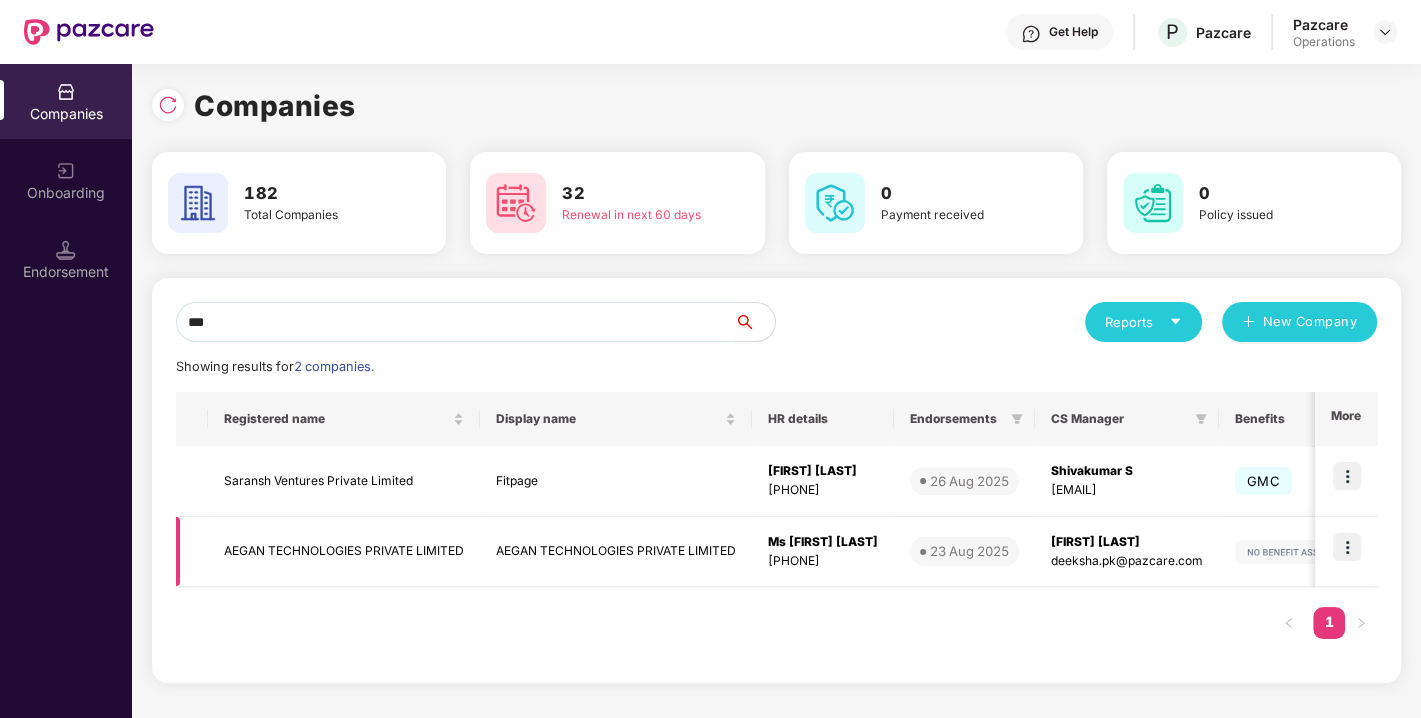 click on "AEGAN TECHNOLOGIES PRIVATE LIMITED" at bounding box center [344, 552] 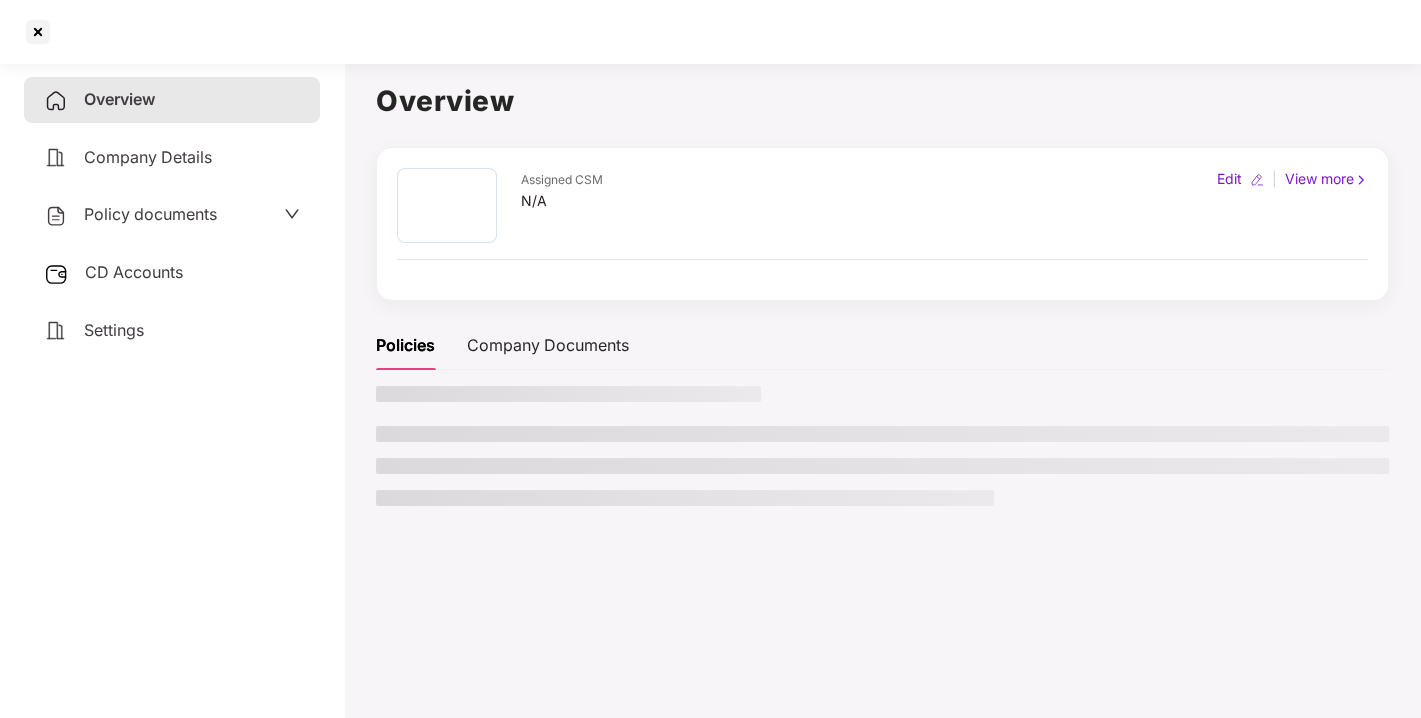 click on "Policy documents" at bounding box center [150, 214] 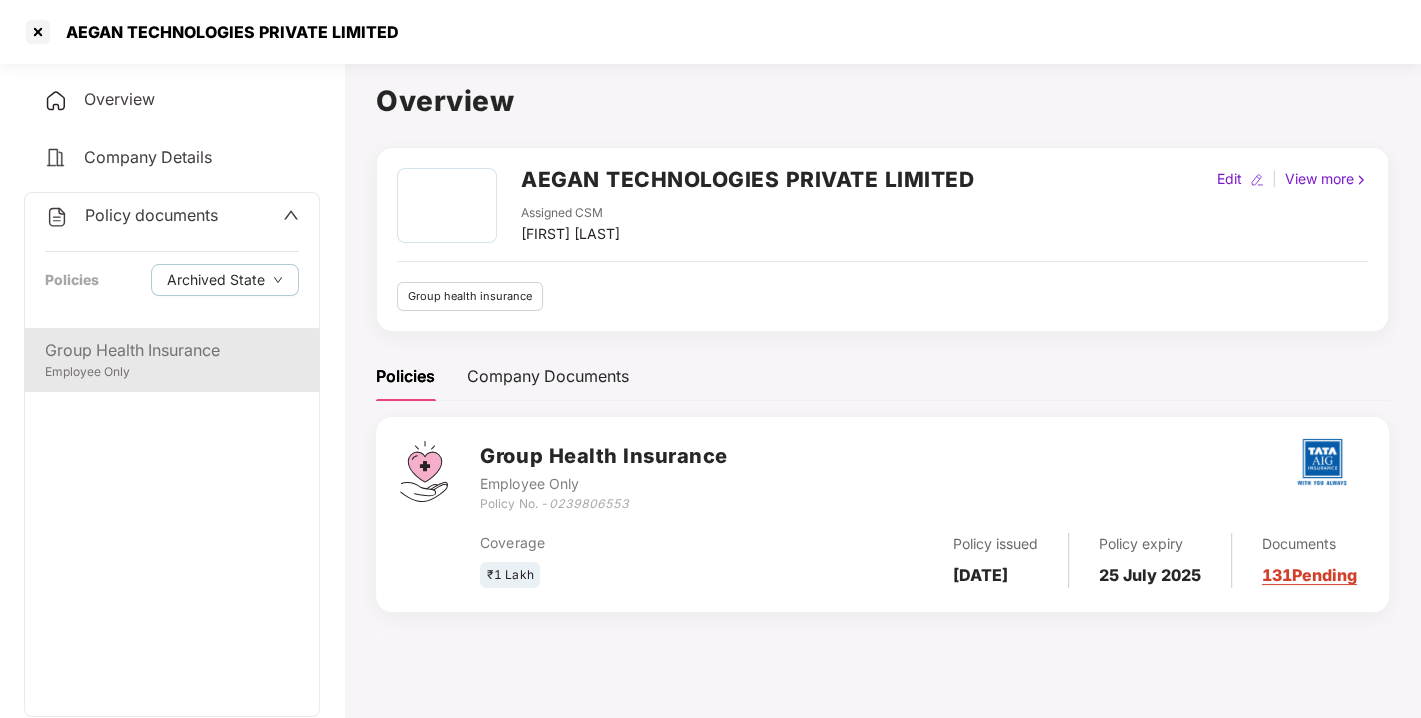 click on "Group Health Insurance" at bounding box center (172, 350) 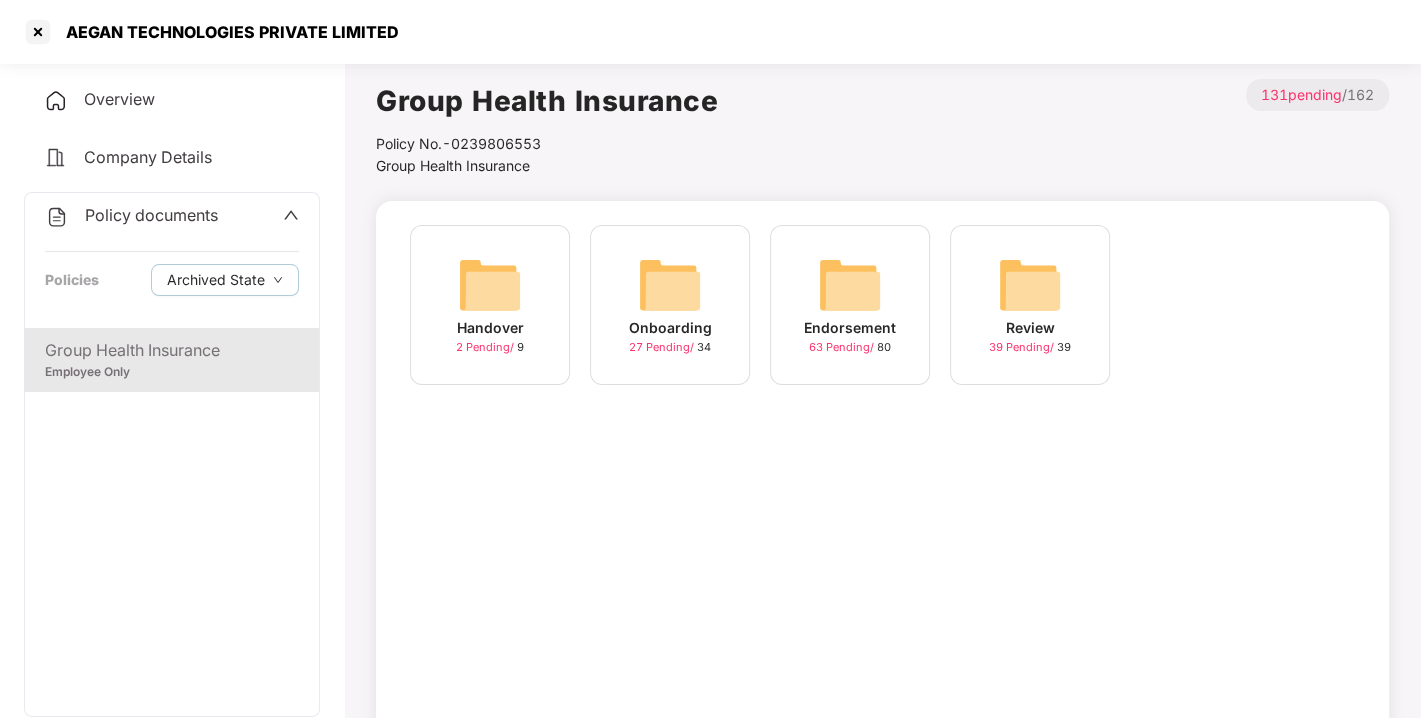 click at bounding box center [850, 285] 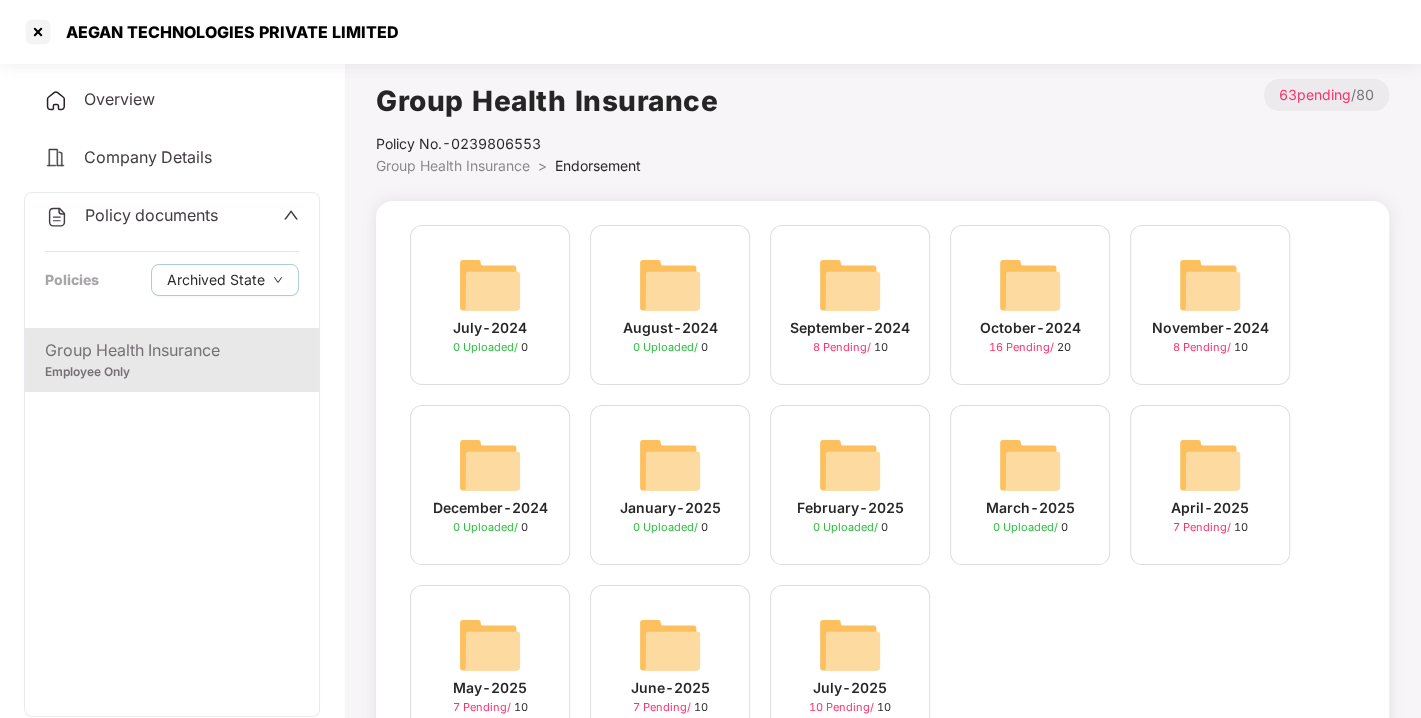 scroll, scrollTop: 94, scrollLeft: 0, axis: vertical 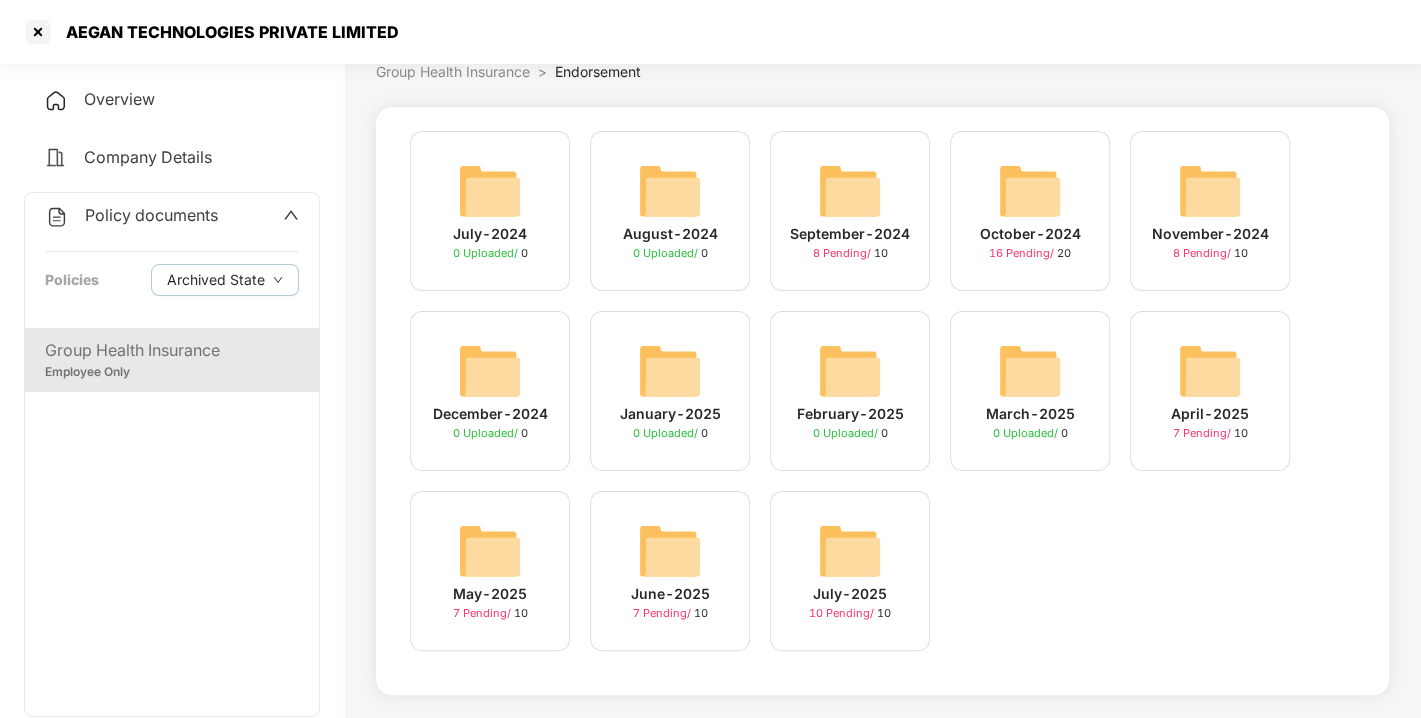 click on "July-2025" at bounding box center (850, 594) 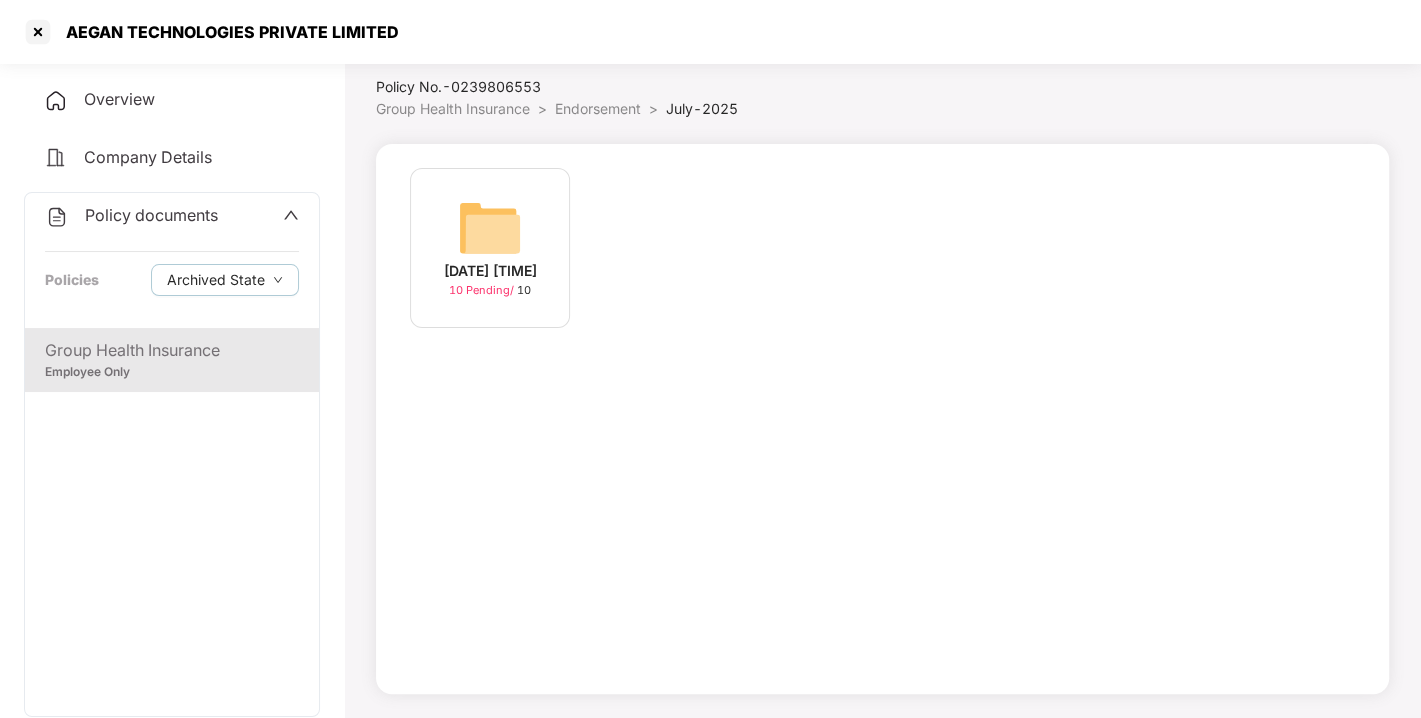 click at bounding box center [490, 228] 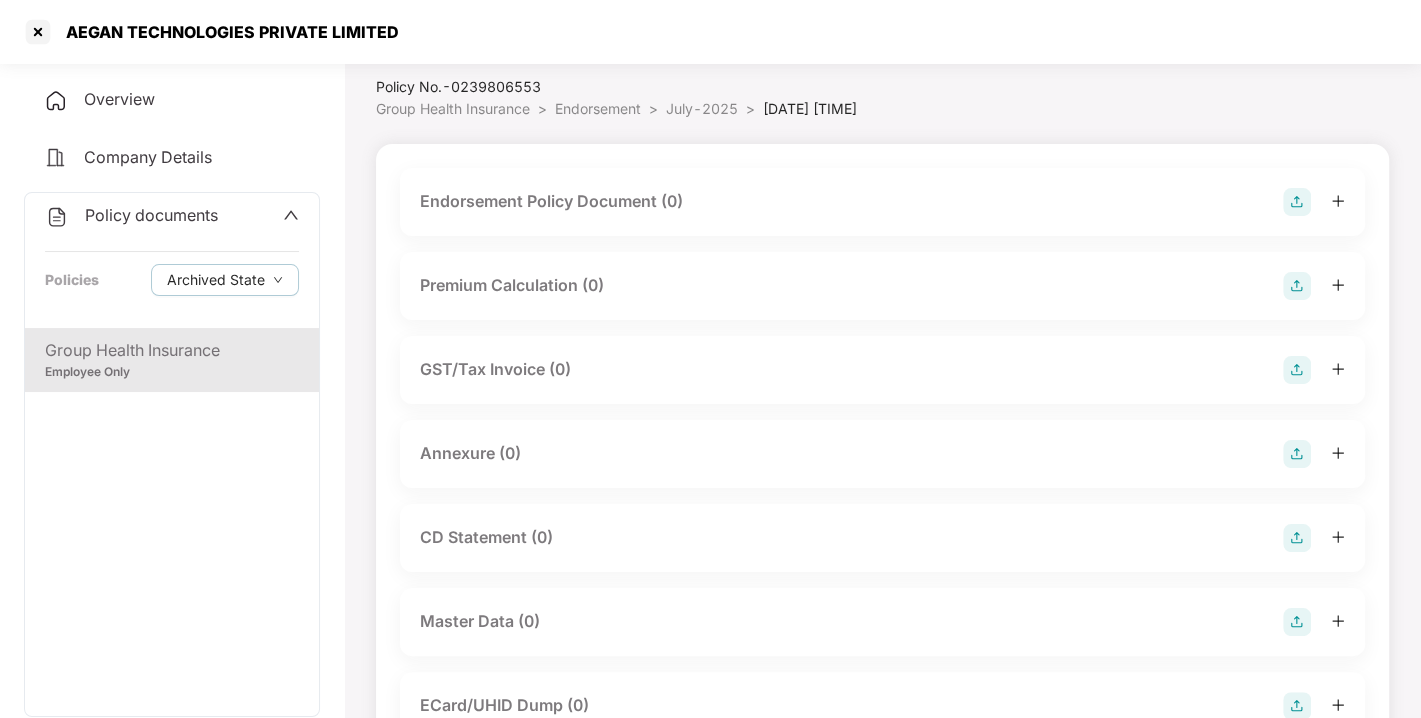 scroll, scrollTop: 94, scrollLeft: 0, axis: vertical 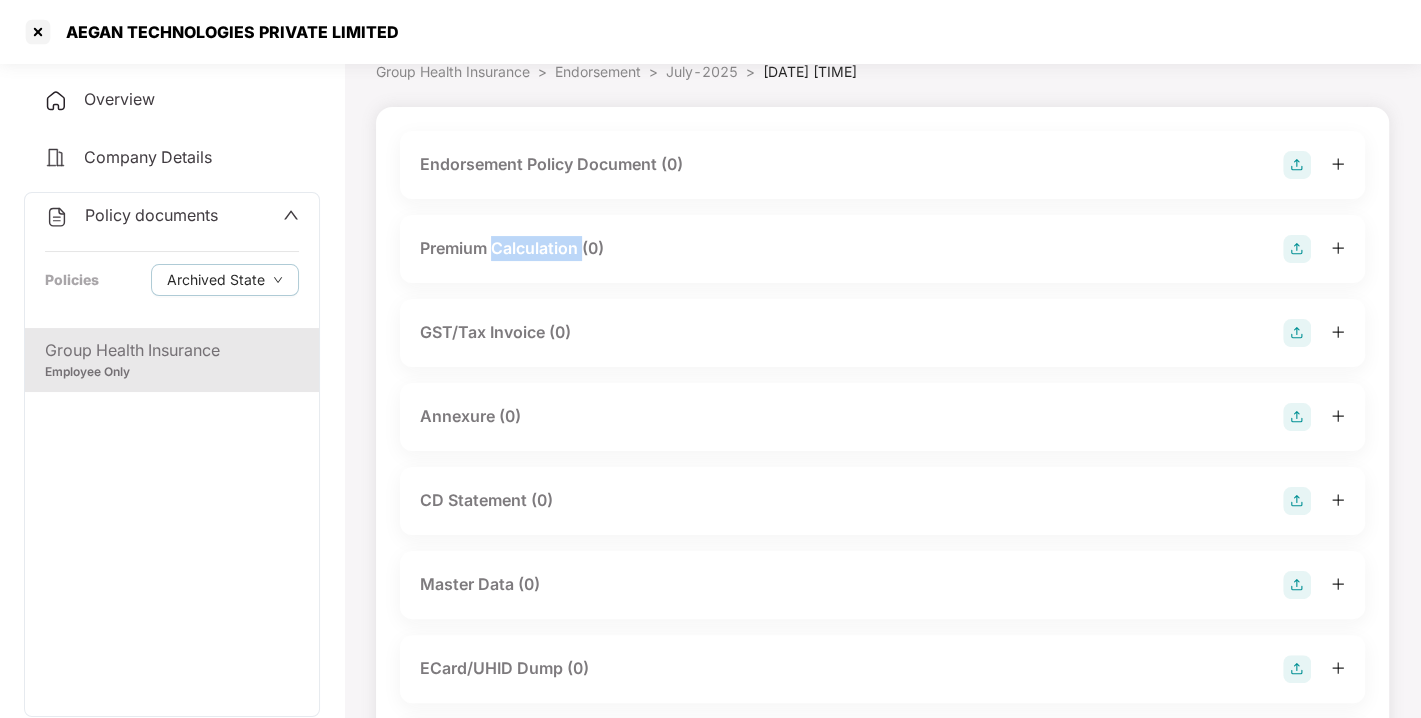 click on "Endorsement Policy Document (0) Premium Calculation (0) GST/Tax Invoice (0) Annexure (0) CD Statement (0) Master Data (0) ECard/UHID Dump (0) TPA Login Credentials (0) Active Data - TPA (0) Active Data - Insurer (0)" at bounding box center (882, 551) 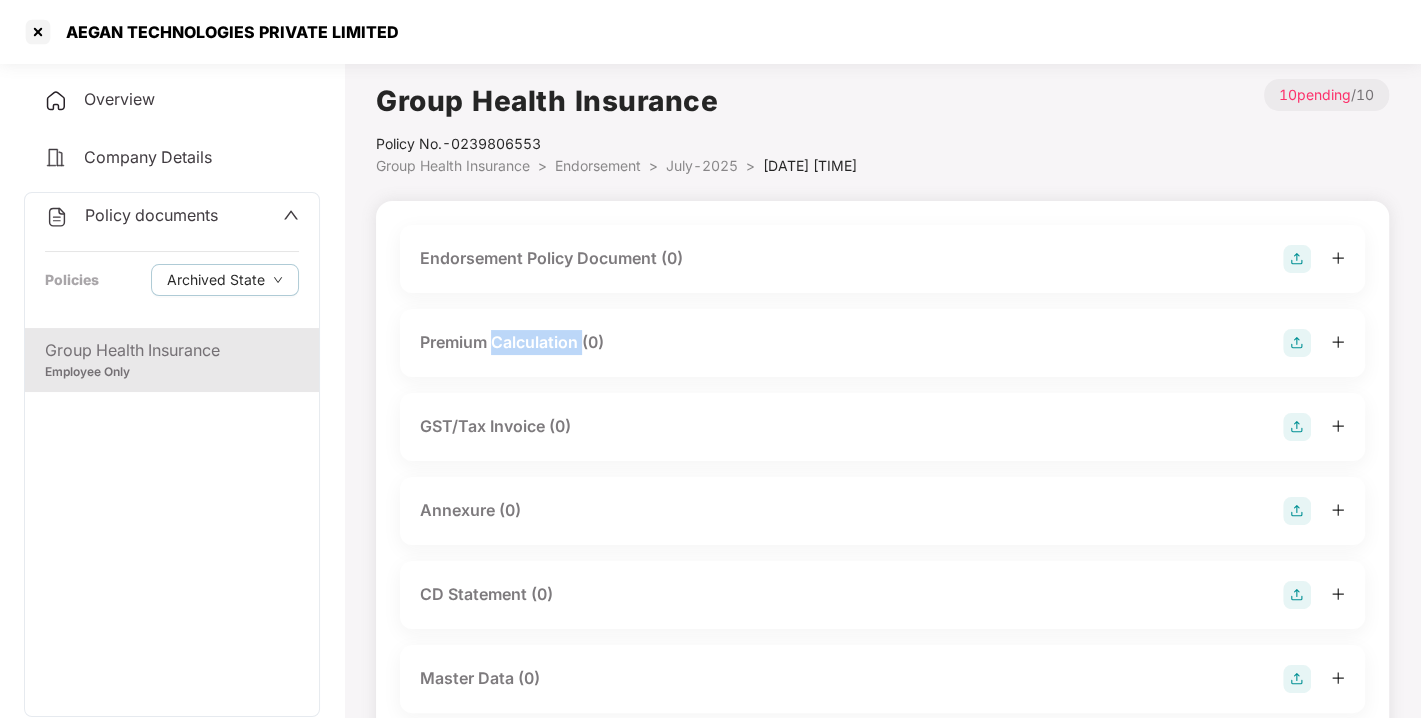 click at bounding box center [1297, 259] 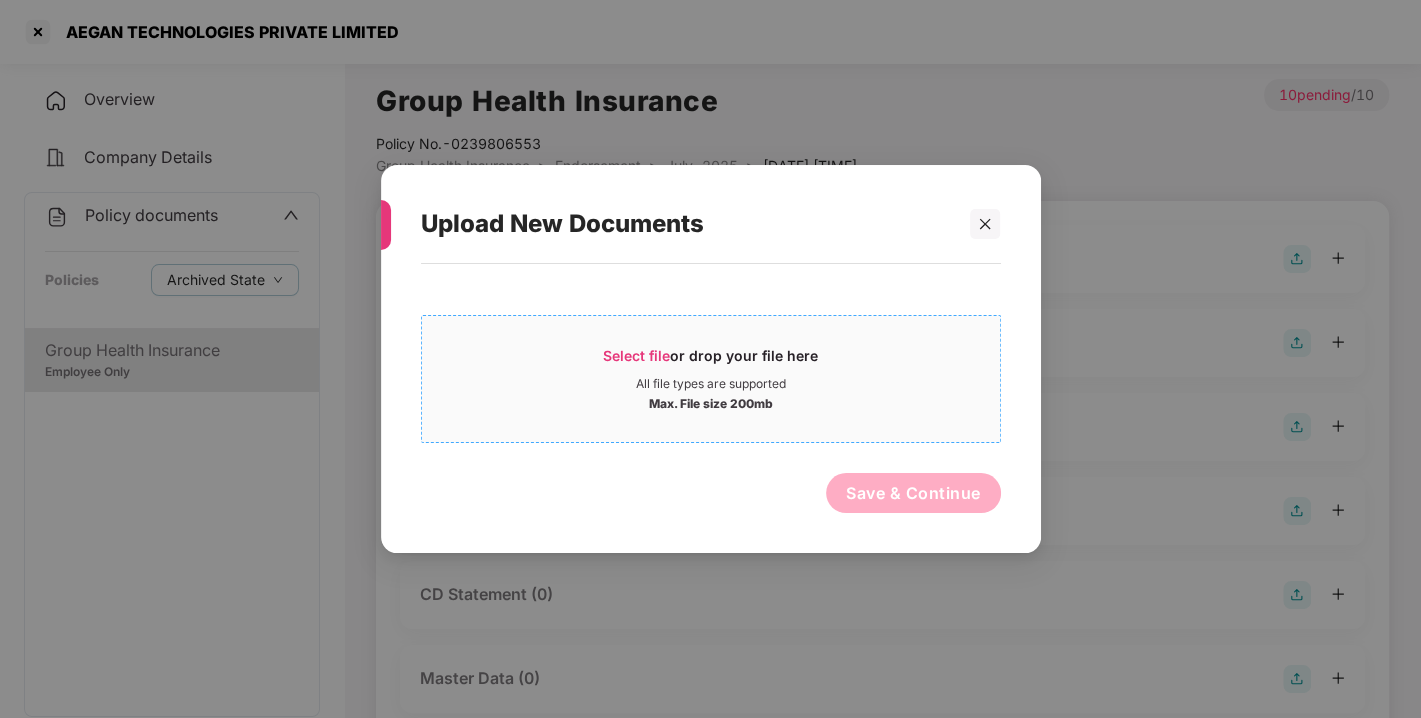click on "Select file  or drop your file here All file types are supported Max. File size 200mb" at bounding box center [711, 379] 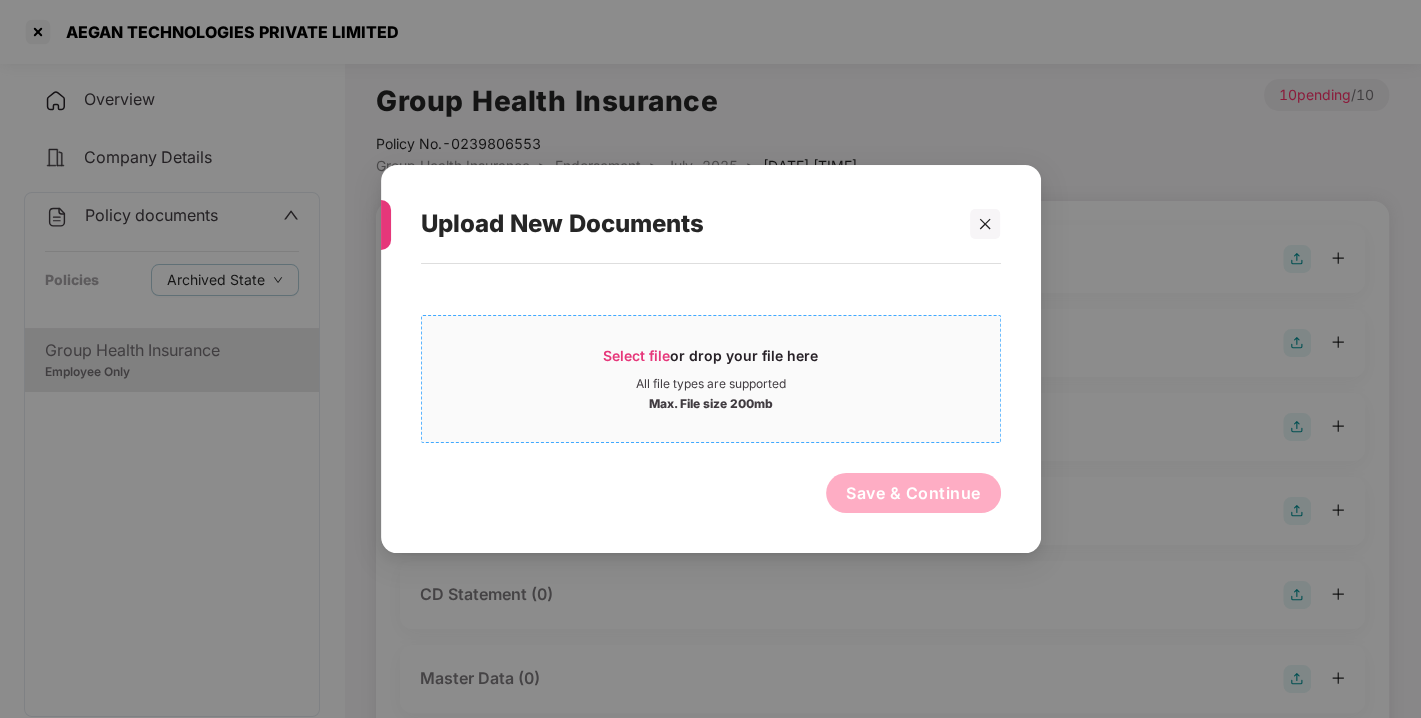 click on "Select file  or drop your file here All file types are supported Max. File size 200mb" at bounding box center (711, 379) 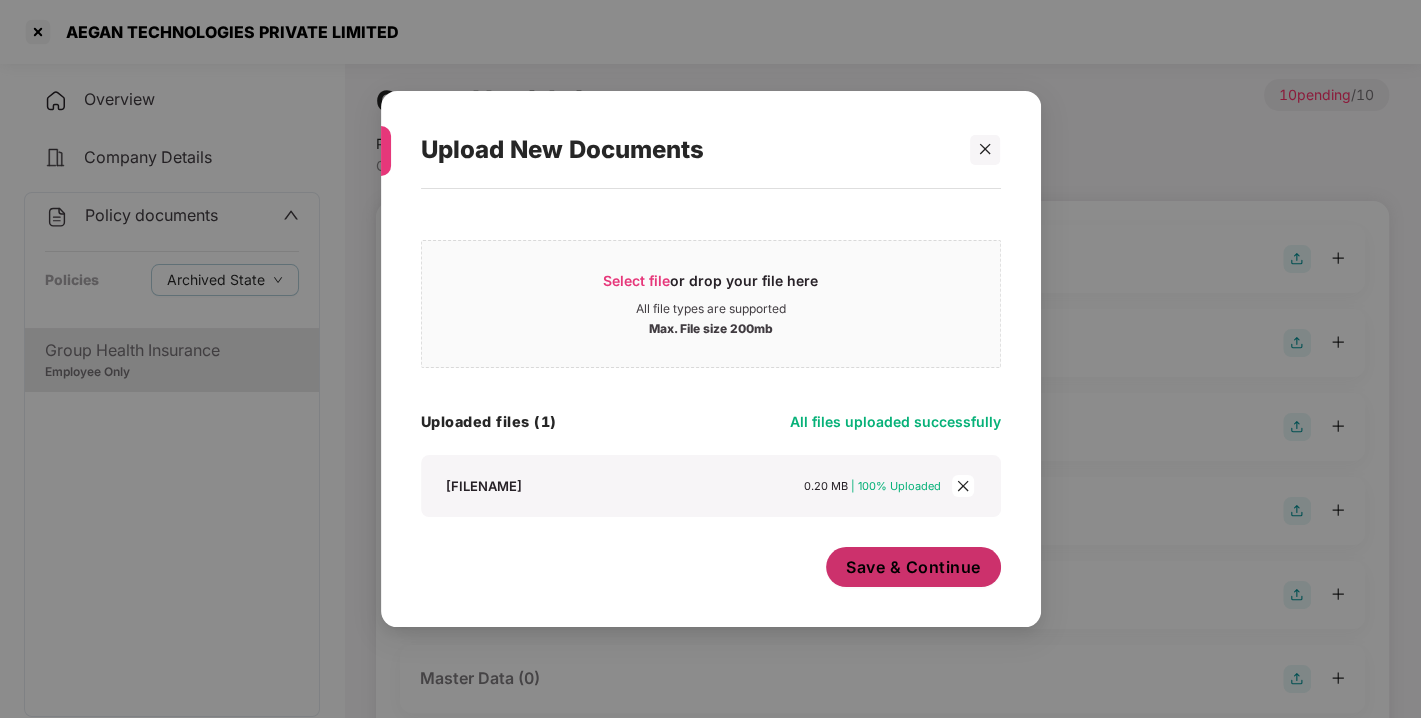 click on "Save & Continue" at bounding box center (913, 567) 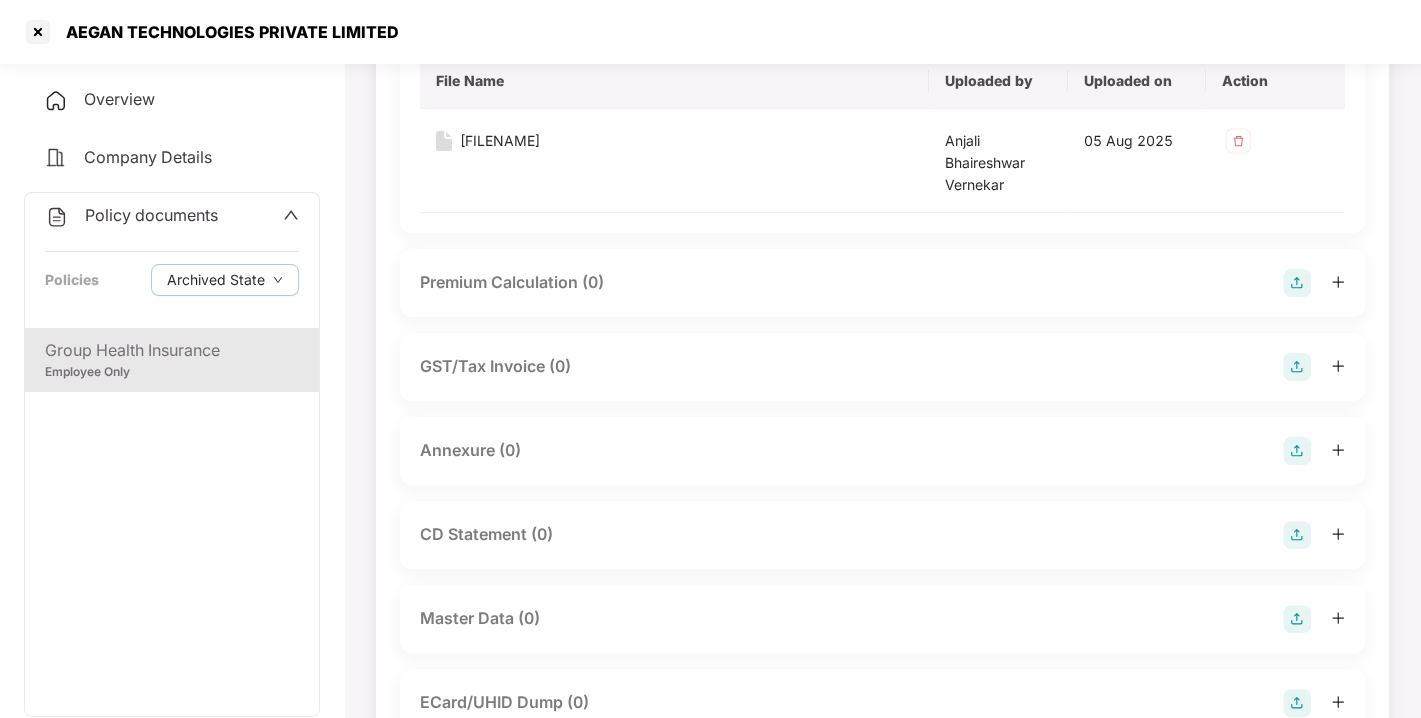 scroll, scrollTop: 250, scrollLeft: 0, axis: vertical 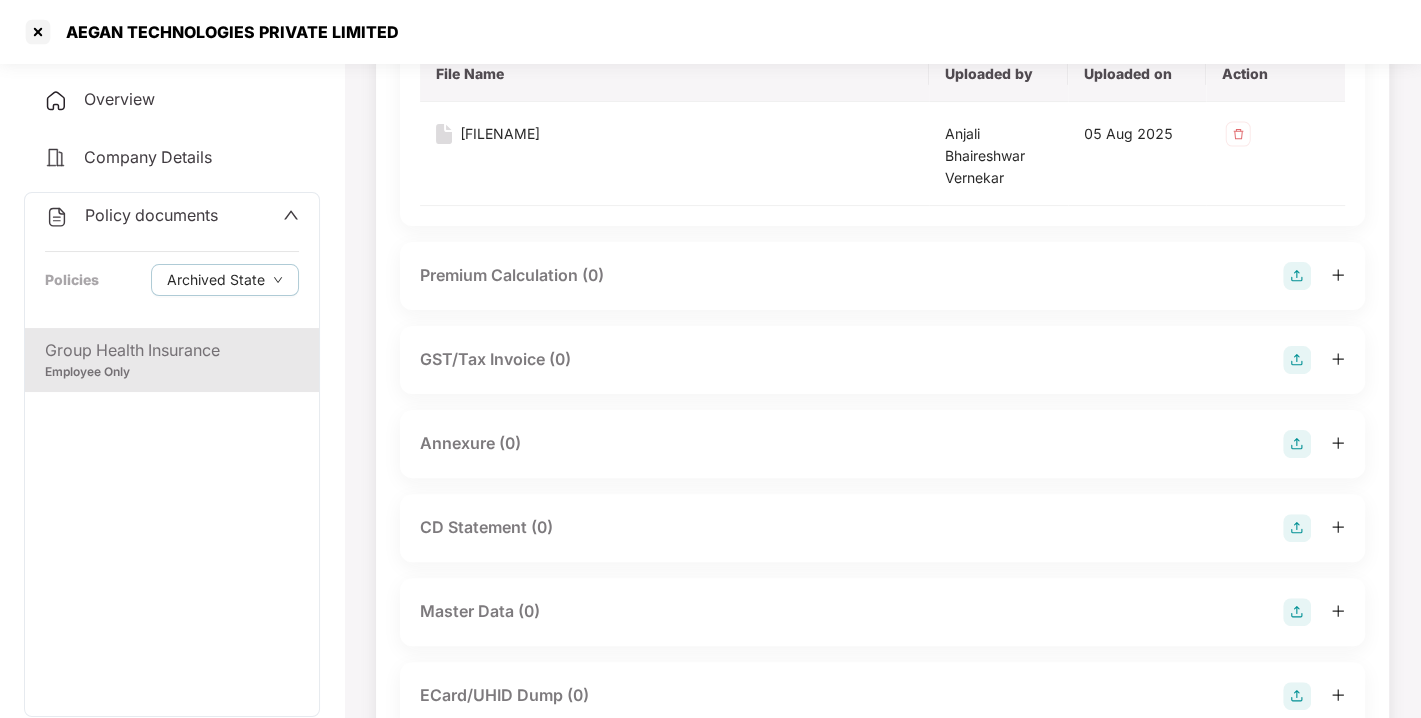 click at bounding box center [1297, 444] 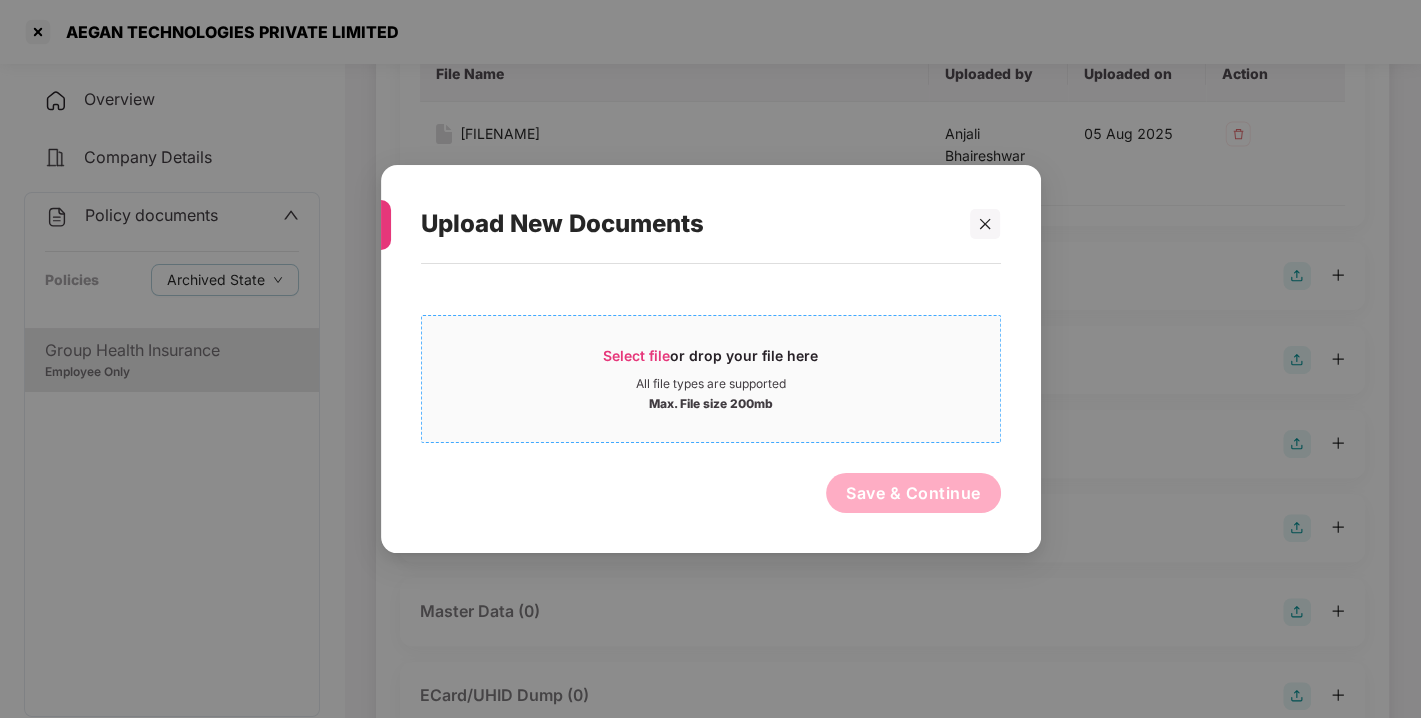 click on "Select file" at bounding box center [636, 355] 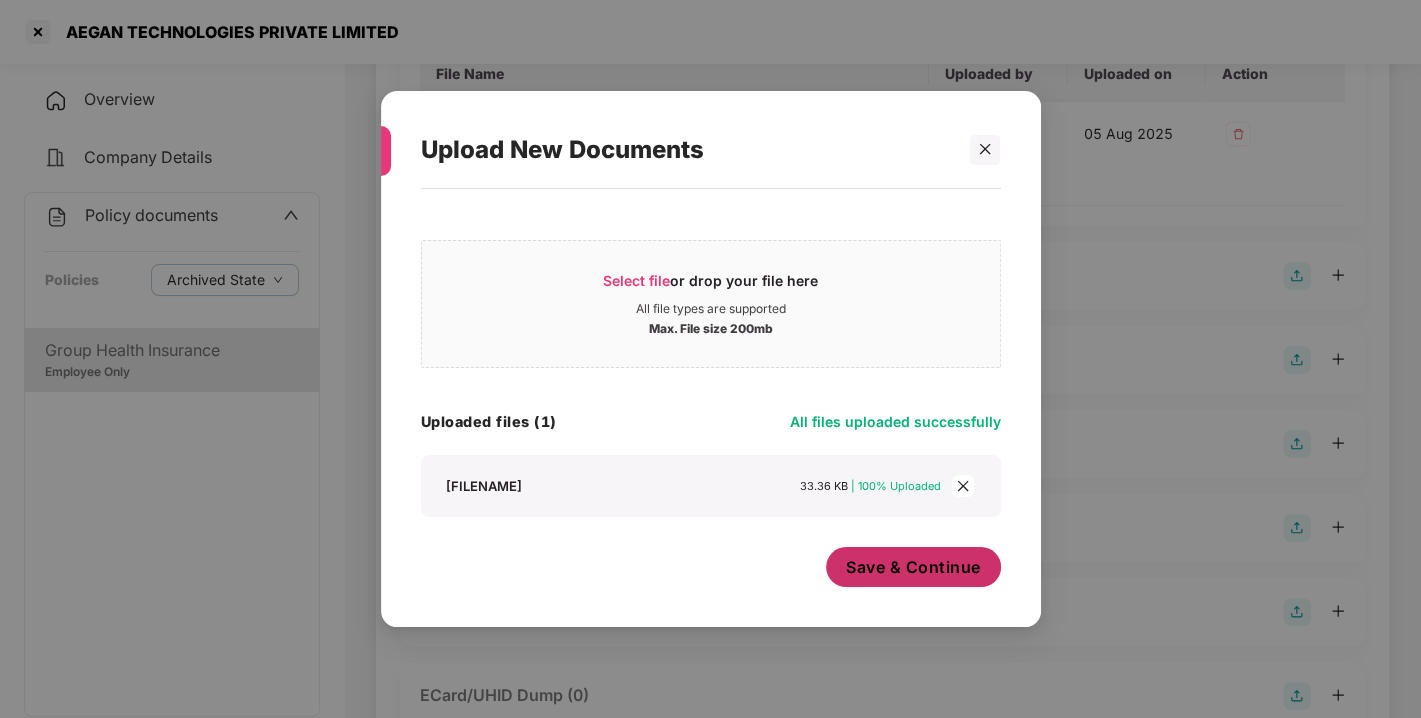 click on "Save & Continue" at bounding box center [913, 567] 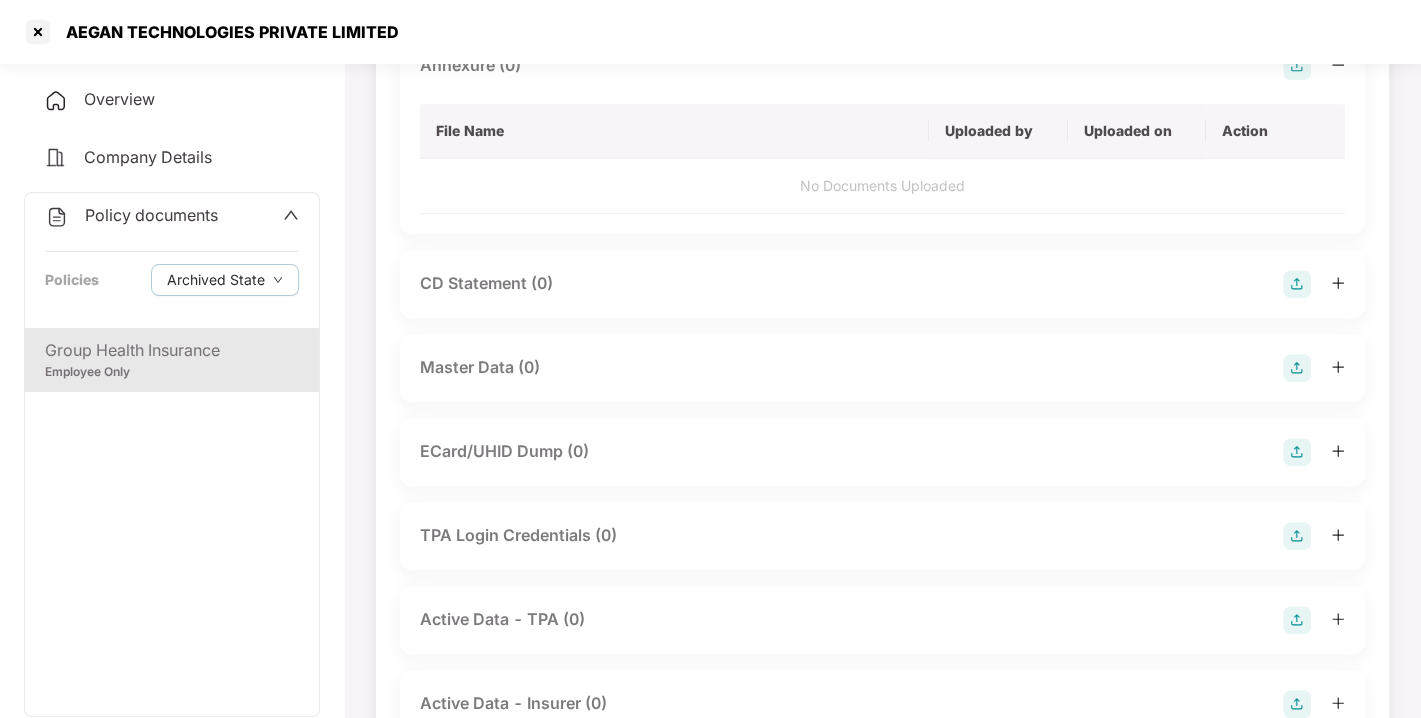 scroll, scrollTop: 630, scrollLeft: 0, axis: vertical 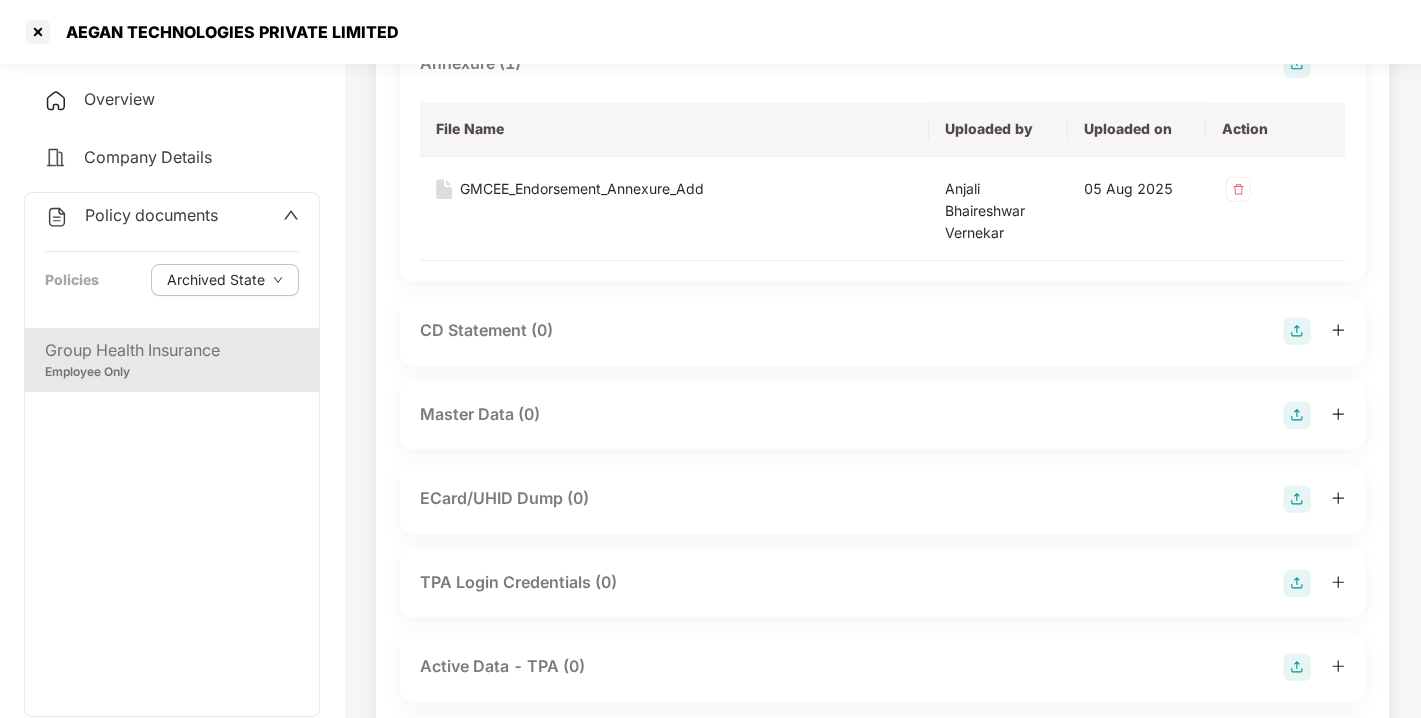 click on "Master Data (0)" at bounding box center (882, 415) 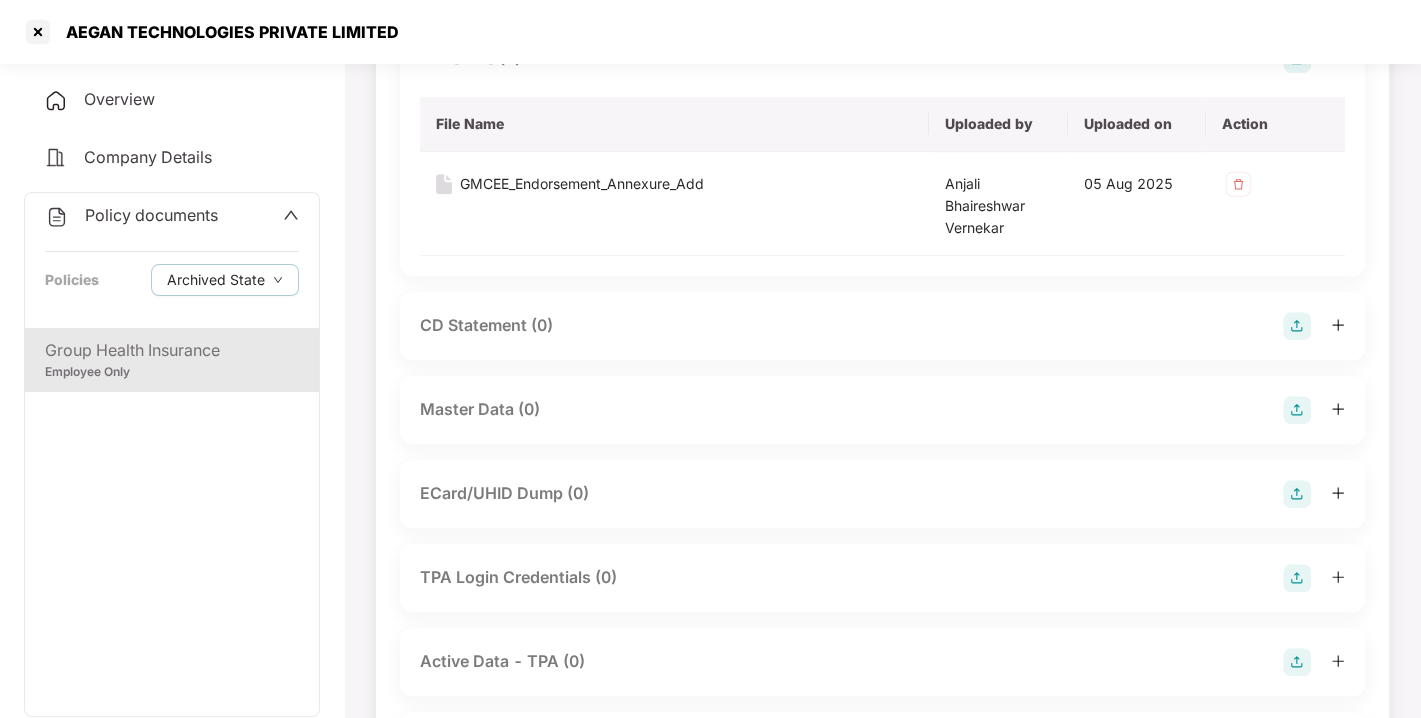 scroll, scrollTop: 651, scrollLeft: 0, axis: vertical 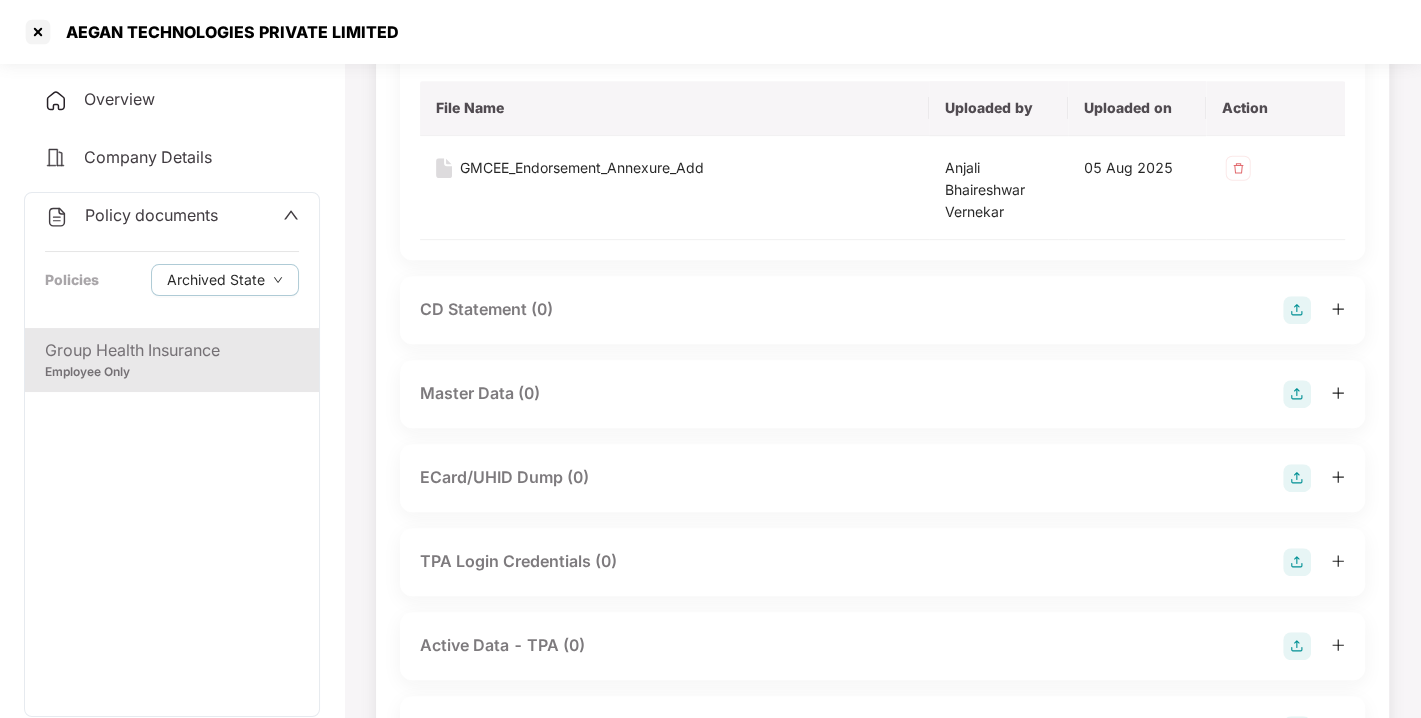 click at bounding box center [1297, 394] 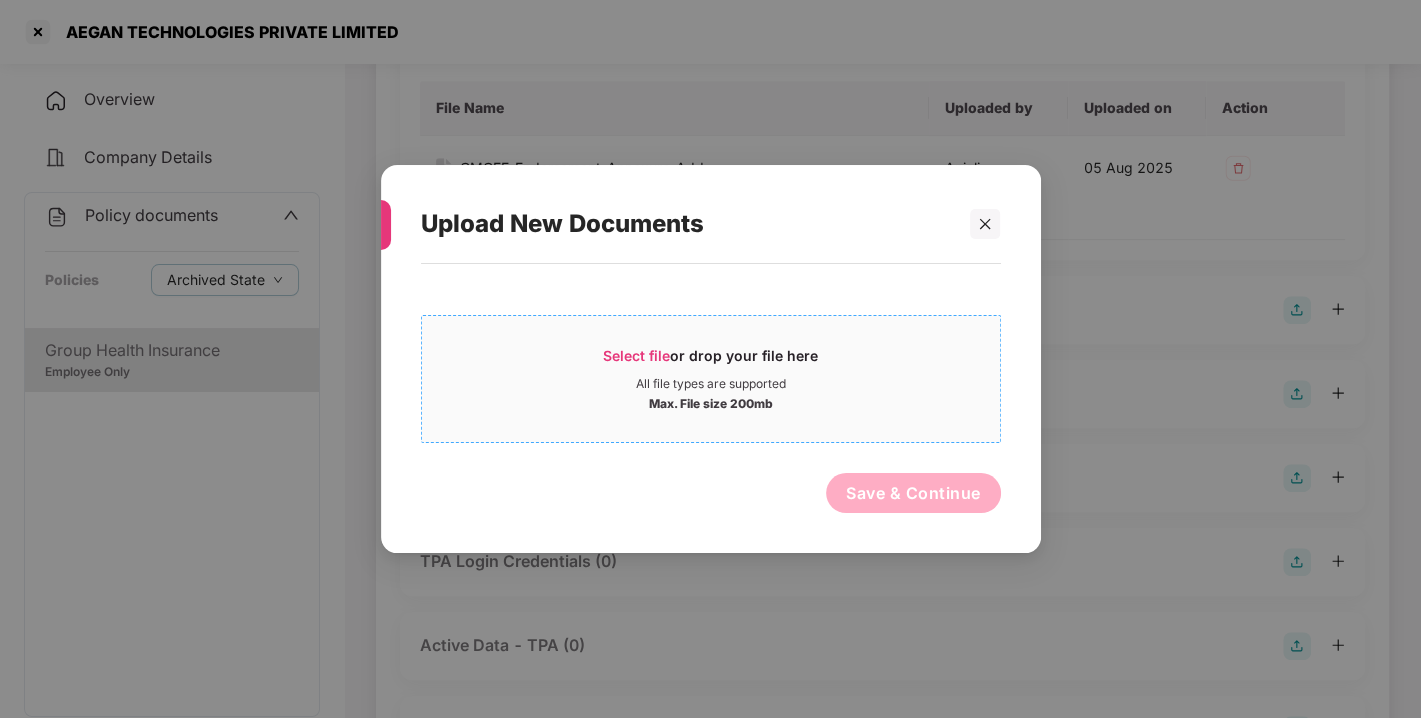 click on "Select file" at bounding box center [636, 355] 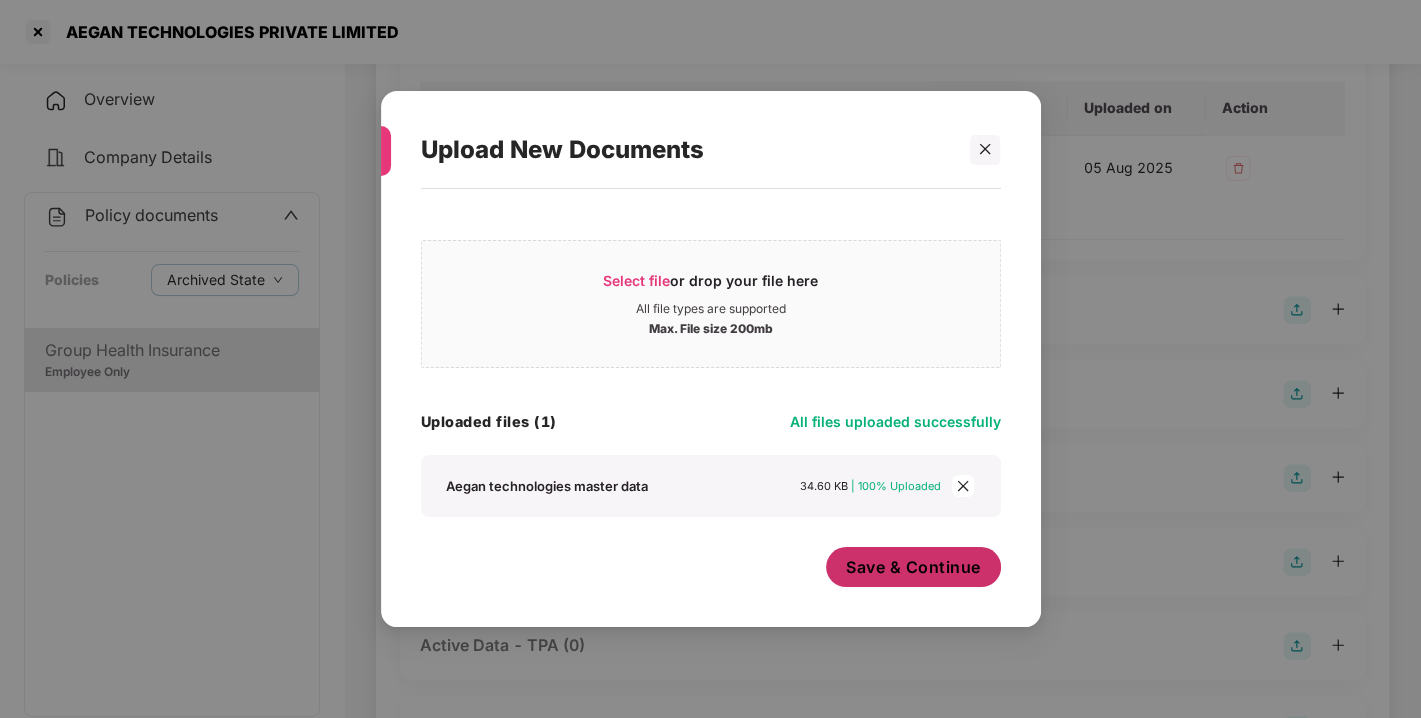 click on "Save & Continue" at bounding box center (913, 567) 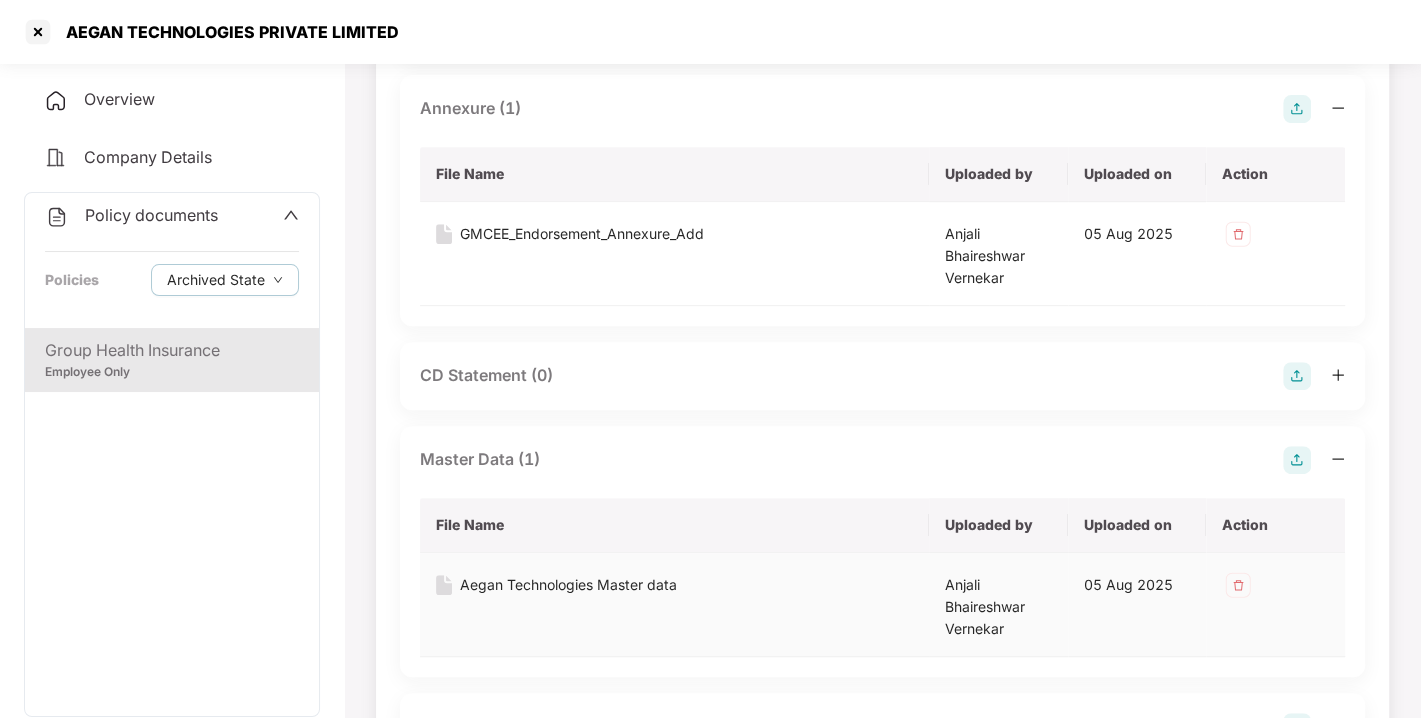 scroll, scrollTop: 0, scrollLeft: 0, axis: both 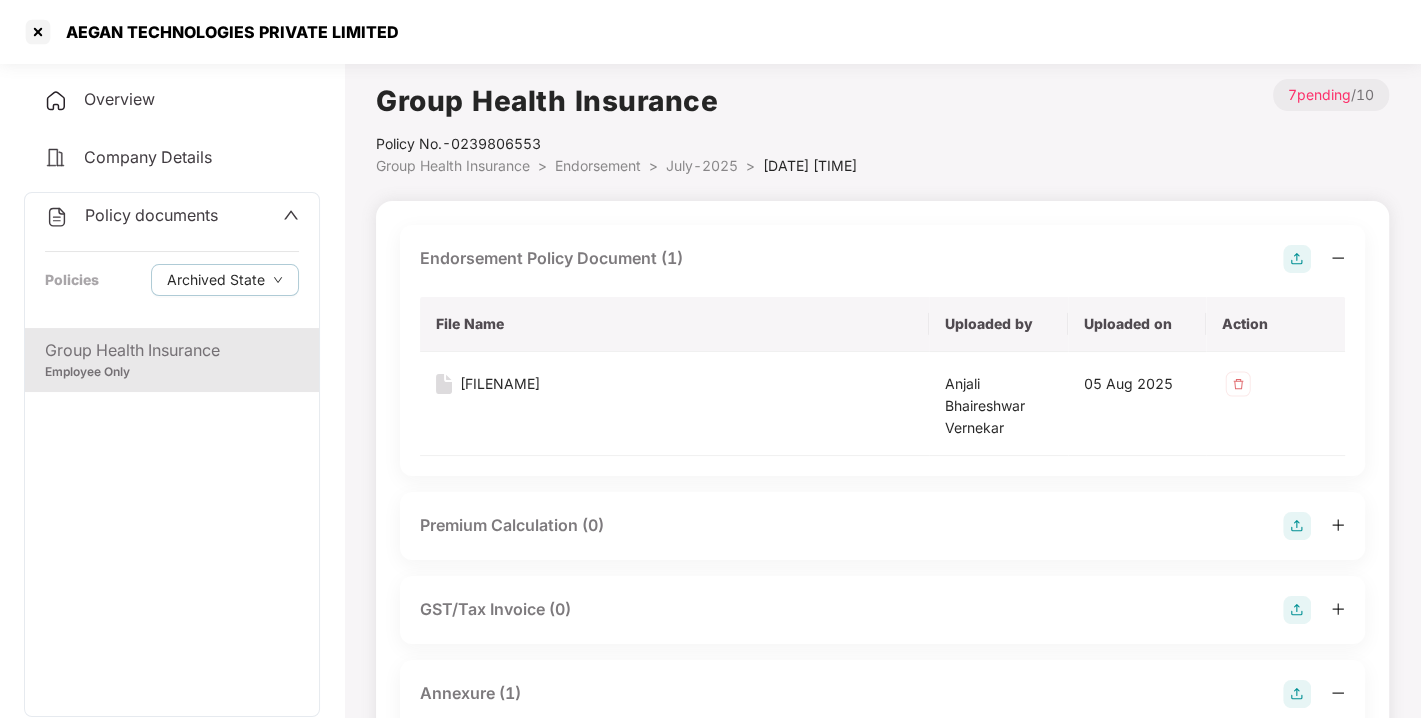 click on "Endorsement" at bounding box center (598, 165) 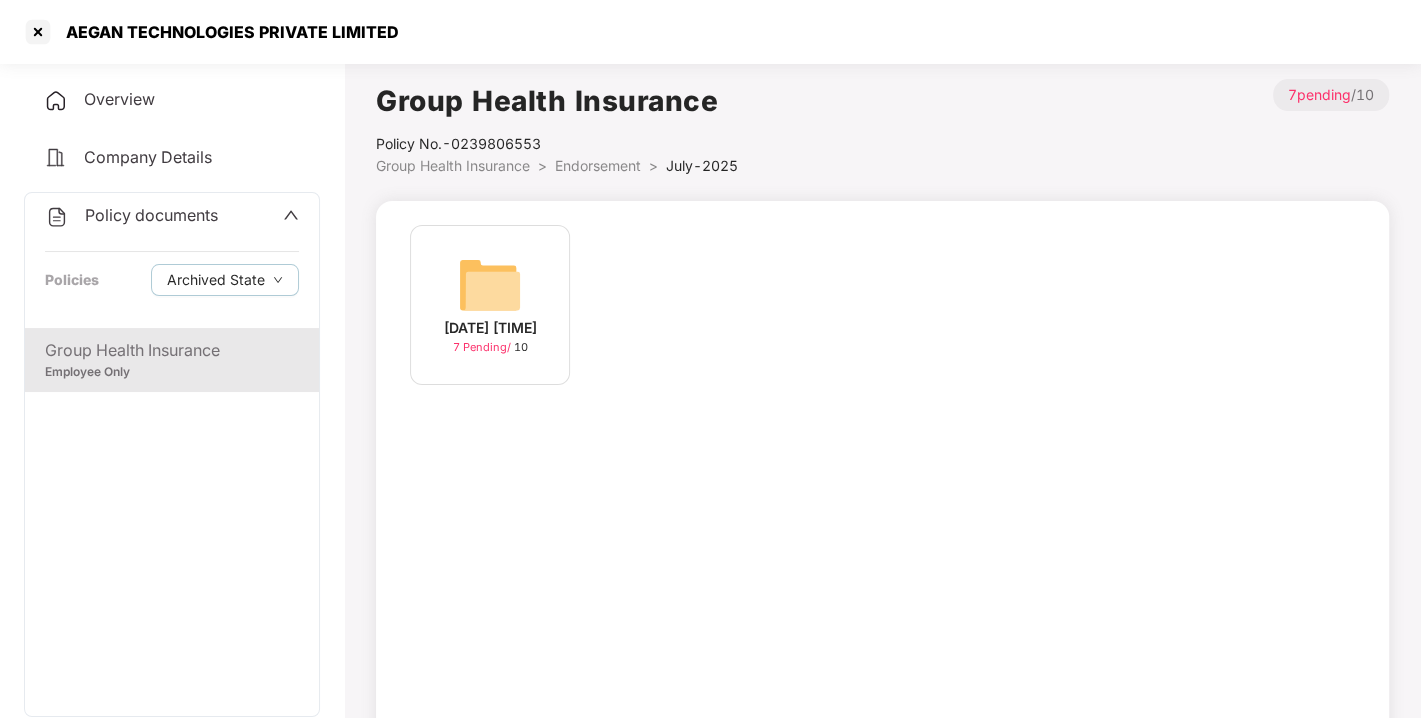 scroll, scrollTop: 57, scrollLeft: 0, axis: vertical 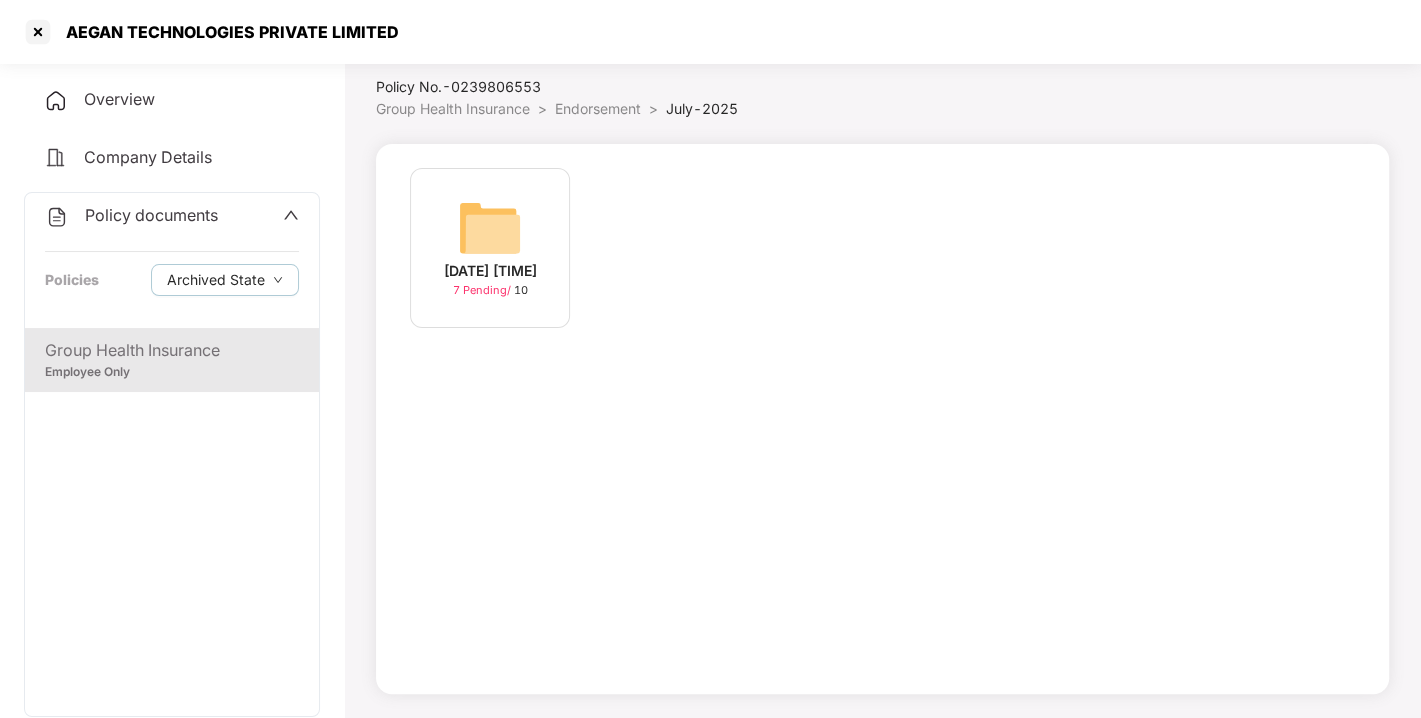 click at bounding box center [490, 228] 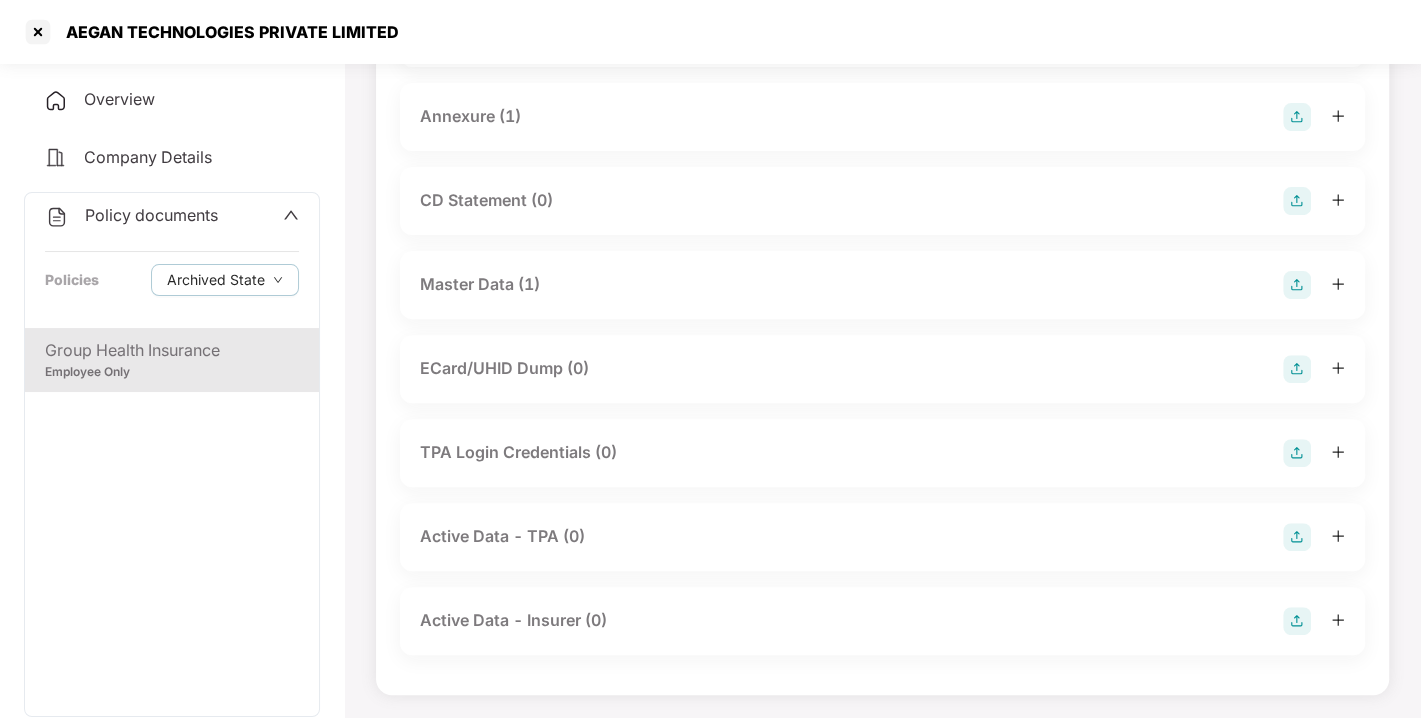 scroll, scrollTop: 0, scrollLeft: 0, axis: both 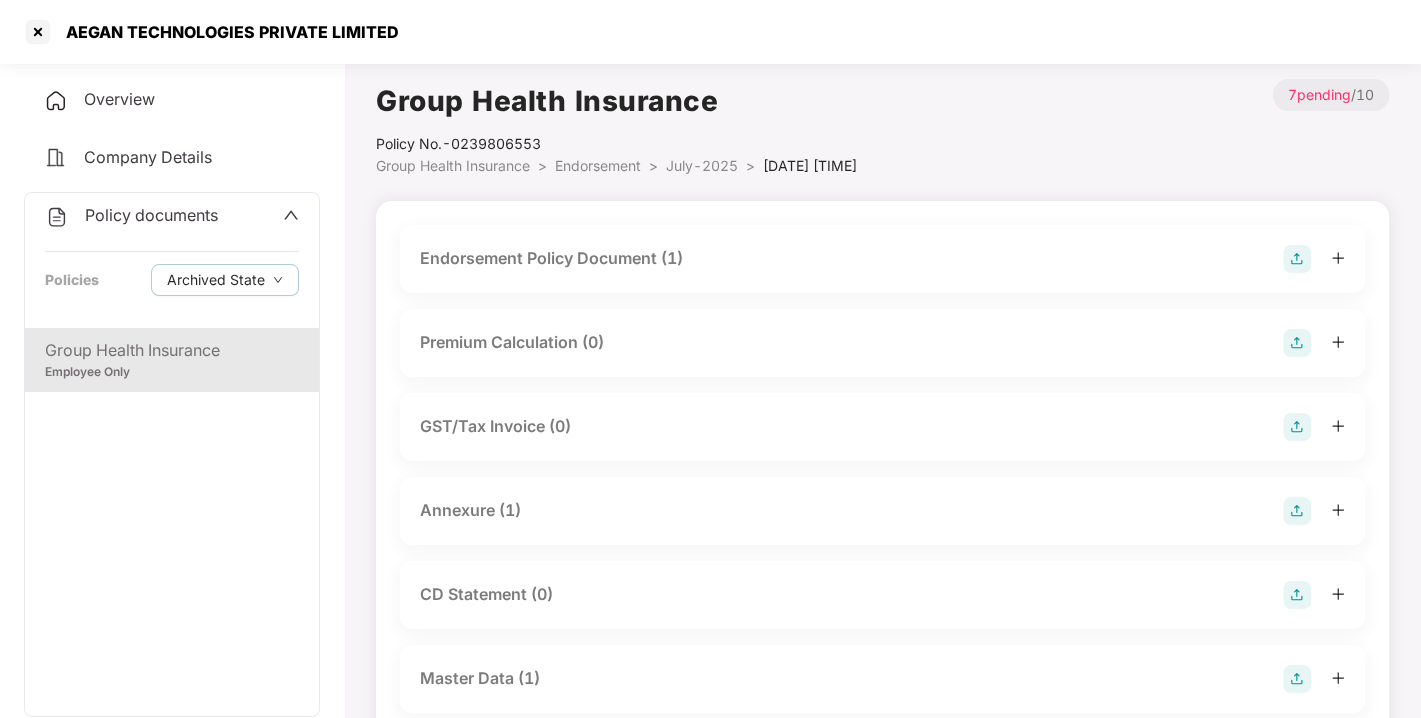 click on "Policy No.-  [NUMBER]" at bounding box center (616, 144) 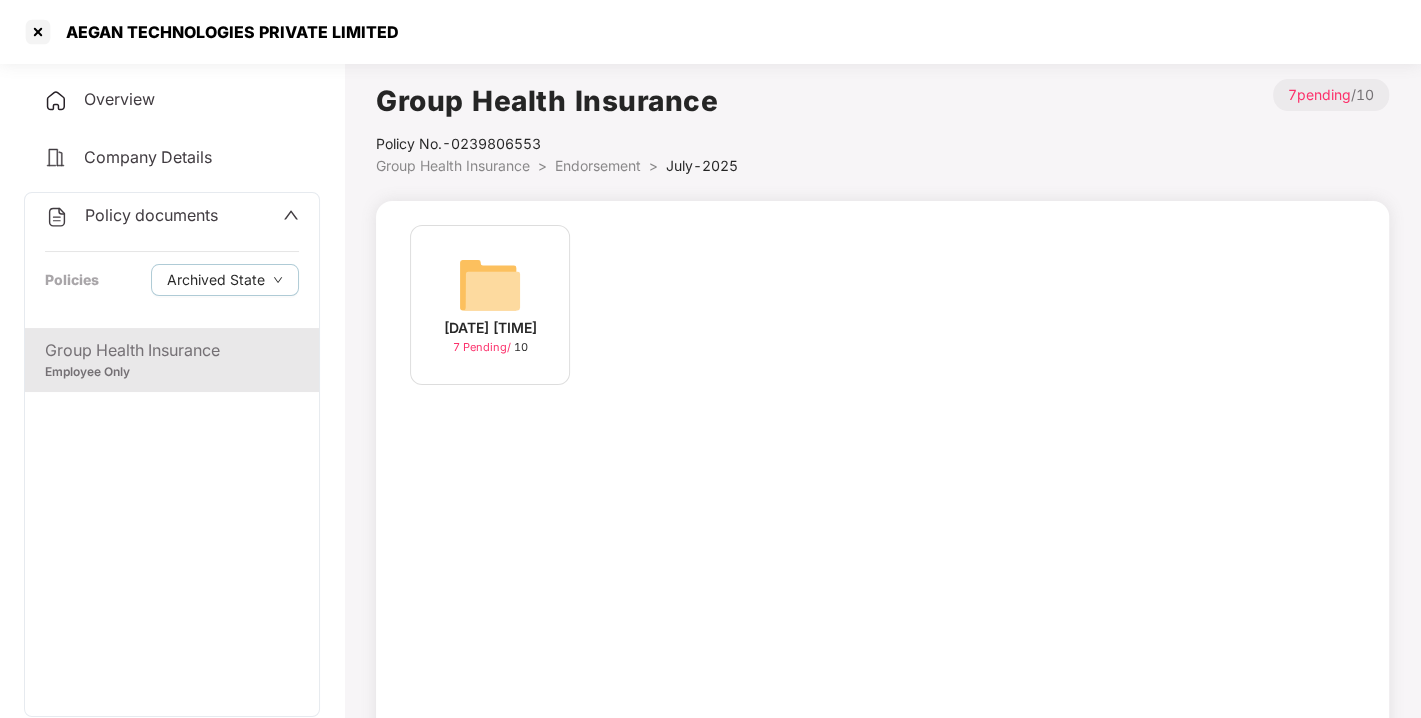 scroll, scrollTop: 57, scrollLeft: 0, axis: vertical 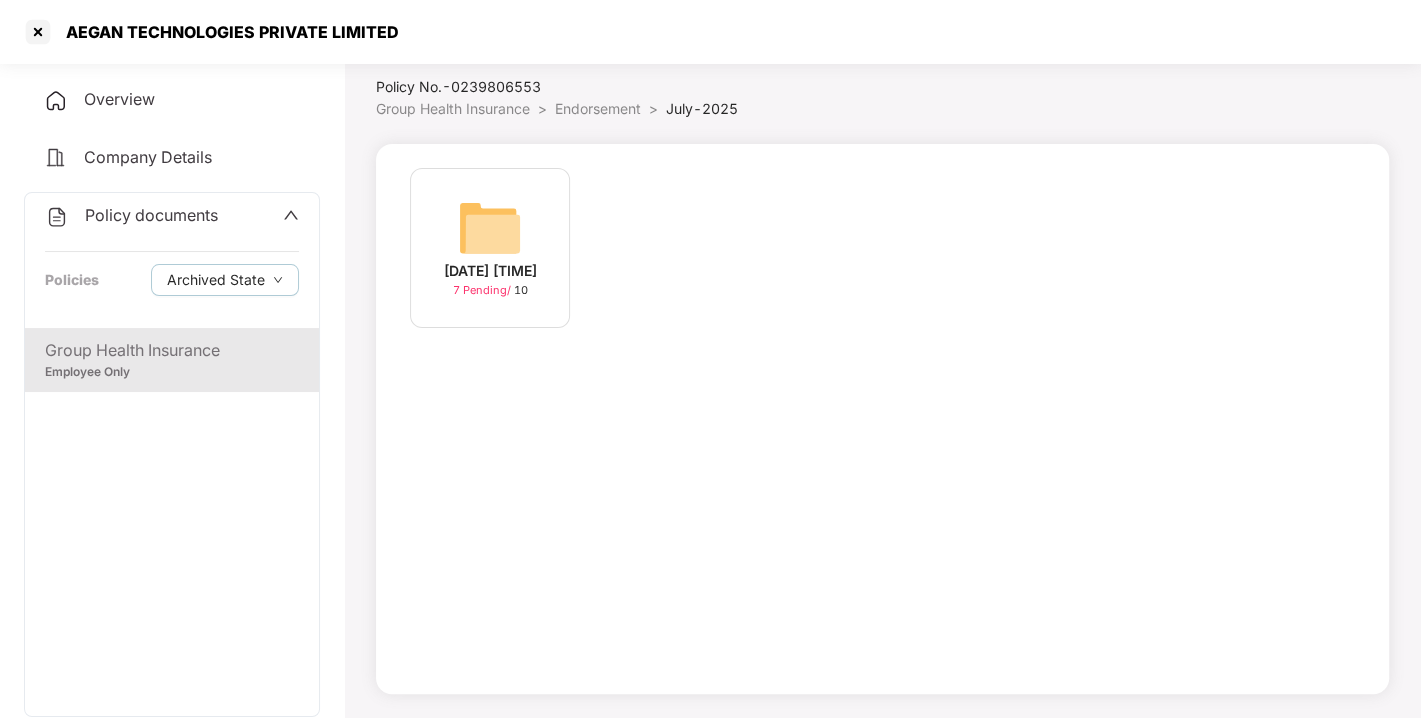 click on "Endorsement" at bounding box center (598, 108) 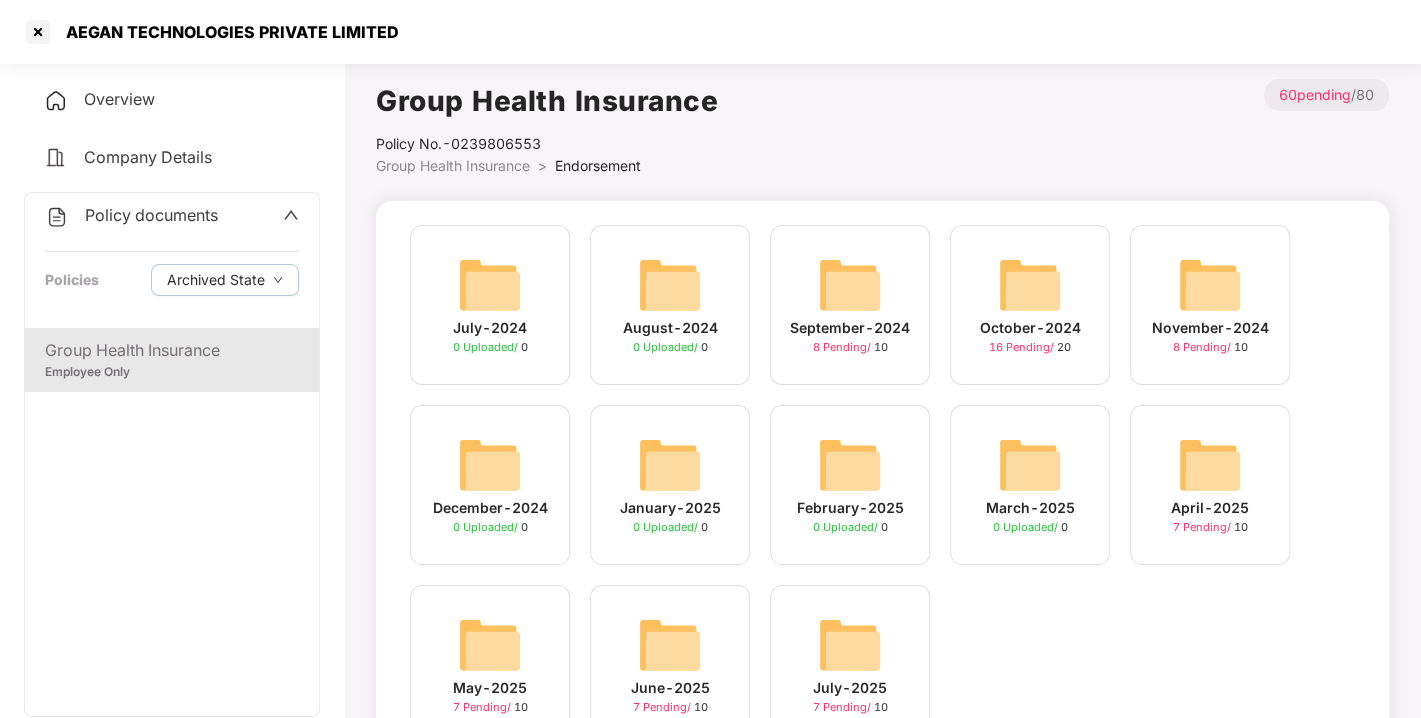 scroll, scrollTop: 0, scrollLeft: 0, axis: both 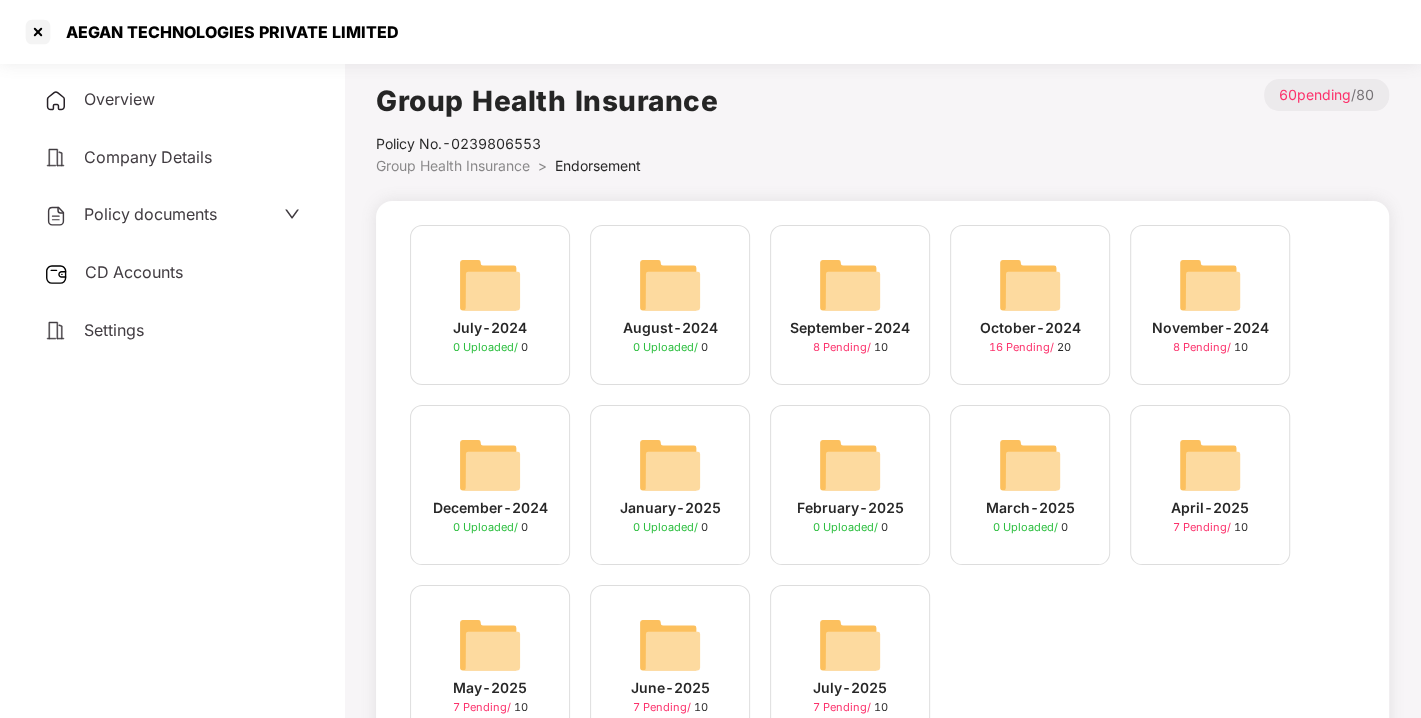 click on "Policy documents" at bounding box center [172, 215] 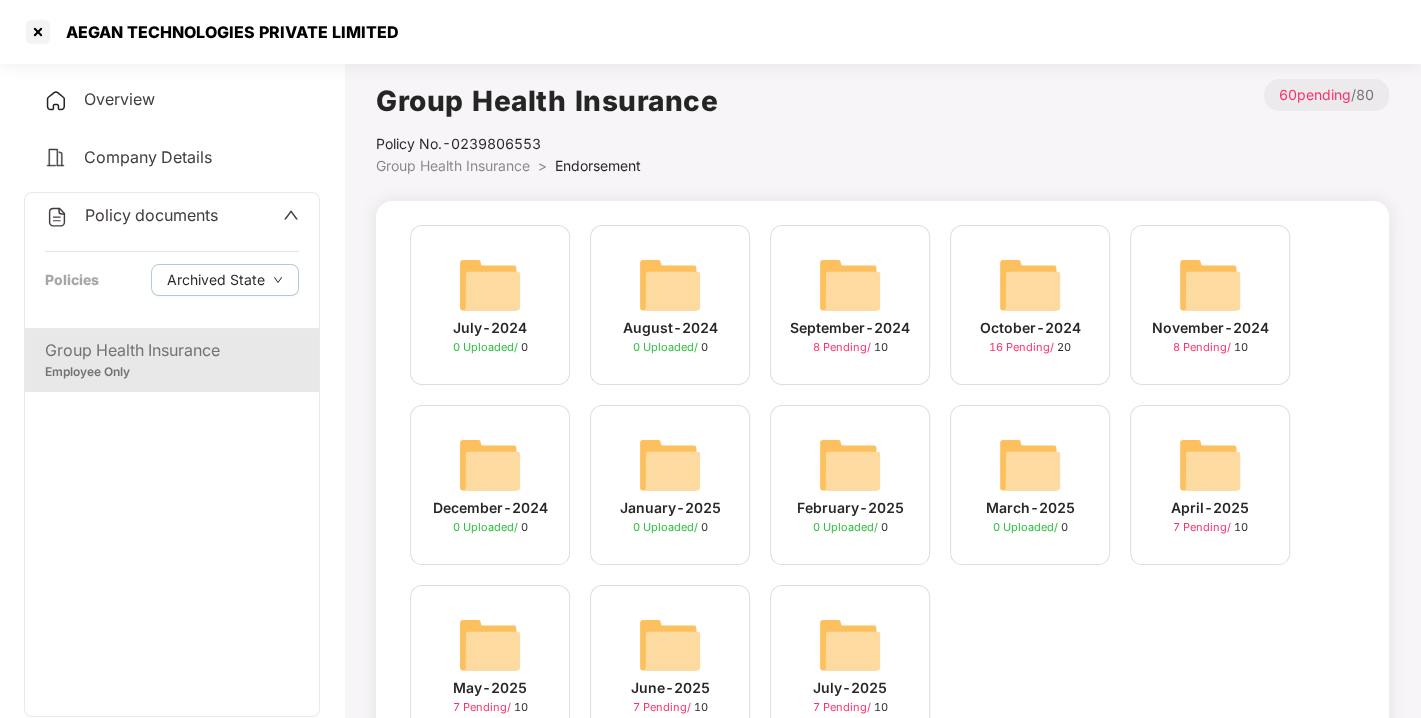 click on "Policy documents" at bounding box center (151, 215) 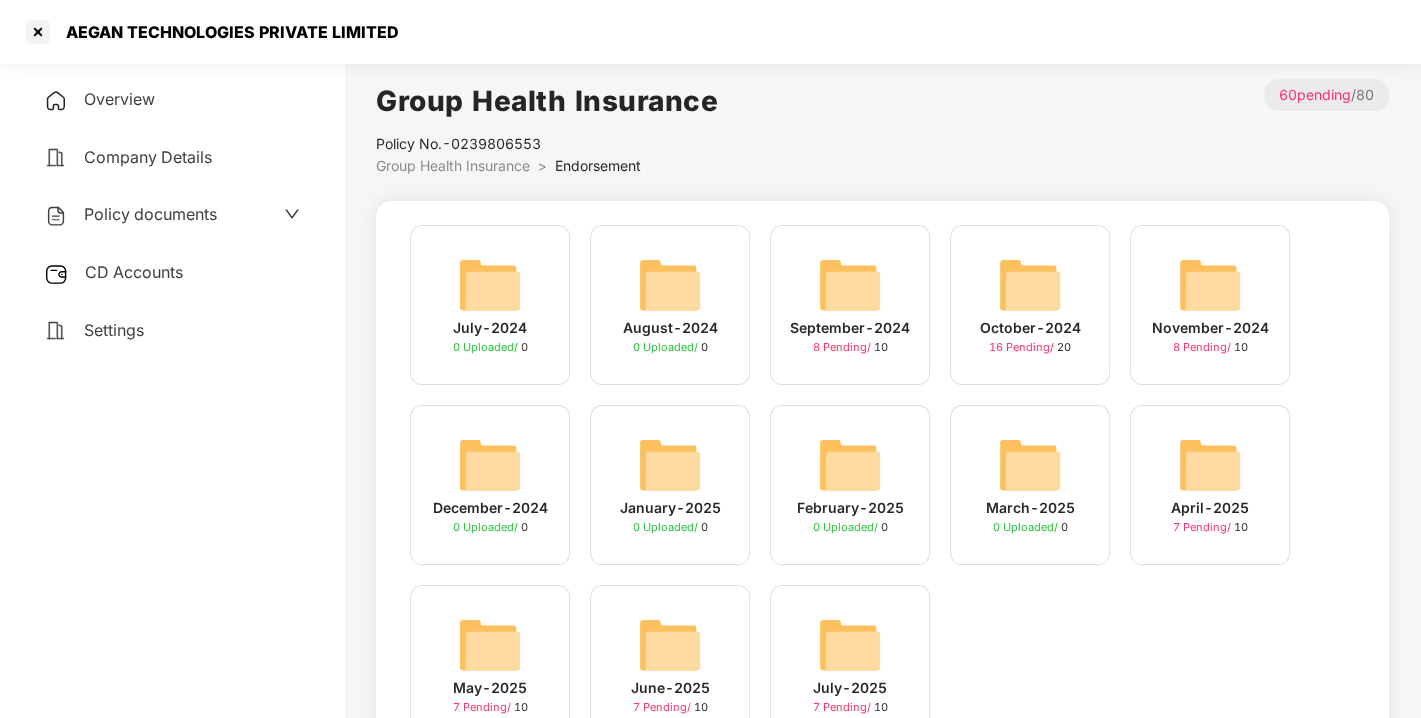 click on "CD Accounts" at bounding box center [134, 272] 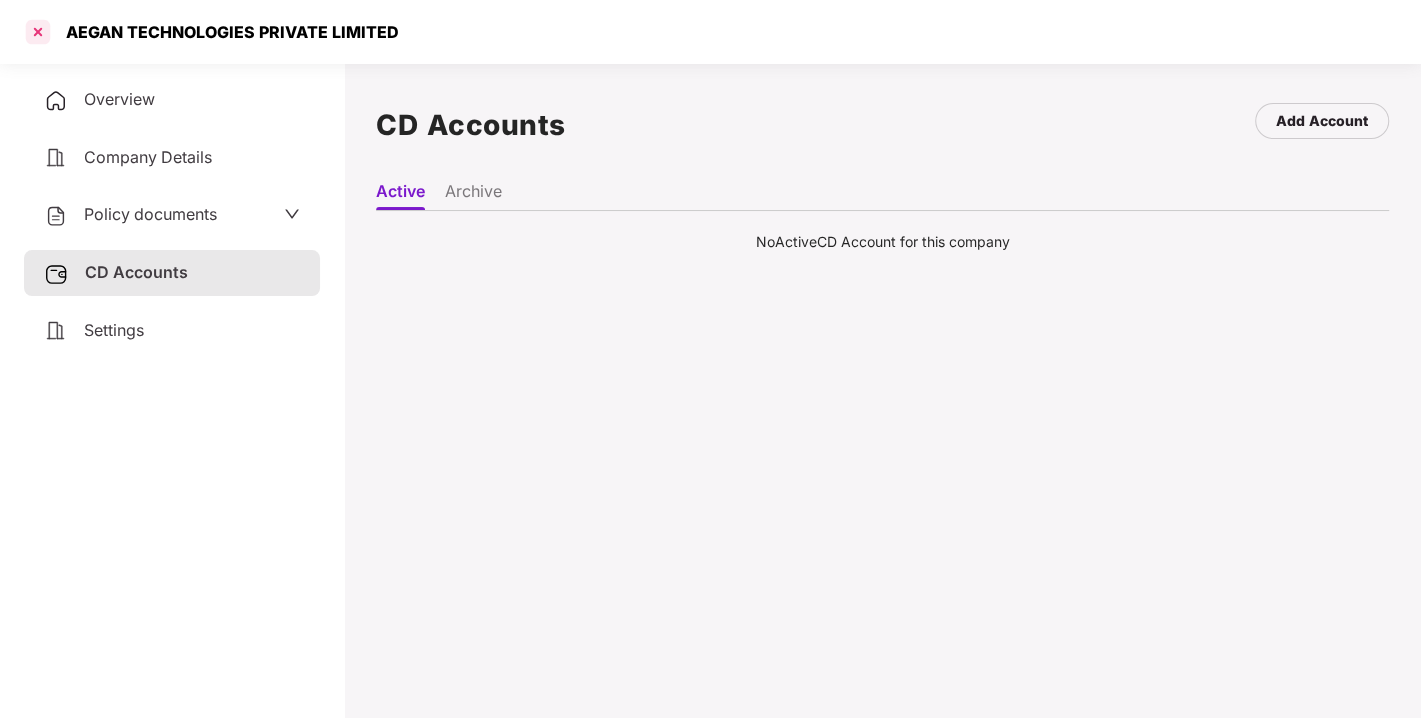 click at bounding box center (38, 32) 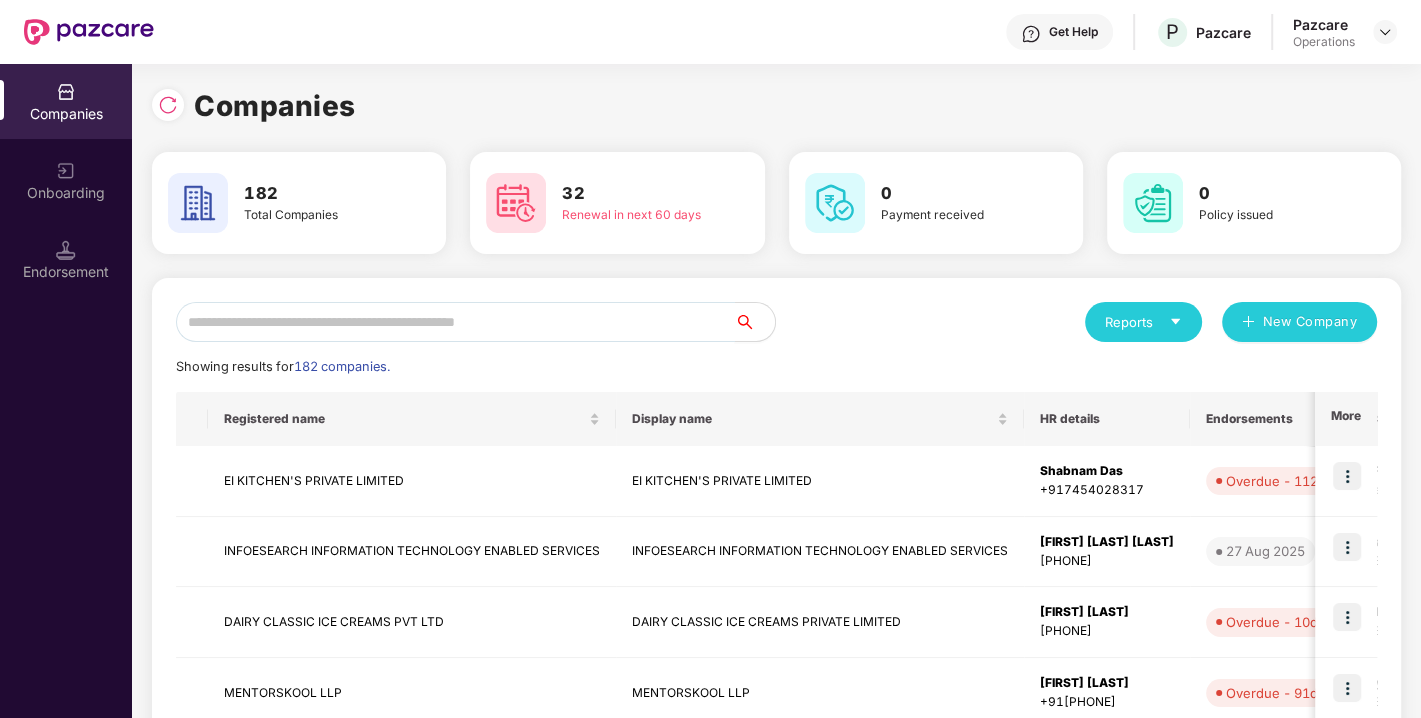 click at bounding box center [455, 322] 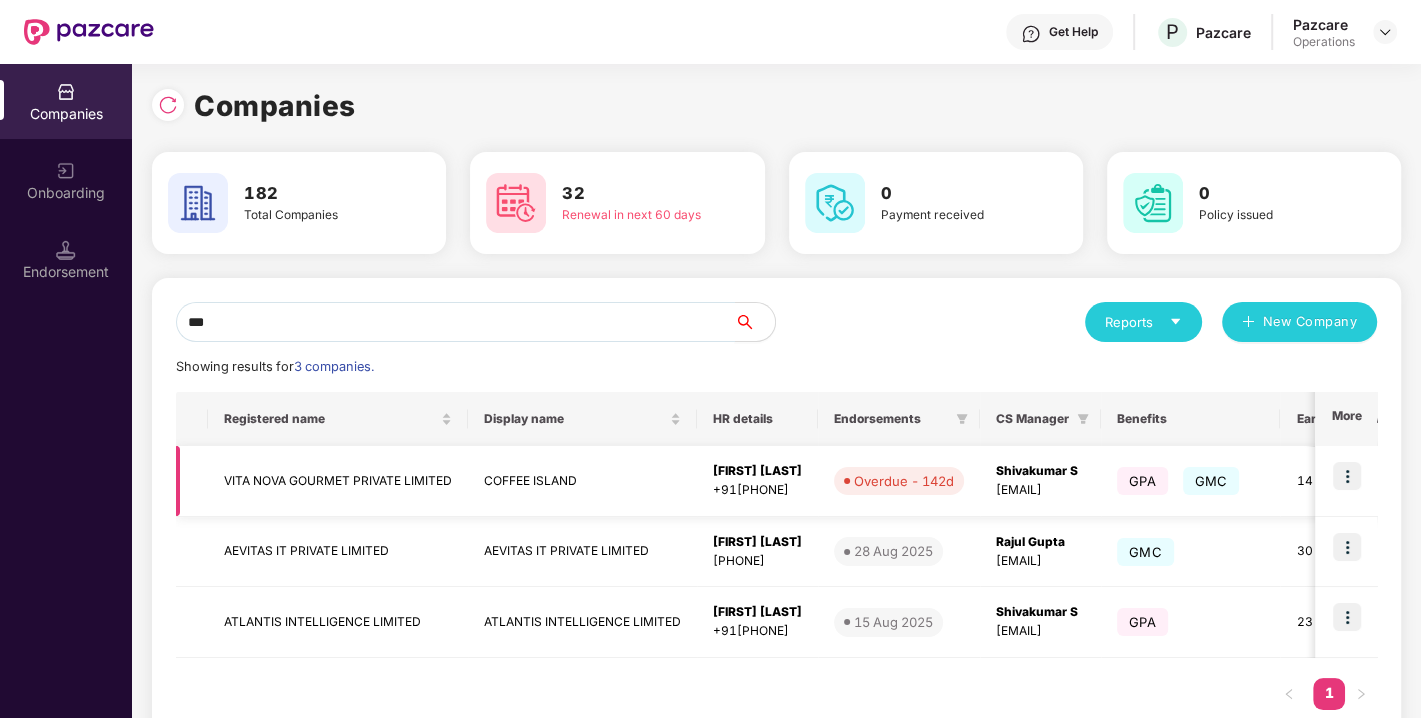 type on "***" 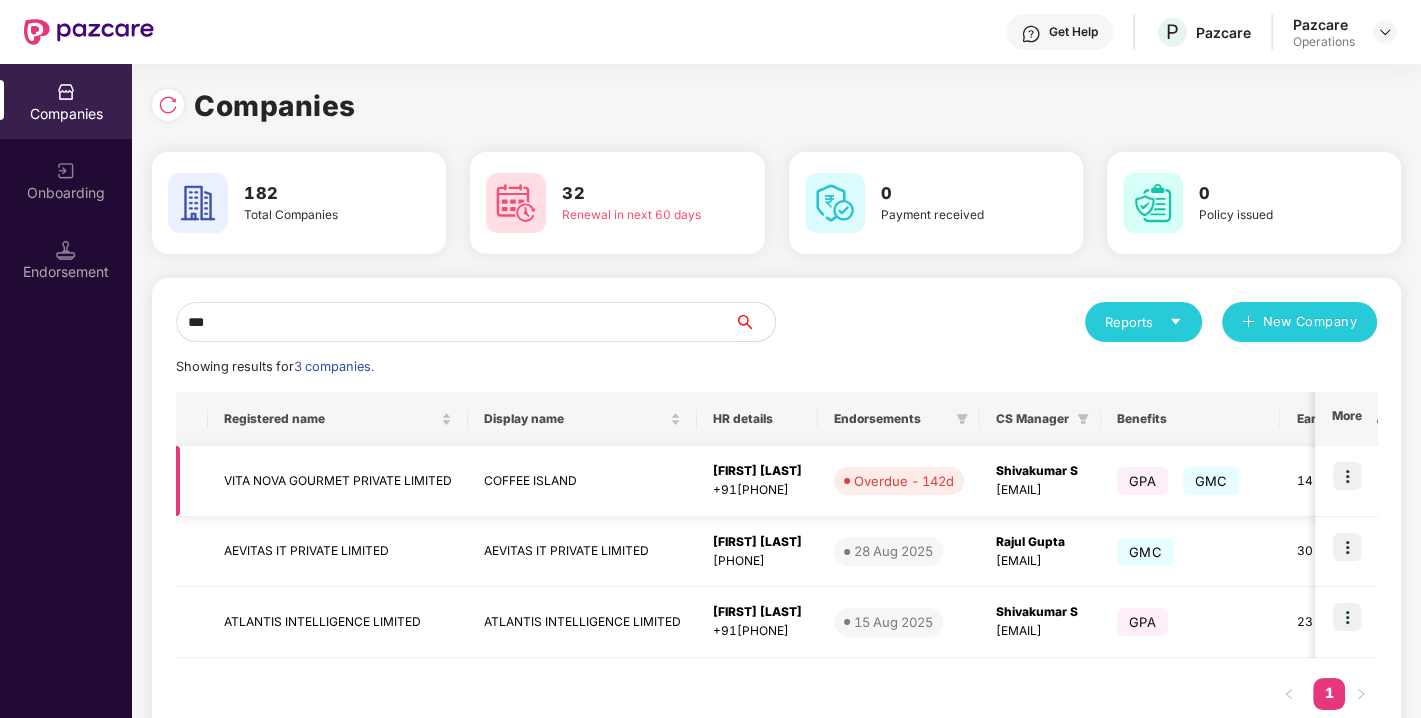 click on "VITA NOVA GOURMET PRIVATE LIMITED" at bounding box center [338, 481] 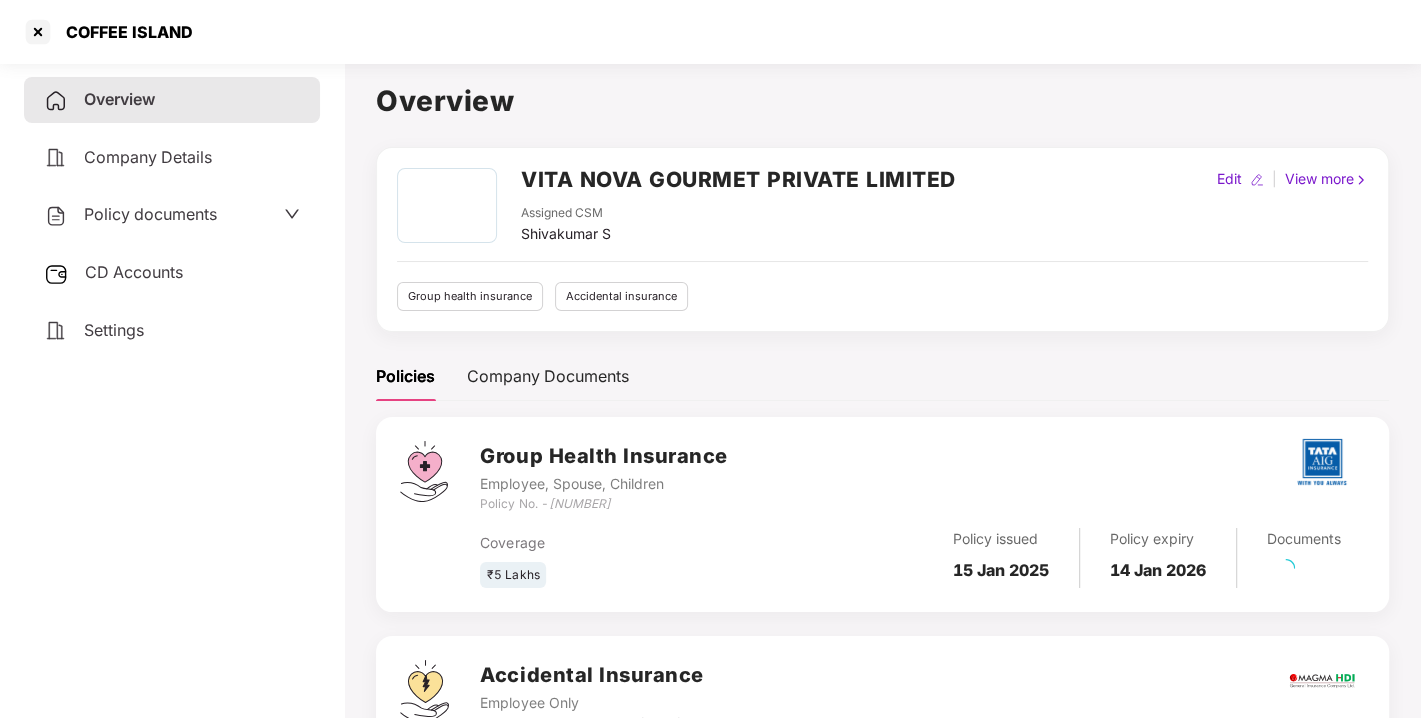 click on "Policy documents" at bounding box center [150, 214] 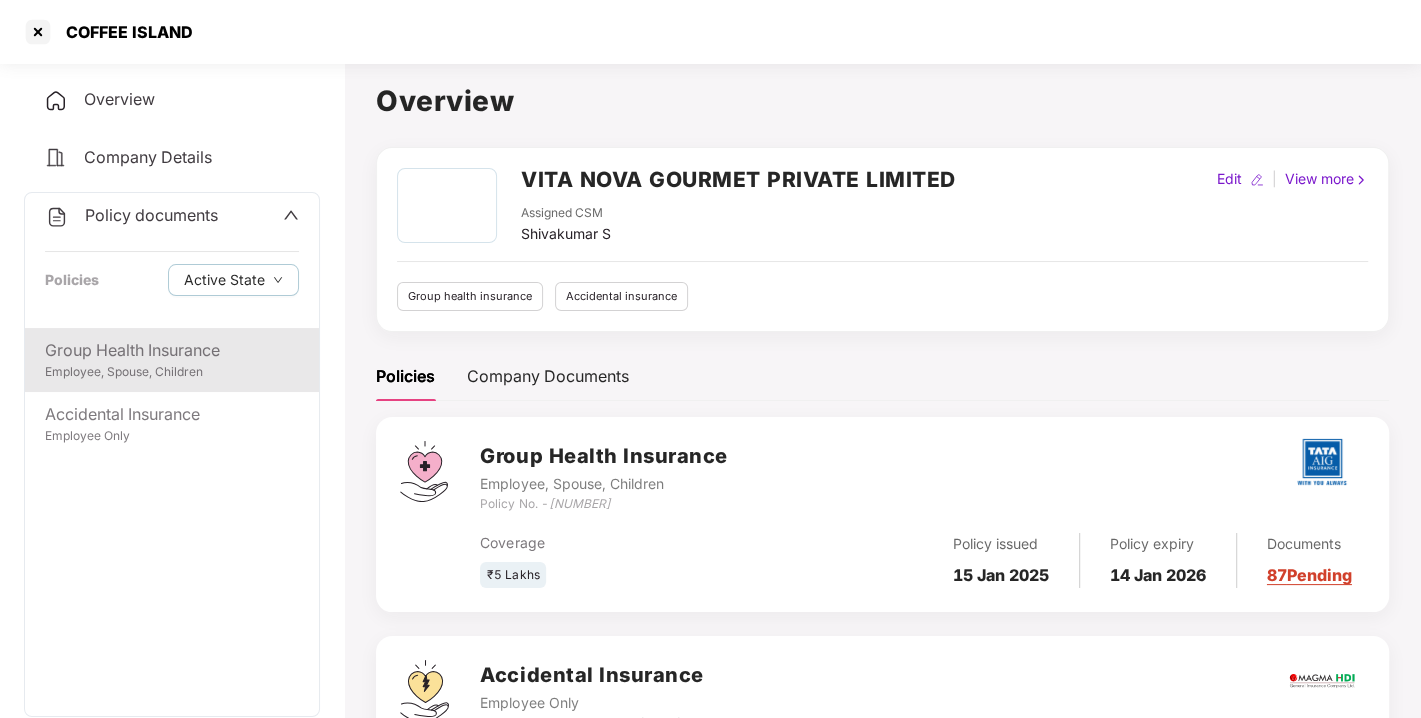 click on "Group Health Insurance" at bounding box center (172, 350) 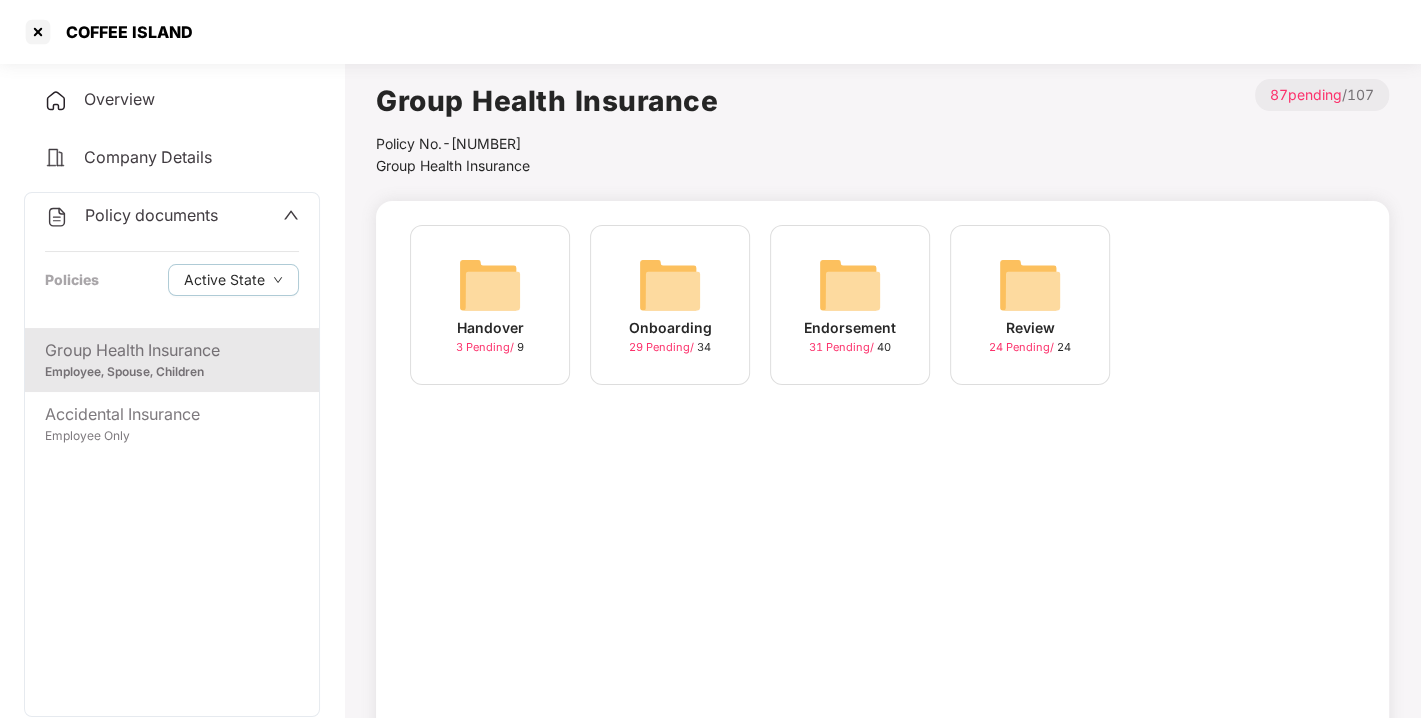 click at bounding box center [850, 285] 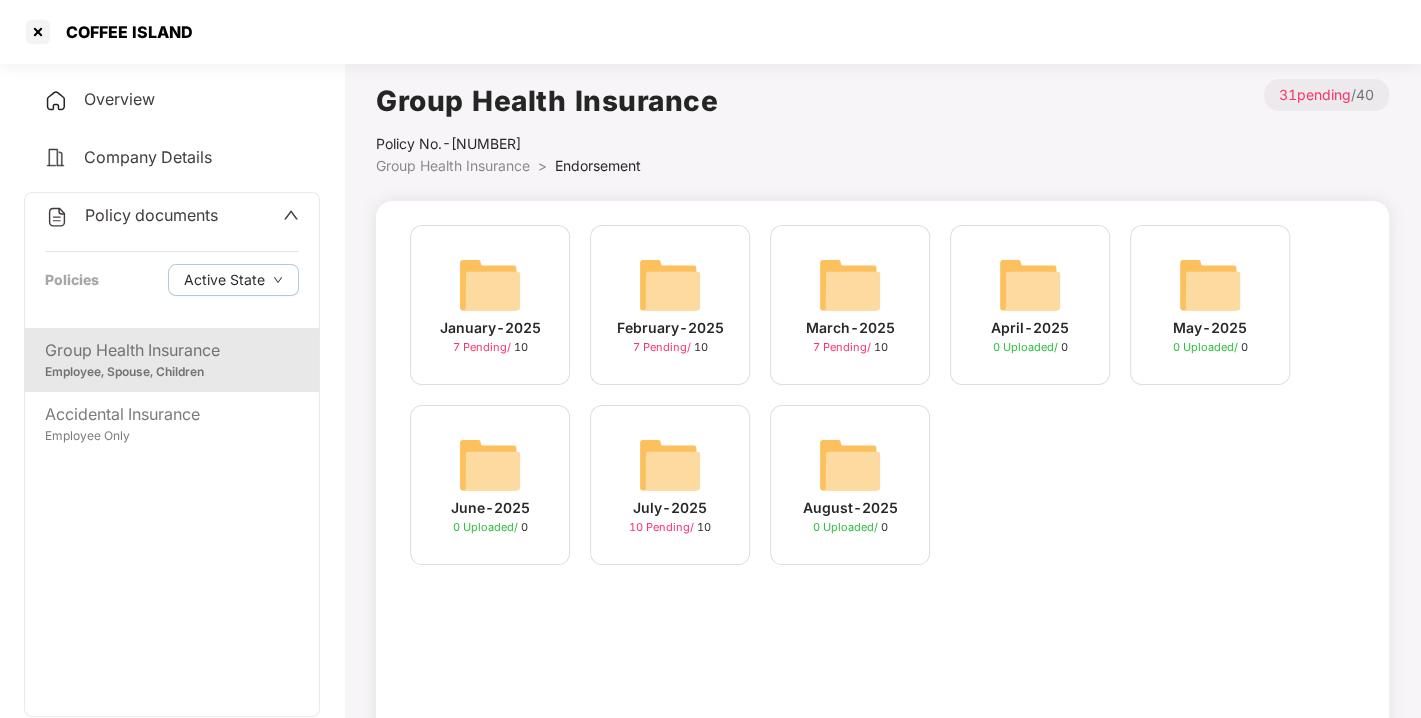 click at bounding box center (670, 465) 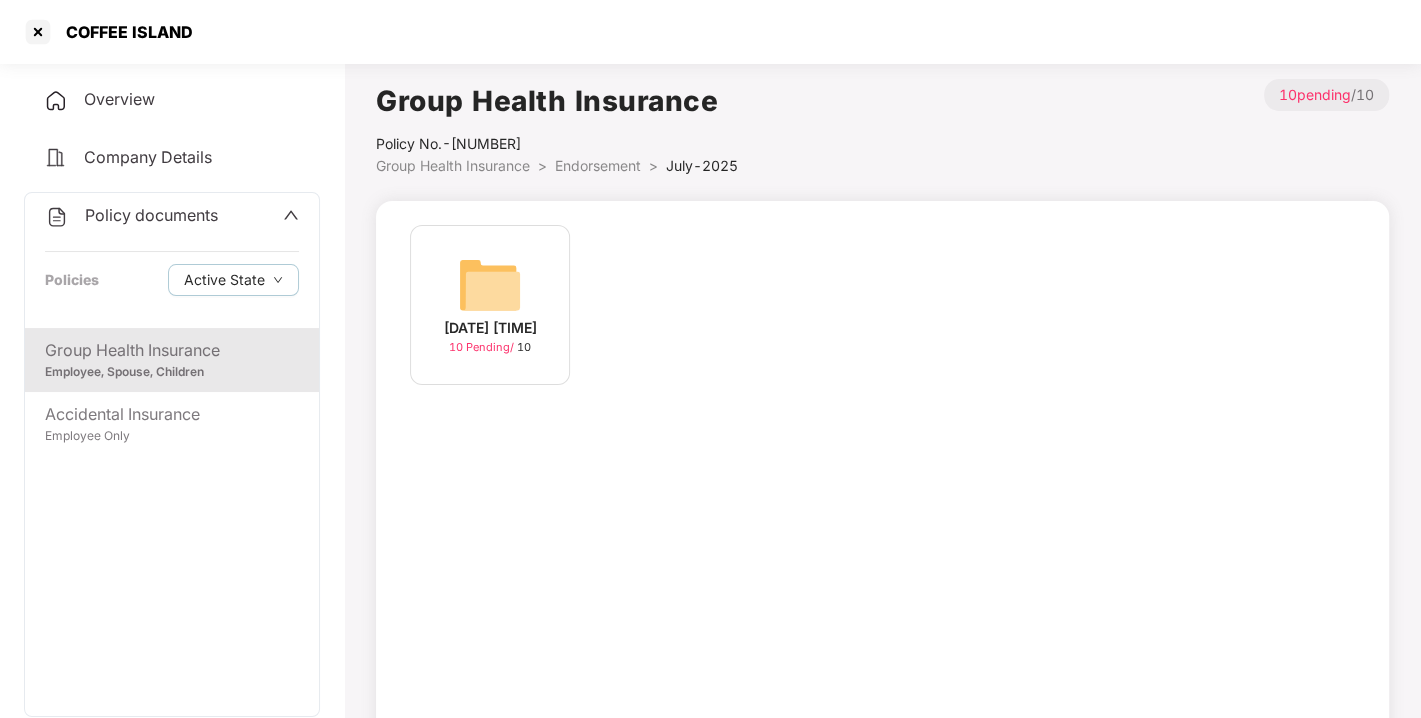 click at bounding box center (490, 285) 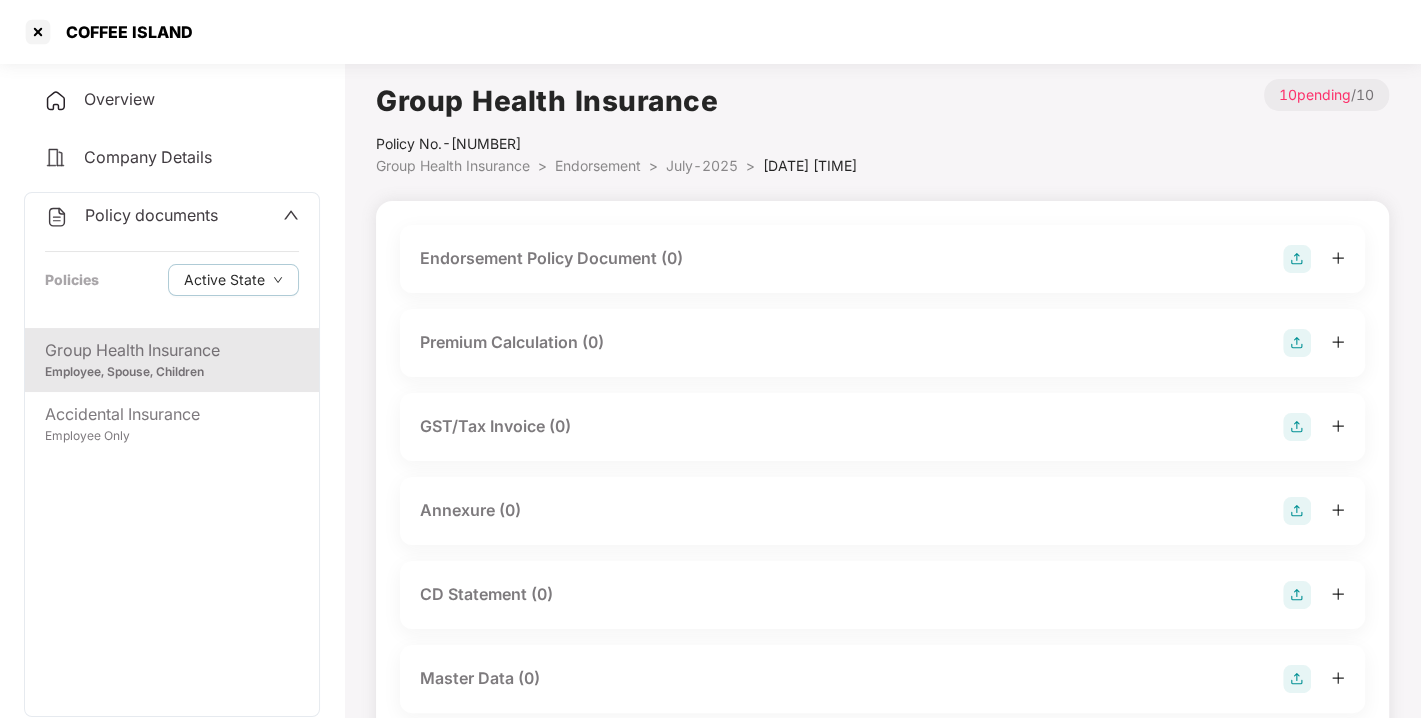 click at bounding box center [1297, 259] 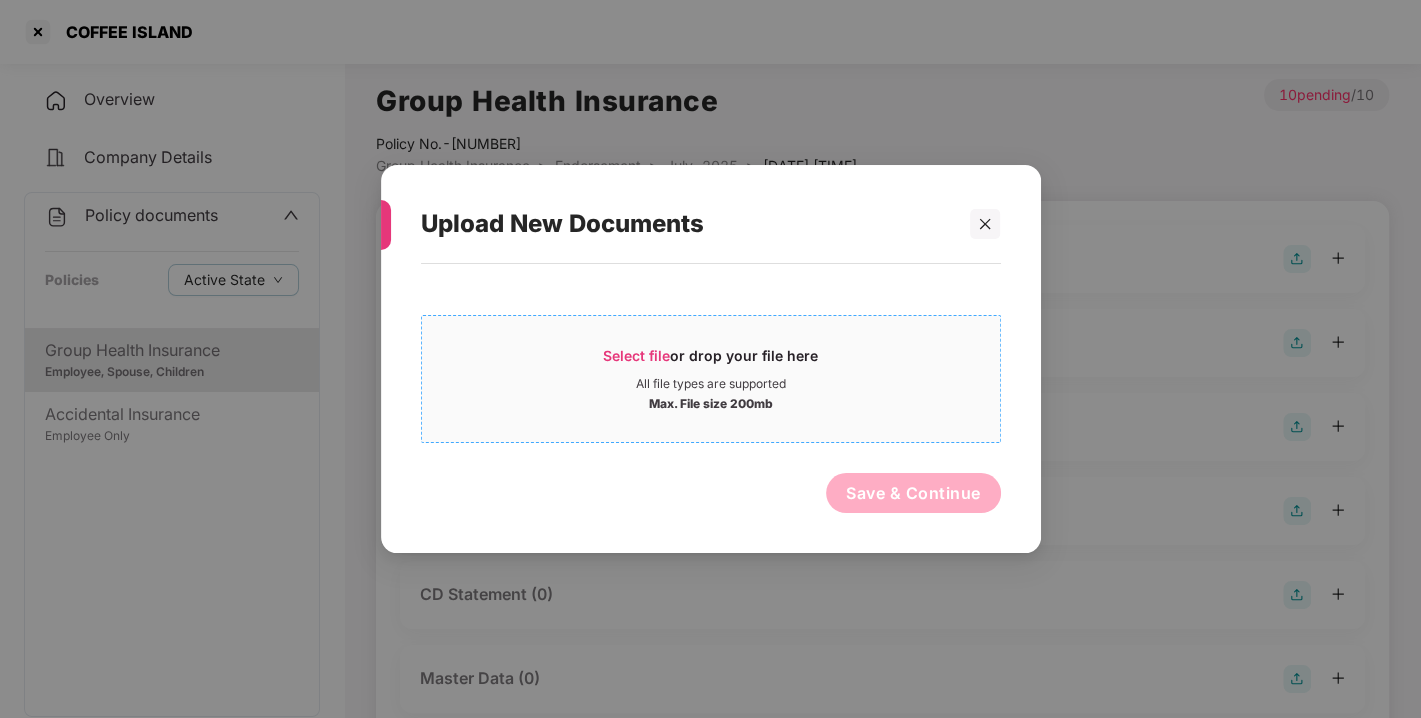 click on "Select file  or drop your file here All file types are supported Max. File size 200mb" at bounding box center (711, 379) 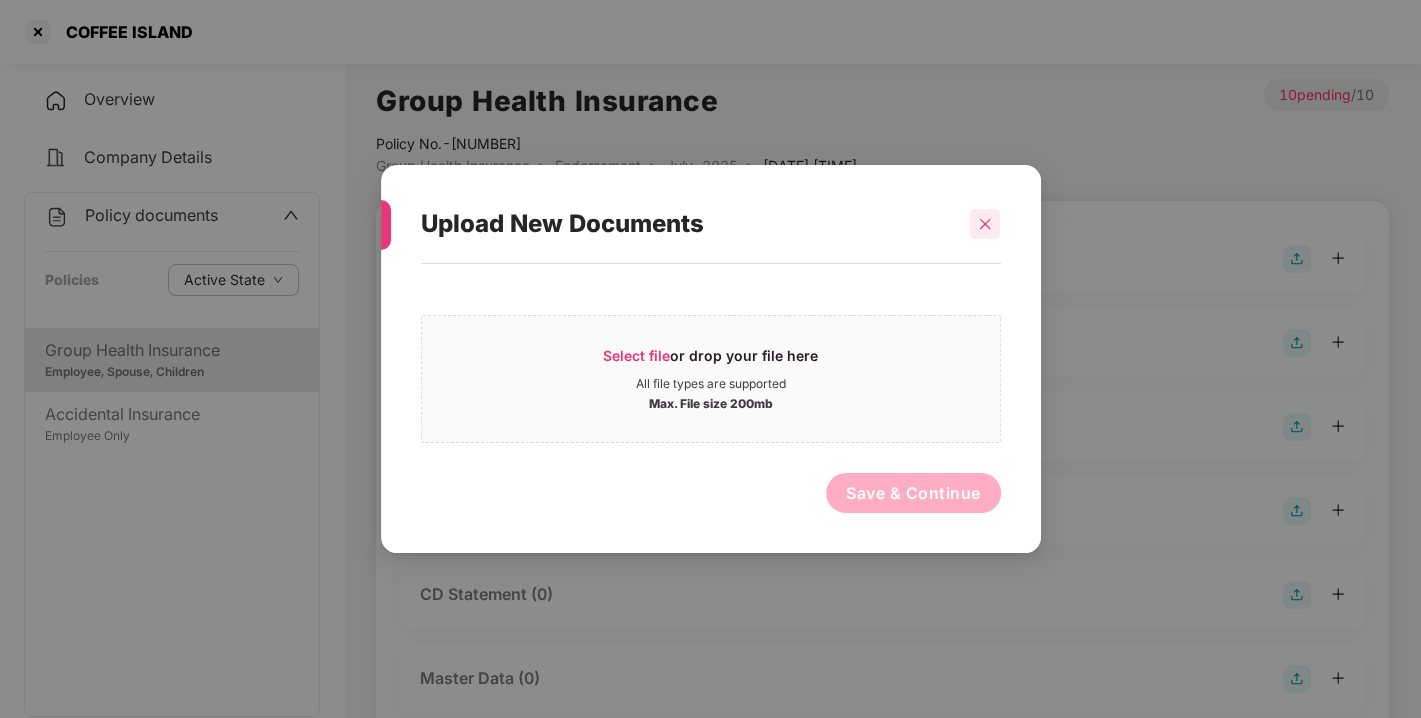 click 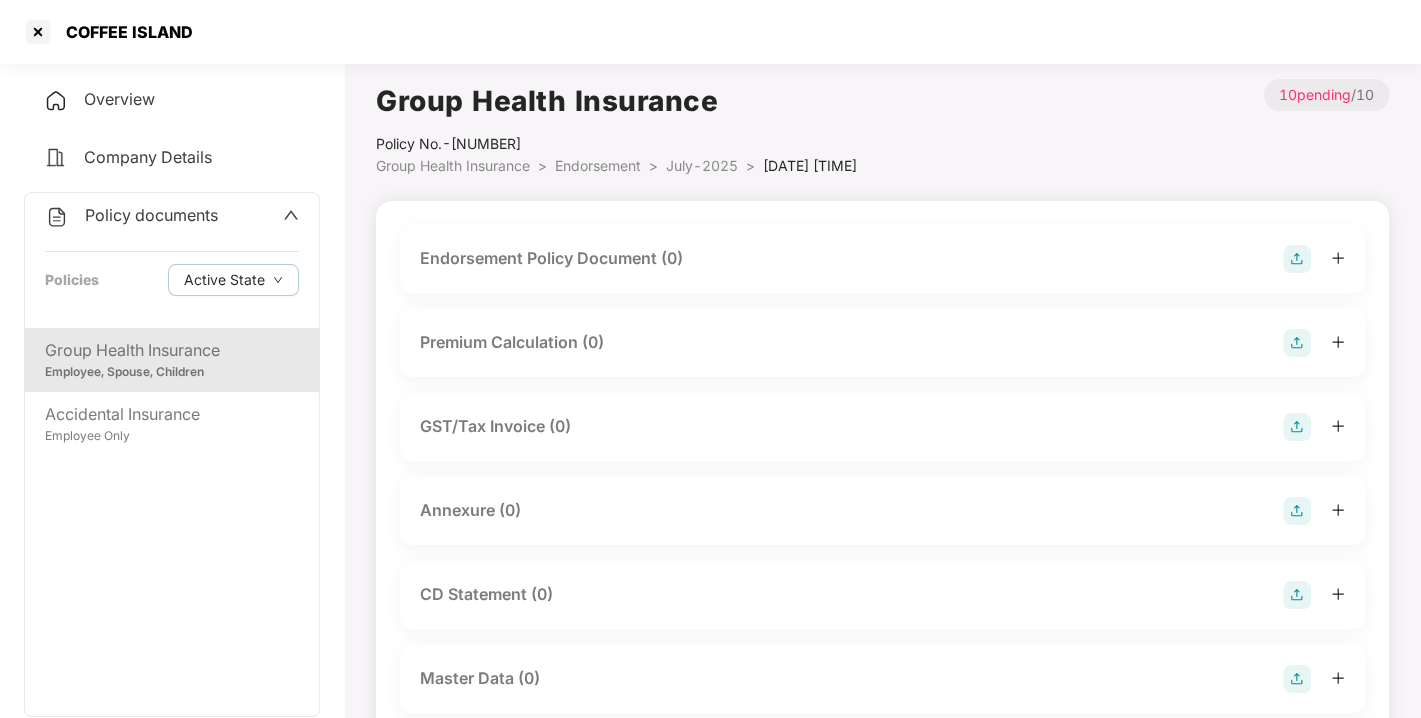 click at bounding box center (1297, 259) 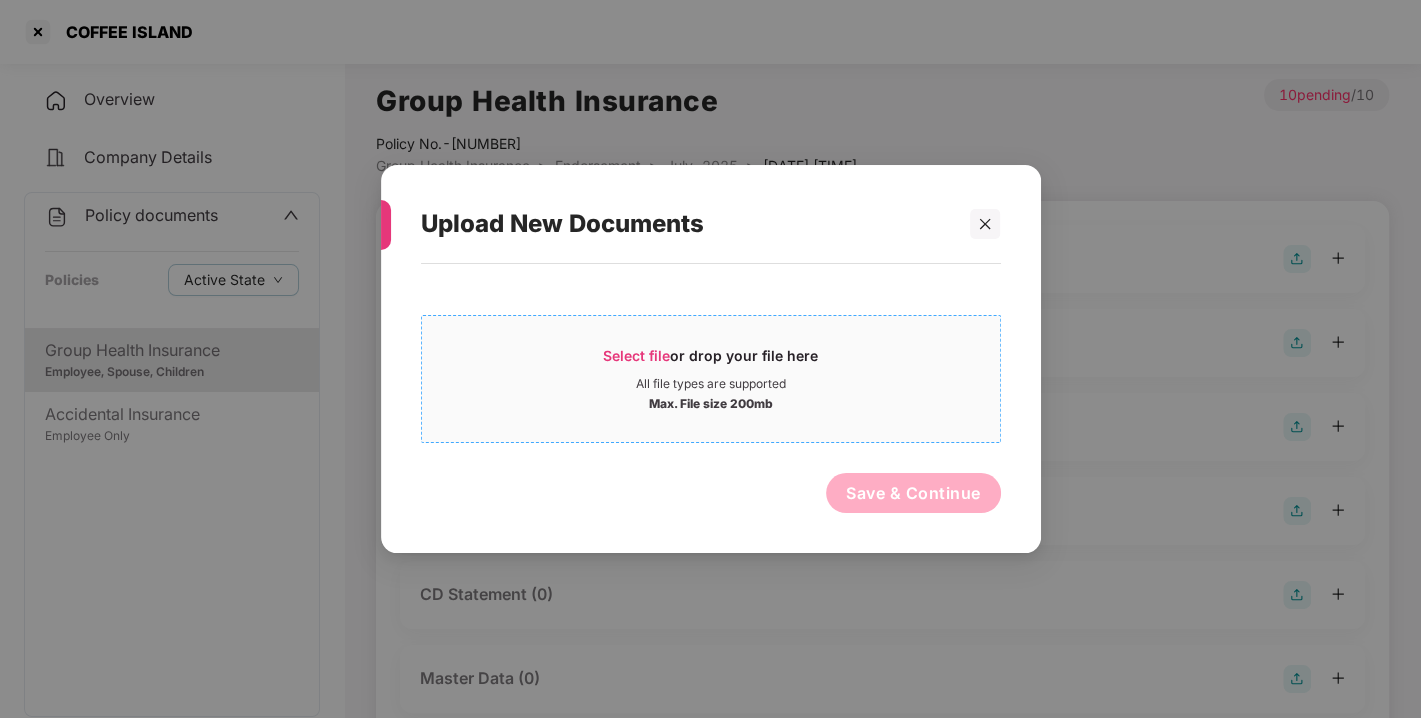 click on "Select file" at bounding box center (636, 355) 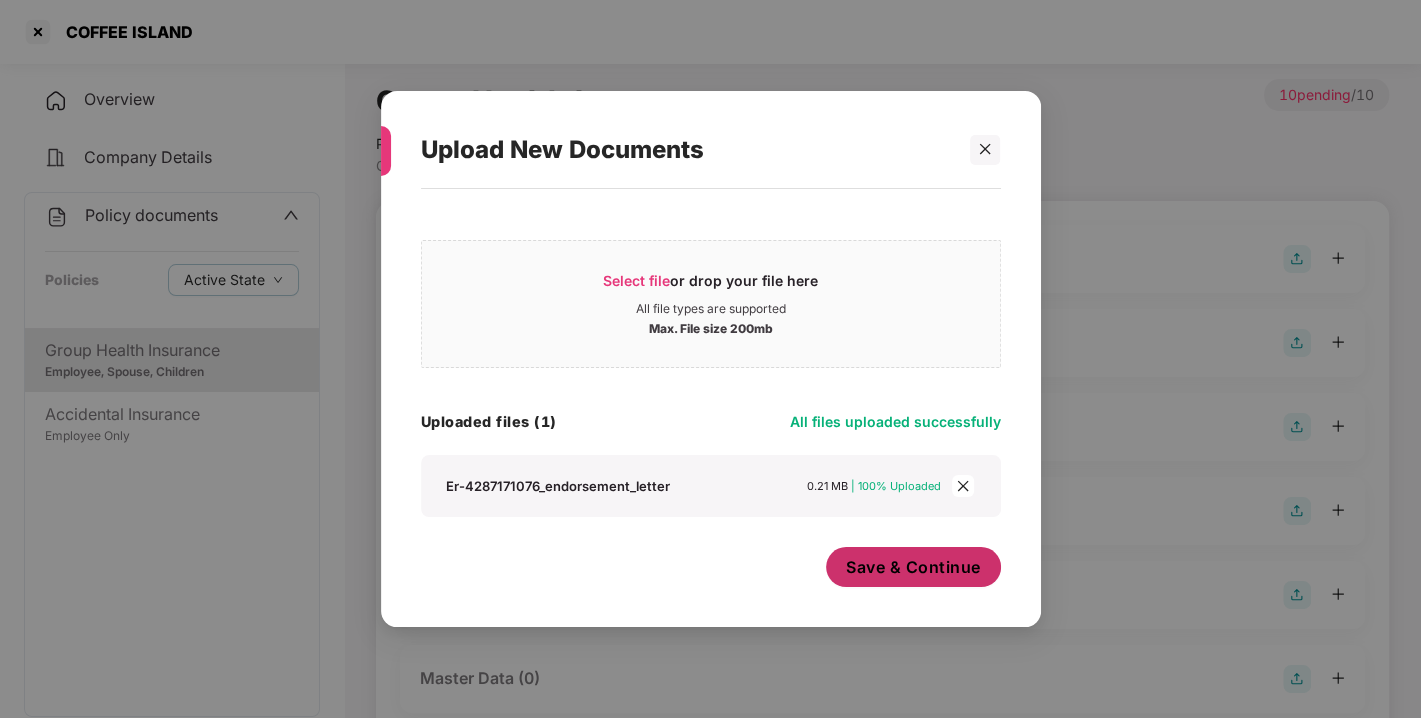 click on "Save & Continue" at bounding box center [913, 567] 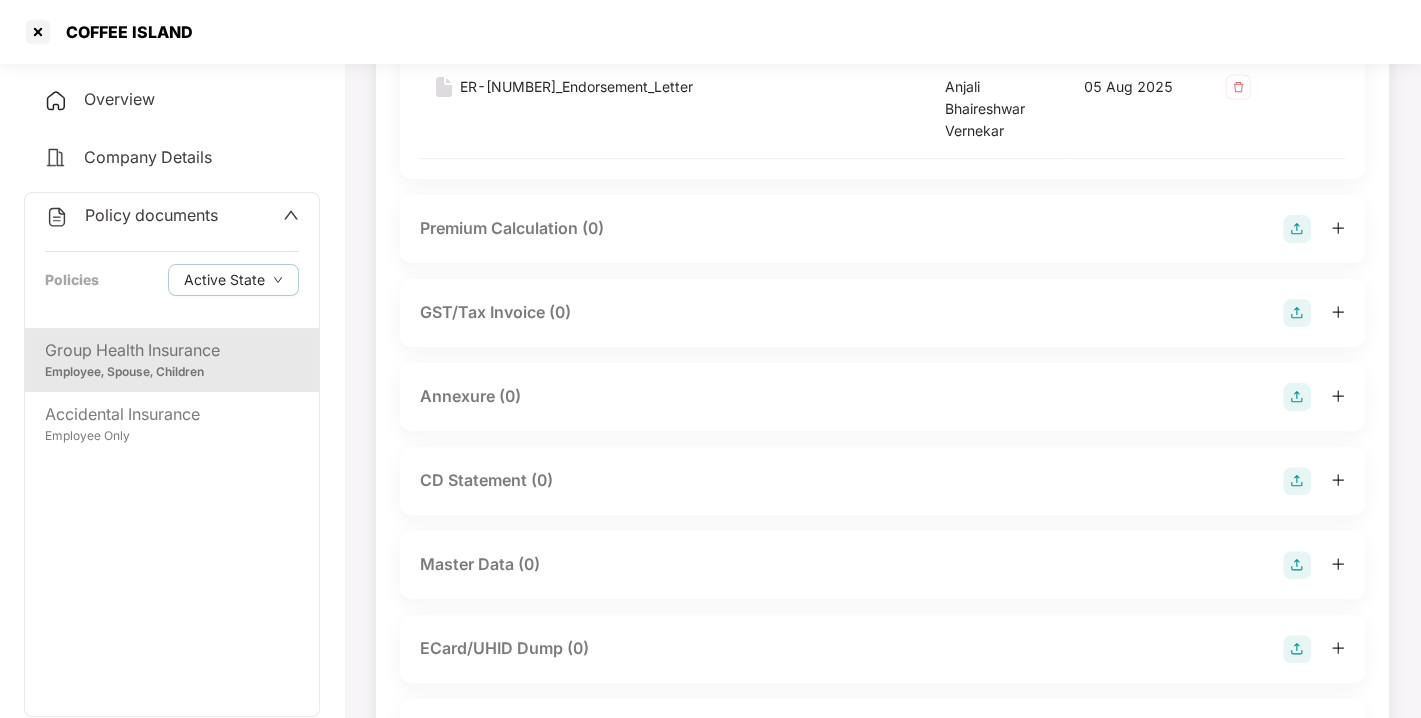 scroll, scrollTop: 299, scrollLeft: 0, axis: vertical 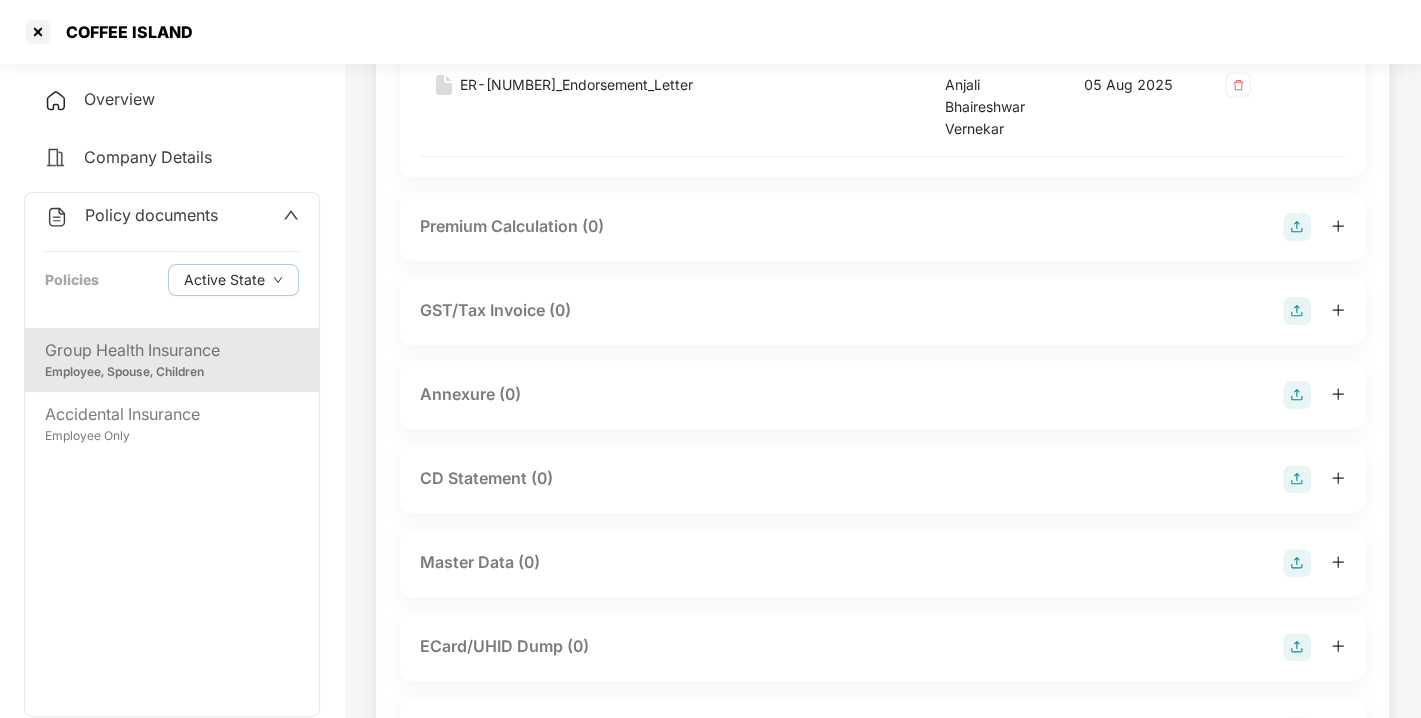 click at bounding box center (1297, 395) 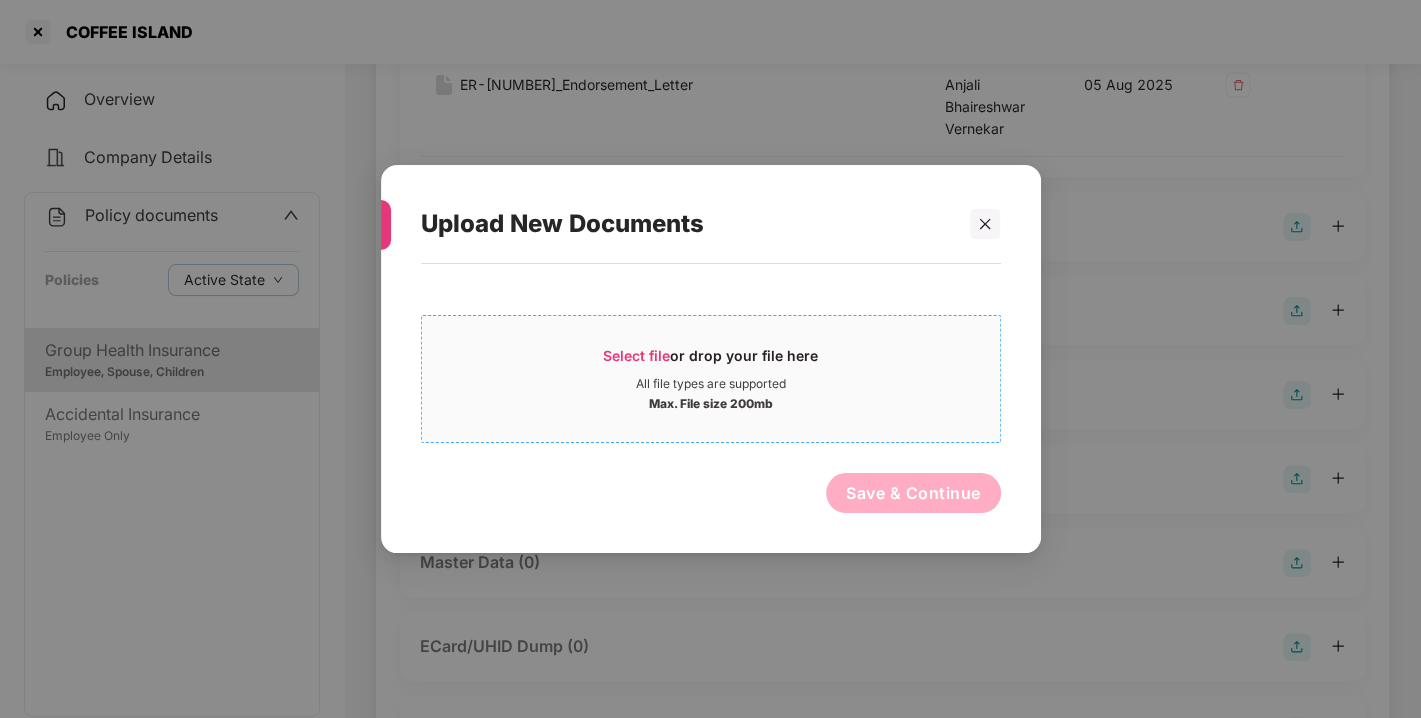 click on "Select file" at bounding box center (636, 355) 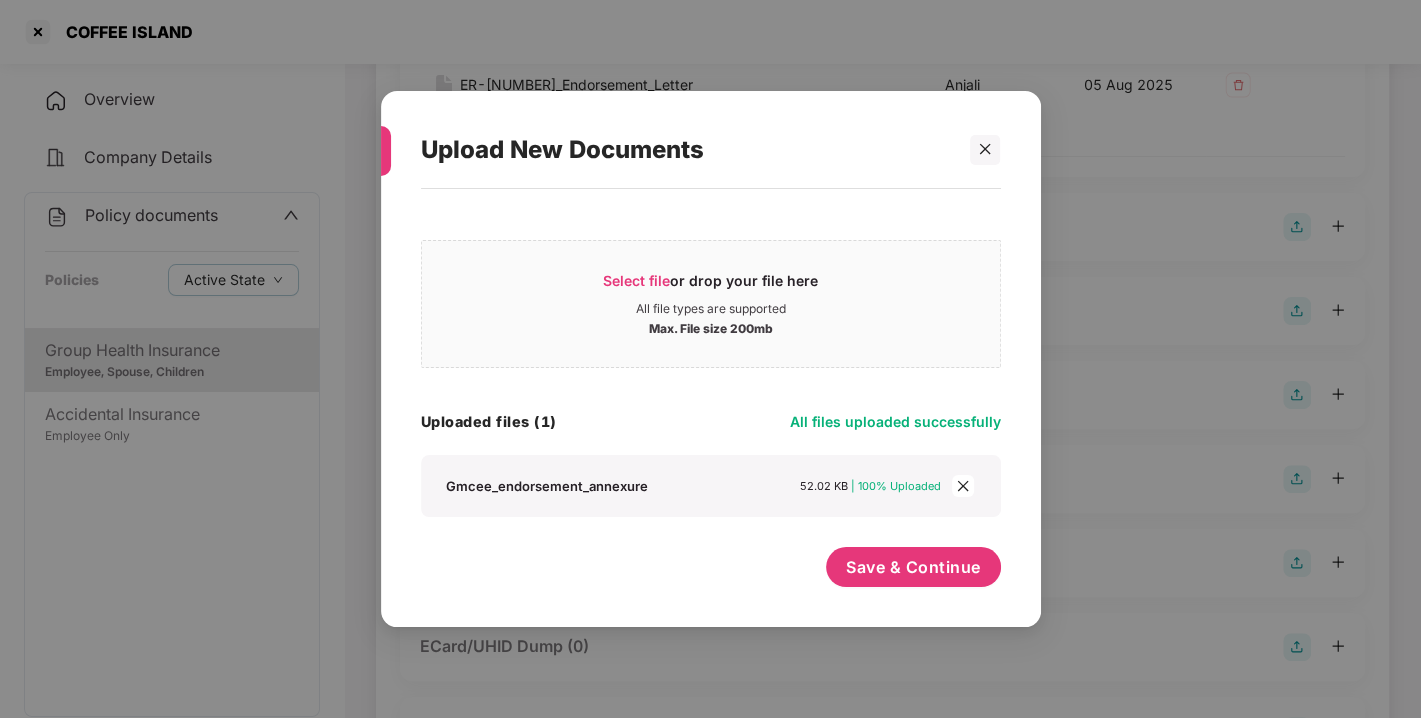 click on "Select file  or drop your file here All file types are supported Max. File size 200mb GMCEE_Endorsement_Annexure.xlsx Uploaded files (1) All files uploaded successfully Gmcee_endorsement_annexure 52.02 KB    | 100% Uploaded  Save & Continue" at bounding box center [711, 398] 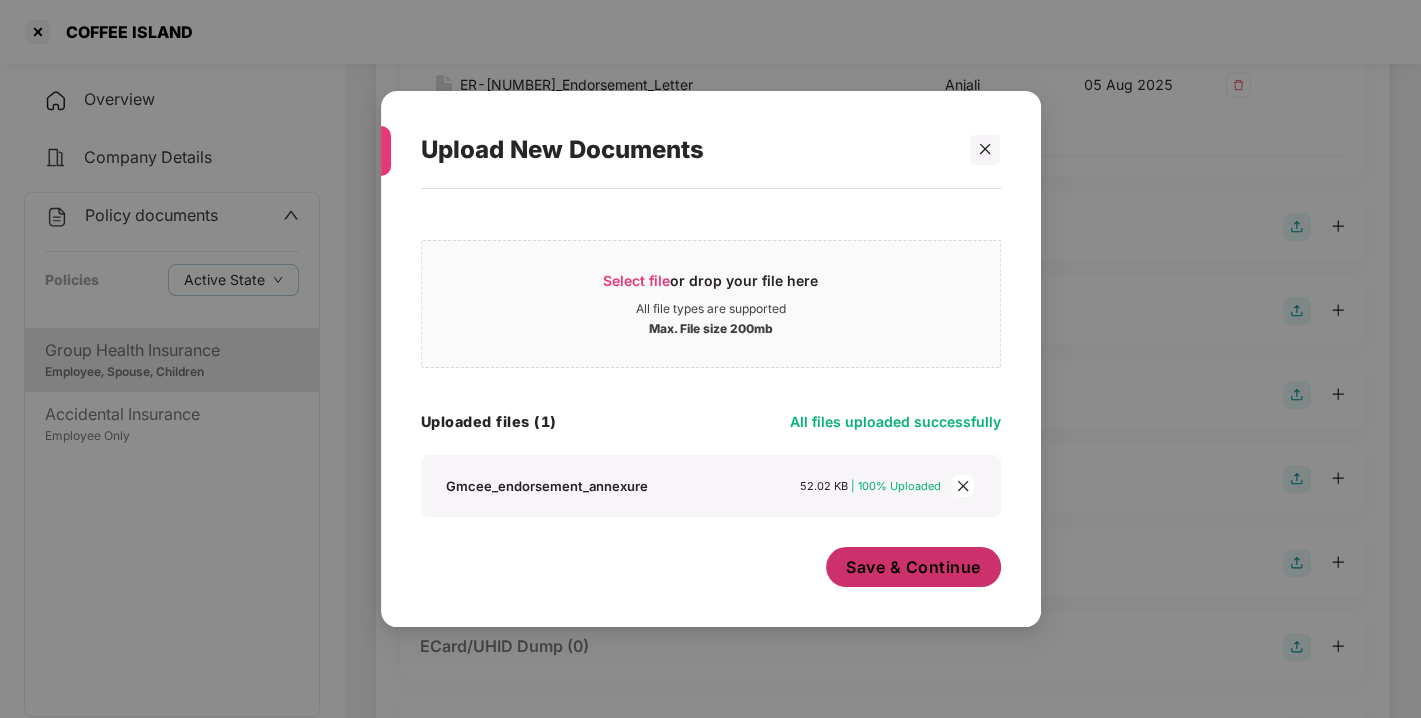 click on "Save & Continue" at bounding box center [913, 567] 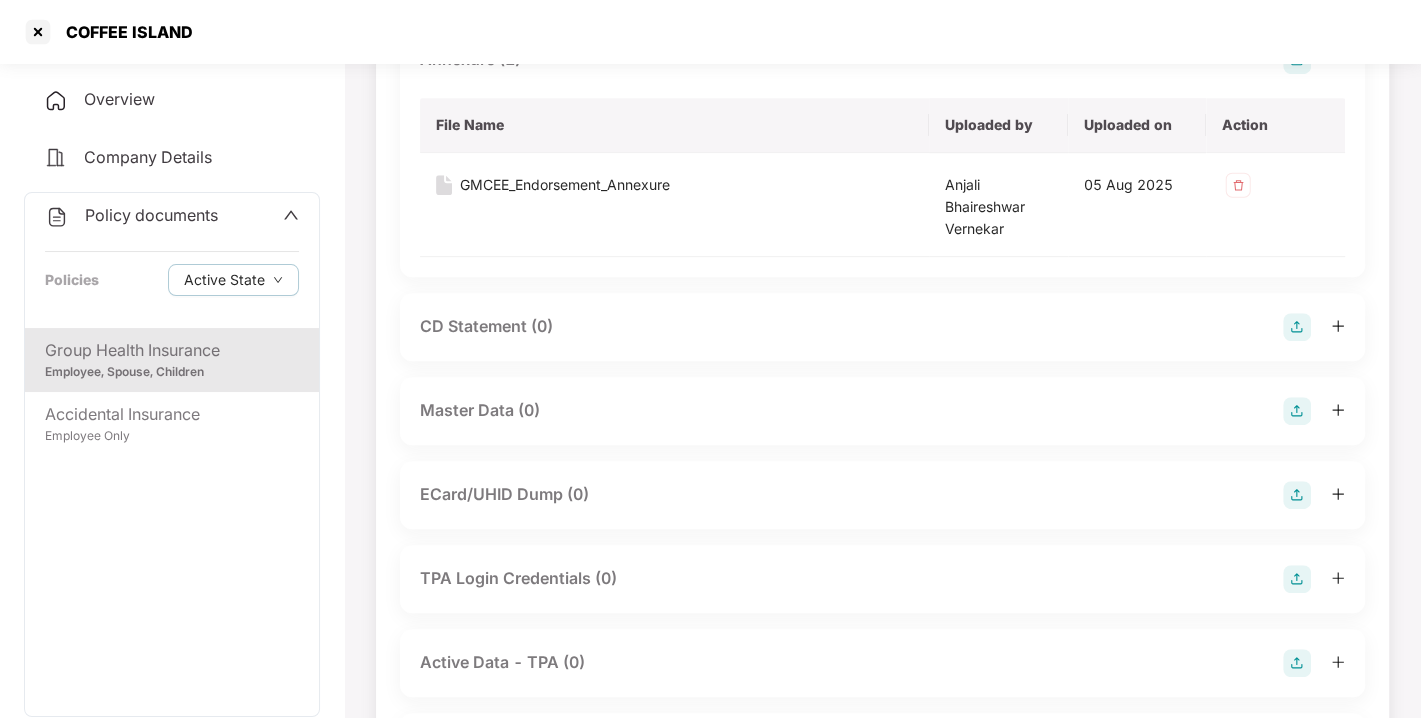 scroll, scrollTop: 671, scrollLeft: 0, axis: vertical 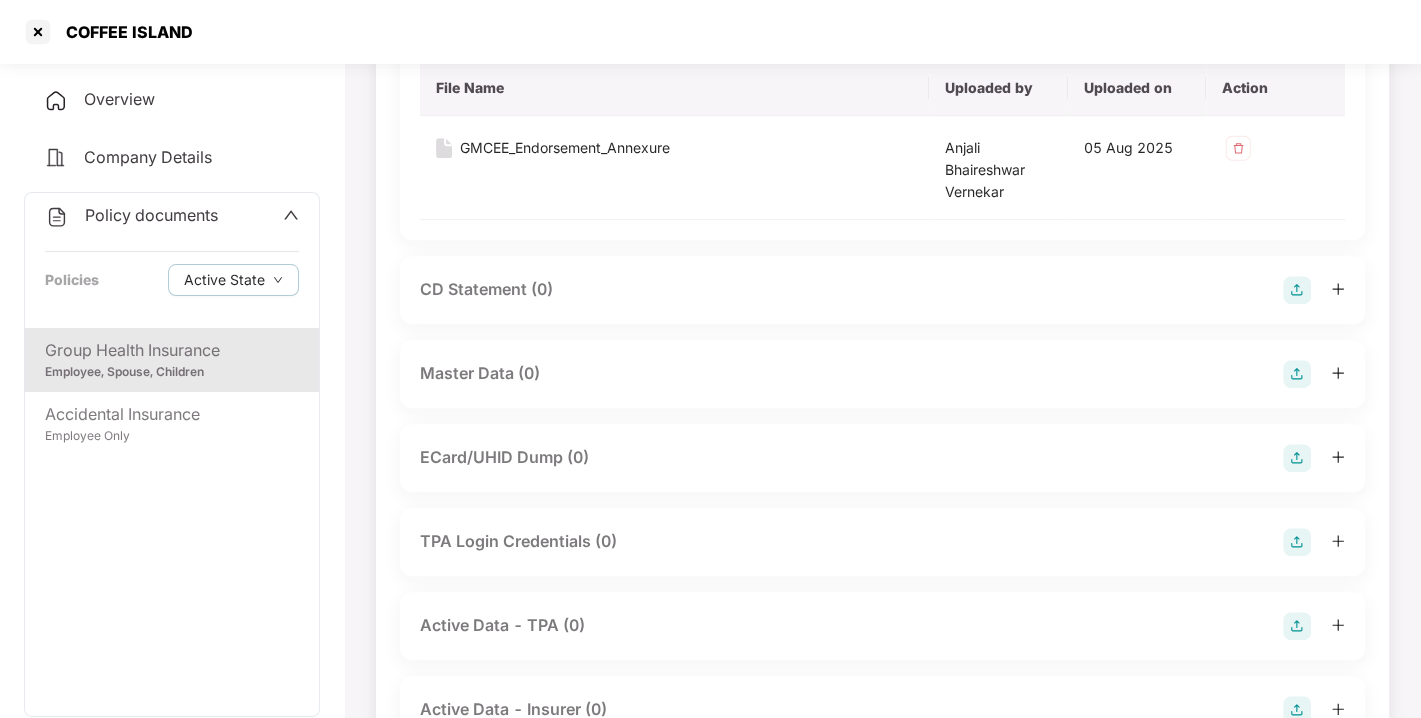 click at bounding box center [1297, 374] 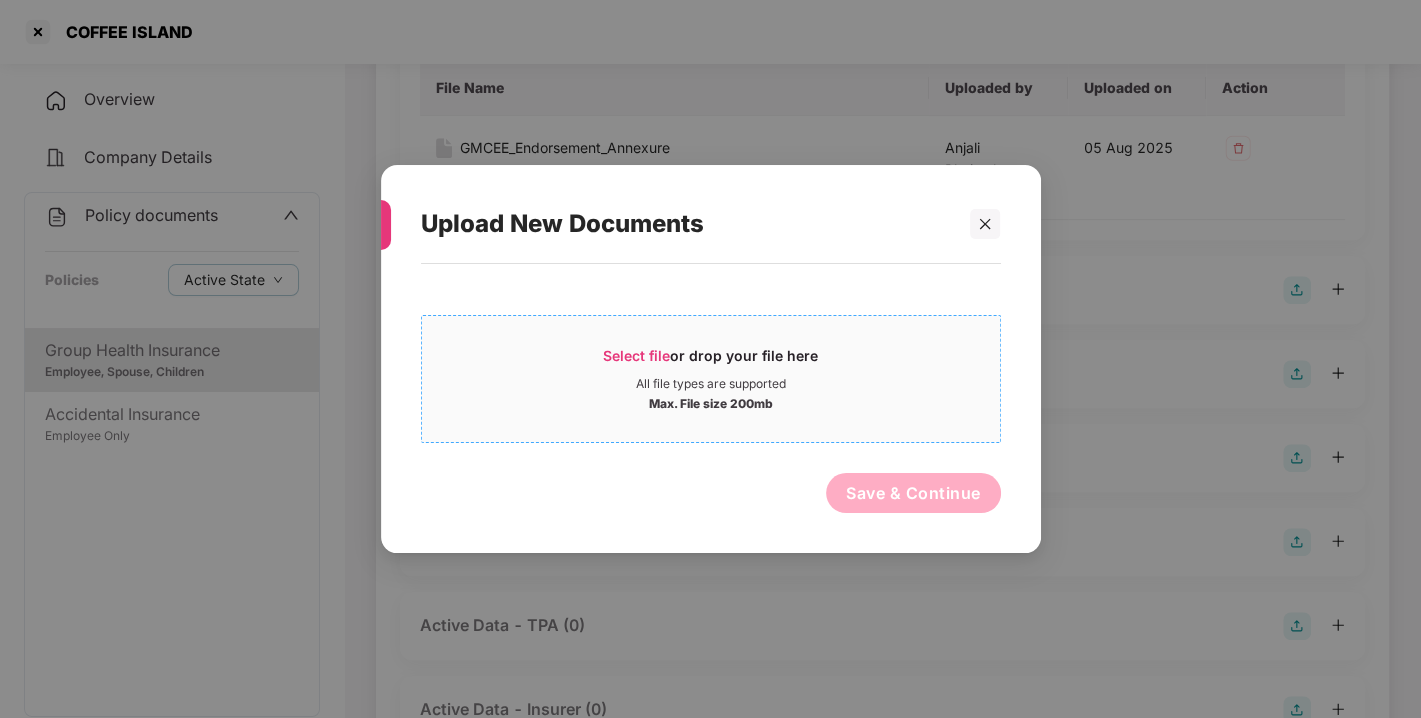 click on "Select file  or drop your file here" at bounding box center (710, 361) 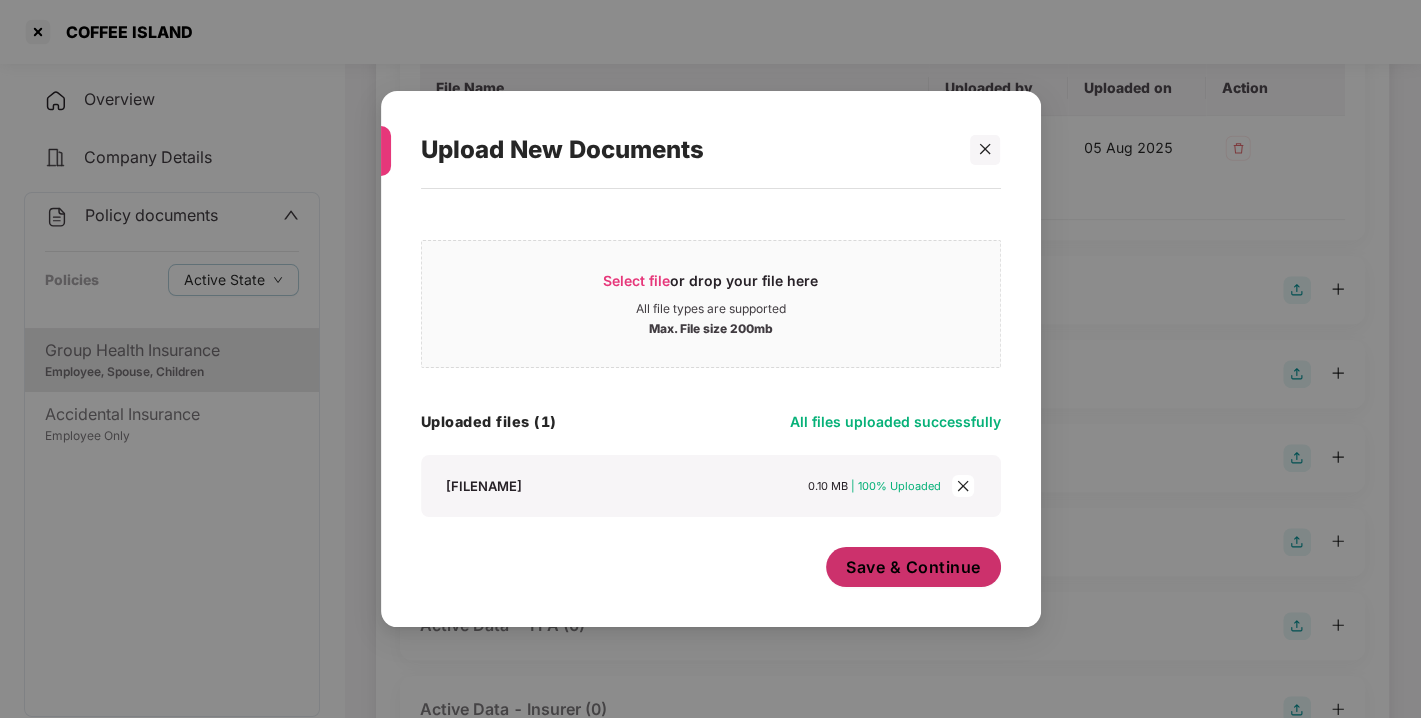 click on "Save & Continue" at bounding box center (913, 567) 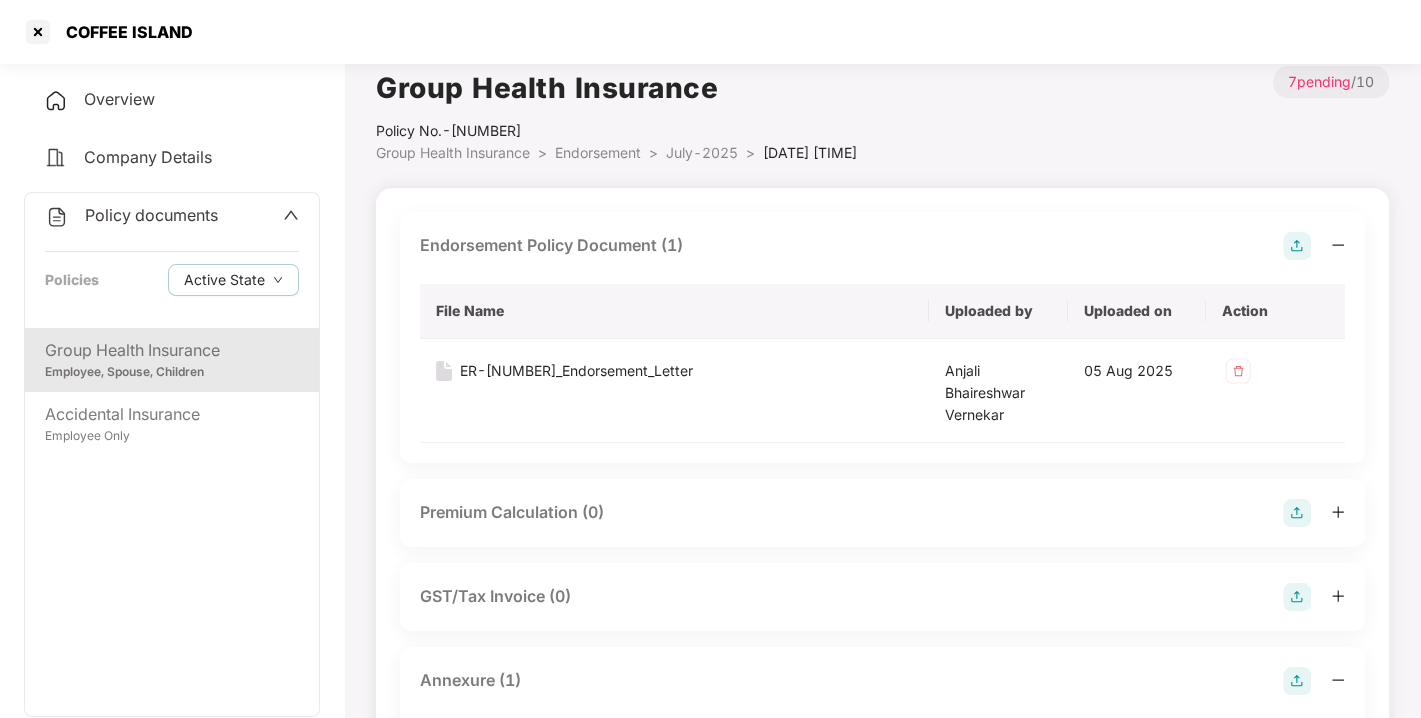 scroll, scrollTop: 0, scrollLeft: 0, axis: both 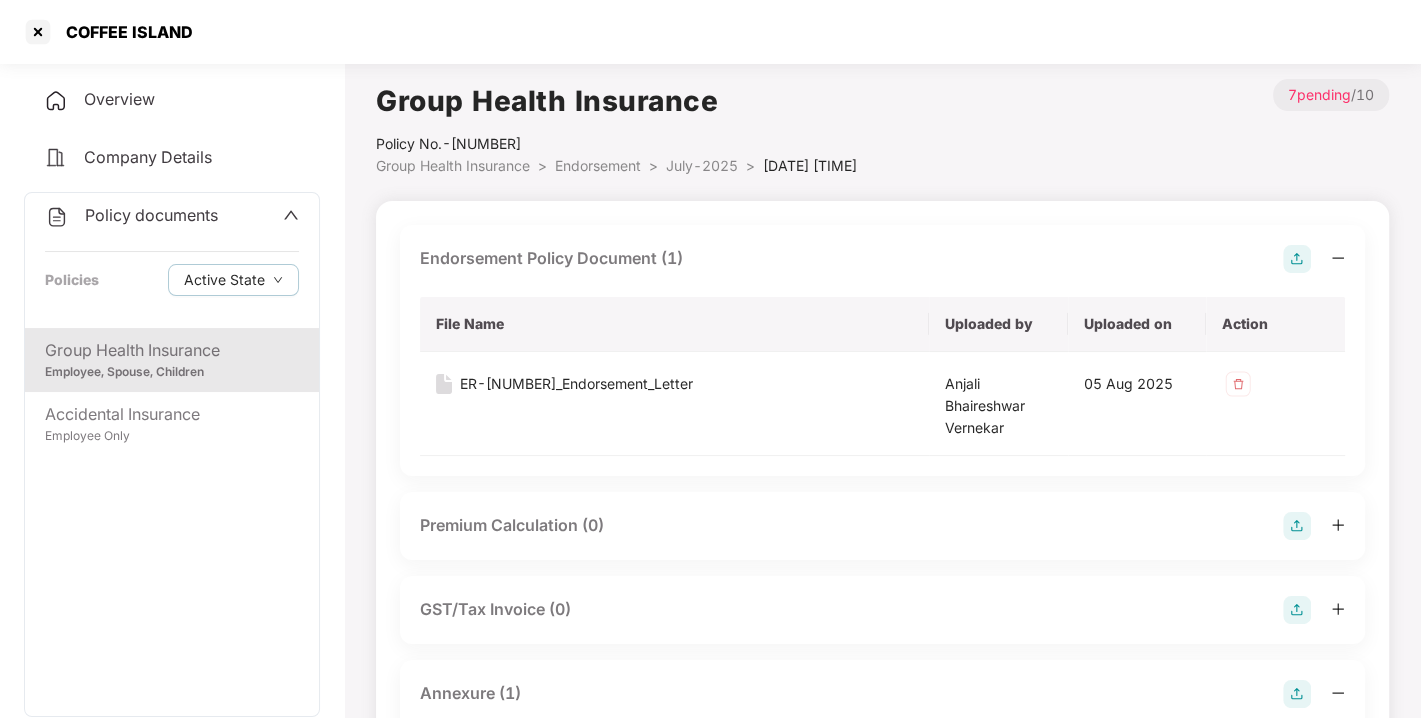 click on "Policy documents" at bounding box center [151, 215] 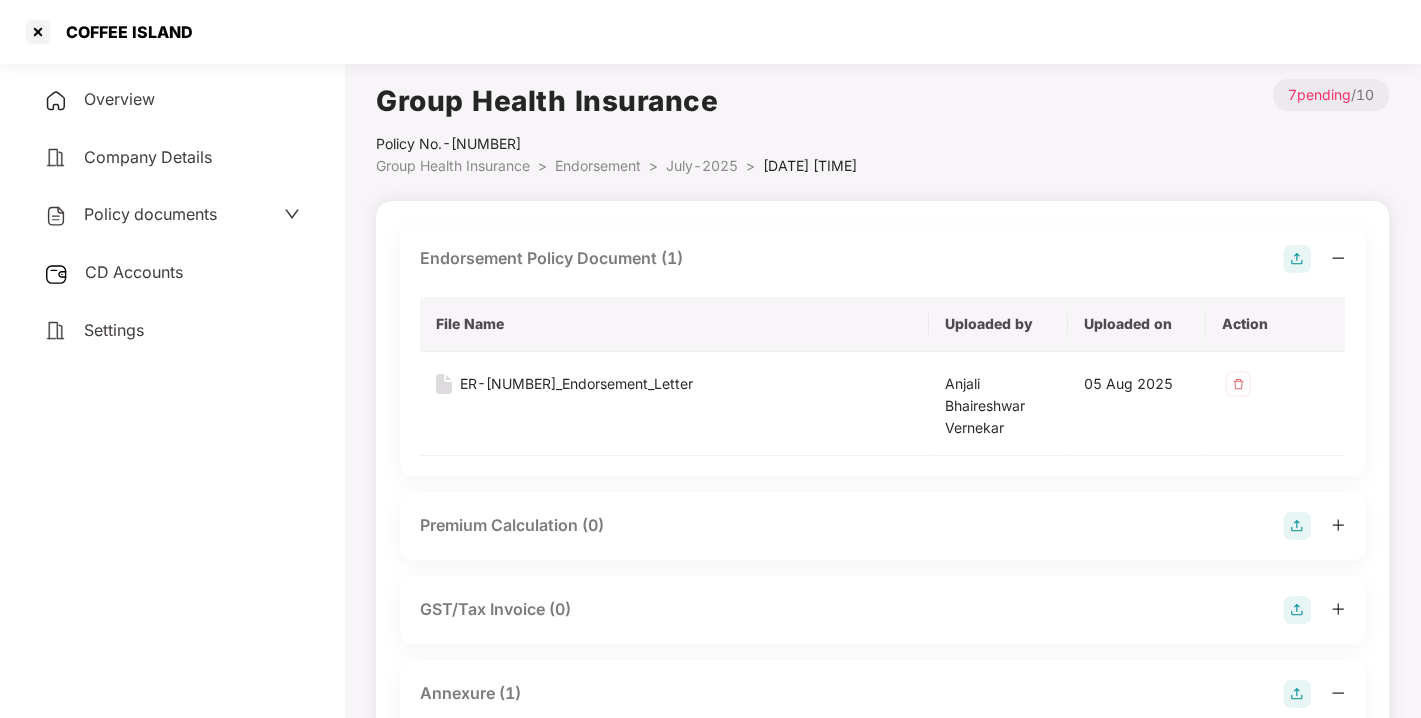 click on "CD Accounts" at bounding box center [172, 273] 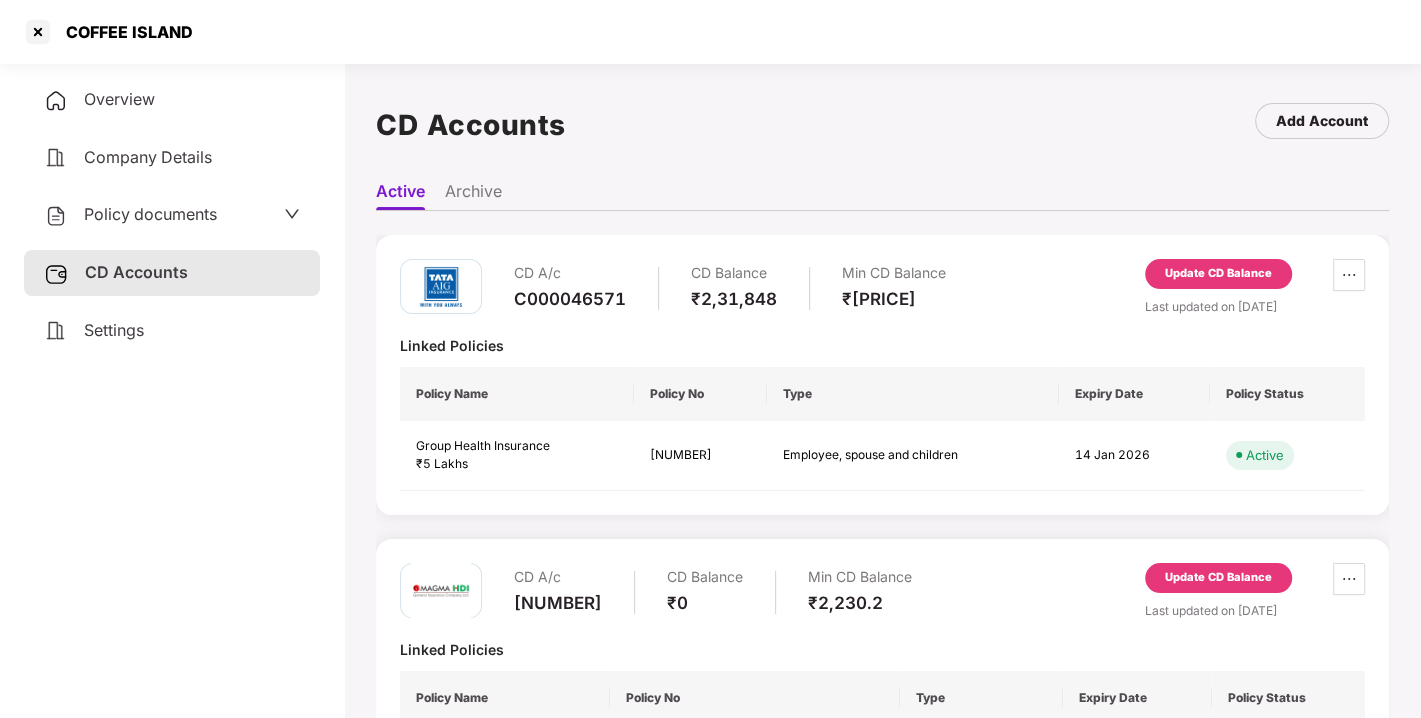 click on "Update CD Balance" at bounding box center (1218, 274) 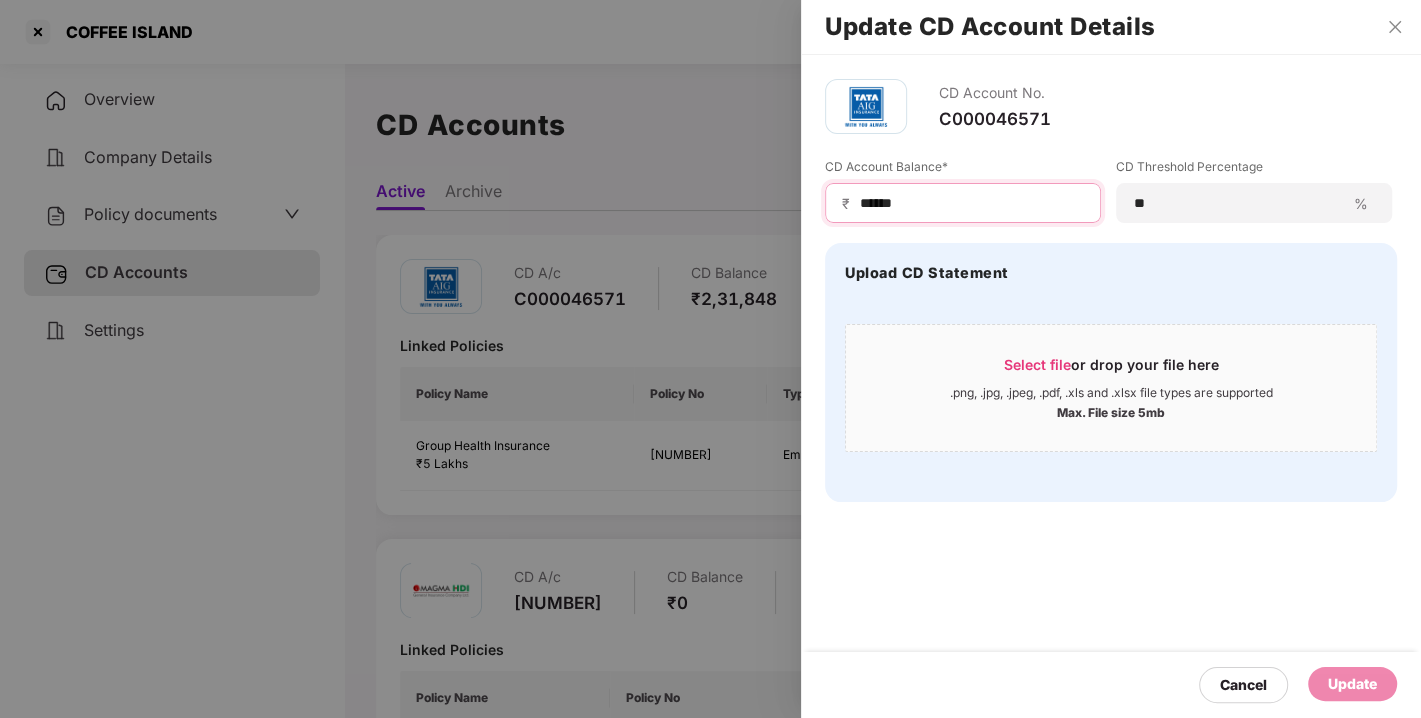 drag, startPoint x: 945, startPoint y: 207, endPoint x: 734, endPoint y: 279, distance: 222.94618 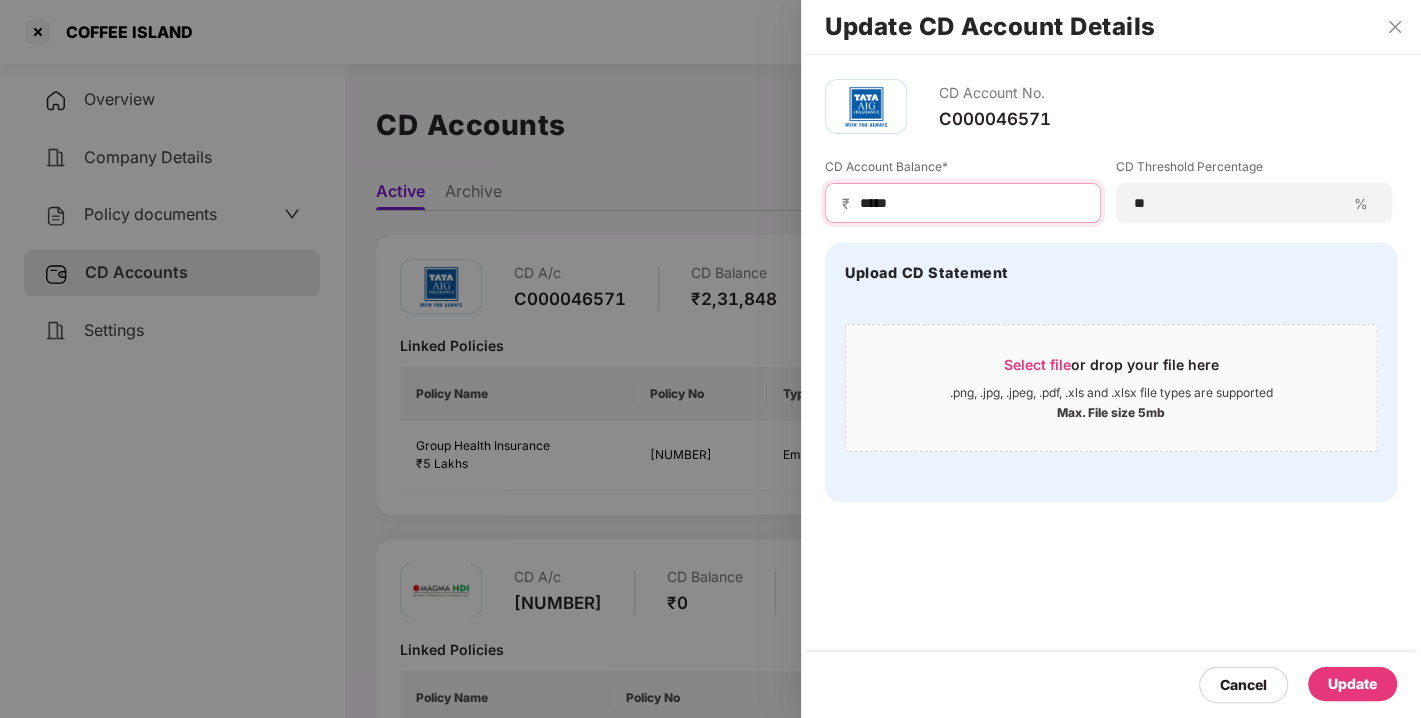 type on "*****" 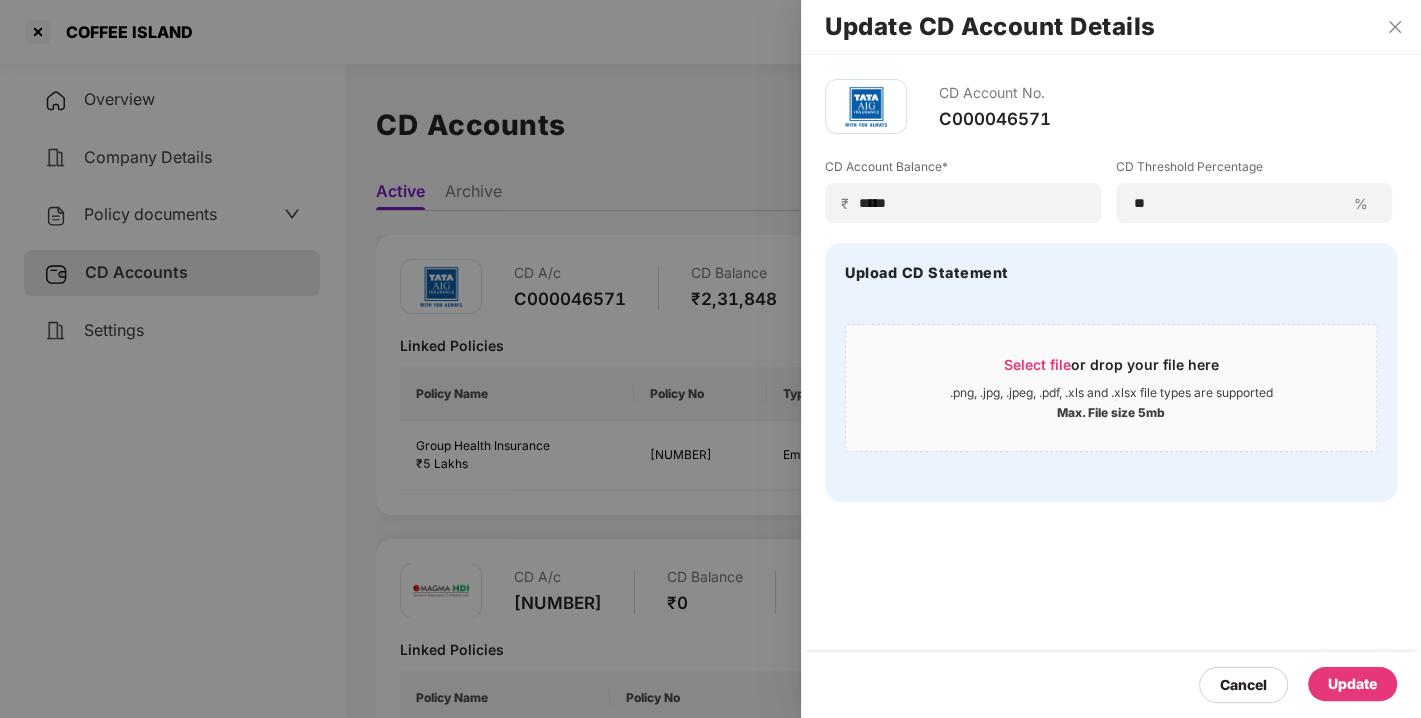 click on "Update" at bounding box center (1352, 684) 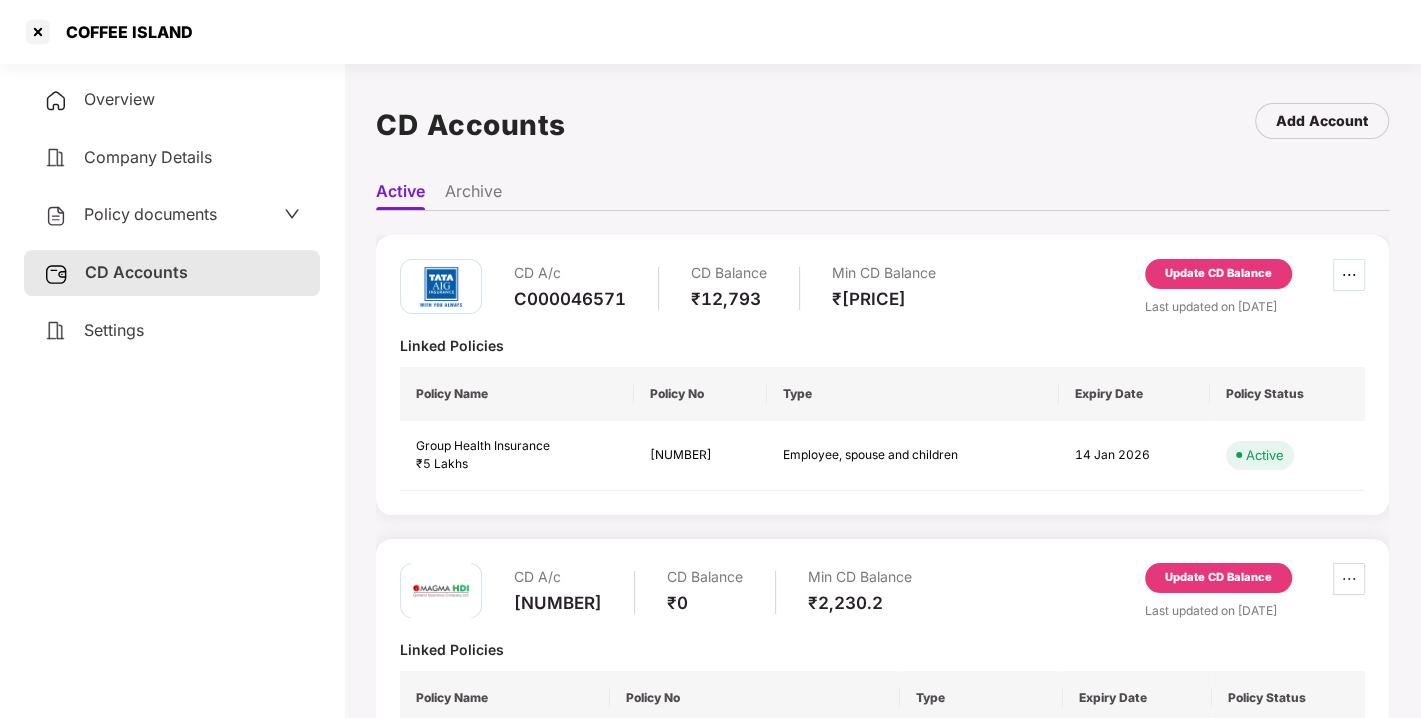 type 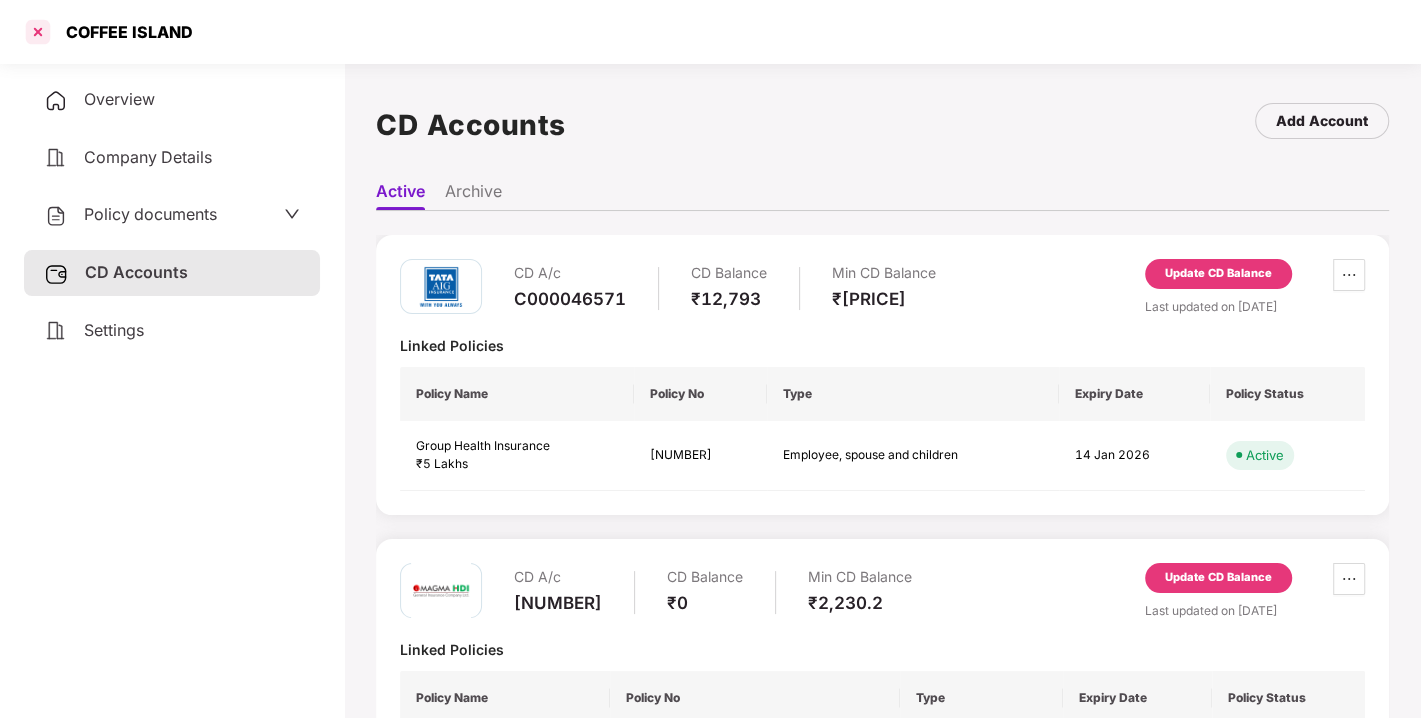 click at bounding box center [38, 32] 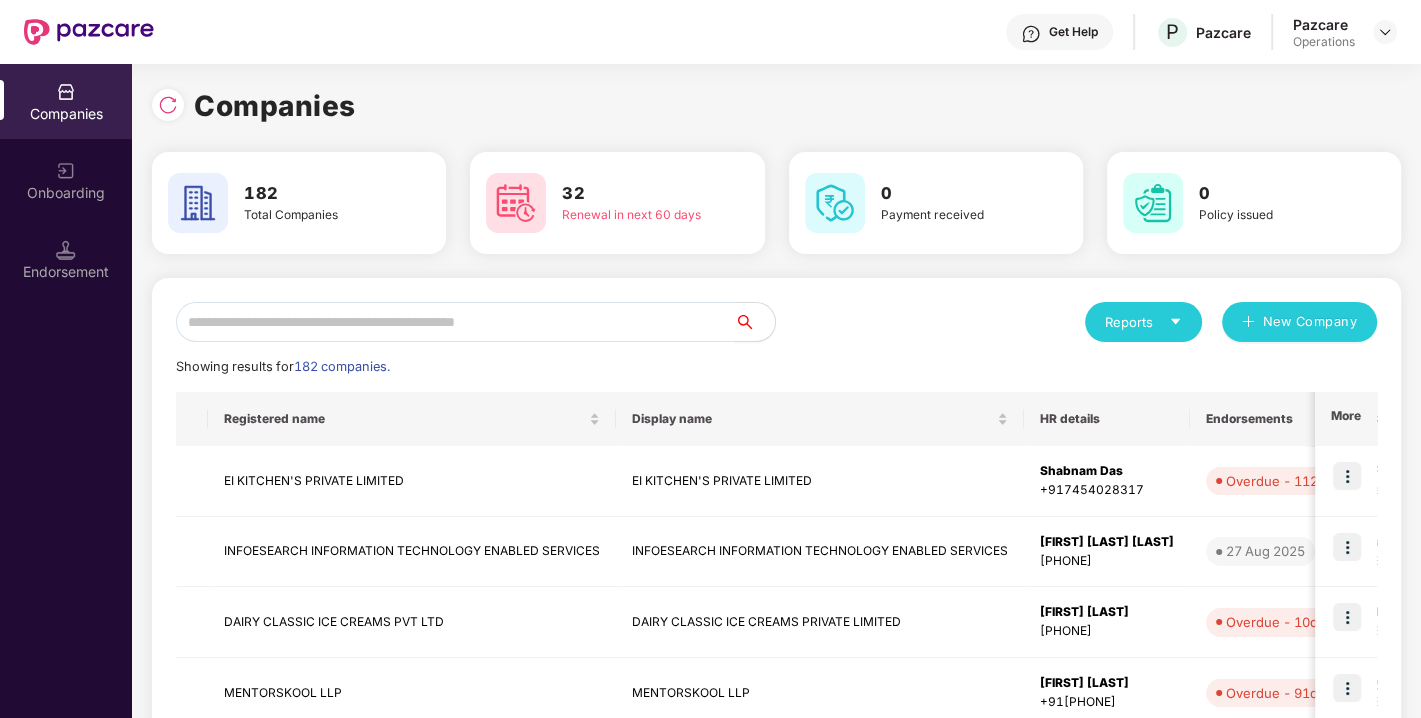 click at bounding box center [455, 322] 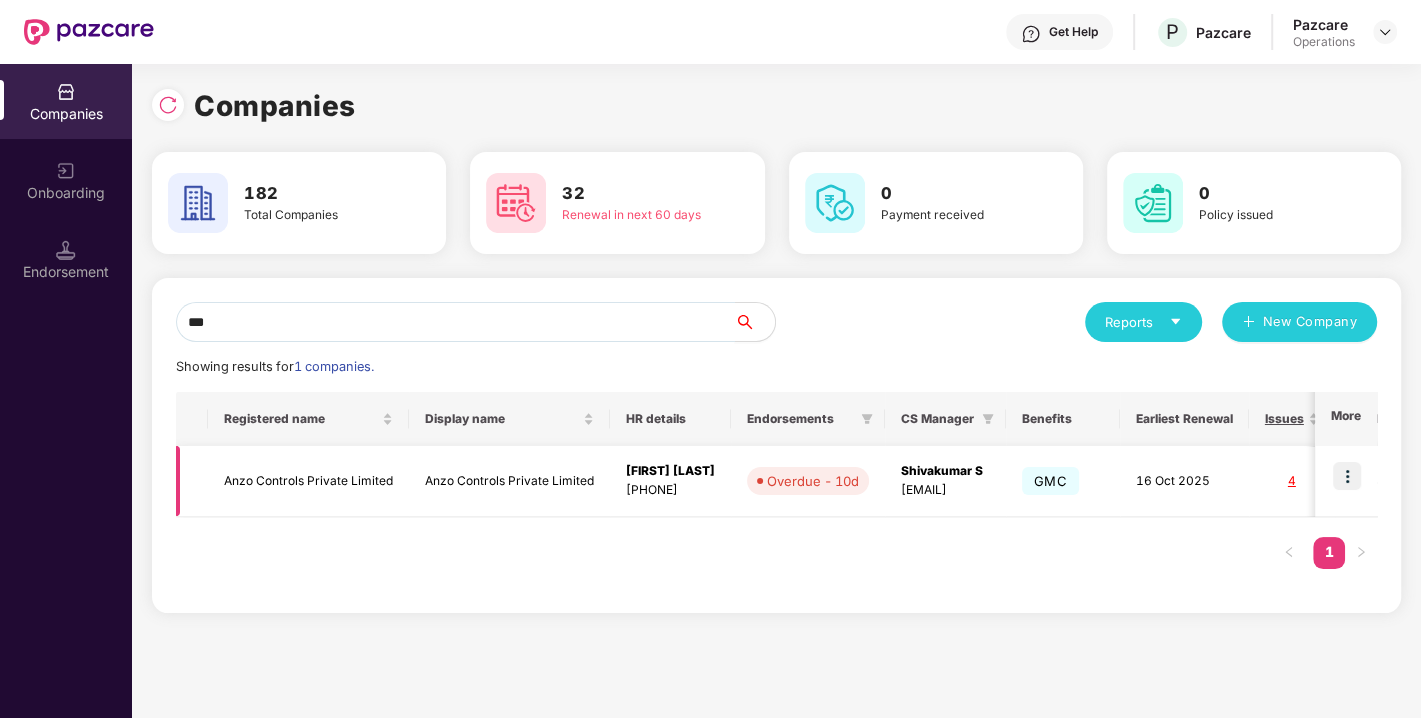 type on "***" 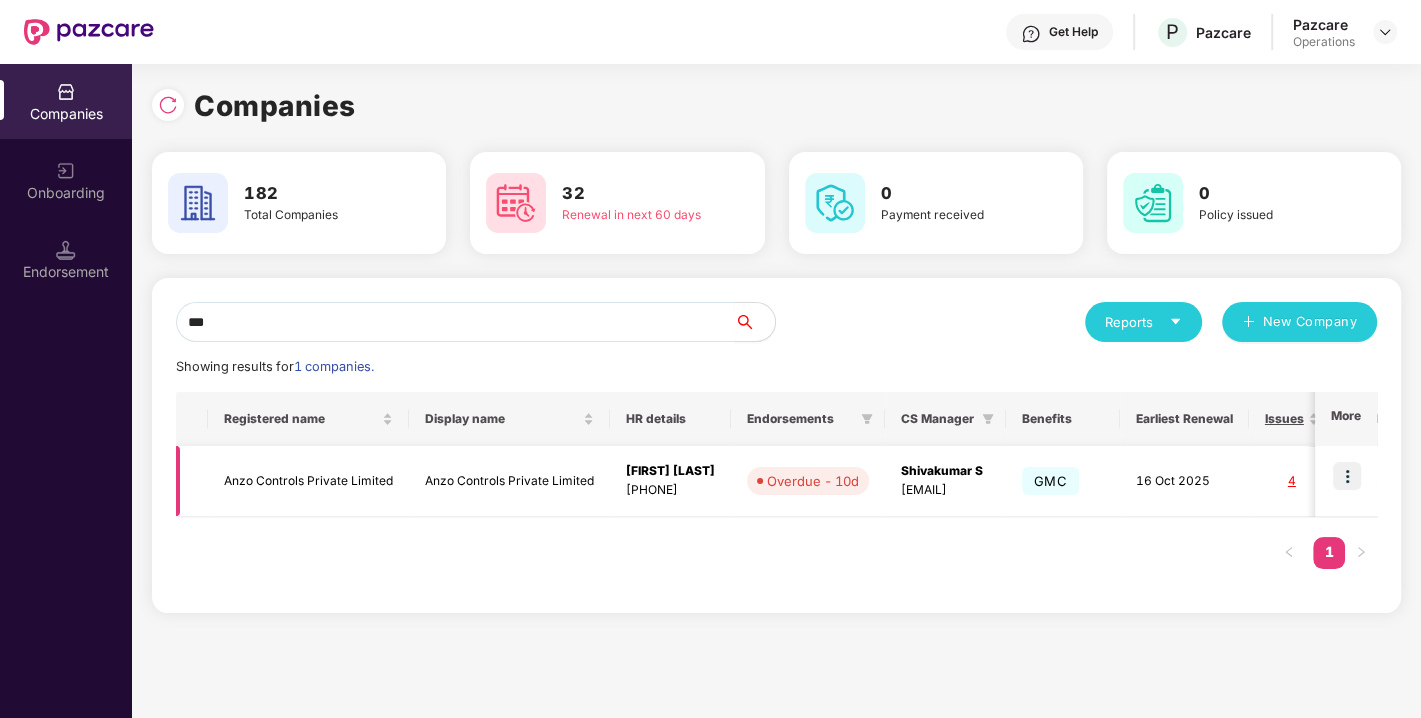 click at bounding box center (1347, 476) 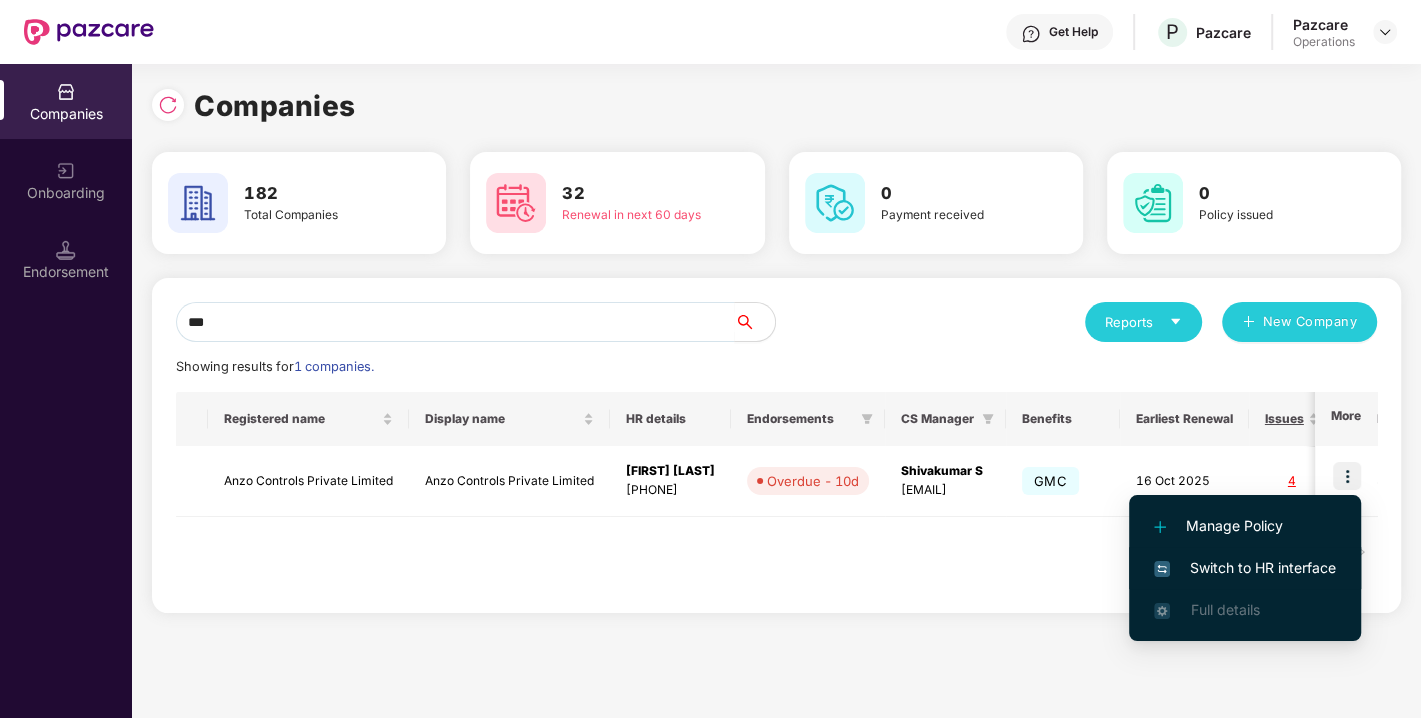 click on "Switch to HR interface" at bounding box center (1245, 568) 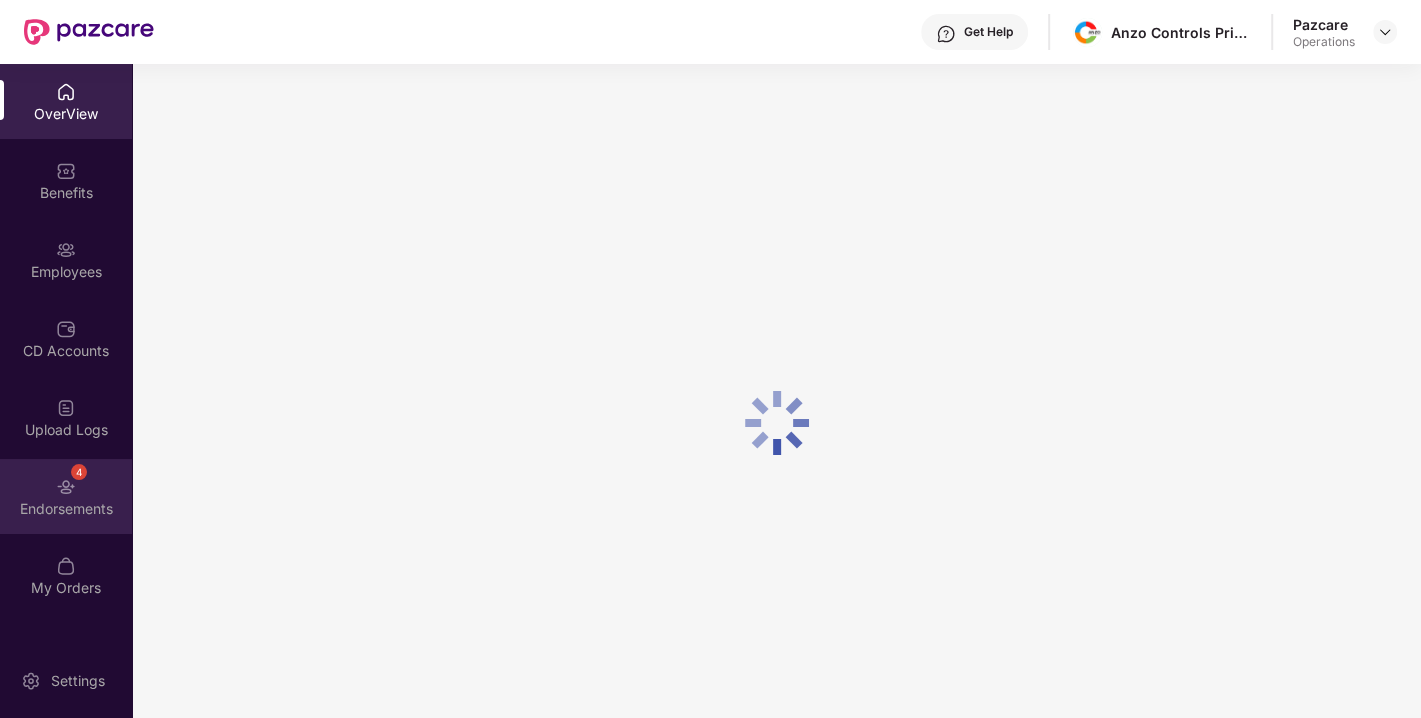 click on "4 Endorsements" at bounding box center (66, 496) 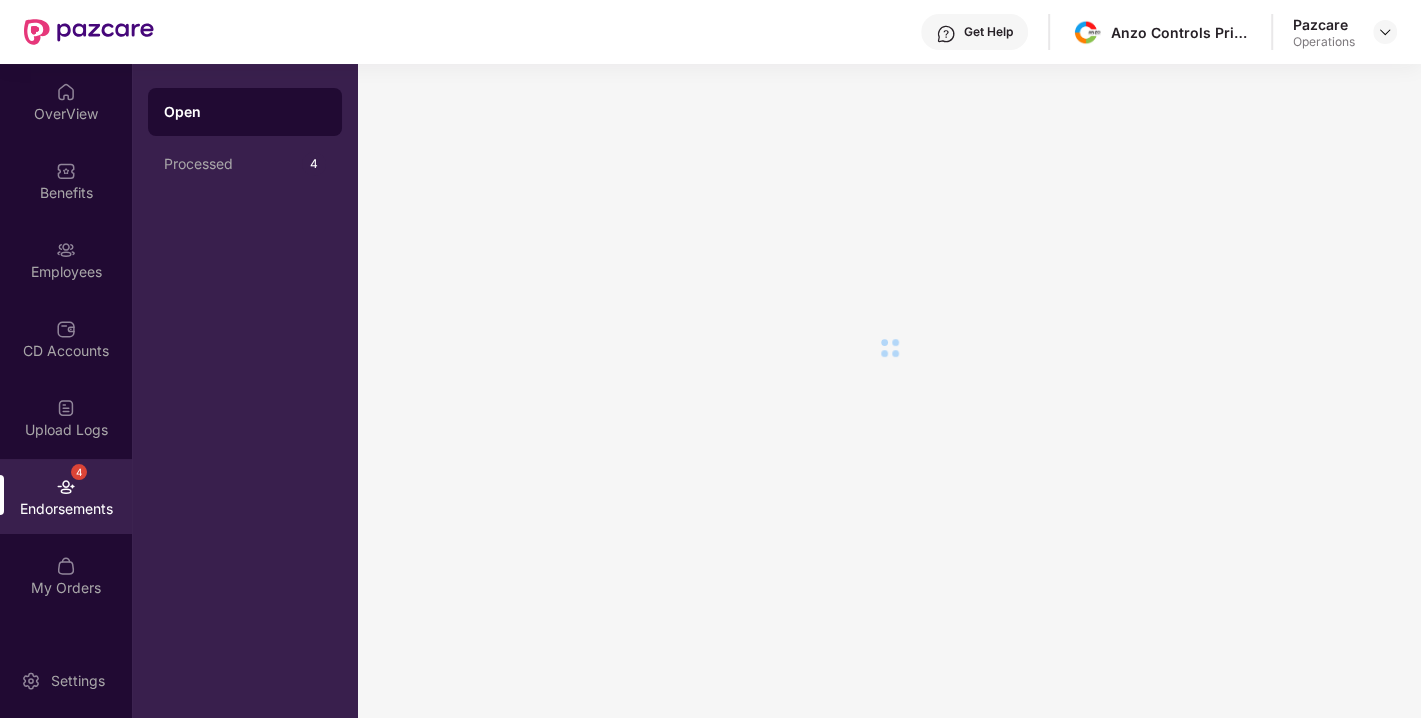 click on "4 Endorsements" at bounding box center (66, 496) 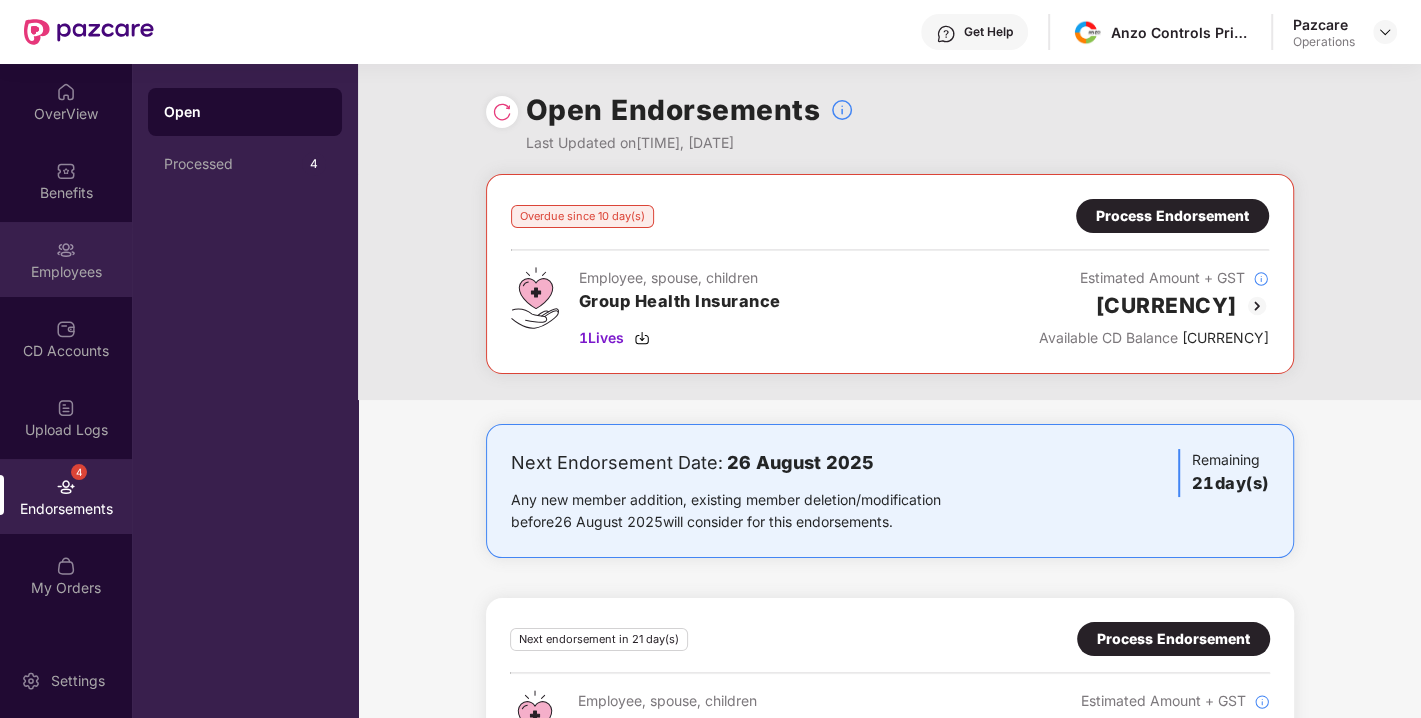 click on "Employees" at bounding box center (66, 259) 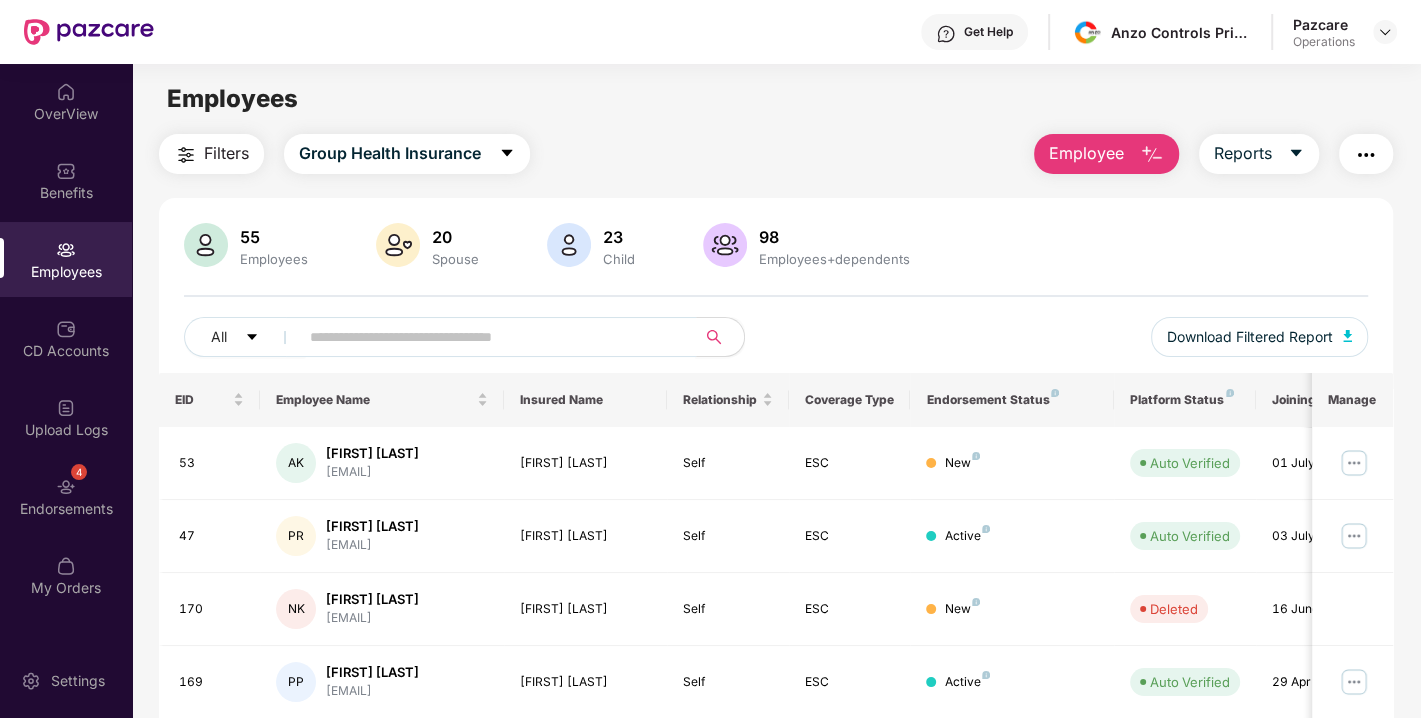 click at bounding box center (489, 337) 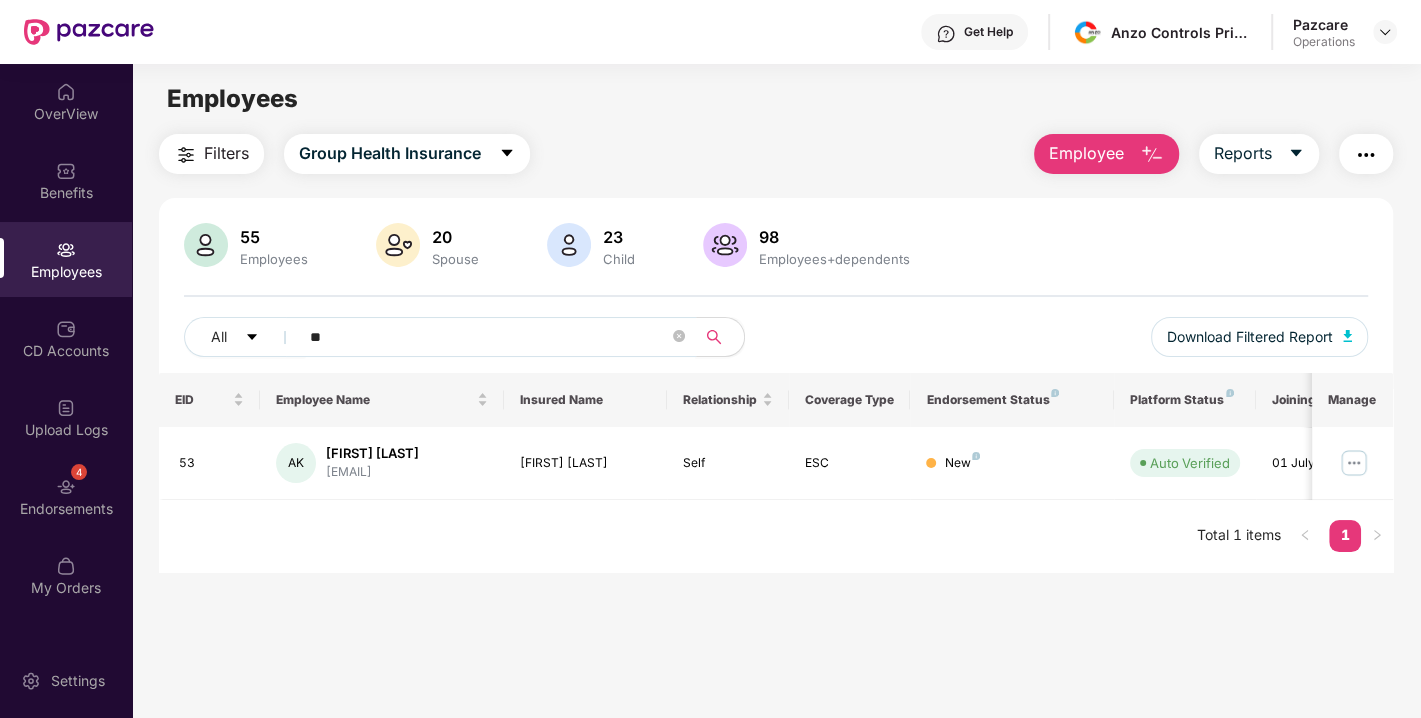 type on "**" 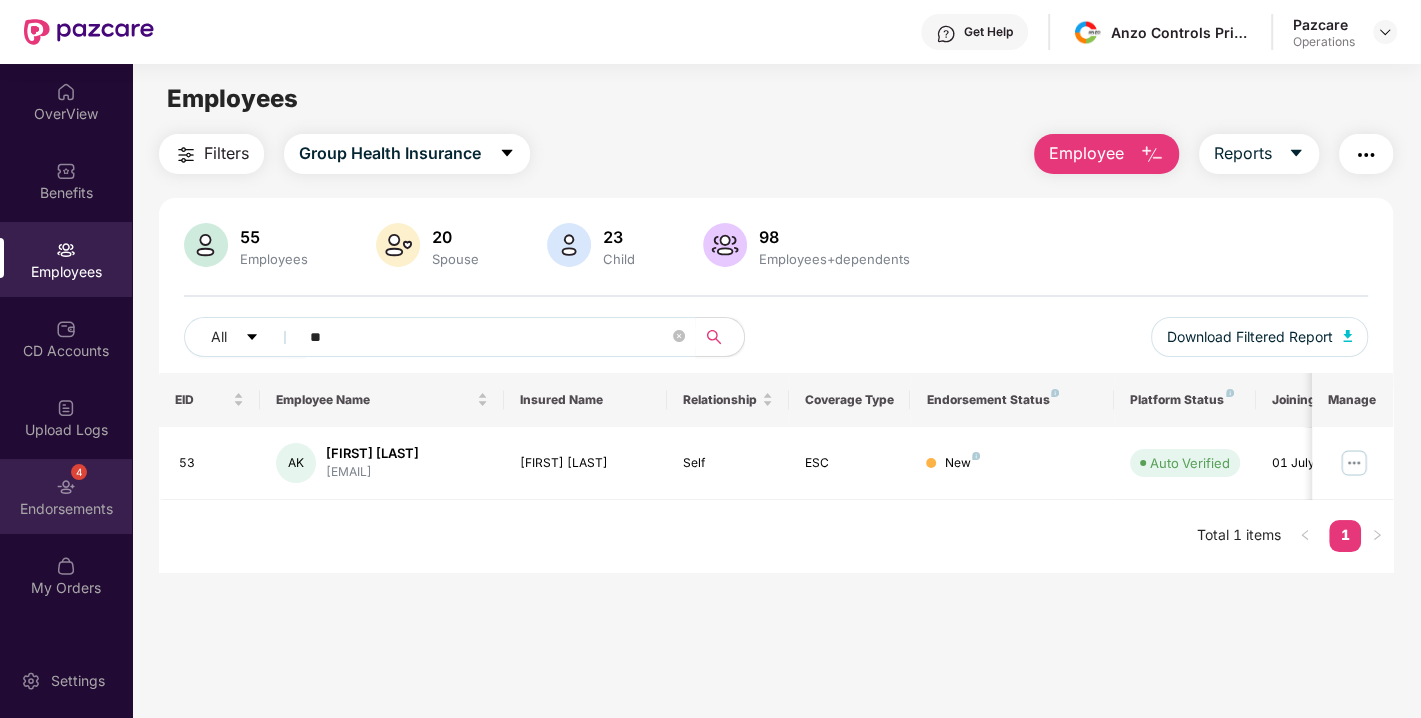 click on "4 Endorsements" at bounding box center (66, 496) 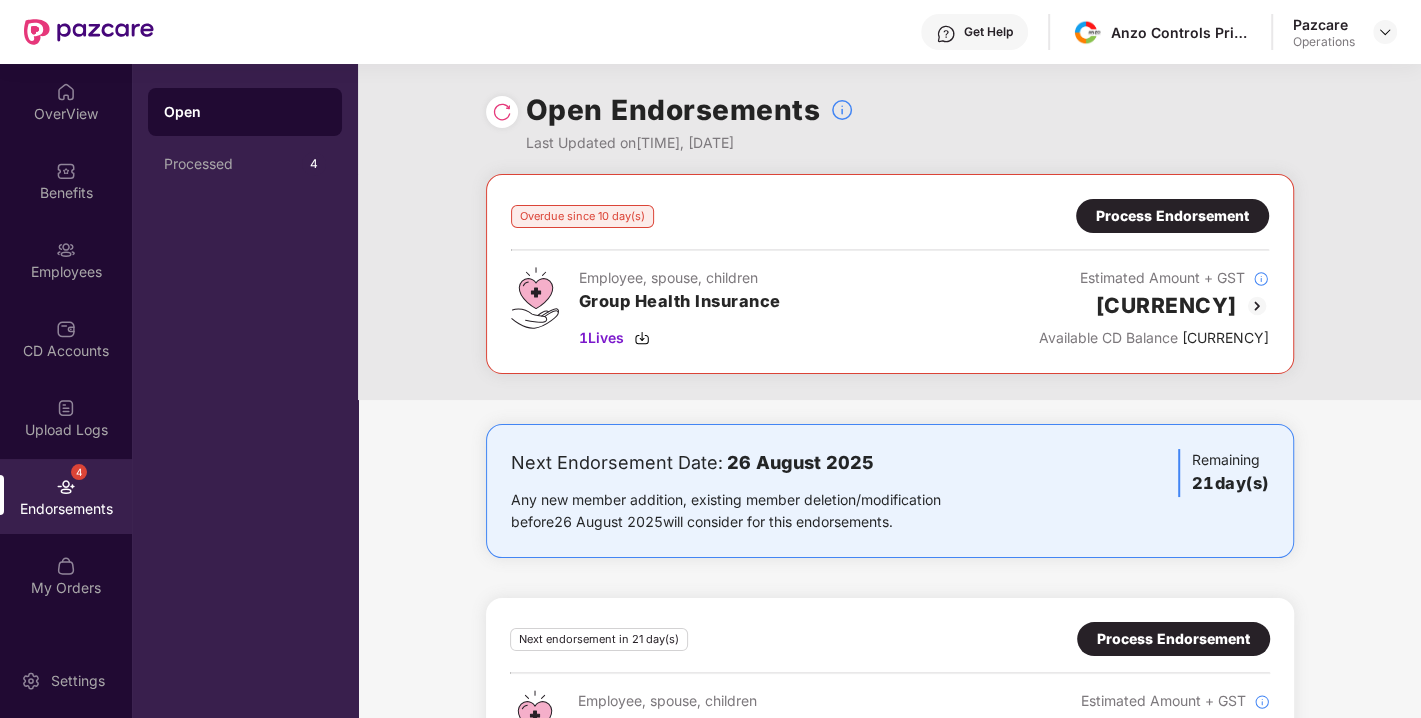 click on "Process Endorsement" at bounding box center [1172, 216] 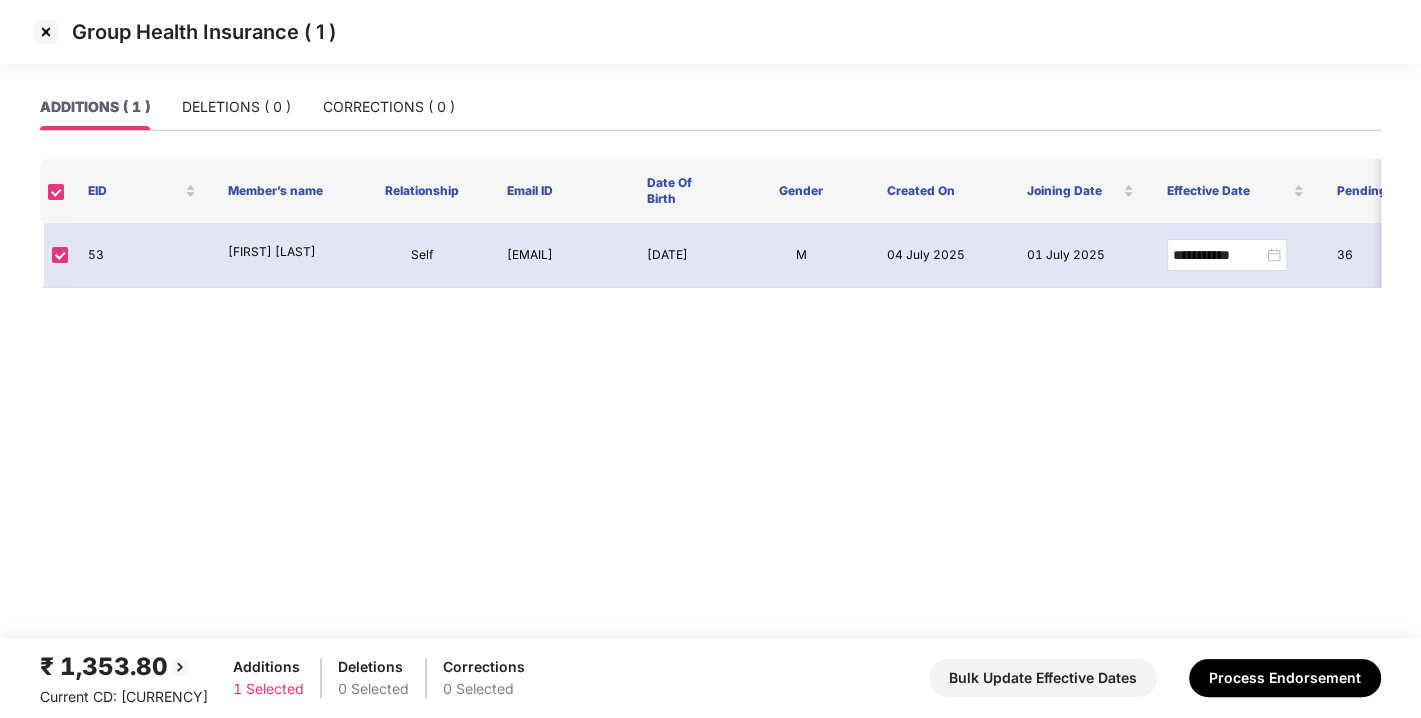 click at bounding box center [46, 32] 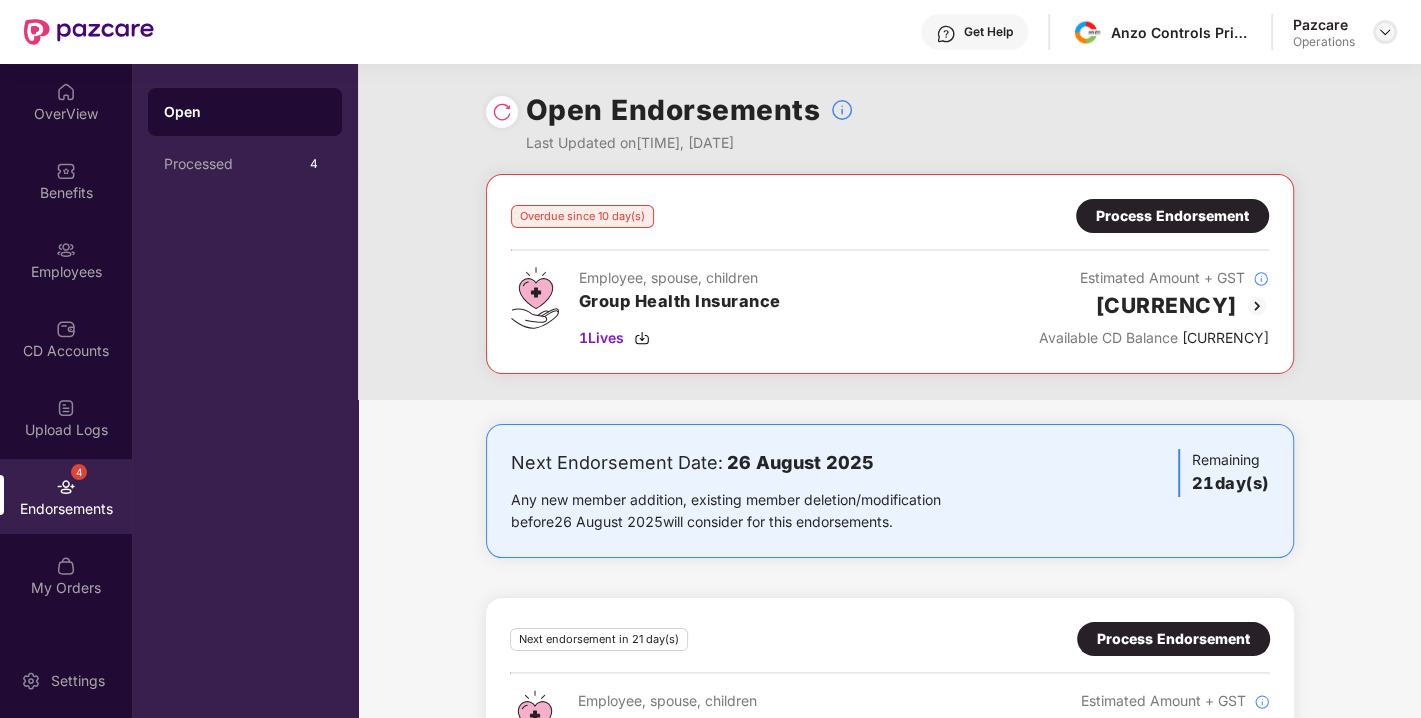 click at bounding box center (1385, 32) 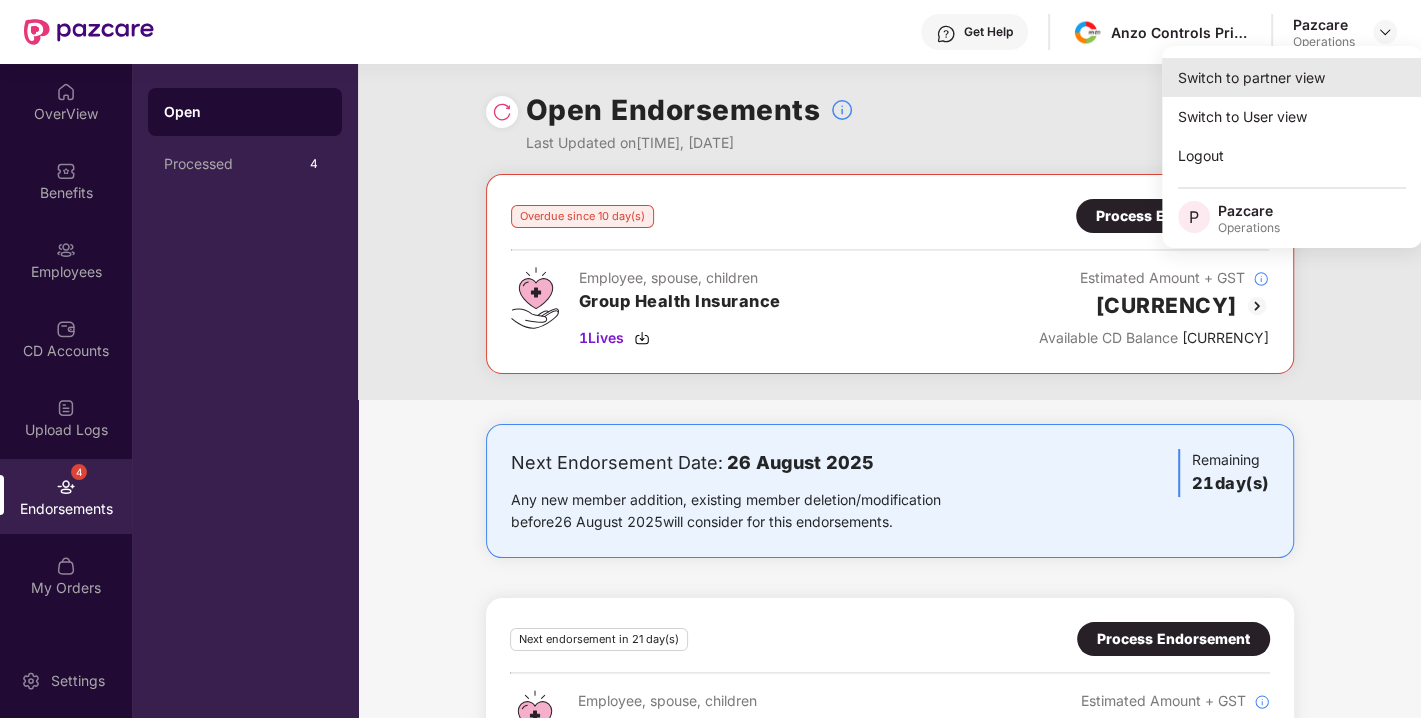 click on "Switch to partner view" at bounding box center [1292, 77] 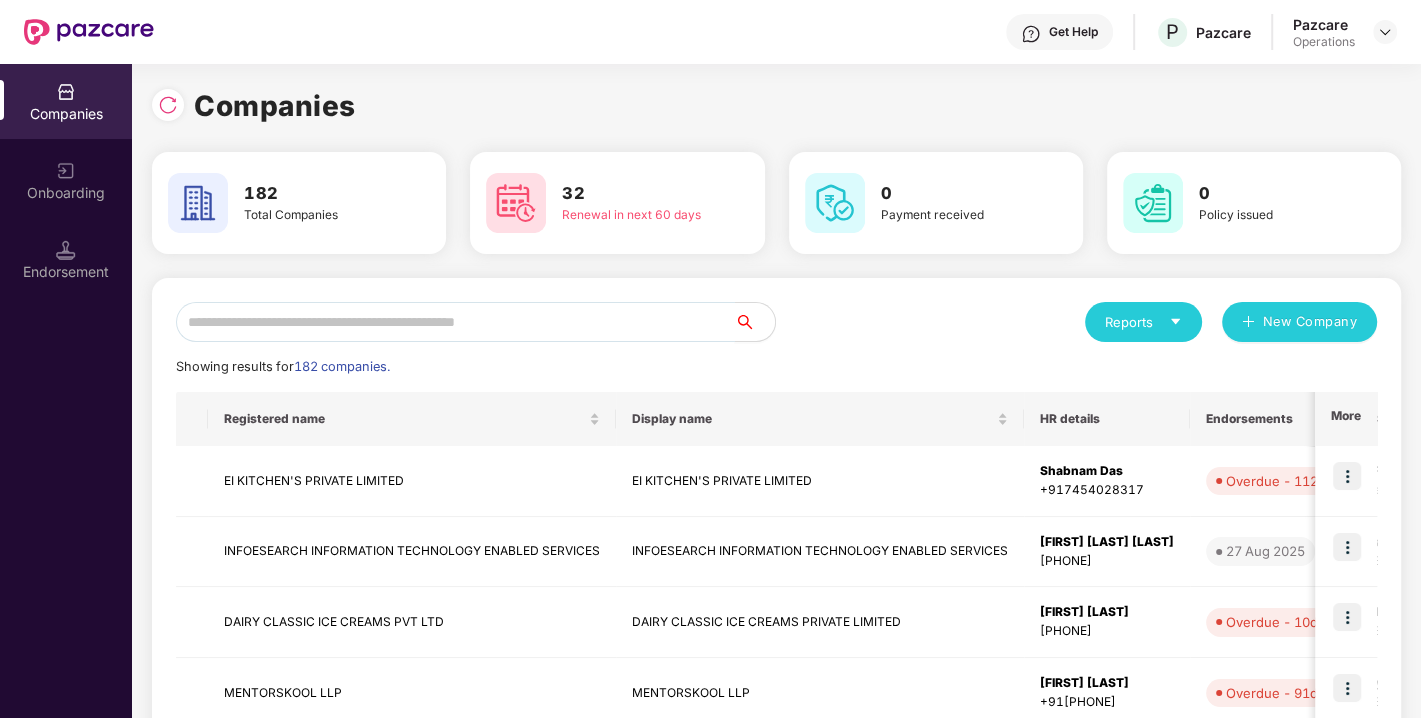 click at bounding box center [455, 322] 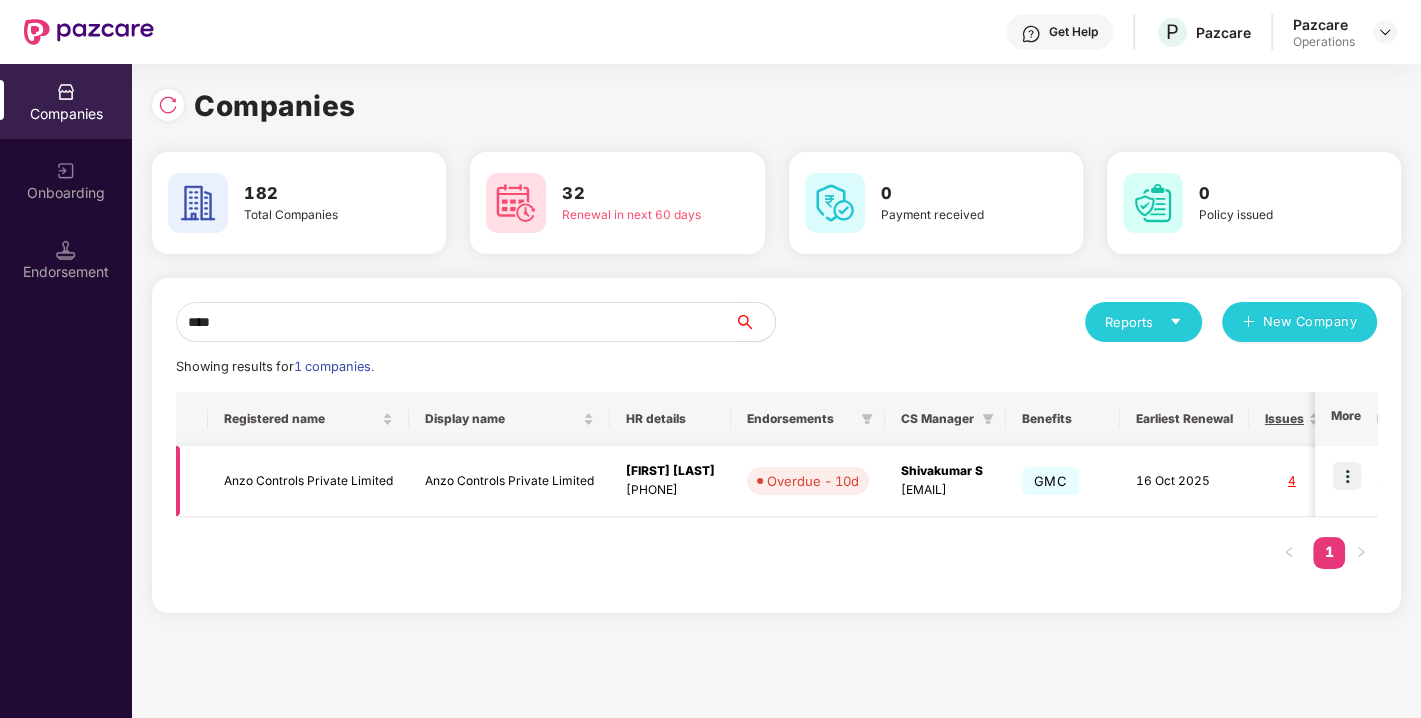 type on "****" 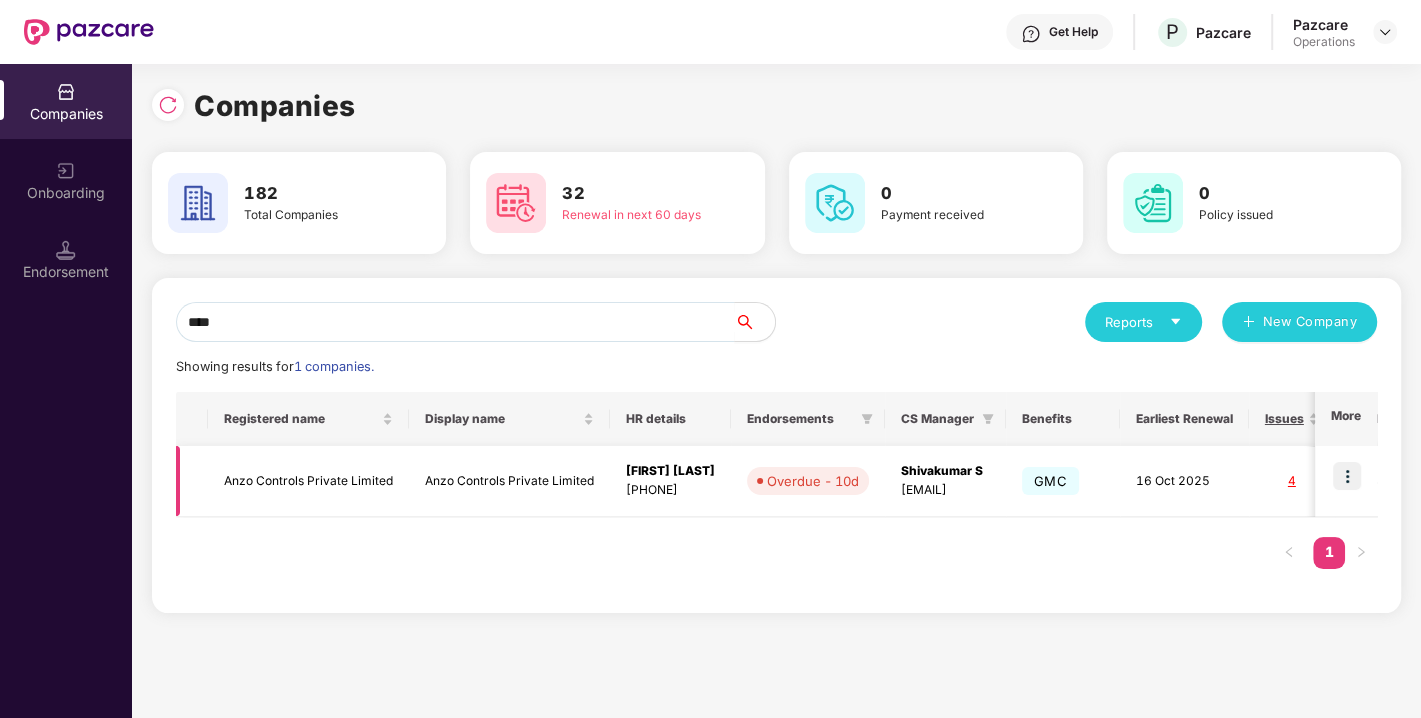 click on "Anzo Controls Private Limited" at bounding box center [308, 481] 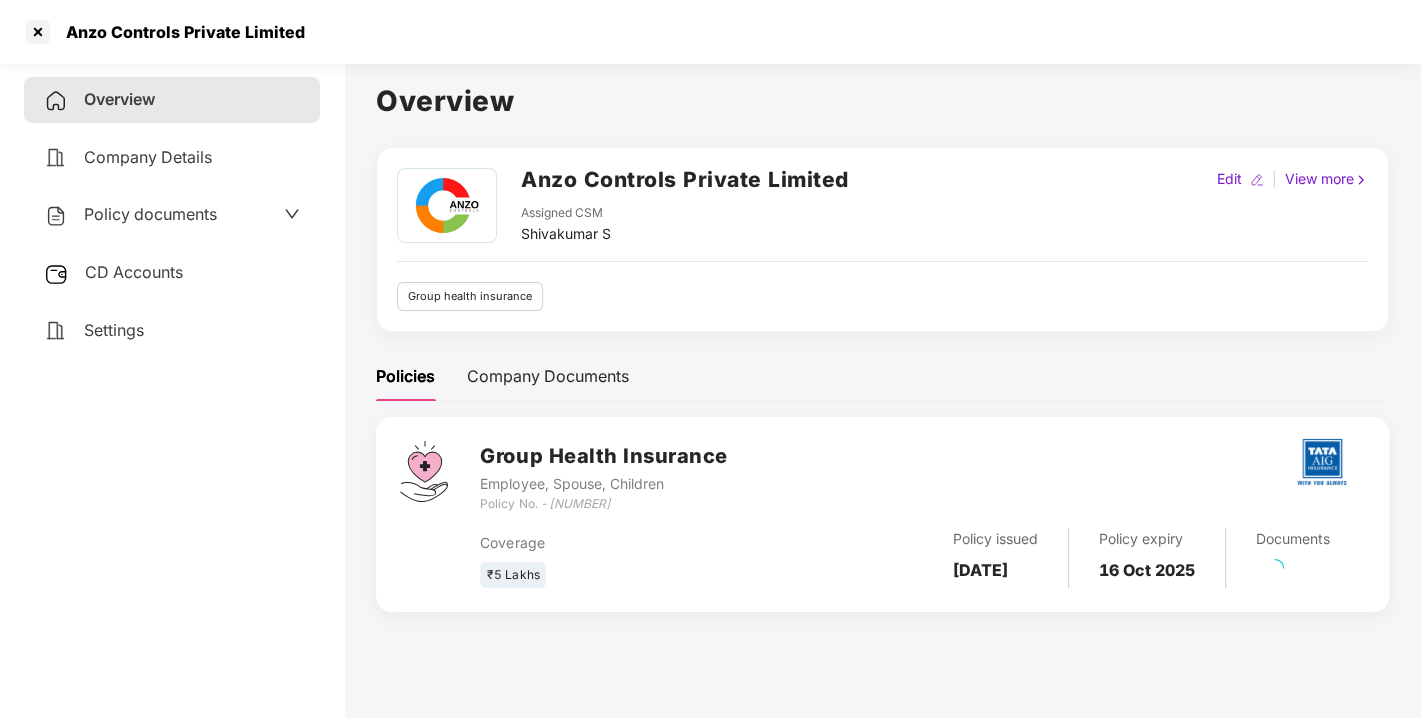 click on "Policy documents" at bounding box center [150, 214] 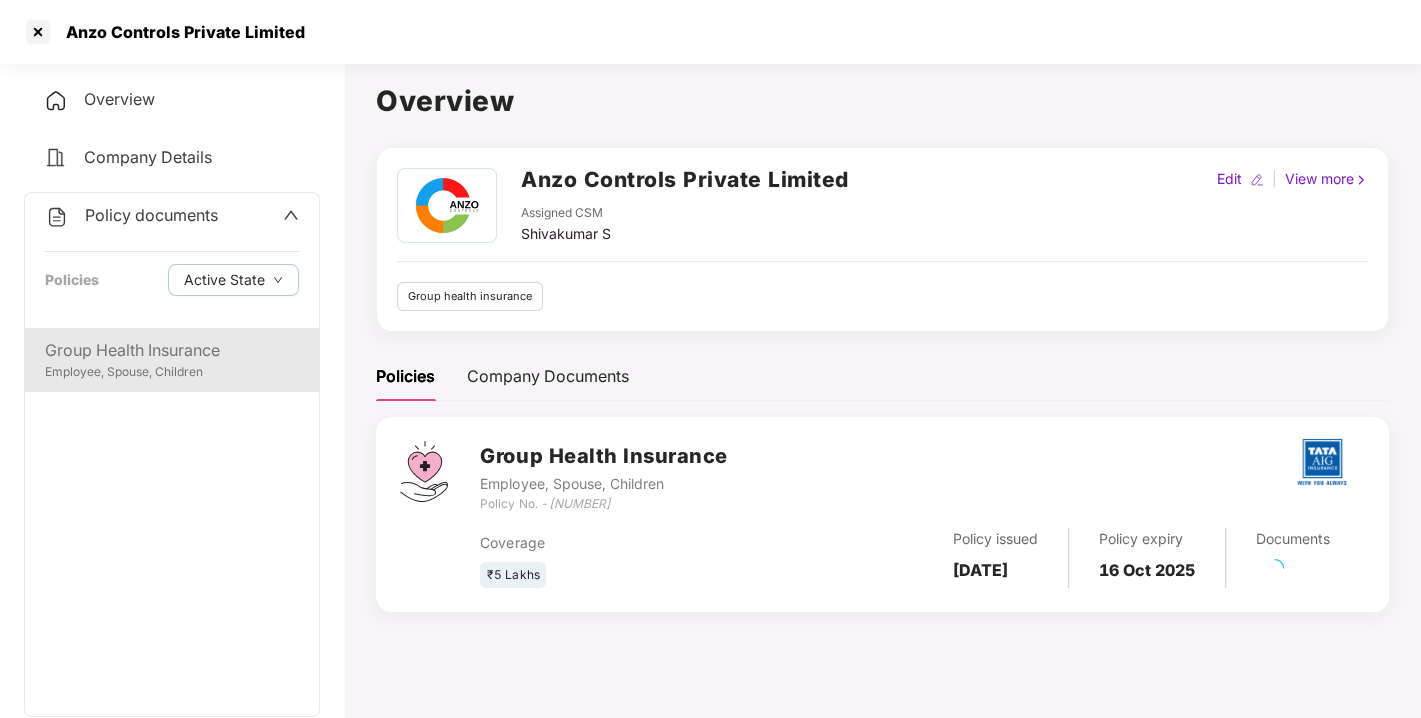 click on "Group Health Insurance" at bounding box center (172, 350) 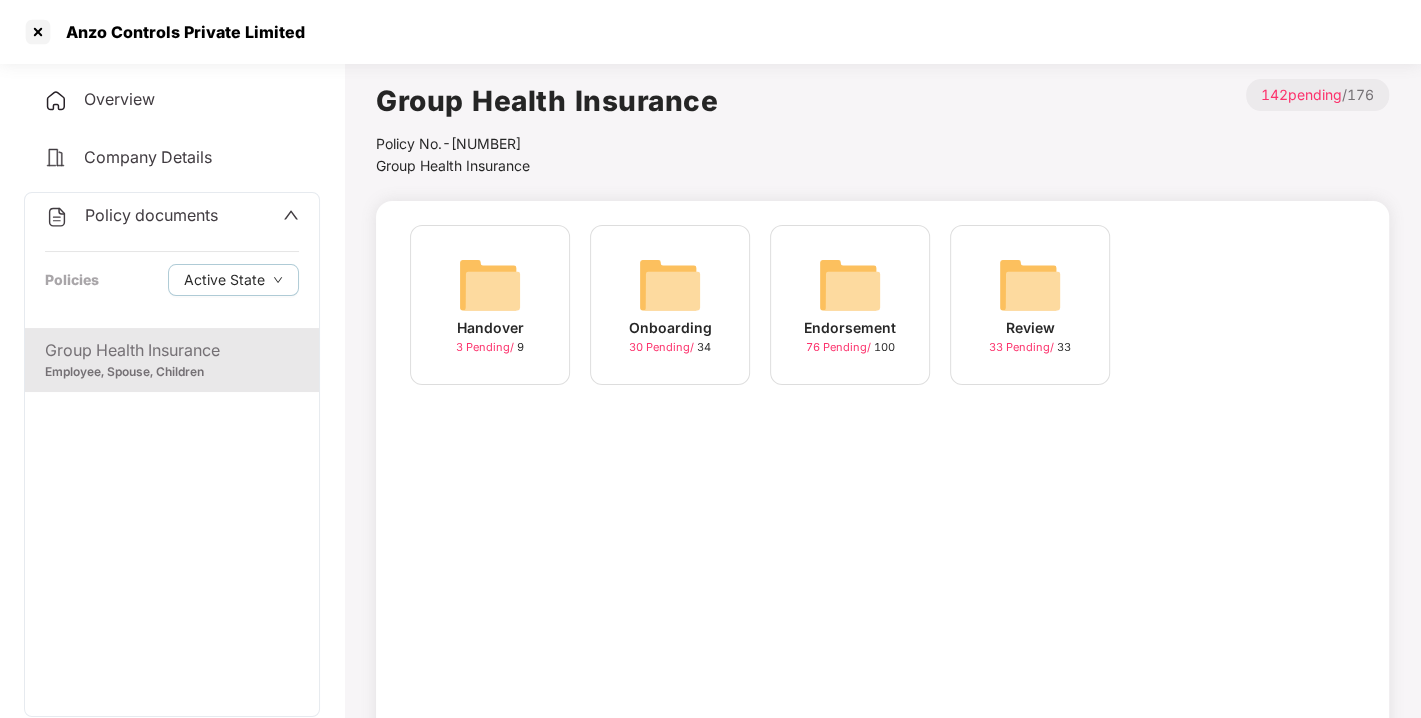 click at bounding box center (850, 285) 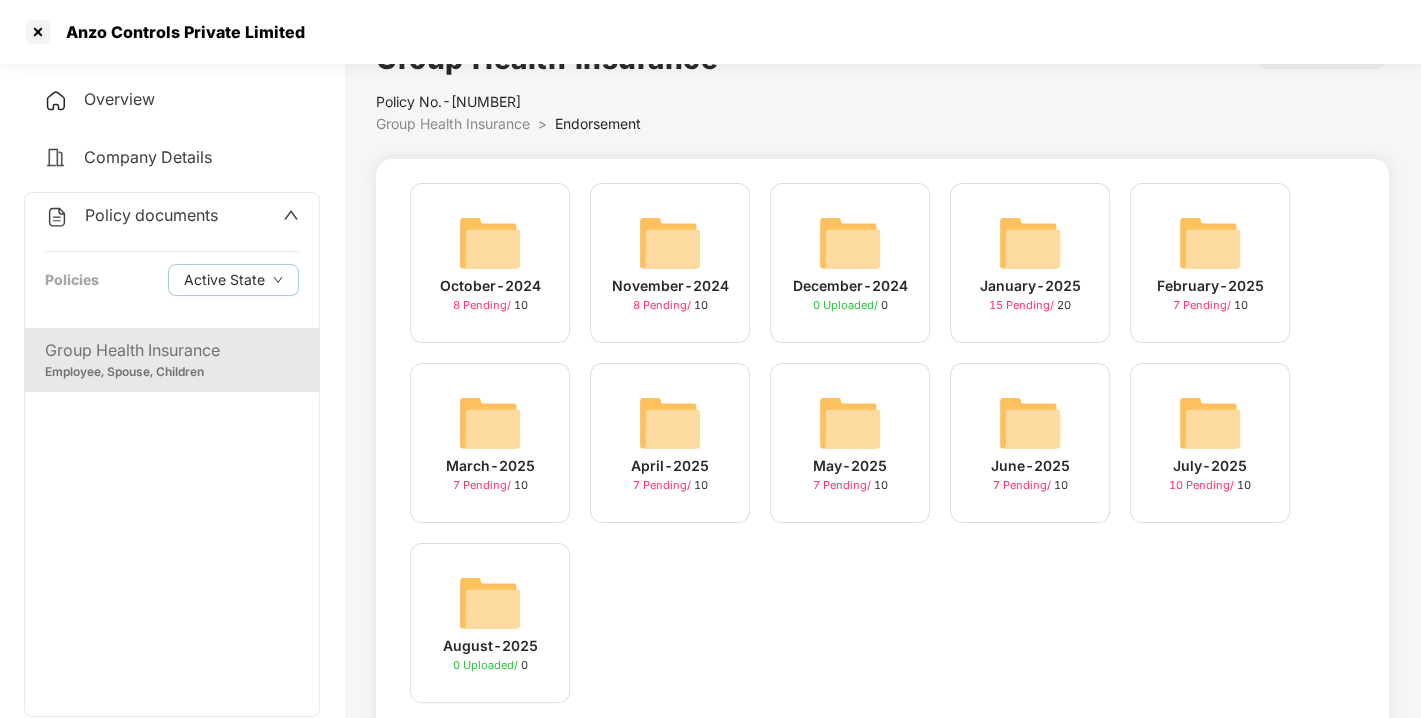scroll, scrollTop: 94, scrollLeft: 0, axis: vertical 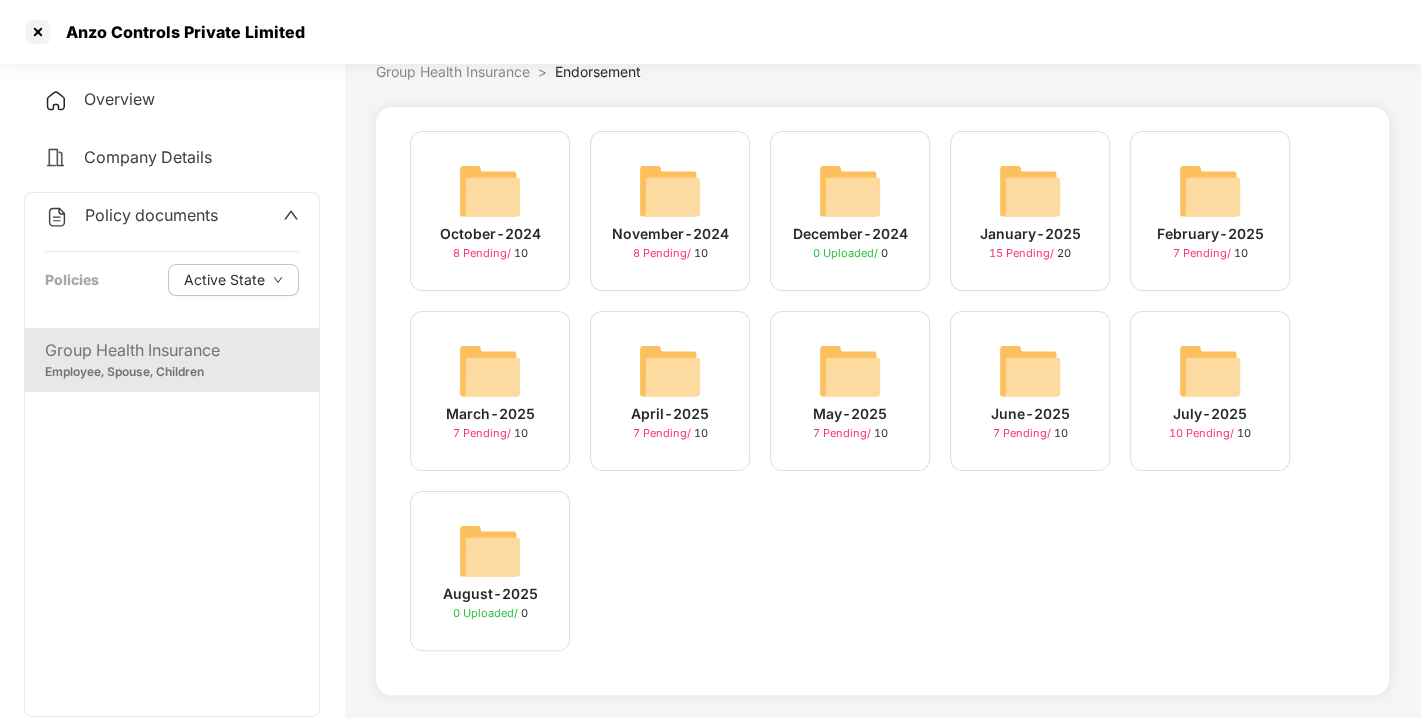 click at bounding box center (1210, 371) 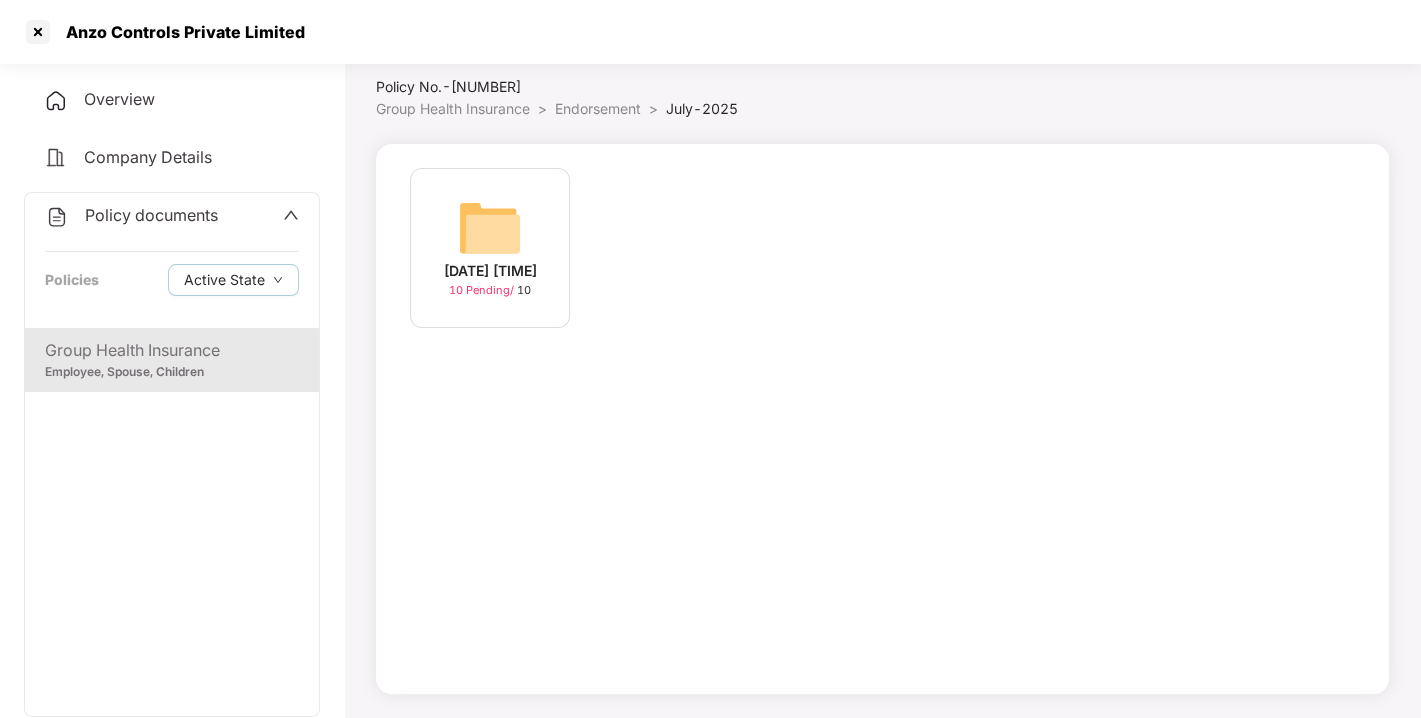 click at bounding box center (490, 228) 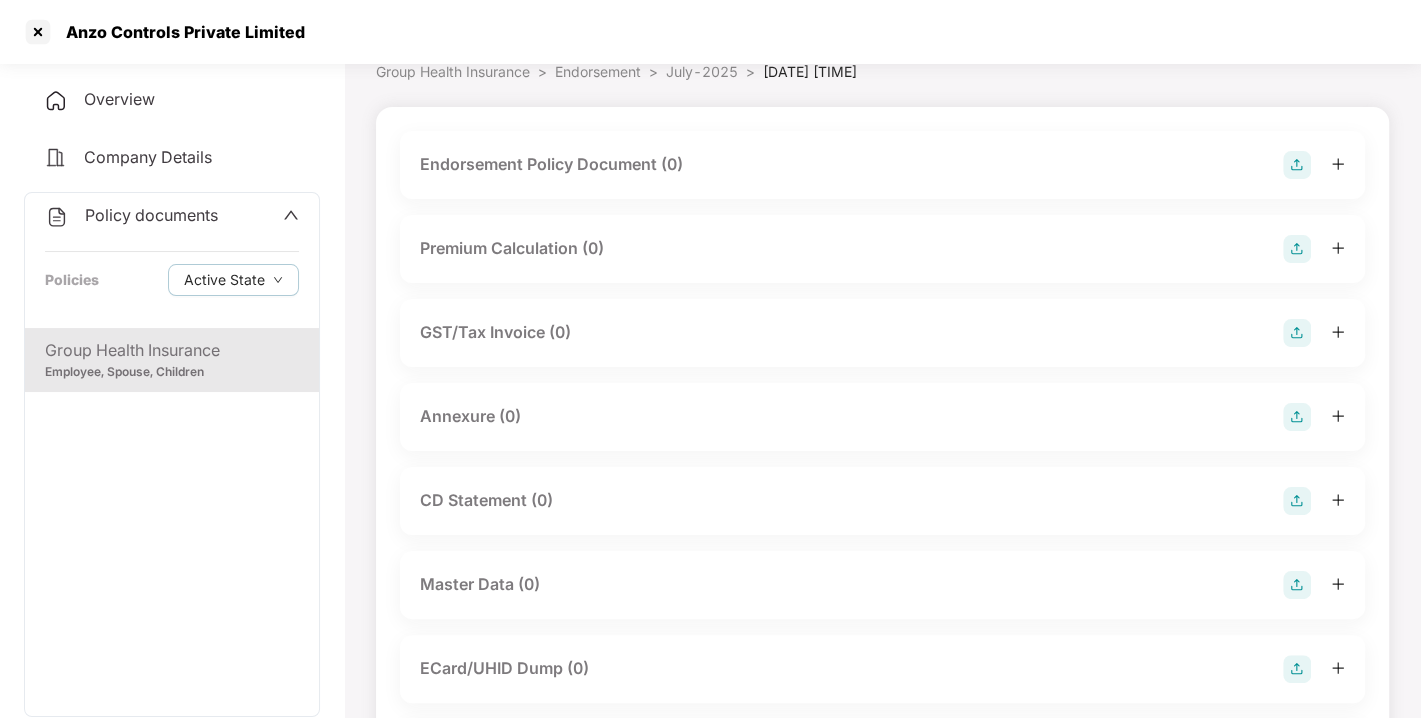click at bounding box center (1297, 165) 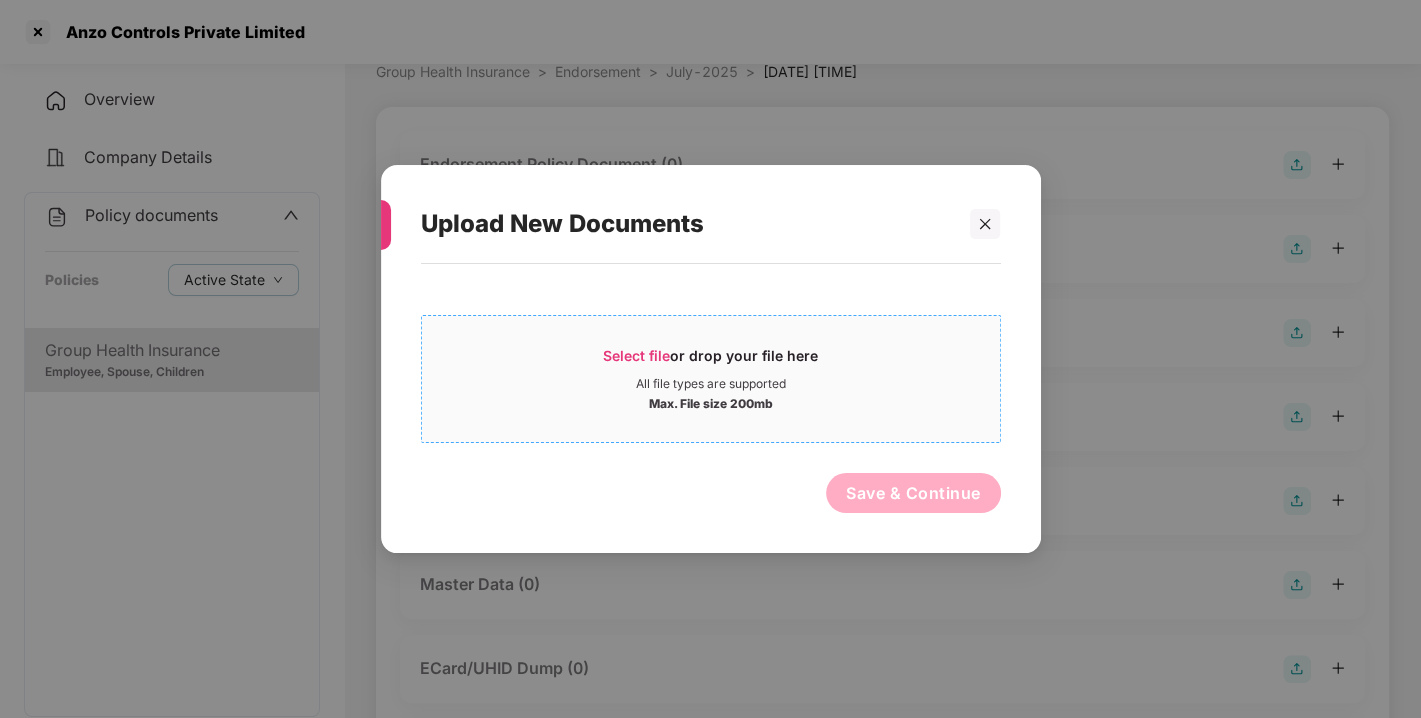 click on "Select file" at bounding box center (636, 355) 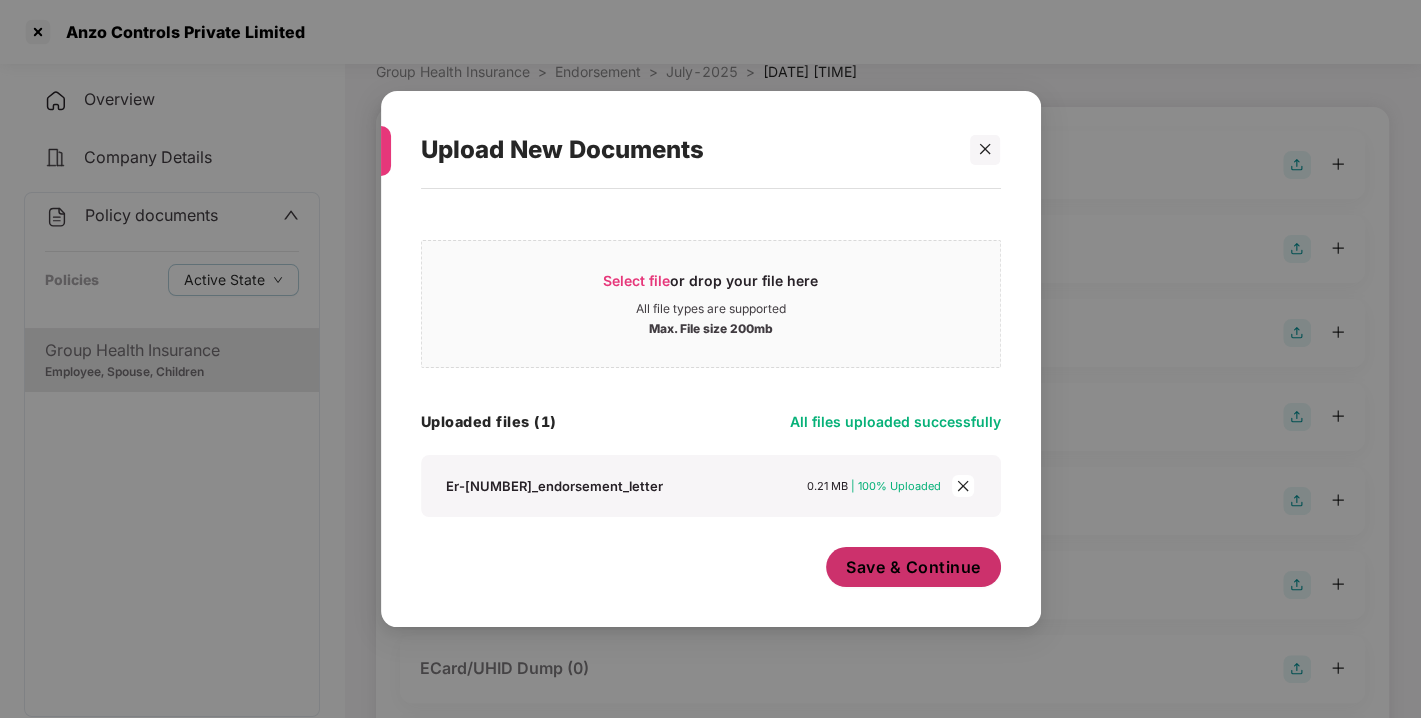 click on "Save & Continue" at bounding box center [913, 567] 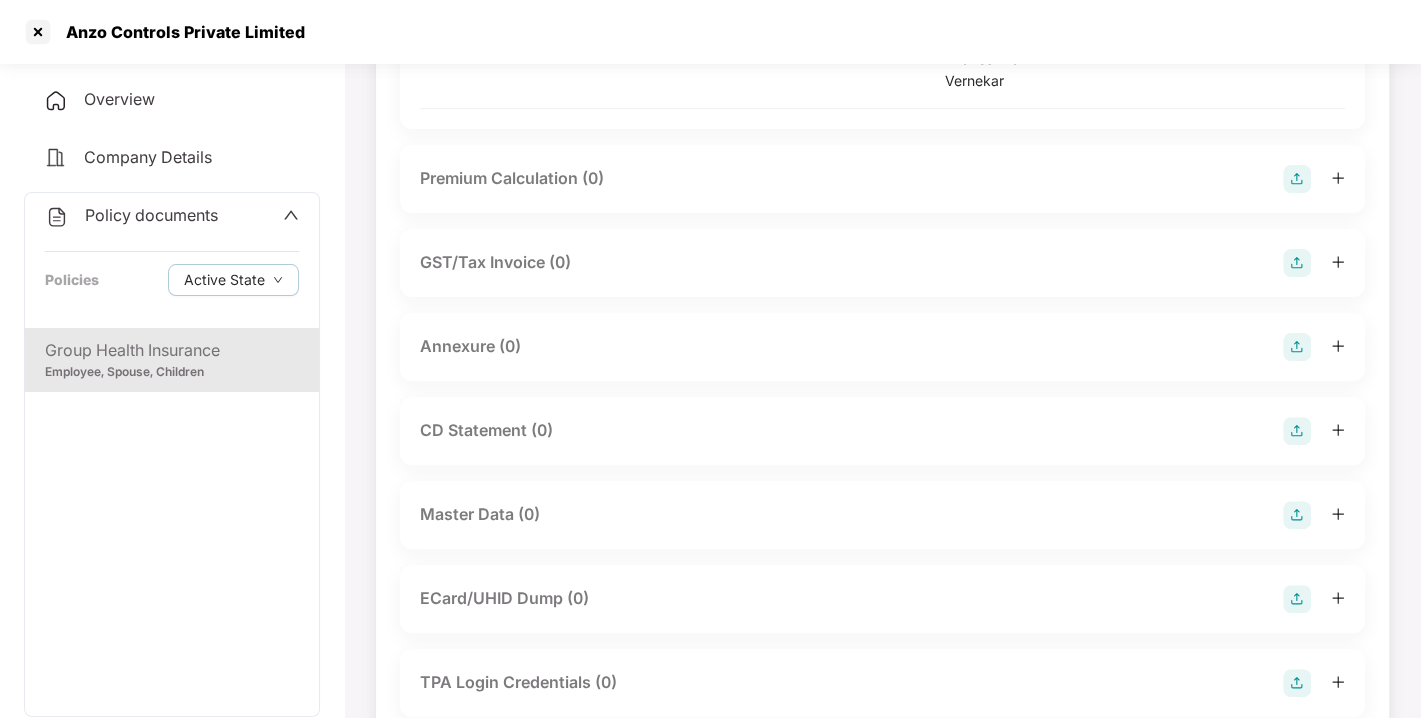 scroll, scrollTop: 348, scrollLeft: 0, axis: vertical 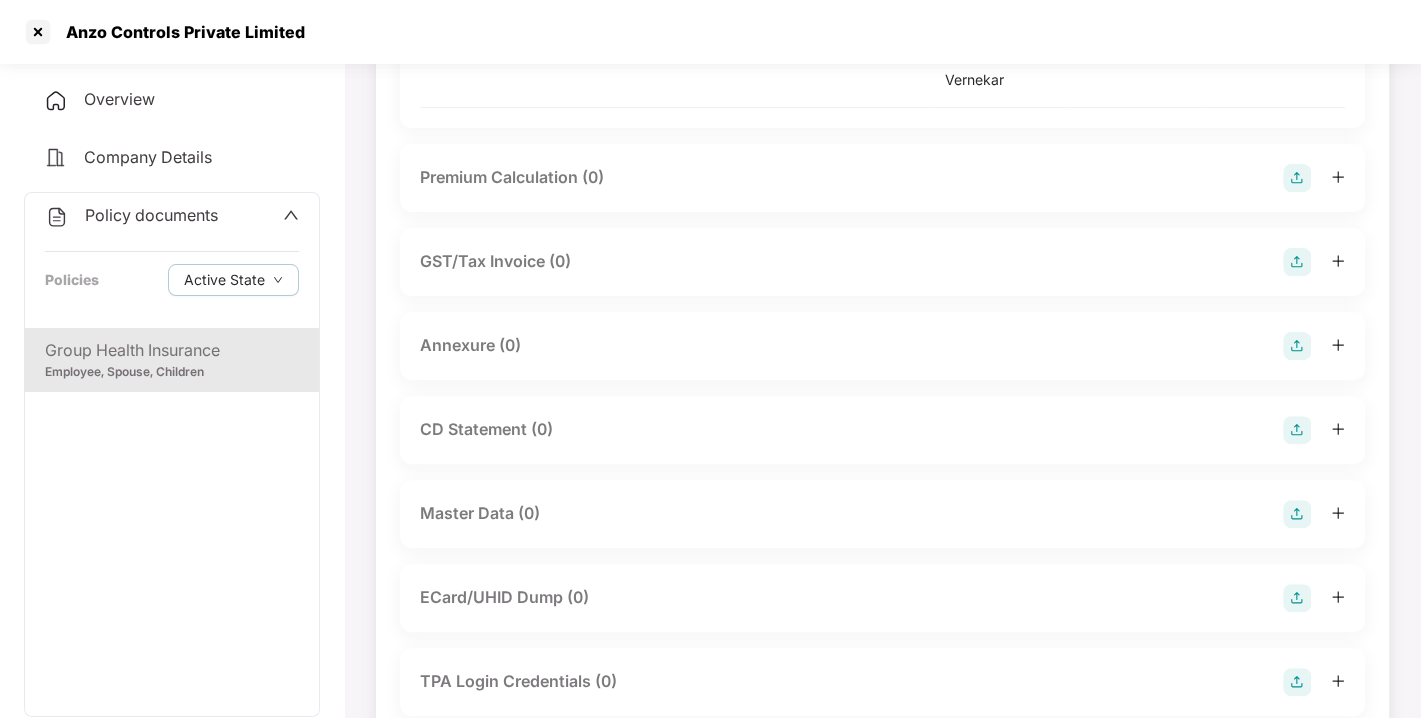 click at bounding box center (1297, 346) 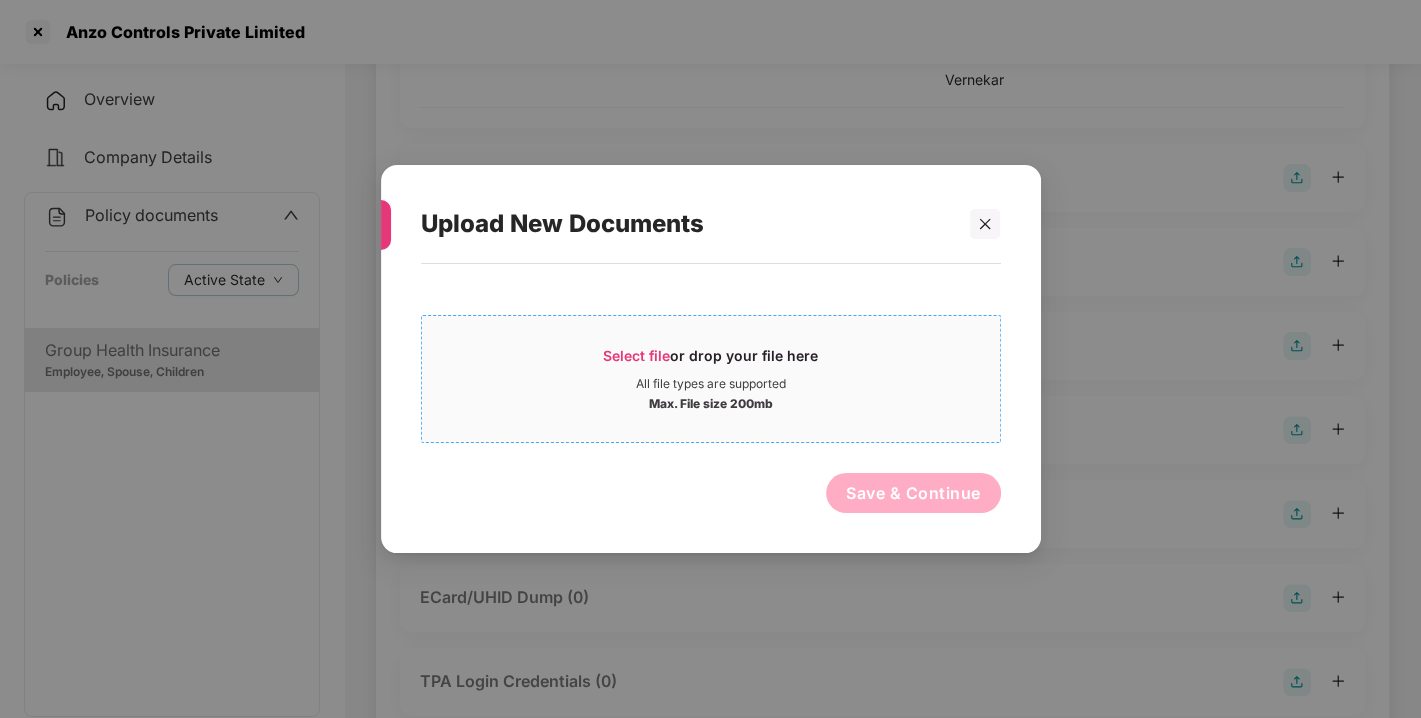 click on "Select file" at bounding box center [636, 355] 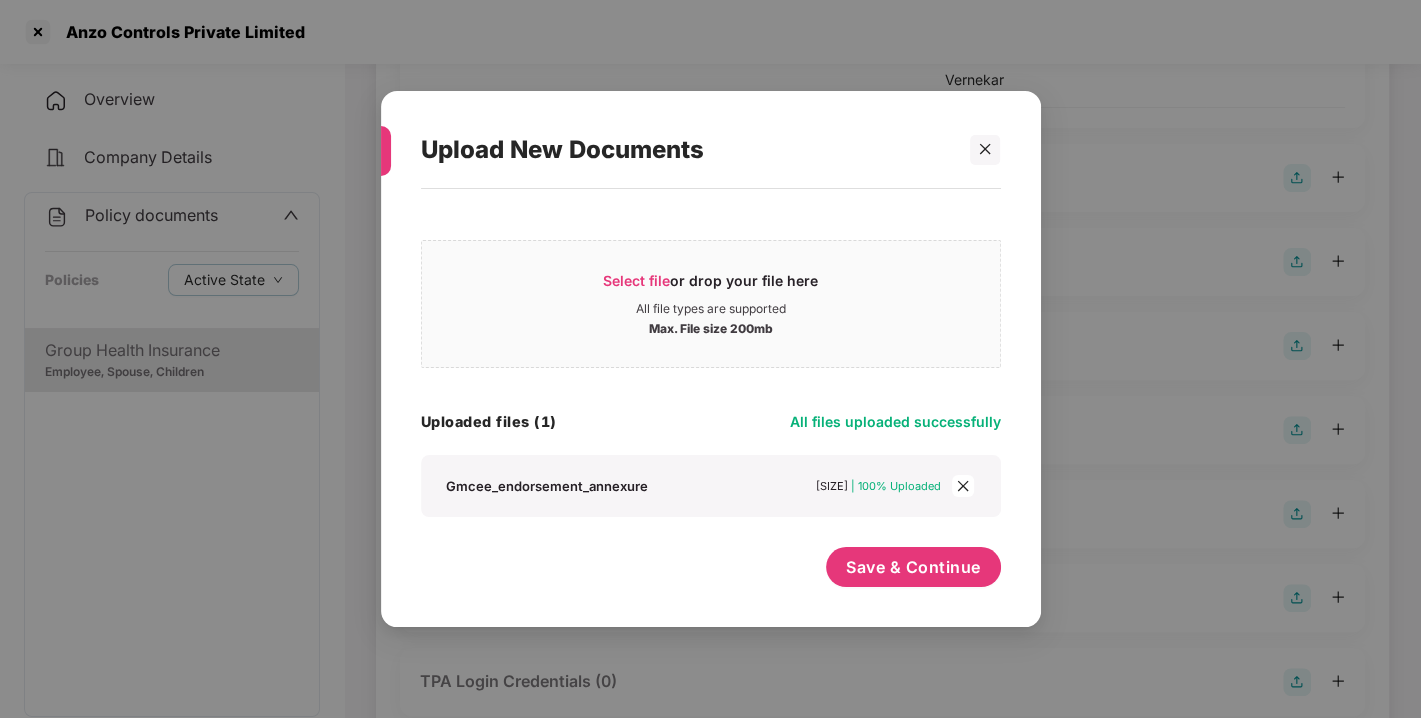 click on "Select file  or drop your file here All file types are supported Max. File size 200mb [FILENAME] Uploaded files (1) All files uploaded successfully [FILENAME] 33.47 KB    | 100% Uploaded  Save & Continue" at bounding box center [711, 398] 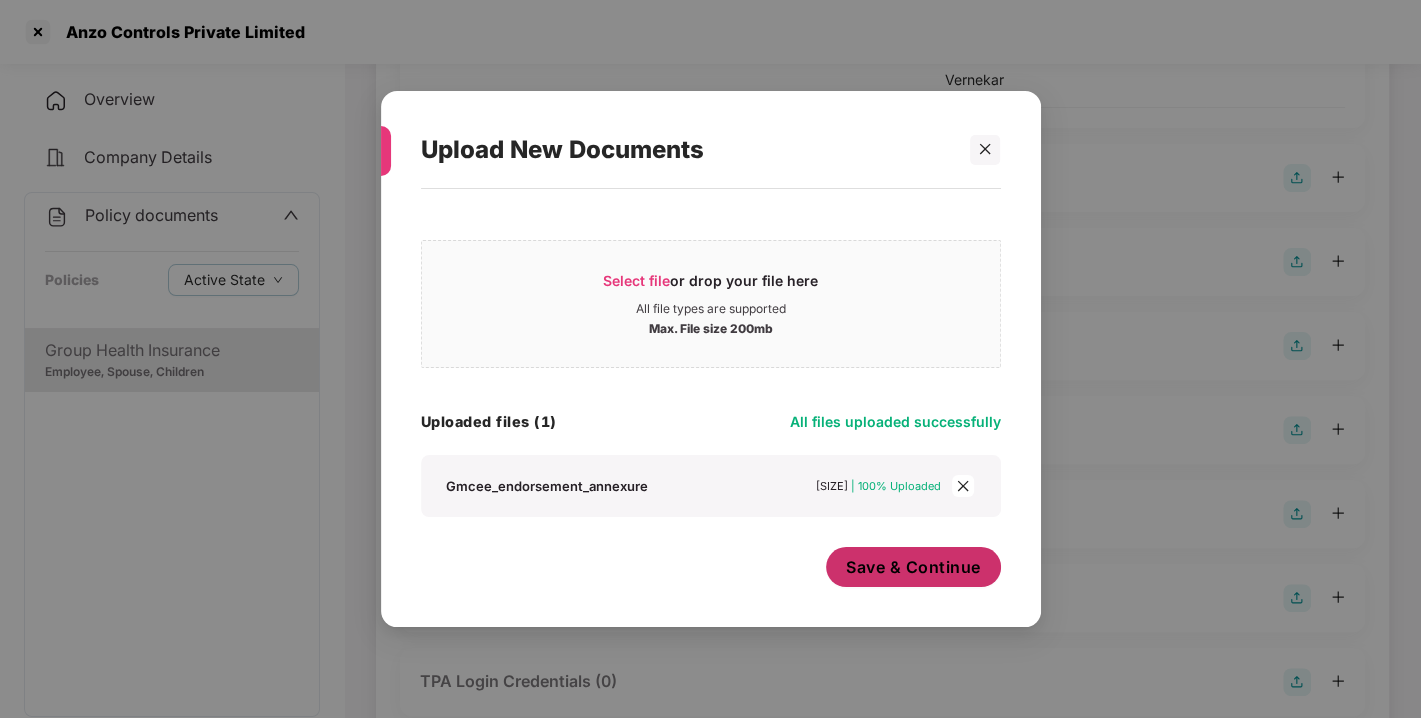 click on "Save & Continue" at bounding box center [913, 567] 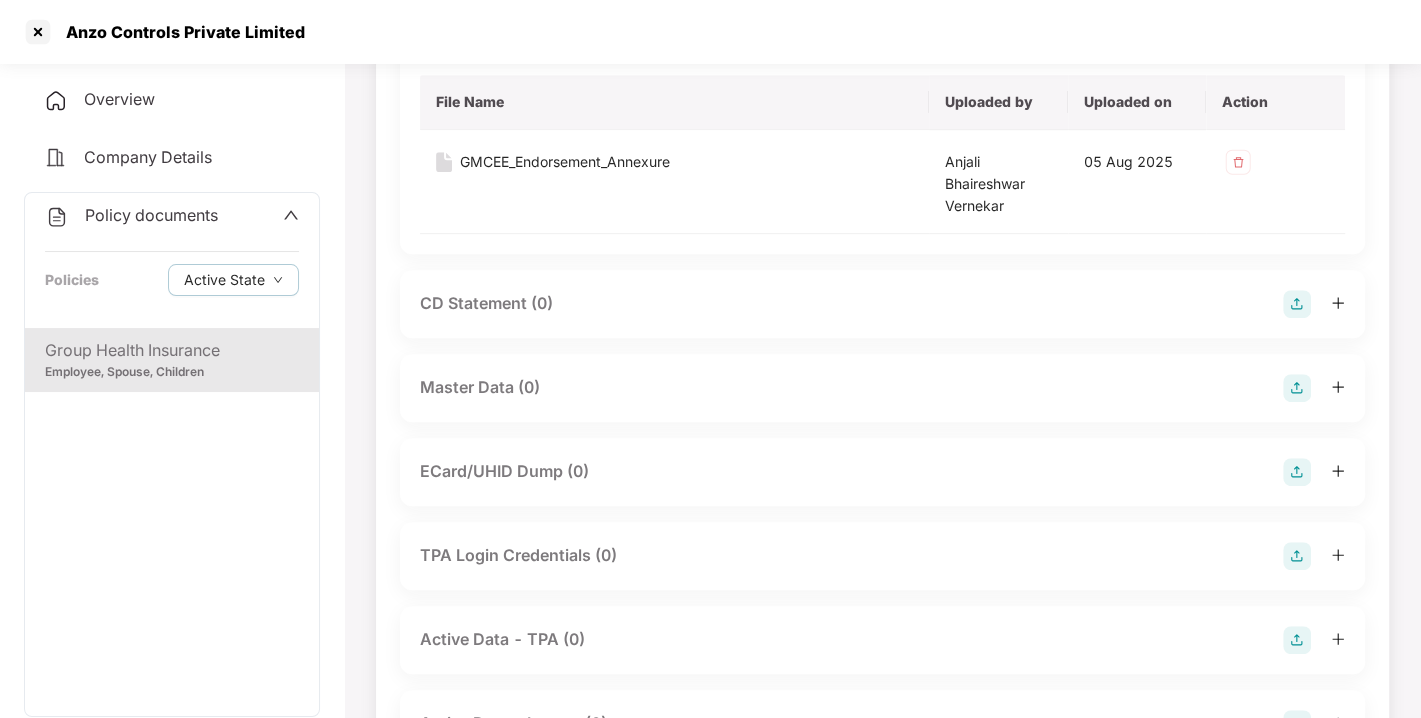 scroll, scrollTop: 760, scrollLeft: 0, axis: vertical 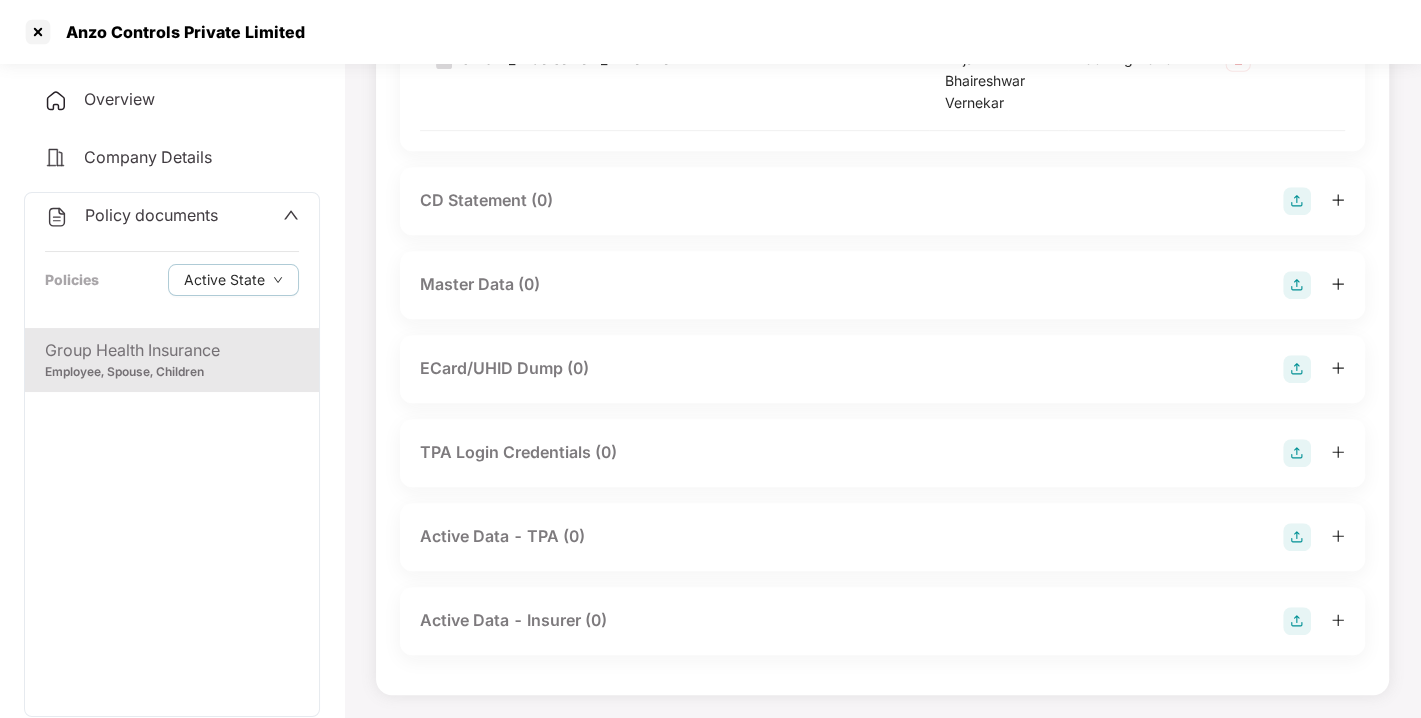 click at bounding box center [1297, 285] 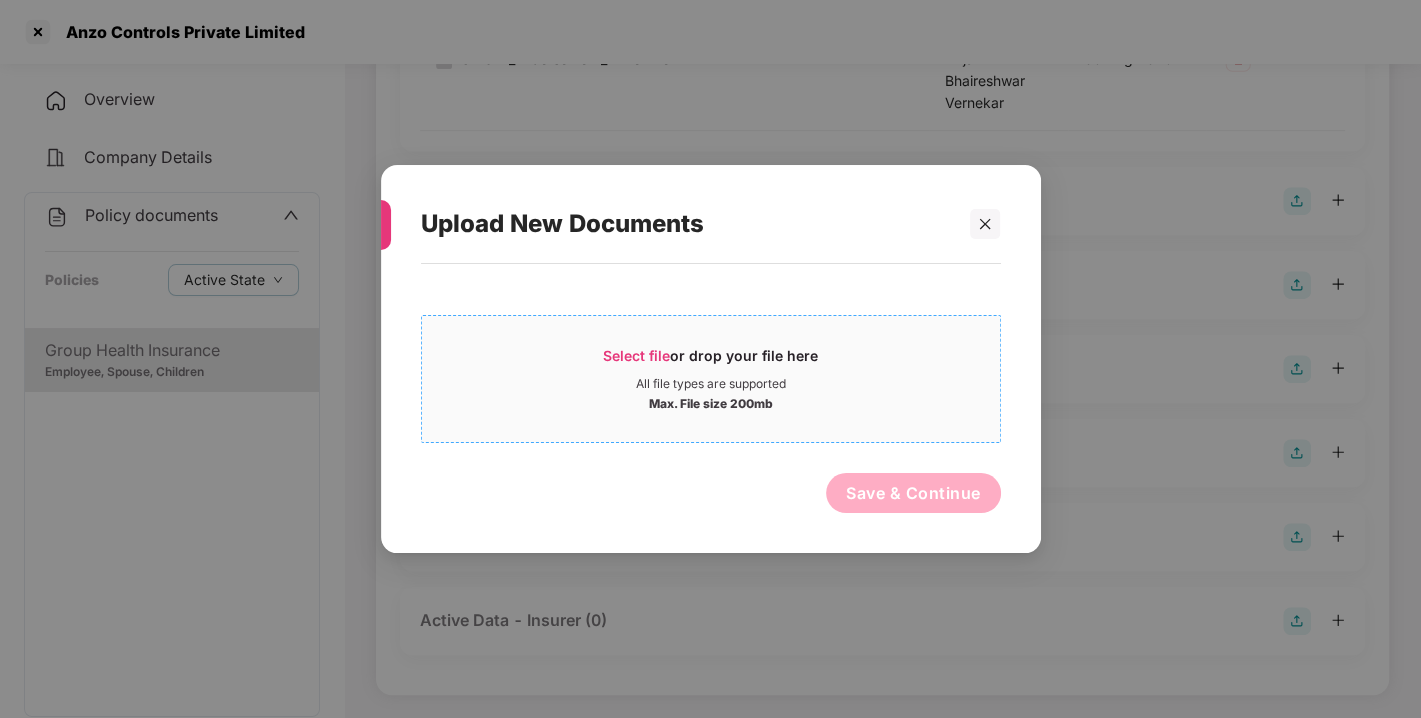click on "Select file" at bounding box center [636, 355] 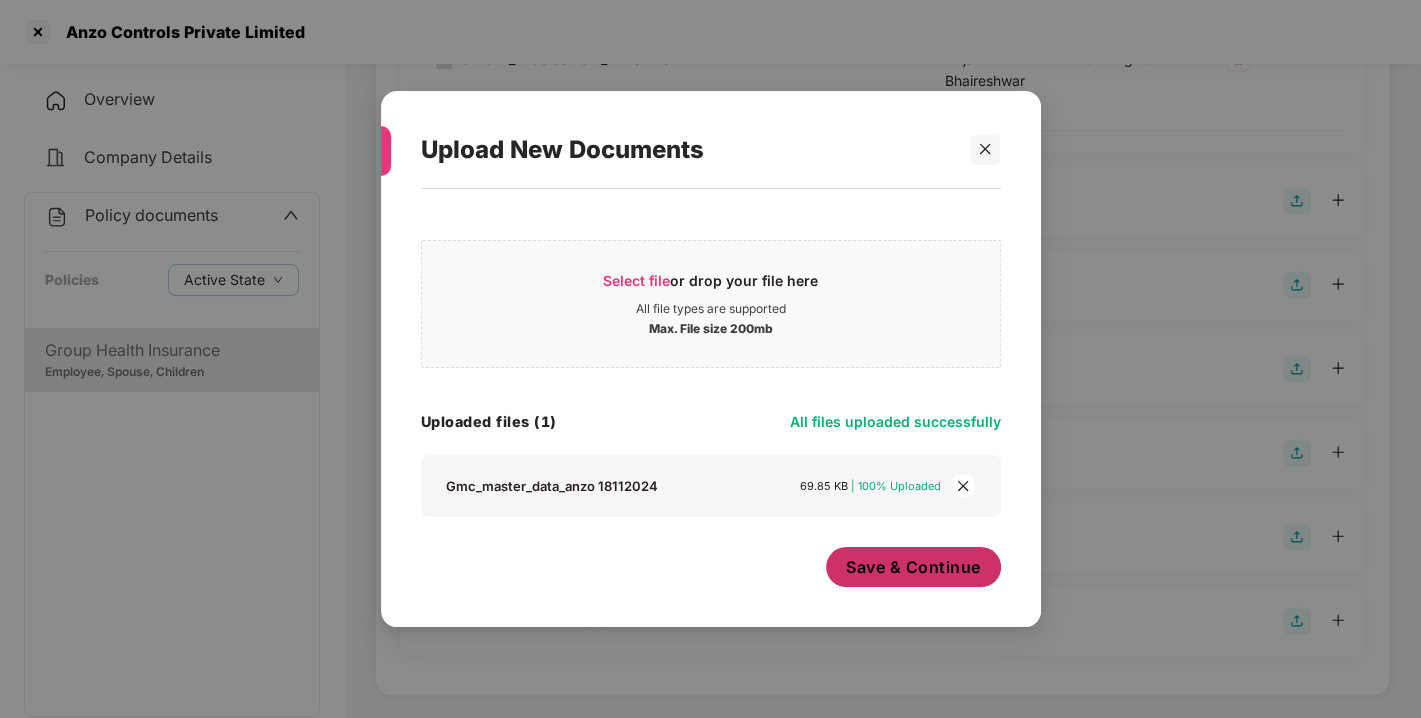 click on "Save & Continue" at bounding box center (913, 567) 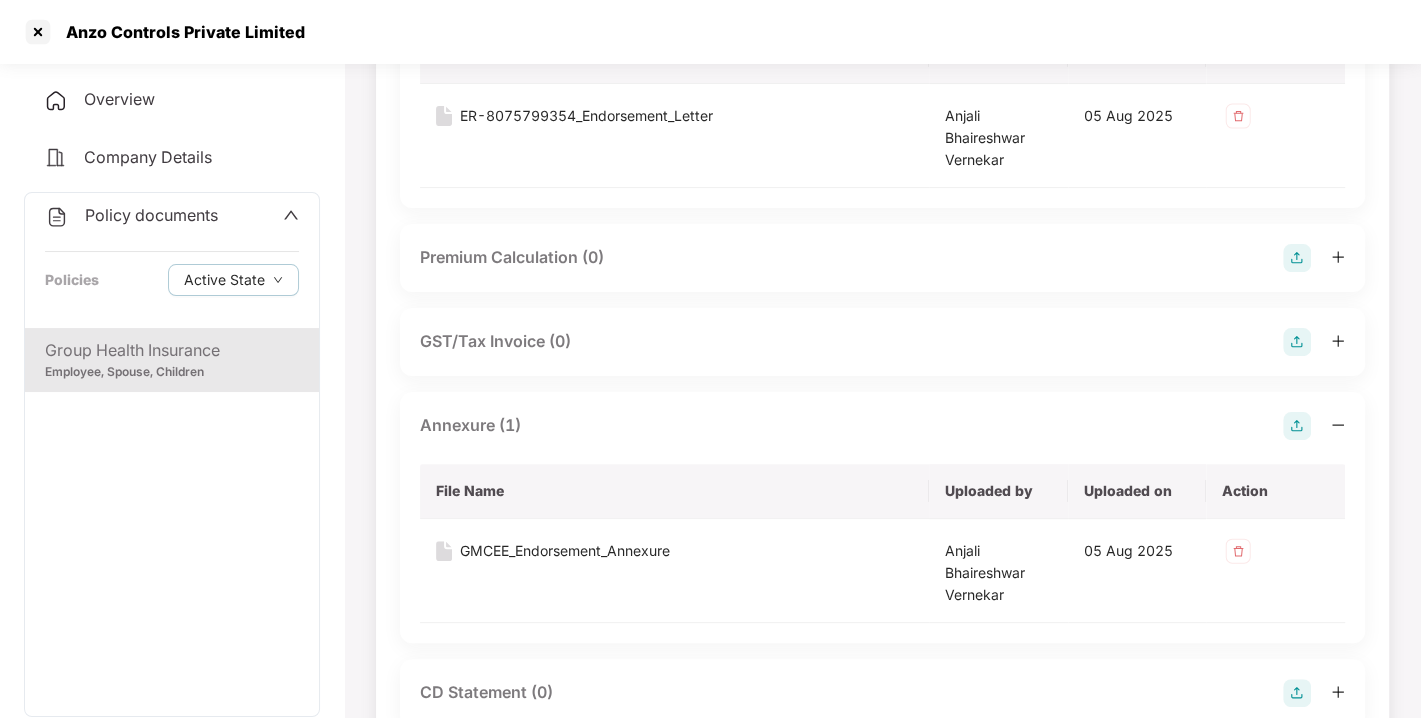 scroll, scrollTop: 0, scrollLeft: 0, axis: both 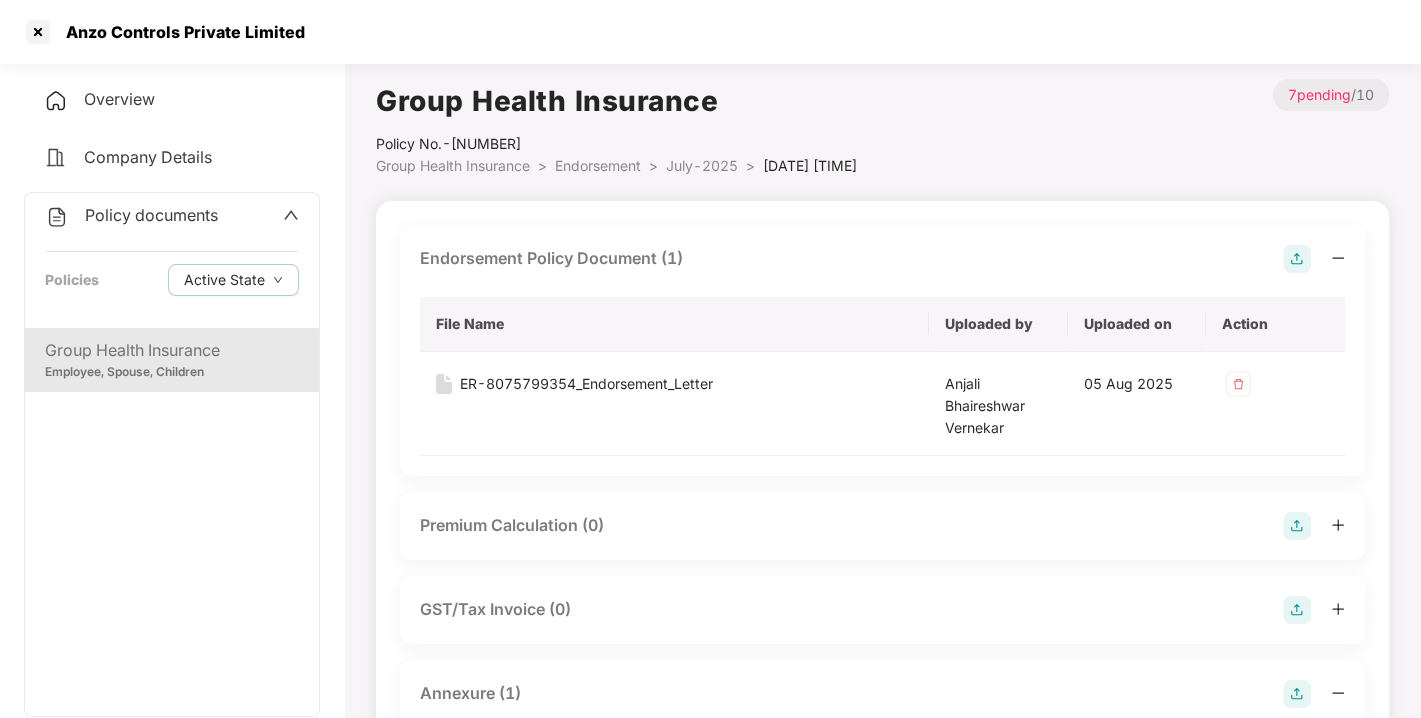 click on "Endorsement" at bounding box center (598, 165) 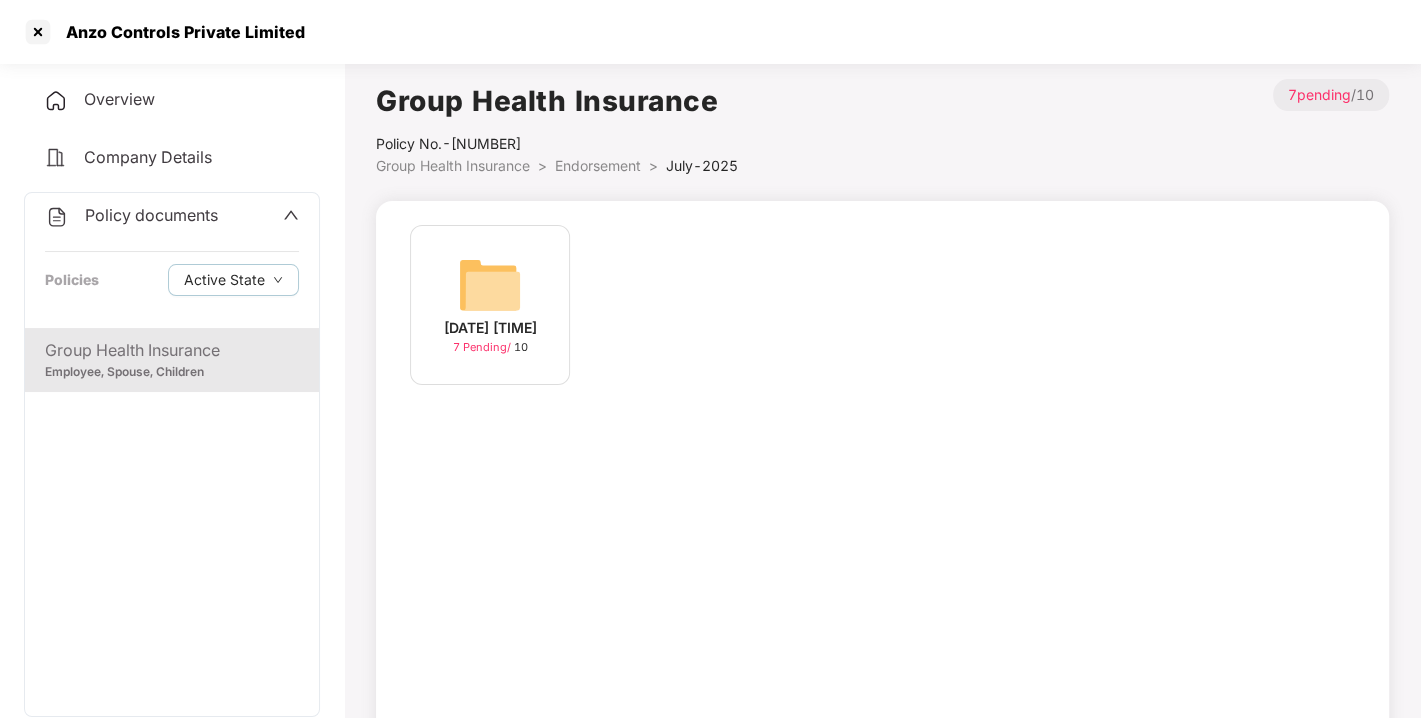 scroll, scrollTop: 57, scrollLeft: 0, axis: vertical 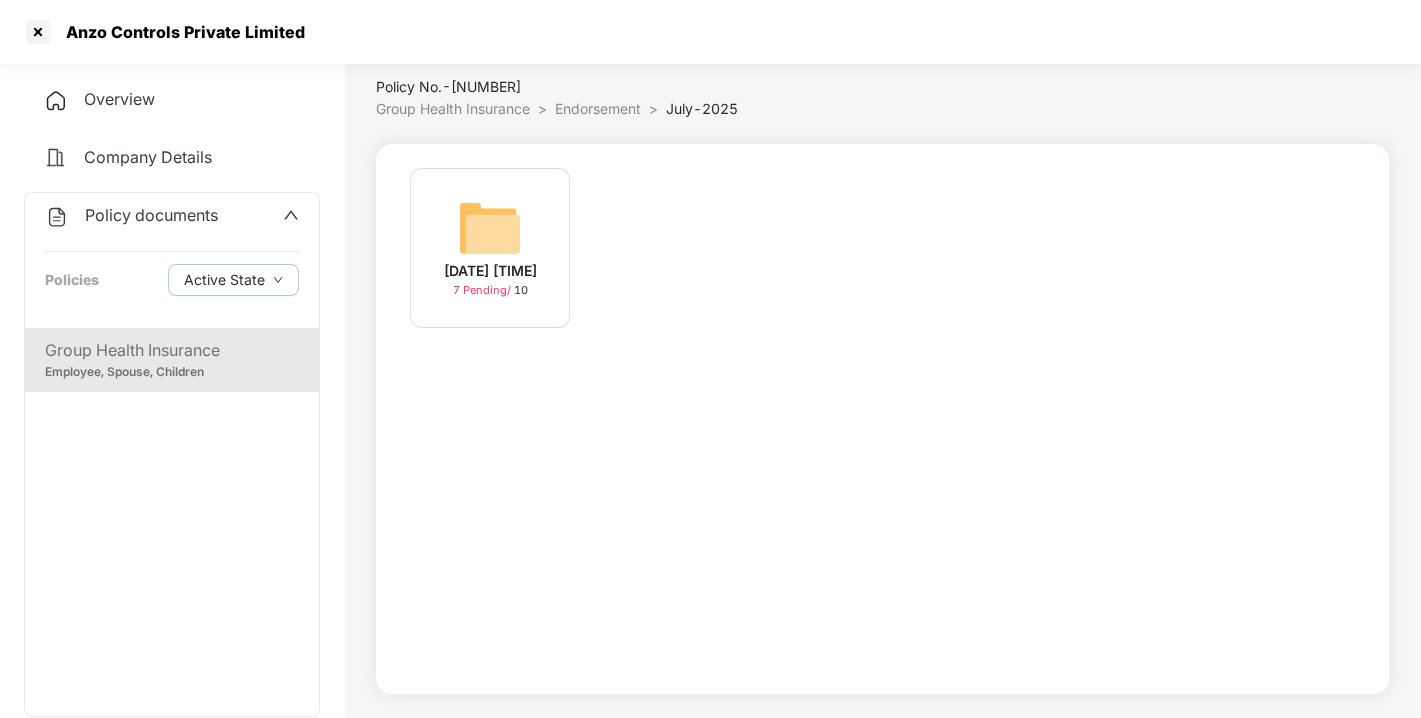 click on "Endorsement" at bounding box center (598, 108) 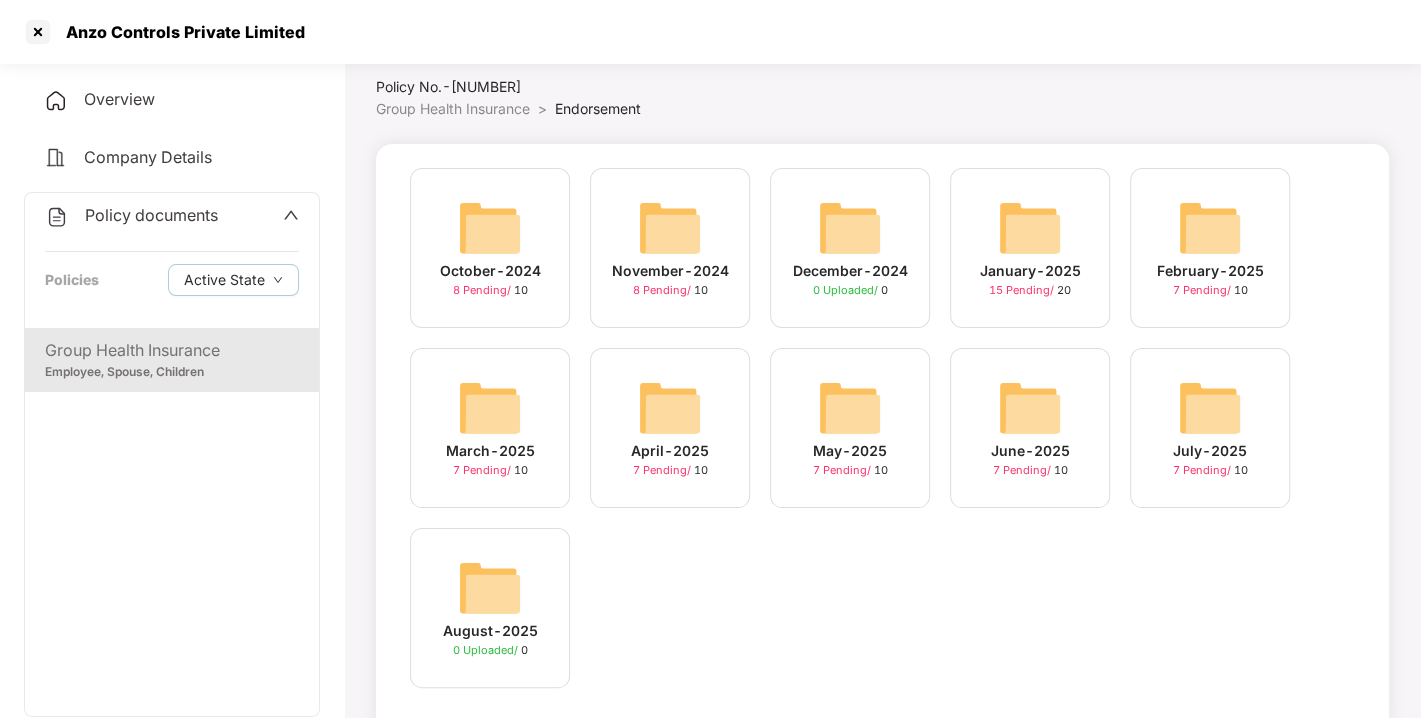 click on "Endorsement" at bounding box center (598, 108) 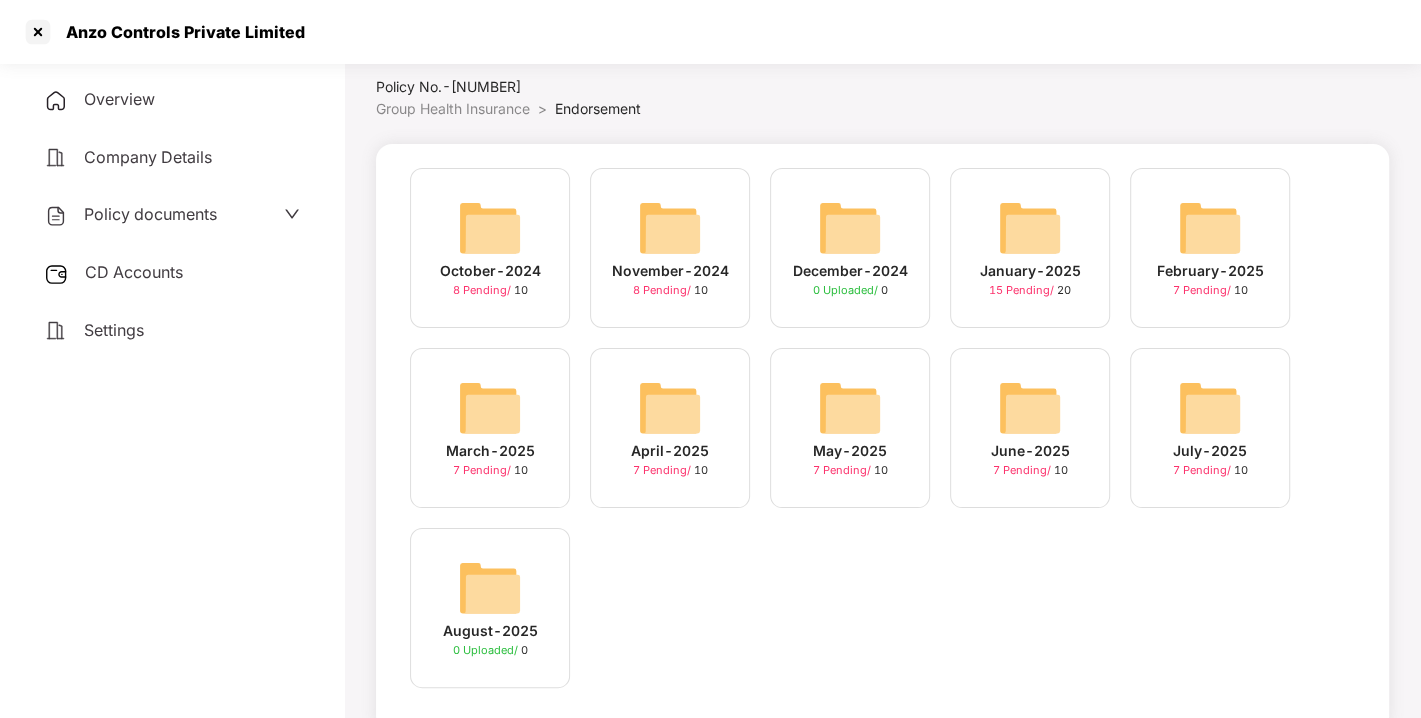 click on "CD Accounts" at bounding box center (134, 272) 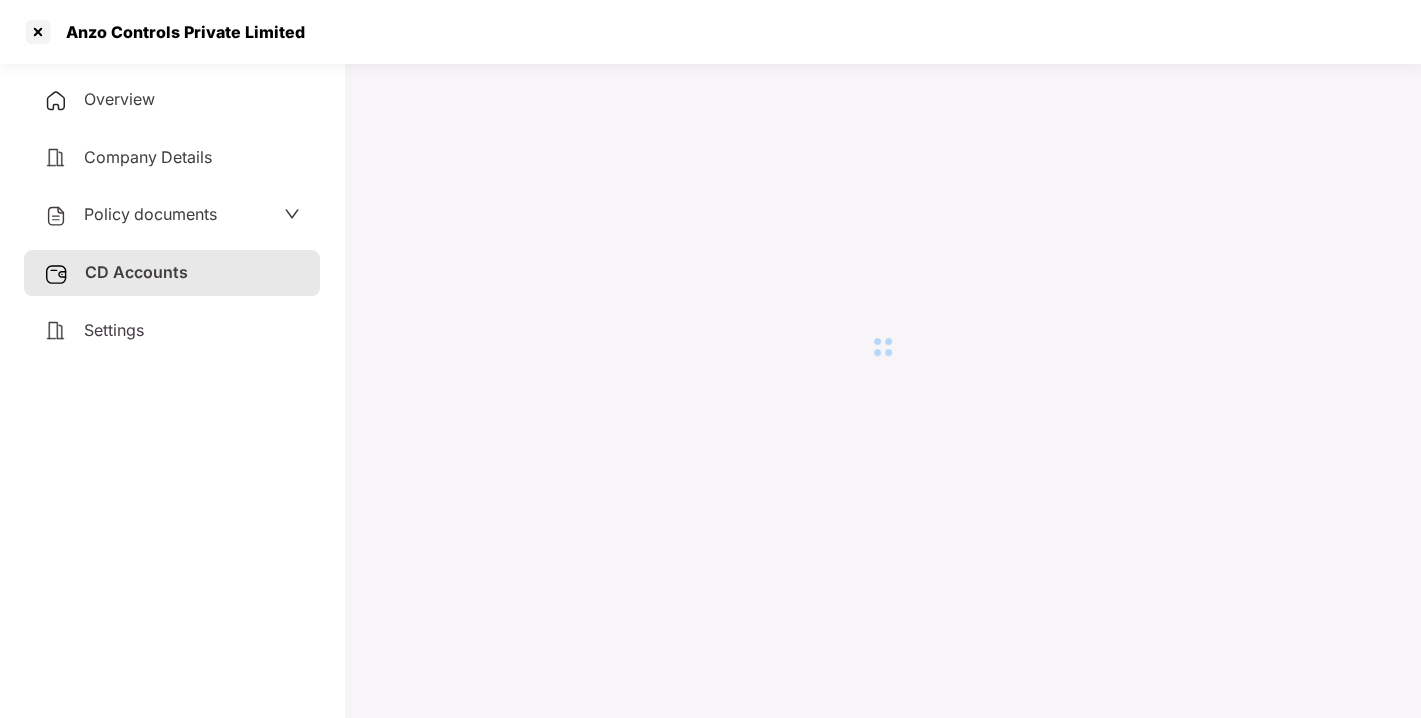 scroll, scrollTop: 54, scrollLeft: 0, axis: vertical 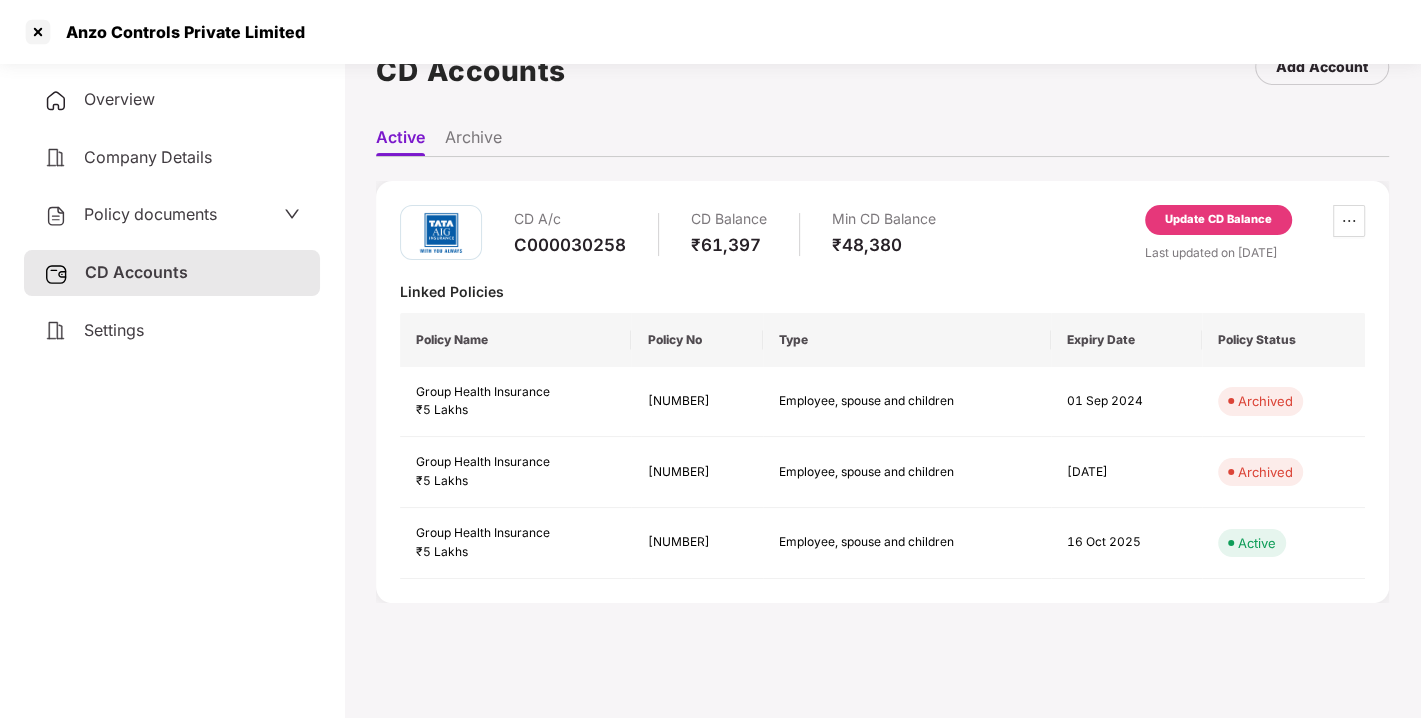 click on "Update CD Balance" at bounding box center (1218, 220) 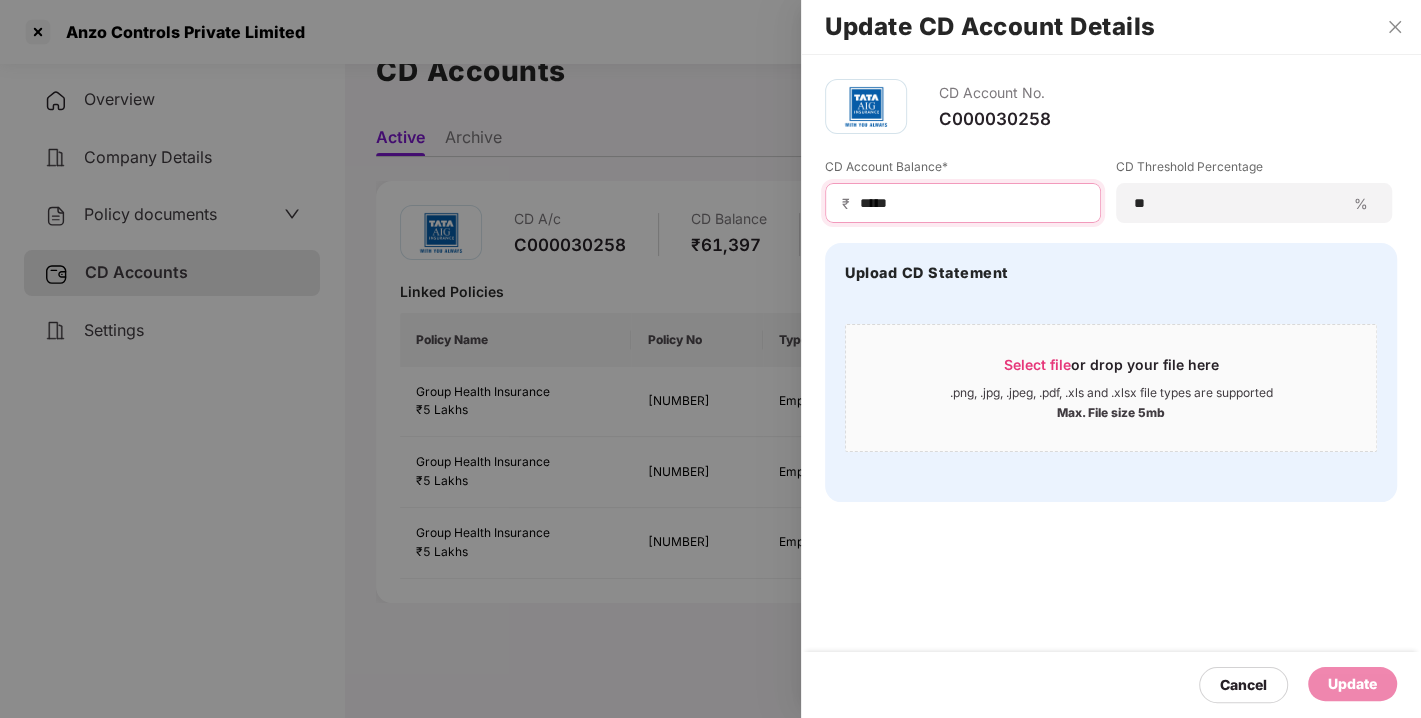 drag, startPoint x: 922, startPoint y: 199, endPoint x: 719, endPoint y: 213, distance: 203.4822 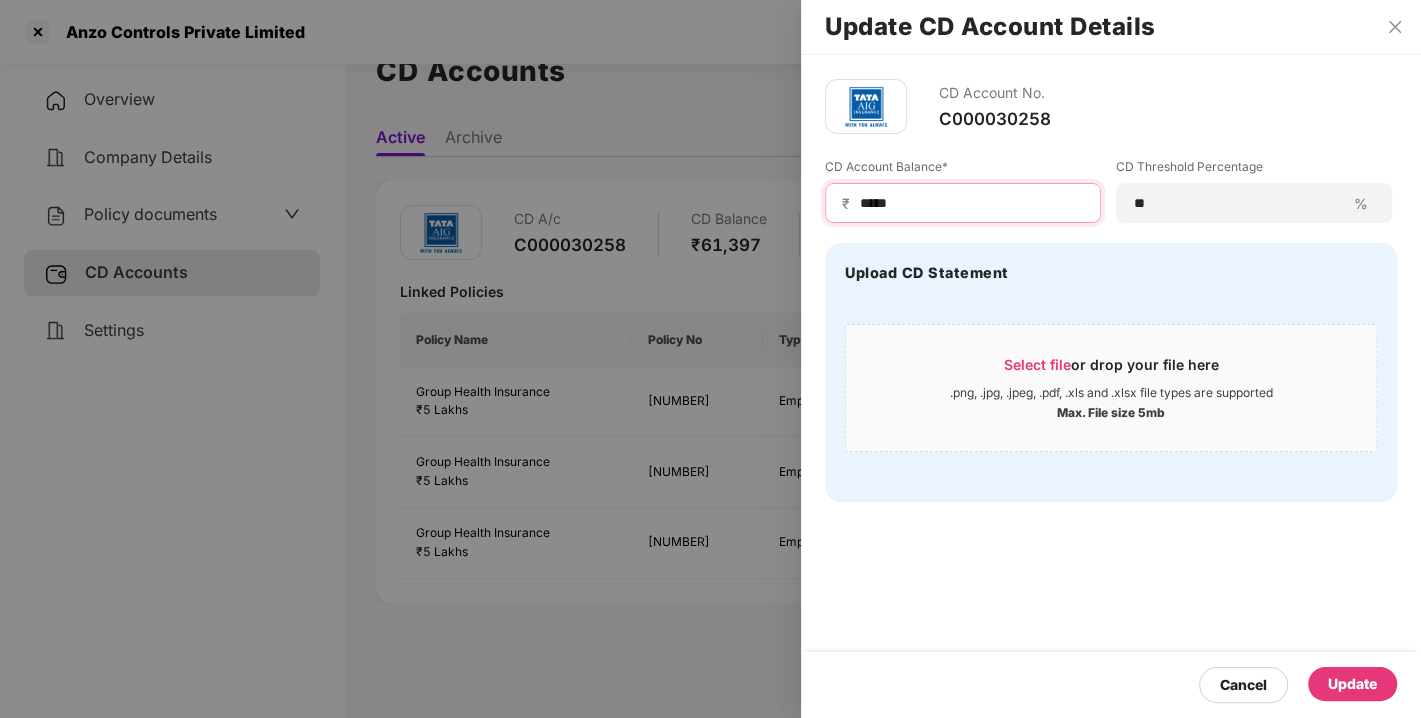 type on "*****" 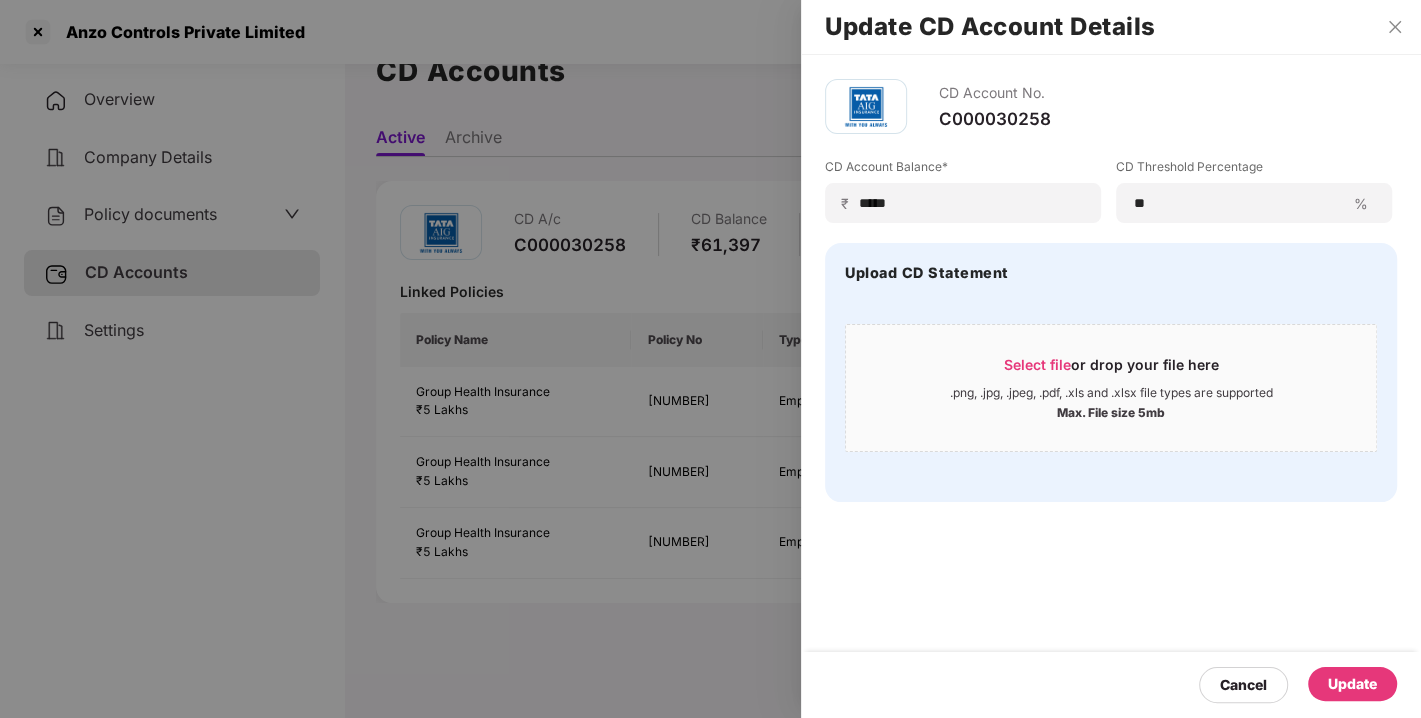 click on "Update" at bounding box center [1352, 684] 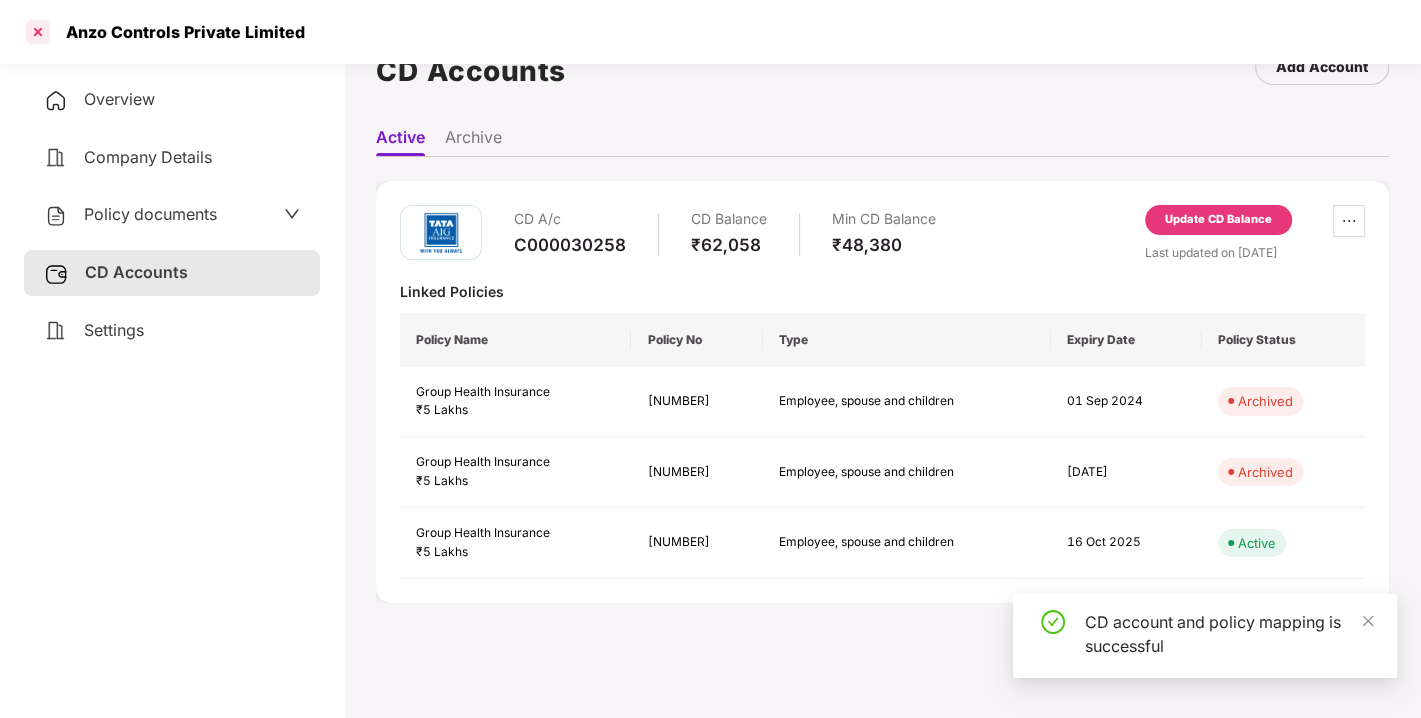 click at bounding box center (38, 32) 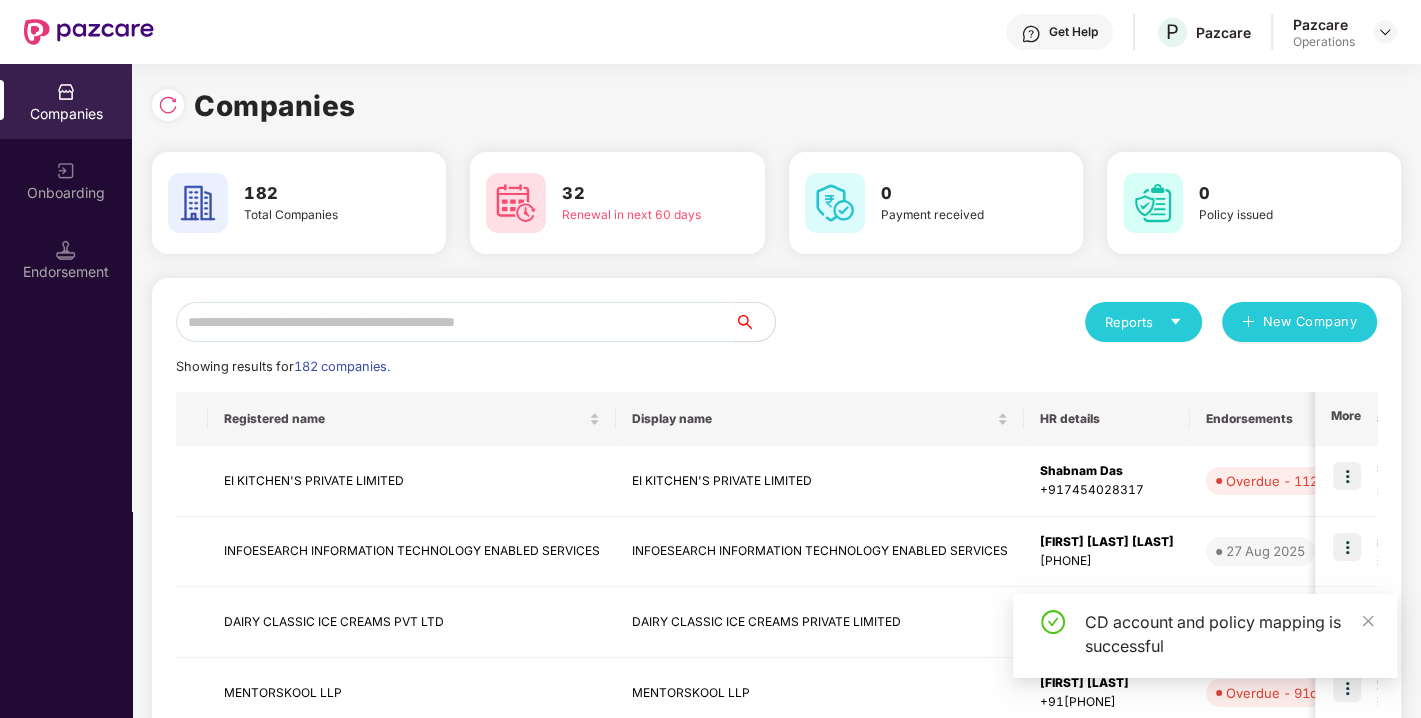 scroll, scrollTop: 0, scrollLeft: 0, axis: both 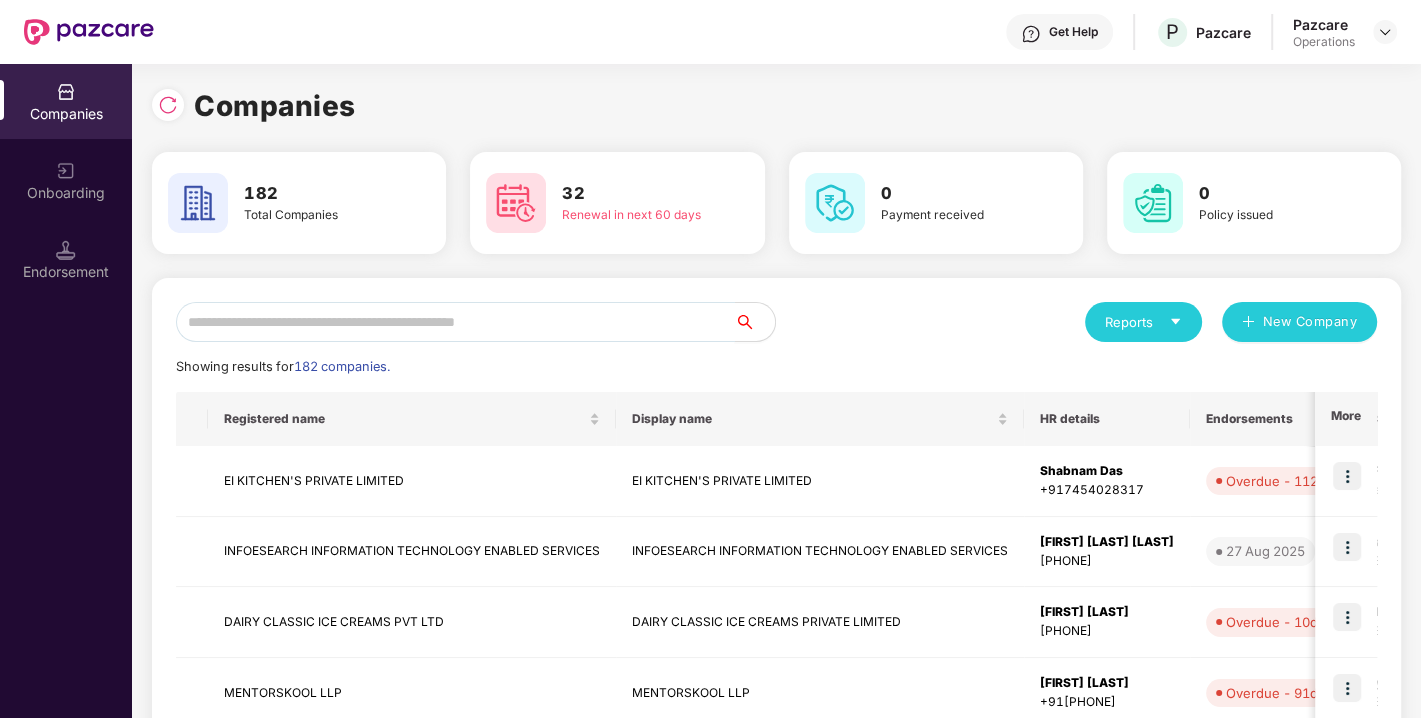 click at bounding box center [455, 322] 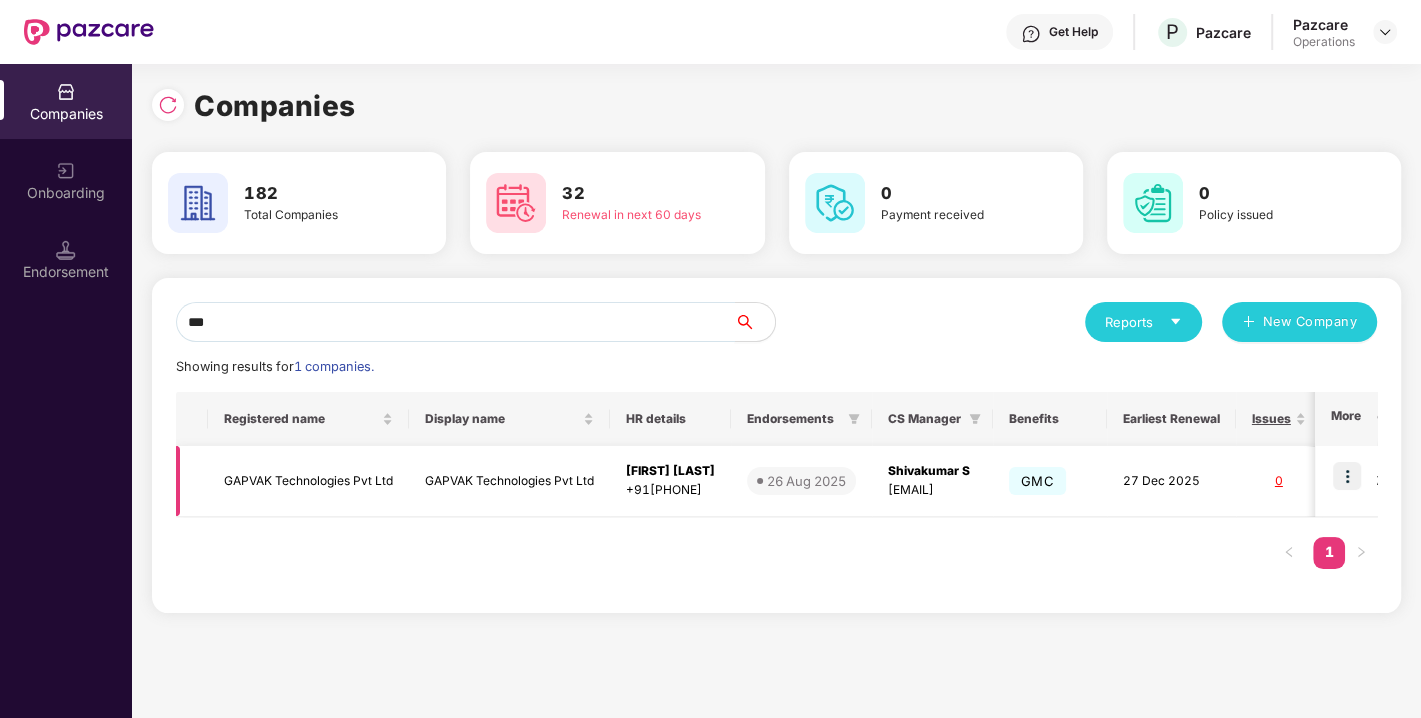 type on "***" 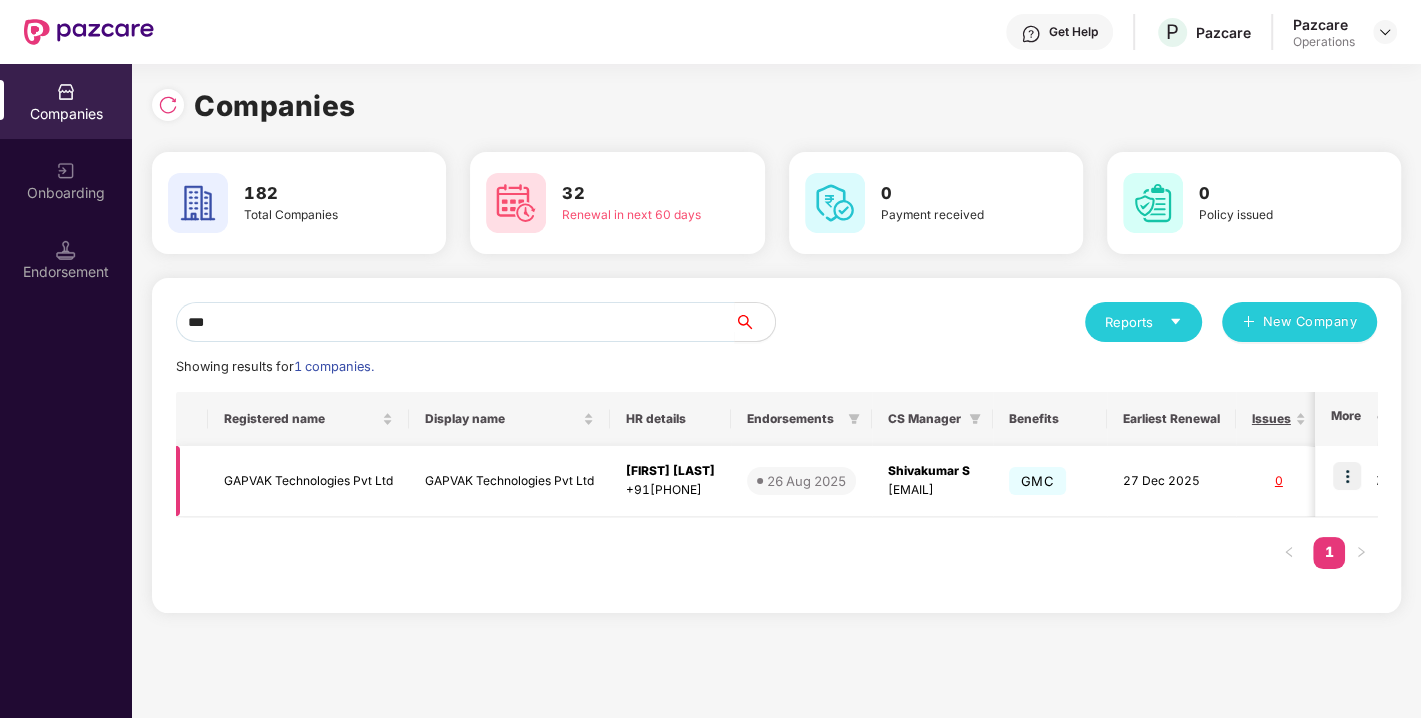 click on "GAPVAK Technologies Pvt Ltd" at bounding box center [308, 481] 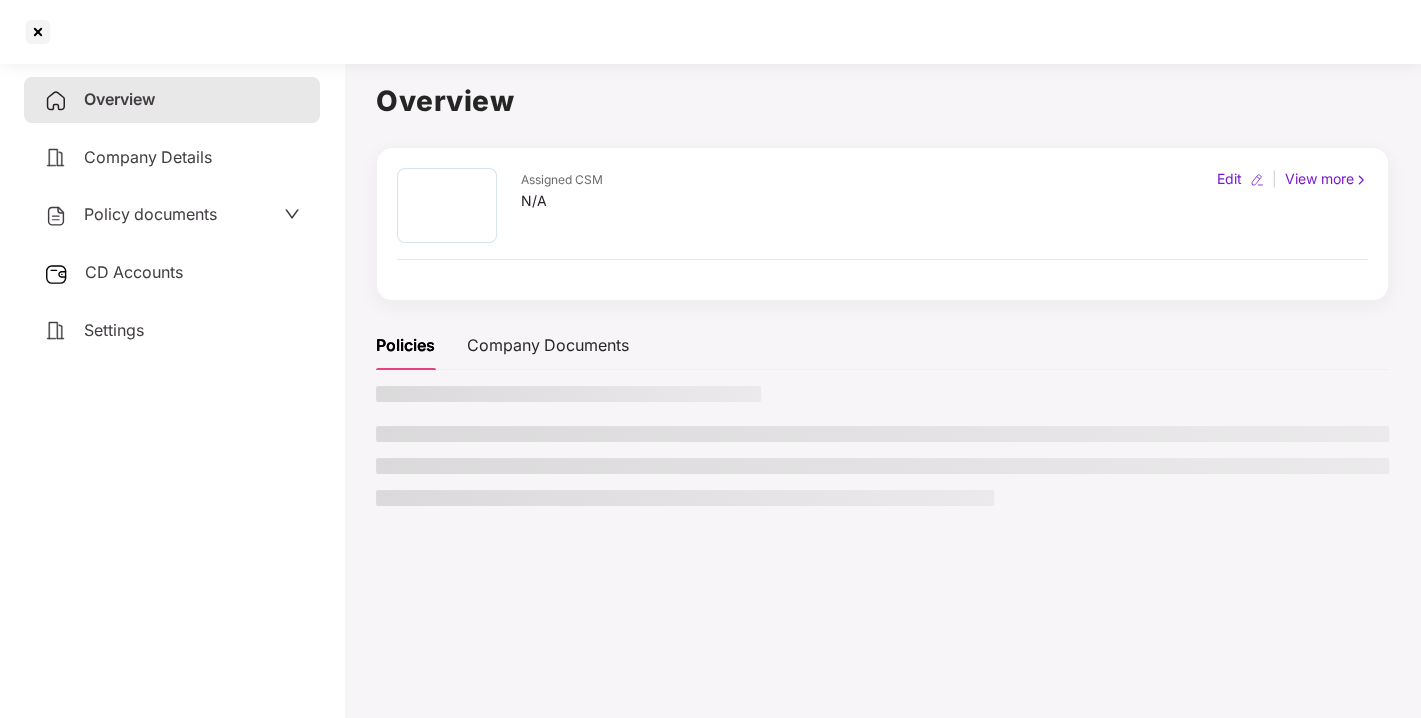 click on "Policy documents" at bounding box center [150, 214] 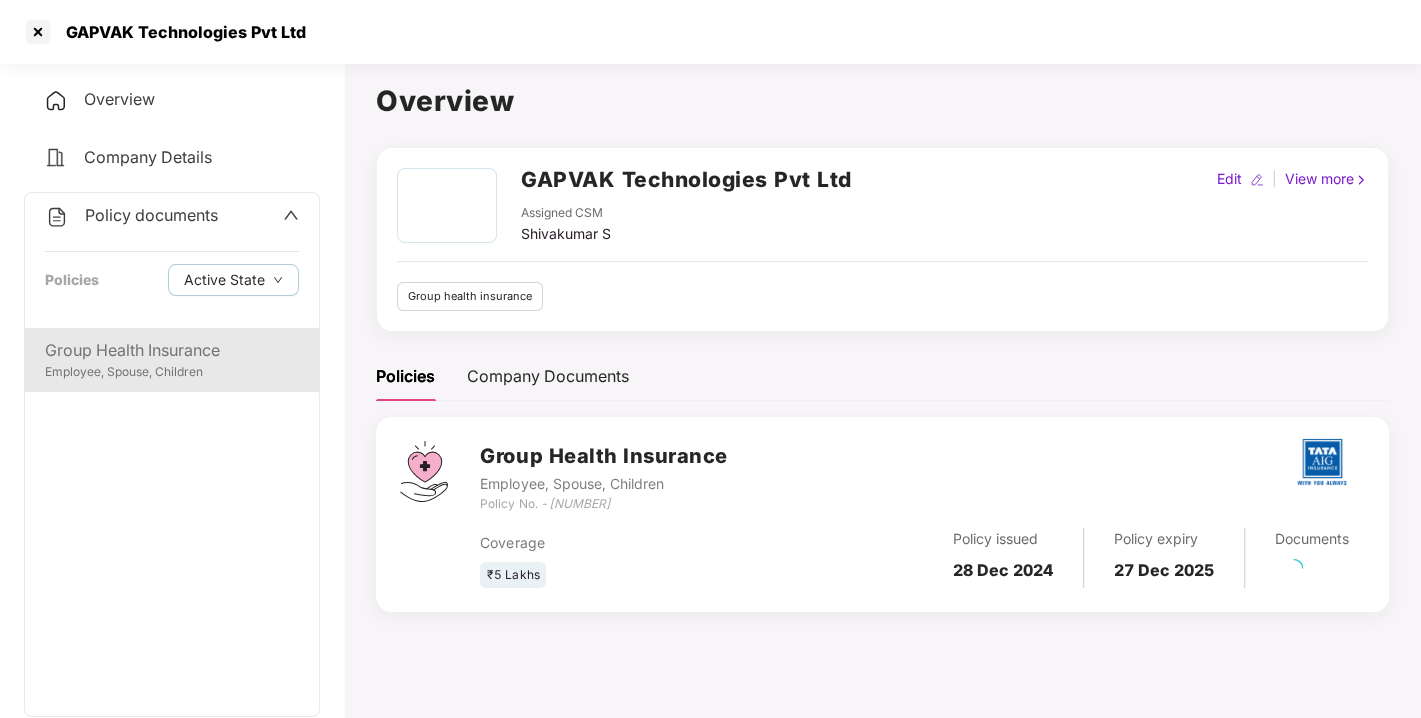 click on "Group Health Insurance" at bounding box center [172, 350] 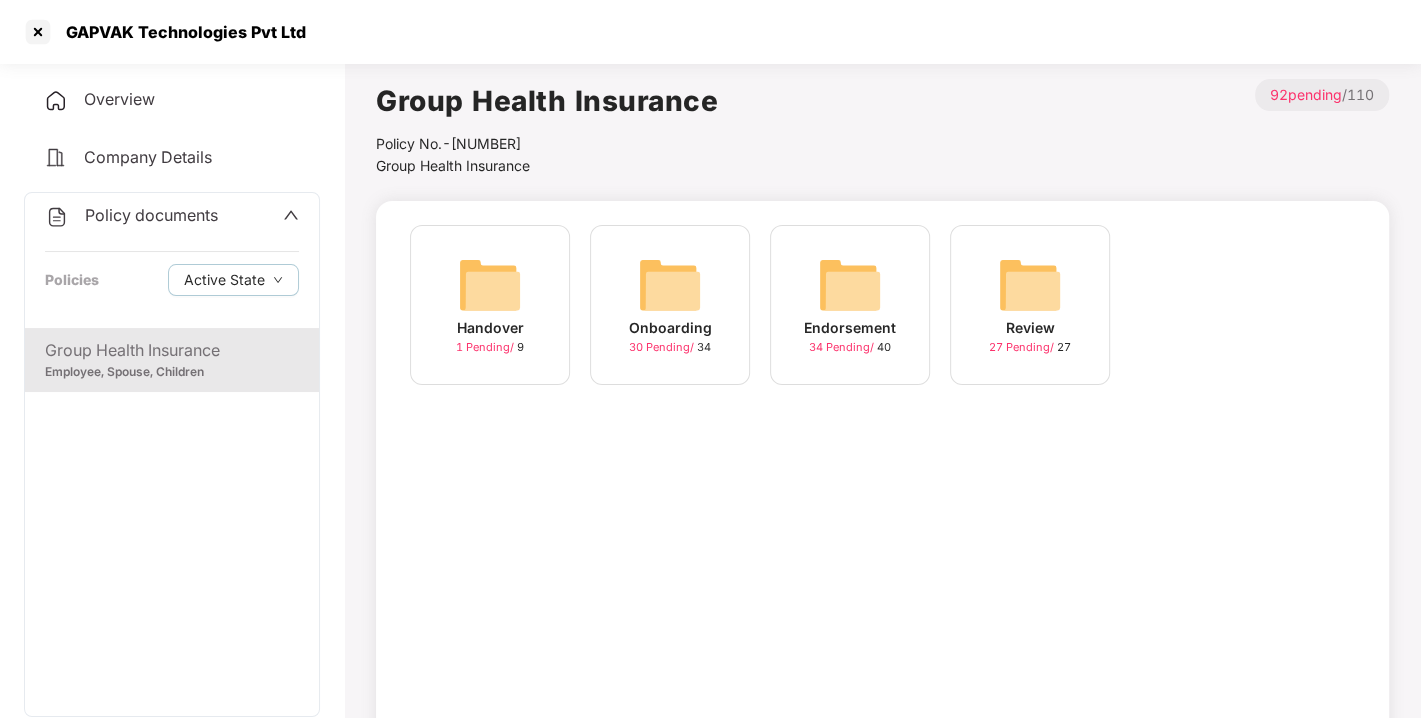 click at bounding box center (850, 285) 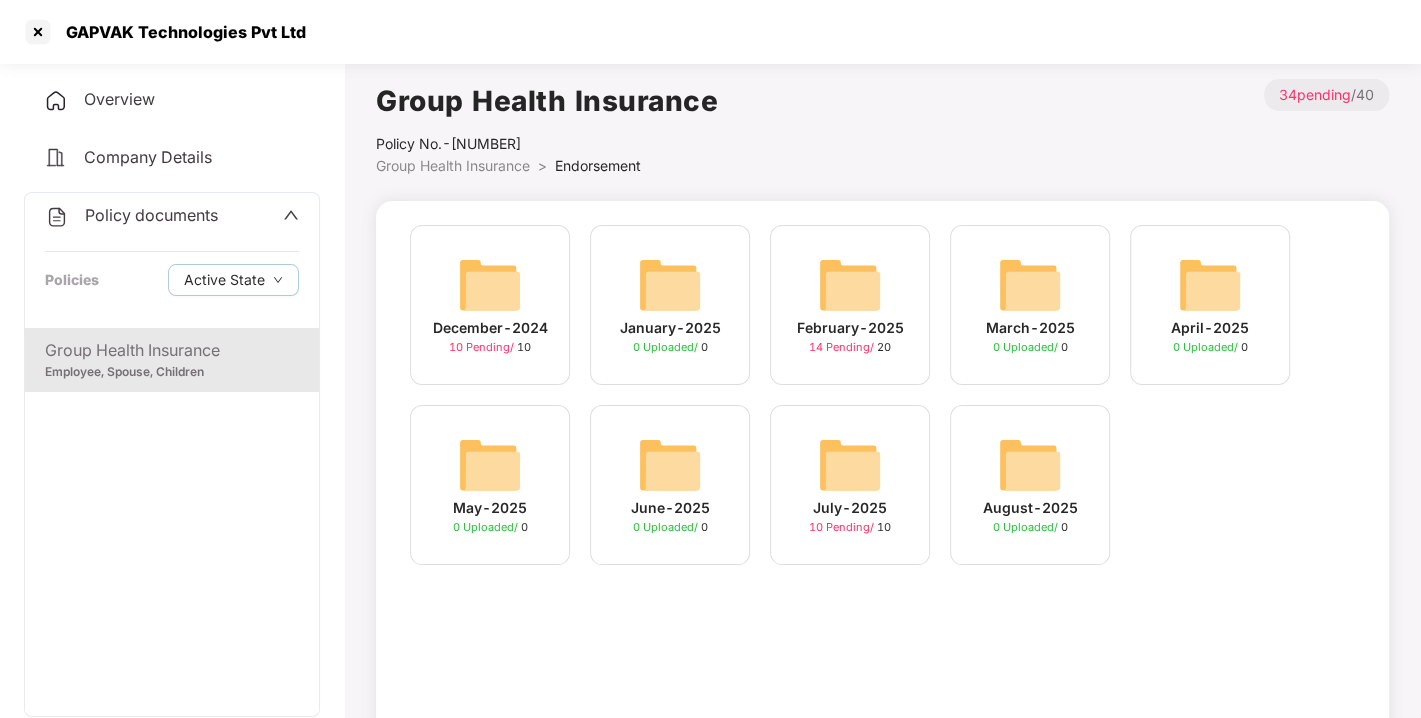 click at bounding box center (850, 465) 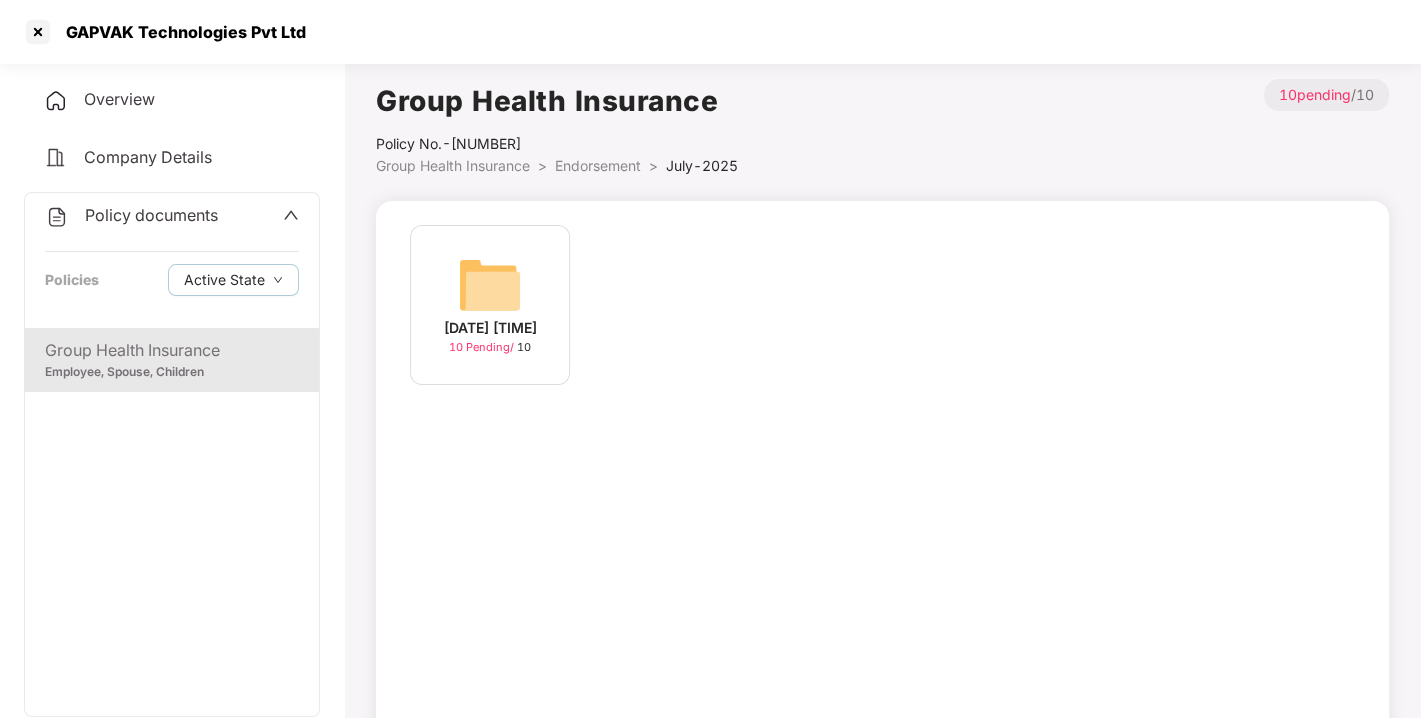 click at bounding box center [490, 285] 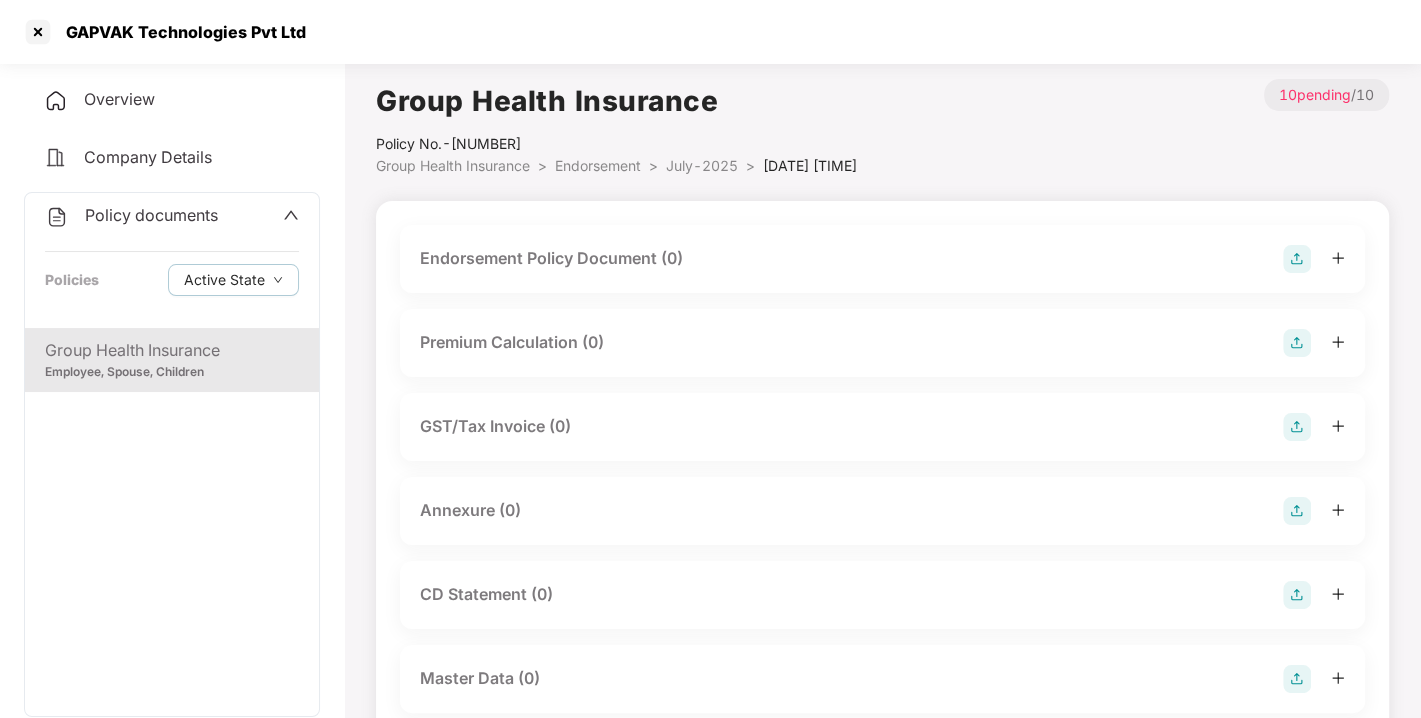 click at bounding box center (1297, 259) 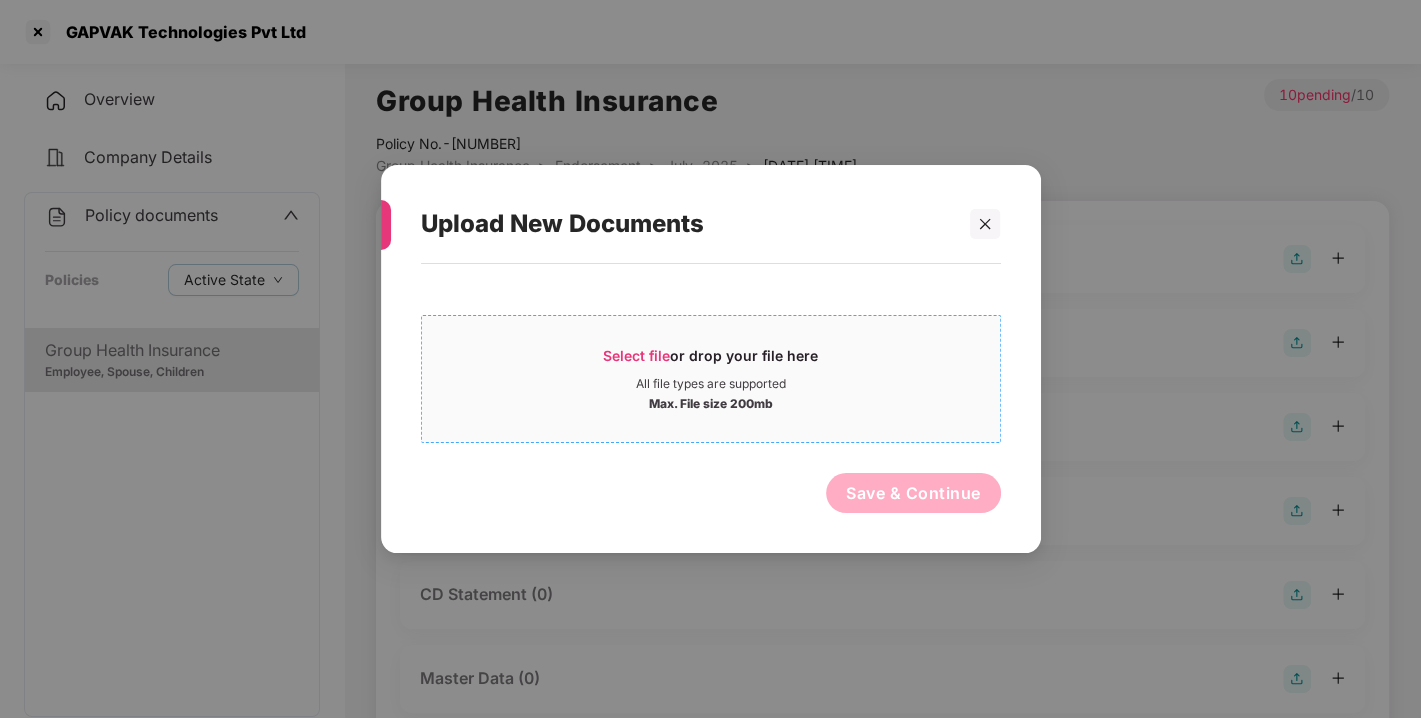click on "Select file  or drop your file here All file types are supported Max. File size 200mb" at bounding box center (711, 379) 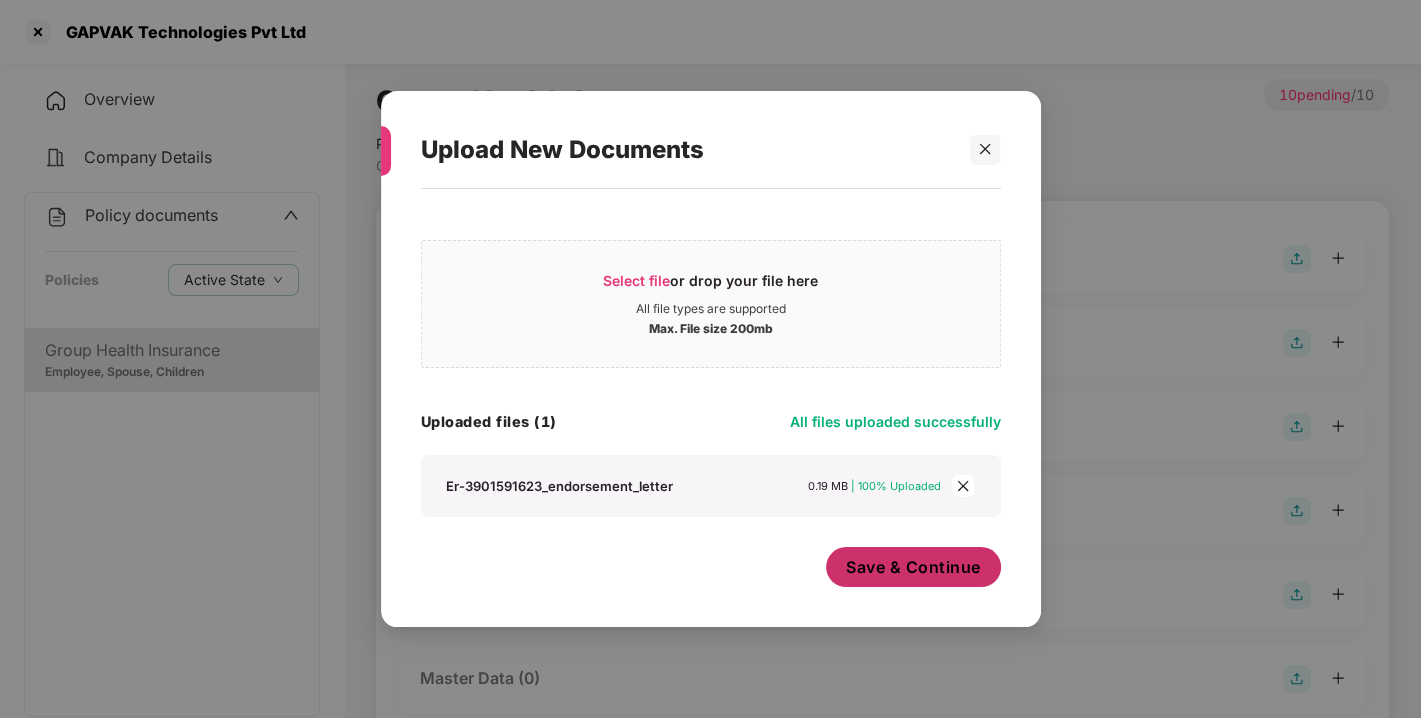 click on "Save & Continue" at bounding box center (913, 567) 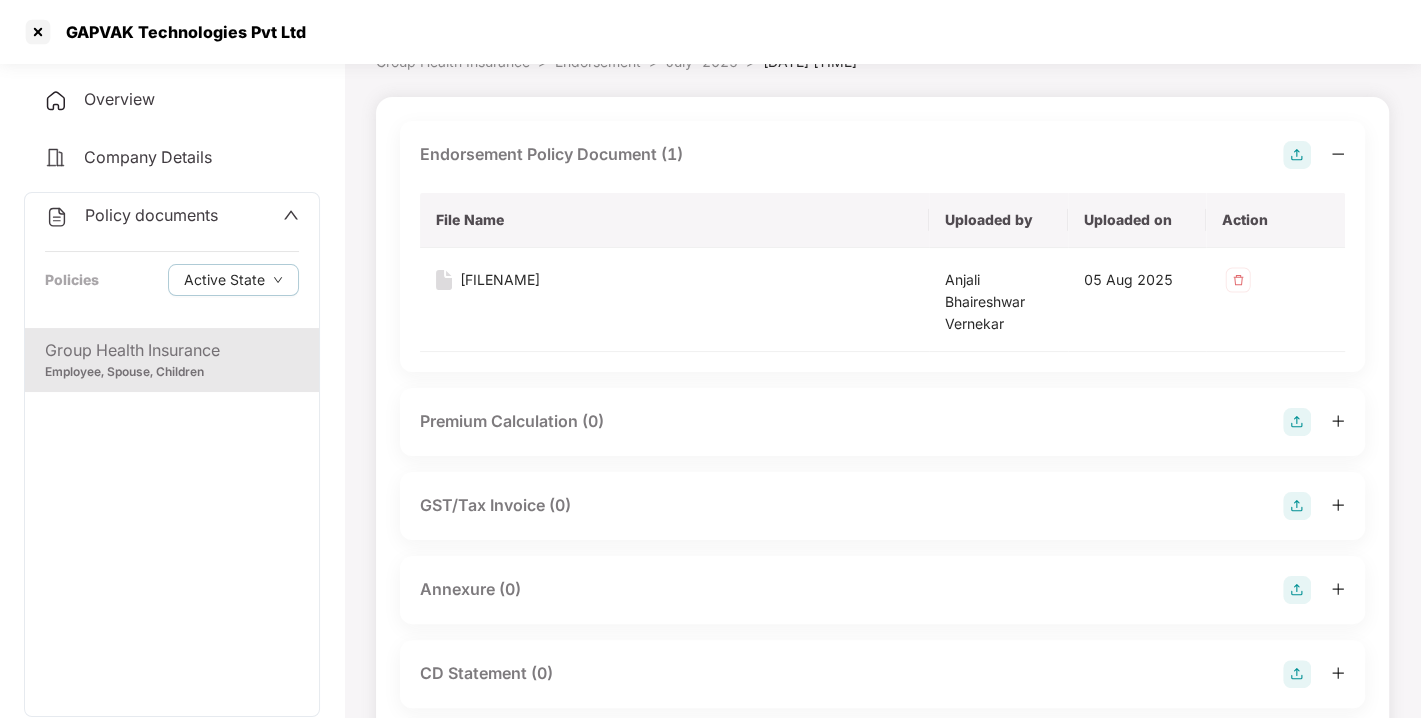 scroll, scrollTop: 105, scrollLeft: 0, axis: vertical 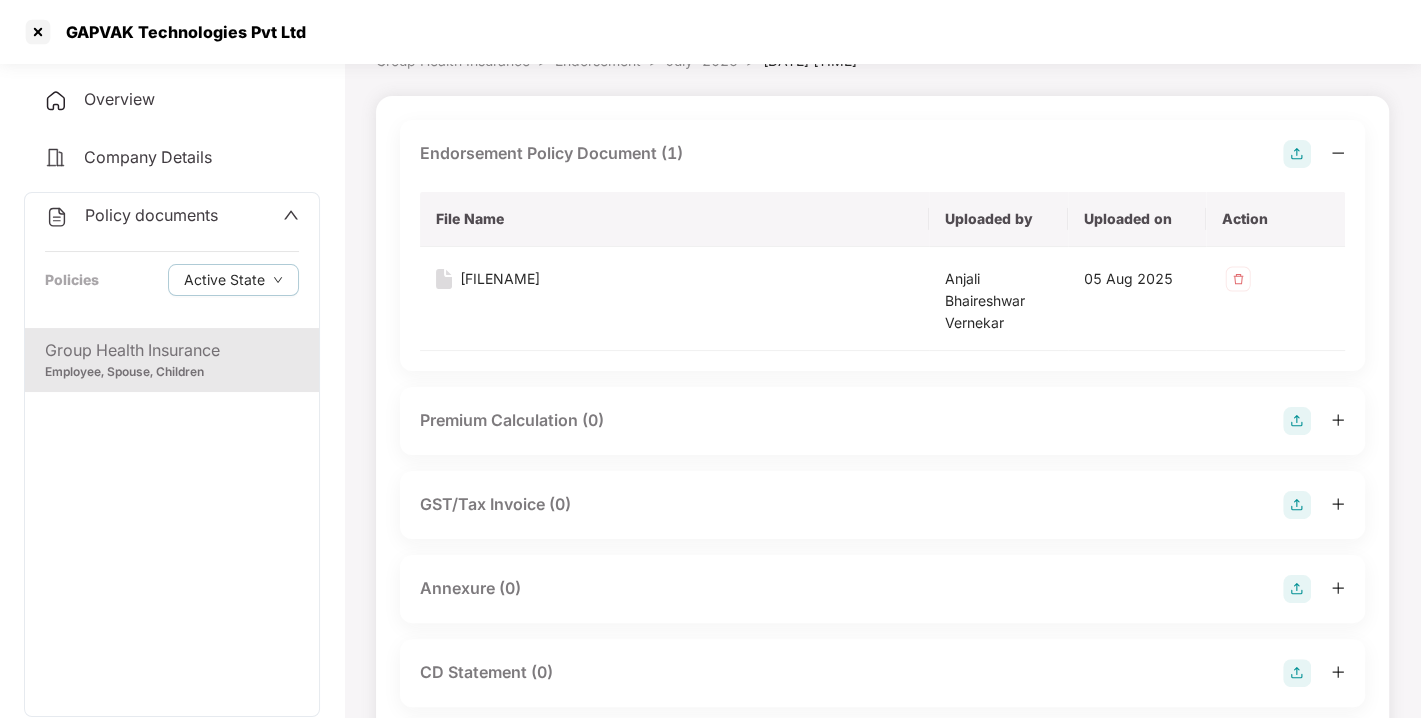 click at bounding box center [1297, 589] 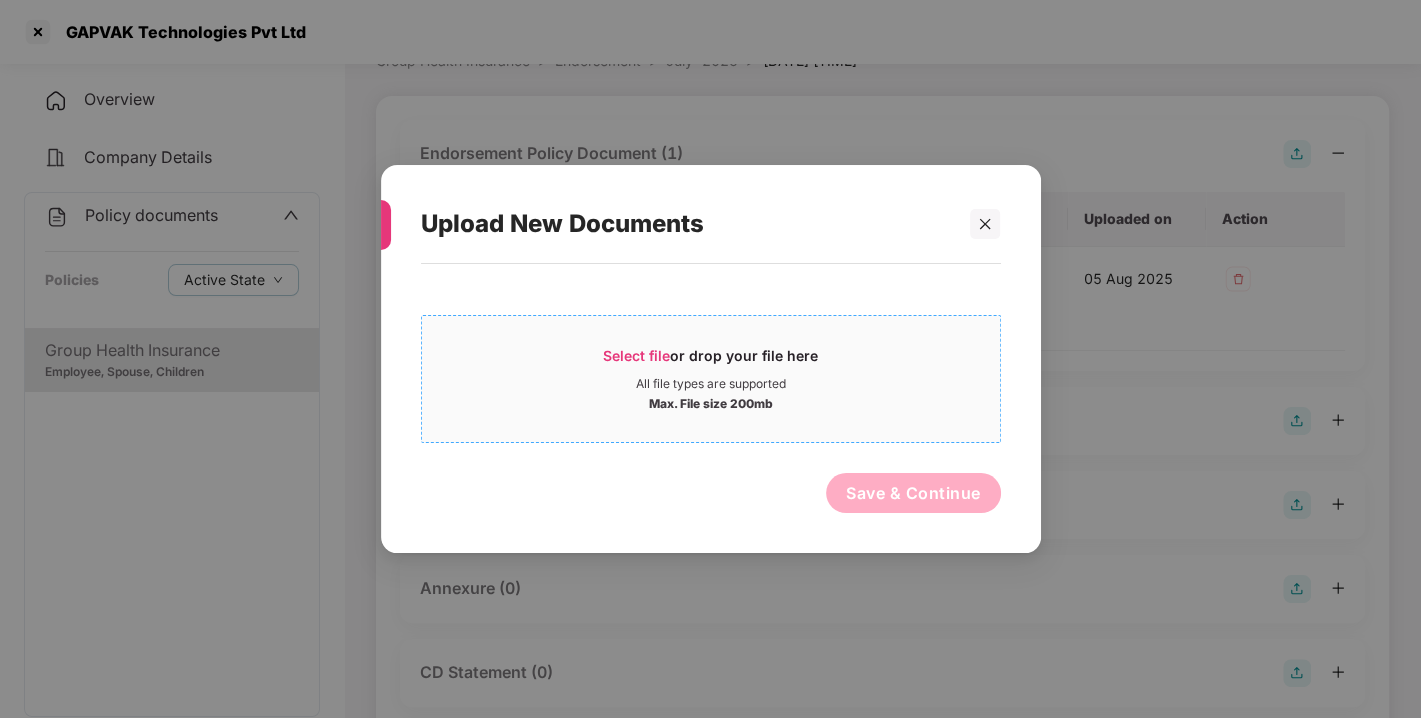 click on "Select file" at bounding box center [636, 355] 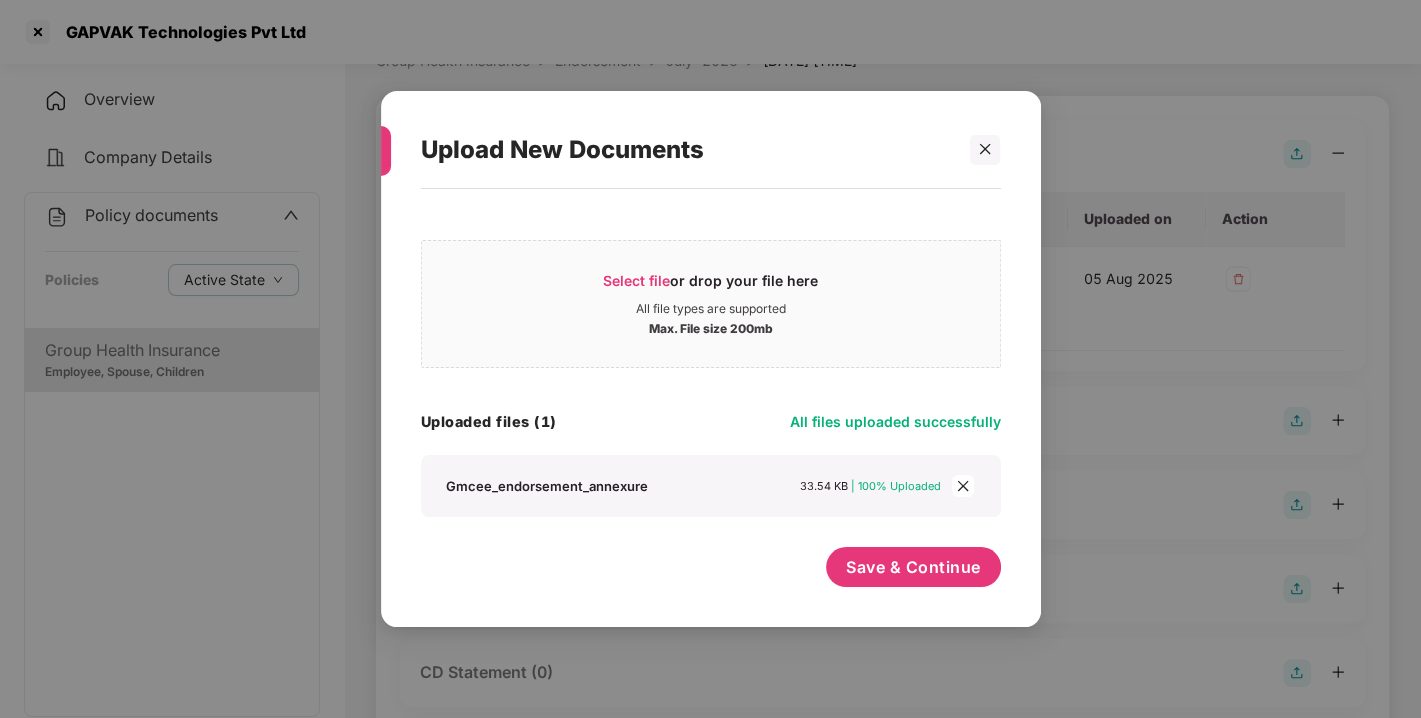 click on "Save & Continue" at bounding box center [913, 572] 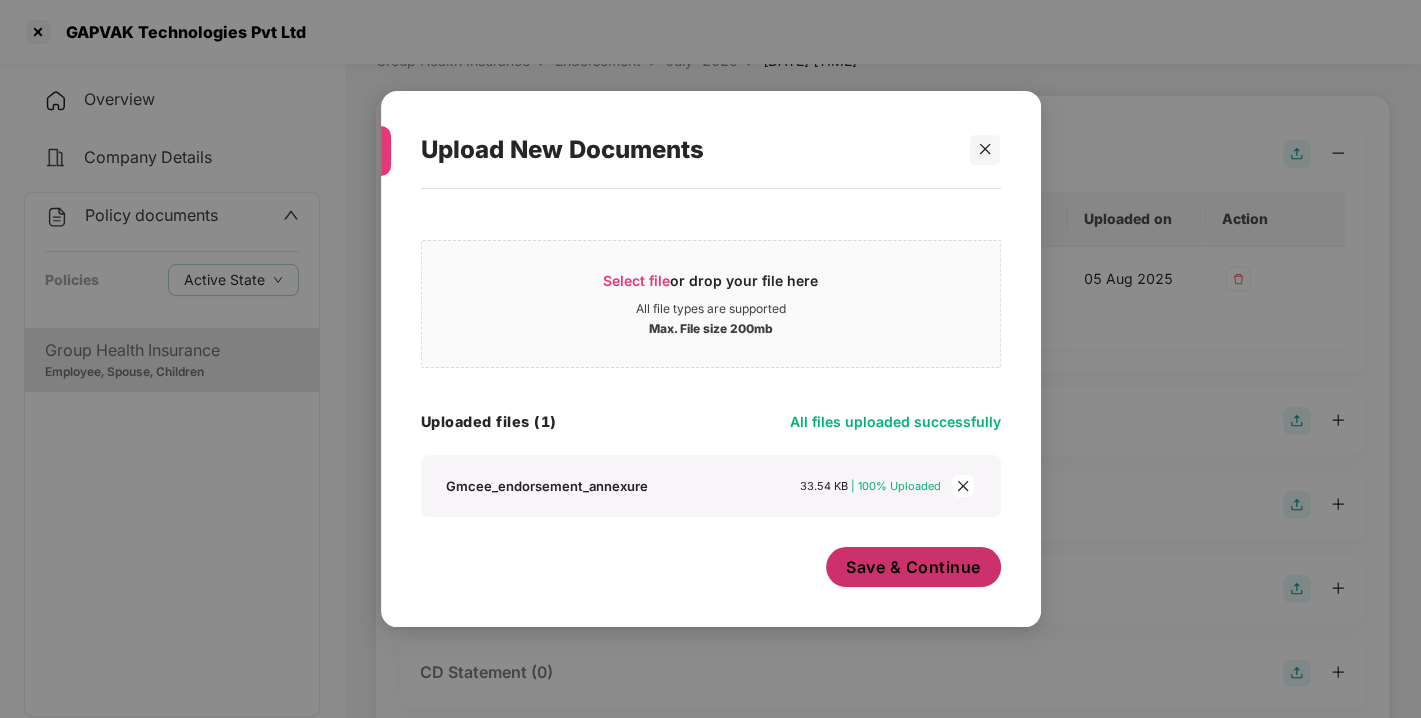 click on "Save & Continue" at bounding box center [913, 567] 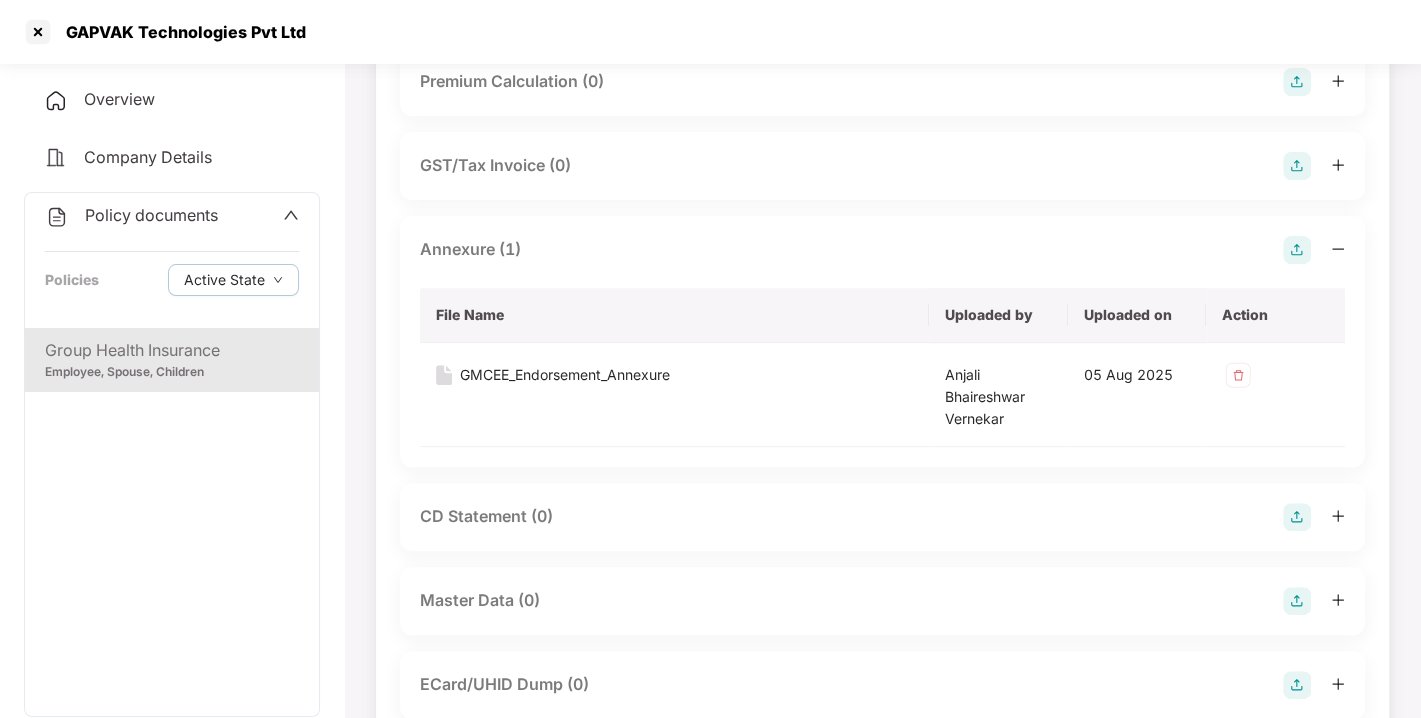 scroll, scrollTop: 486, scrollLeft: 0, axis: vertical 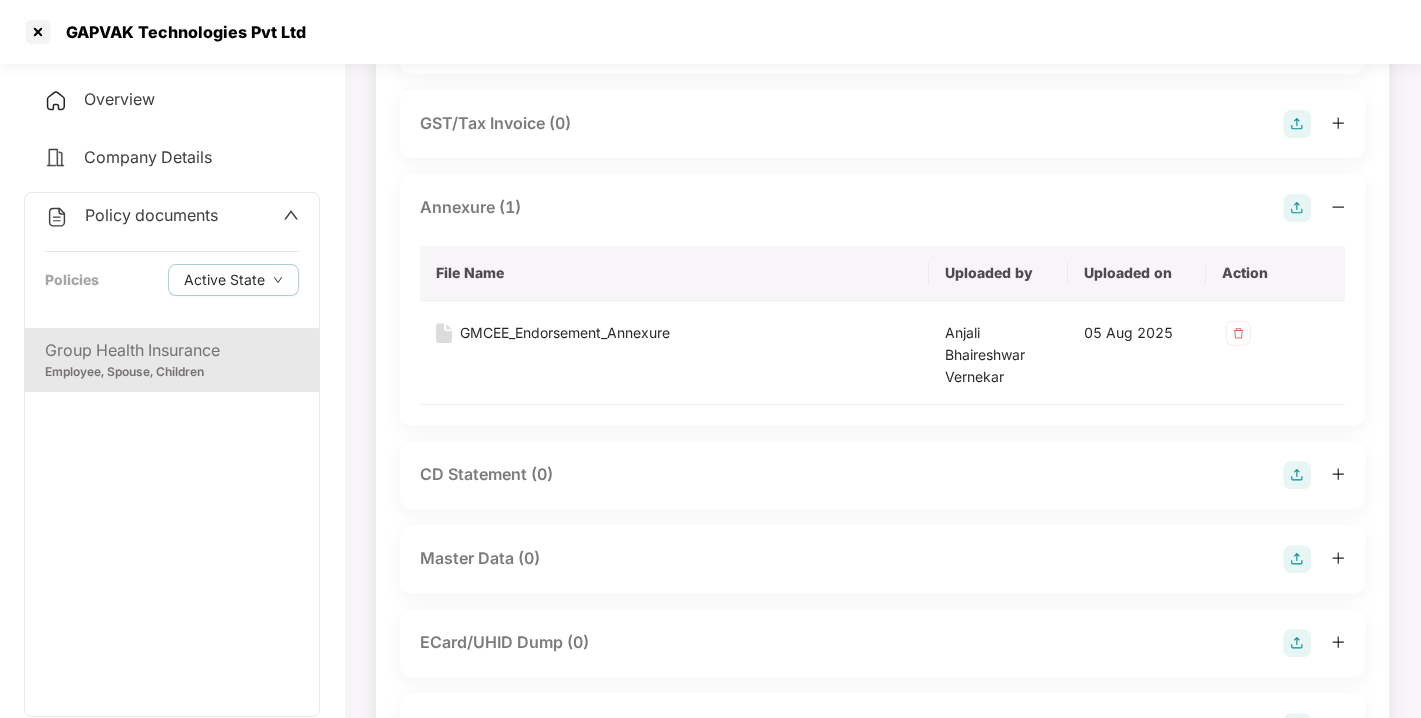 click at bounding box center (1297, 559) 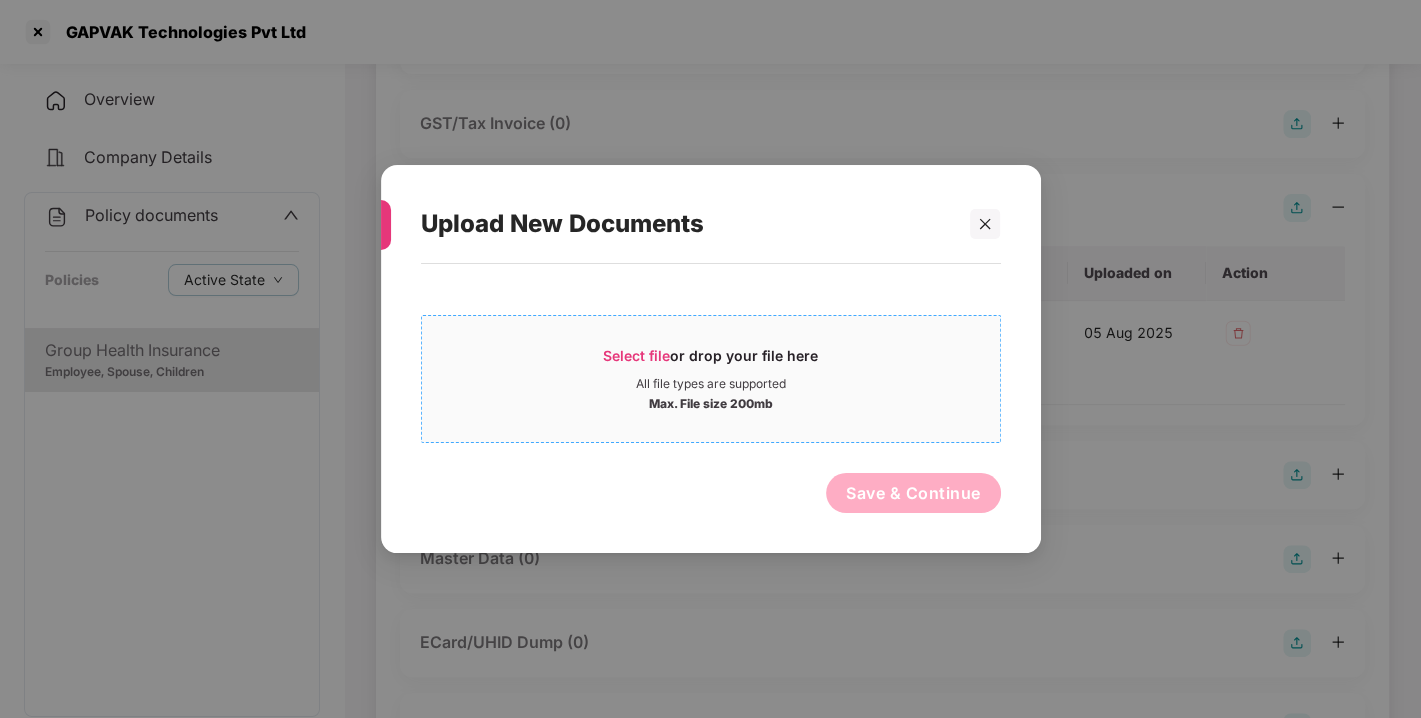 click on "Select file" at bounding box center [636, 355] 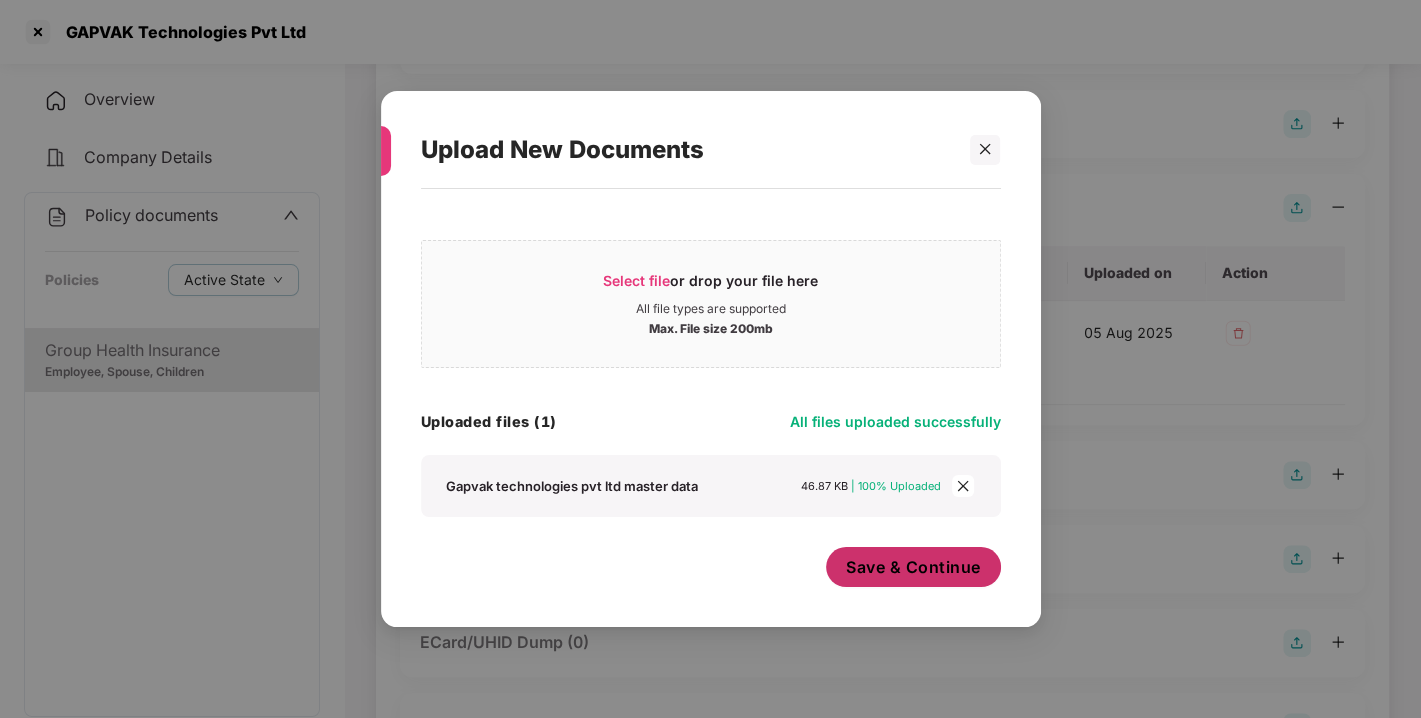 click on "Save & Continue" at bounding box center (913, 567) 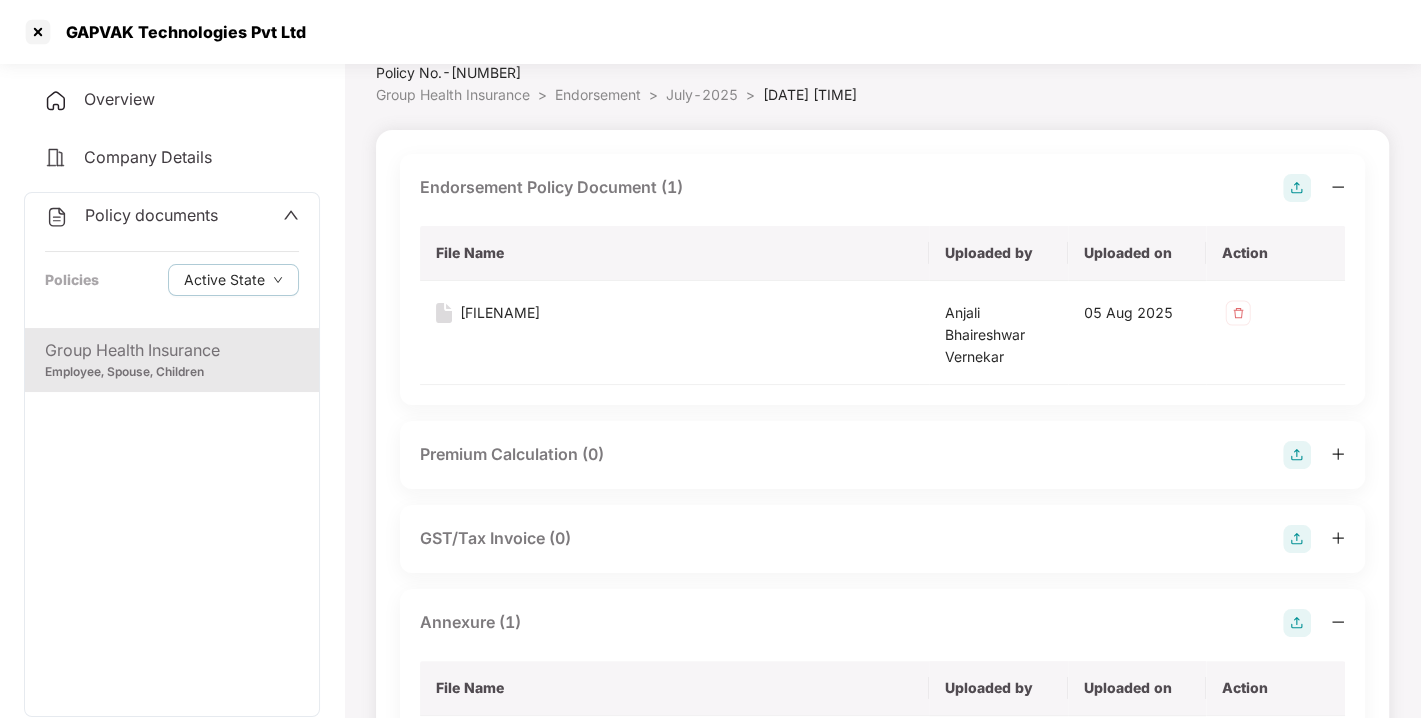 scroll, scrollTop: 0, scrollLeft: 0, axis: both 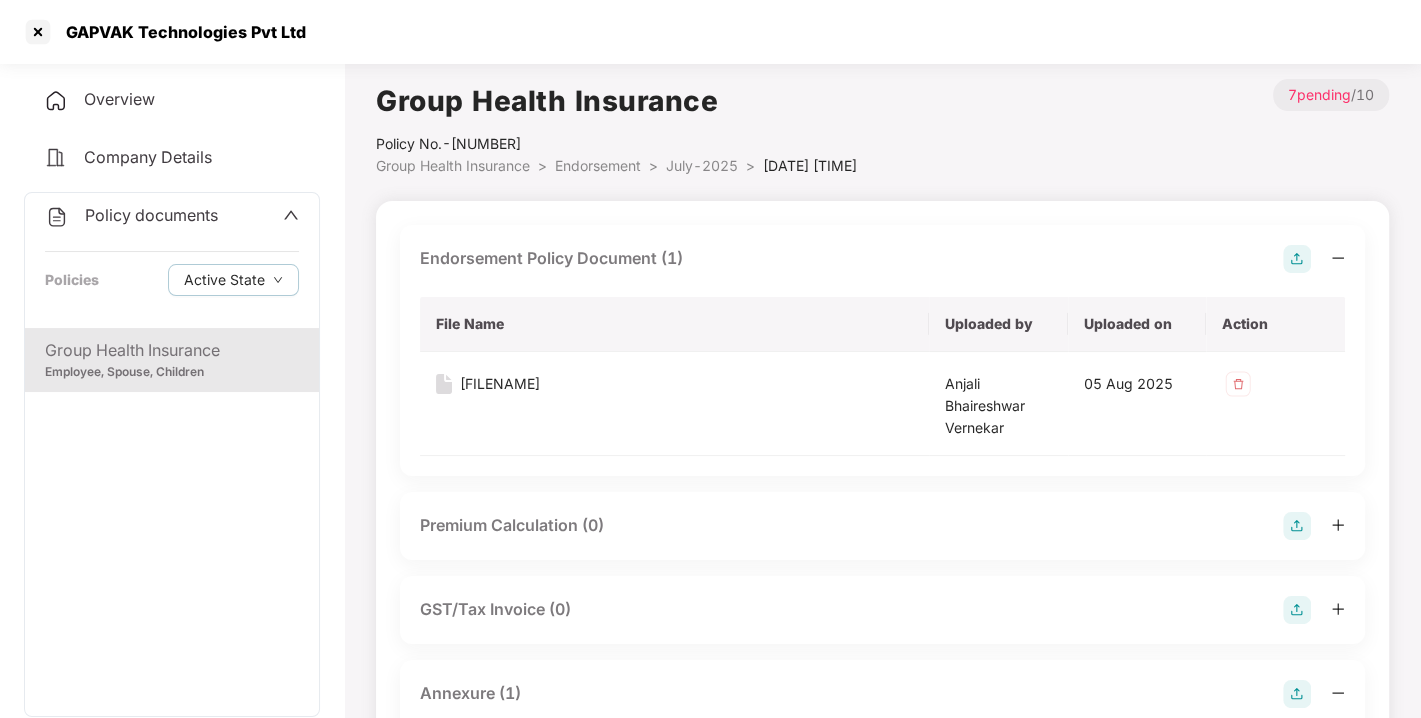 click on "Policy documents Policies Active State" at bounding box center [172, 260] 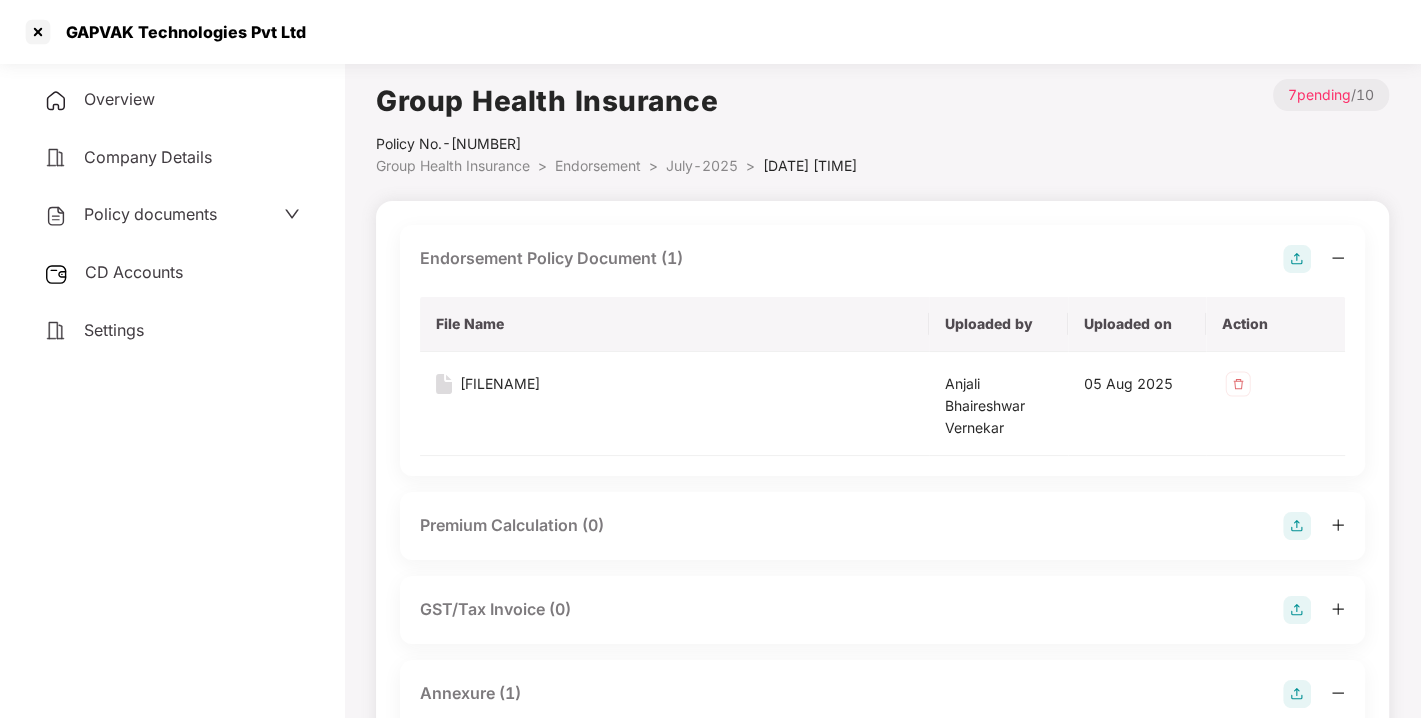 click on "CD Accounts" at bounding box center [134, 272] 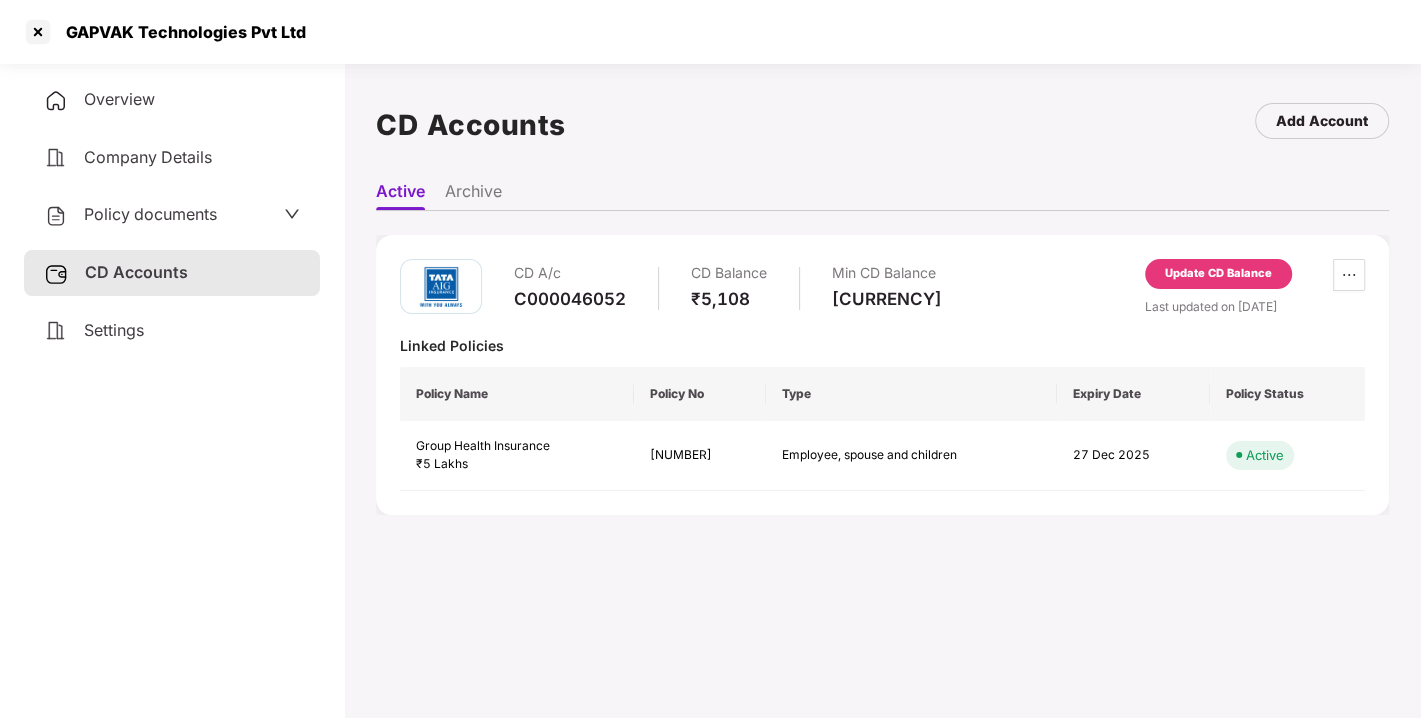 click on "Update CD Balance" at bounding box center [1218, 278] 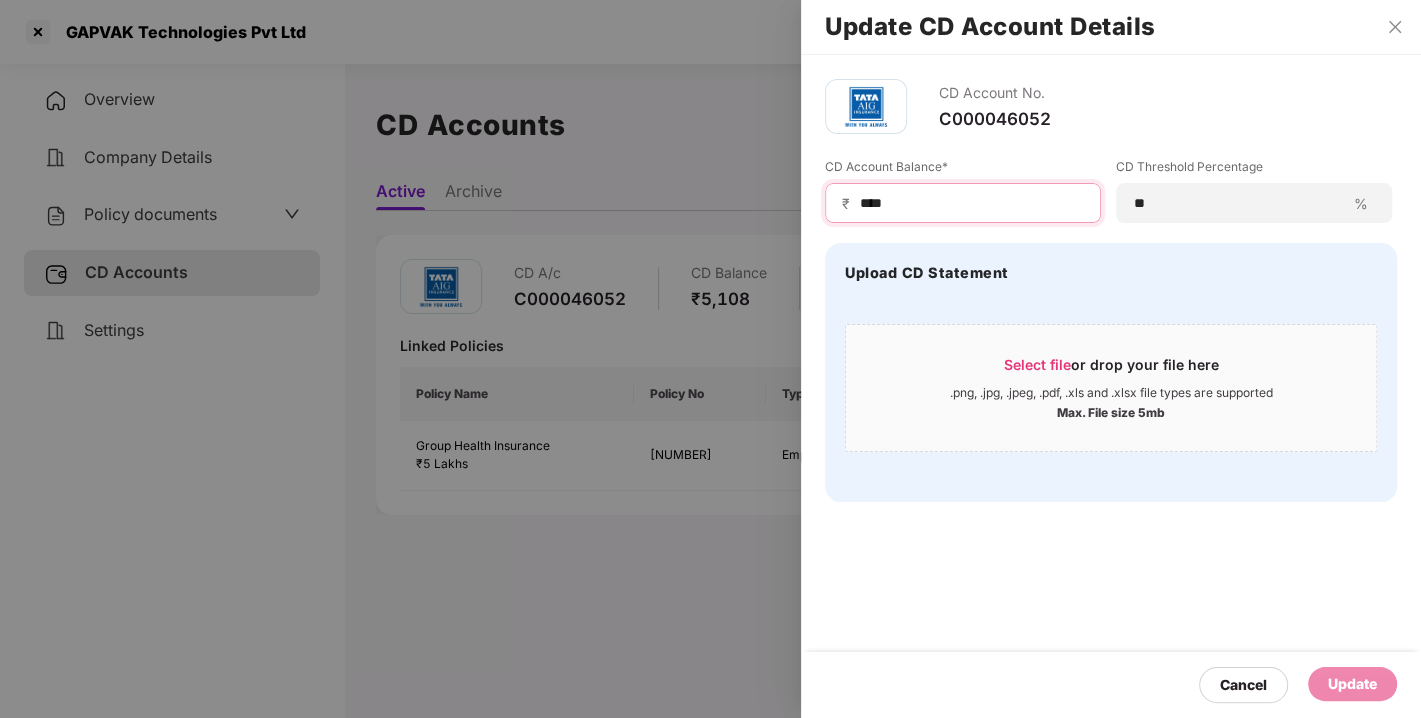 drag, startPoint x: 940, startPoint y: 205, endPoint x: 754, endPoint y: 217, distance: 186.38669 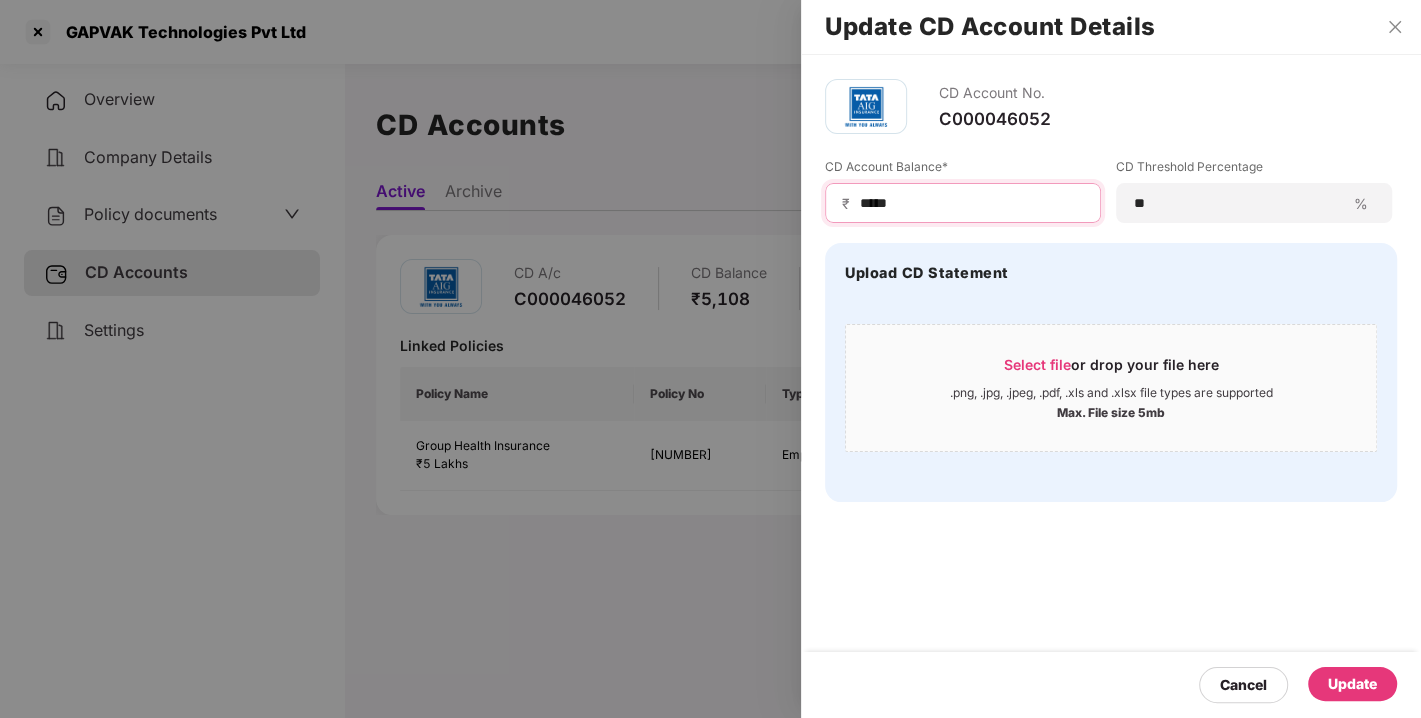 type on "*****" 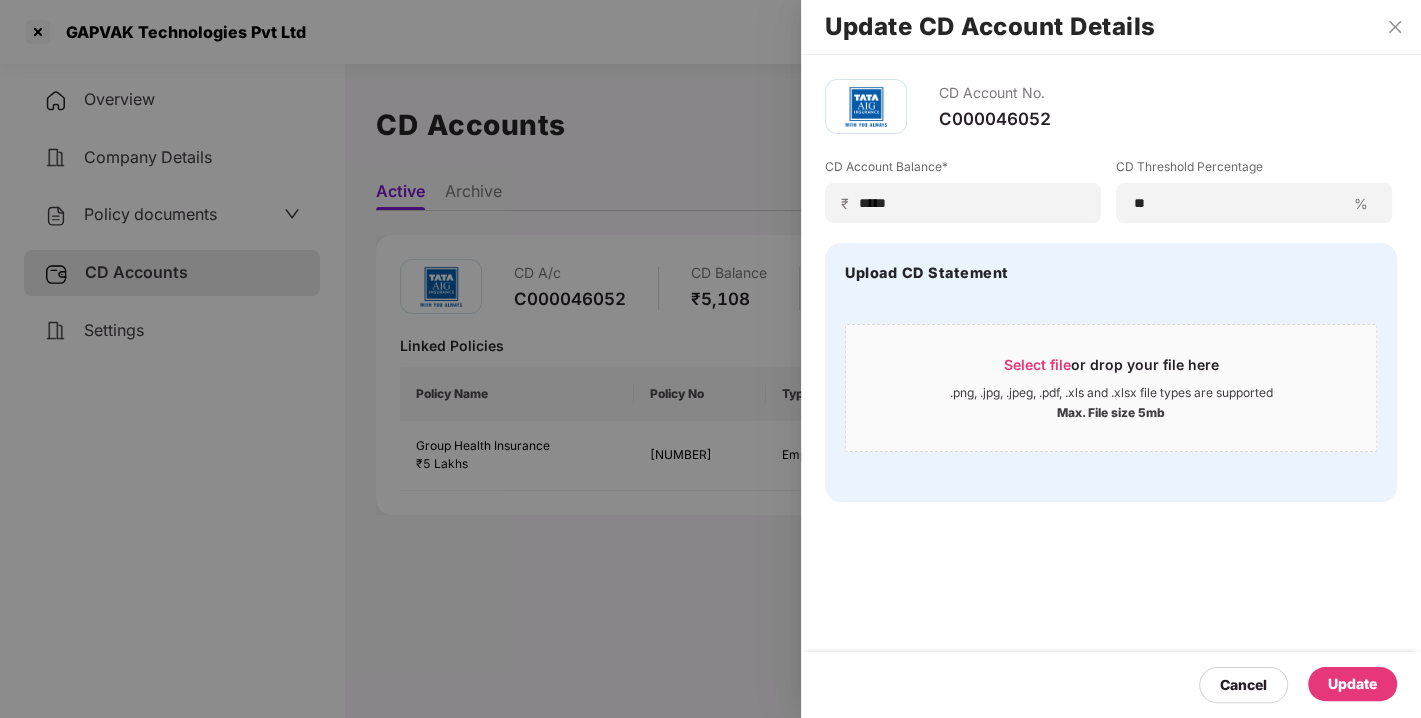 click on "Update" at bounding box center (1352, 684) 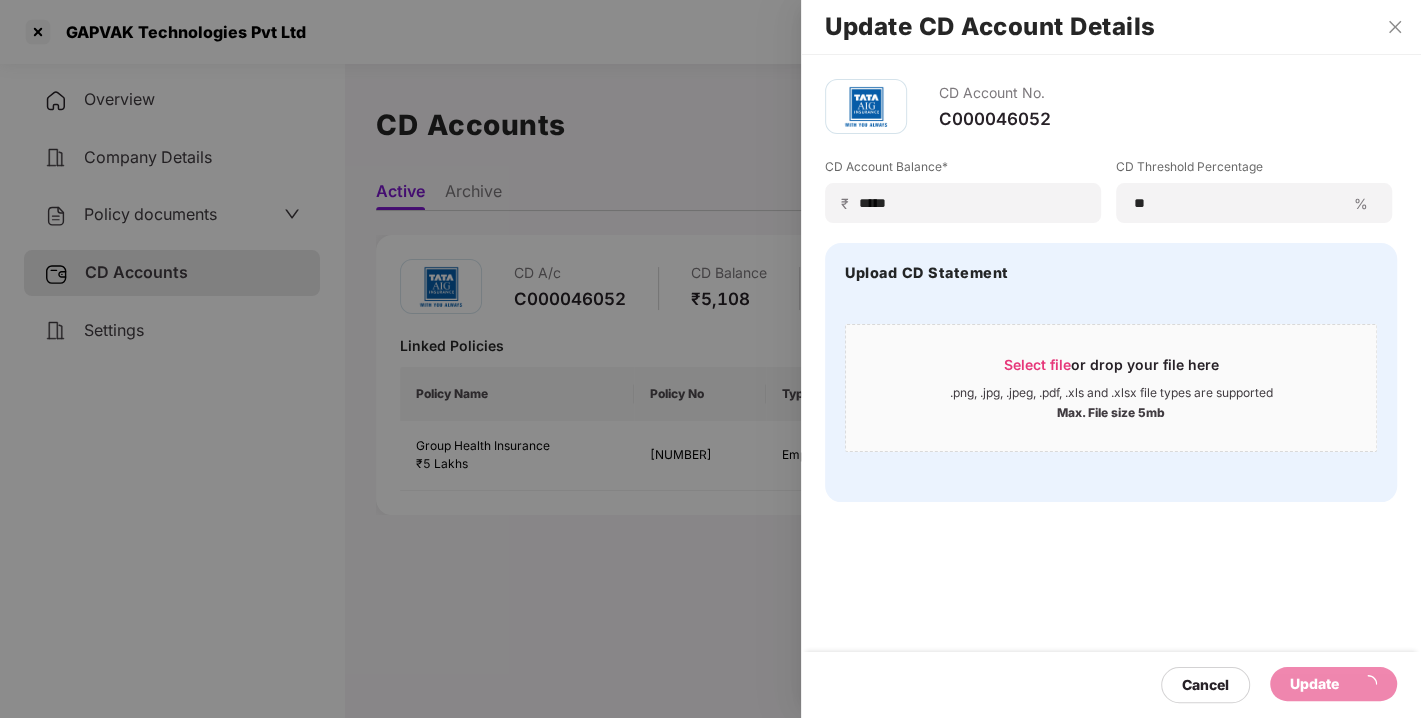 click on "CD Account No. C000046052 CD Account Balance* ₹ **** CD Threshold Percentage ** % Upload CD Statement Select file or drop your file here .png, .jpg, .jpeg, .pdf, .xls and .xlsx file types are supported Max. File size 5mb Cancel Update" at bounding box center [1111, 386] 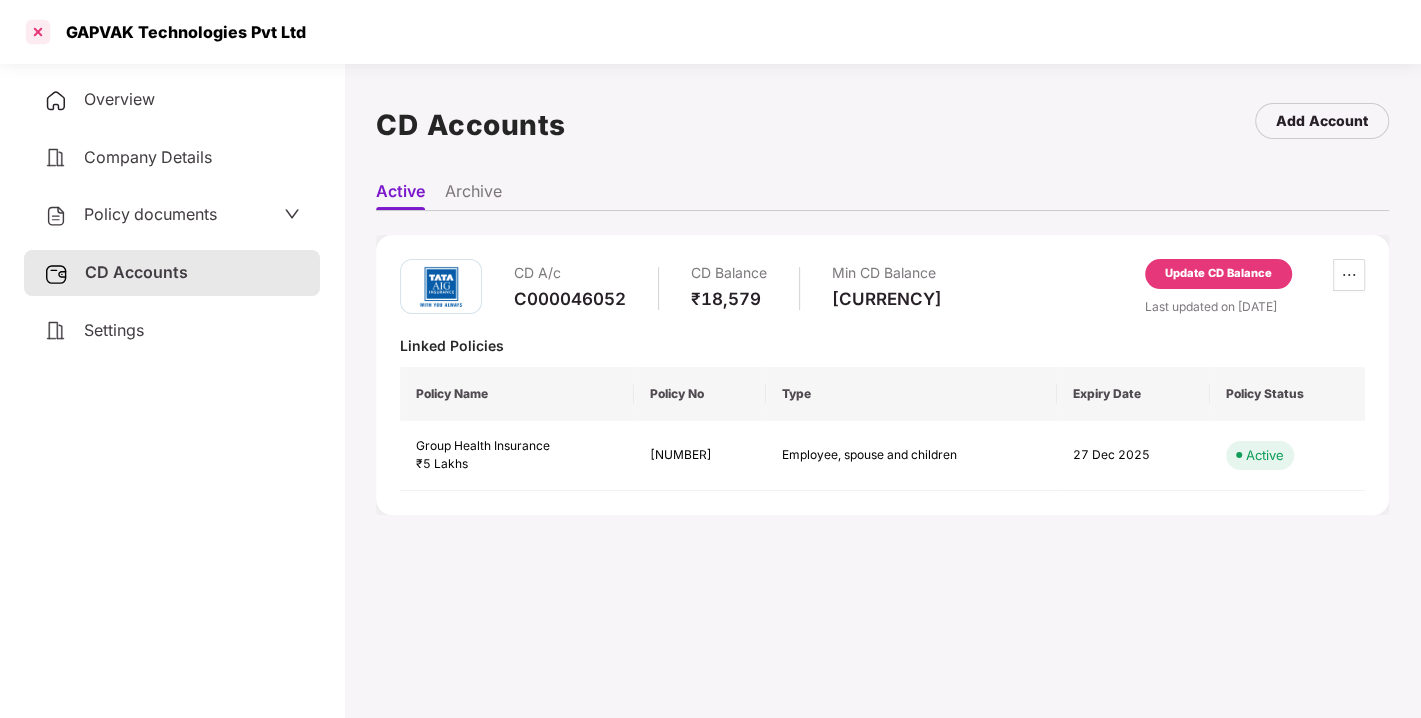 click at bounding box center [38, 32] 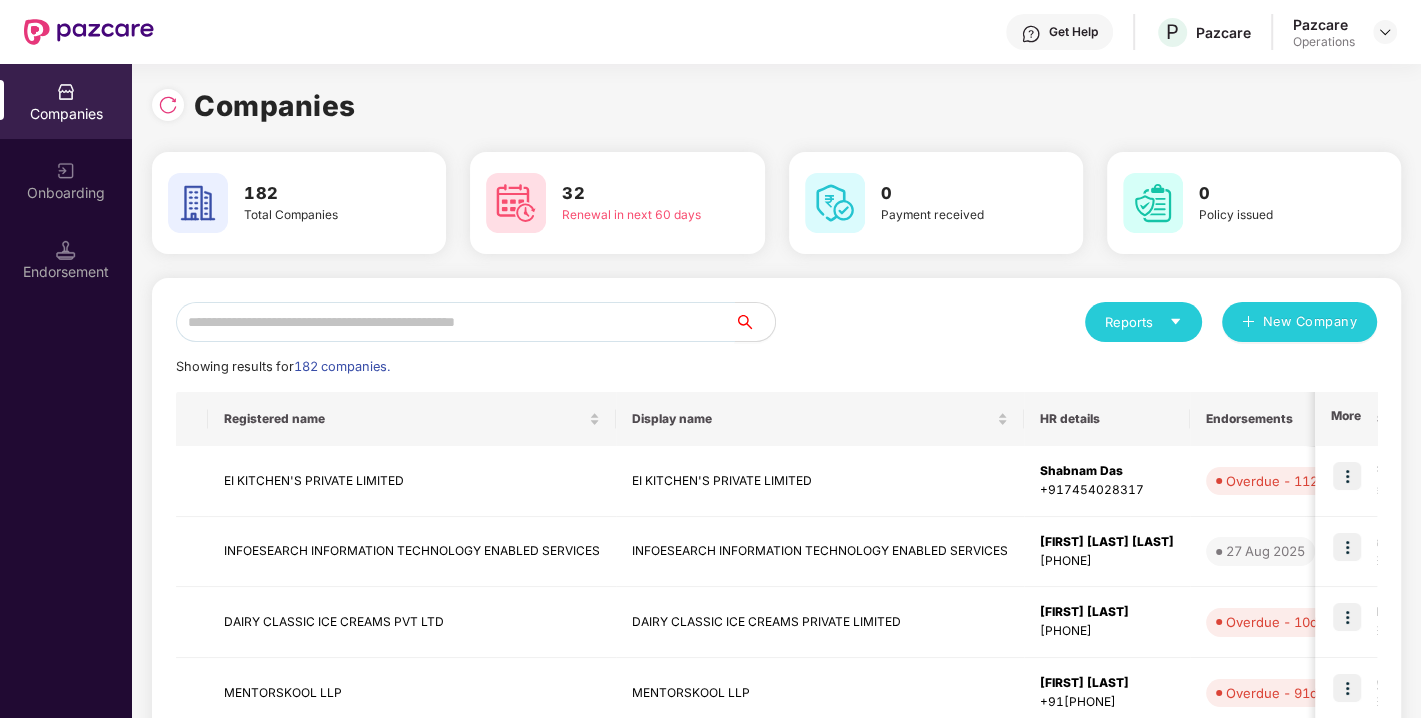 click at bounding box center [455, 322] 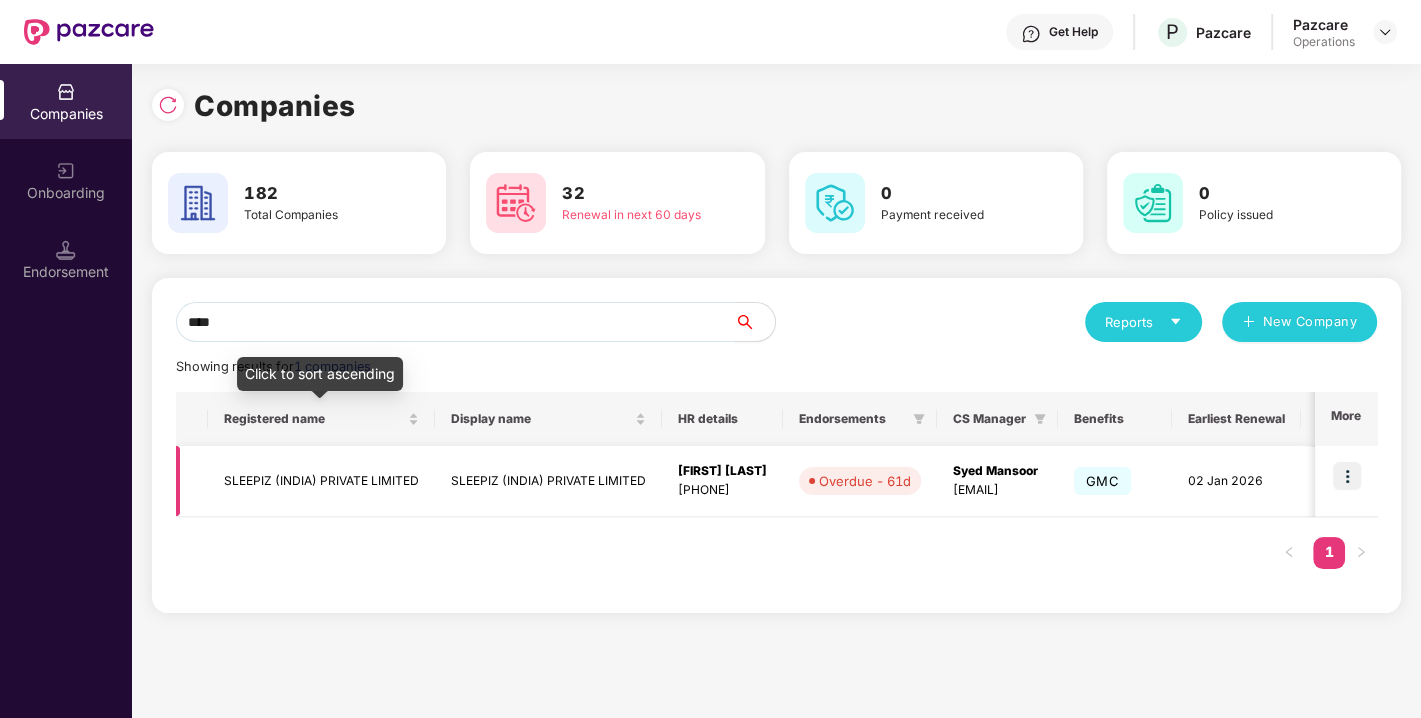 type on "****" 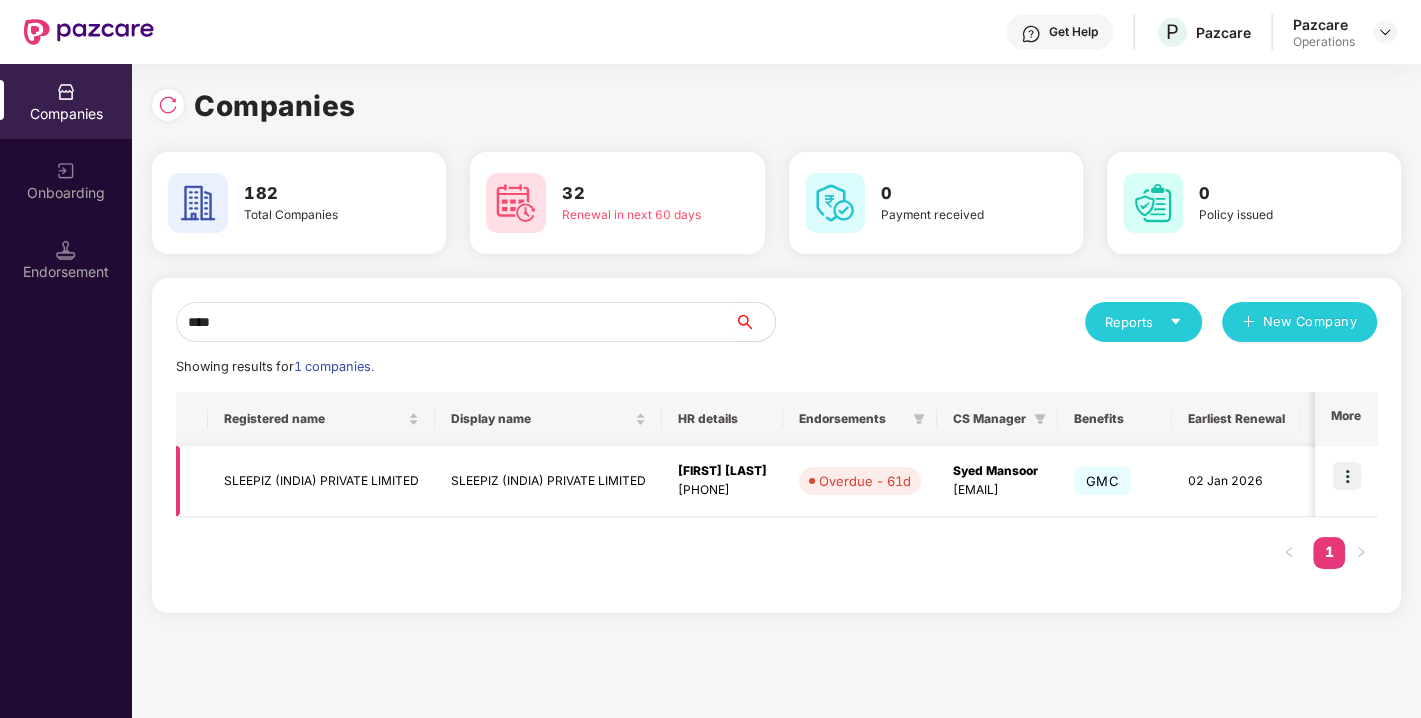 click on "SLEEPIZ (INDIA) PRIVATE LIMITED" at bounding box center (321, 481) 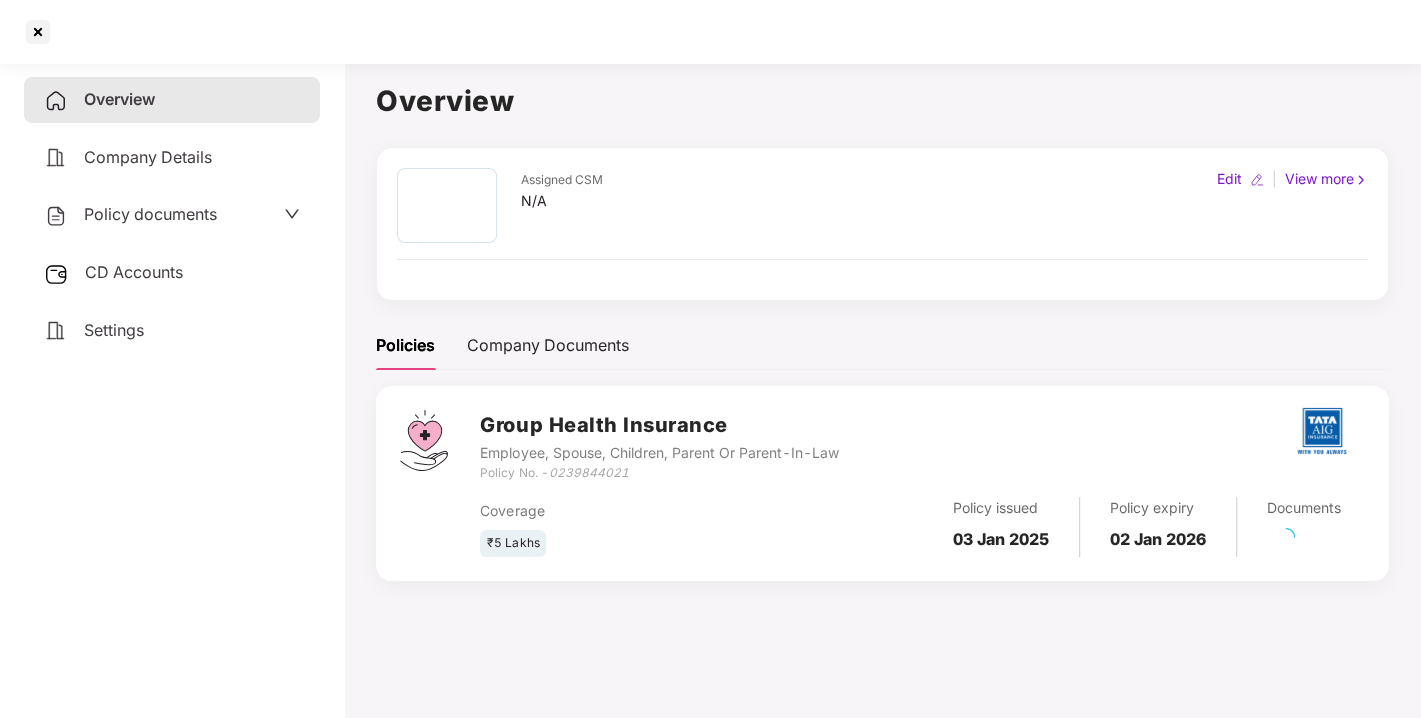 click on "Policy documents" at bounding box center [150, 214] 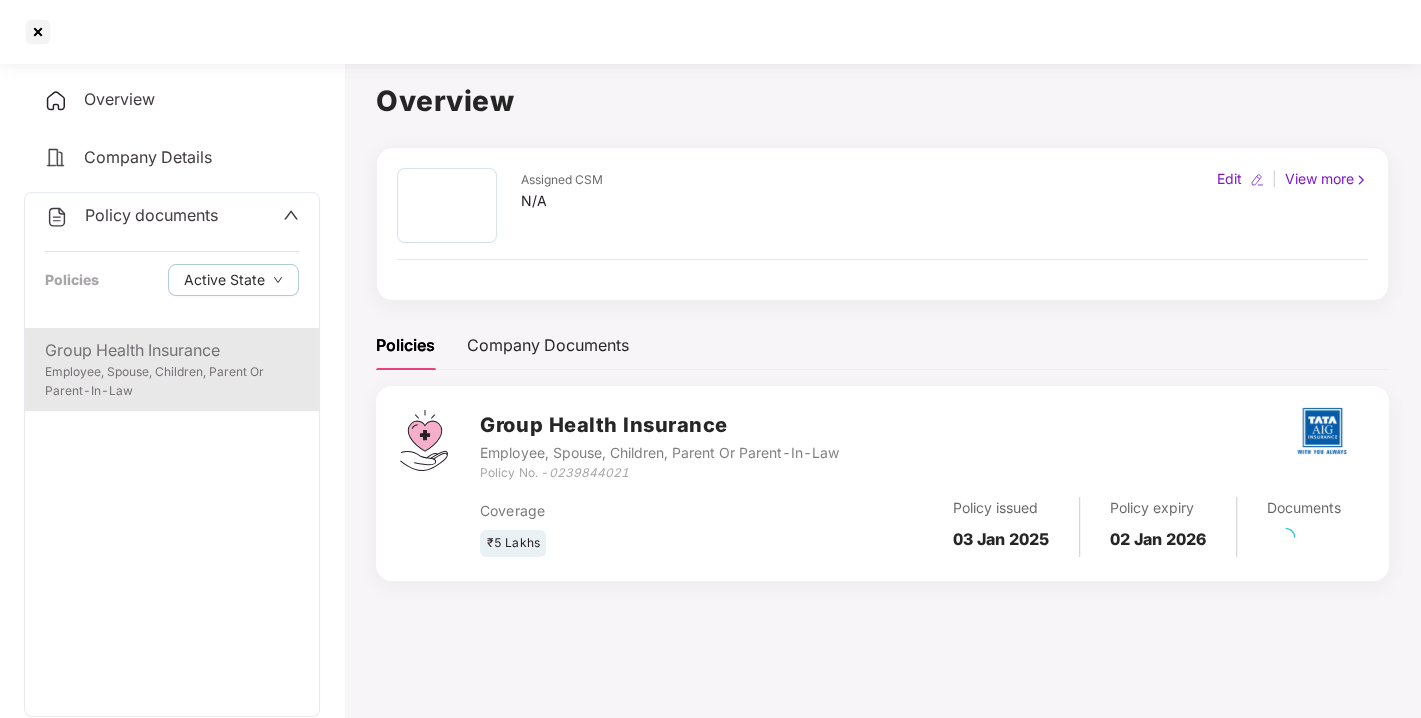 click on "Group Health Insurance" at bounding box center [172, 350] 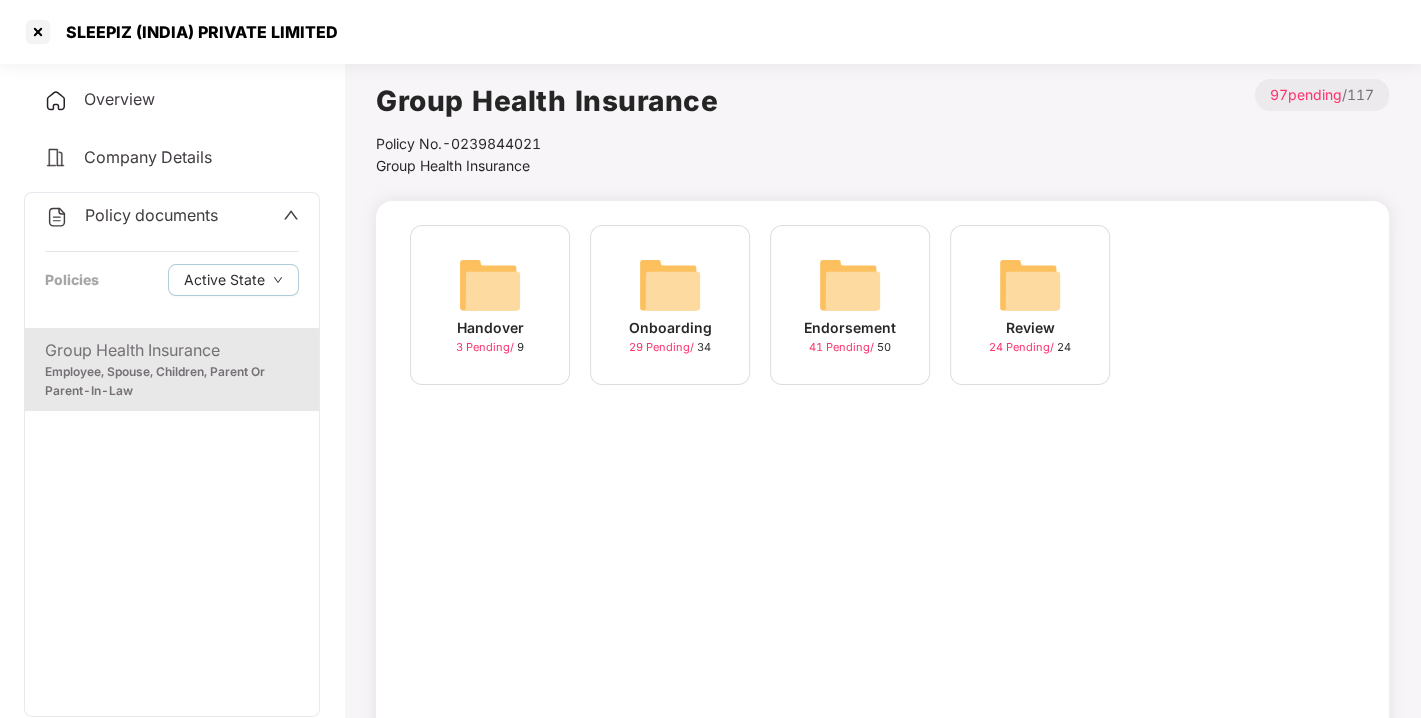click at bounding box center [850, 285] 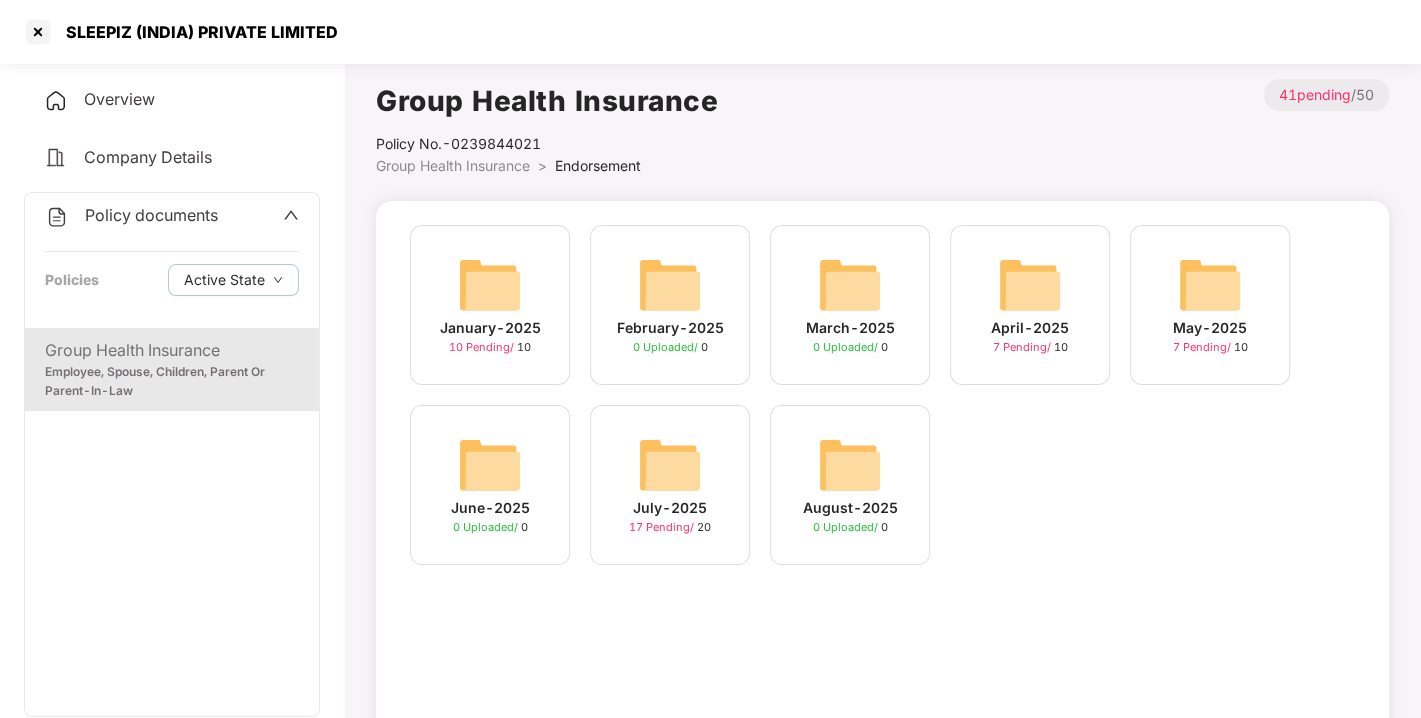 click at bounding box center [670, 465] 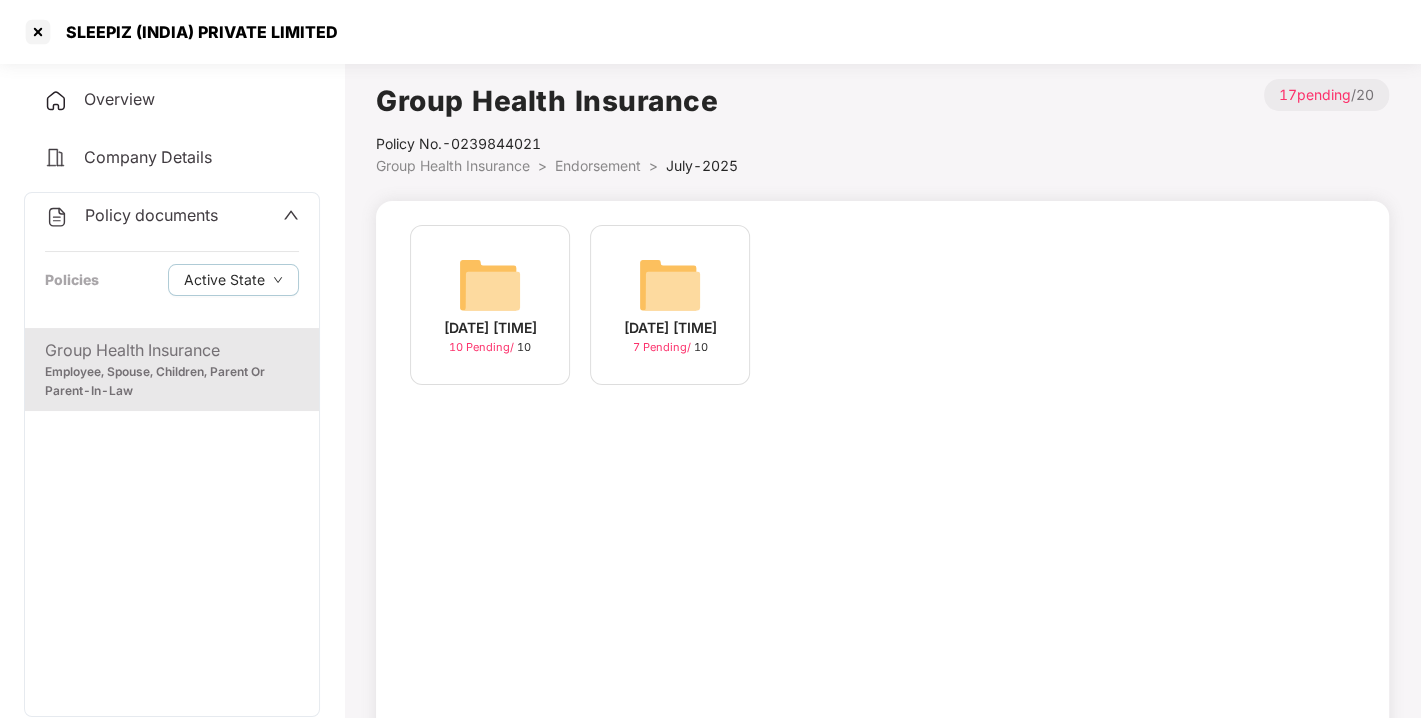 click at bounding box center (490, 285) 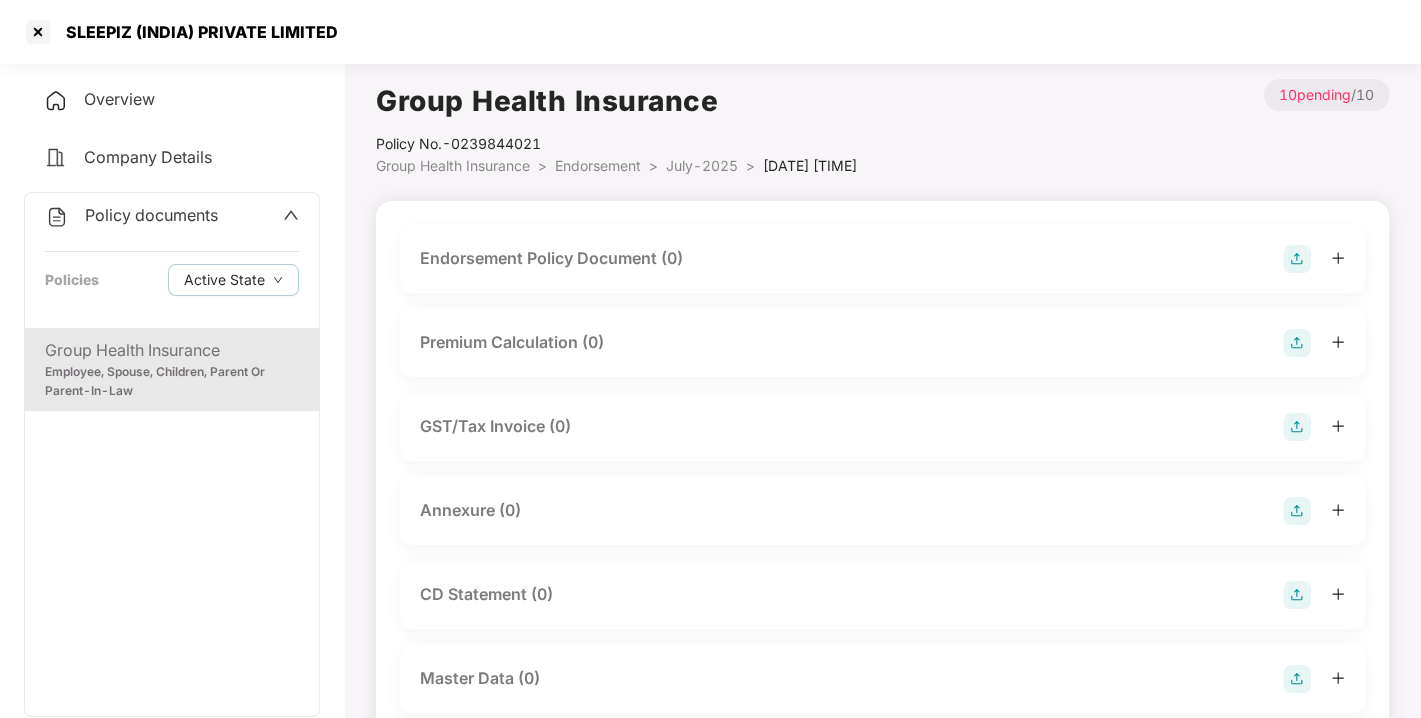 click at bounding box center [1297, 259] 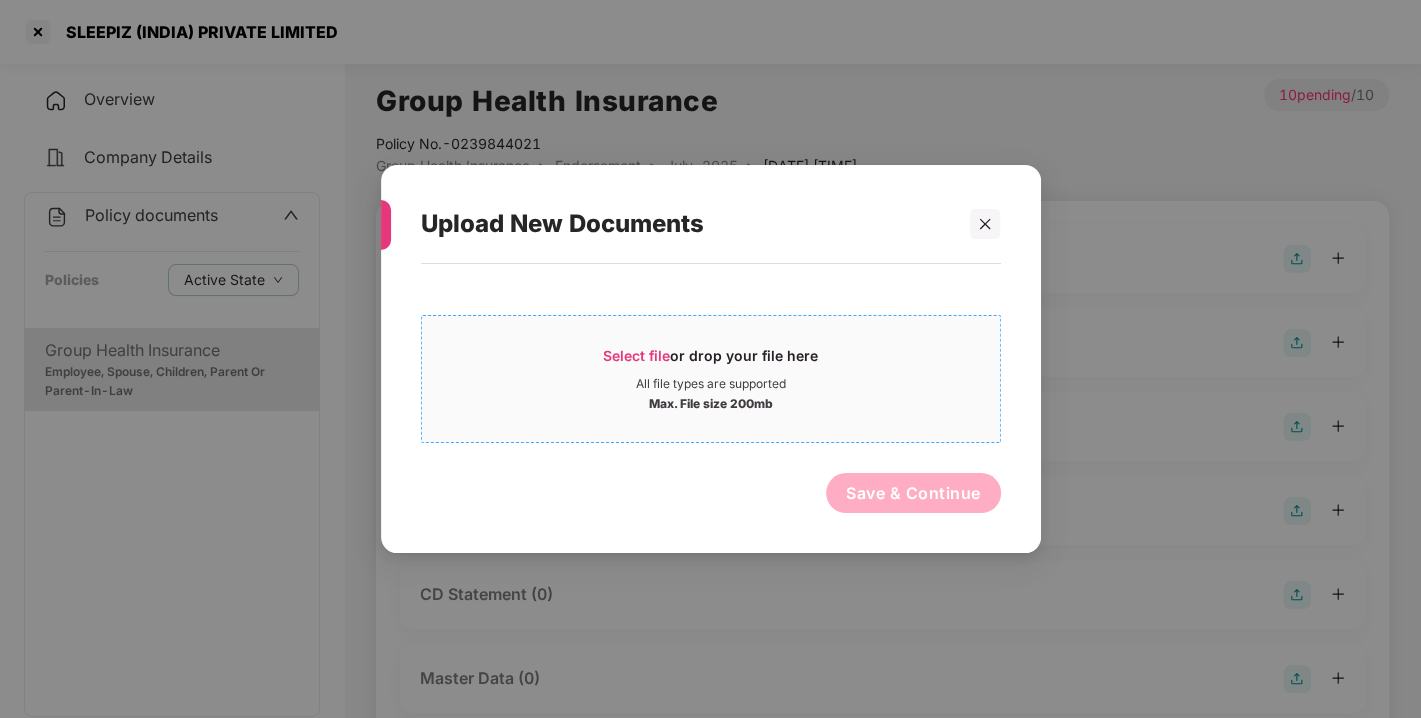 click on "Select file" at bounding box center [636, 355] 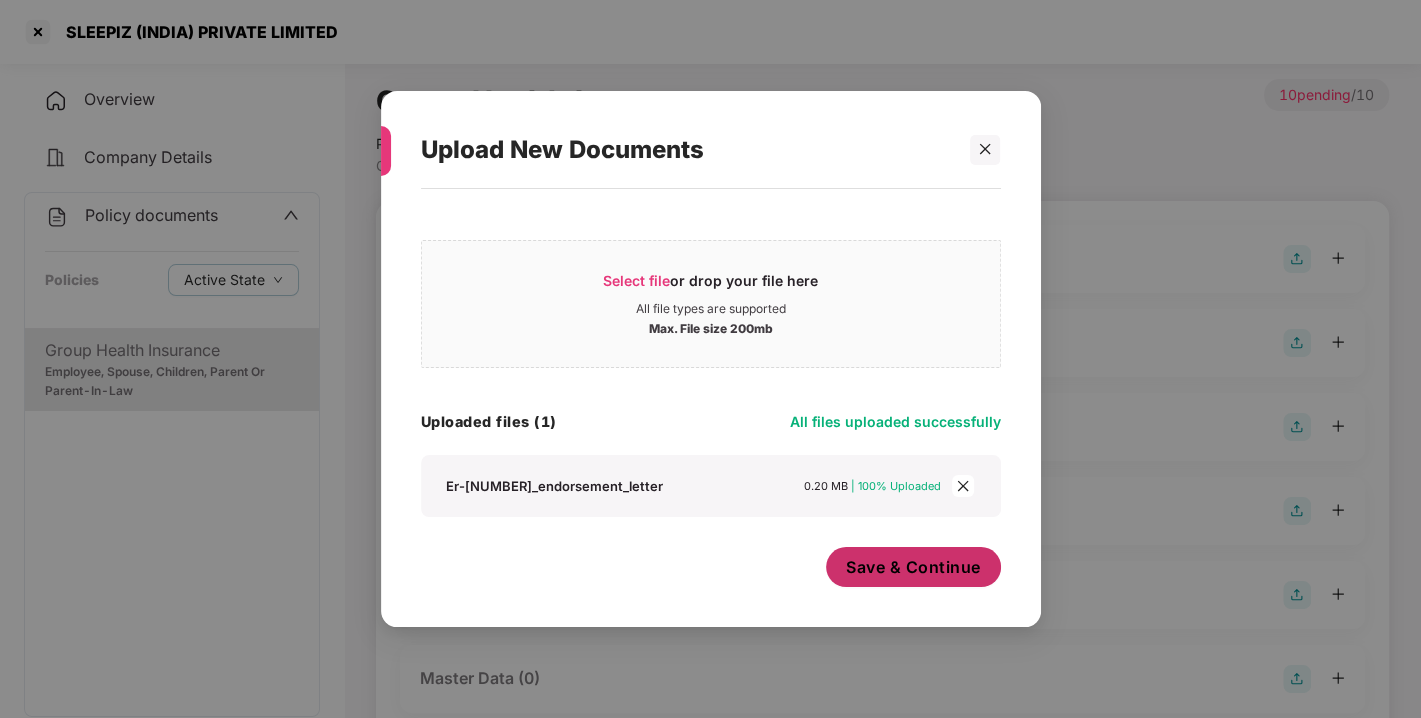 click on "Save & Continue" at bounding box center [913, 567] 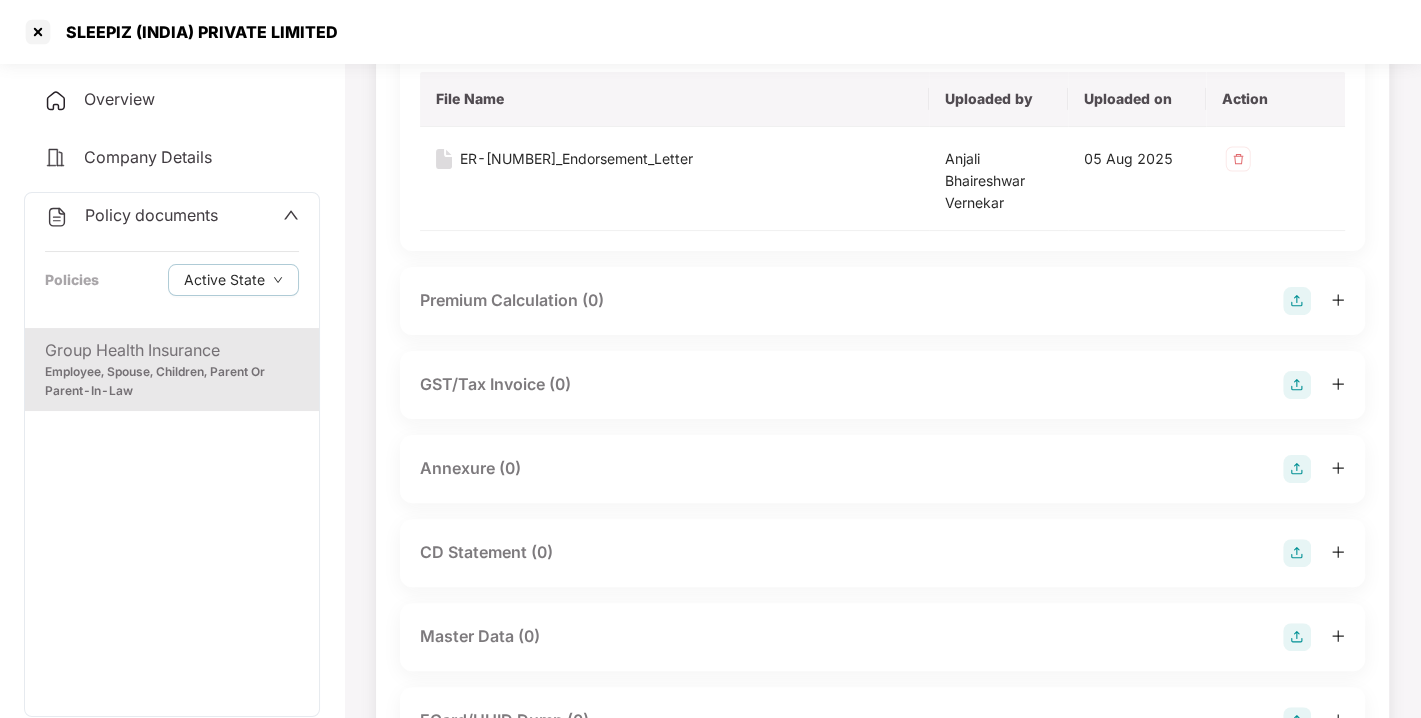 scroll, scrollTop: 226, scrollLeft: 0, axis: vertical 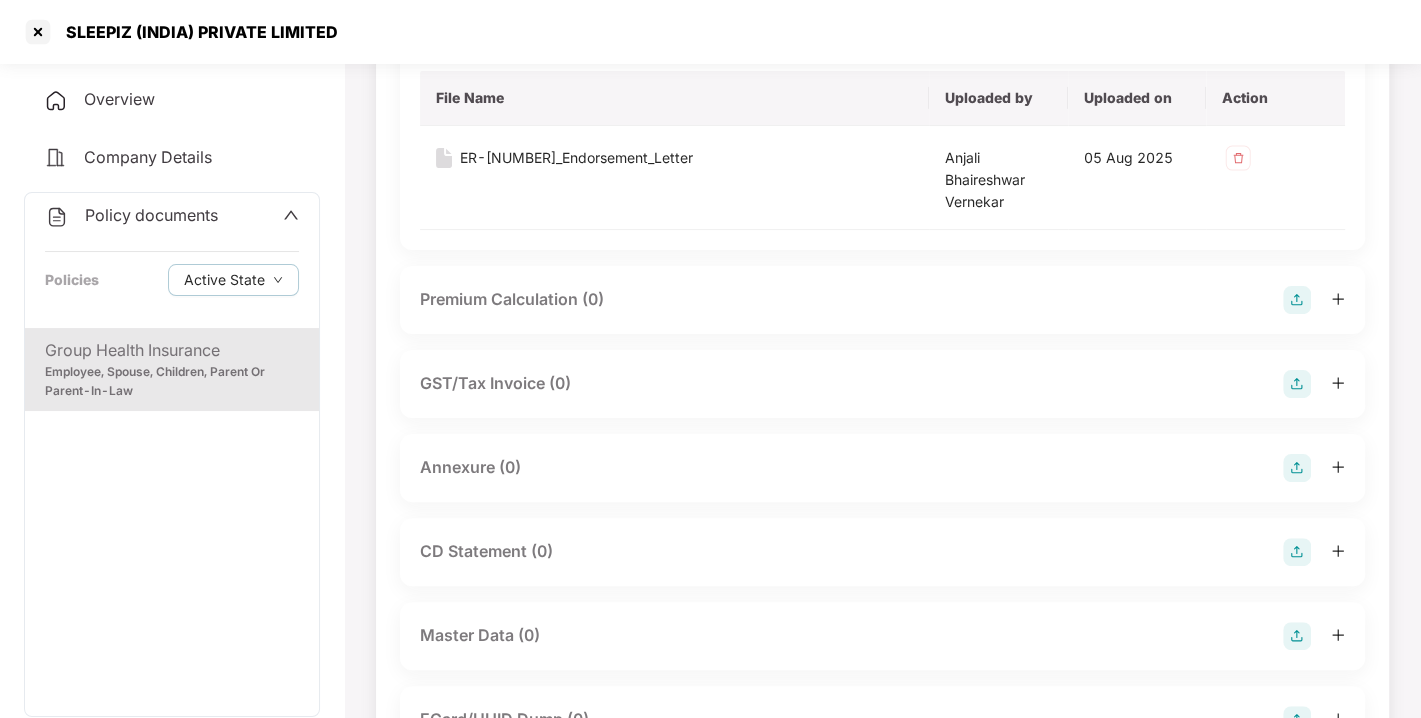 click at bounding box center (1297, 468) 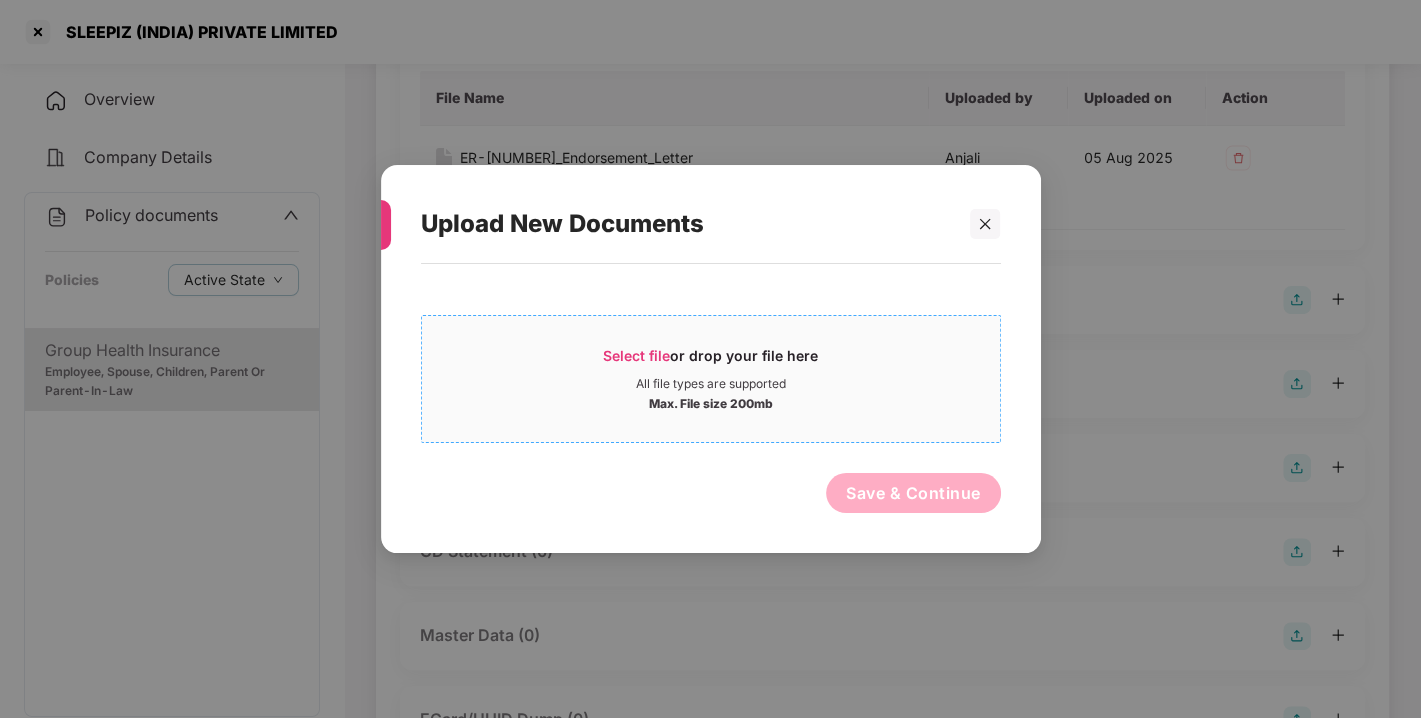 click on "Select file  or drop your file here" at bounding box center (710, 361) 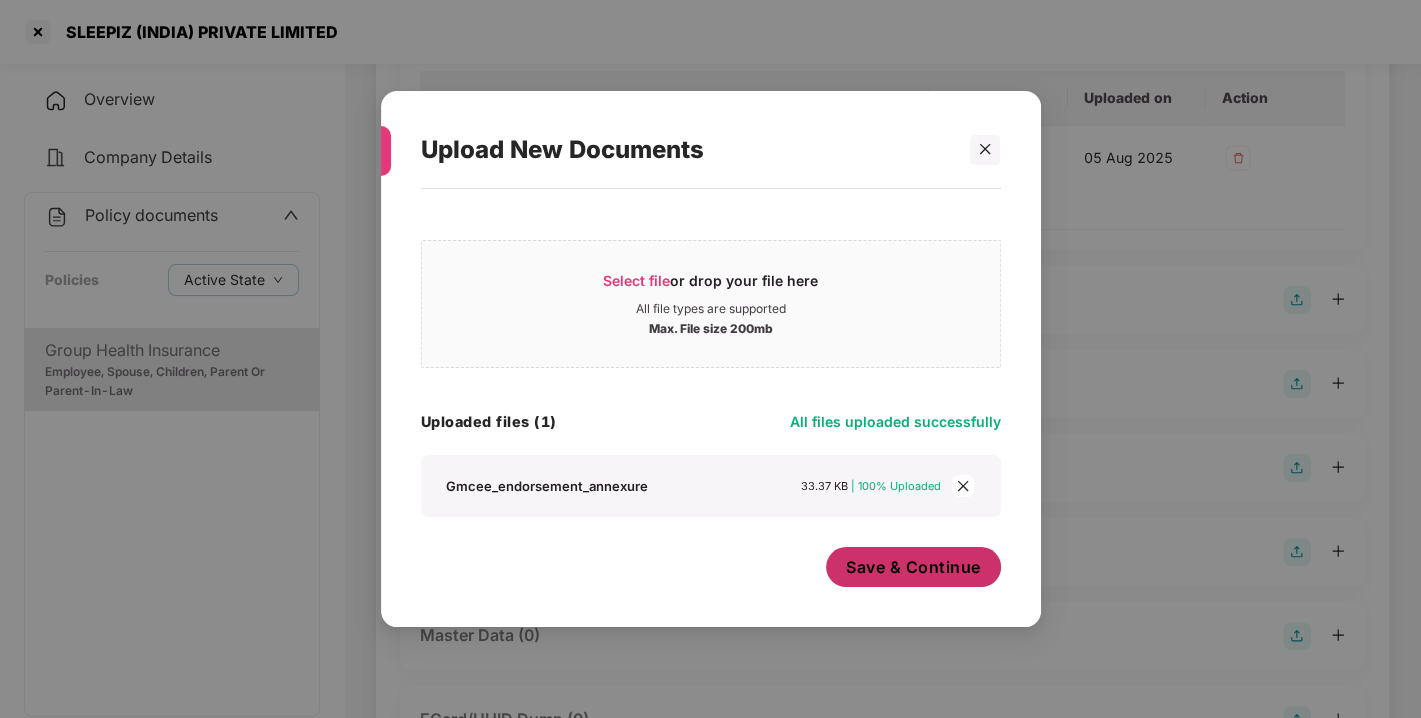 click on "Save & Continue" at bounding box center [913, 567] 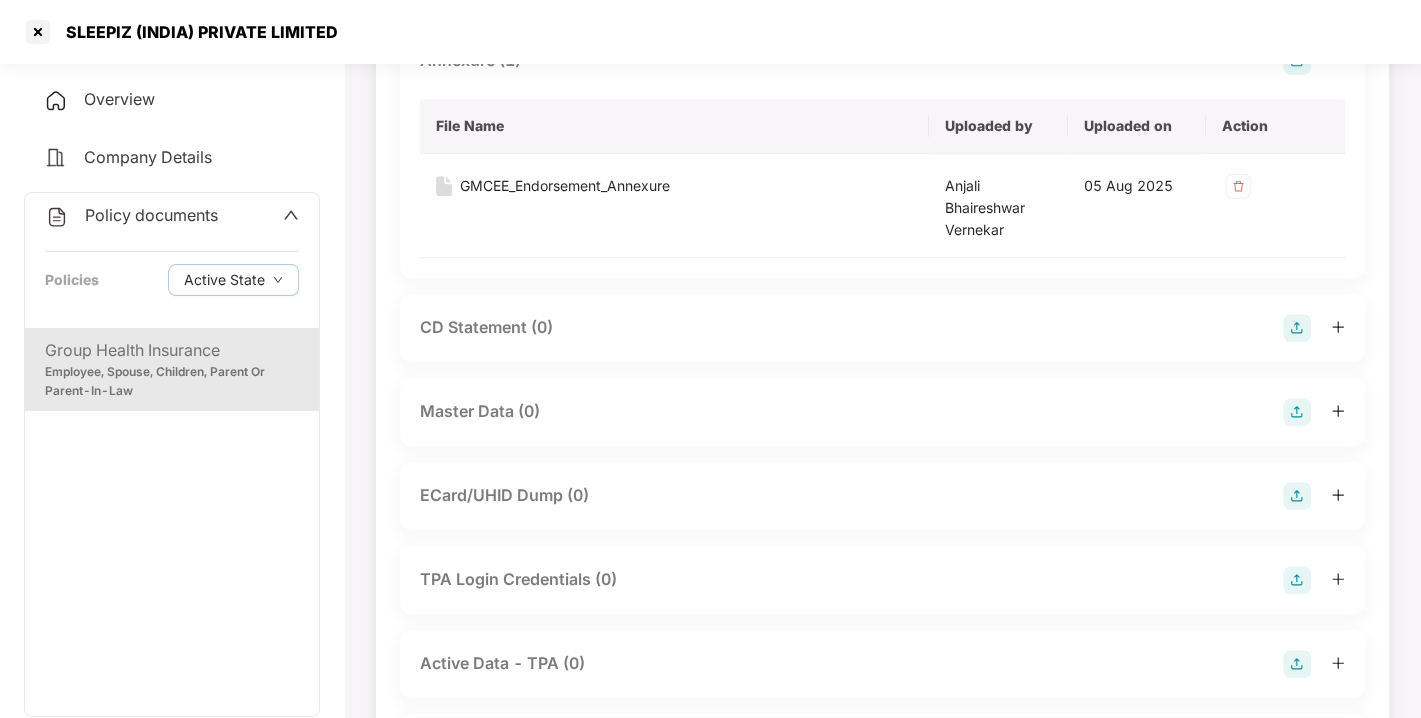 scroll, scrollTop: 635, scrollLeft: 0, axis: vertical 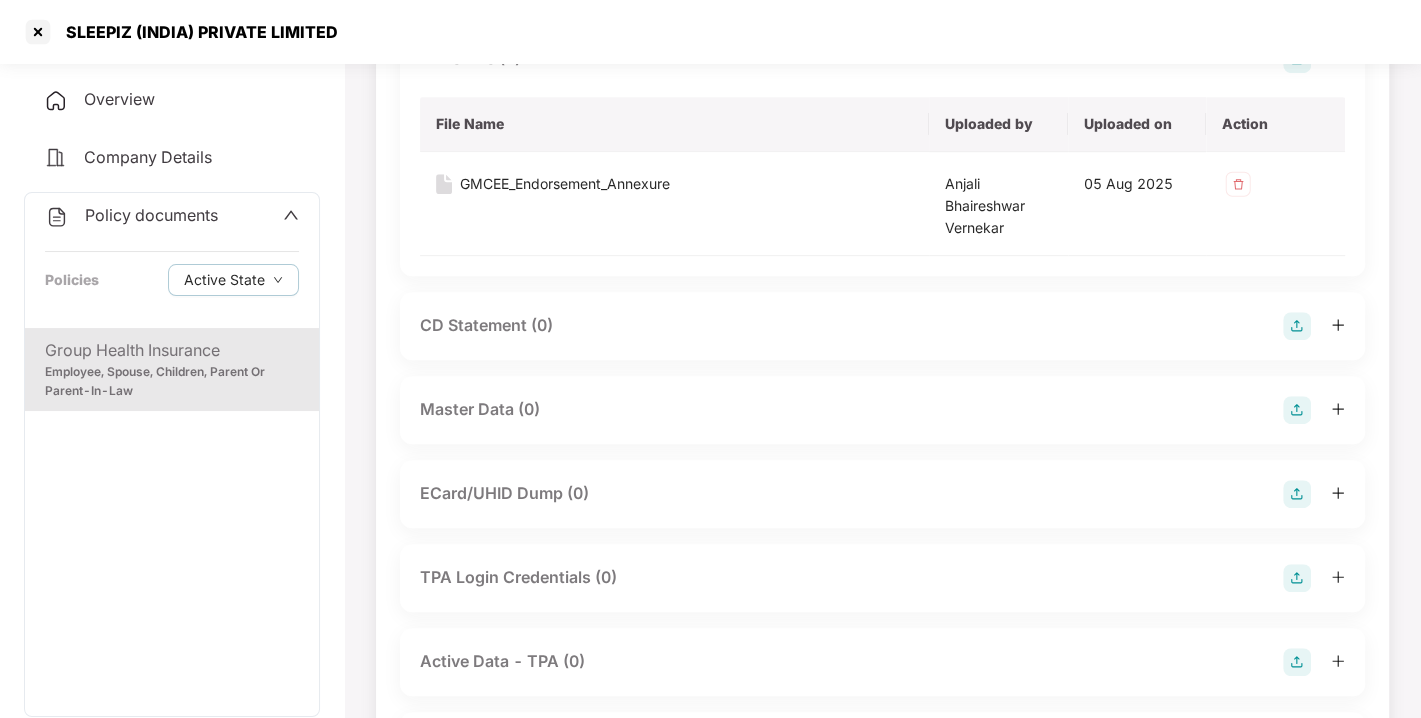 click at bounding box center (1314, 410) 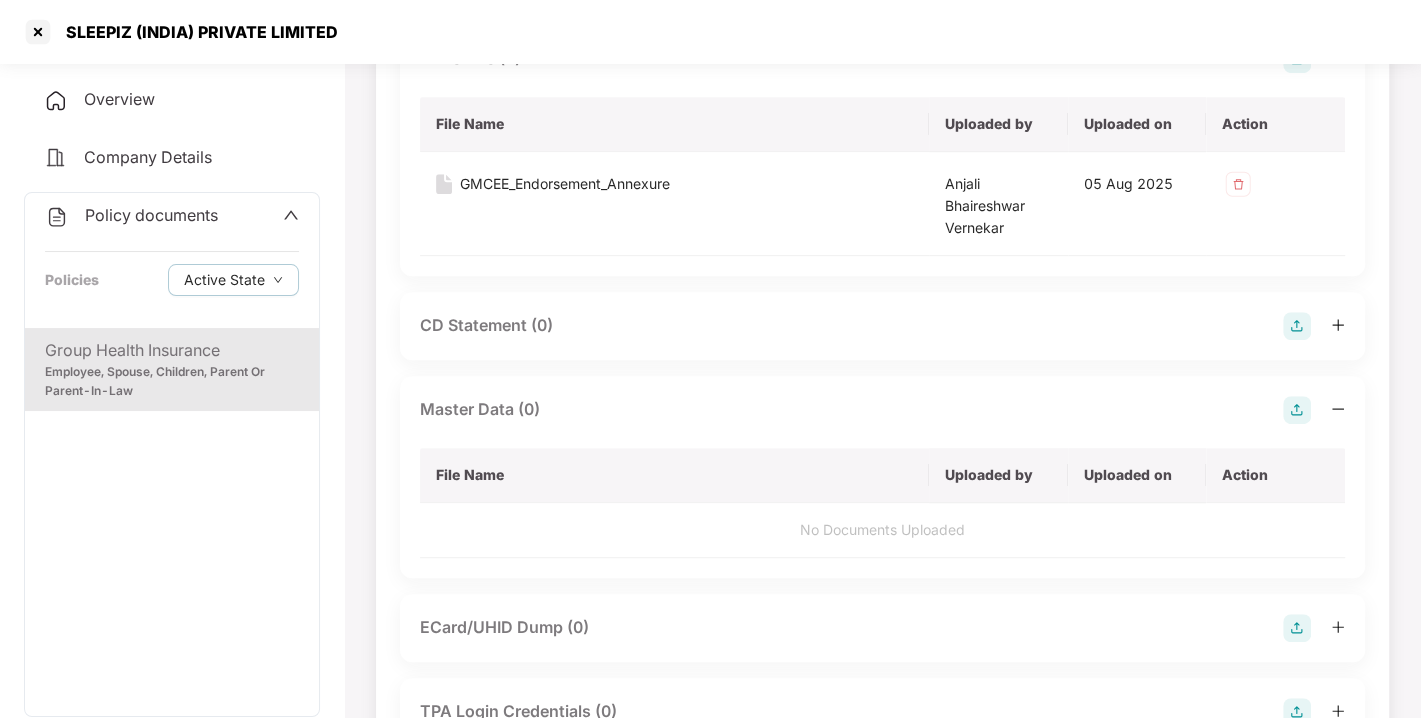 click at bounding box center (1297, 410) 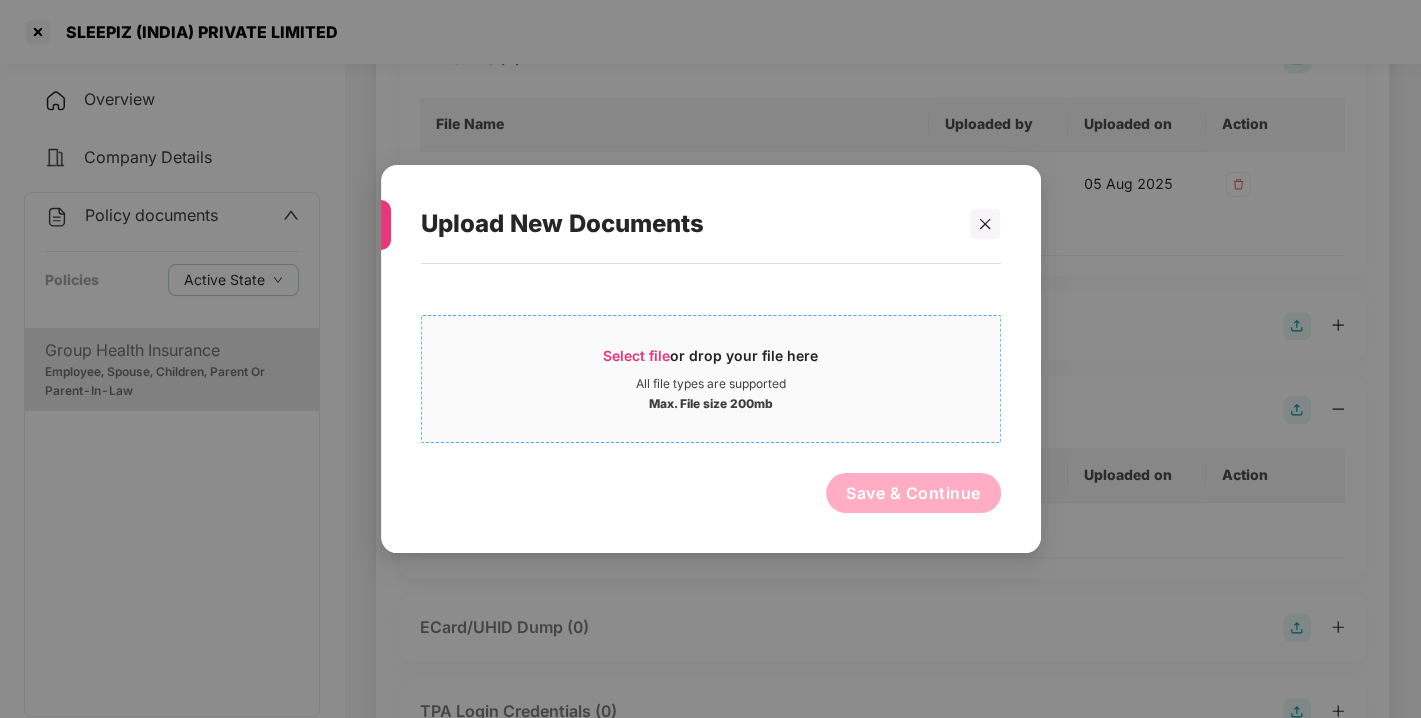 click on "Select file  or drop your file here All file types are supported Max. File size 200mb" at bounding box center (711, 379) 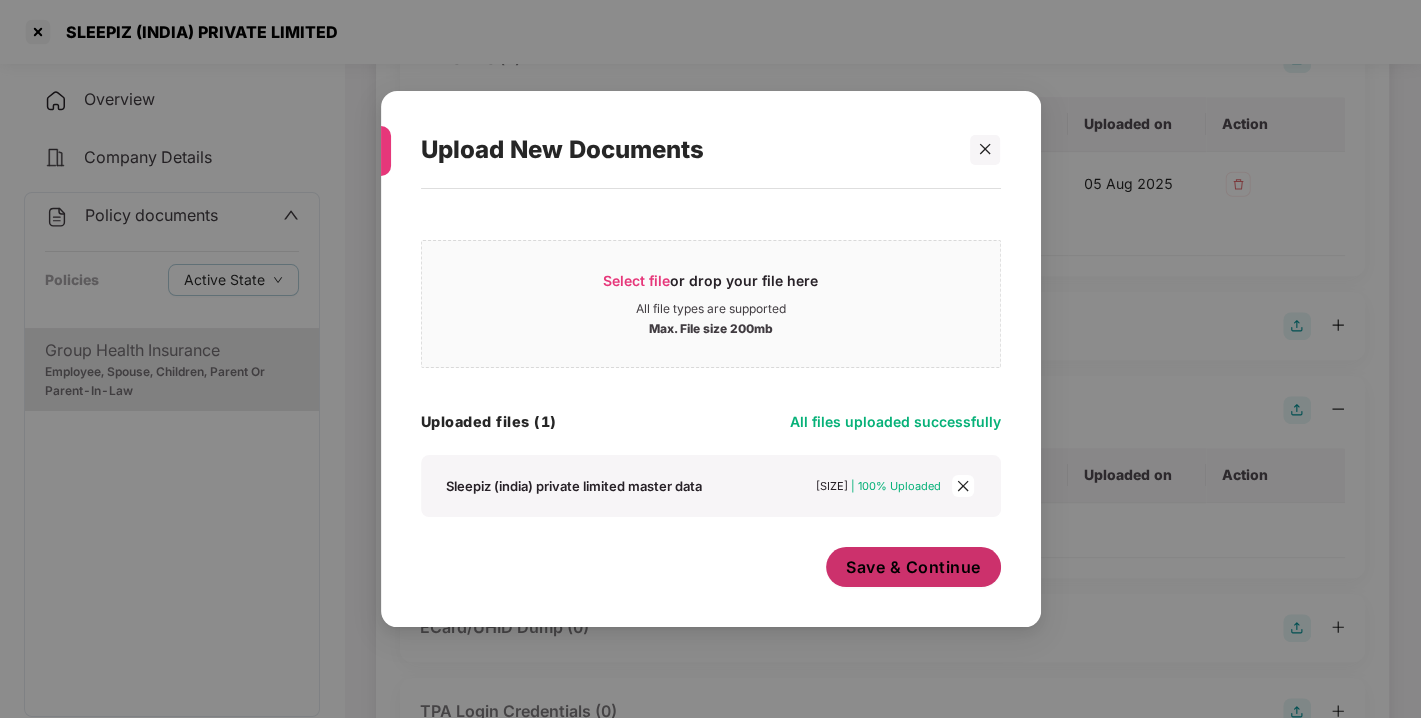 click on "Save & Continue" at bounding box center [913, 567] 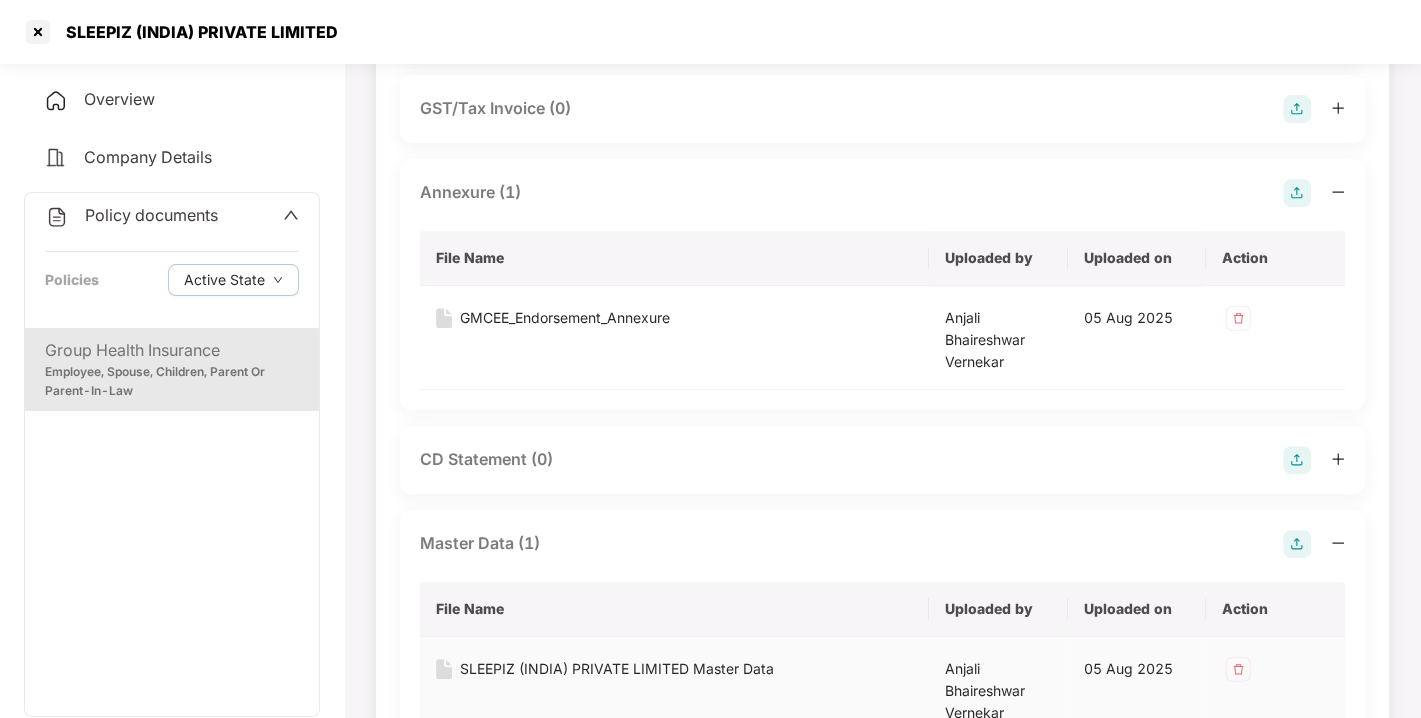 scroll, scrollTop: 0, scrollLeft: 0, axis: both 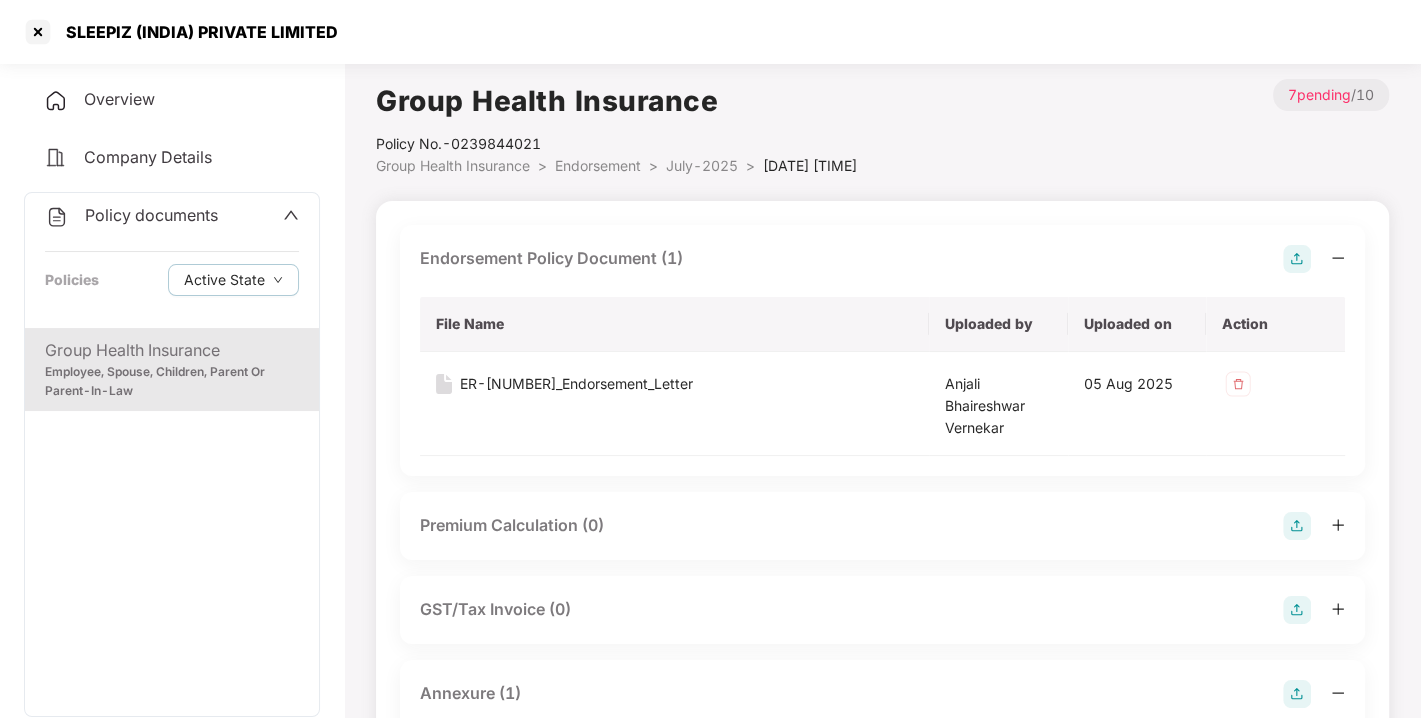 click on "Policy documents" at bounding box center (131, 216) 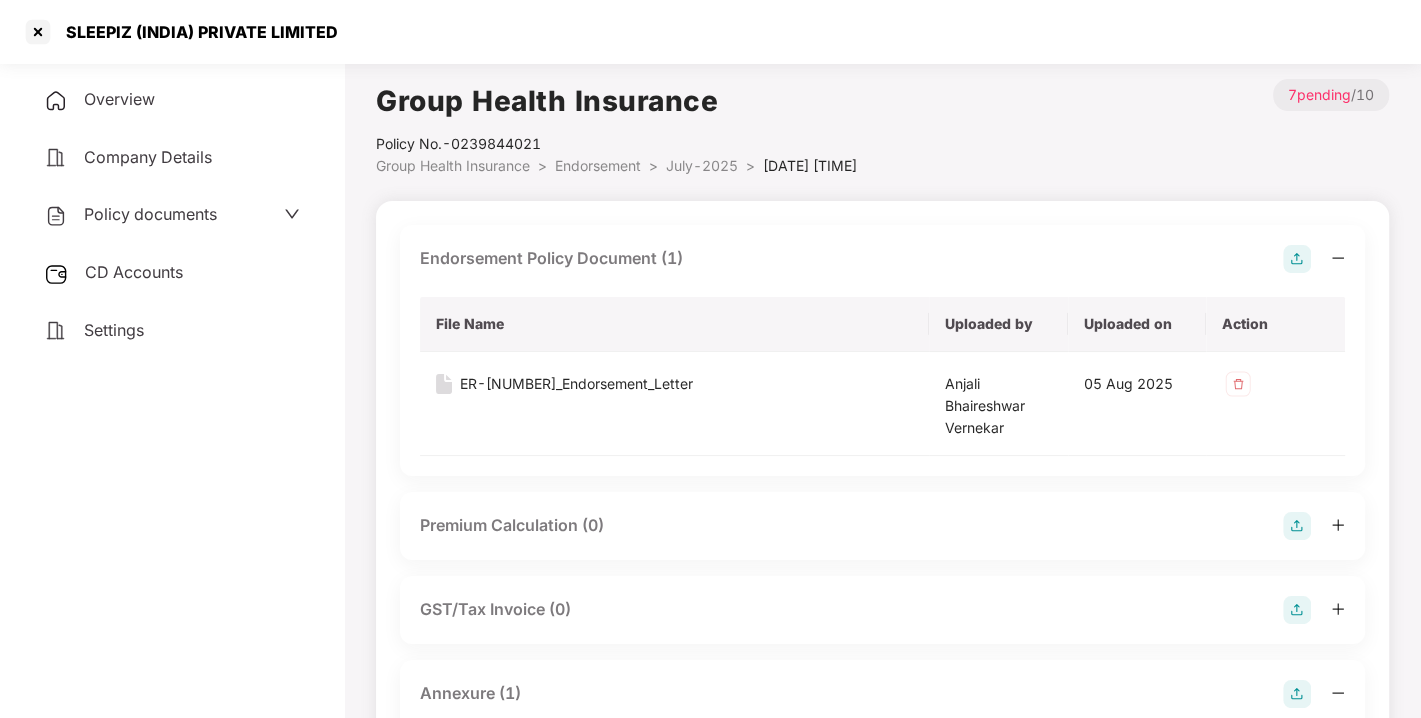 click on "CD Accounts" at bounding box center (172, 273) 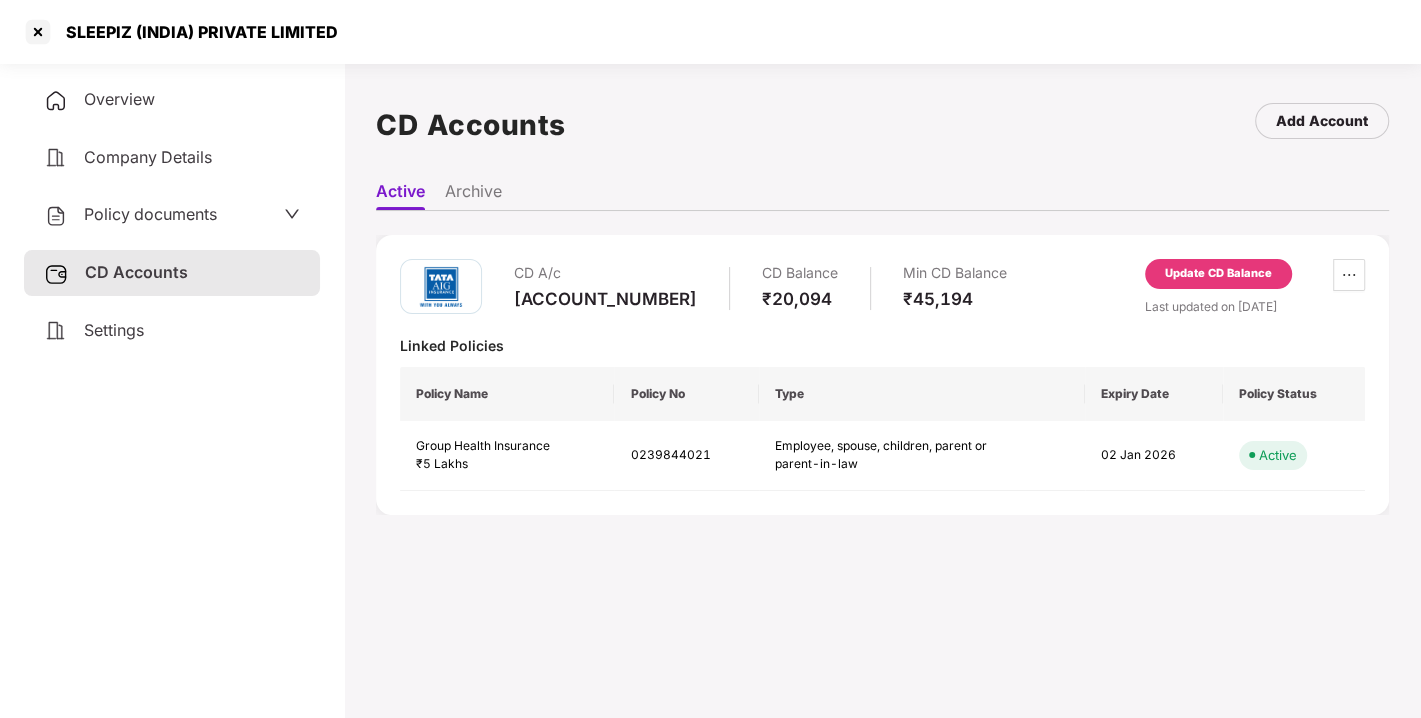 click on "Update CD Balance" at bounding box center [1218, 274] 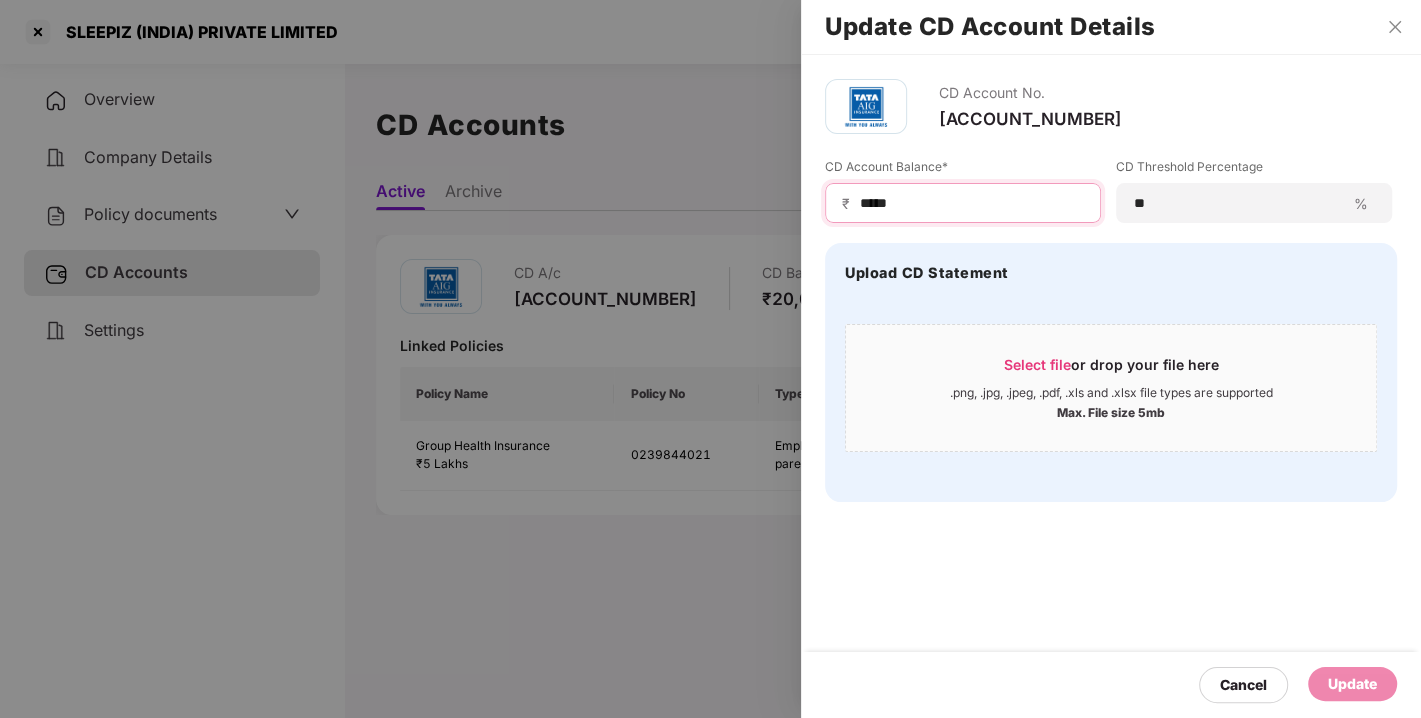 drag, startPoint x: 957, startPoint y: 208, endPoint x: 701, endPoint y: 239, distance: 257.87012 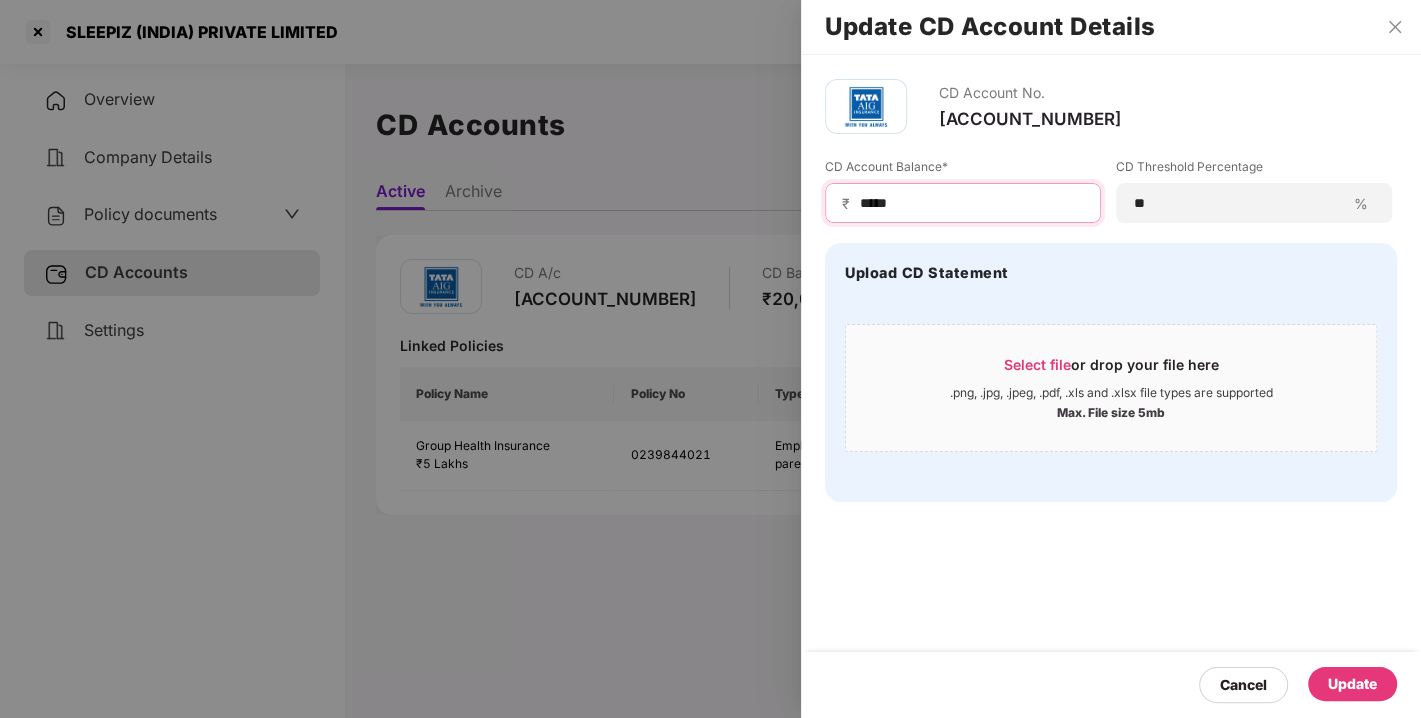 type on "*****" 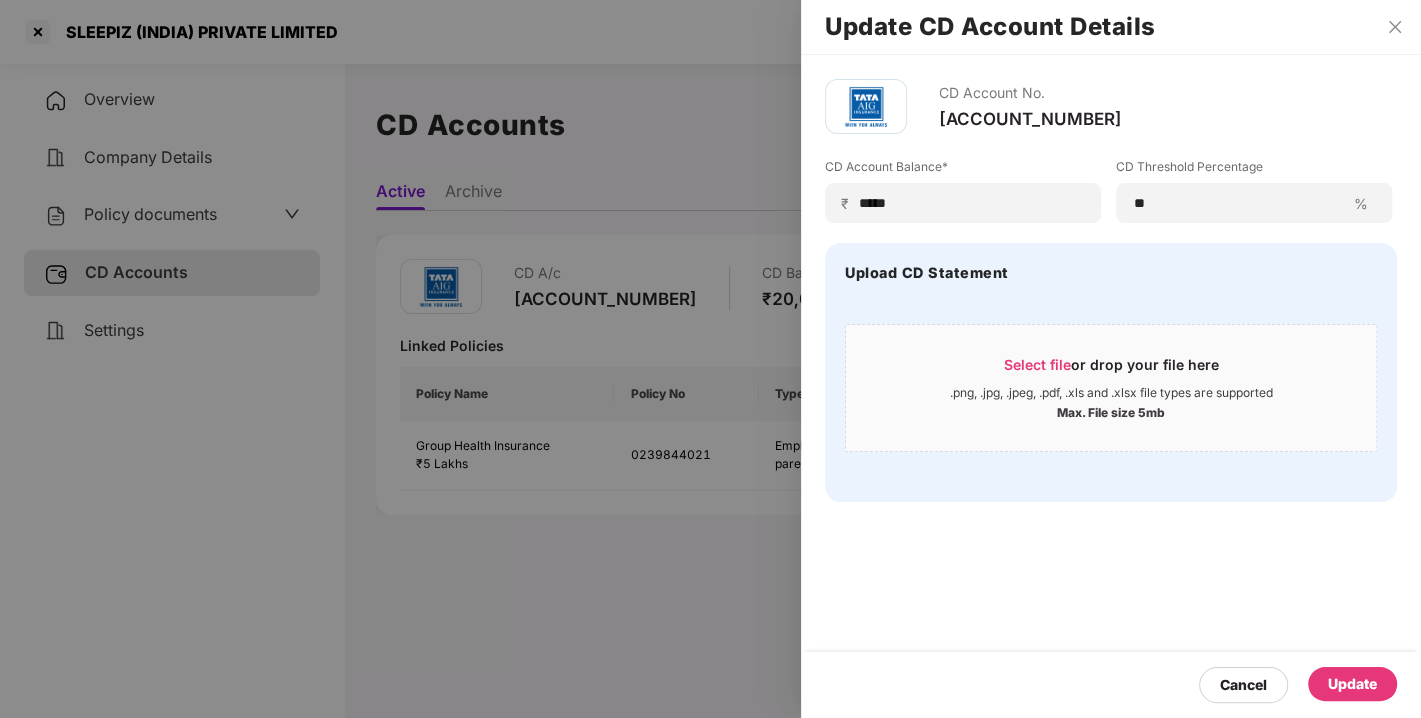 click on "Update" at bounding box center (1352, 684) 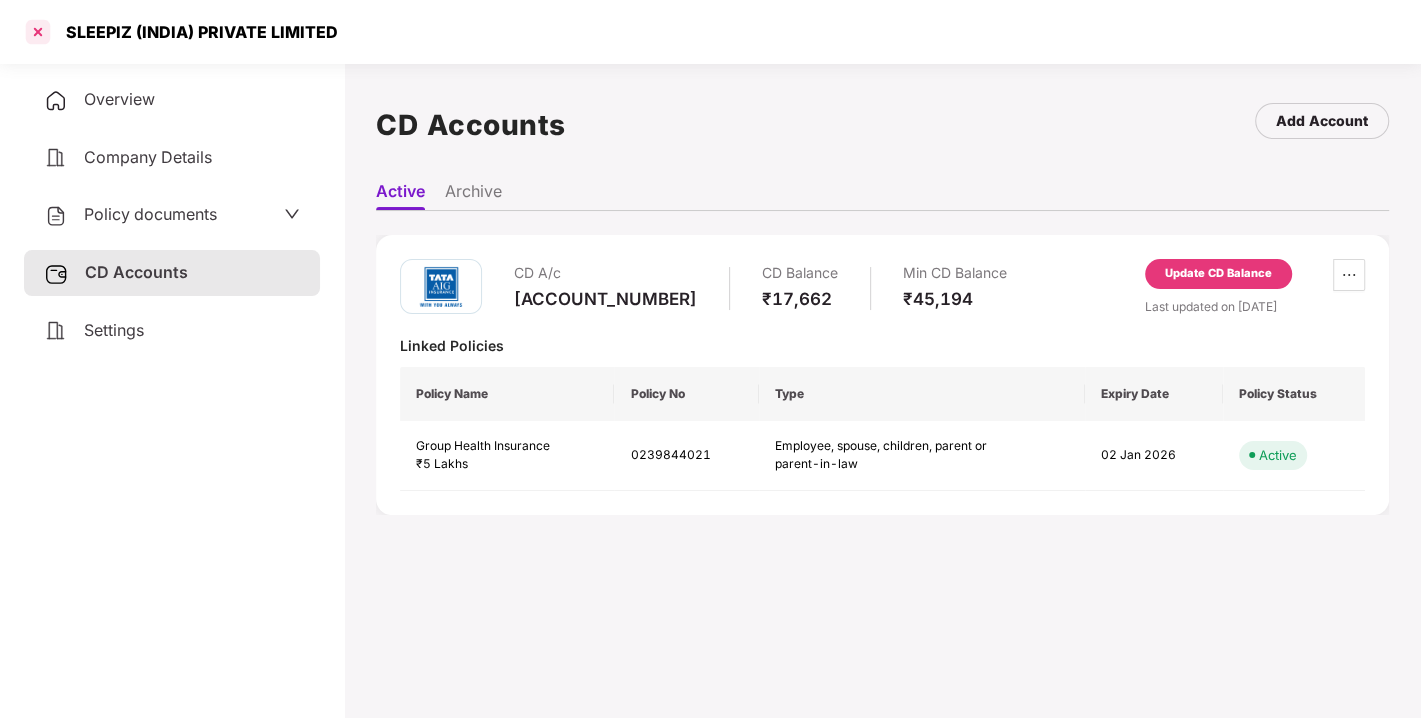 click at bounding box center (38, 32) 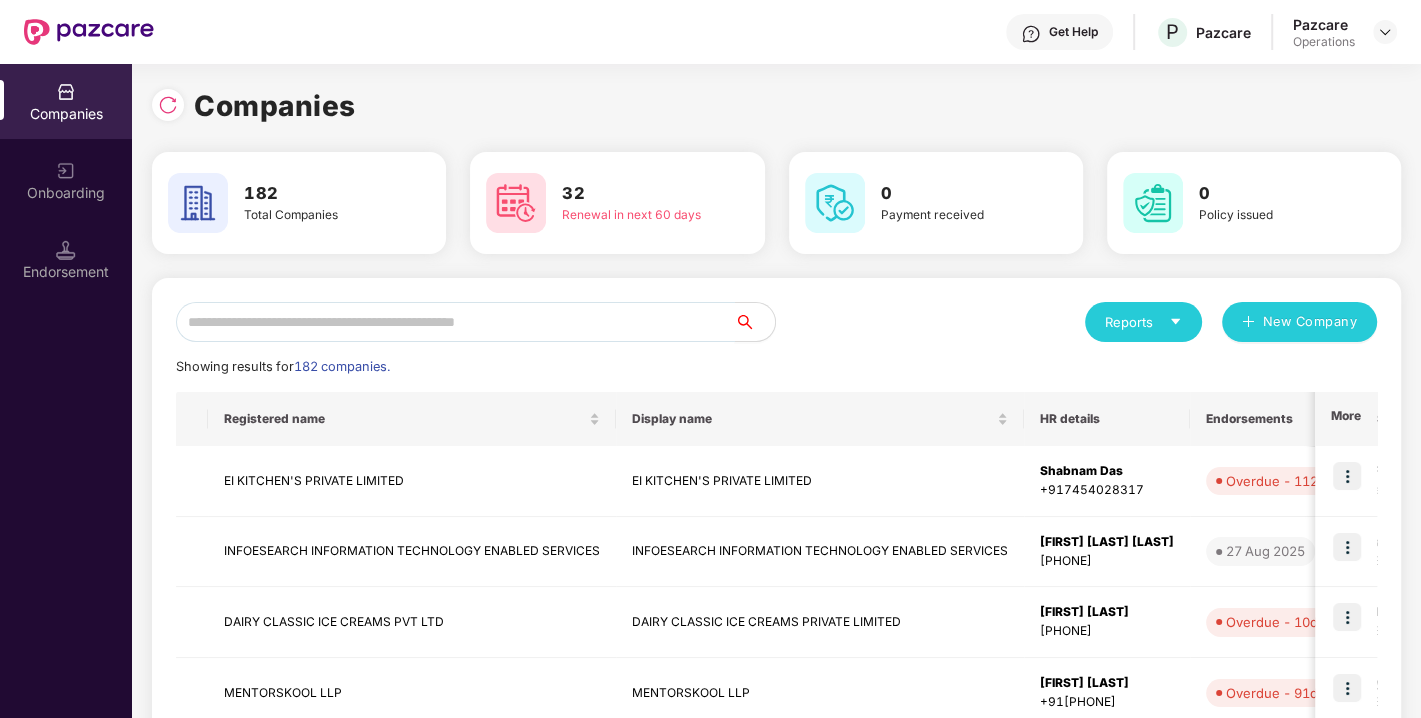 click at bounding box center [455, 322] 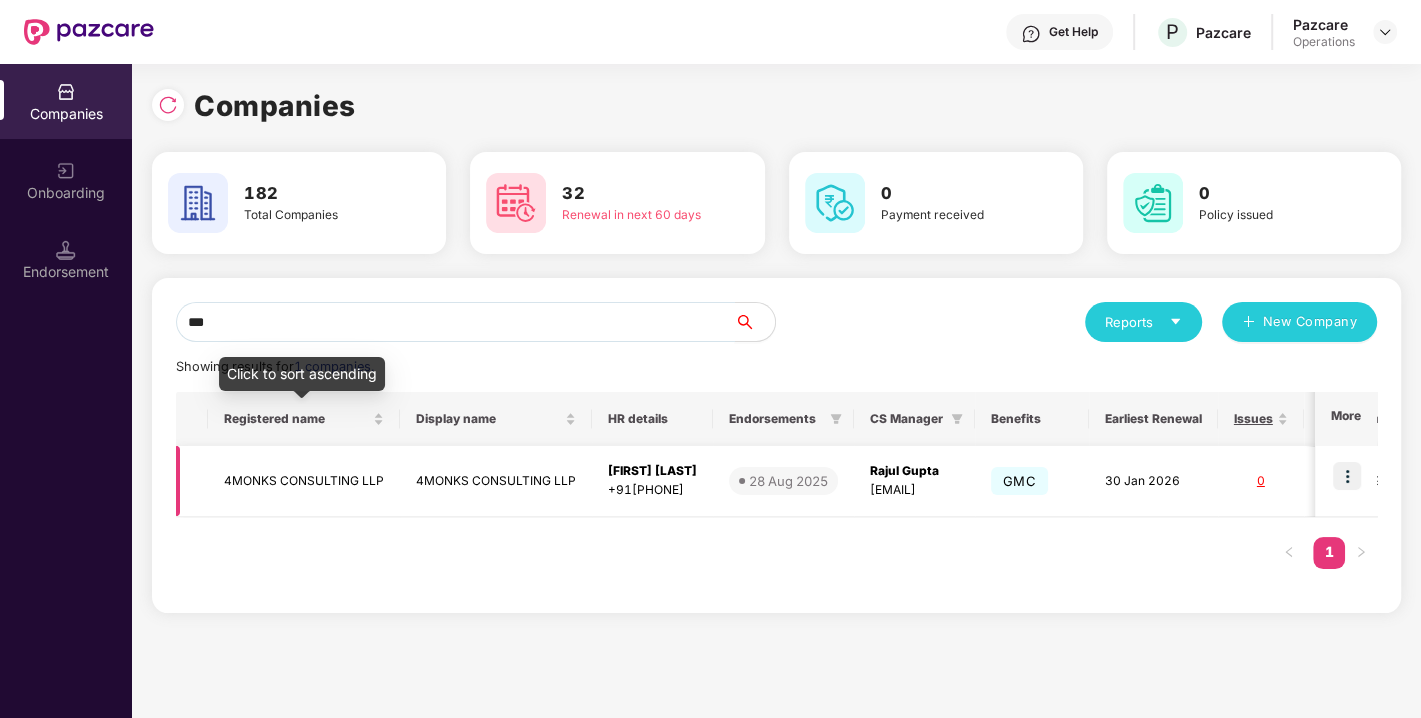 type on "***" 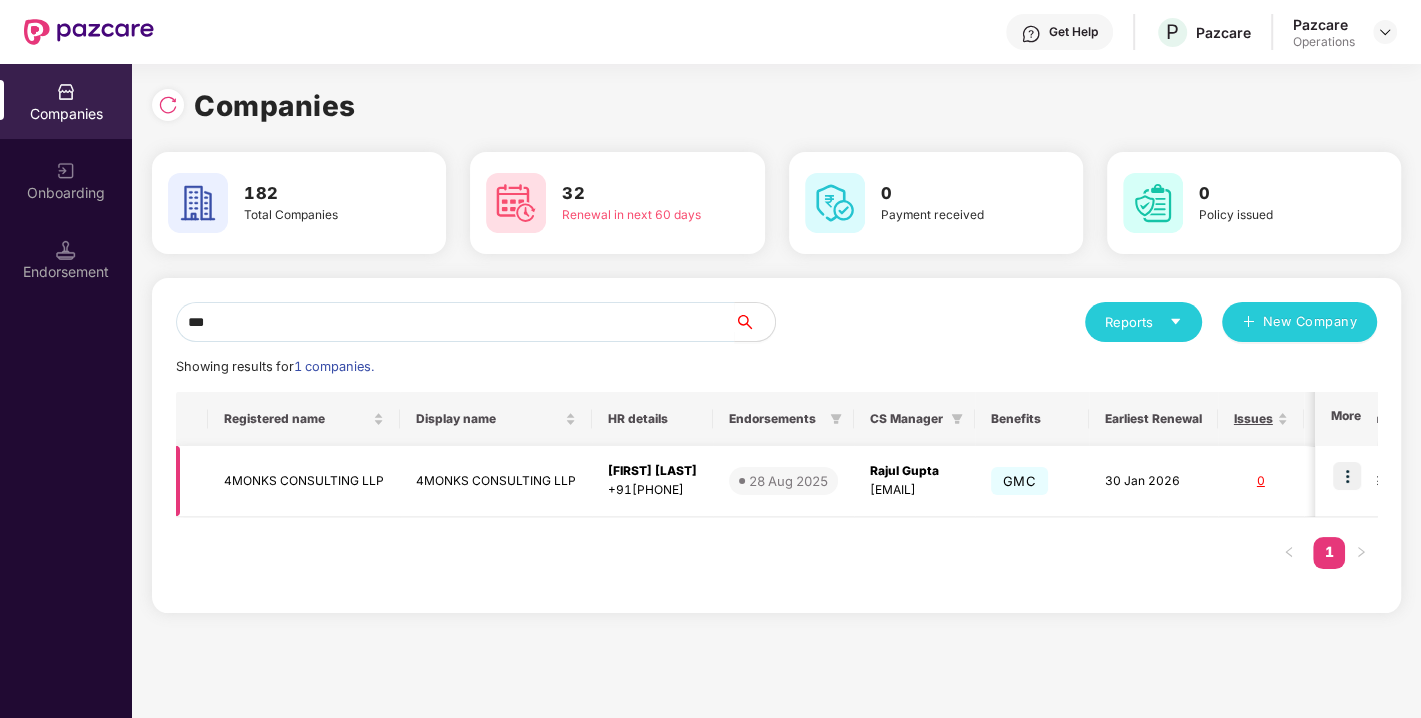 click on "4MONKS CONSULTING LLP" at bounding box center (304, 481) 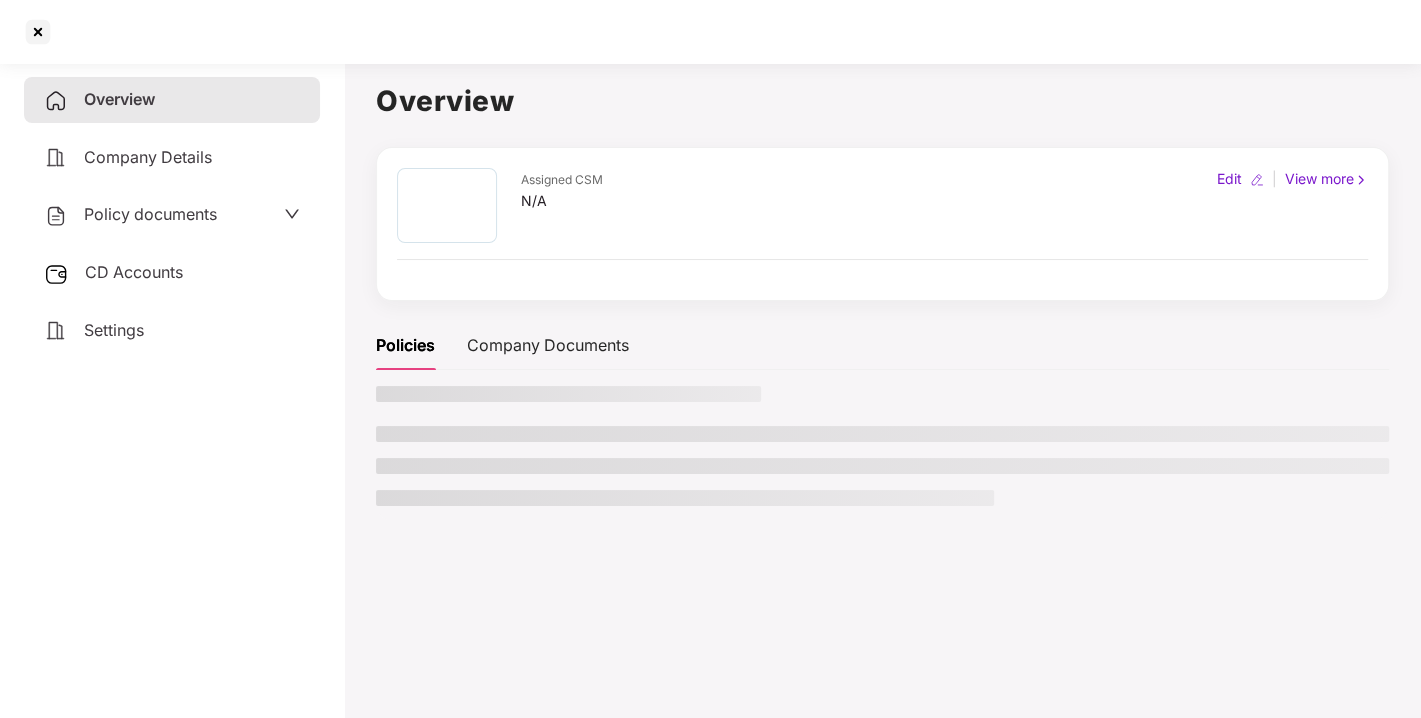click on "Policy documents" at bounding box center (150, 214) 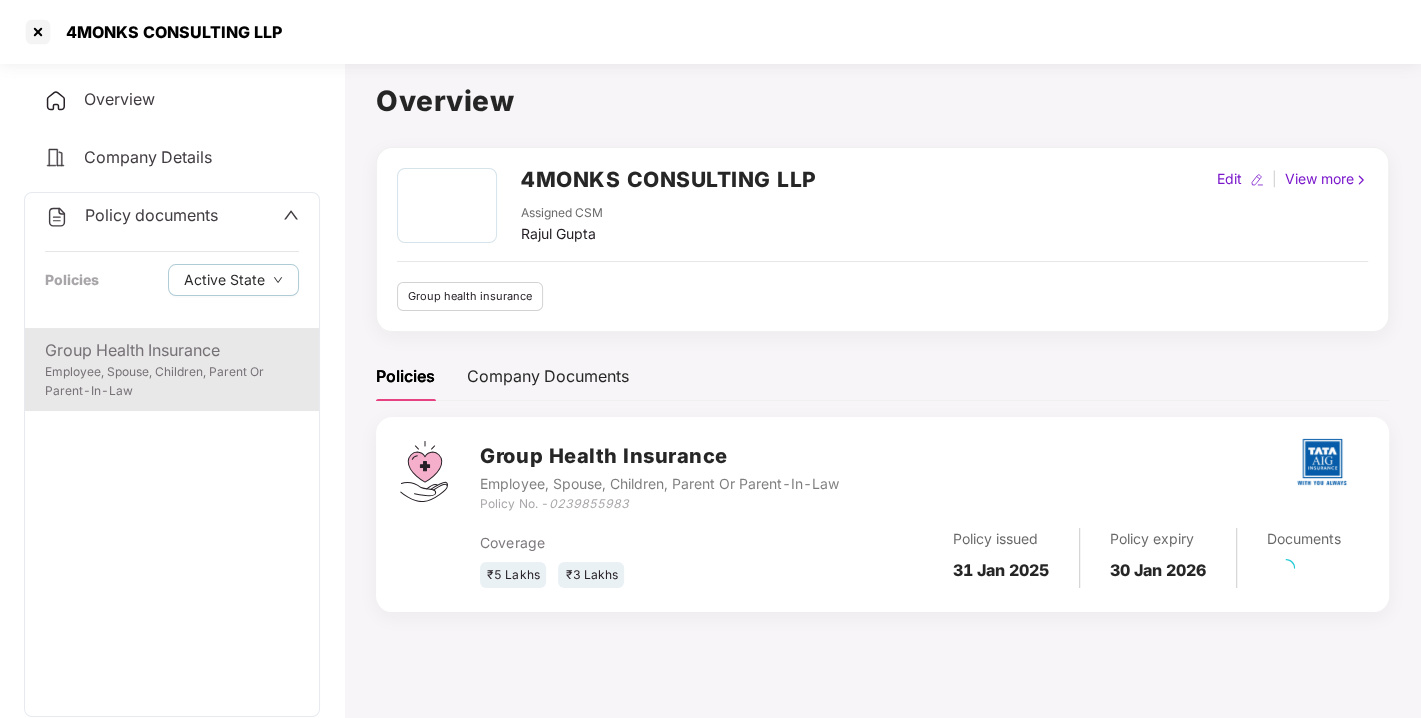 click on "Employee, Spouse, Children, Parent Or Parent-In-Law" at bounding box center (172, 382) 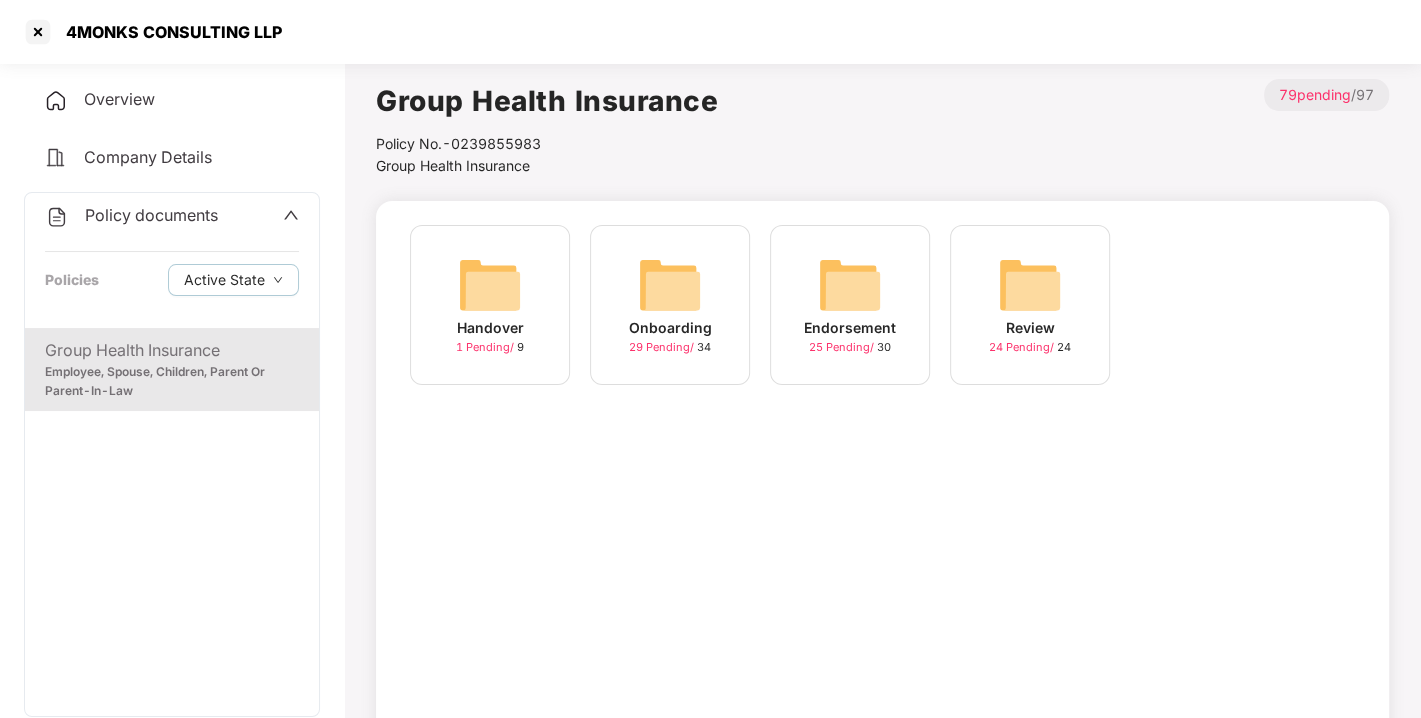 click at bounding box center (850, 285) 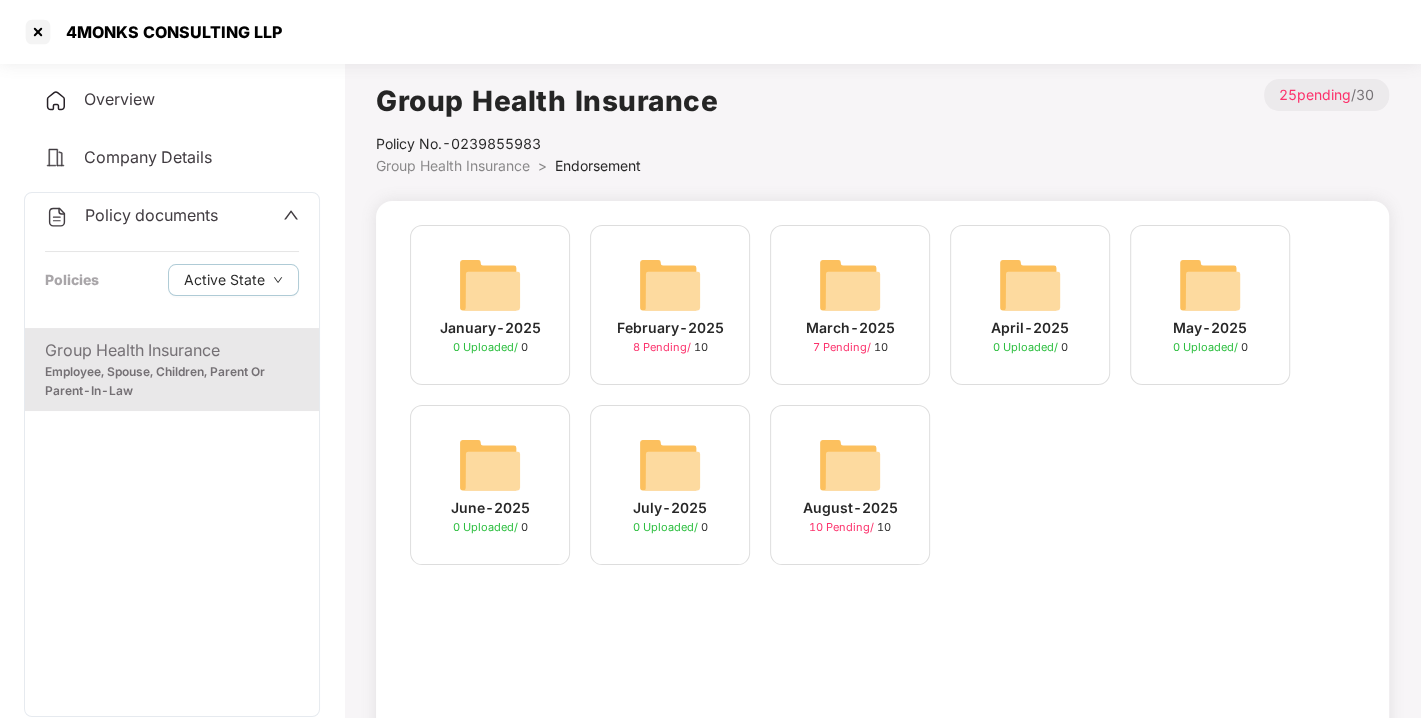 click at bounding box center [850, 465] 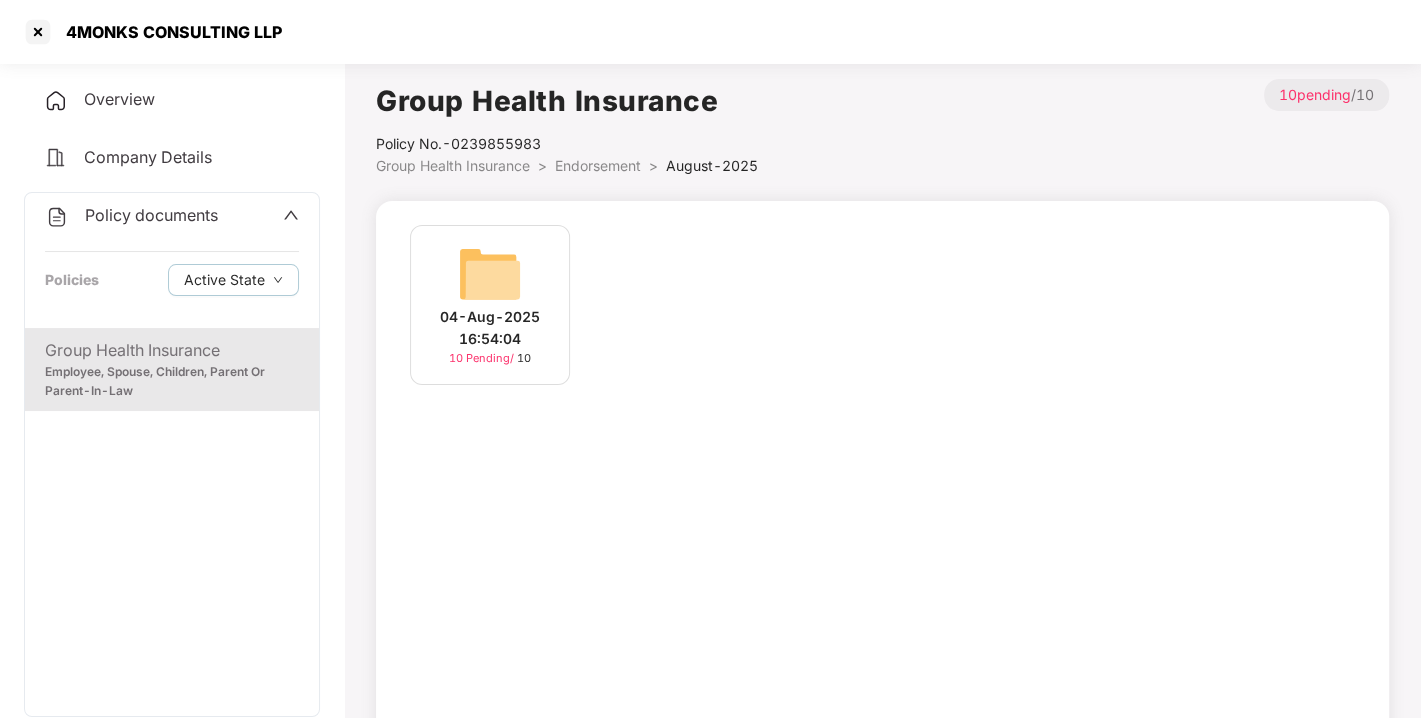click at bounding box center [490, 274] 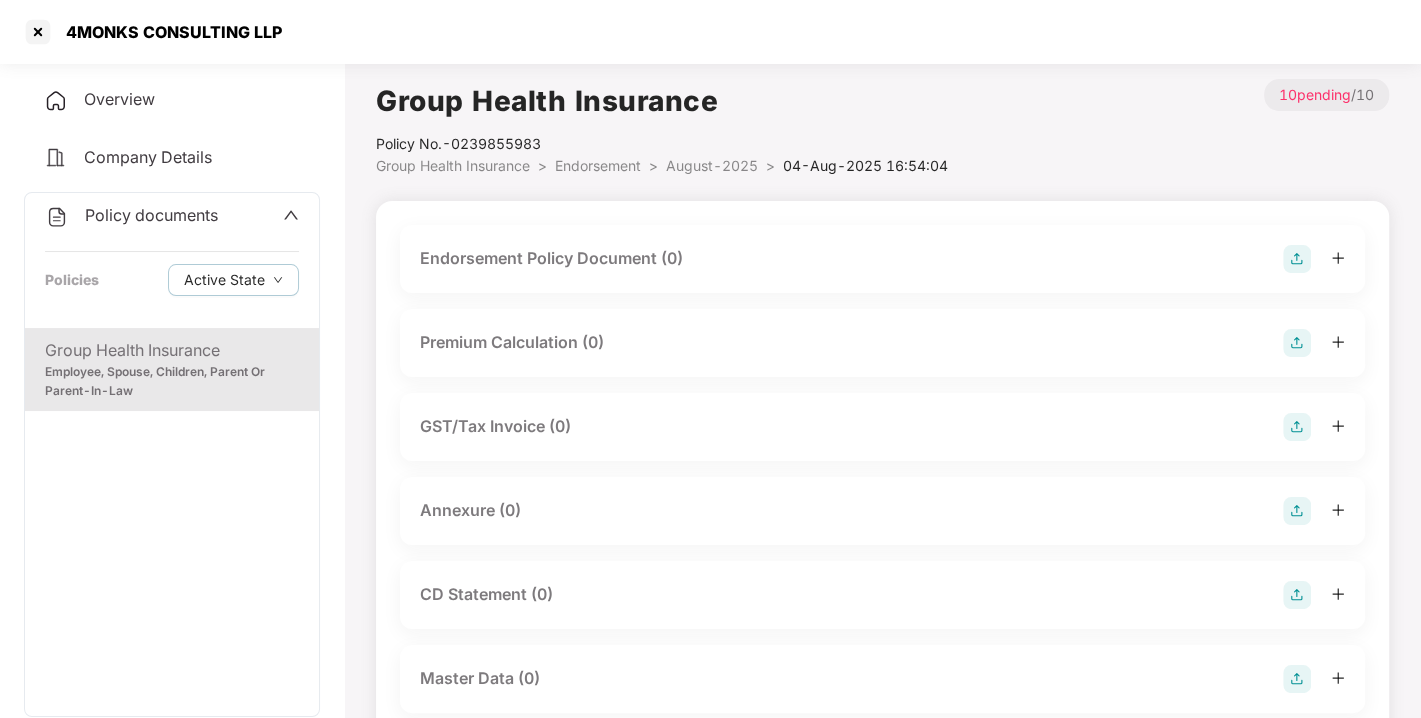 click on "Endorsement Policy Document (0)" at bounding box center [882, 259] 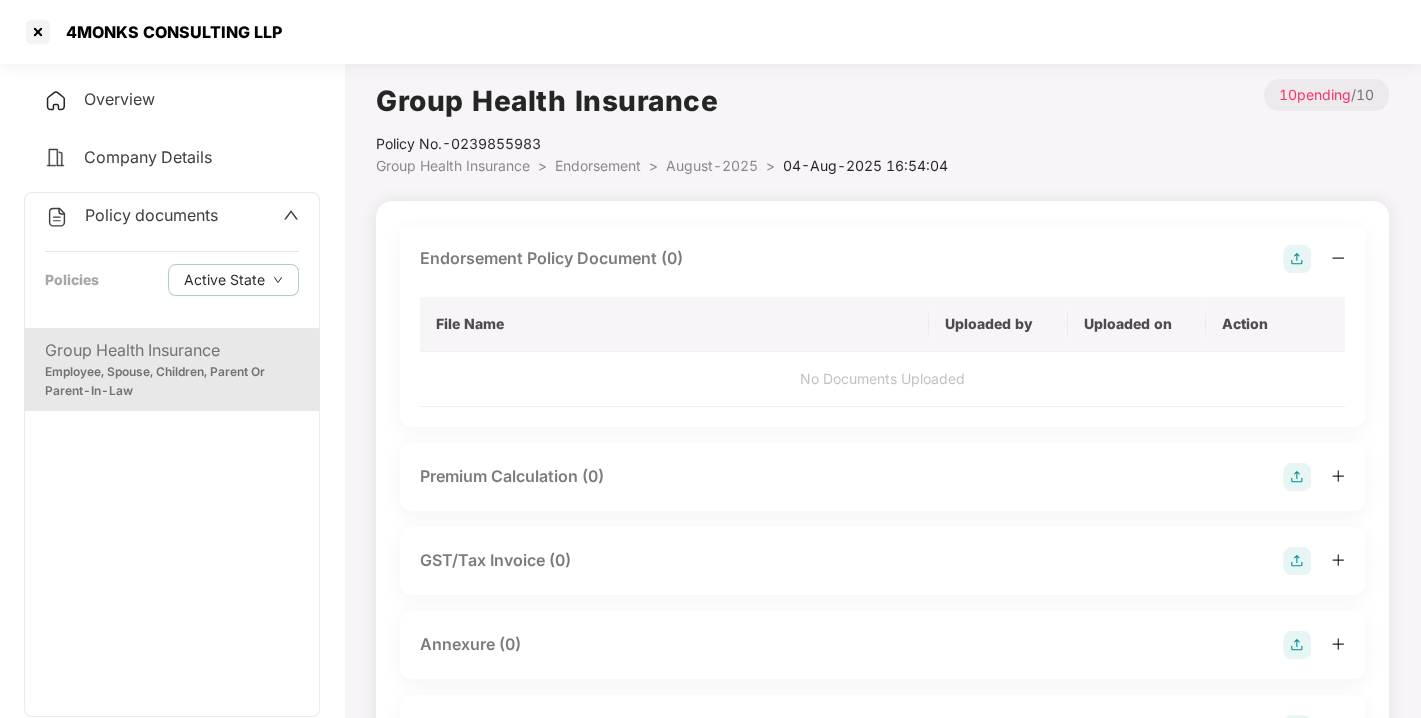 click at bounding box center [1297, 259] 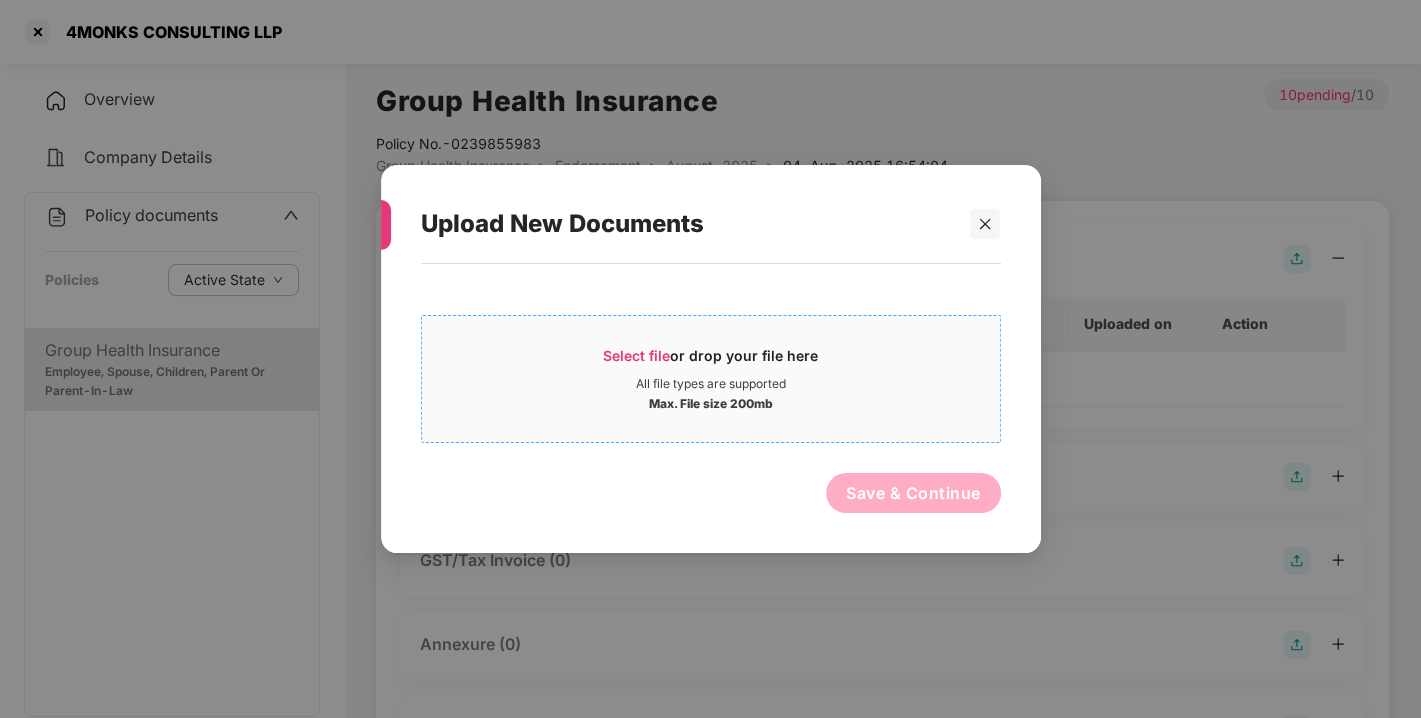 click on "Select file" at bounding box center (636, 355) 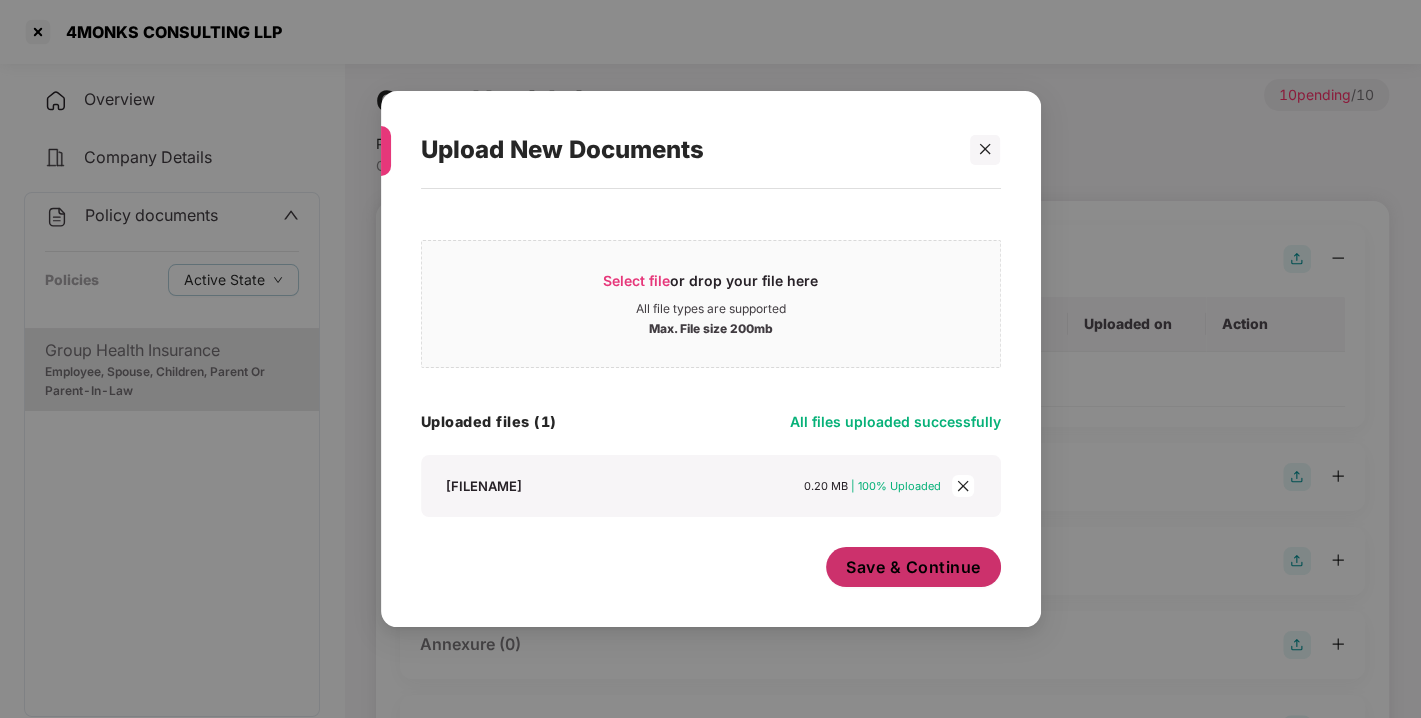 click on "Save & Continue" at bounding box center (913, 567) 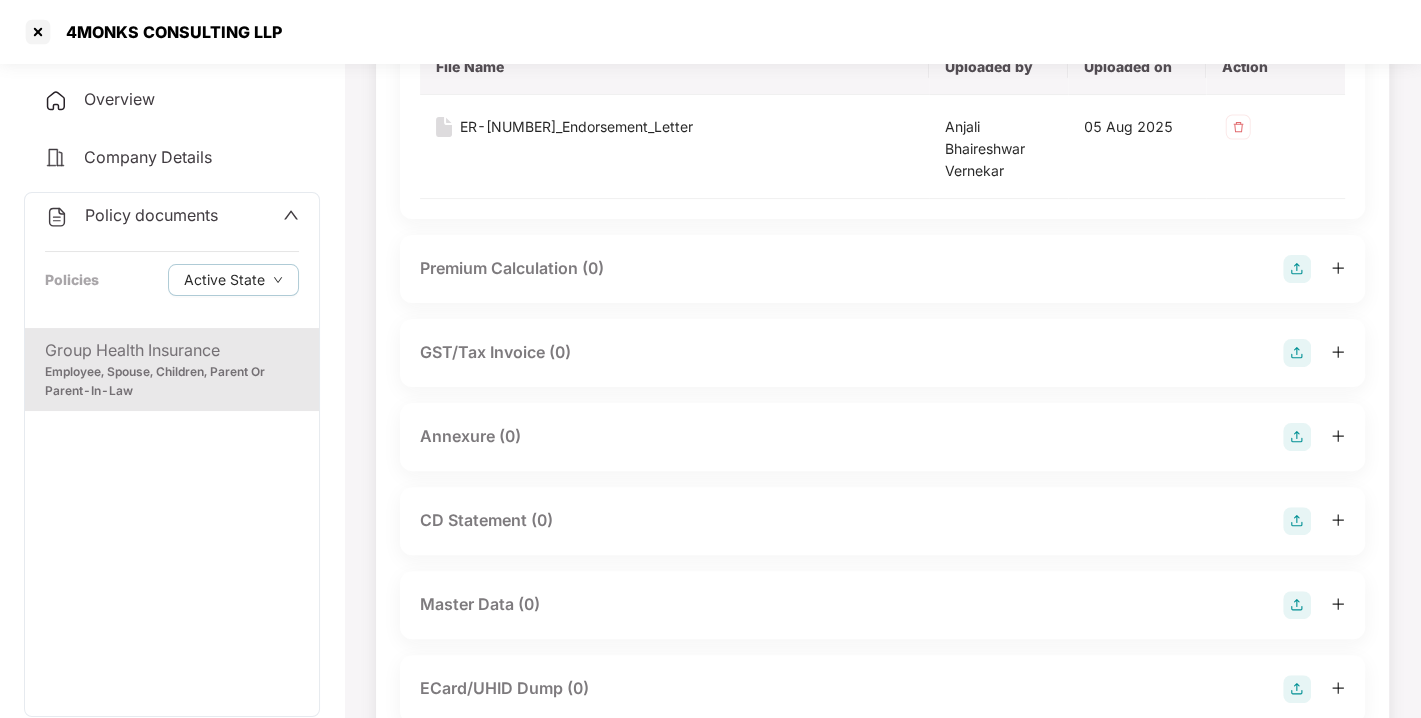 scroll, scrollTop: 259, scrollLeft: 0, axis: vertical 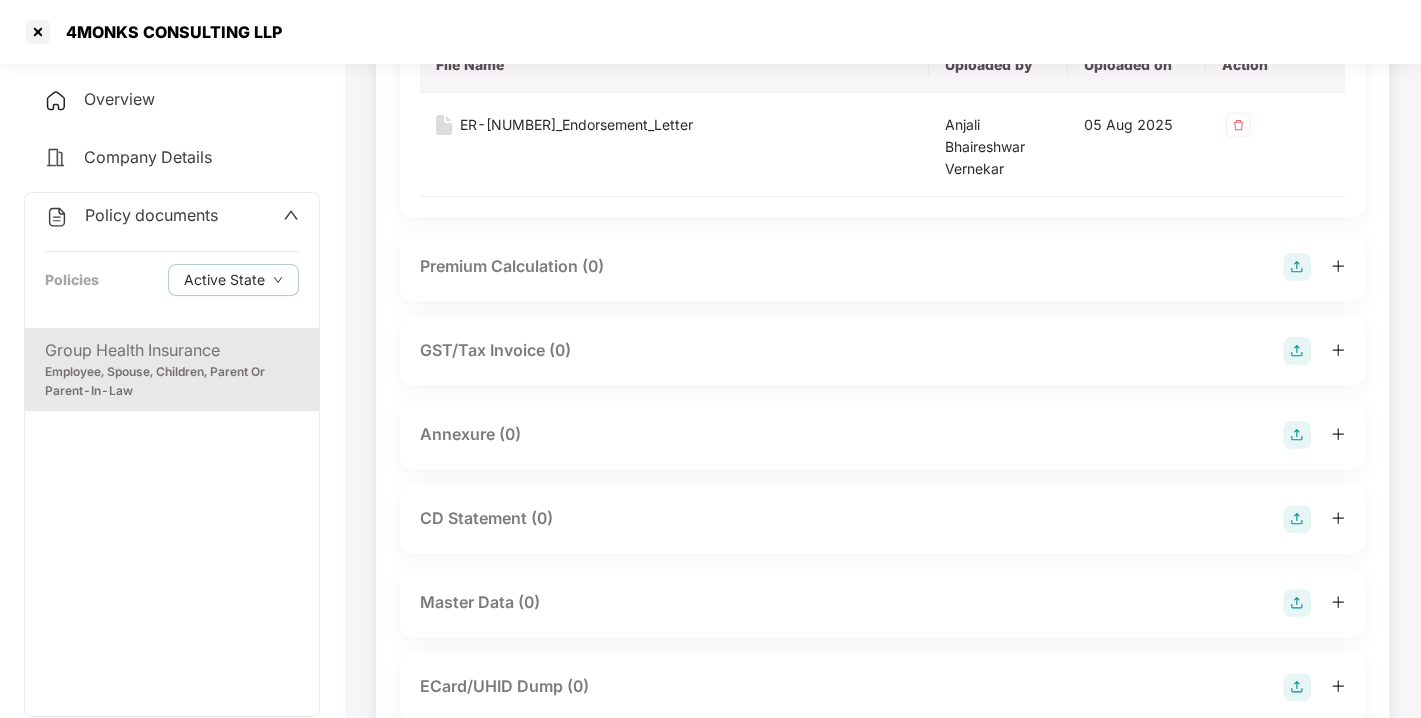 click at bounding box center (1297, 435) 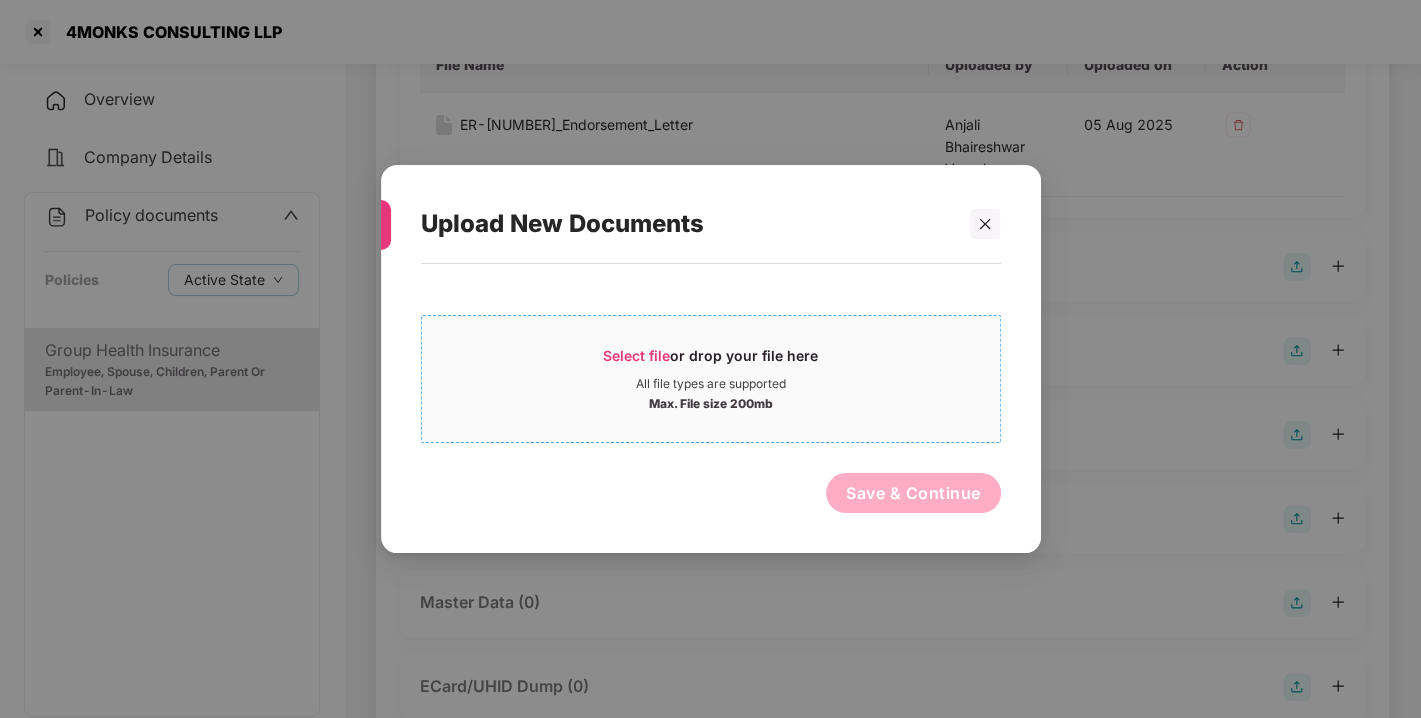 click on "Select file" at bounding box center [636, 355] 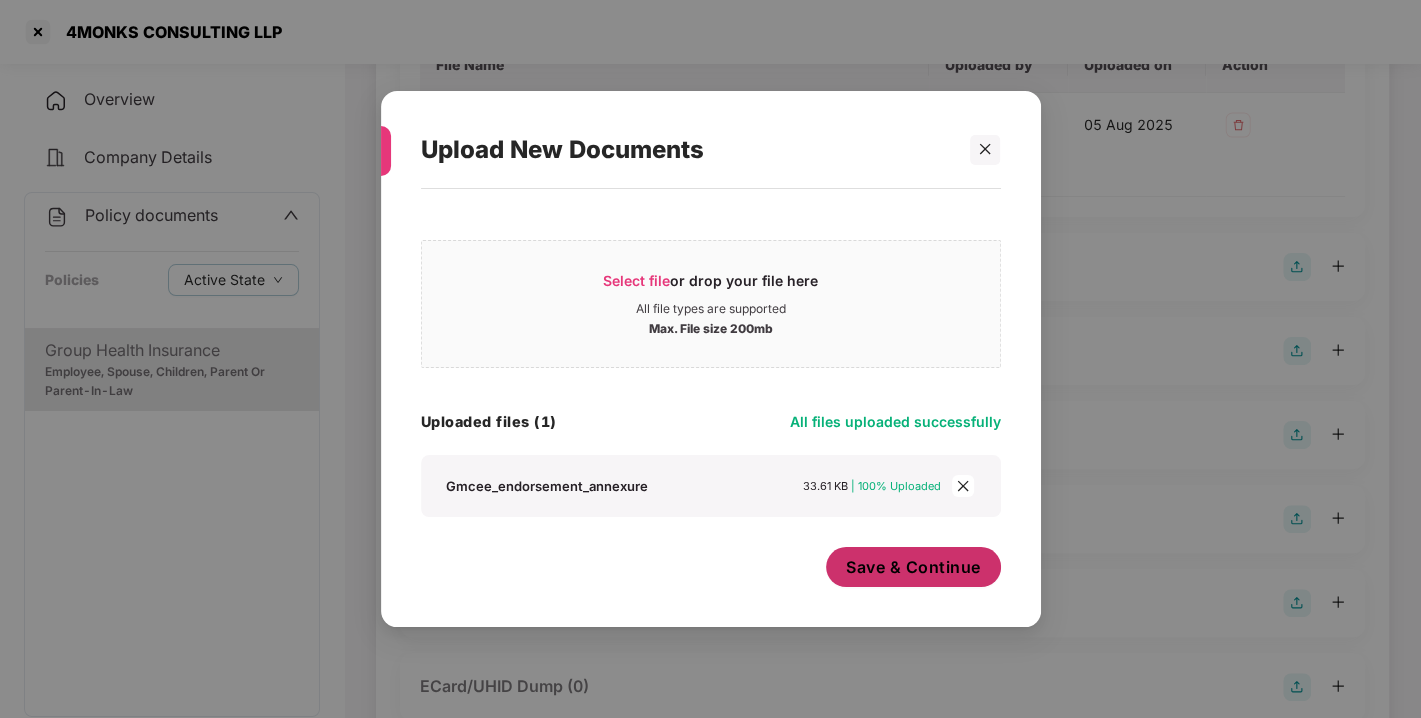 click on "Save & Continue" at bounding box center [913, 567] 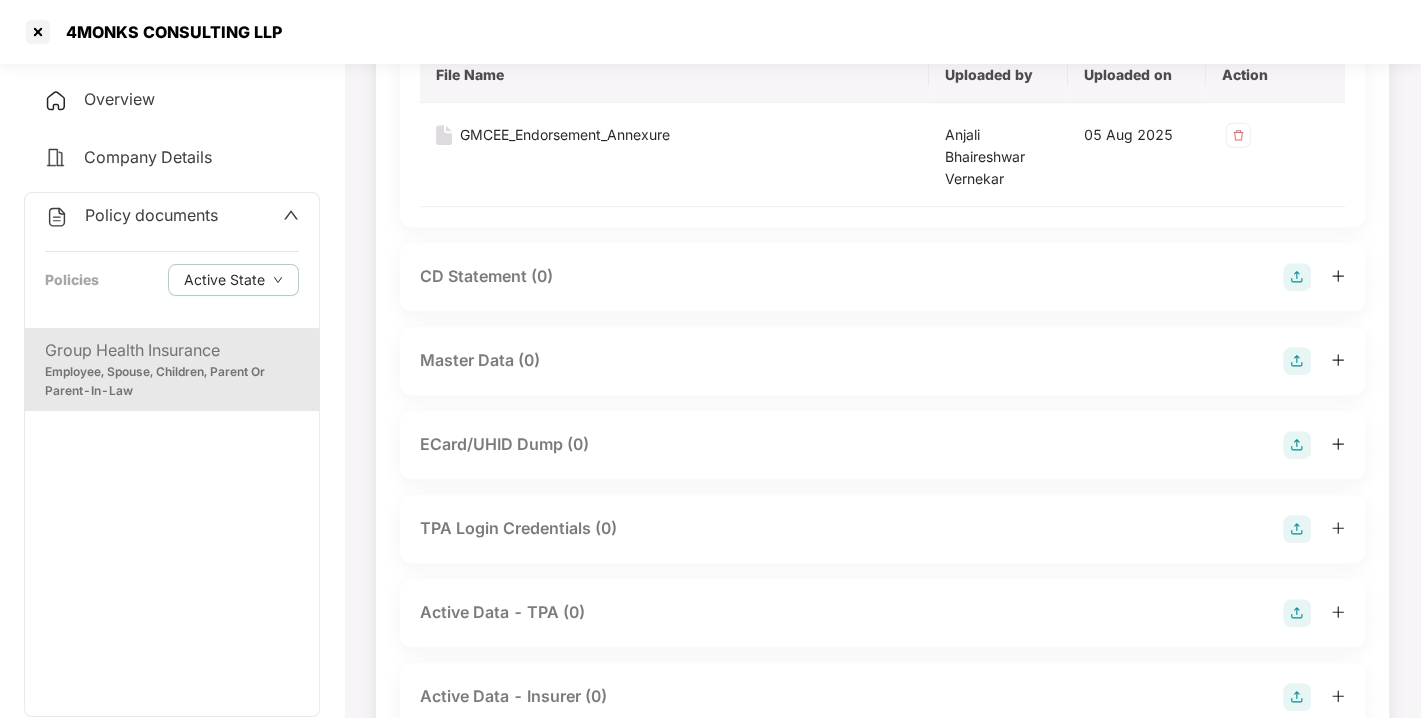 scroll, scrollTop: 688, scrollLeft: 0, axis: vertical 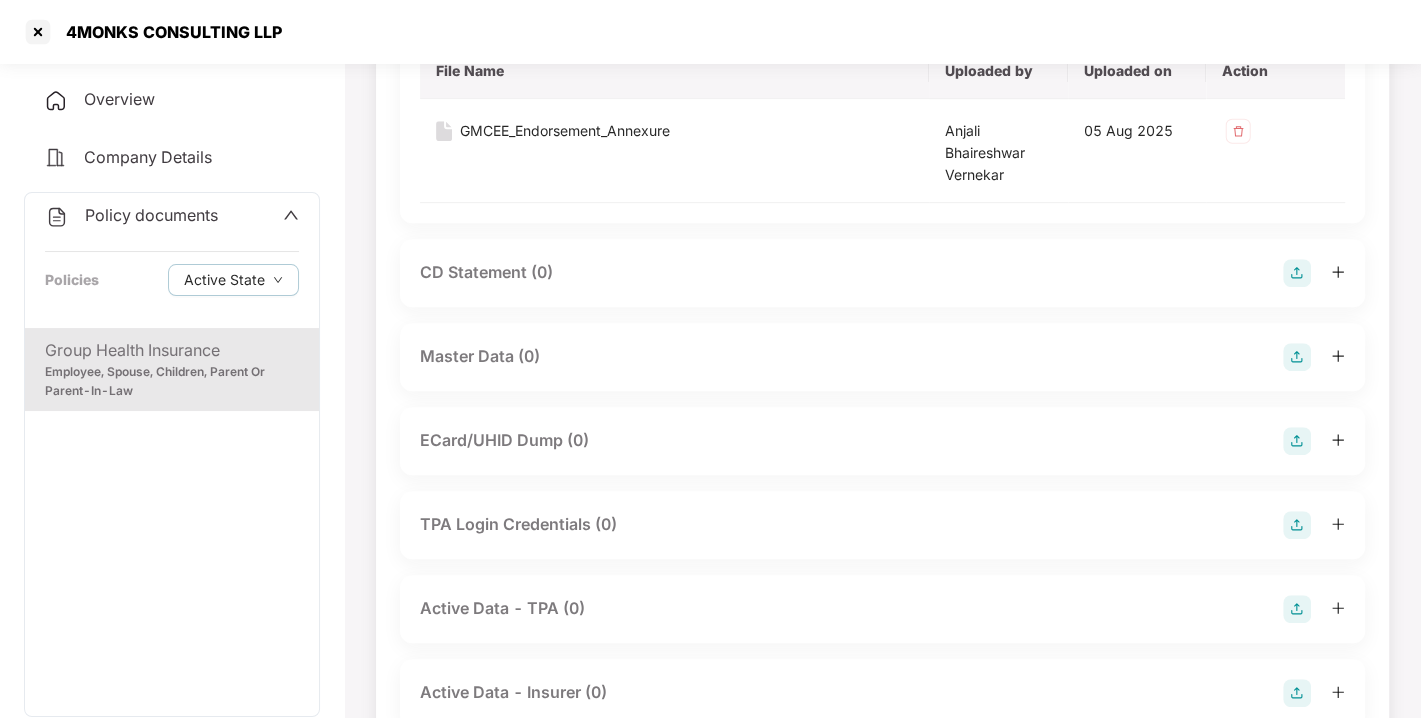 click at bounding box center (1297, 357) 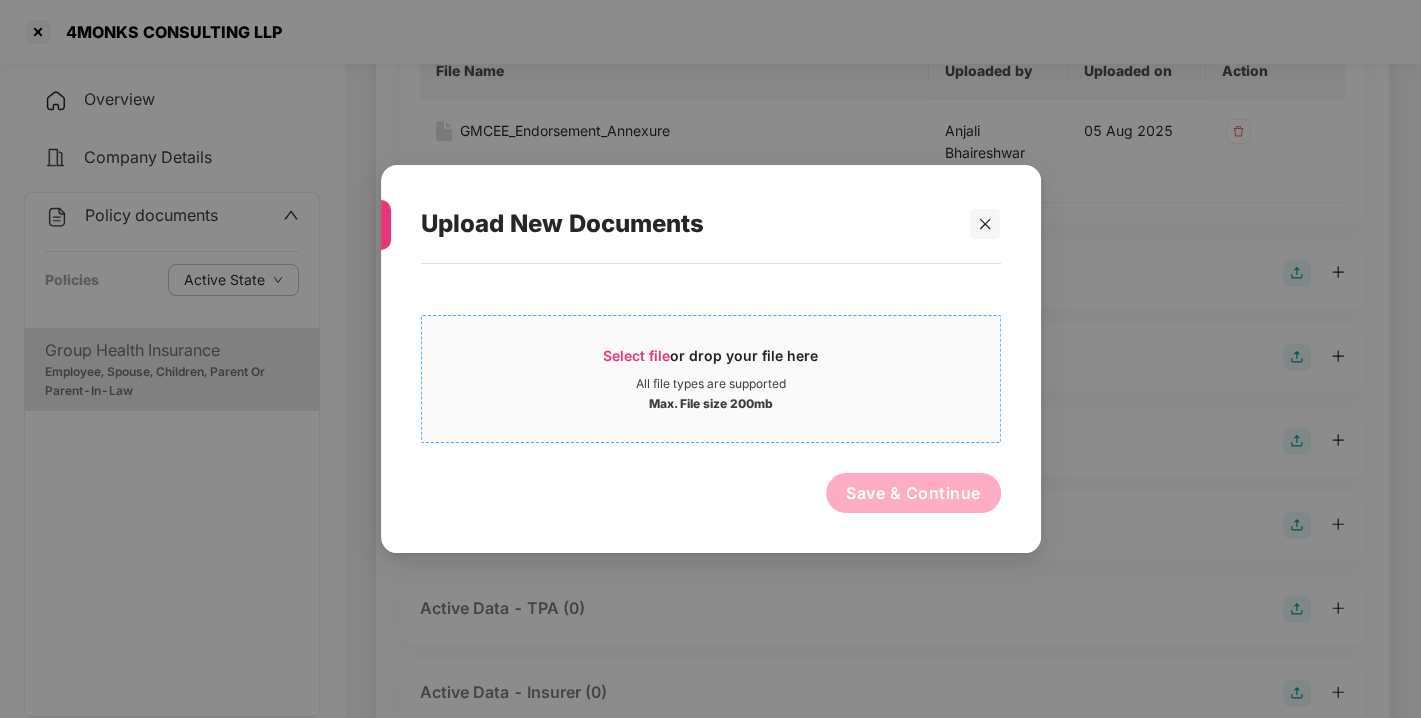 click on "Select file" at bounding box center (636, 355) 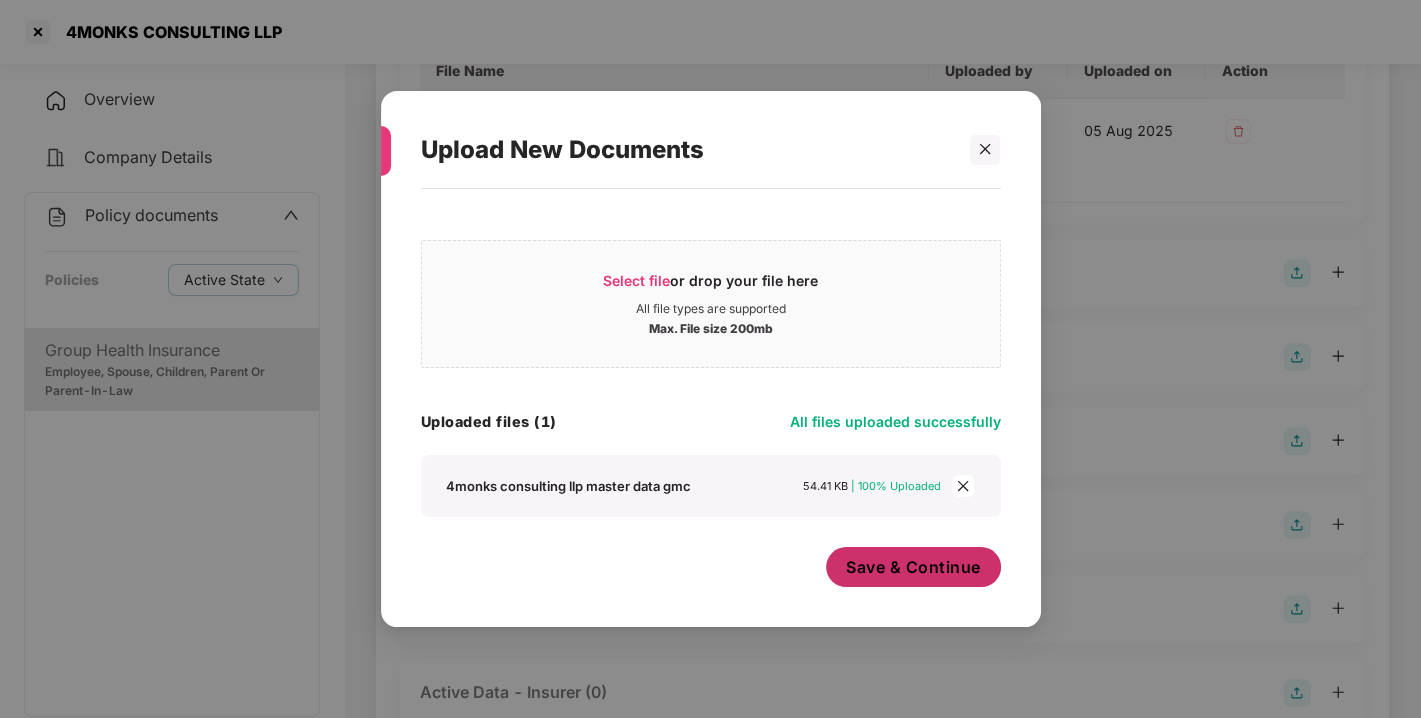 click on "Save & Continue" at bounding box center (913, 567) 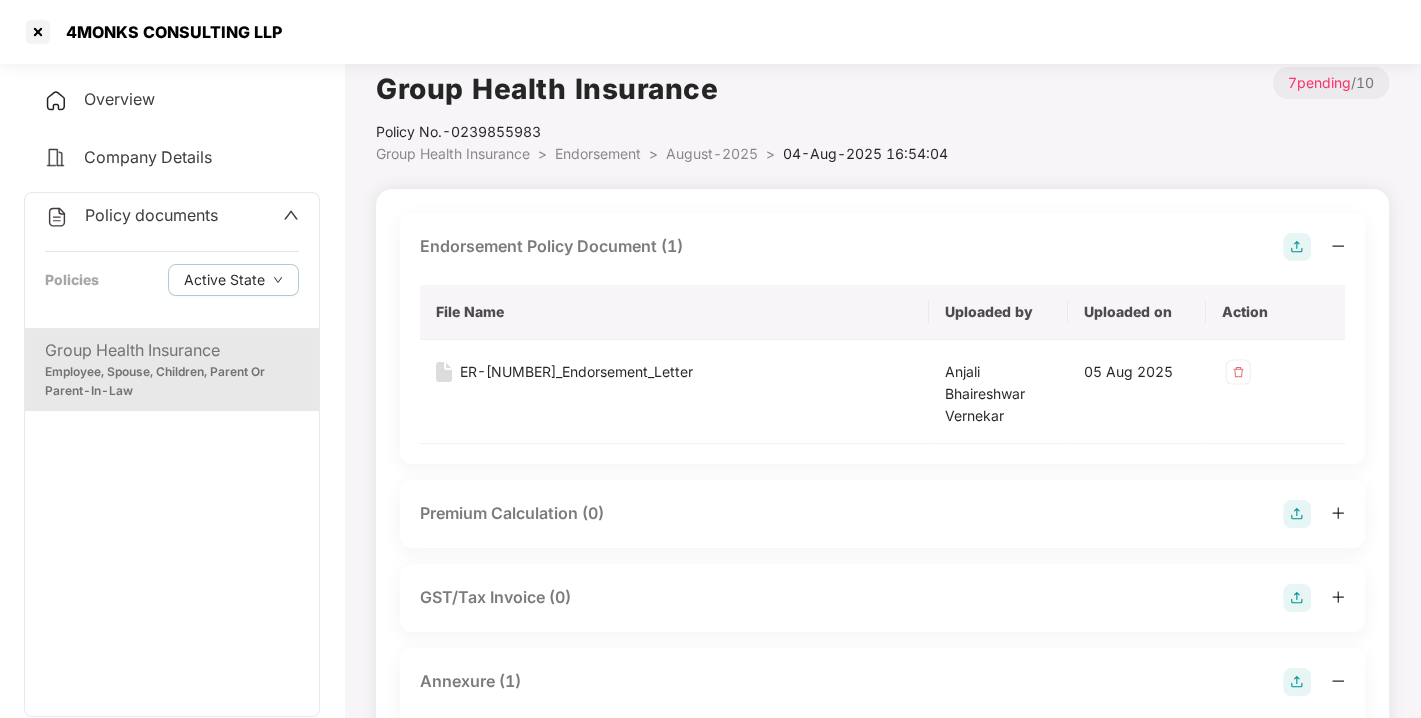 scroll, scrollTop: 0, scrollLeft: 0, axis: both 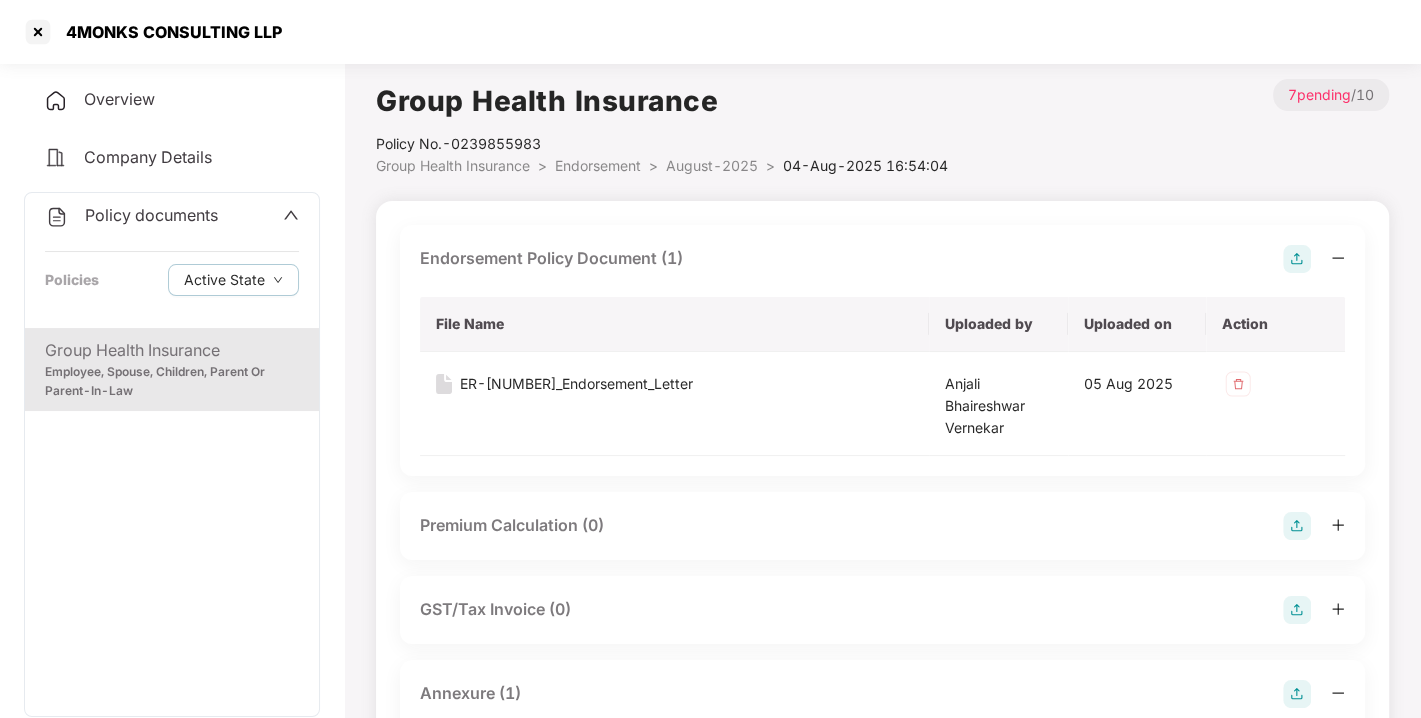 click on "Policy documents" at bounding box center (131, 216) 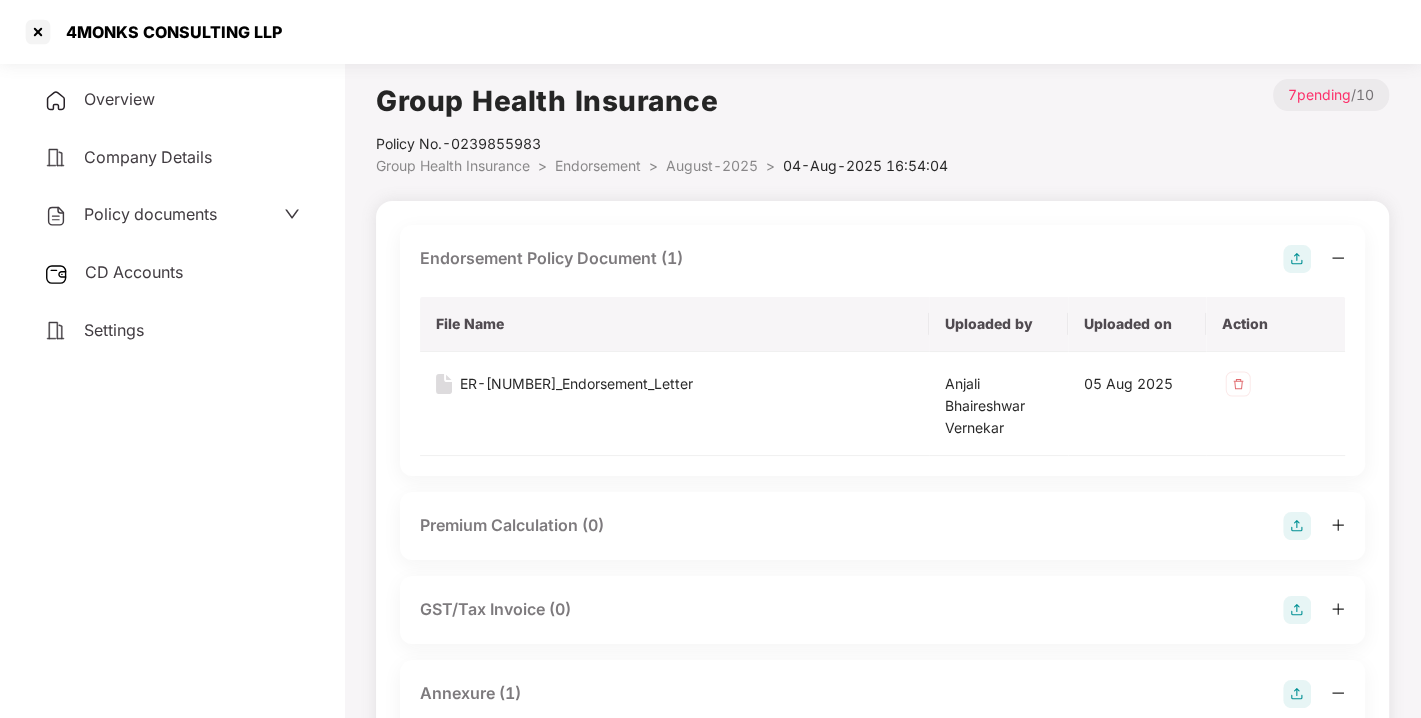 click on "CD Accounts" at bounding box center (172, 273) 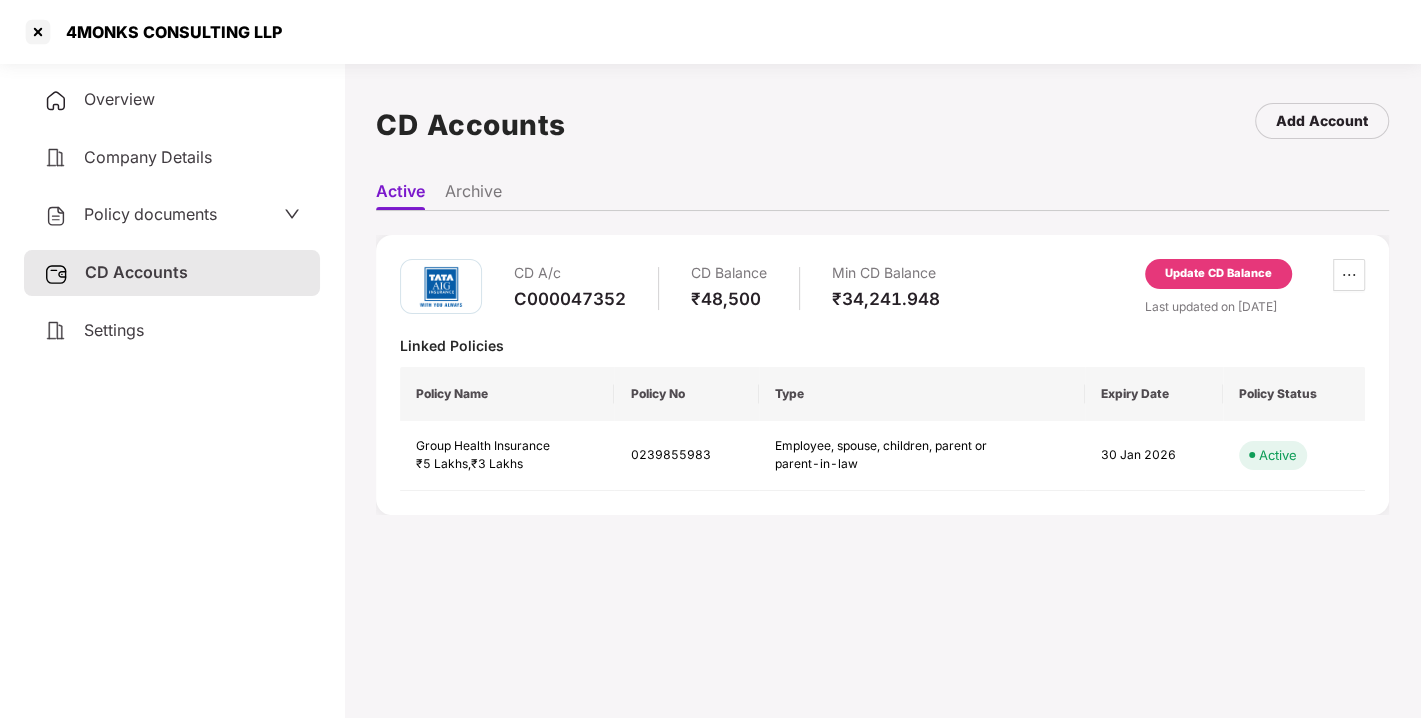 click on "Update CD Balance" at bounding box center (1218, 274) 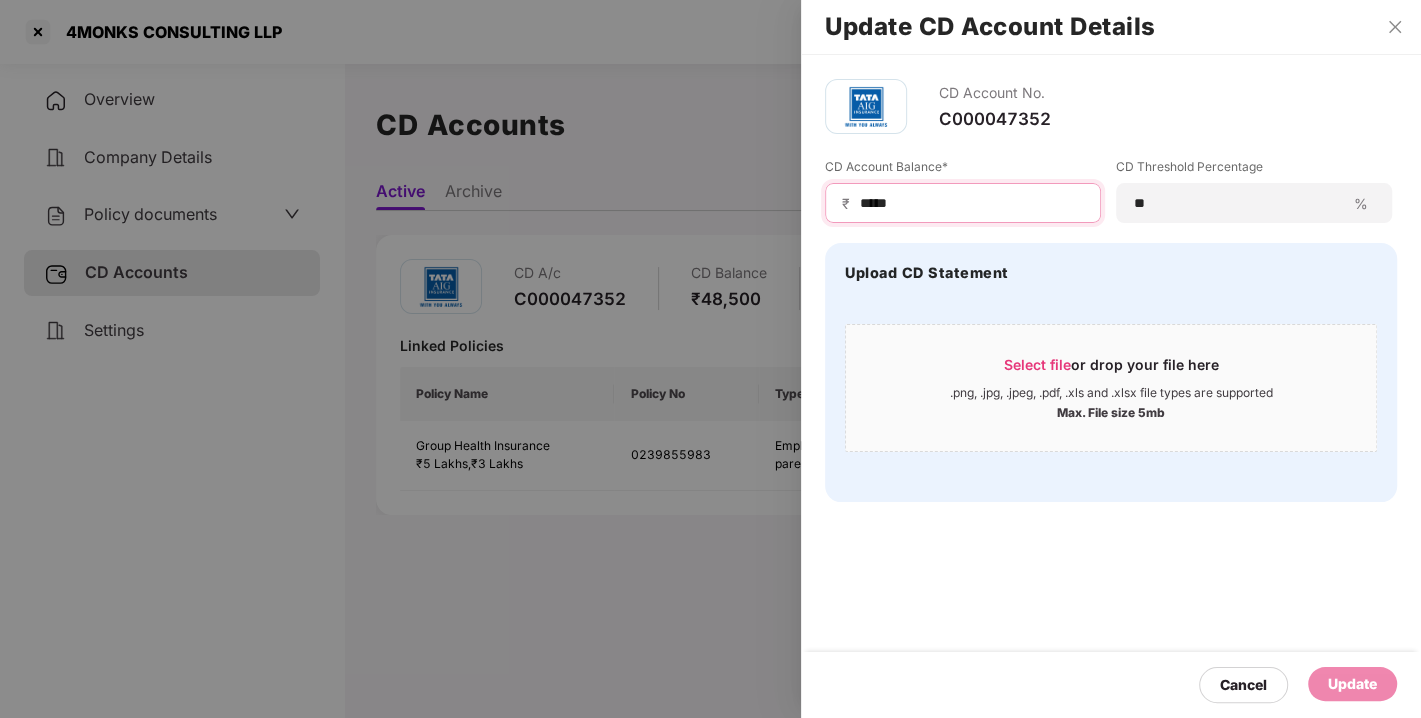 drag, startPoint x: 990, startPoint y: 196, endPoint x: 671, endPoint y: 236, distance: 321.49805 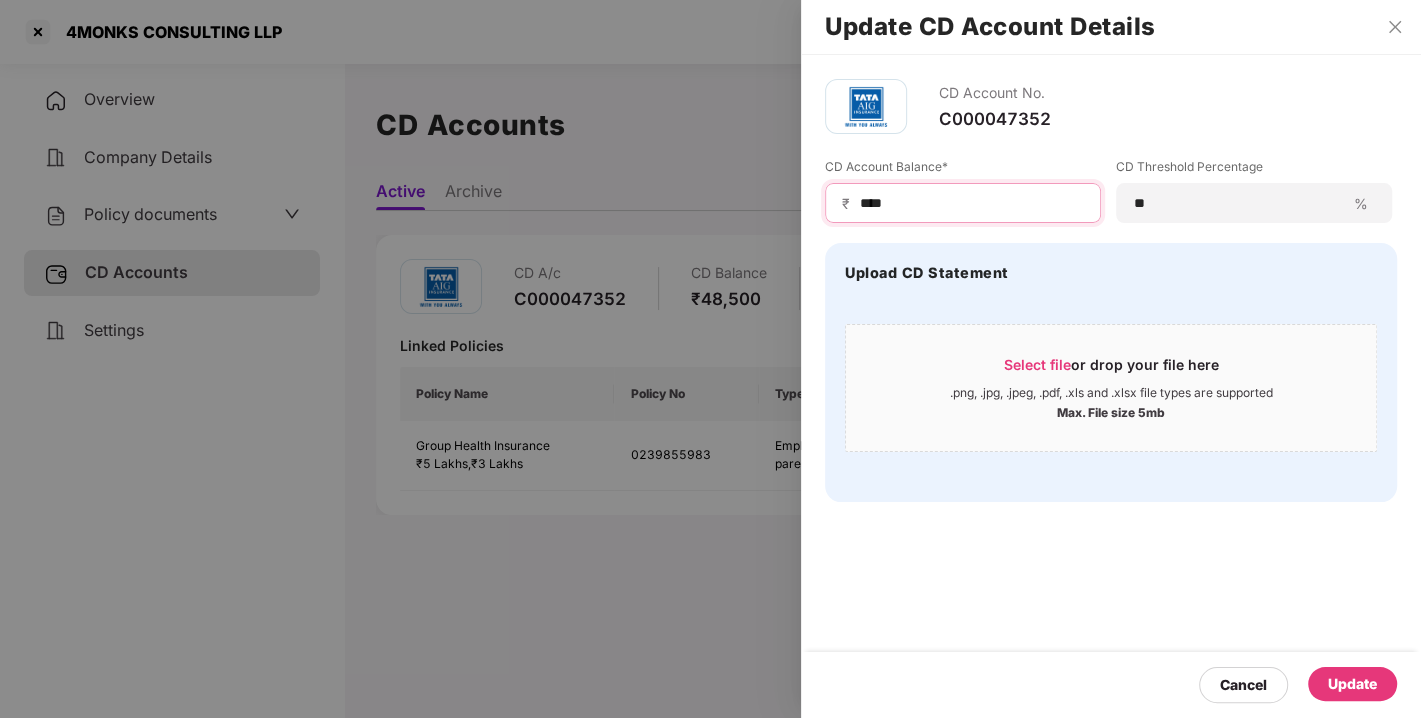 type on "****" 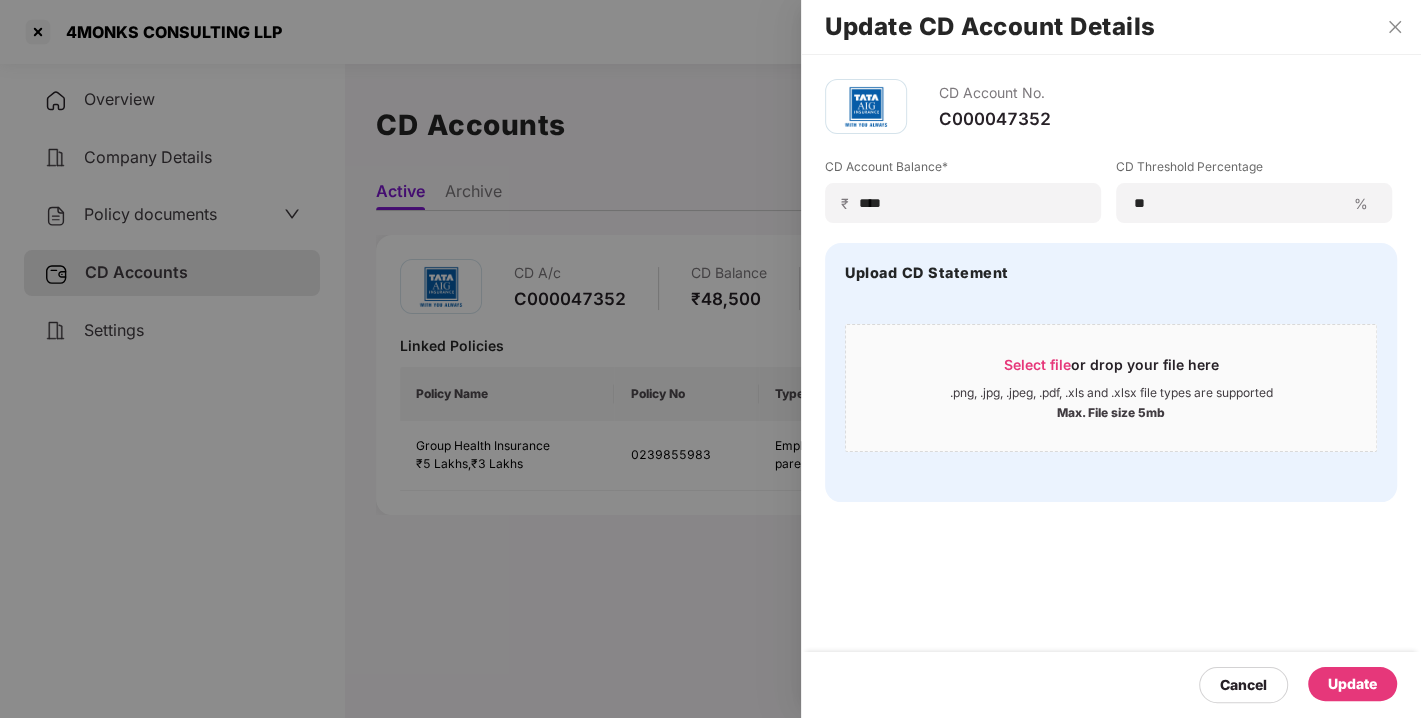 click on "Update" at bounding box center [1352, 684] 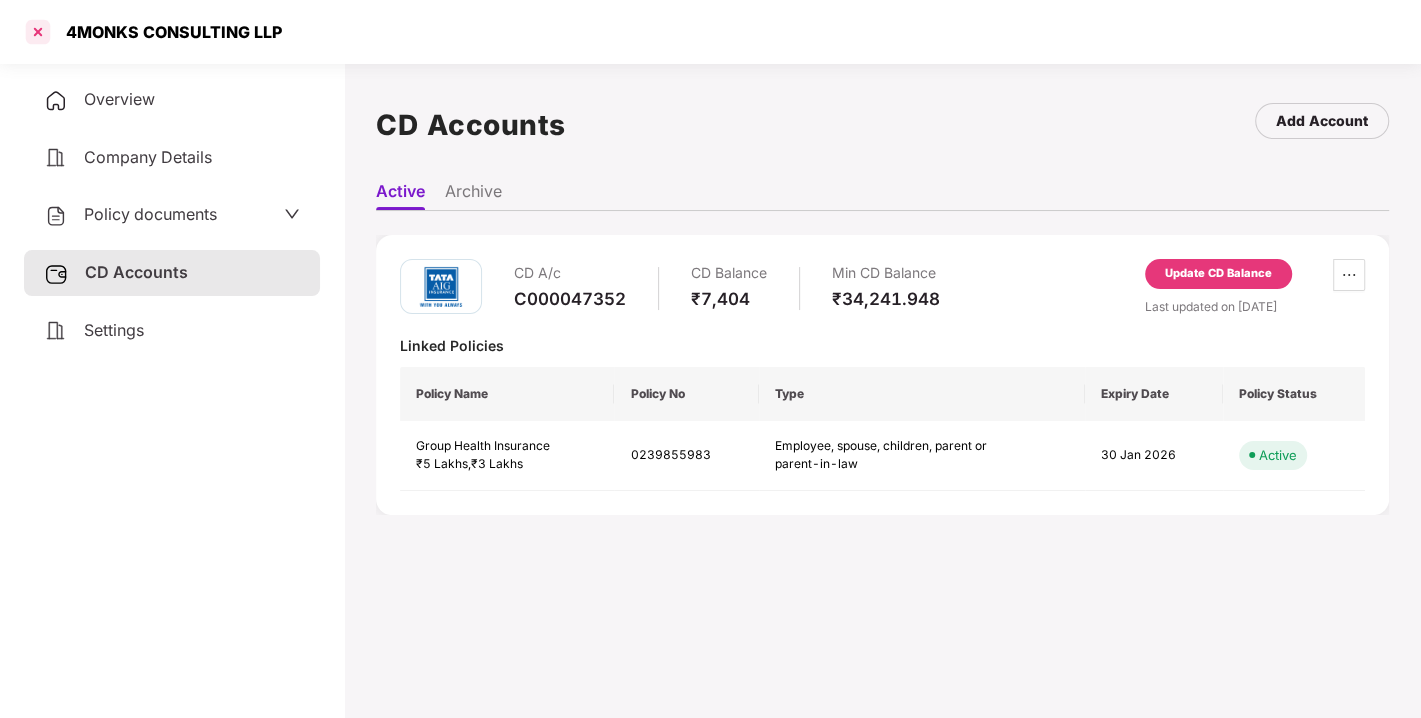 click at bounding box center [38, 32] 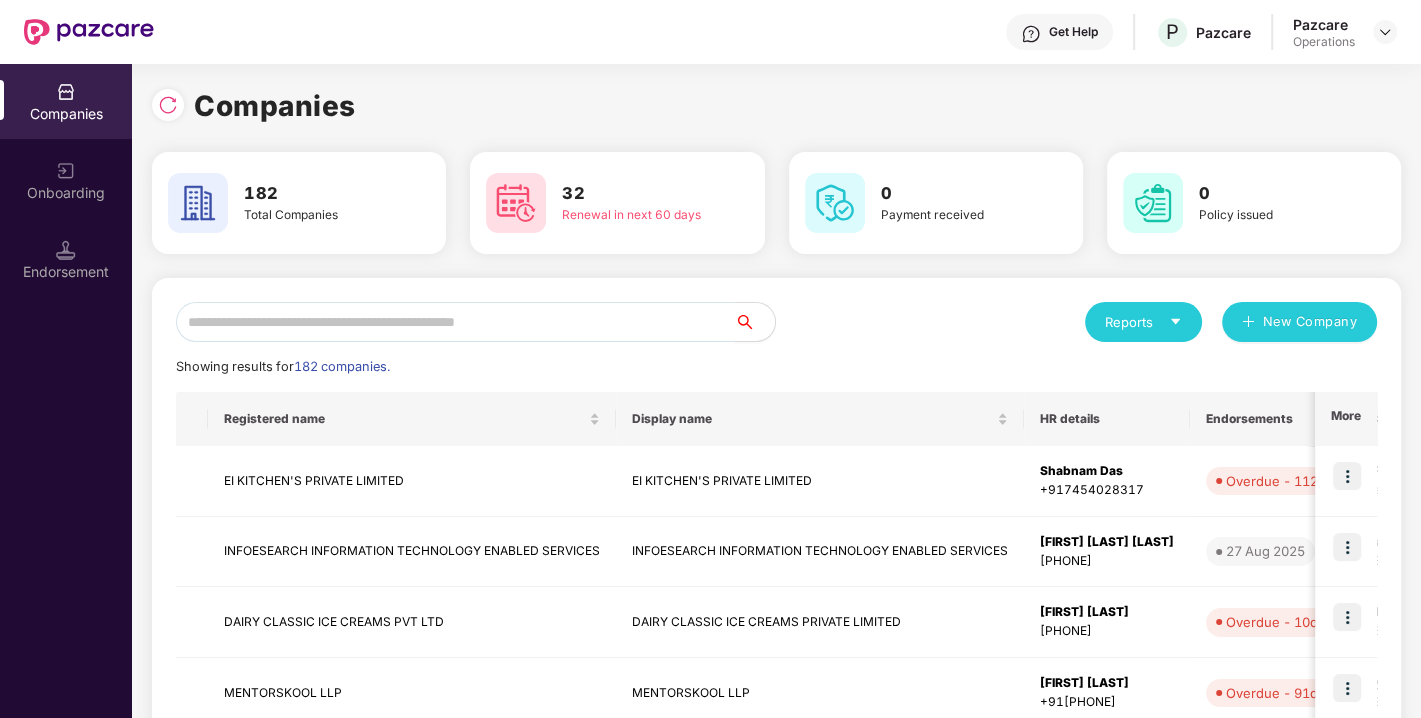 click at bounding box center (455, 322) 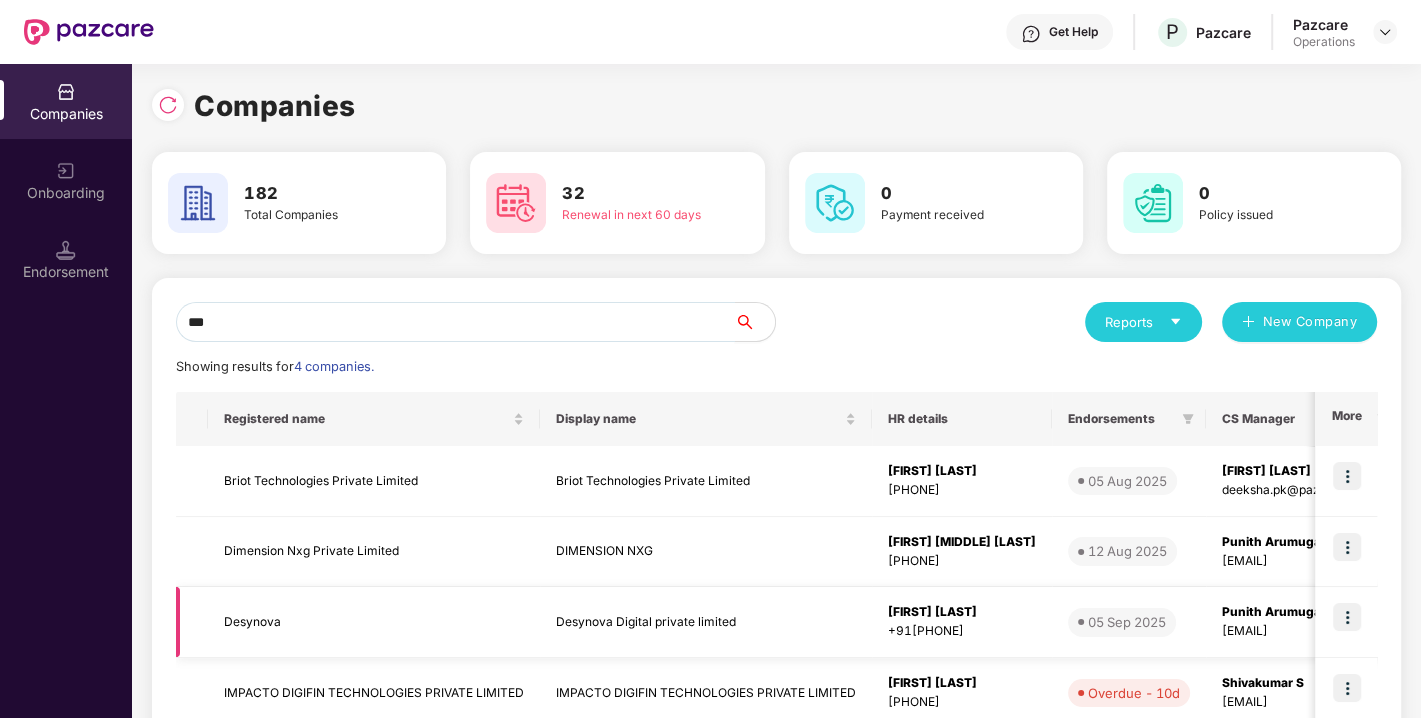 type on "***" 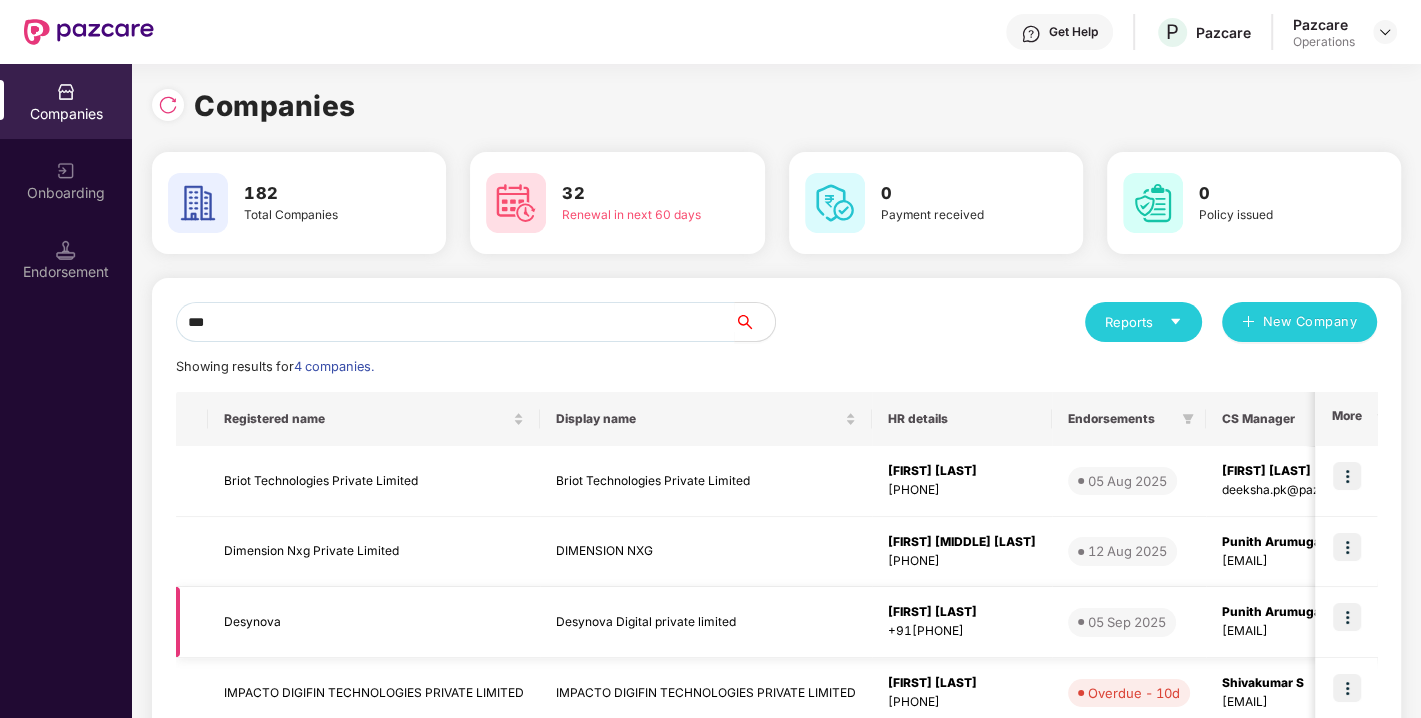 click on "Desynova" at bounding box center [374, 622] 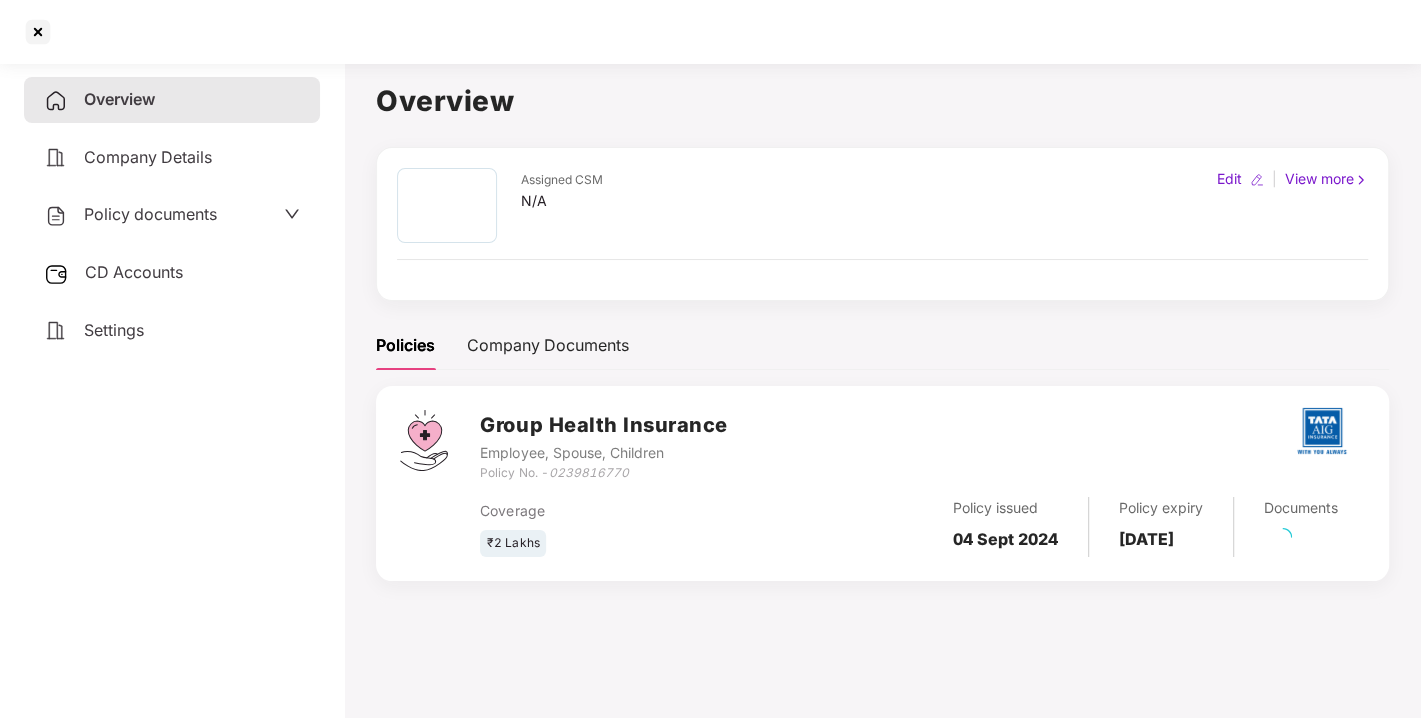 click on "Policy documents" at bounding box center (150, 214) 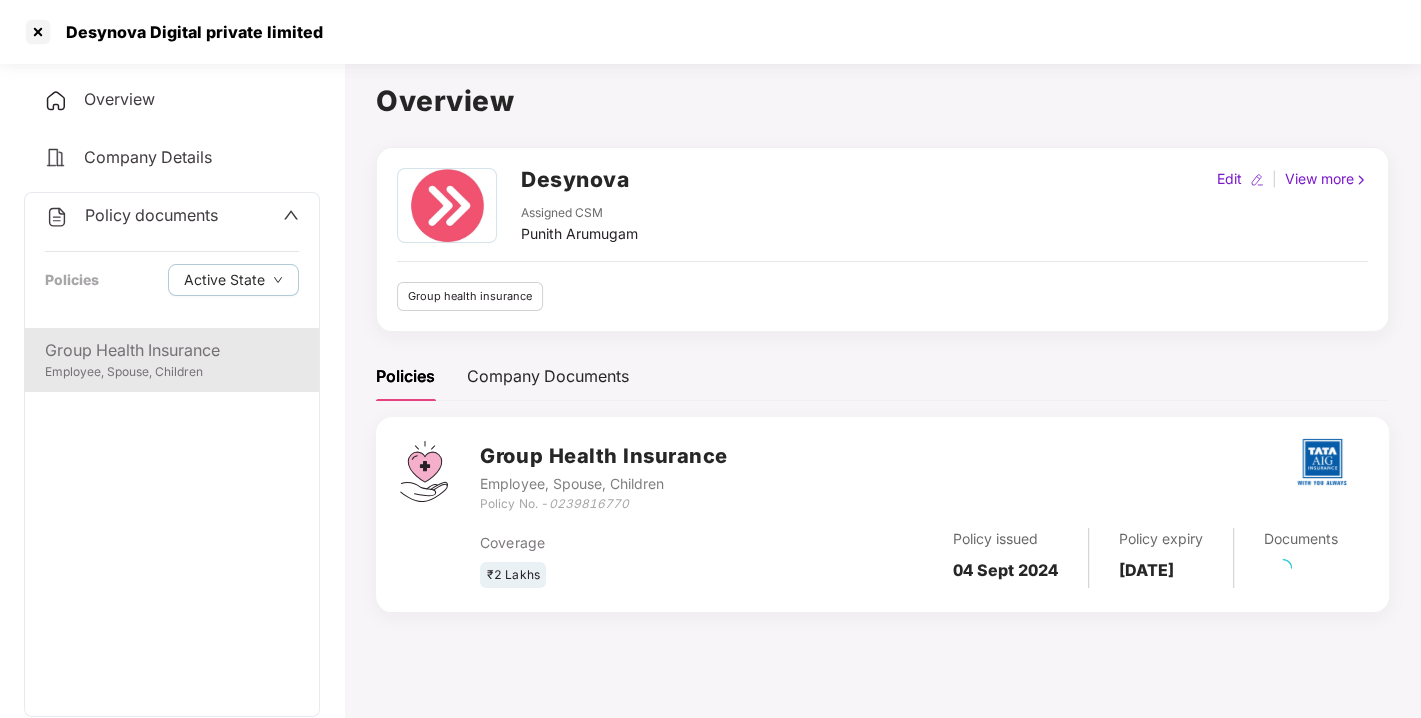 click on "Group Health Insurance" at bounding box center [172, 350] 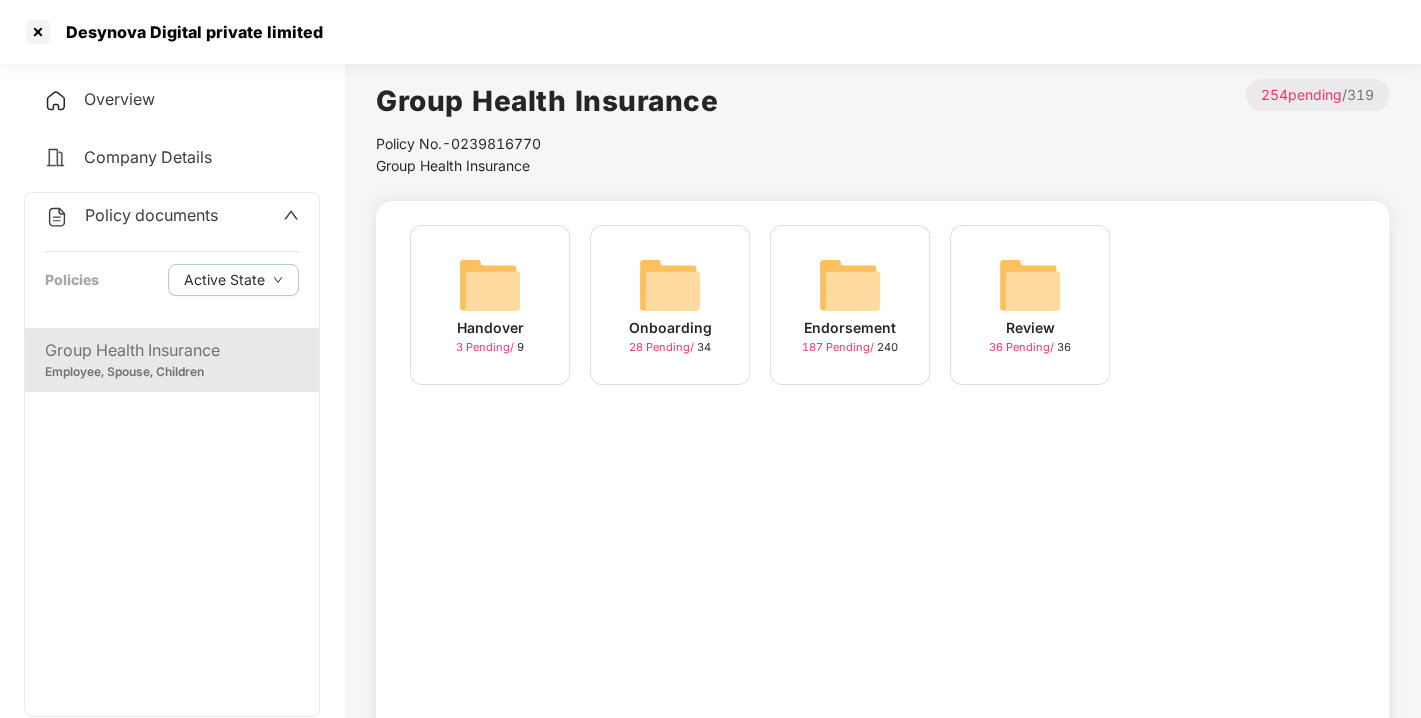 click at bounding box center [850, 285] 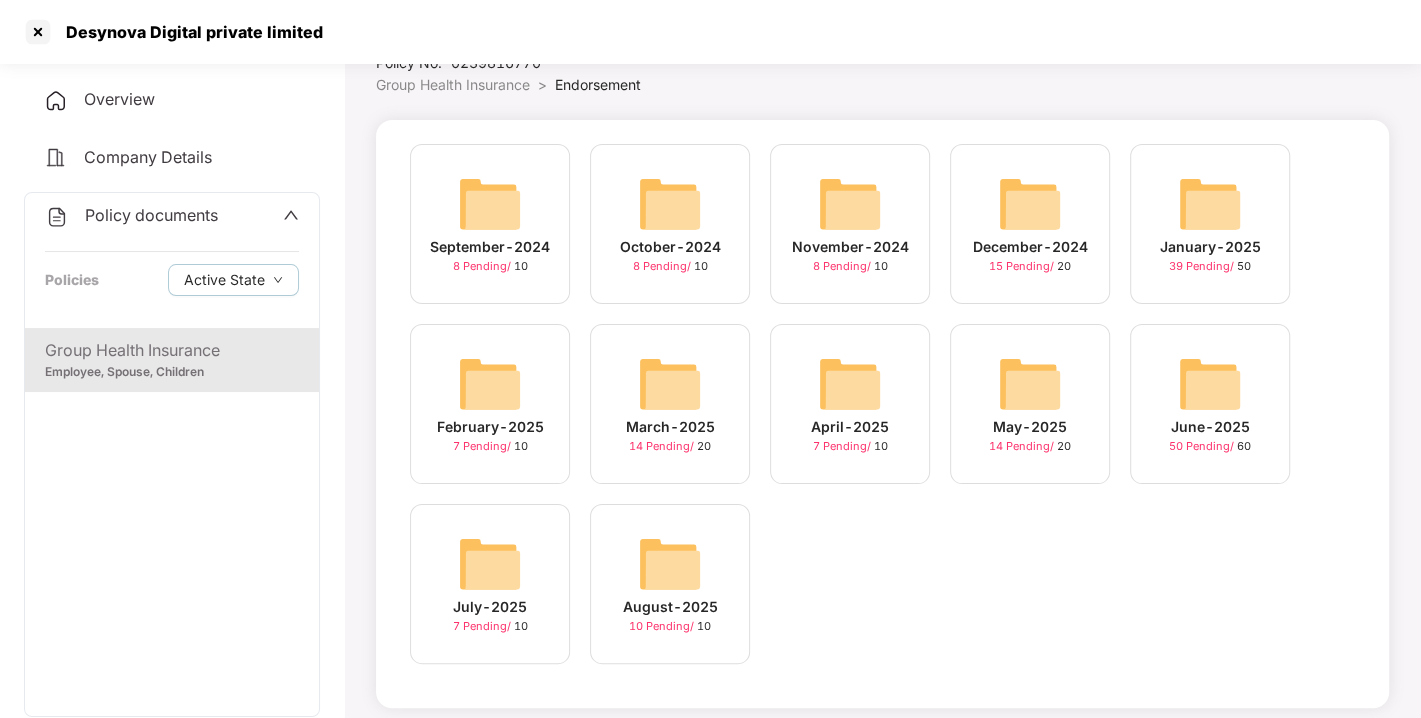 click on "August-2025 10 Pending  /     10" at bounding box center (670, 584) 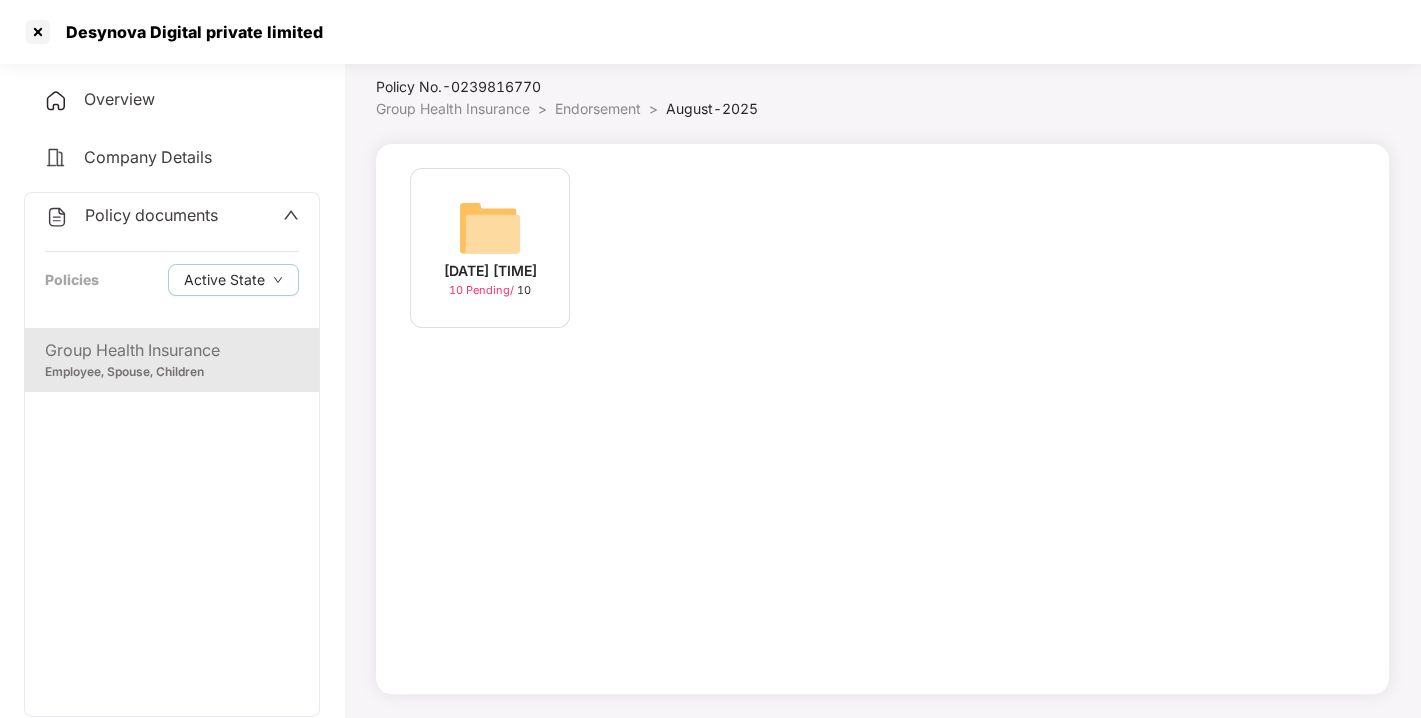 click on "[DATE] [TIME]" at bounding box center [490, 271] 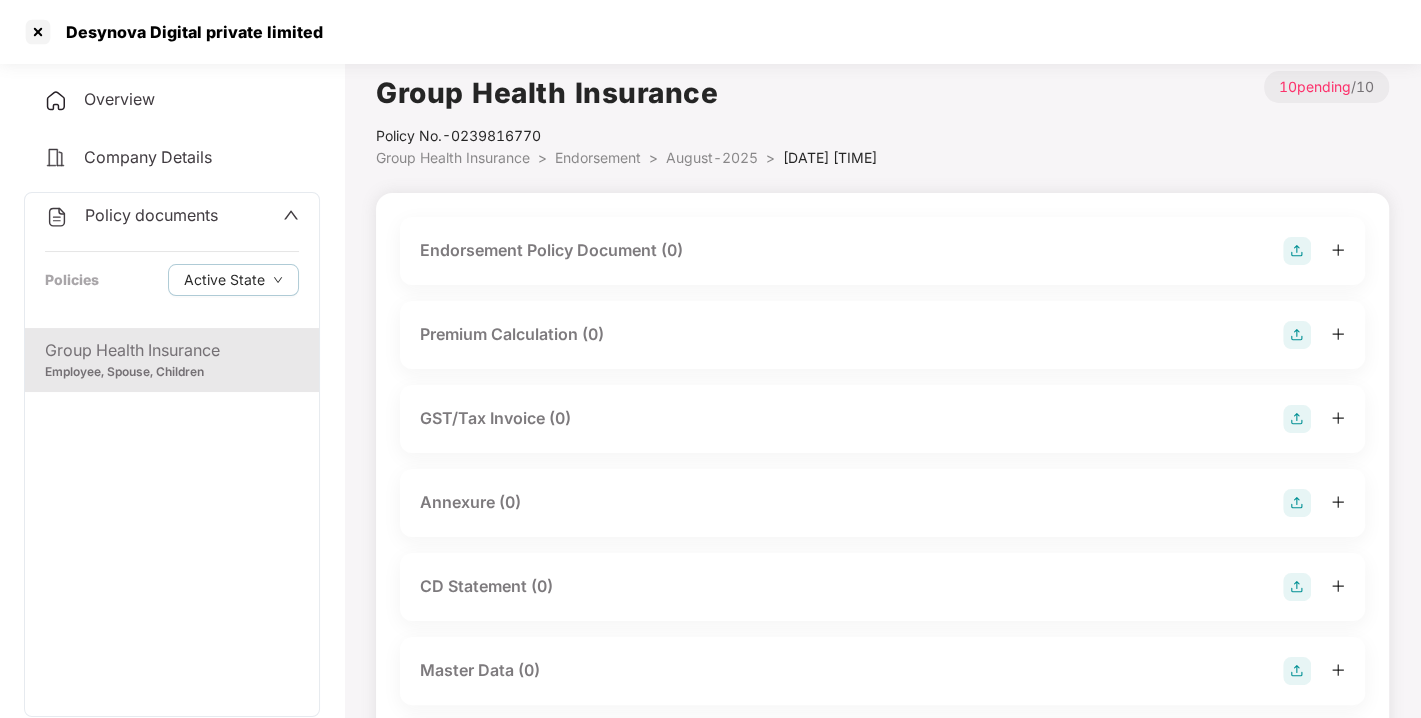 scroll, scrollTop: 0, scrollLeft: 0, axis: both 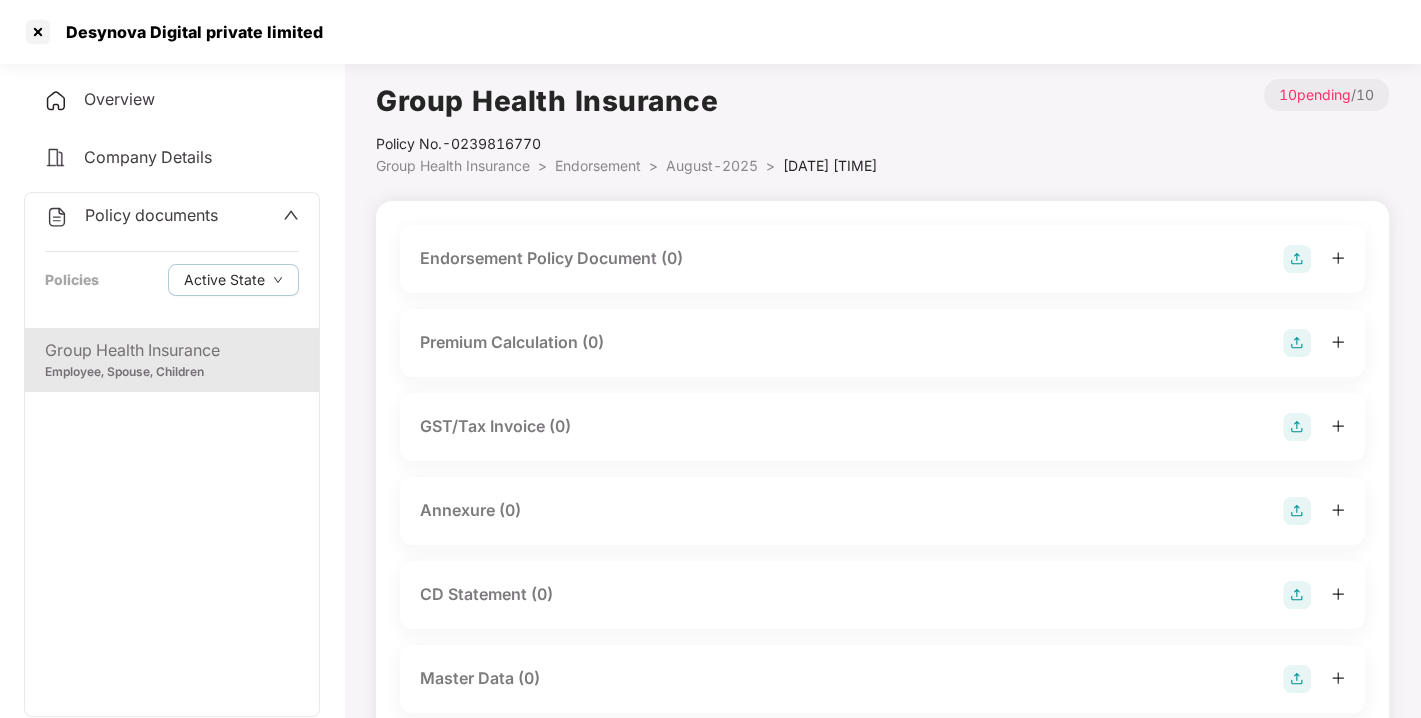 click at bounding box center (1297, 259) 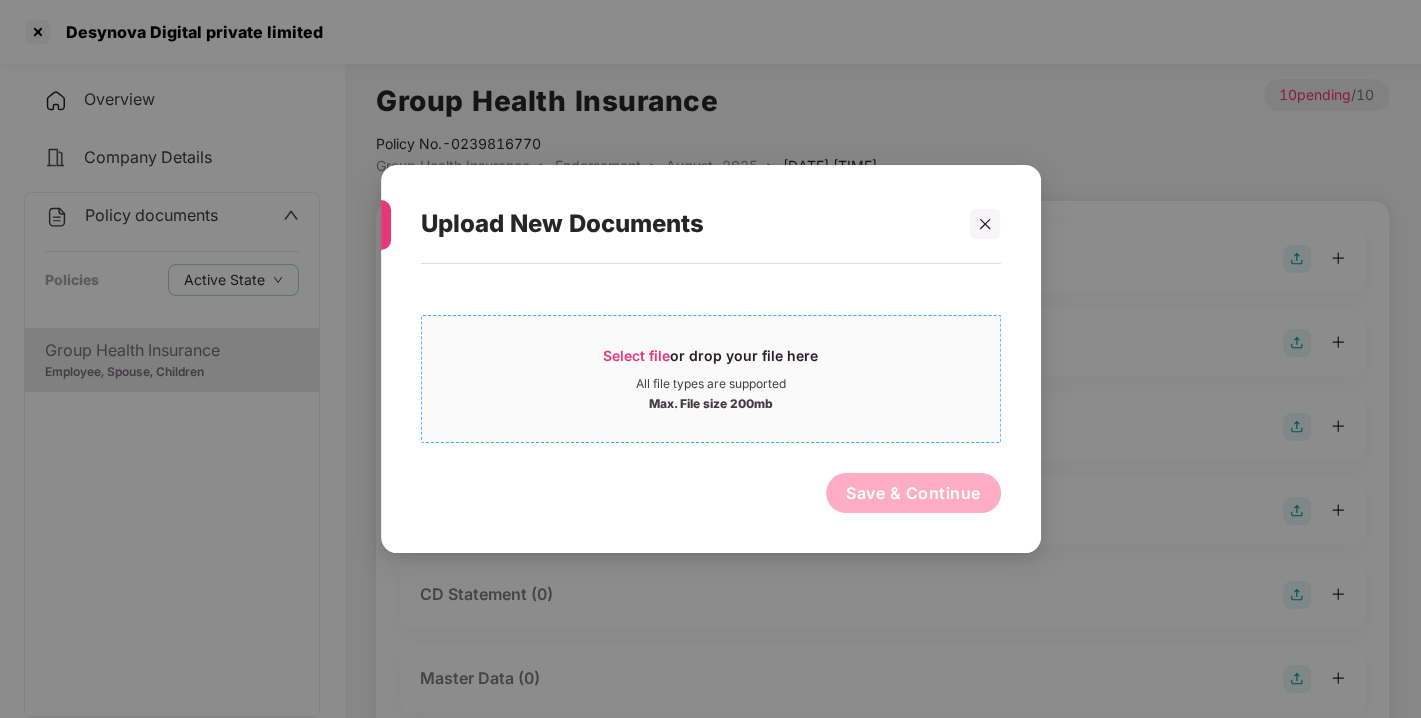 click on "Select file  or drop your file here All file types are supported Max. File size 200mb" at bounding box center [711, 379] 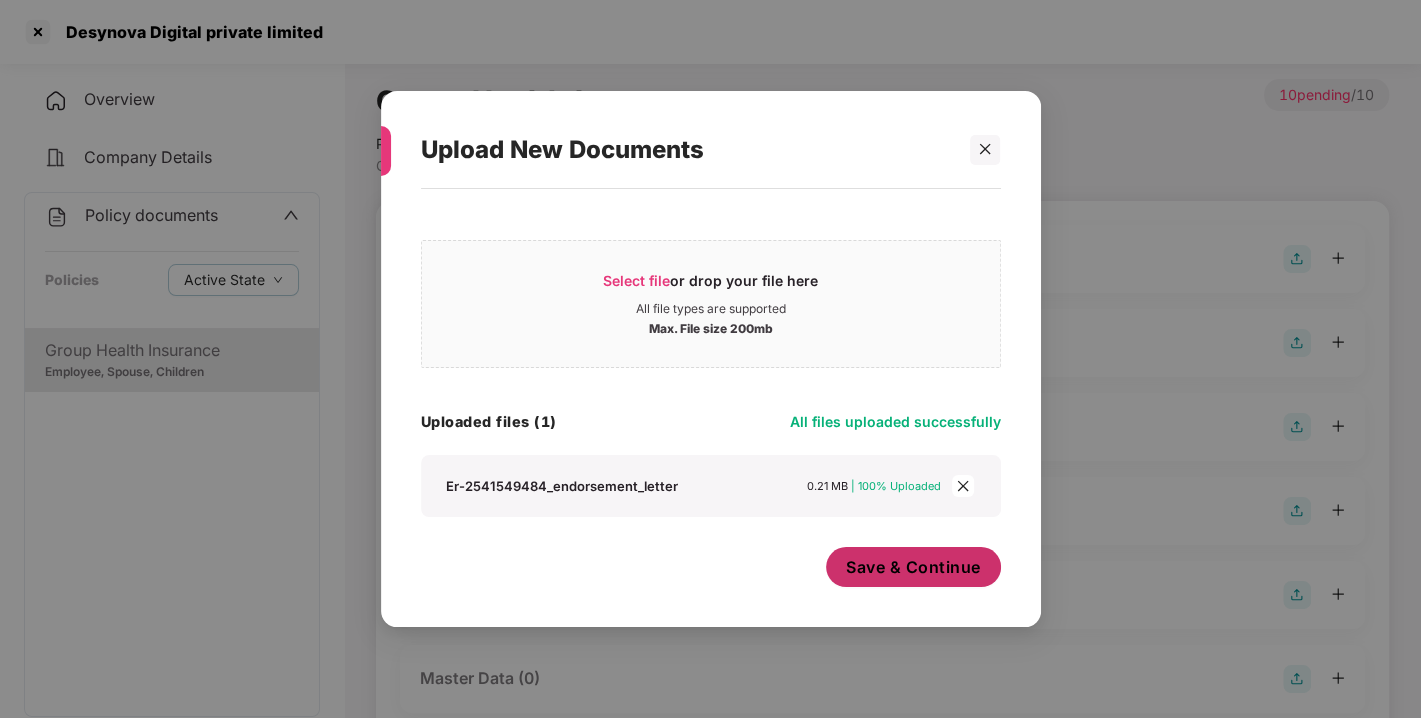 click on "Save & Continue" at bounding box center (913, 567) 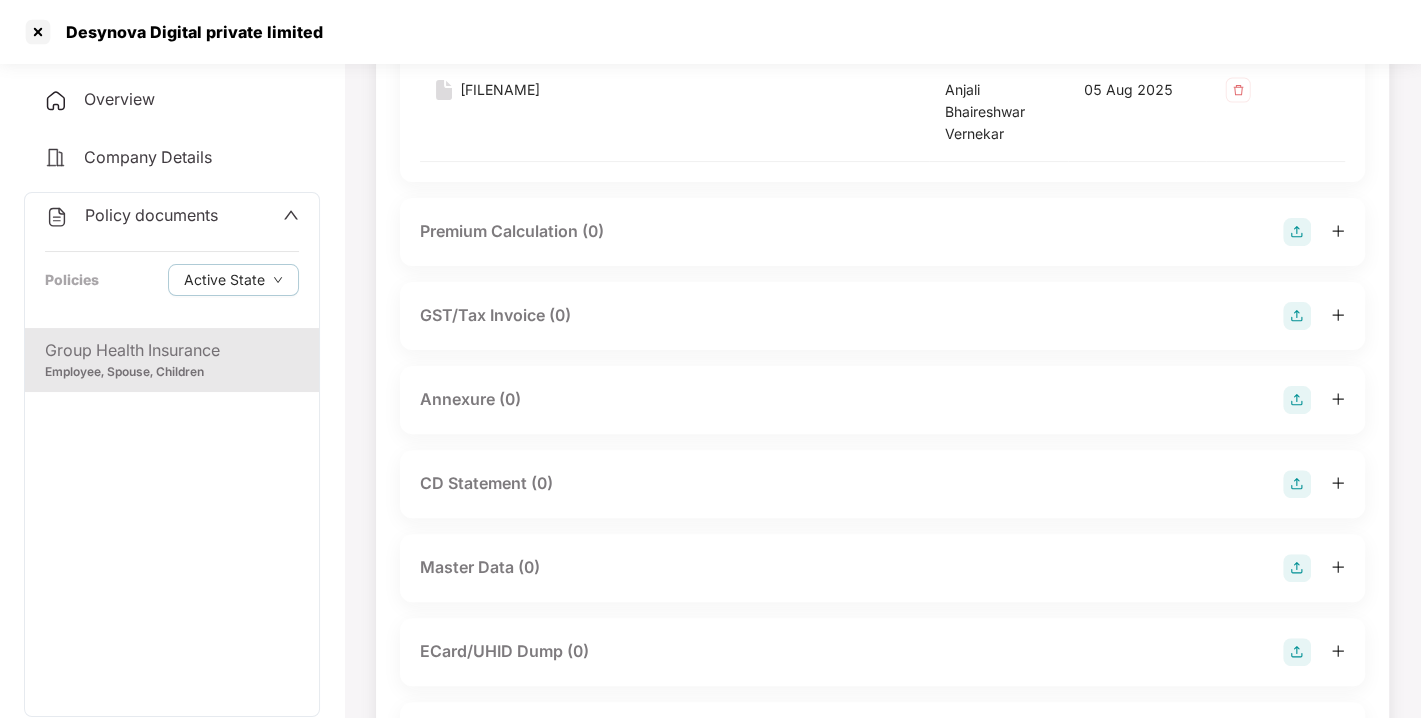 scroll, scrollTop: 297, scrollLeft: 0, axis: vertical 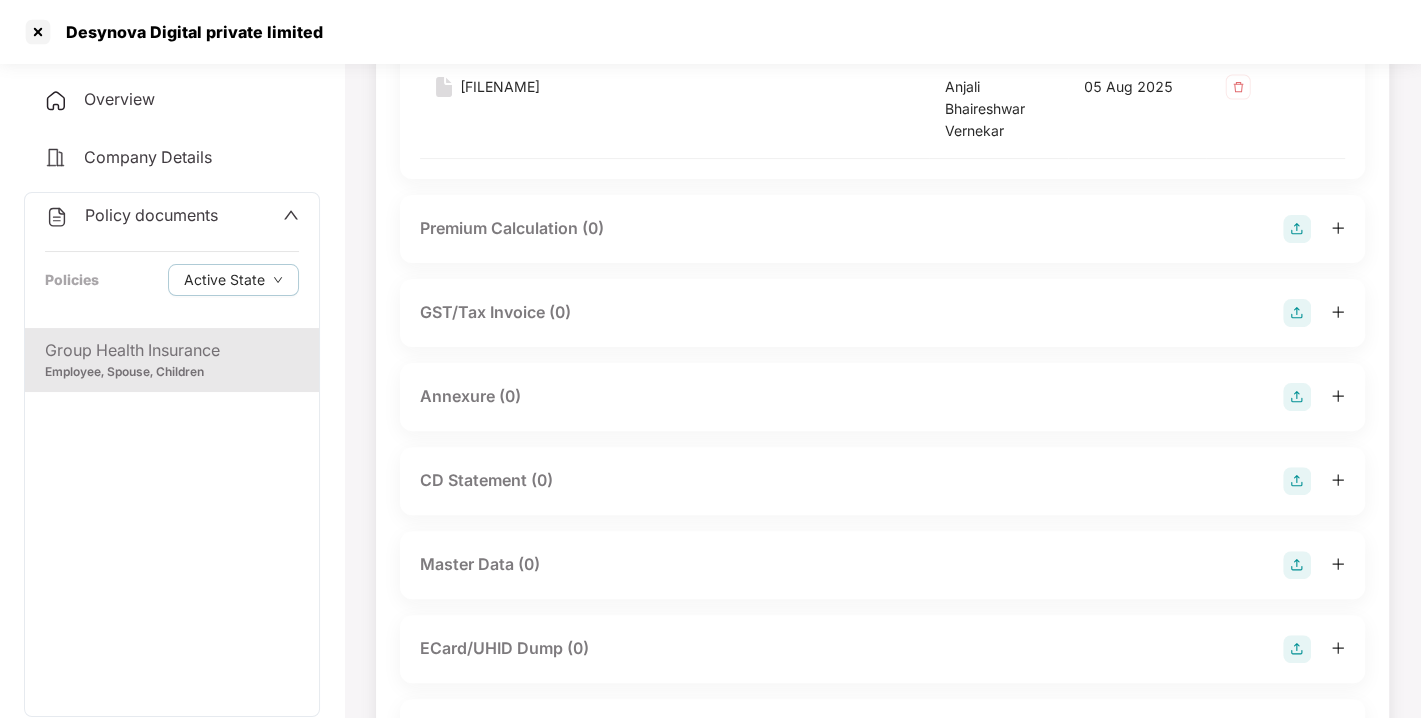 click at bounding box center [1297, 397] 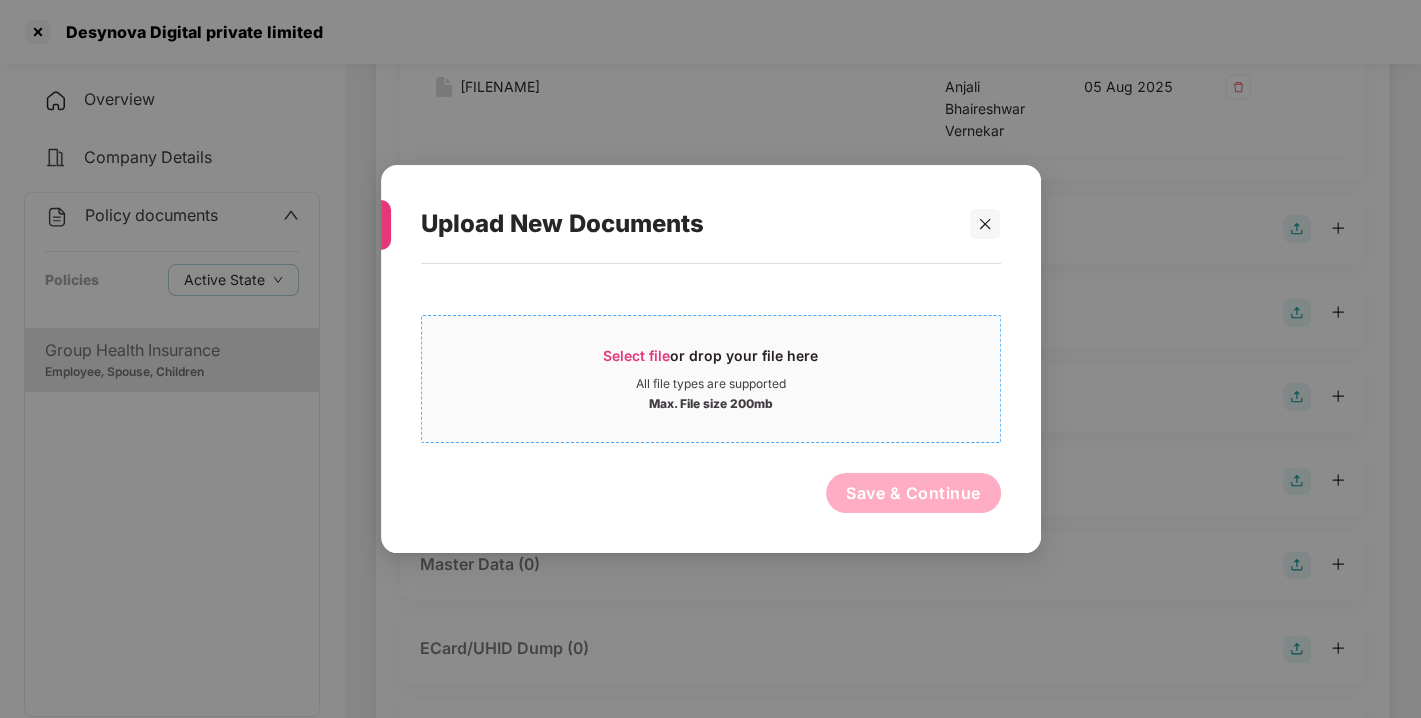 click on "Select file  or drop your file here All file types are supported Max. File size 200mb" at bounding box center [711, 379] 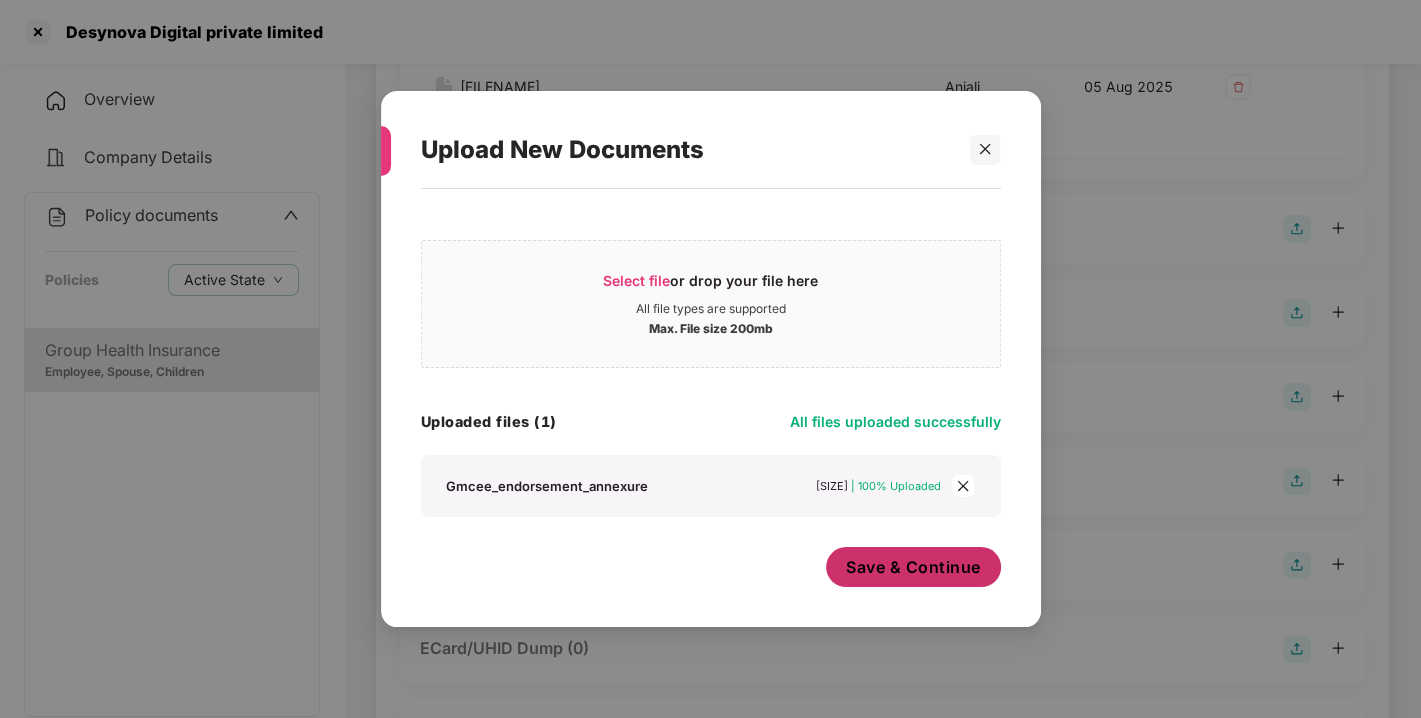 click on "Save & Continue" at bounding box center (913, 567) 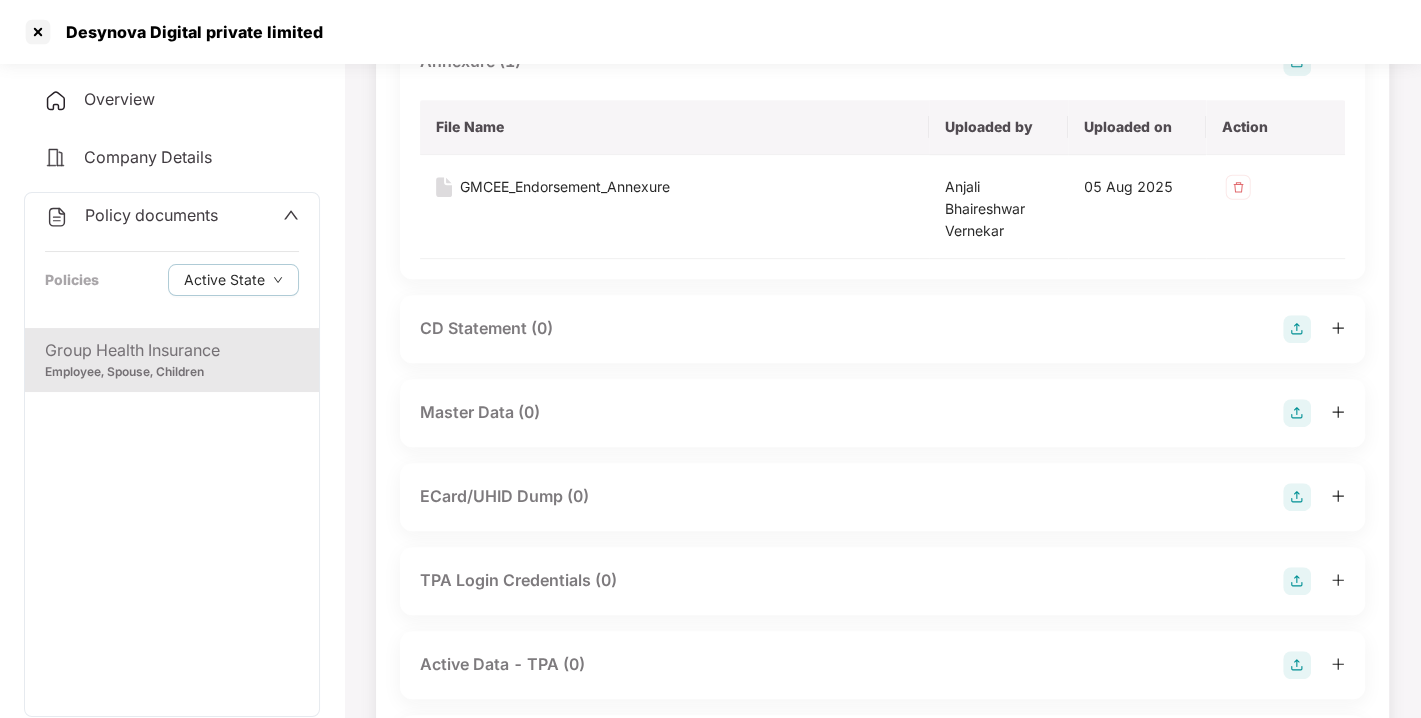 scroll, scrollTop: 633, scrollLeft: 0, axis: vertical 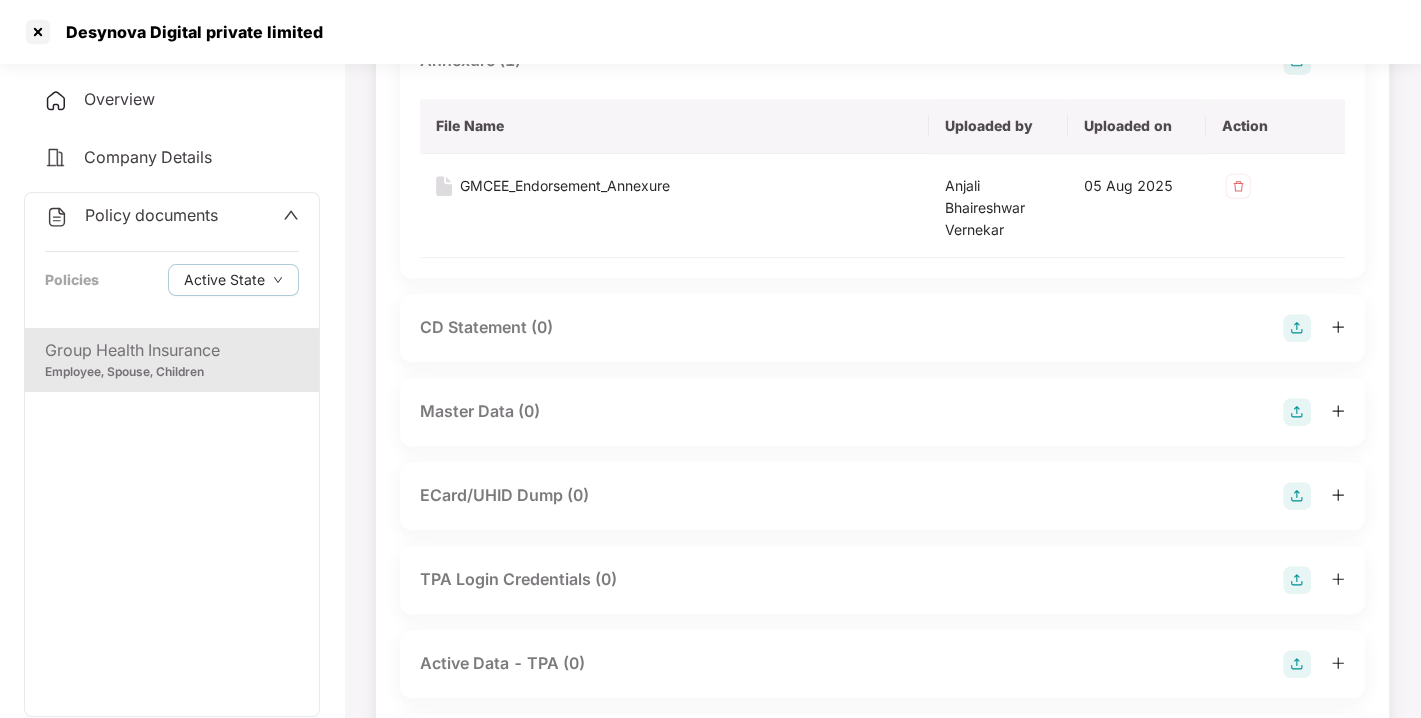 click at bounding box center (1297, 412) 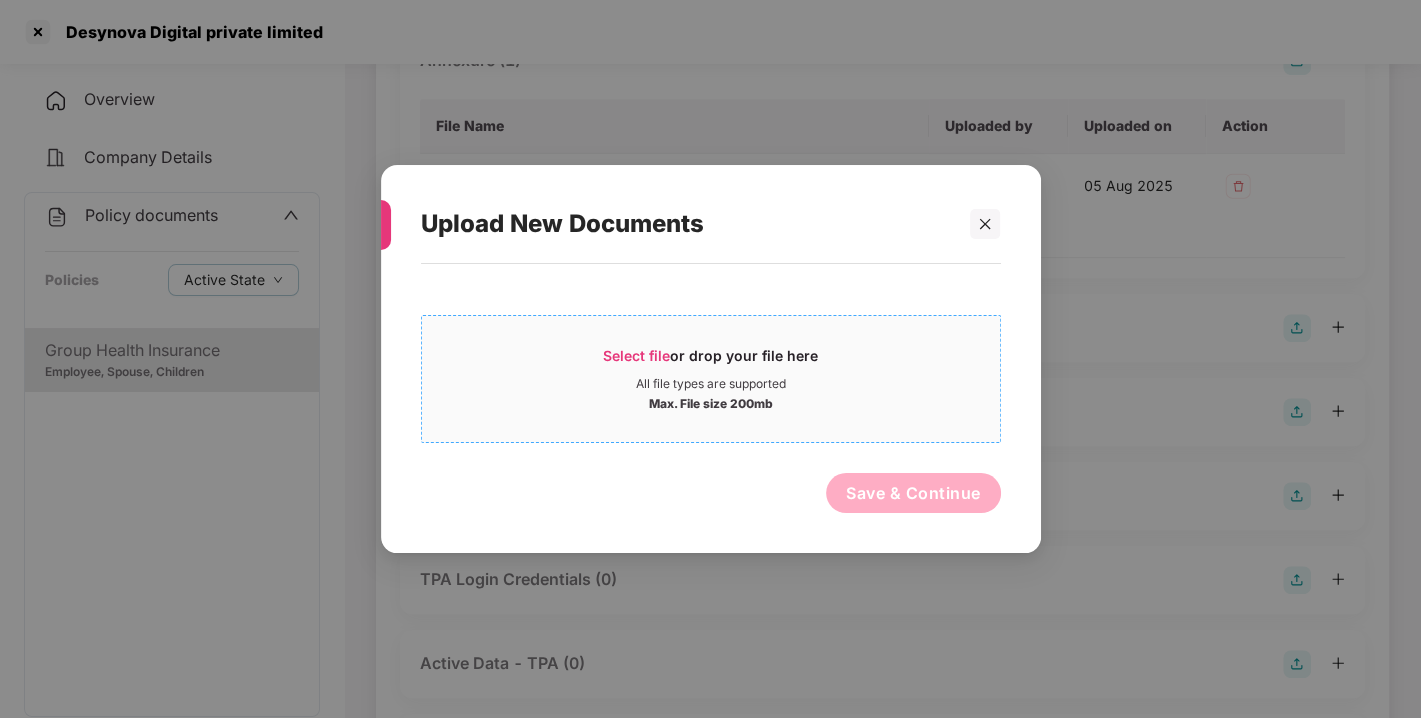 click on "Select file" at bounding box center [636, 355] 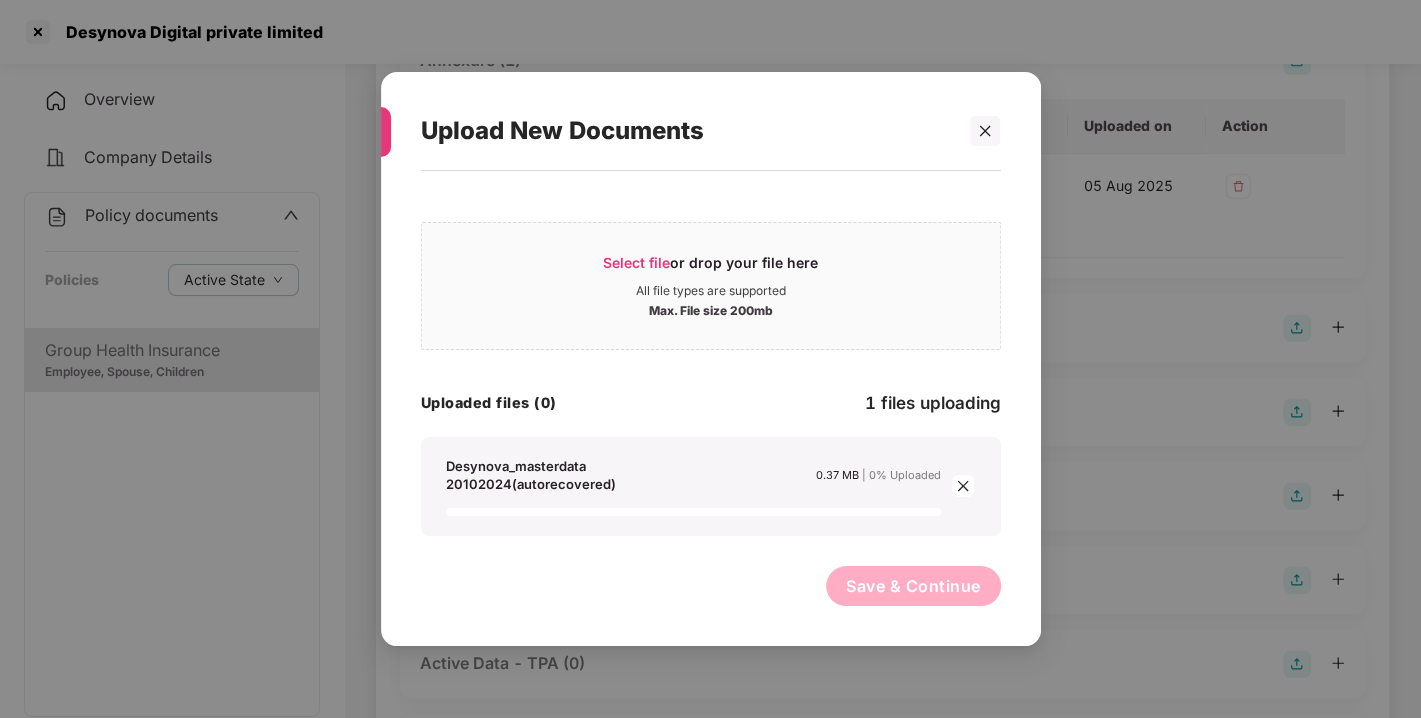 click on "Desynova_masterdata 20102024(autorecovered)" at bounding box center (582, 475) 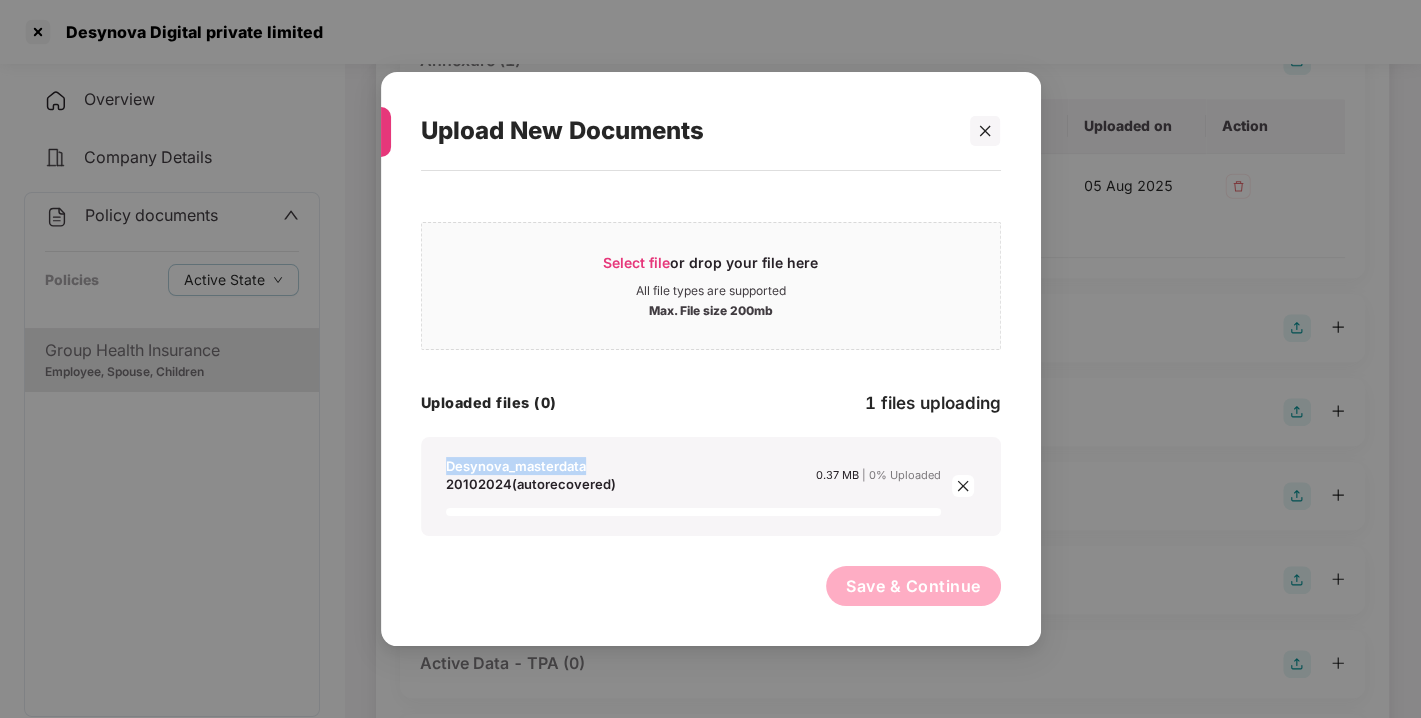 click on "Desynova_masterdata 20102024(autorecovered)" at bounding box center [582, 475] 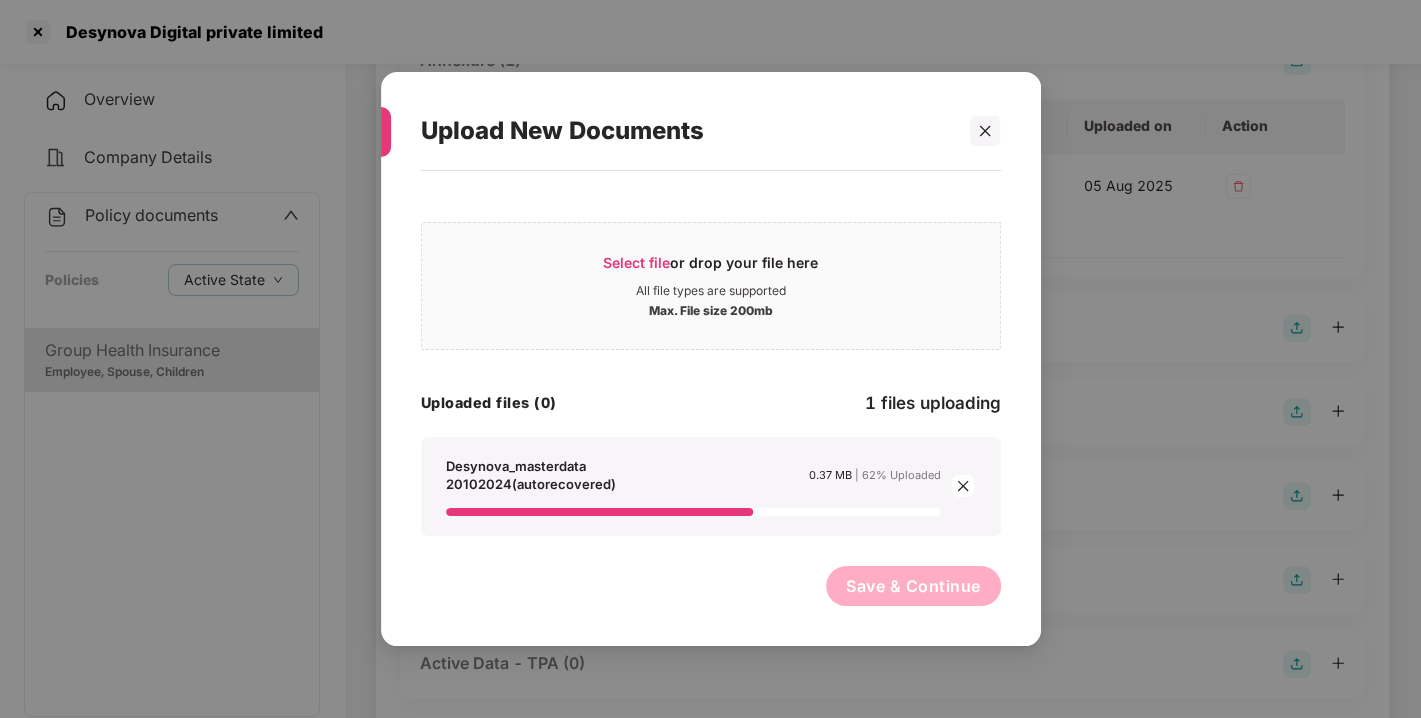 click 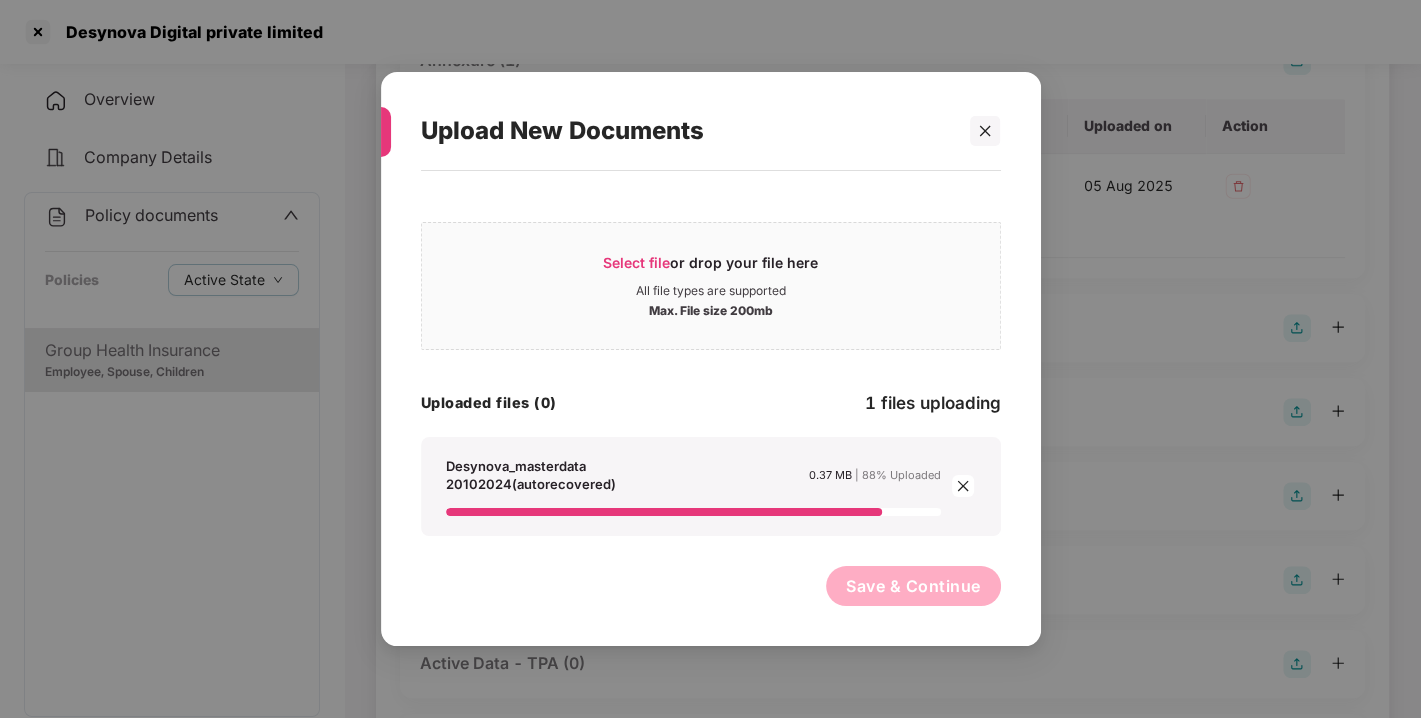 click 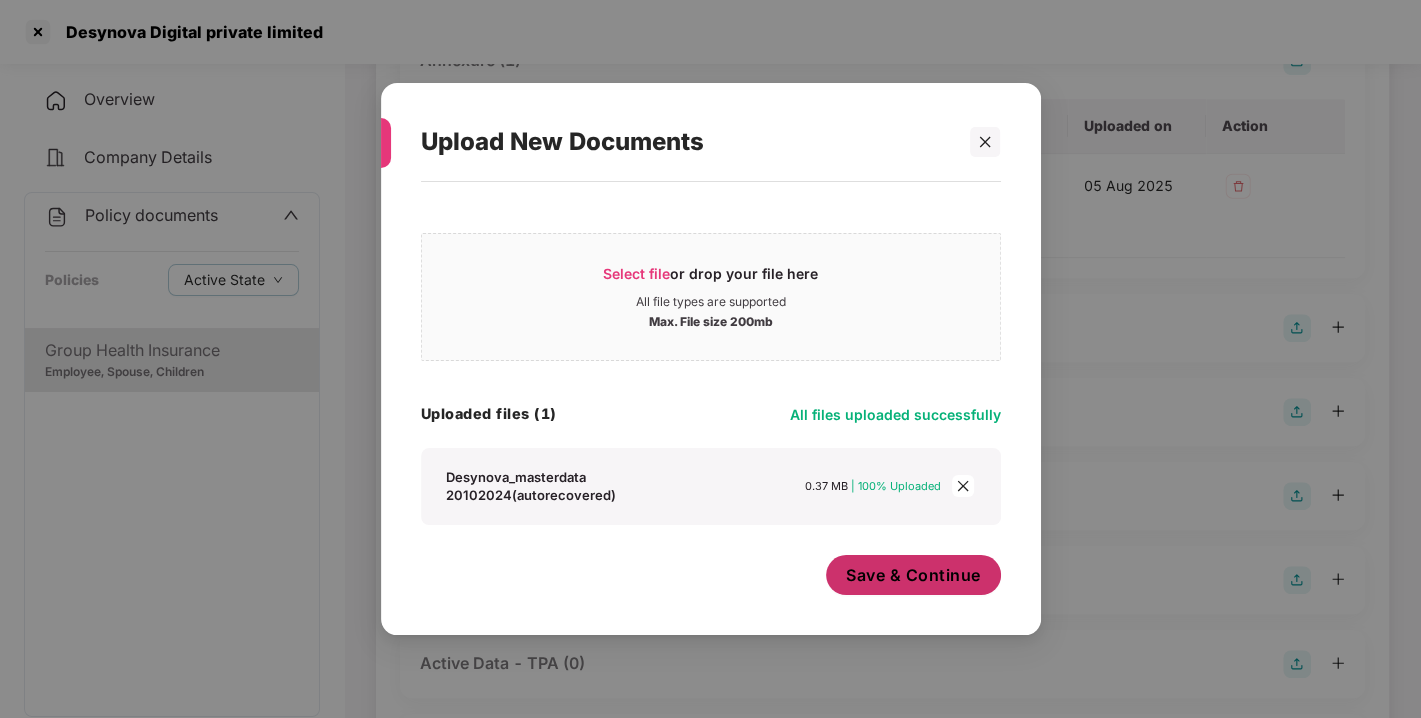 click on "Save & Continue" at bounding box center [913, 575] 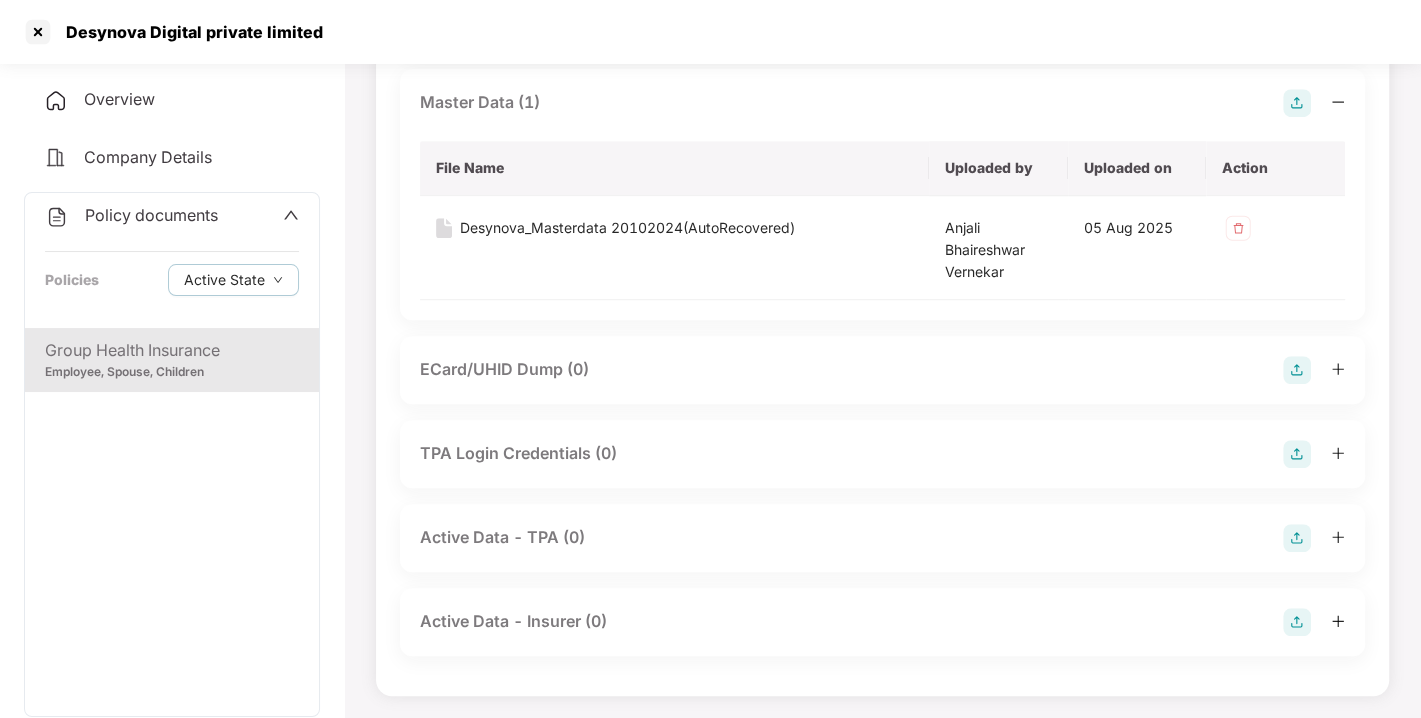 scroll, scrollTop: 0, scrollLeft: 0, axis: both 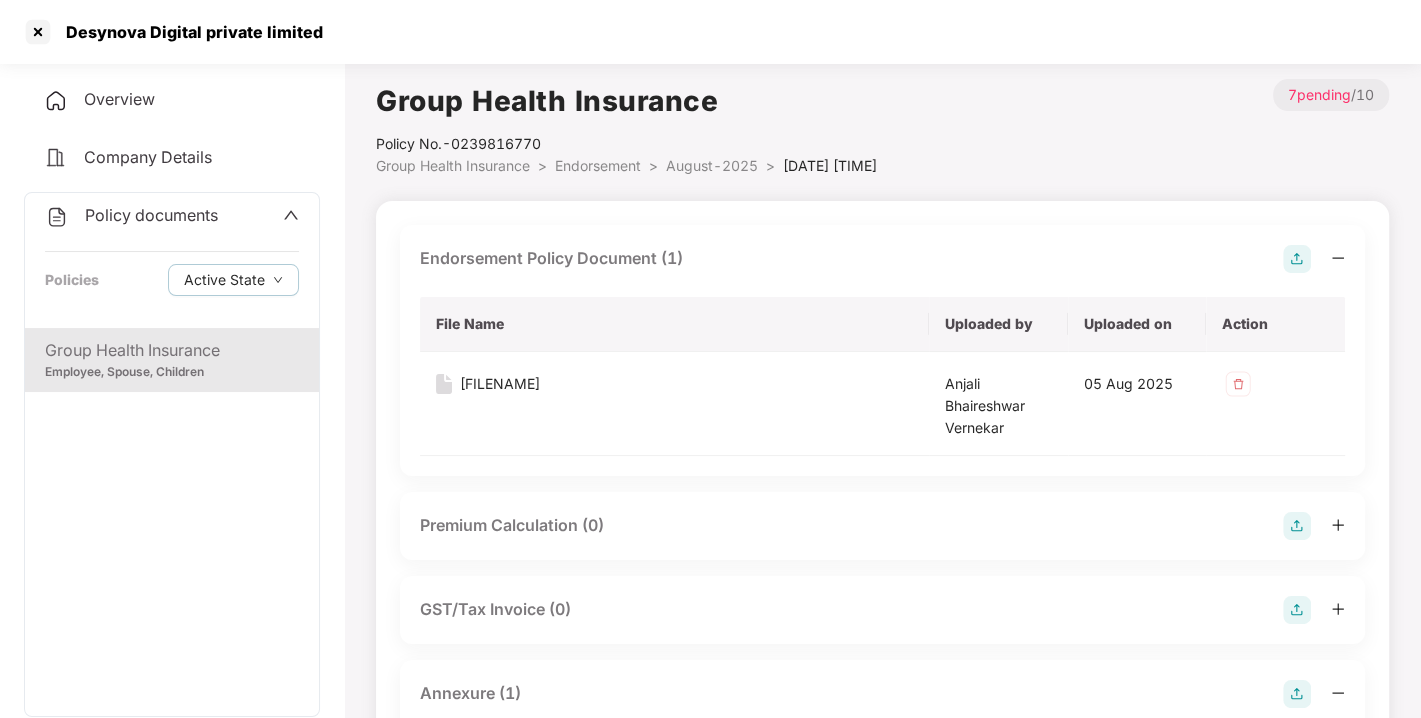 click on "Endorsement" at bounding box center (598, 165) 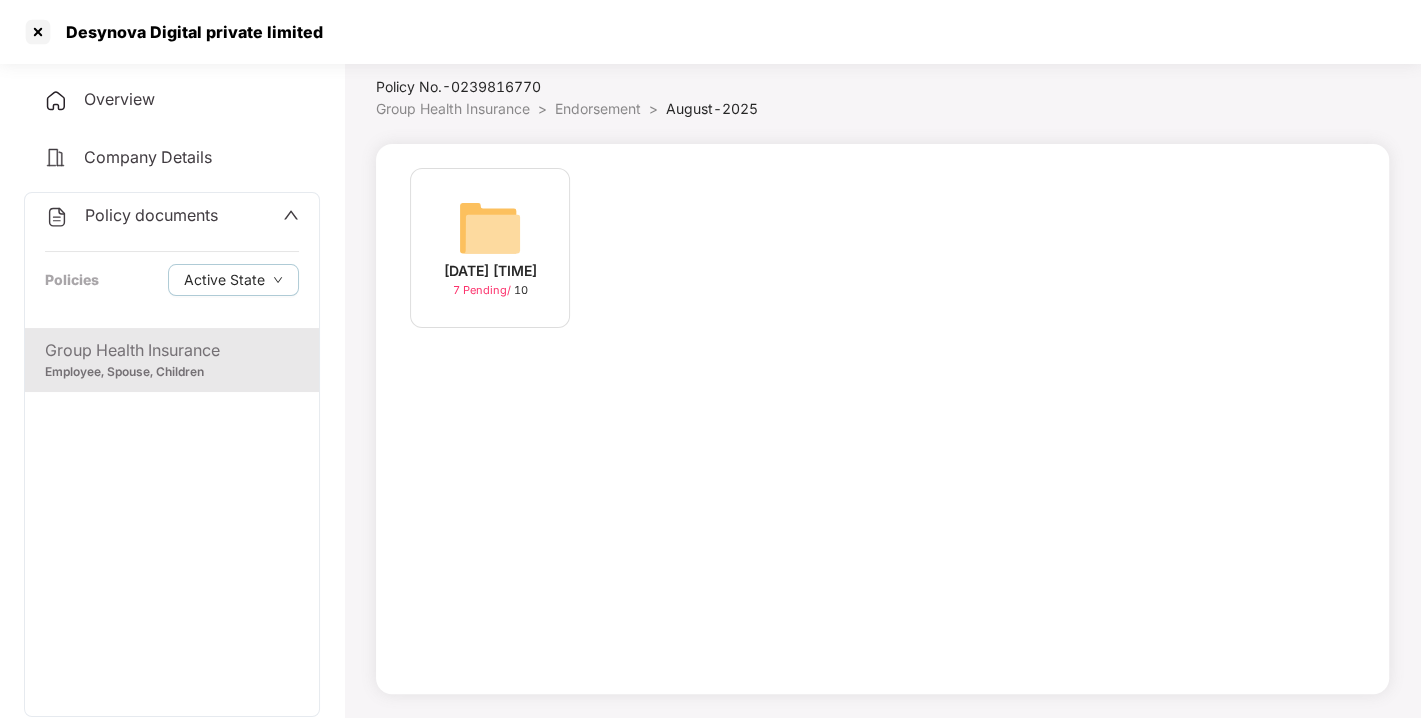 click on "Policy documents" at bounding box center (151, 215) 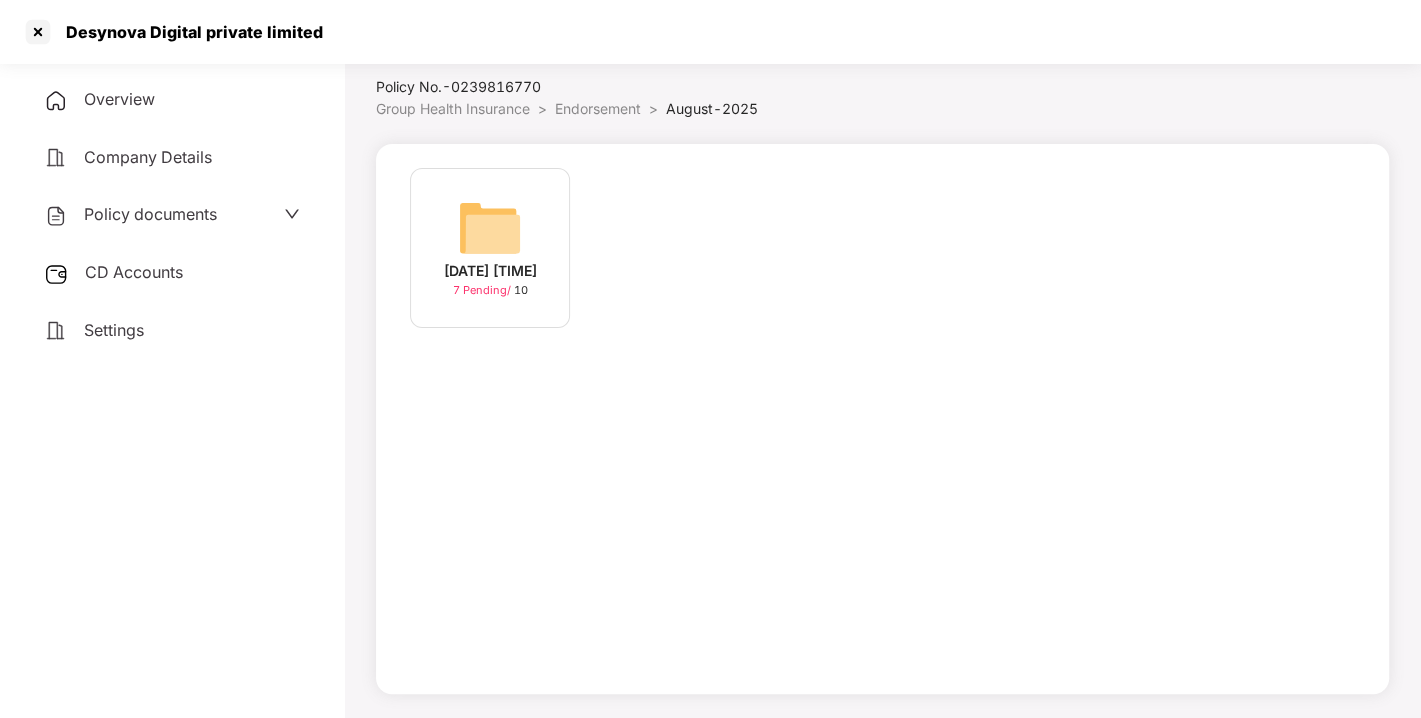 click on "CD Accounts" at bounding box center [134, 272] 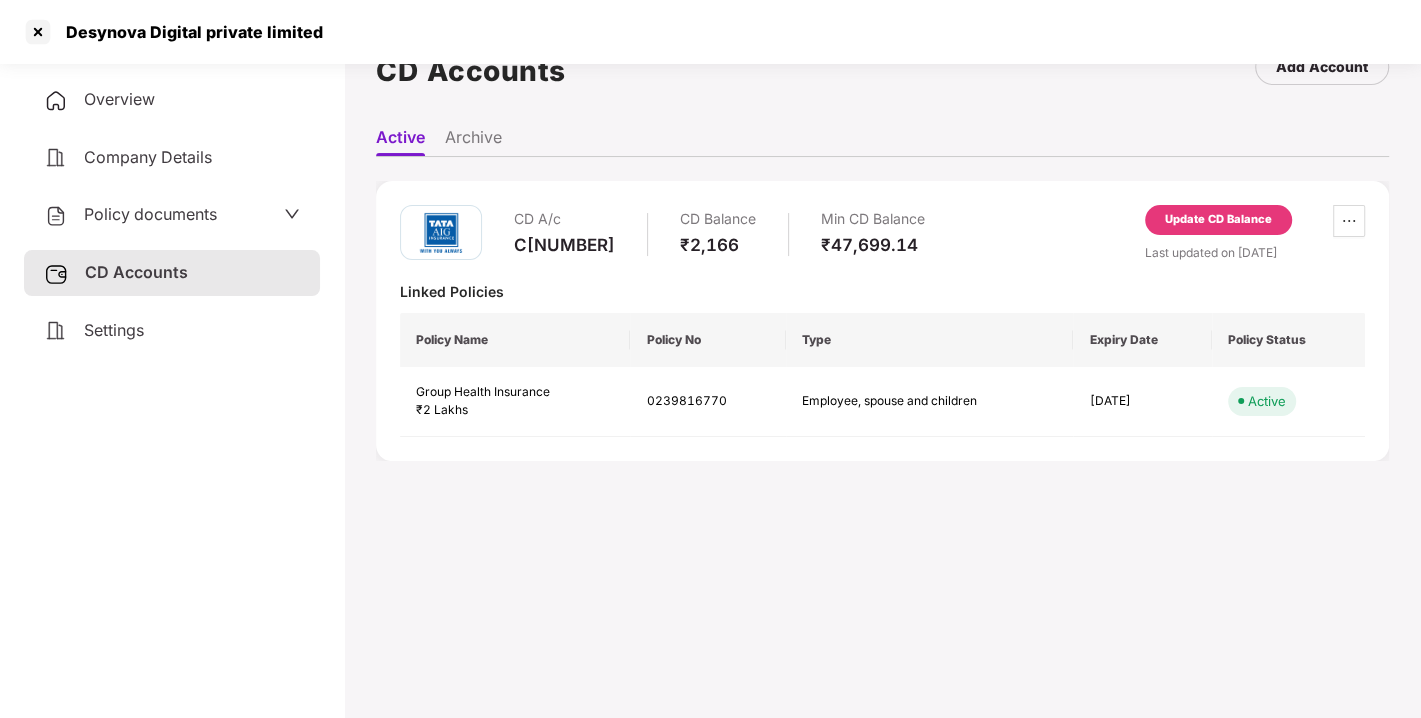 click on "Update CD Balance" at bounding box center [1218, 220] 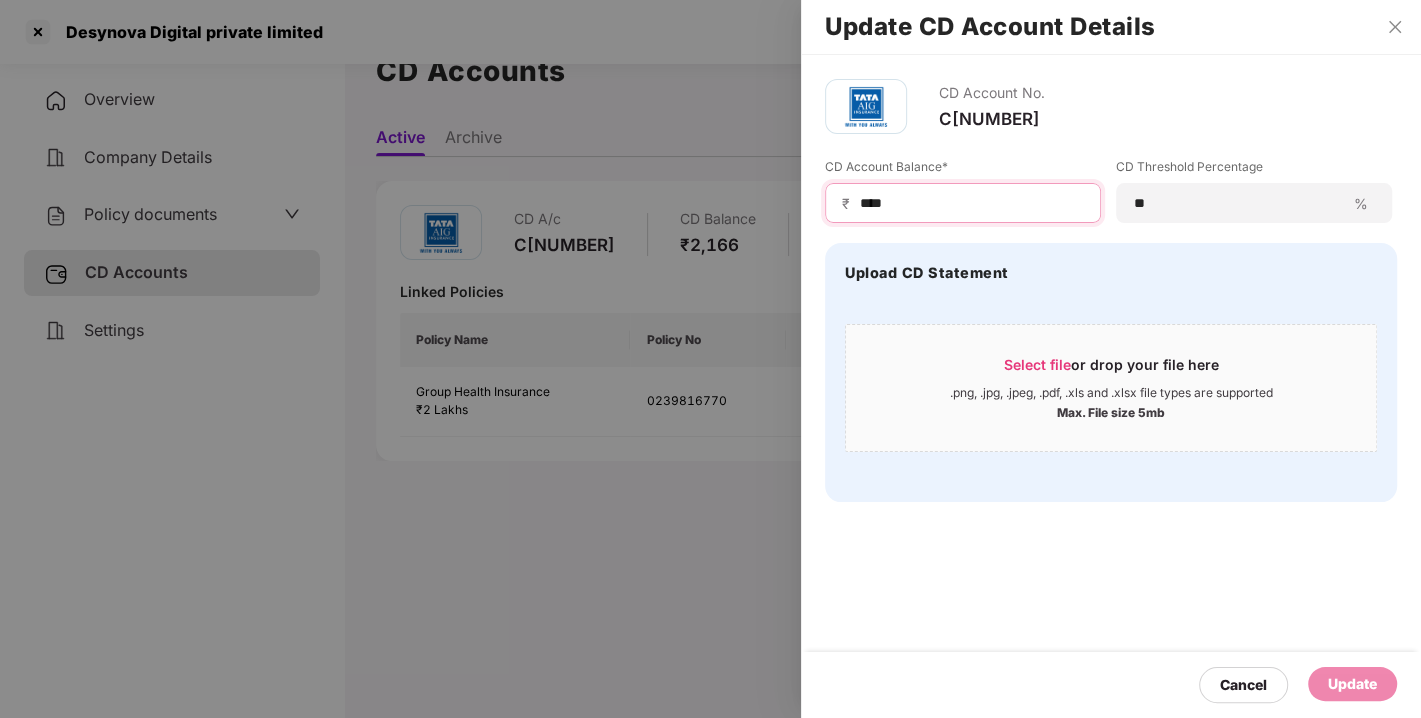 drag, startPoint x: 949, startPoint y: 197, endPoint x: 757, endPoint y: 205, distance: 192.1666 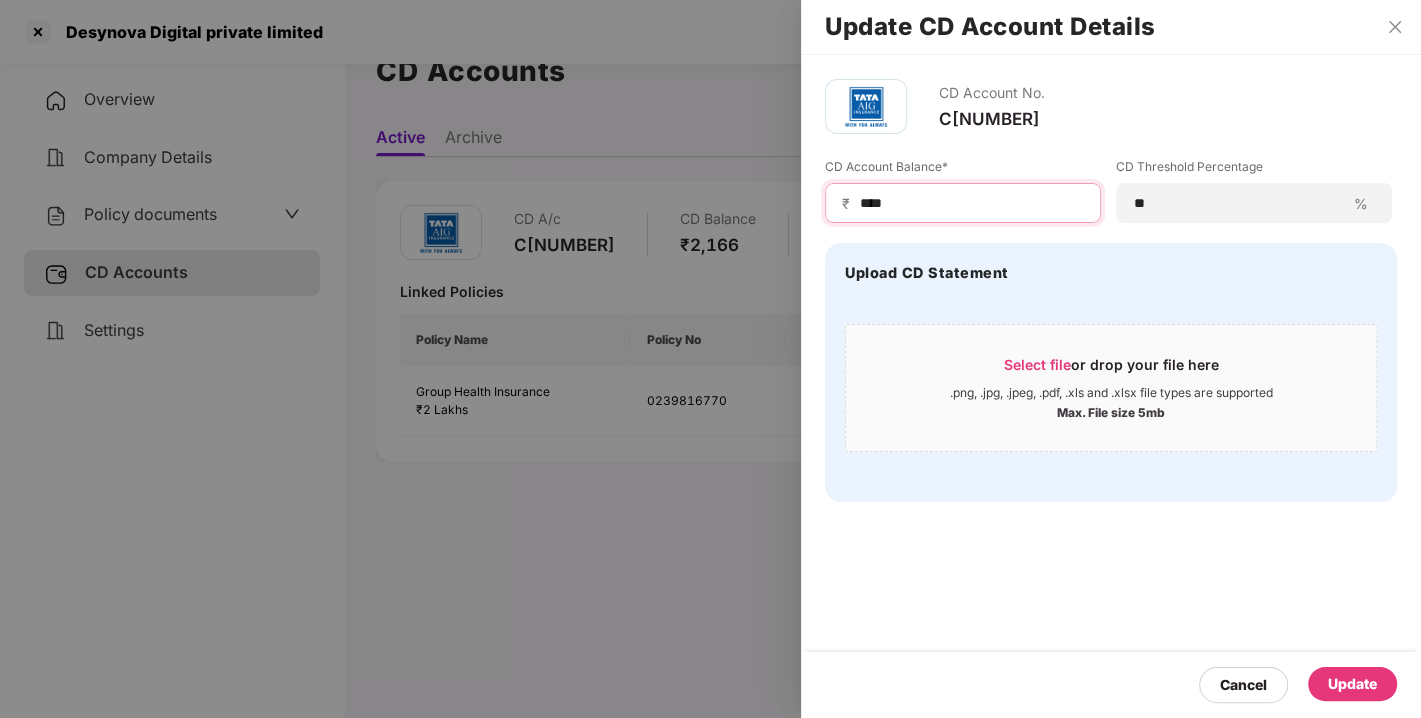 type on "****" 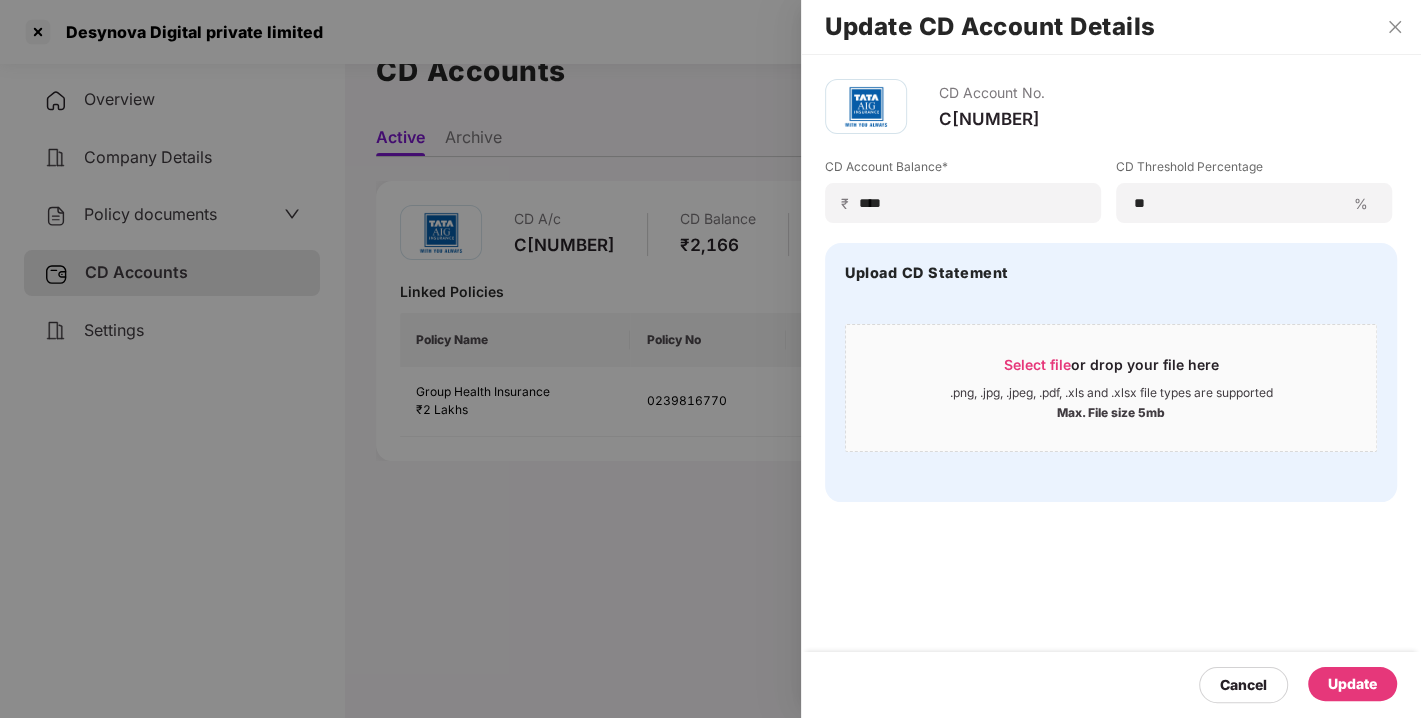 click on "Update" at bounding box center (1352, 684) 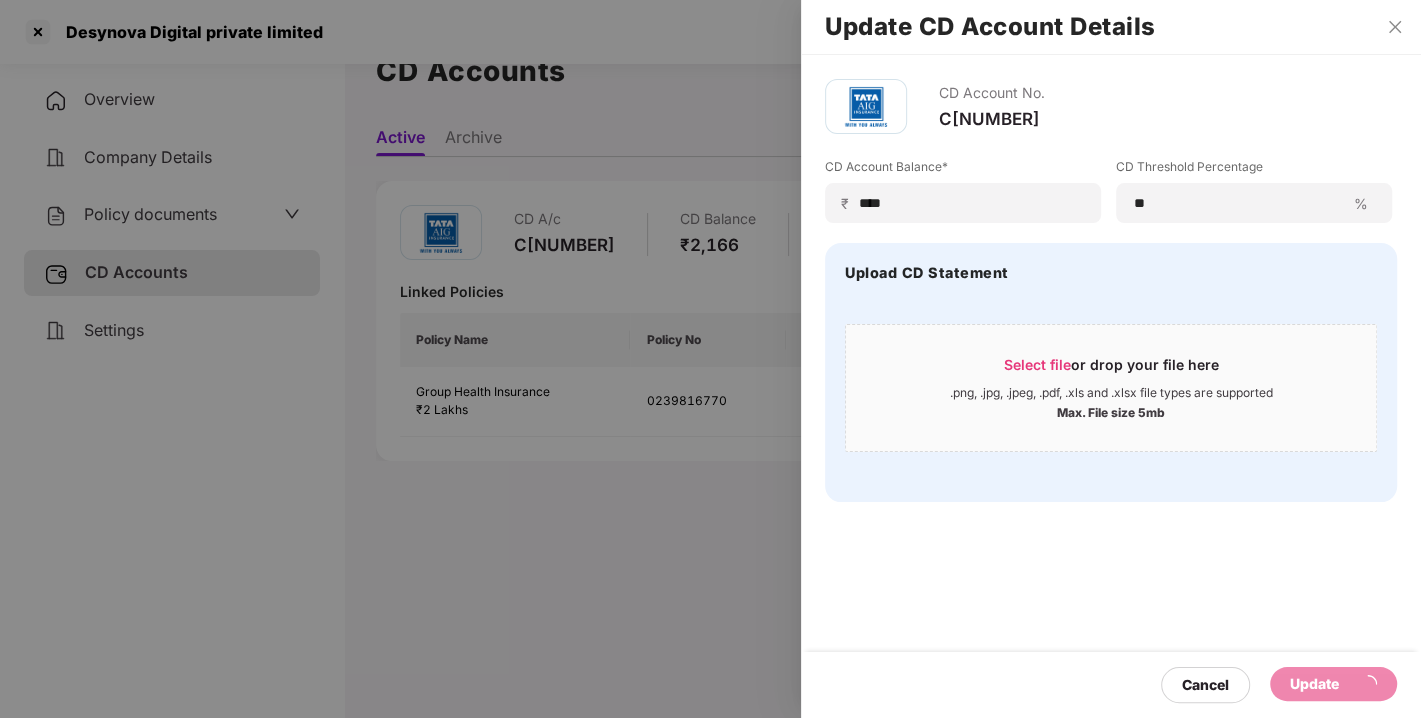 click on "CD Account No. [ACCOUNT_NUMBER] CD Account Balance* ₹ **** CD Threshold Percentage ** % Upload CD Statement Select file  or drop your file here .png, .jpg, .jpeg, .pdf, .xls and .xlsx file types are supported Max. File size 5mb Cancel Update" at bounding box center [1111, 386] 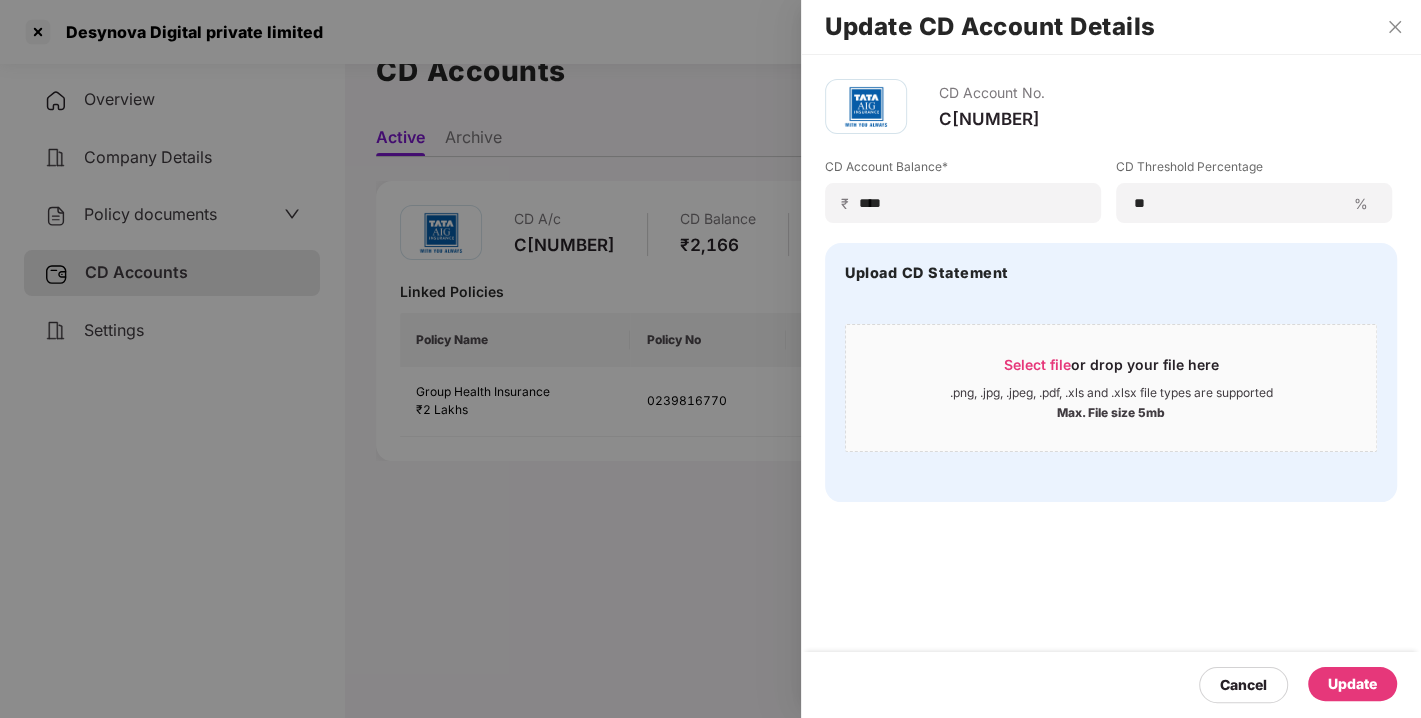 click on "Cancel Update" at bounding box center (1298, 685) 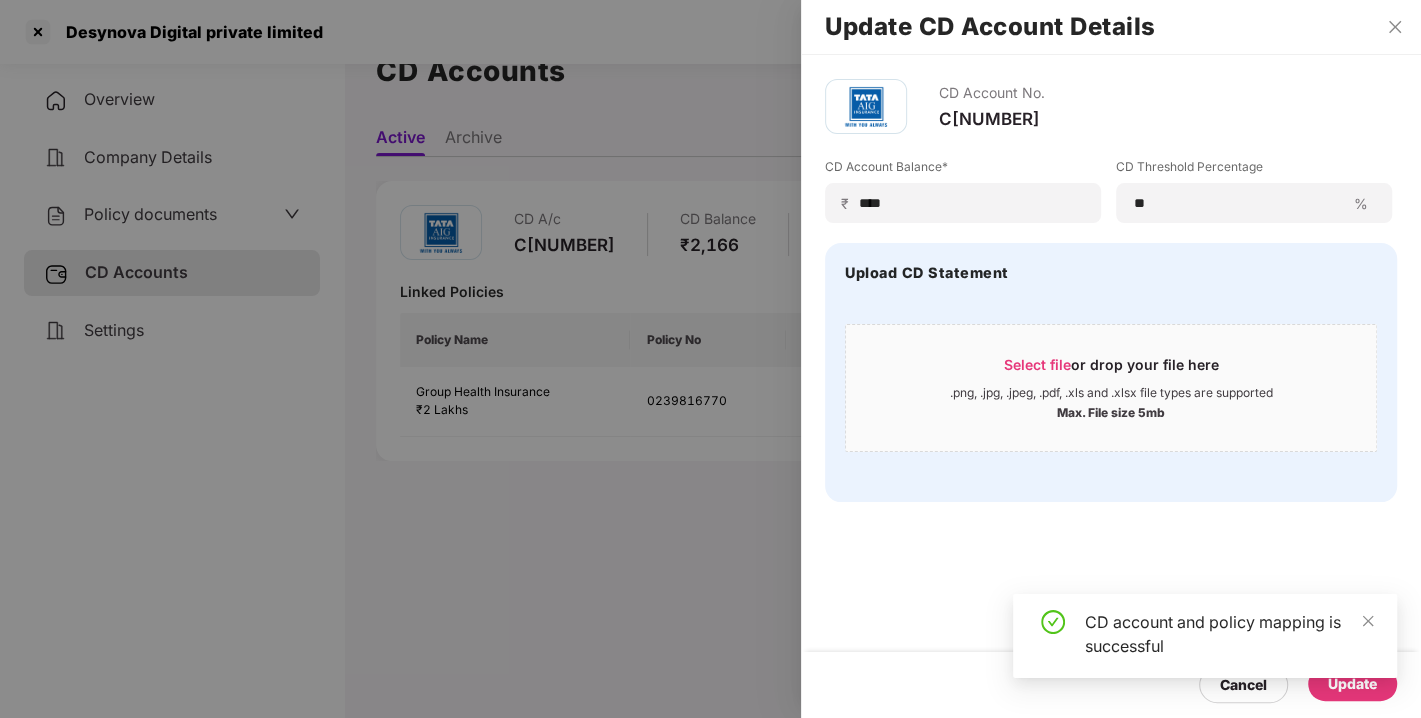 click on "CD Account No. [ACCOUNT_NUMBER] CD Account Balance* ₹ **** CD Threshold Percentage ** % Upload CD Statement Select file  or drop your file here .png, .jpg, .jpeg, .pdf, .xls and .xlsx file types are supported Max. File size 5mb" at bounding box center (1111, 290) 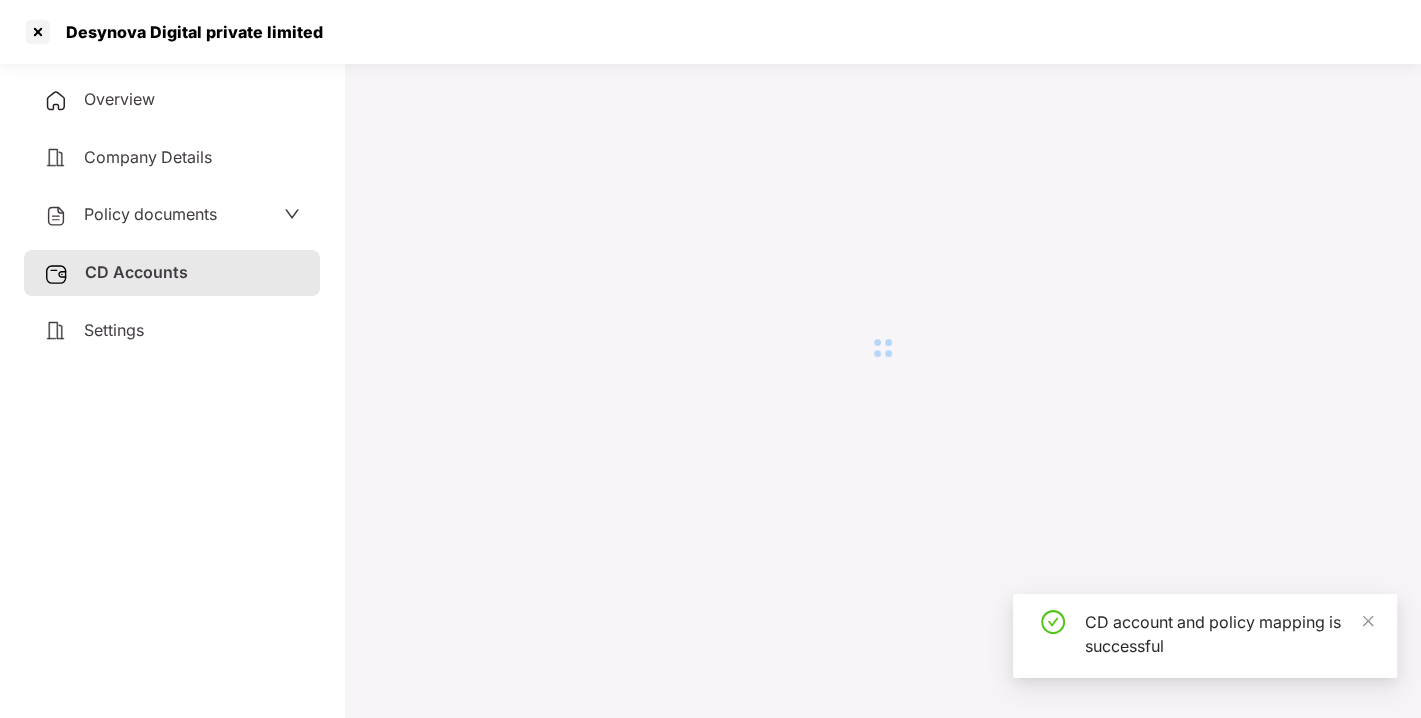 click at bounding box center (882, 348) 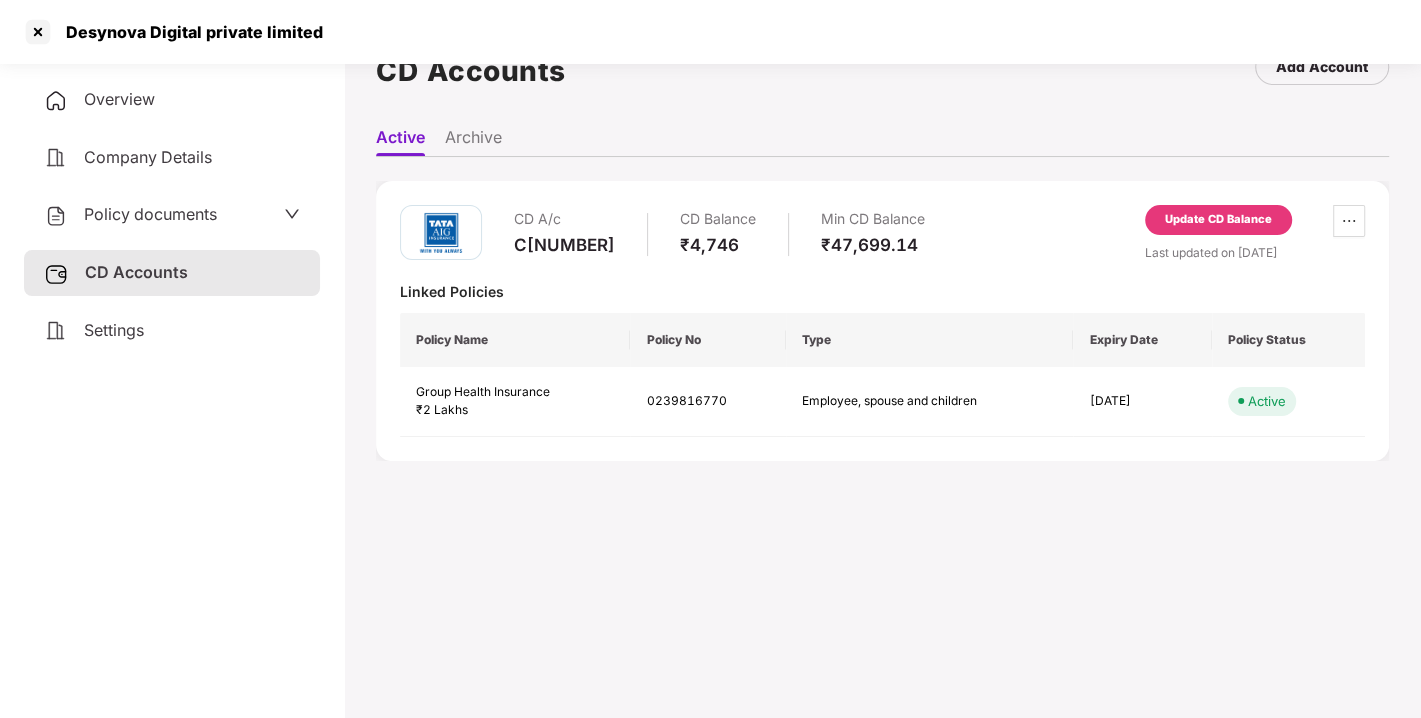 click on "CD Accounts Add Account Active Archive CD A/c [ACCOUNT_NUMBER] CD Balance ₹4,746 Min CD Balance ₹47,699.14 Update CD Balance Last updated on [DATE] Linked Policies Policy Name Policy No Type Expiry Date Policy Status           Group Health Insurance ₹2 Lakhs [NUMBER] Employee, spouse and children [DATE] Active" at bounding box center [882, 360] 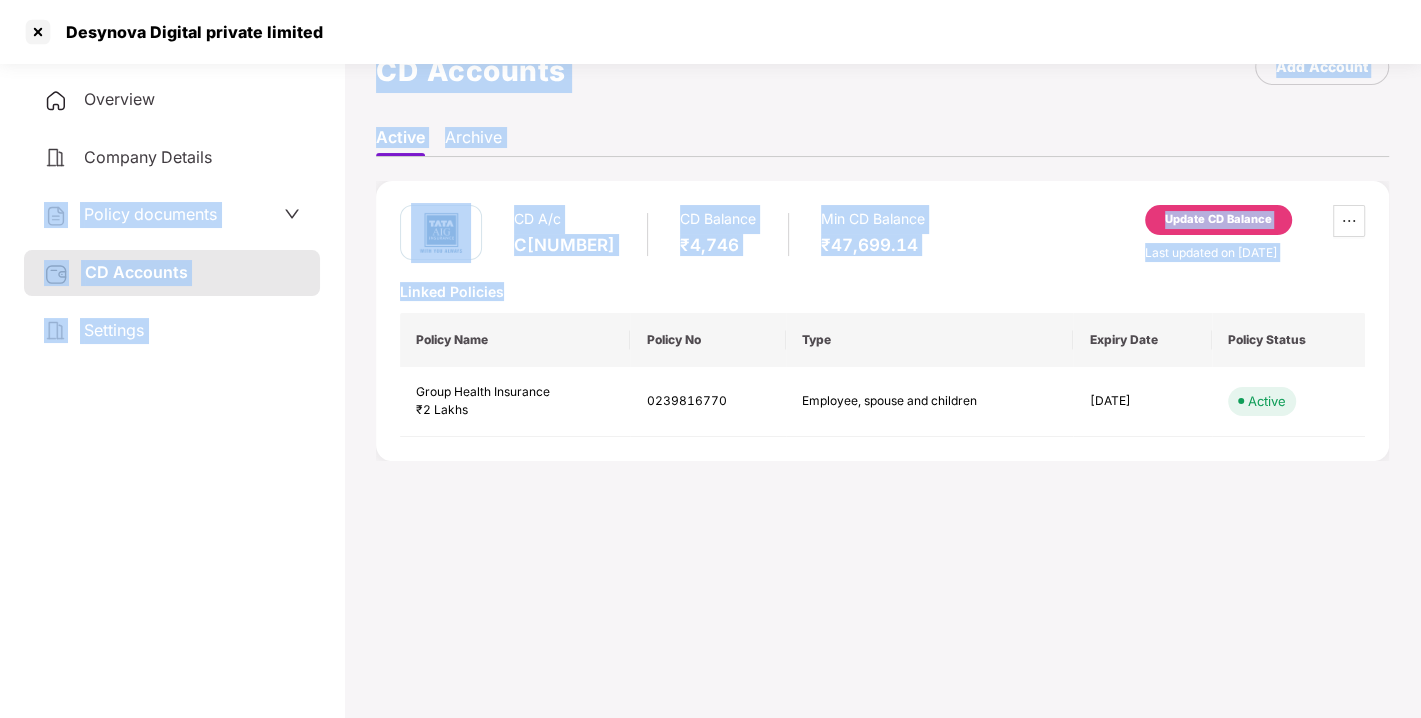 drag, startPoint x: 859, startPoint y: 458, endPoint x: 228, endPoint y: 173, distance: 692.3771 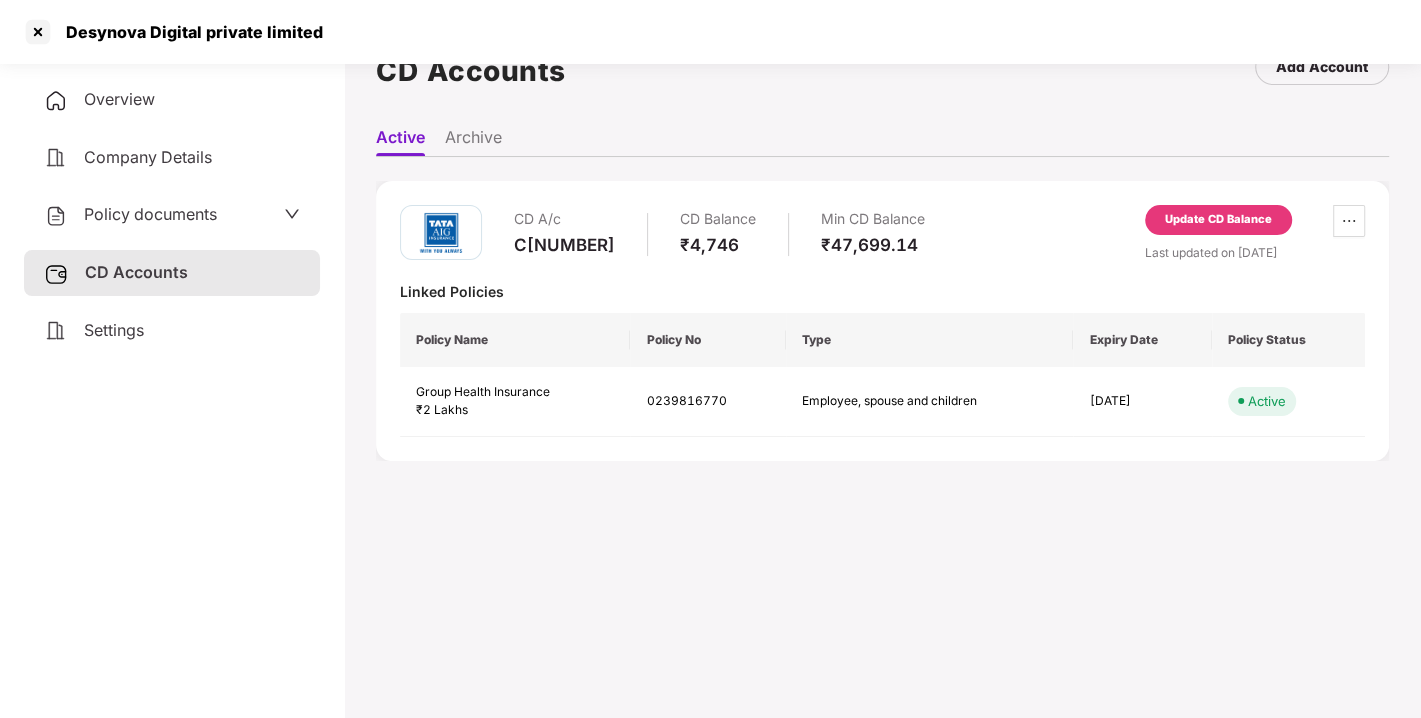 click on "Overview   Company Details   Policy documents   CD Accounts   Settings" at bounding box center (172, 215) 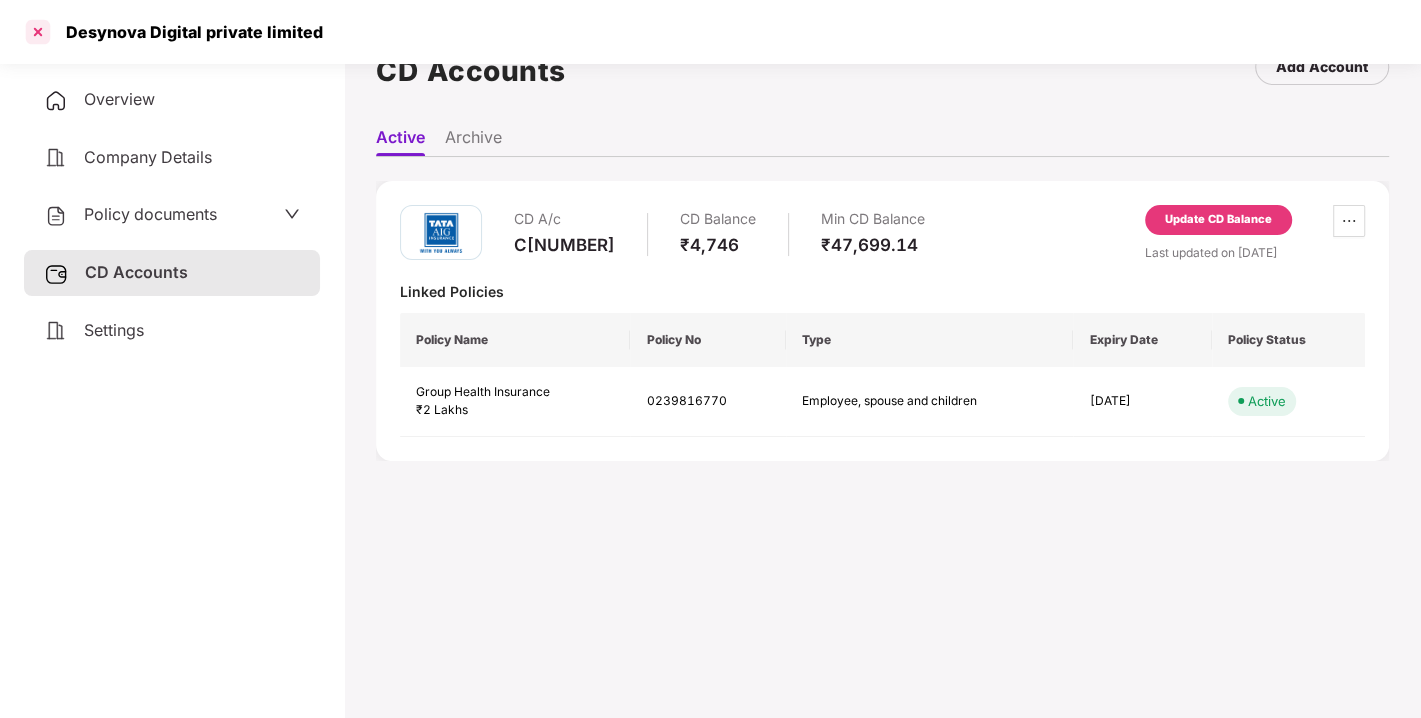 click at bounding box center (38, 32) 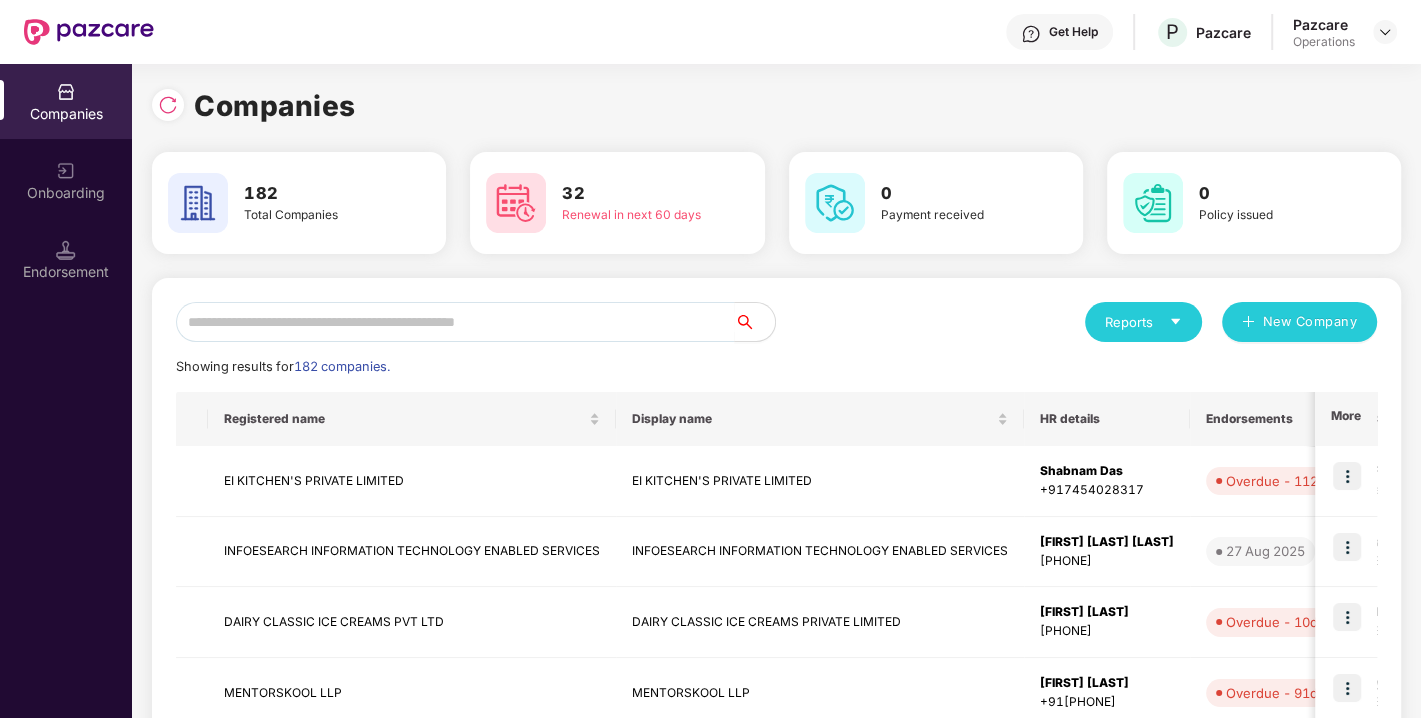 scroll, scrollTop: 0, scrollLeft: 0, axis: both 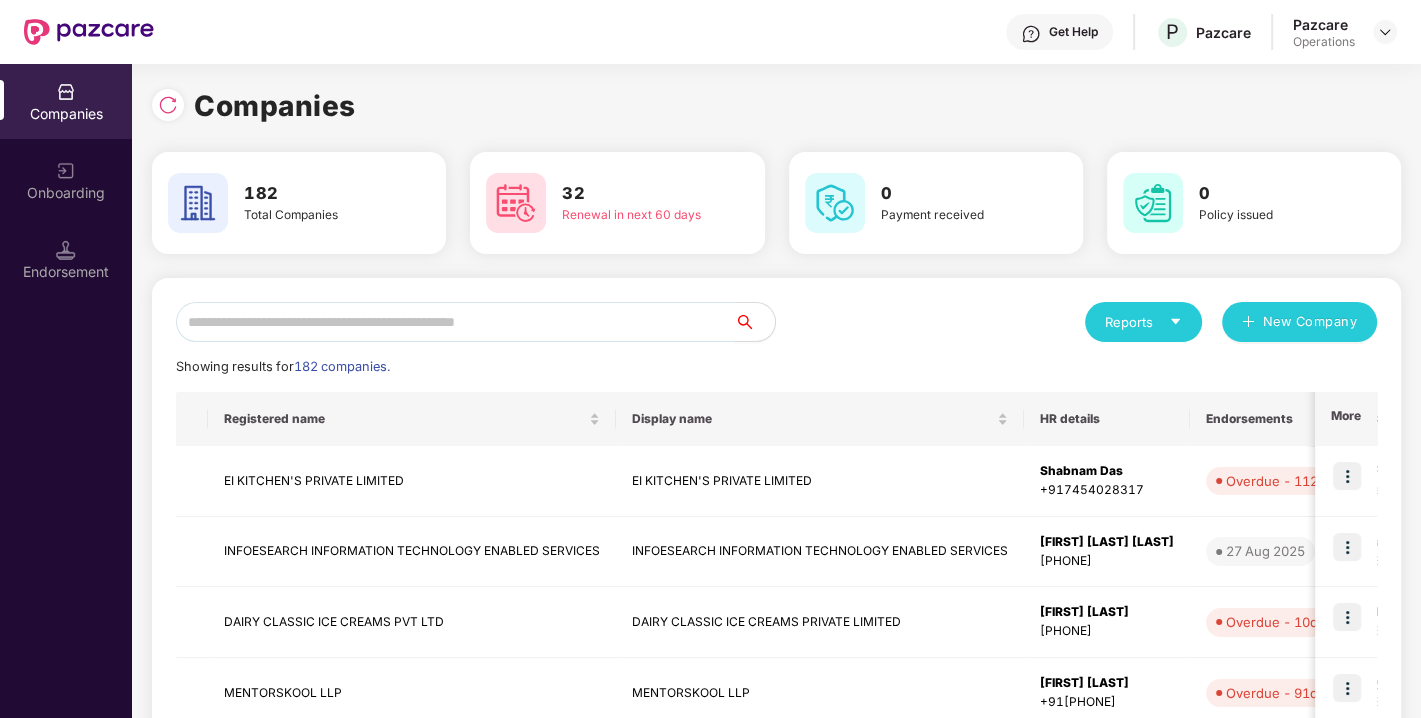 click at bounding box center (455, 322) 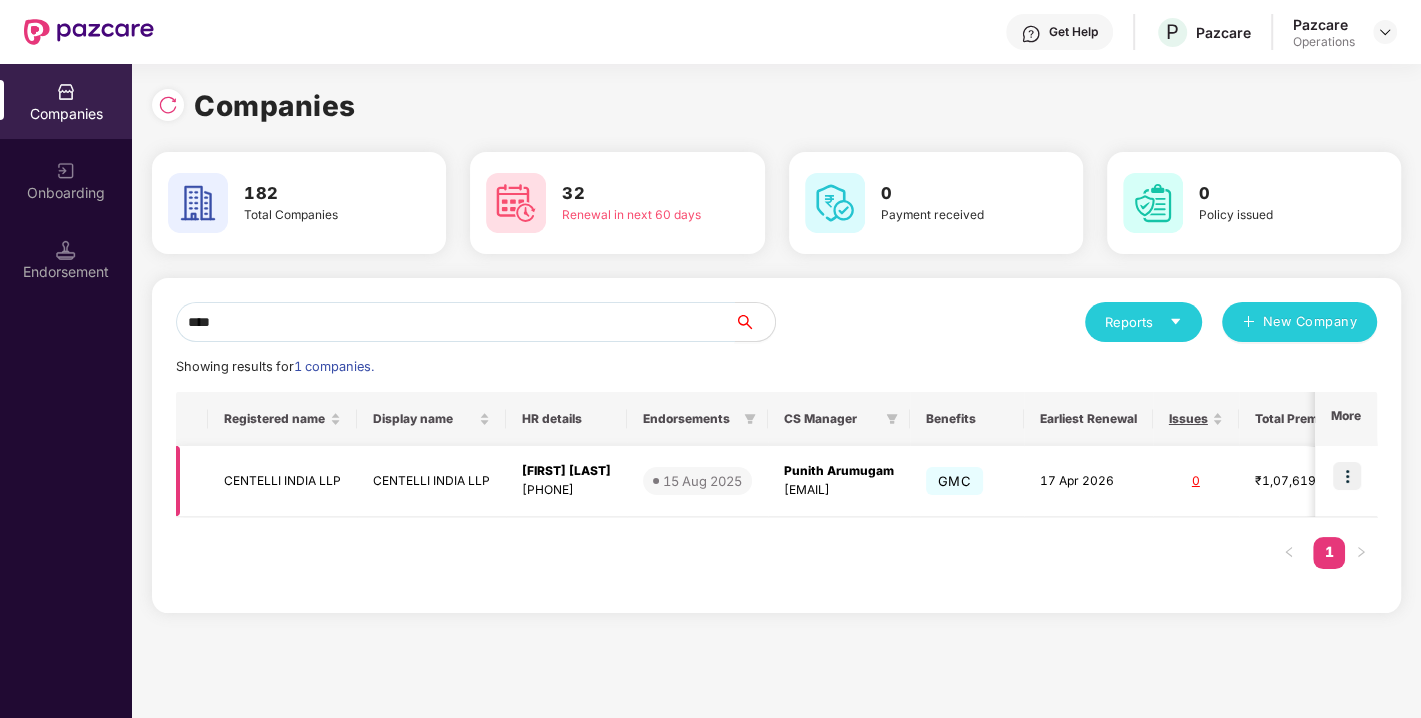 type on "****" 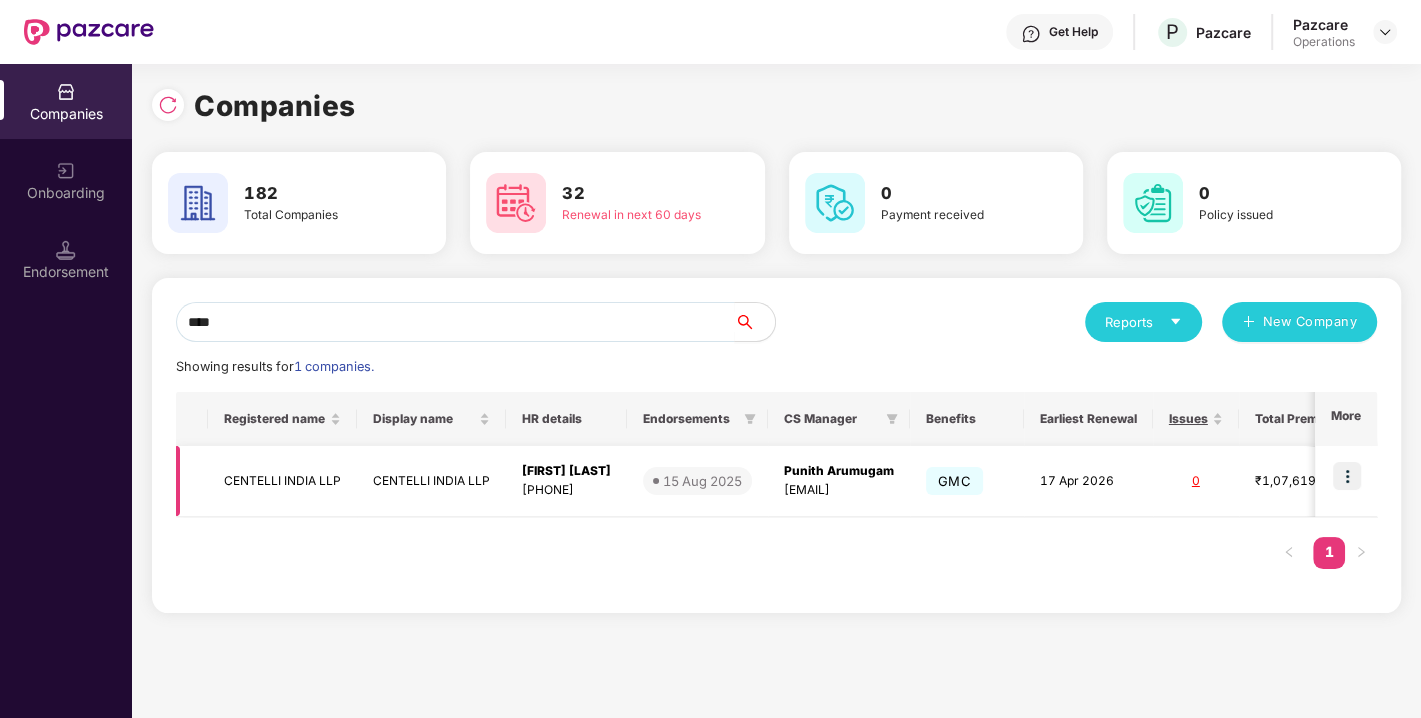 click on "CENTELLI INDIA LLP" at bounding box center (282, 481) 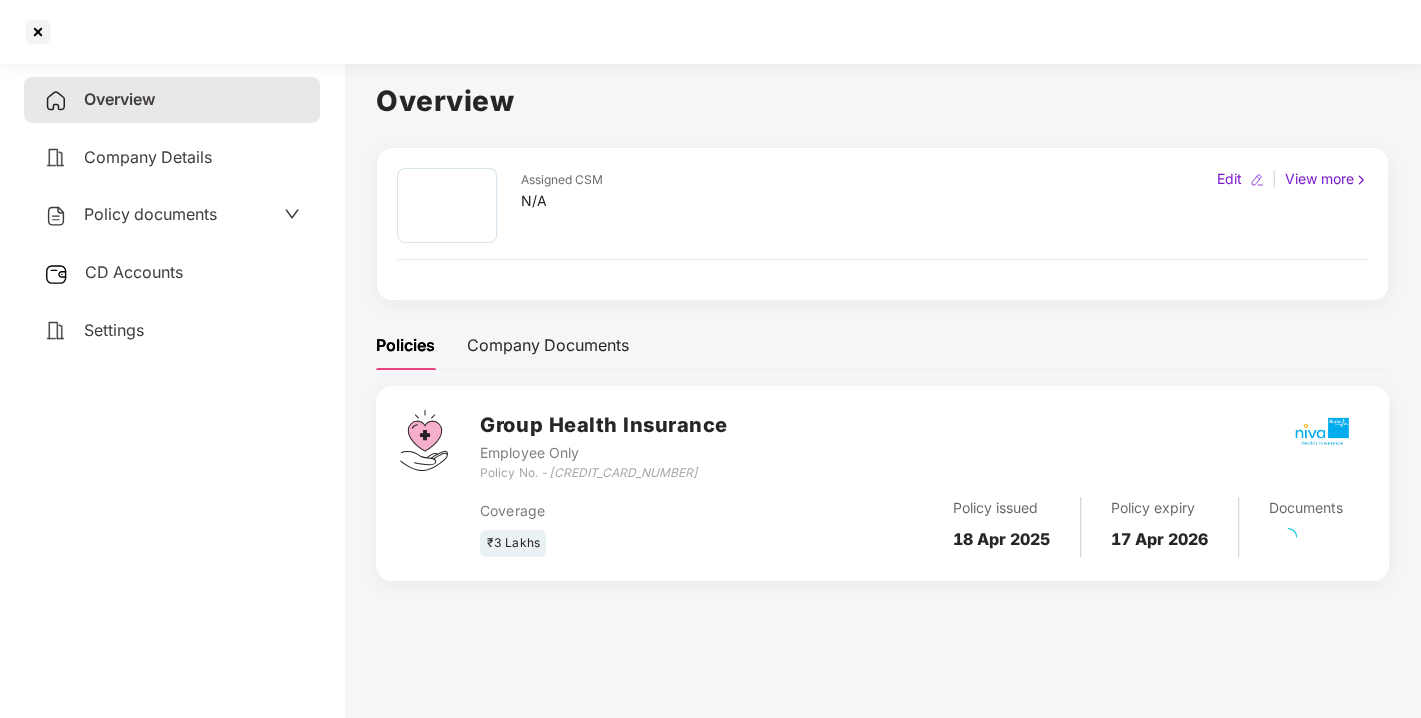 click on "Policy documents" at bounding box center (150, 214) 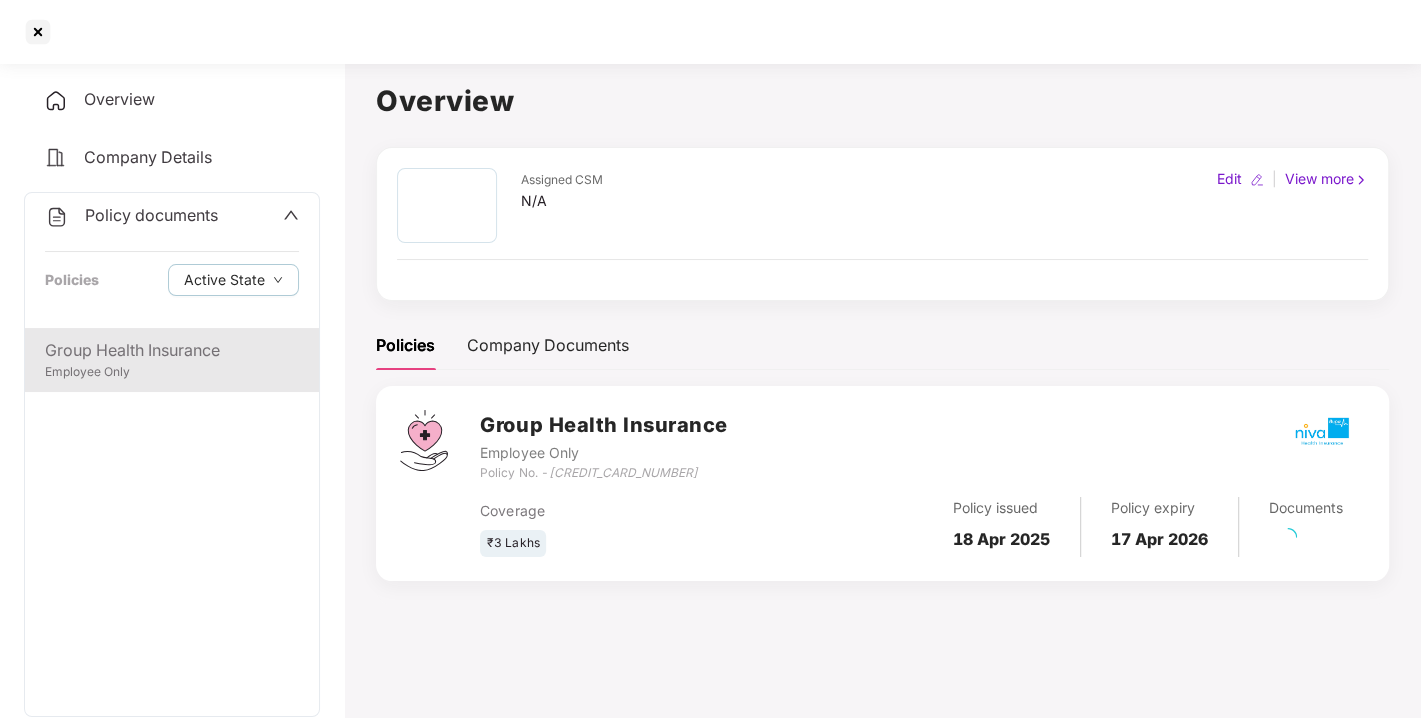 click on "Group Health Insurance" at bounding box center (172, 350) 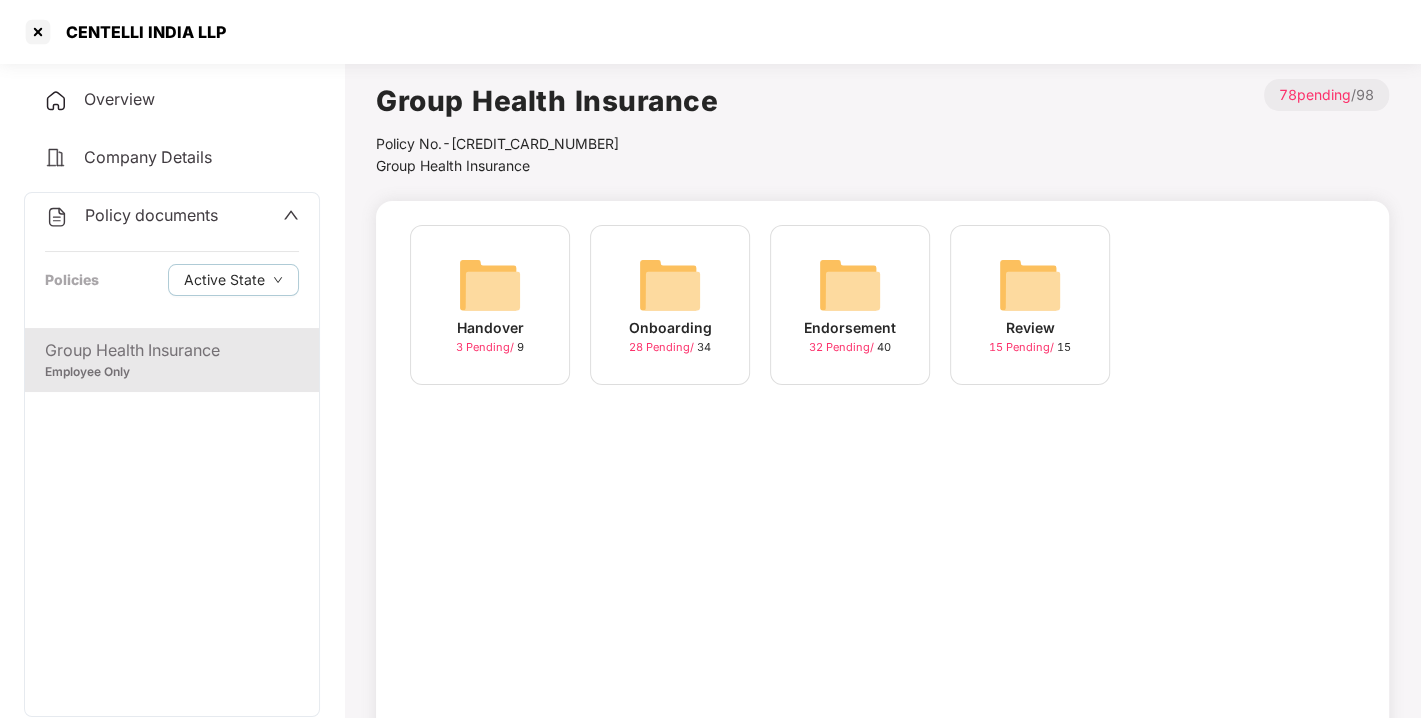 click at bounding box center [850, 285] 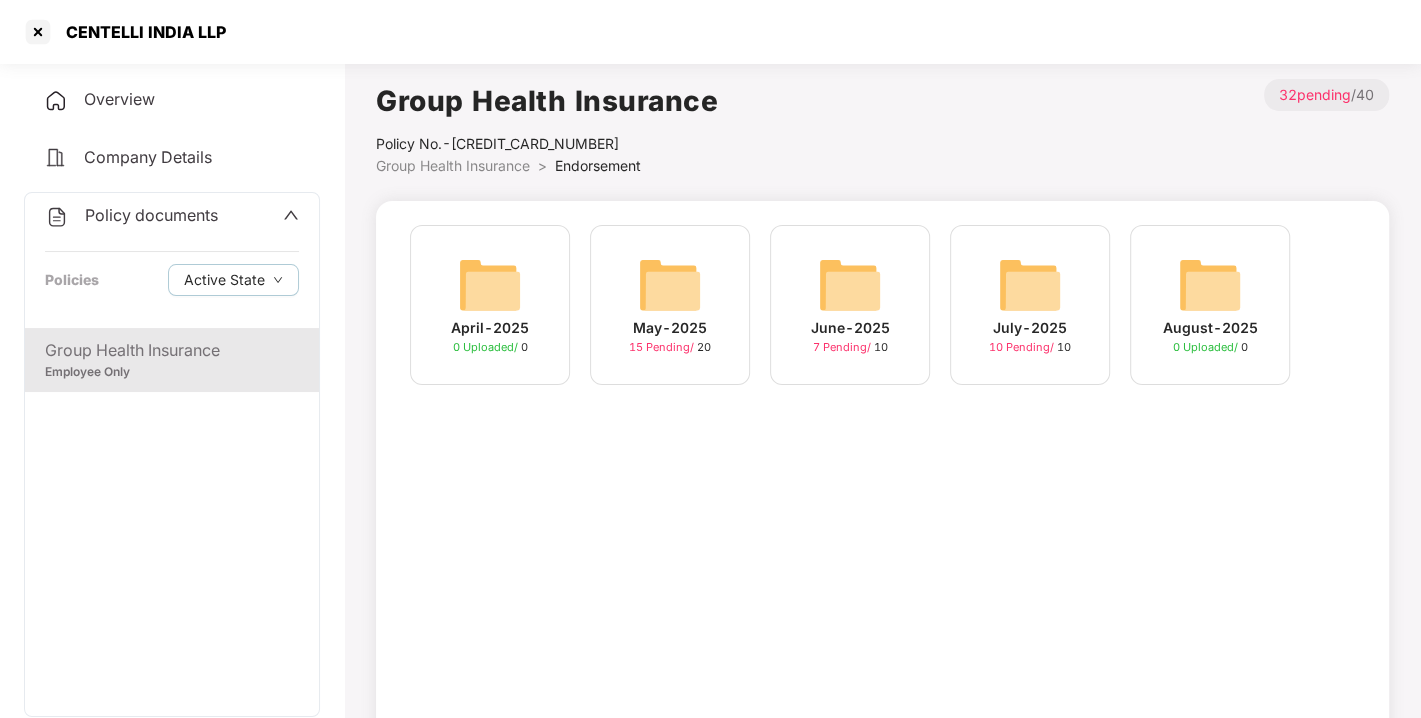 click at bounding box center (1030, 285) 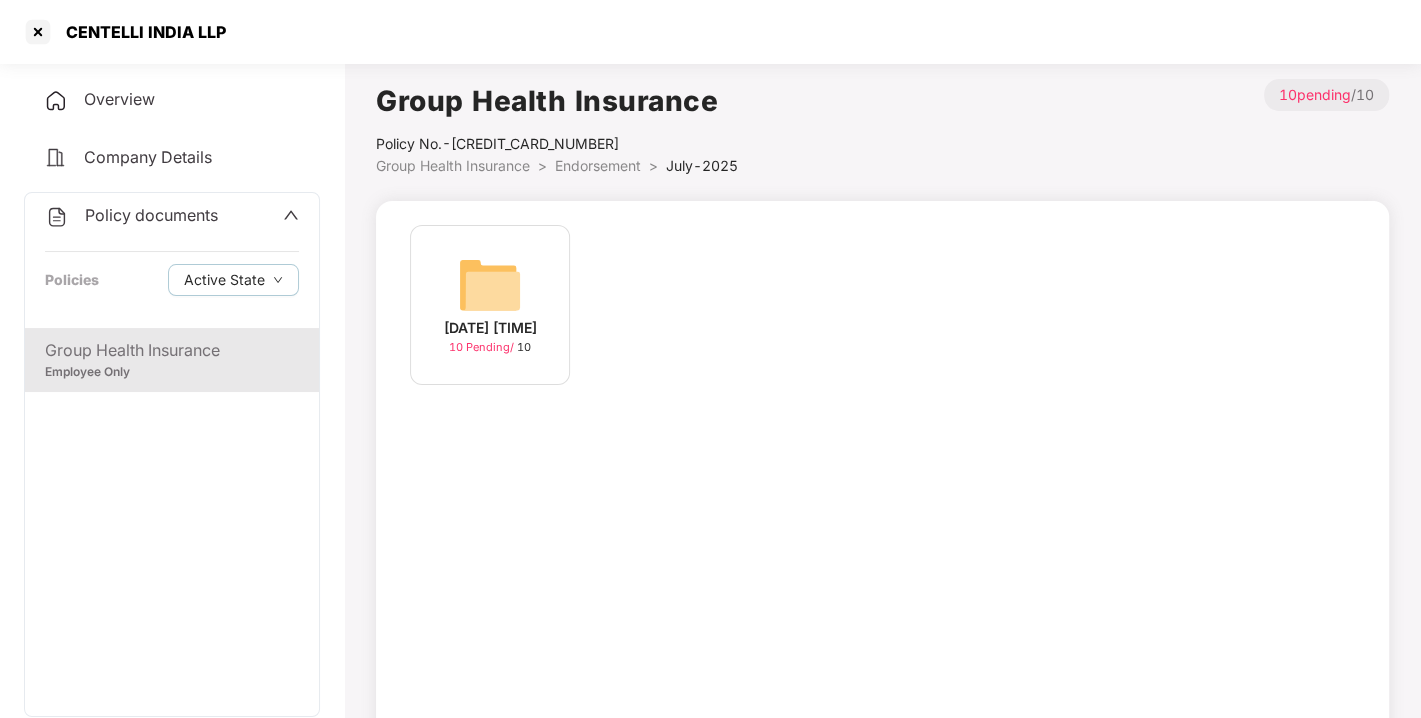 click at bounding box center (490, 285) 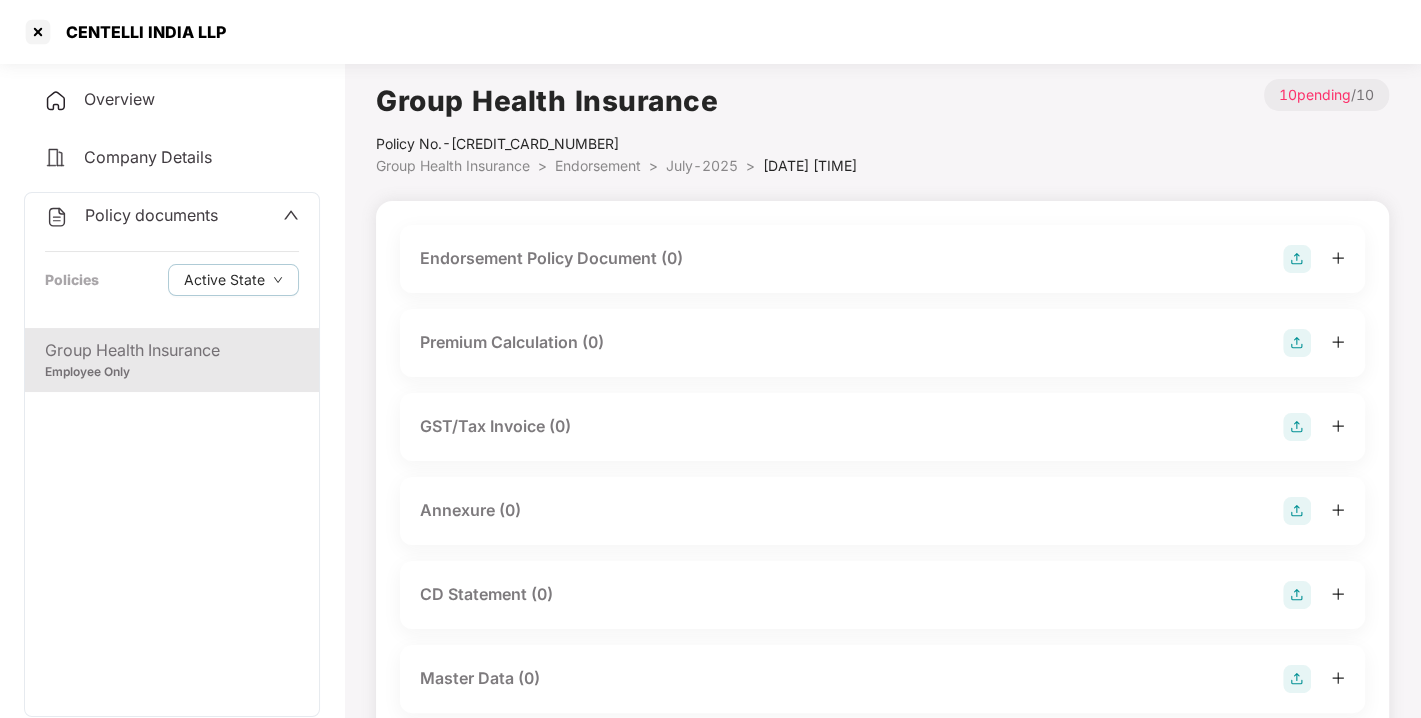 click at bounding box center [1297, 259] 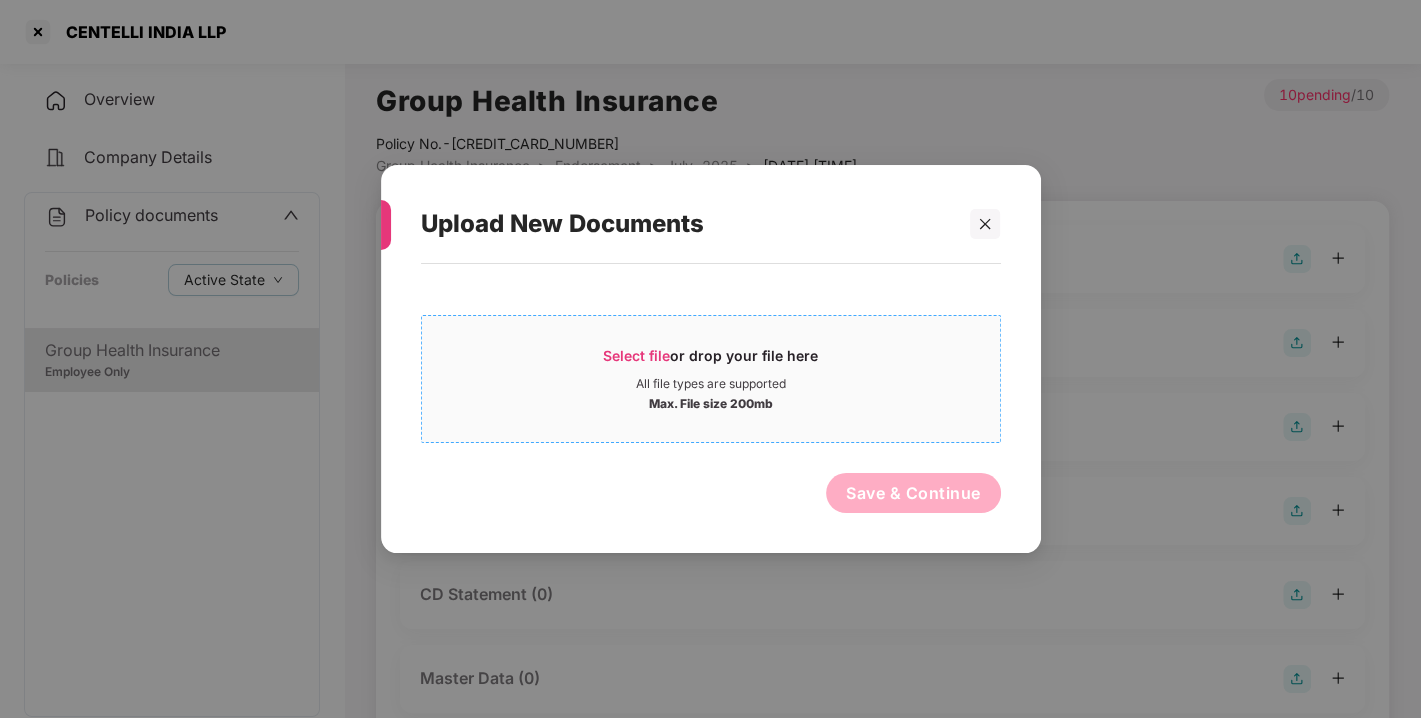 click on "Select file  or drop your file here All file types are supported Max. File size 200mb" at bounding box center (711, 379) 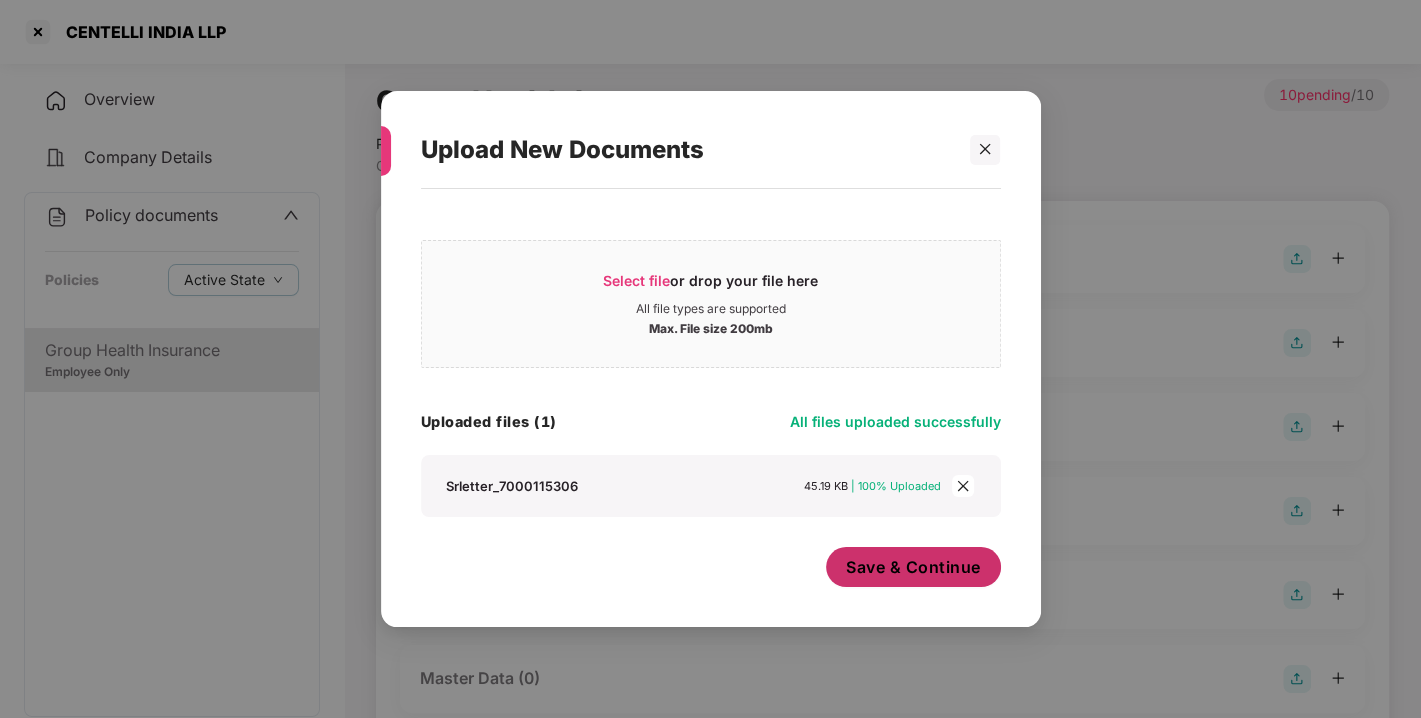 drag, startPoint x: 861, startPoint y: 533, endPoint x: 913, endPoint y: 562, distance: 59.5399 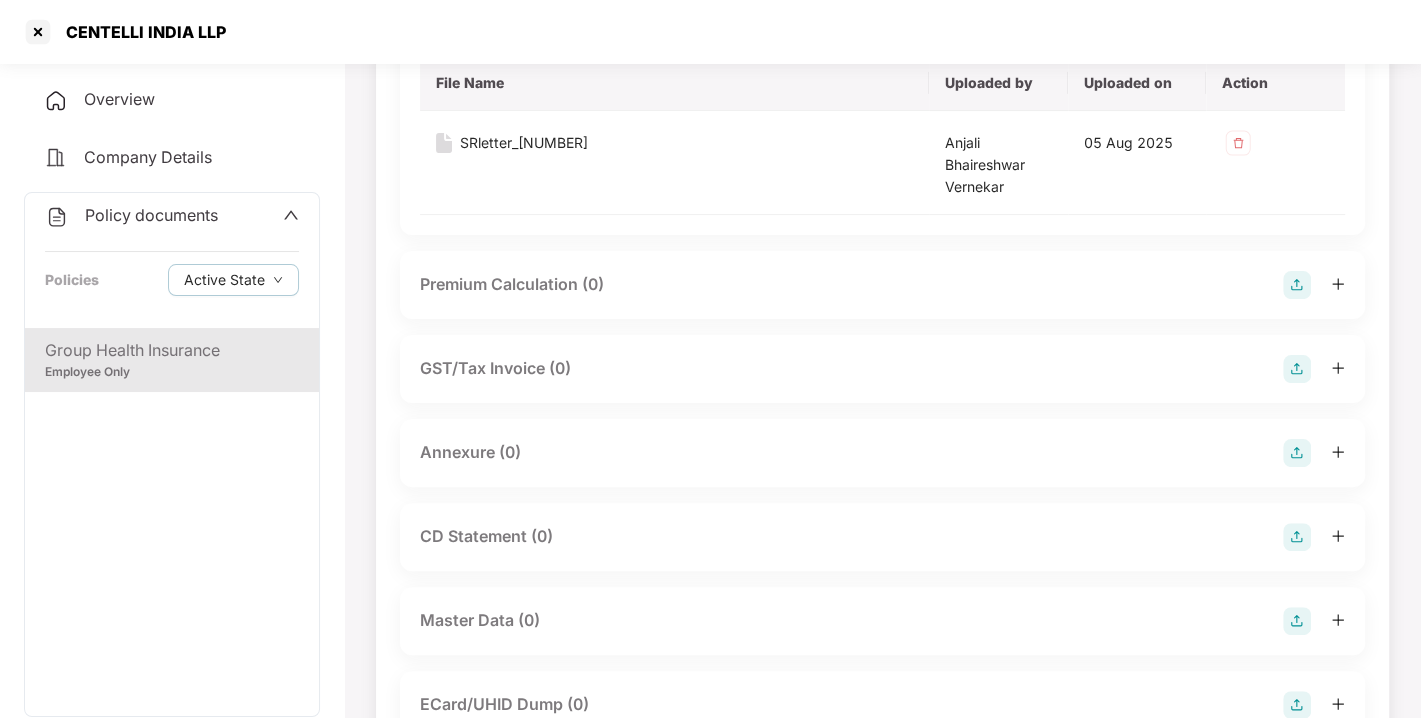 scroll, scrollTop: 281, scrollLeft: 0, axis: vertical 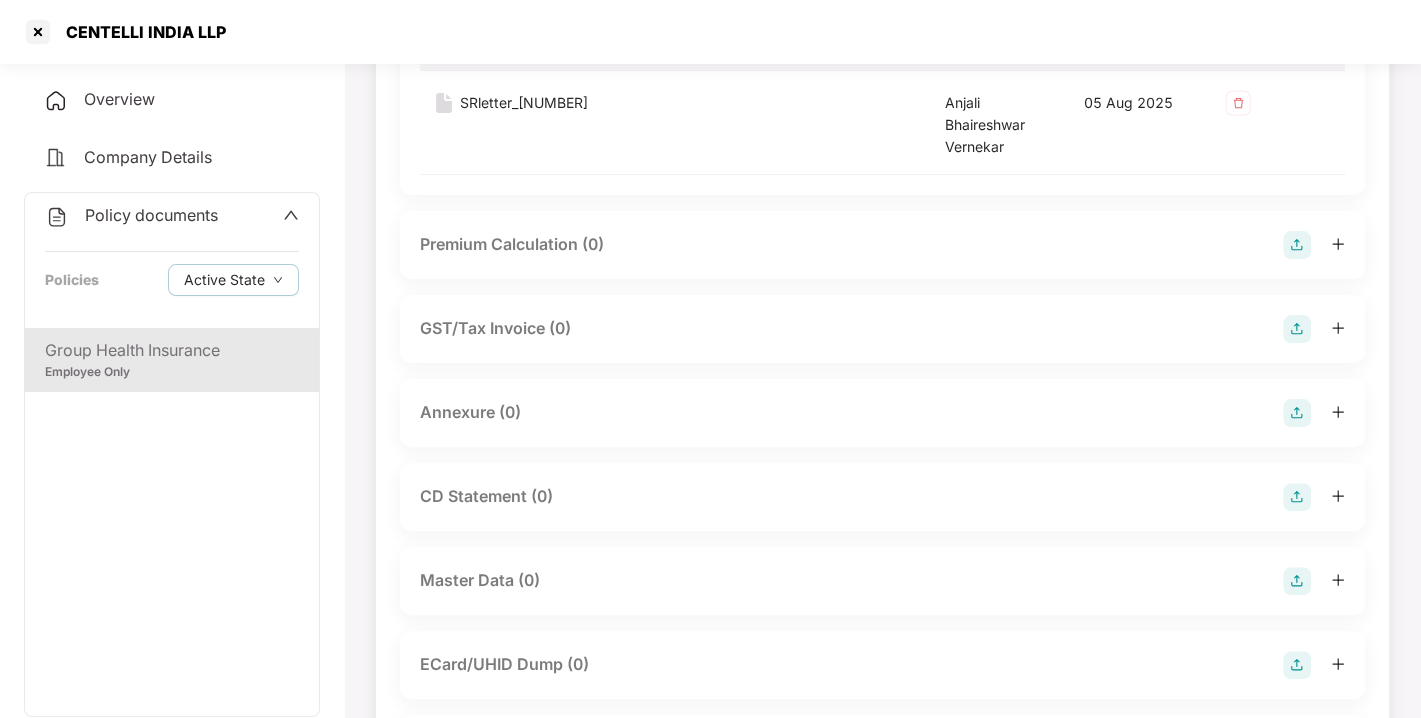 click at bounding box center (1297, 413) 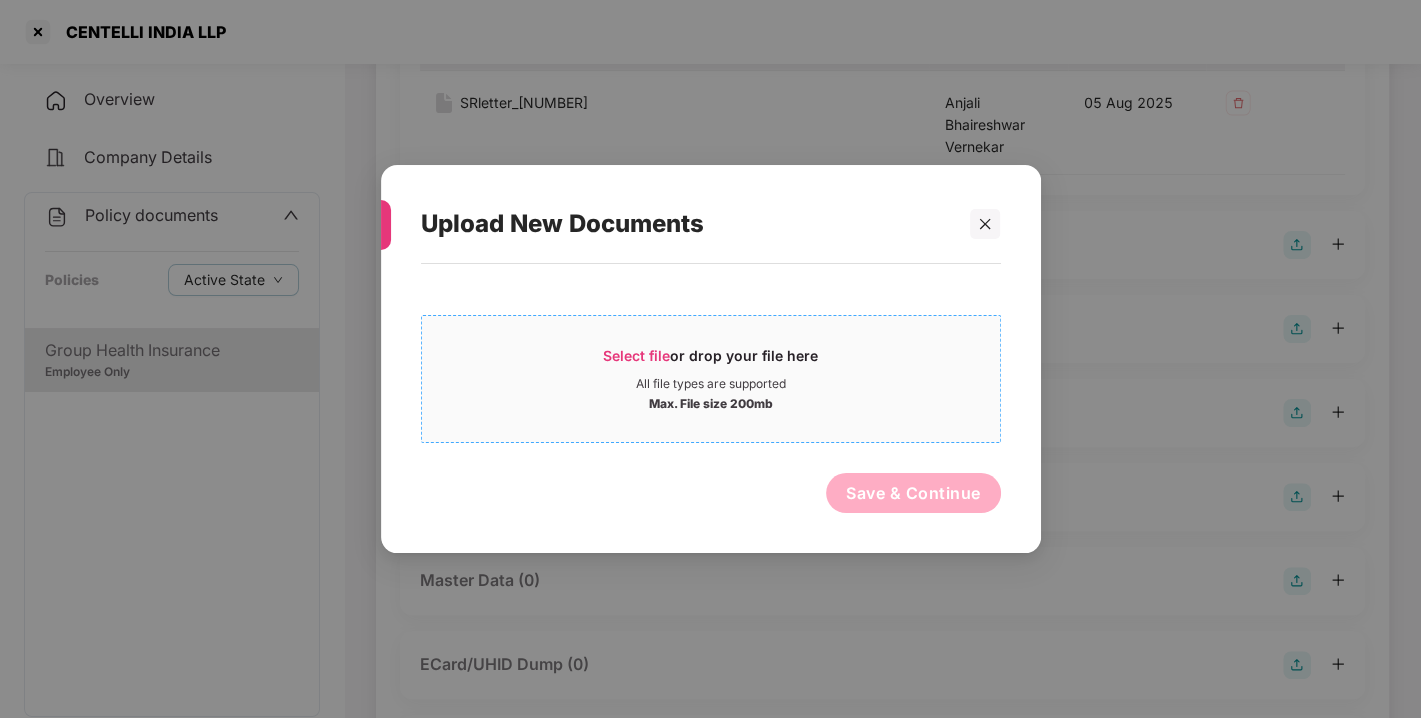 click on "Select file" at bounding box center [636, 355] 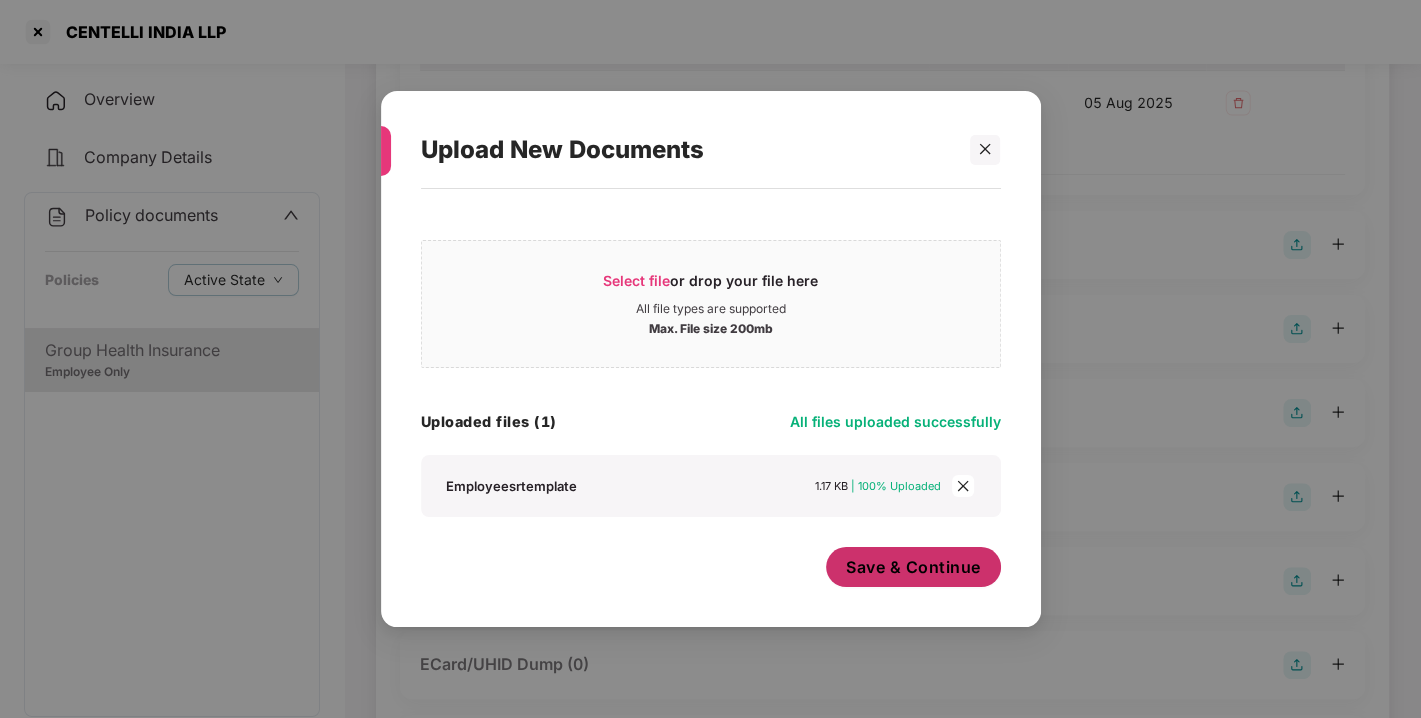 click on "Save & Continue" at bounding box center [913, 567] 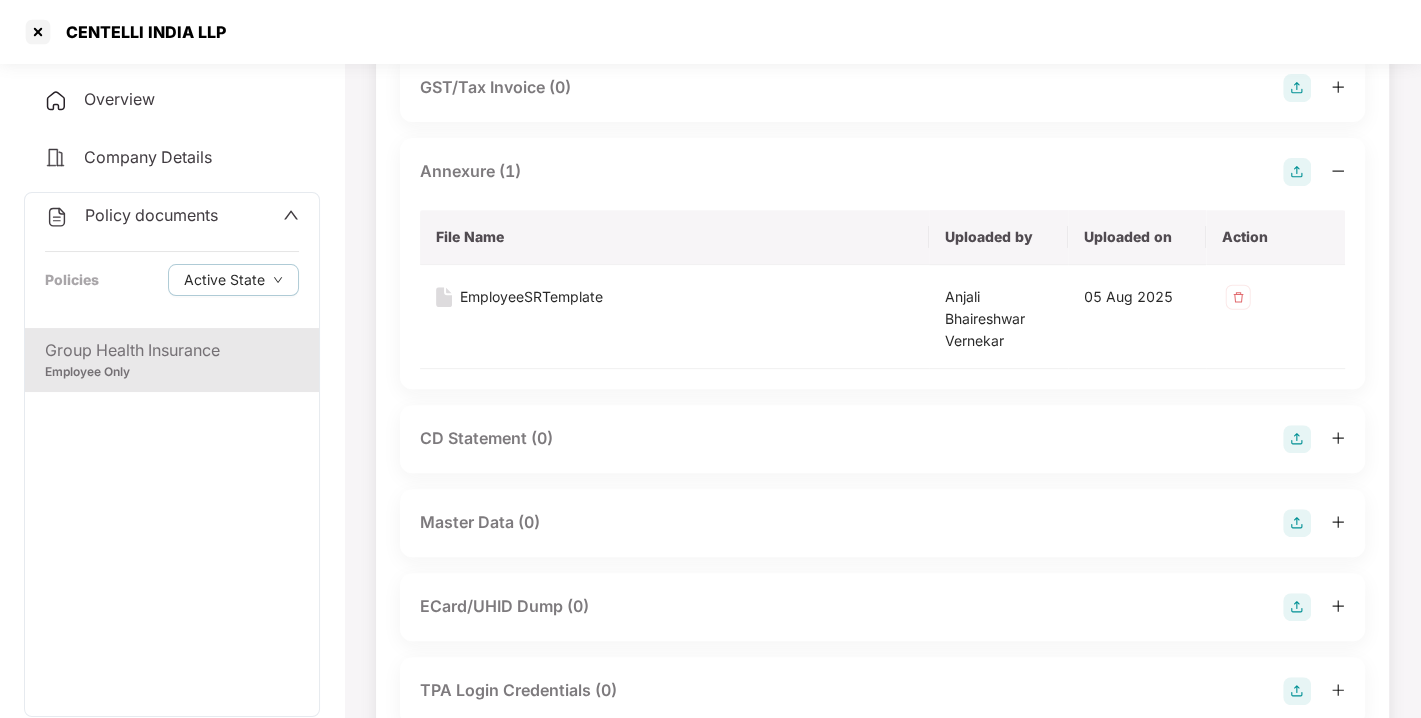 scroll, scrollTop: 643, scrollLeft: 0, axis: vertical 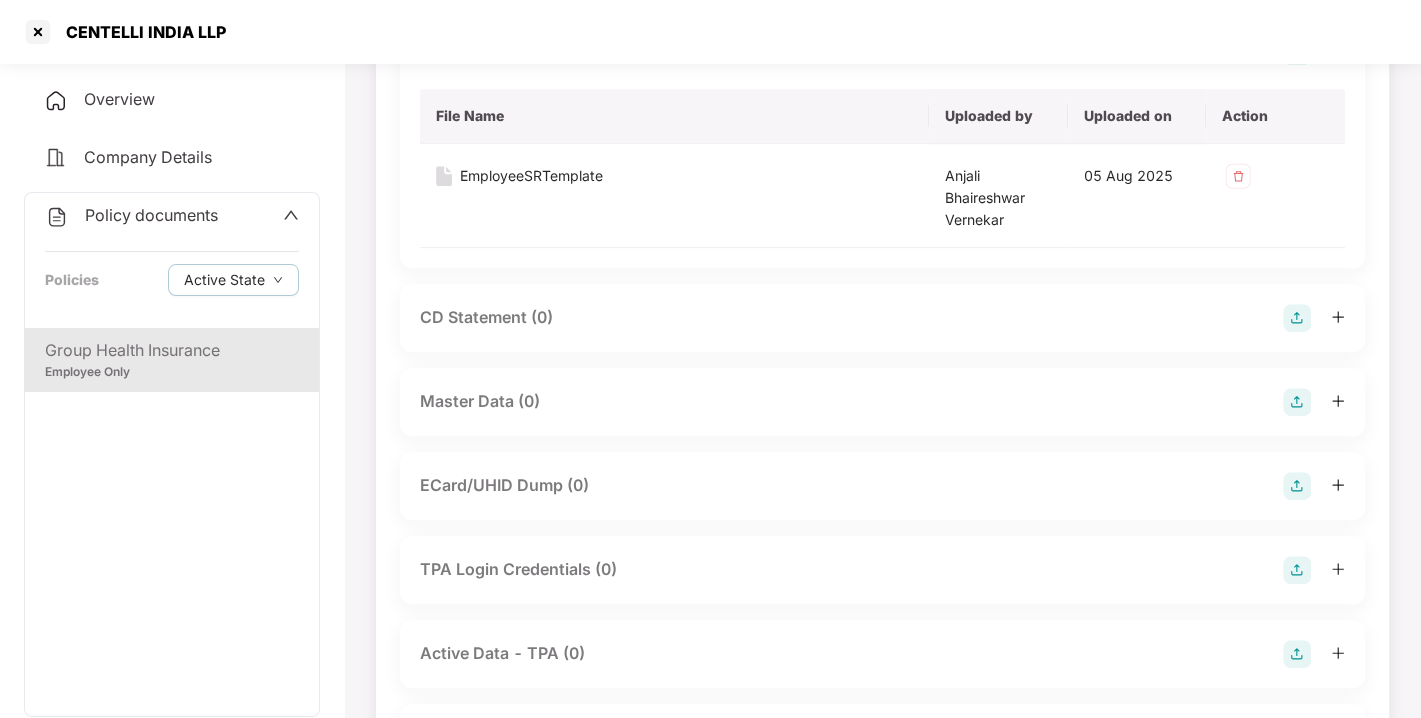 click at bounding box center (1297, 402) 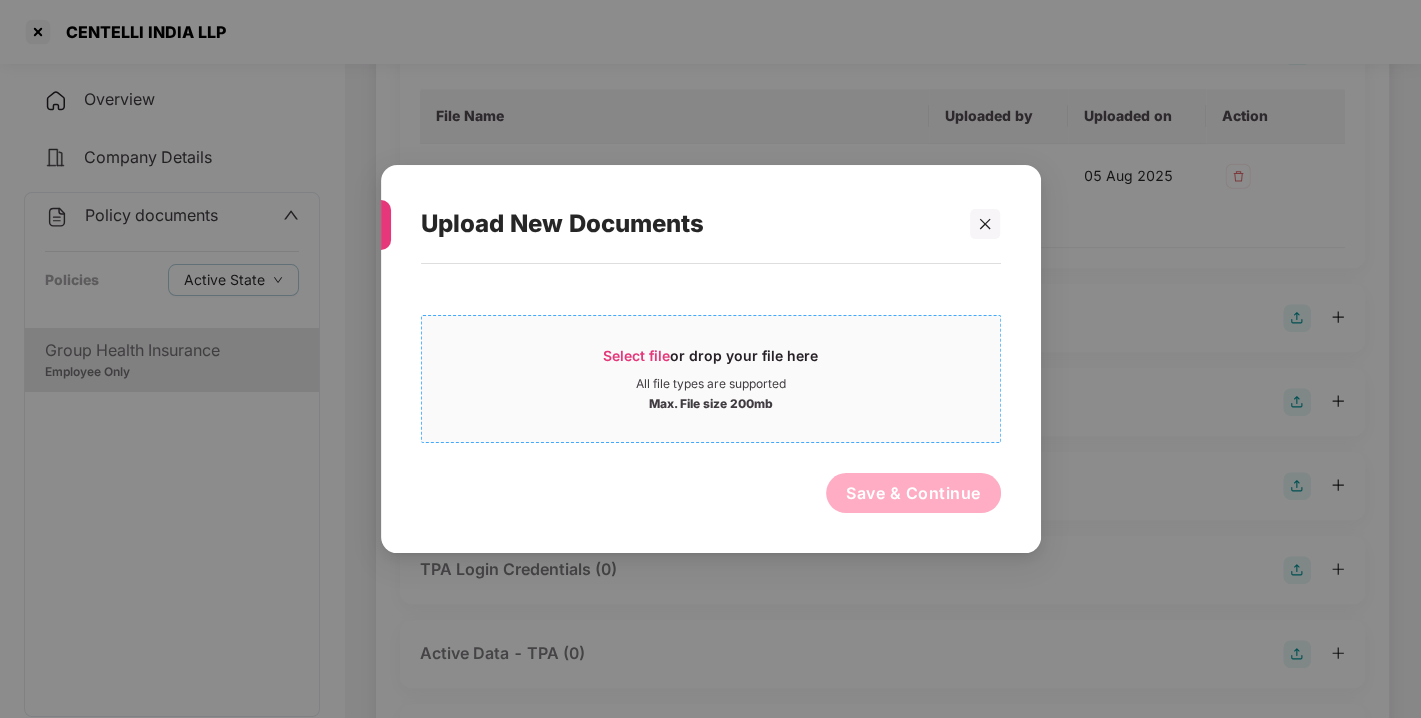 click on "Select file" at bounding box center [636, 355] 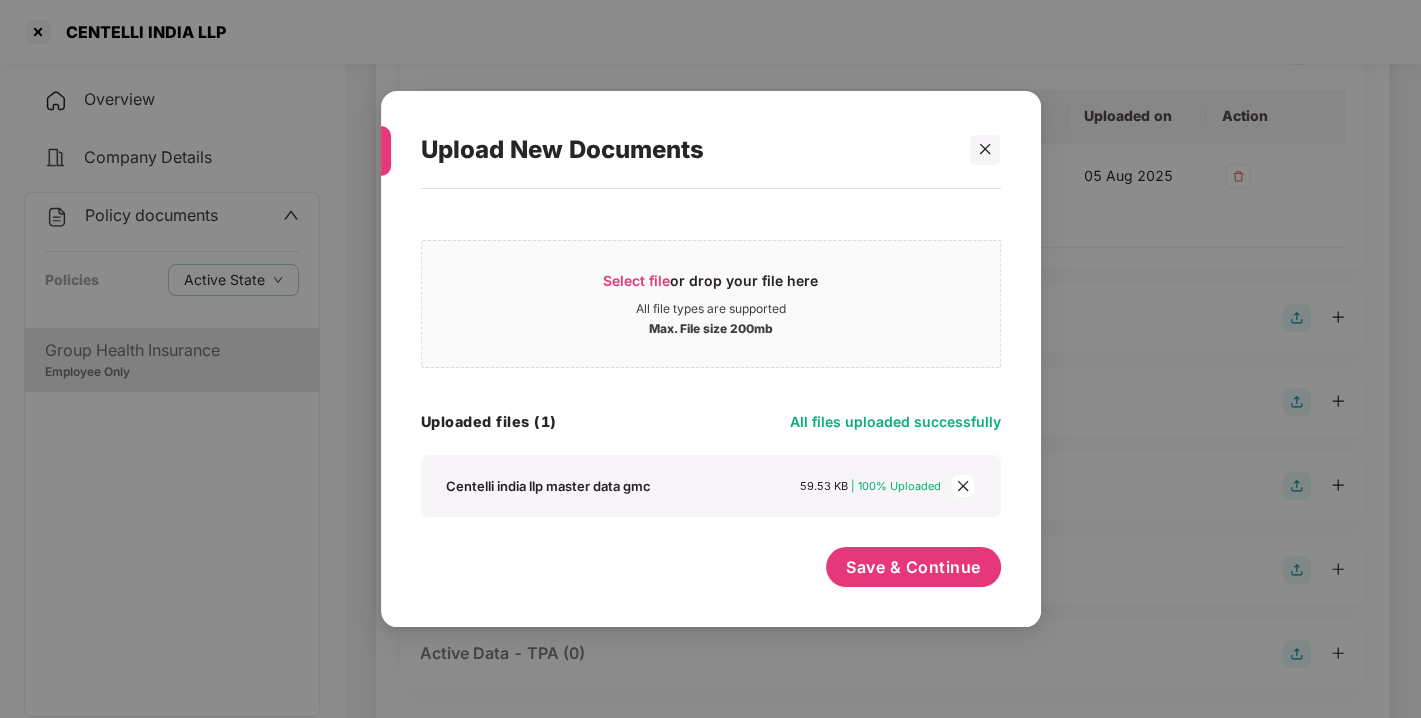 click on "Save & Continue" at bounding box center [913, 572] 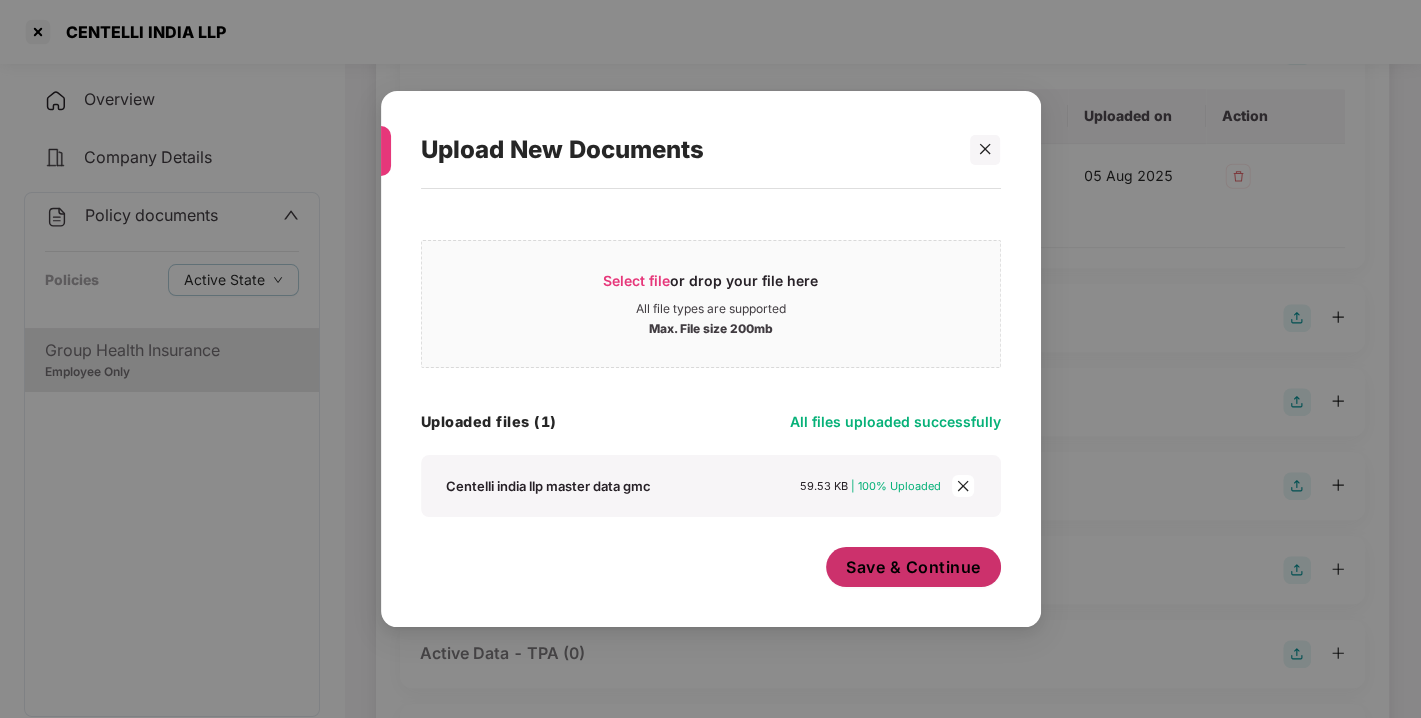 click on "Save & Continue" at bounding box center (913, 567) 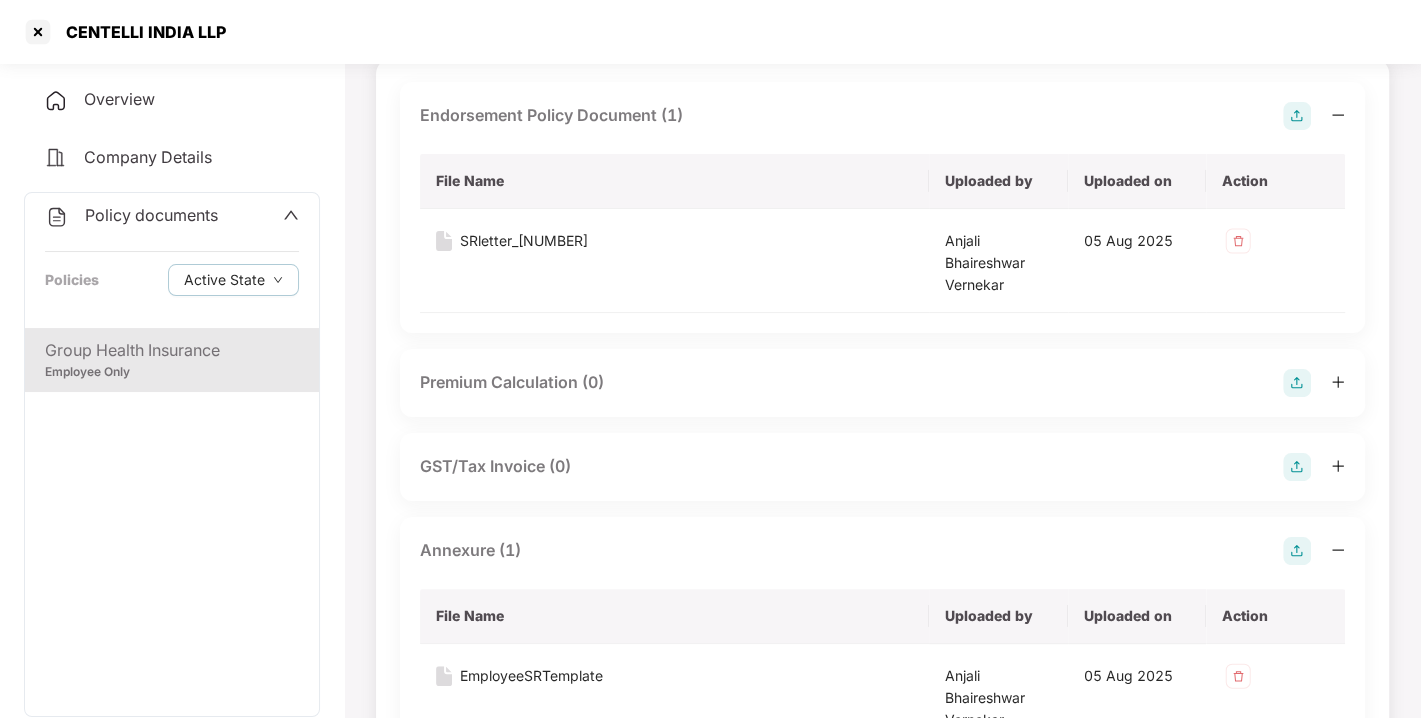 scroll, scrollTop: 0, scrollLeft: 0, axis: both 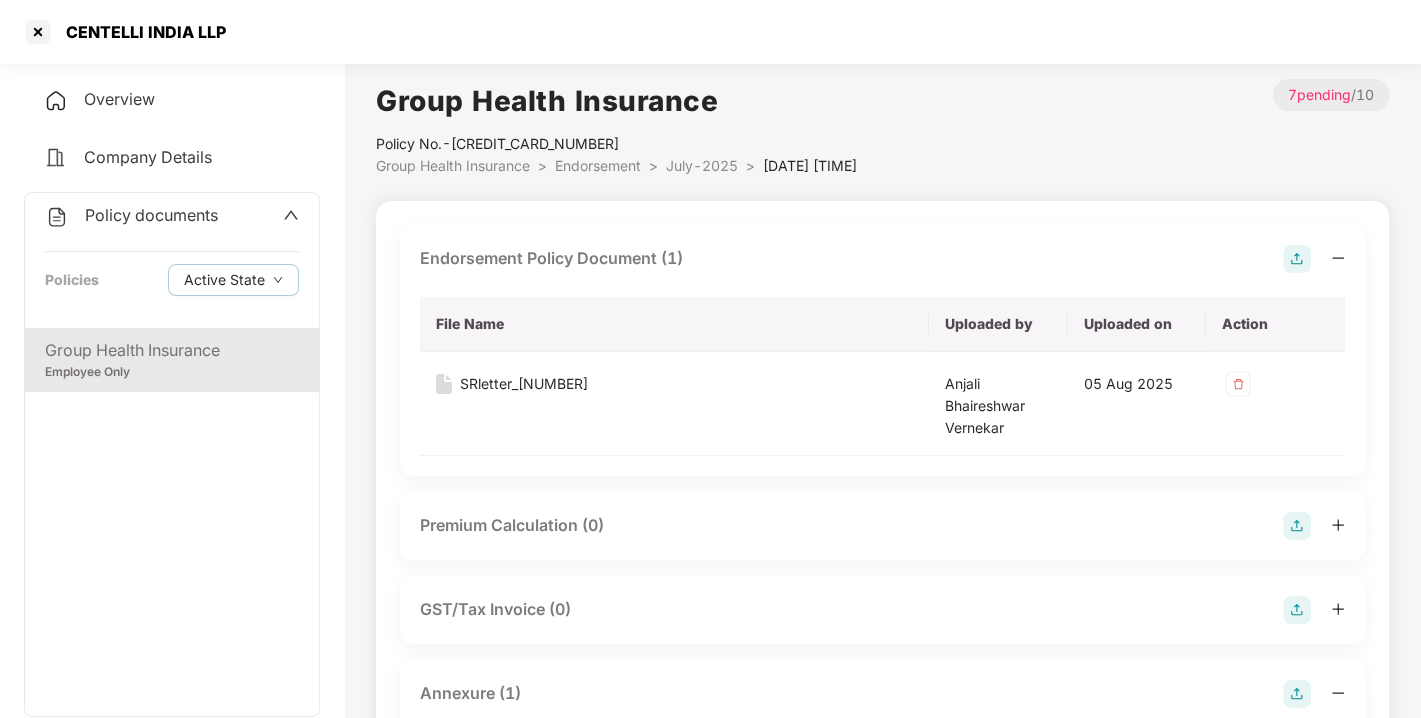 click on "Policy documents" at bounding box center (151, 215) 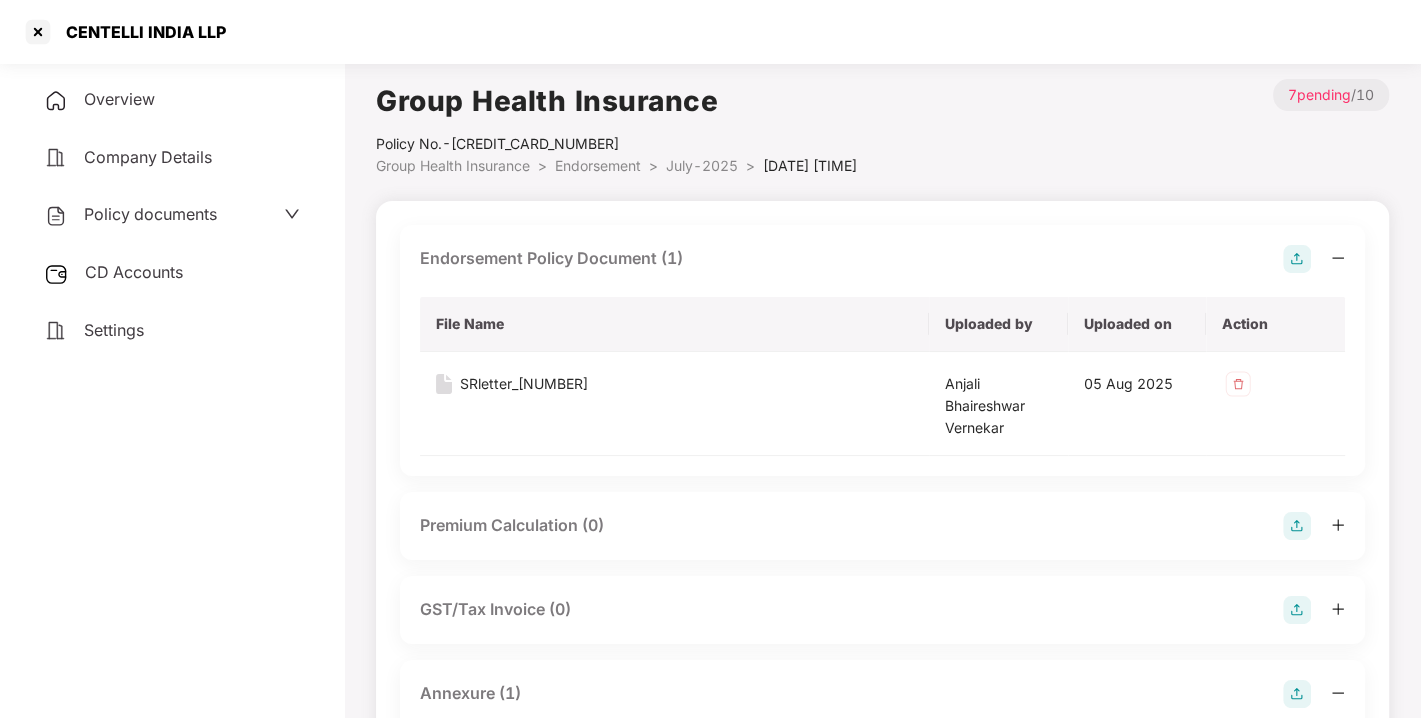 click on "CD Accounts" at bounding box center [134, 272] 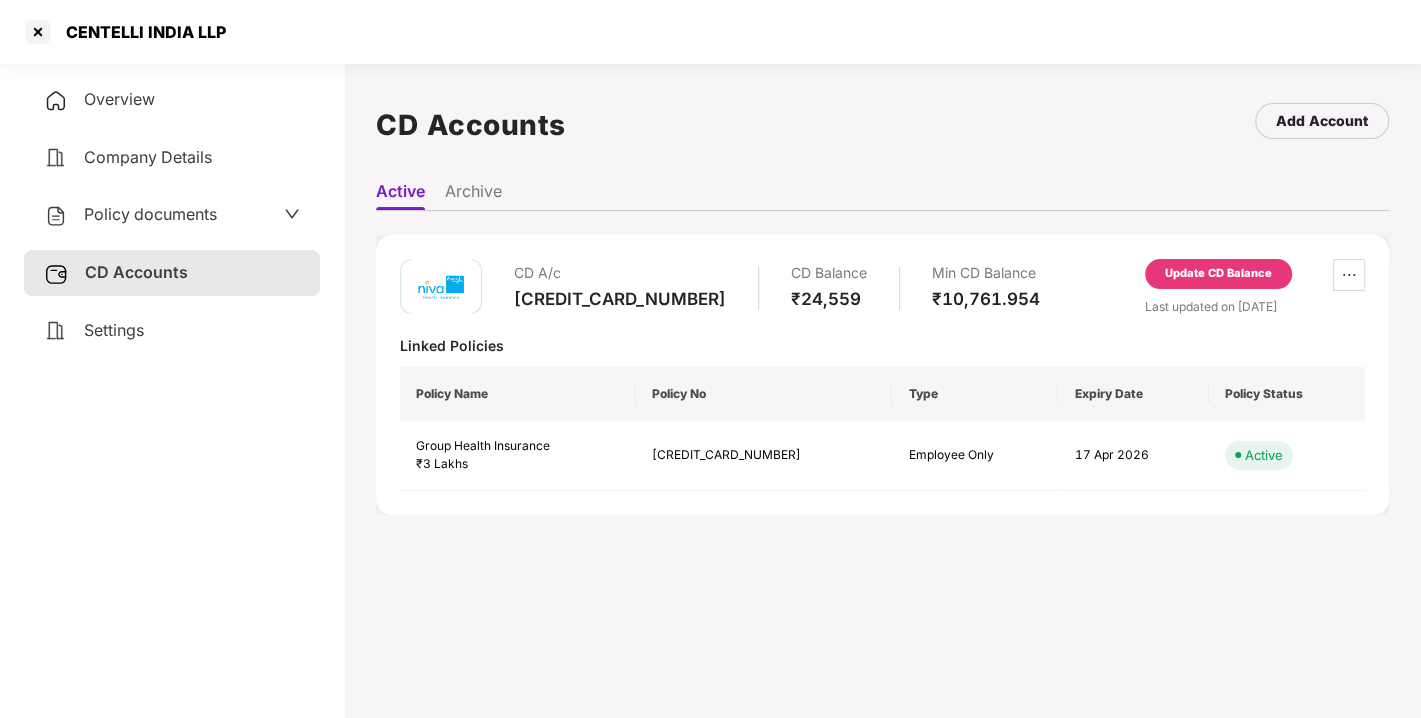click on "Update CD Balance" at bounding box center (1218, 274) 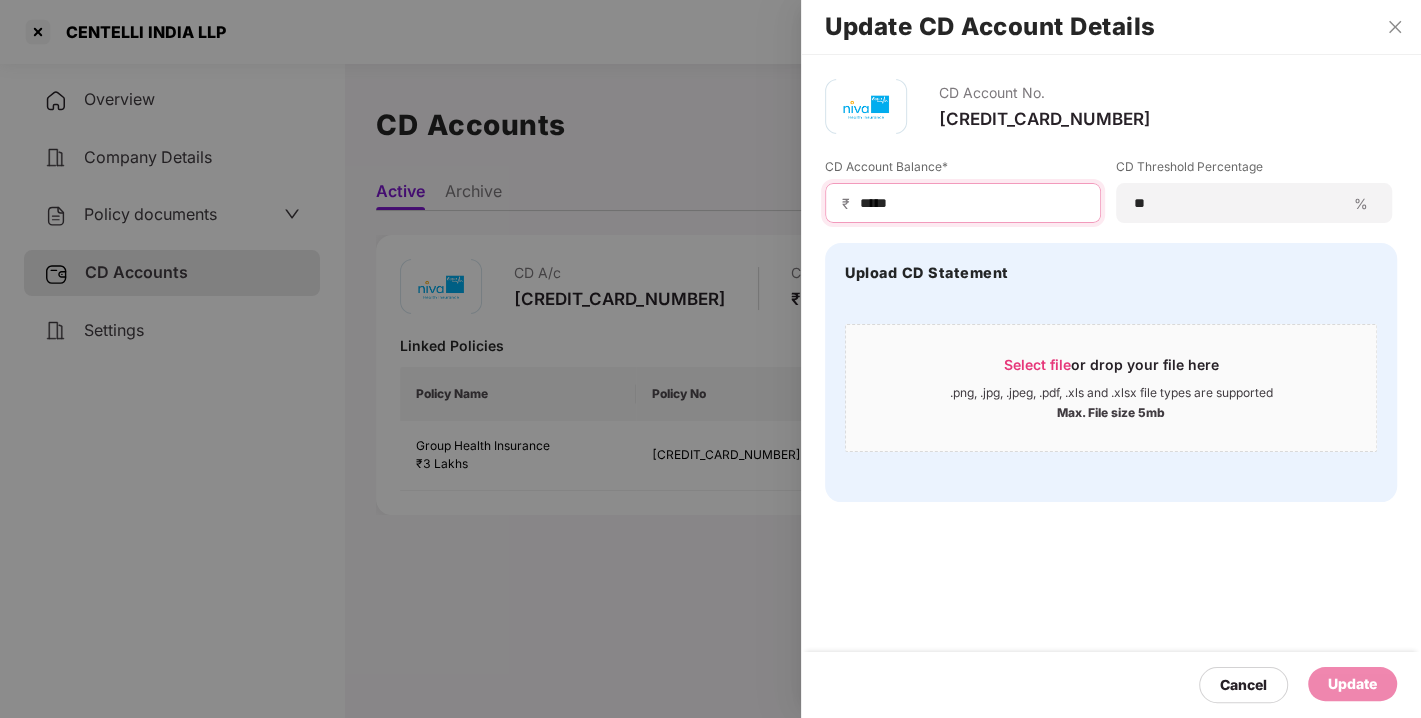 drag, startPoint x: 962, startPoint y: 208, endPoint x: 686, endPoint y: 245, distance: 278.46902 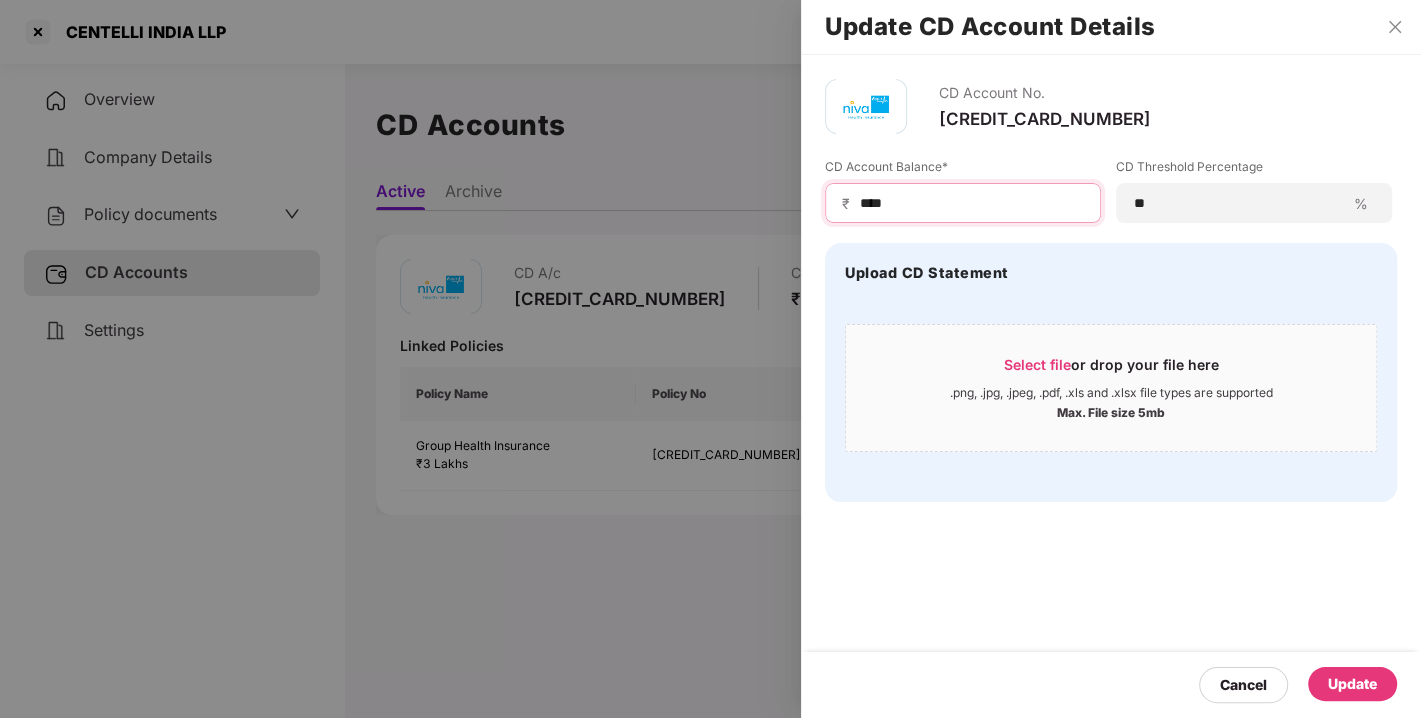 type on "****" 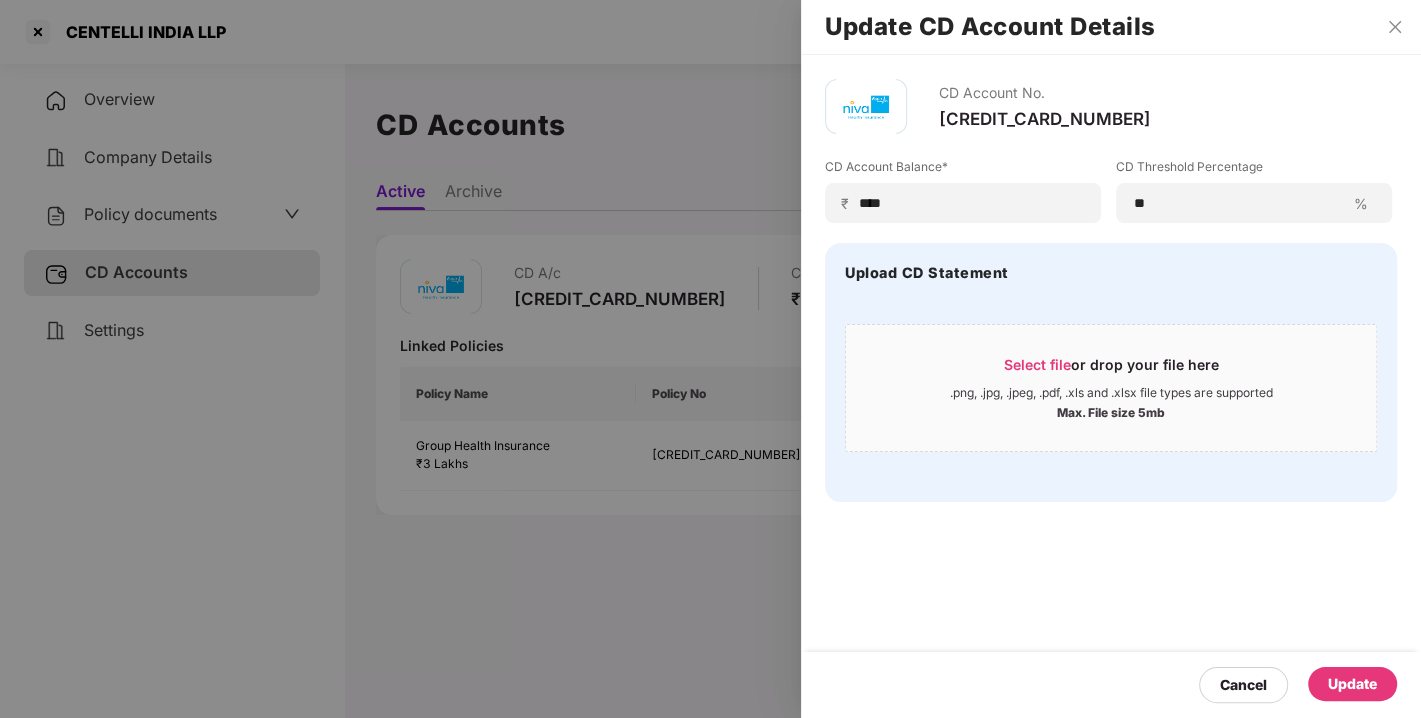 click on "Update" at bounding box center (1352, 684) 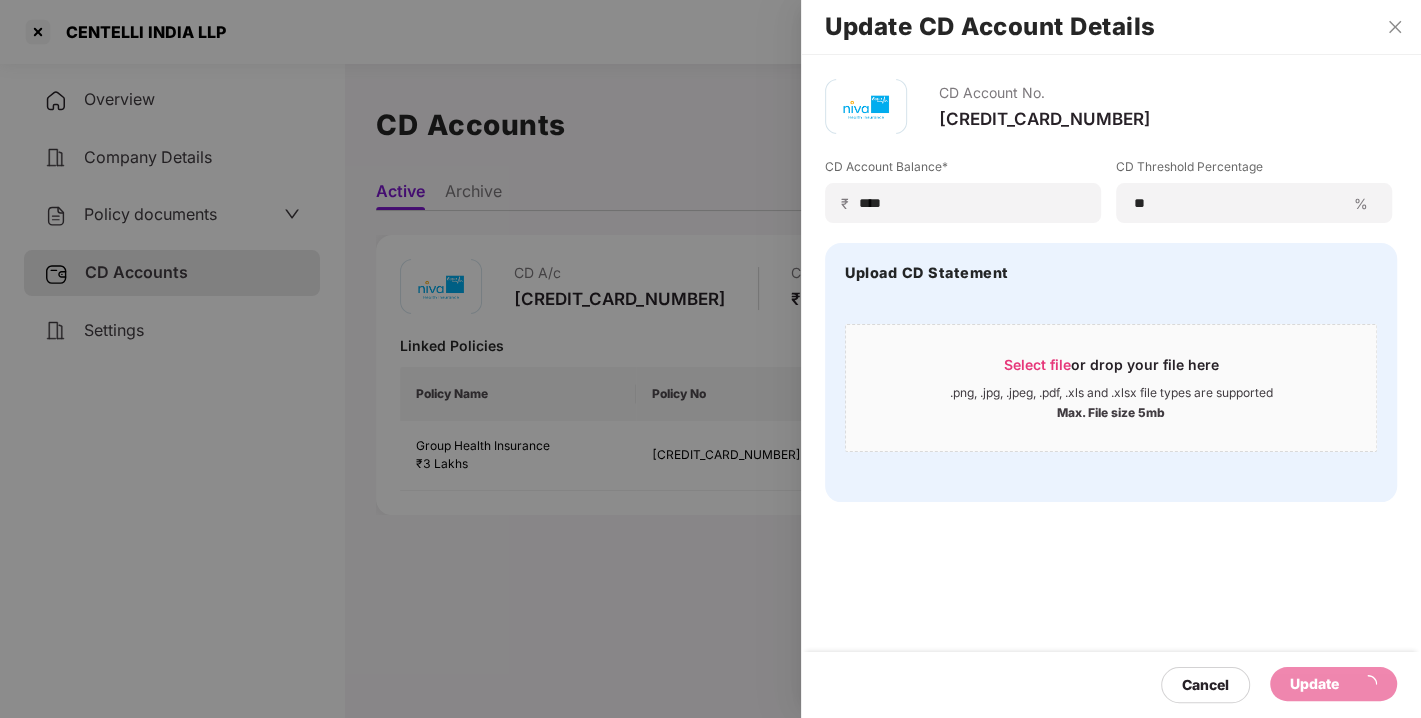 click on "Update" at bounding box center [1333, 684] 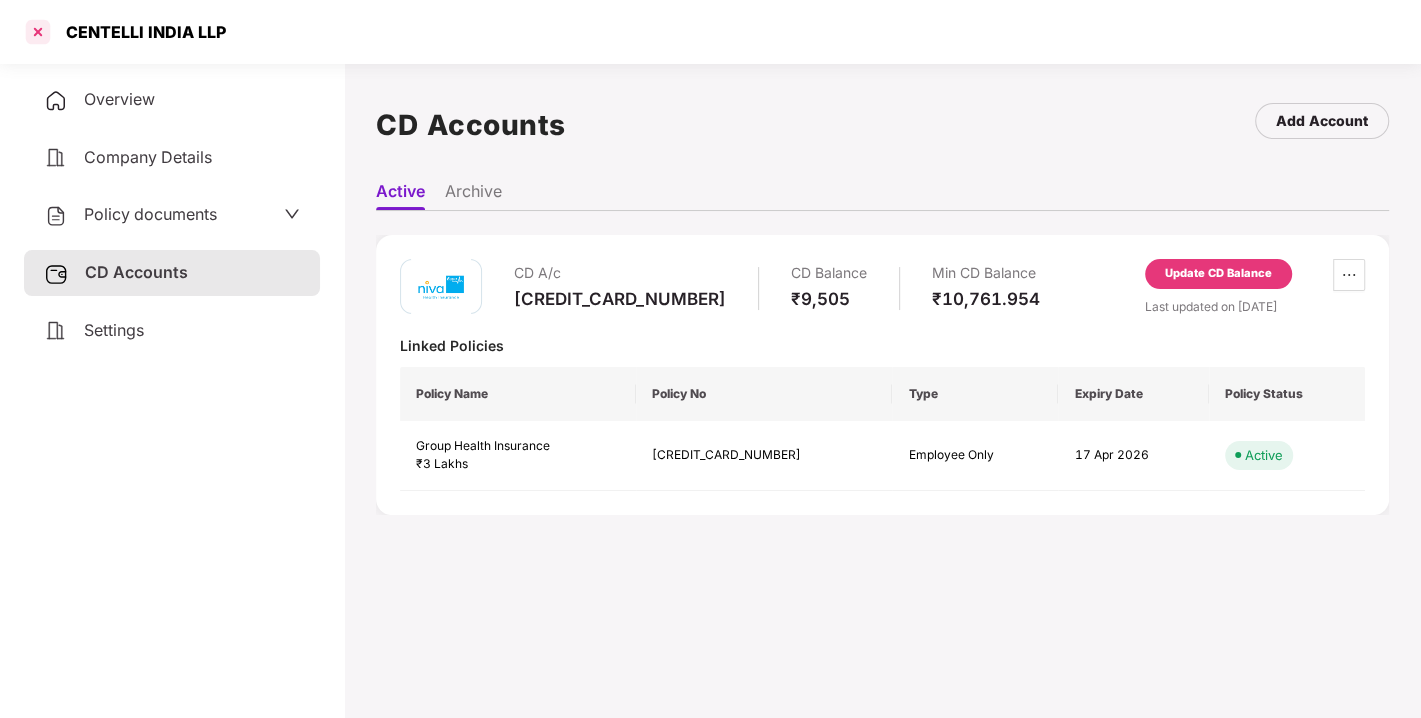 click at bounding box center (38, 32) 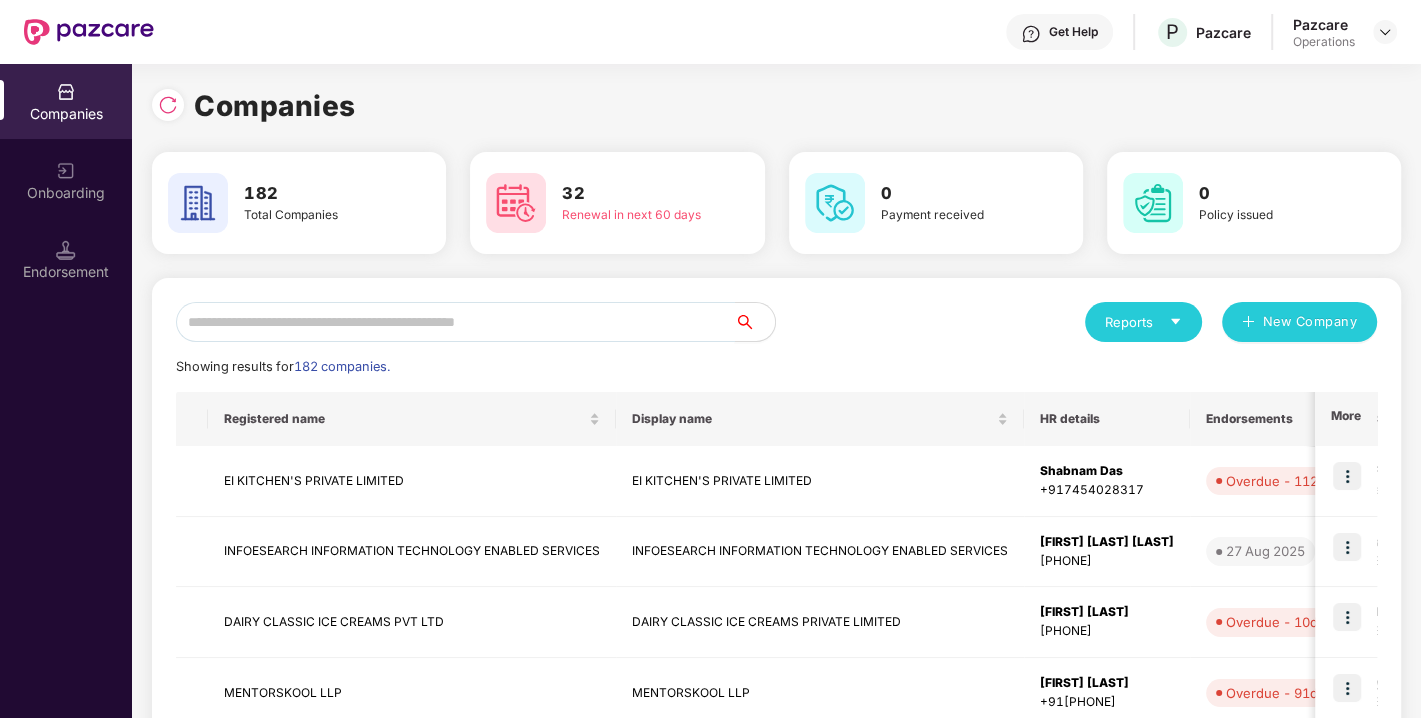 click at bounding box center [455, 322] 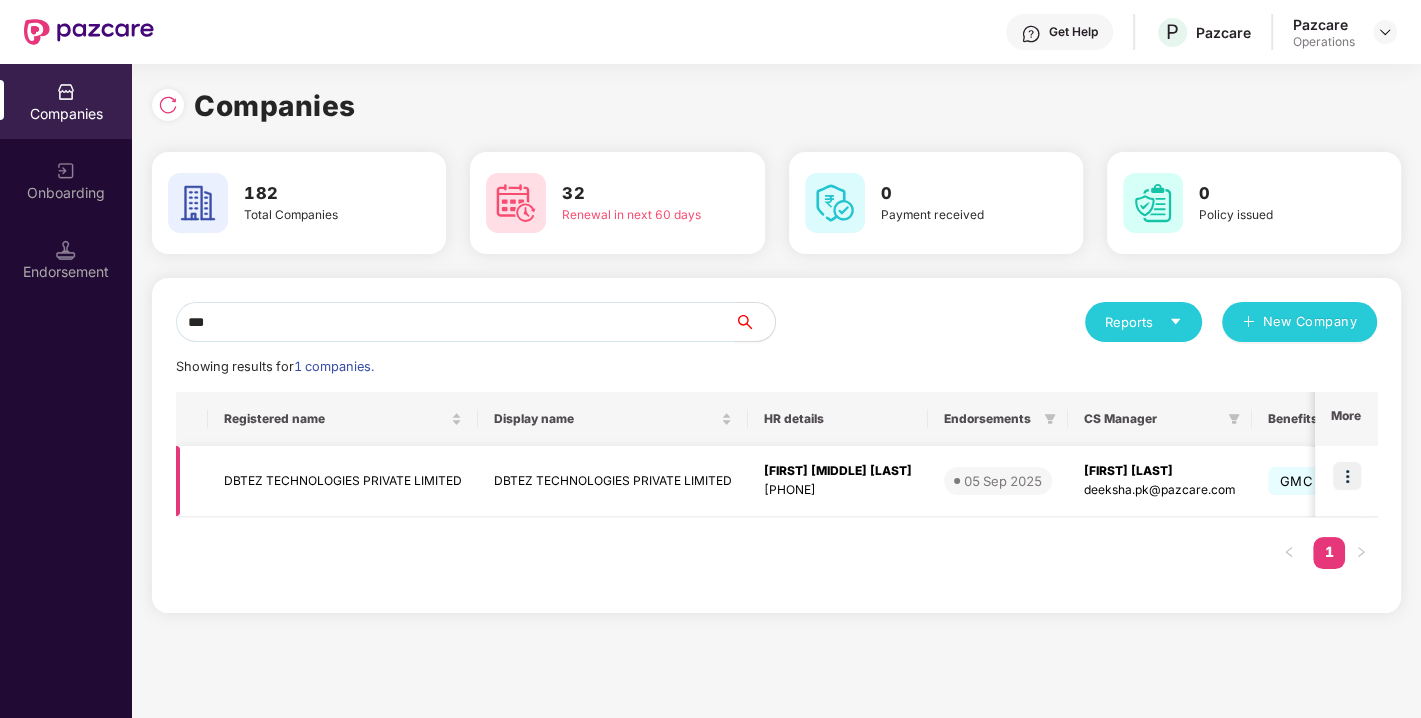 type on "***" 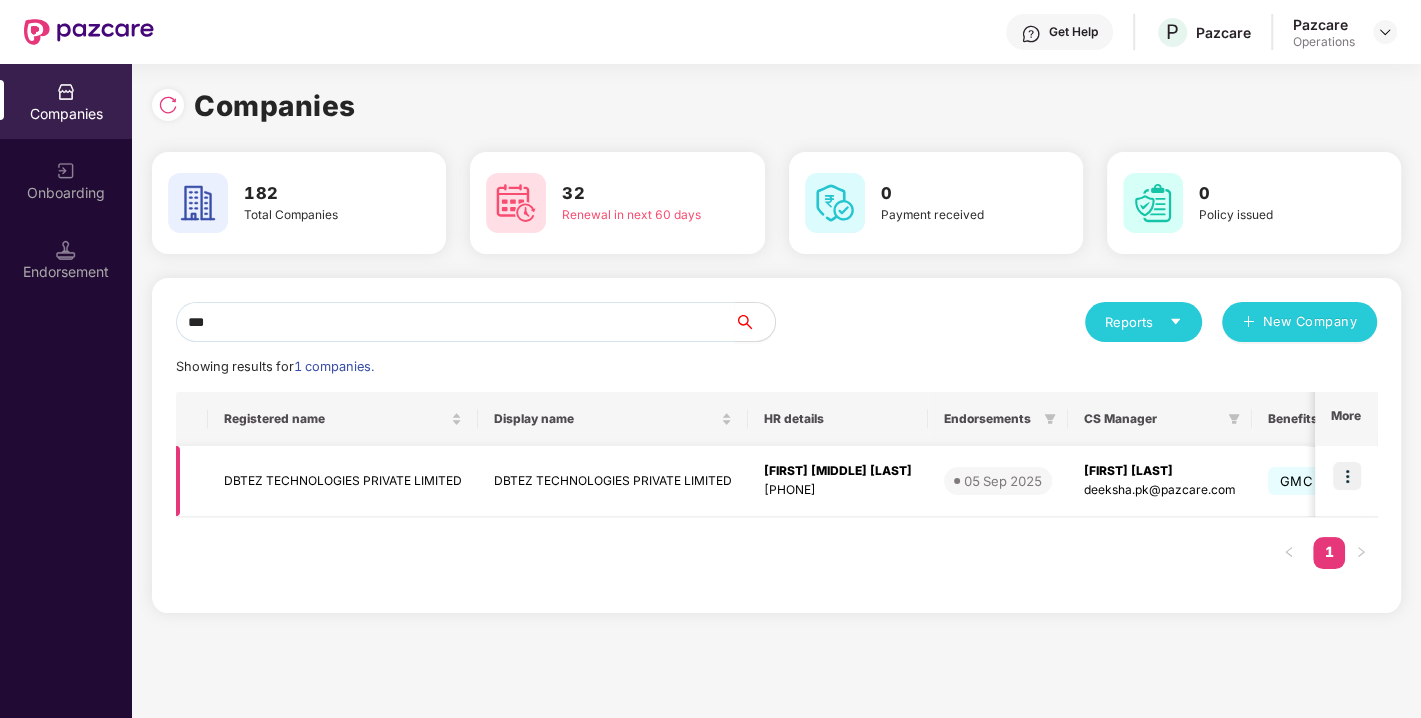click on "DBTEZ TECHNOLOGIES PRIVATE LIMITED" at bounding box center (343, 481) 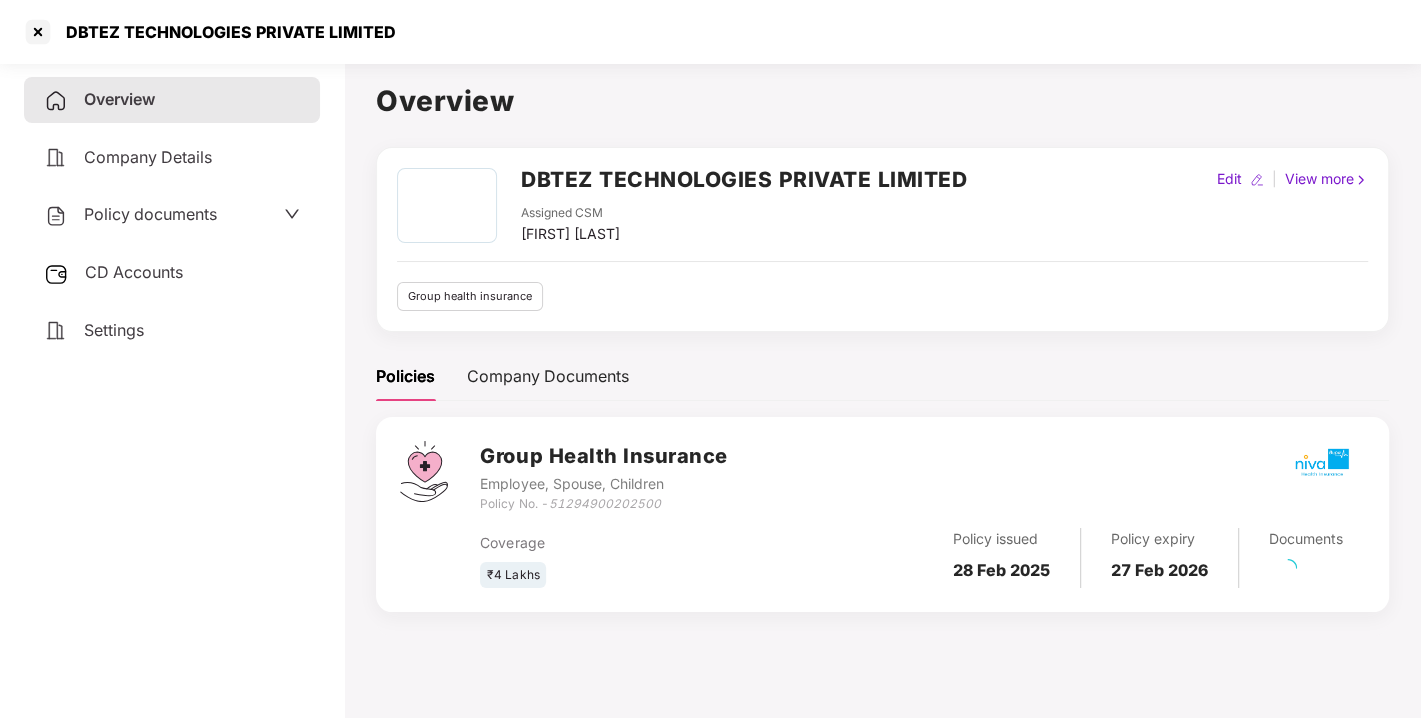 click on "Policy documents" at bounding box center (150, 214) 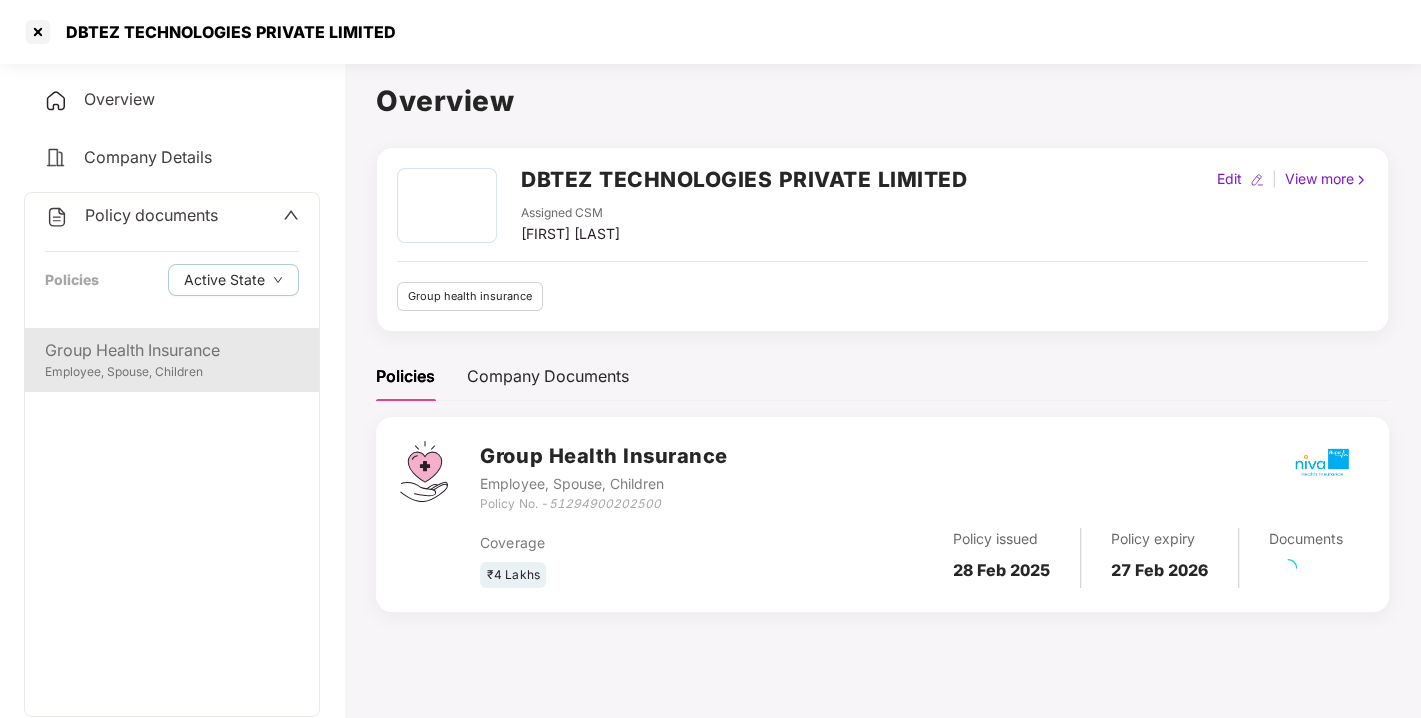 click on "Group Health Insurance" at bounding box center (172, 350) 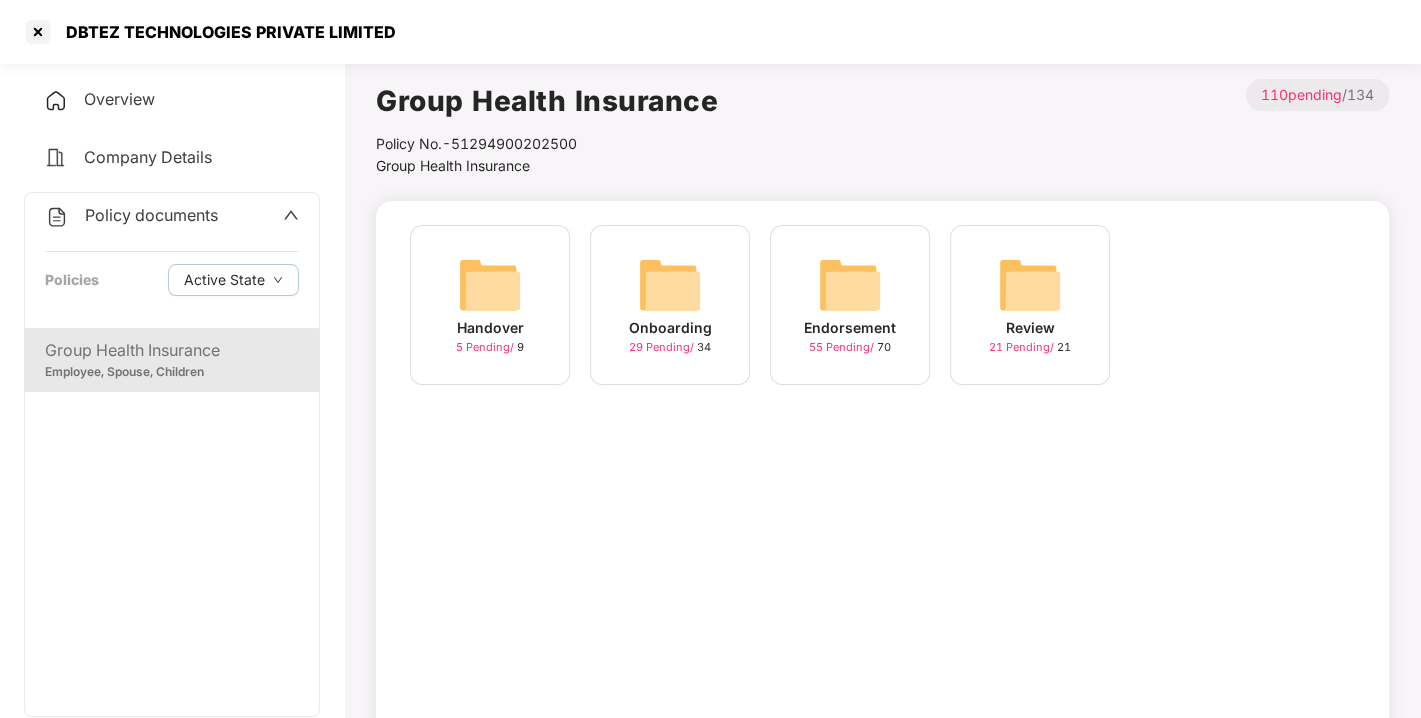 click at bounding box center (850, 285) 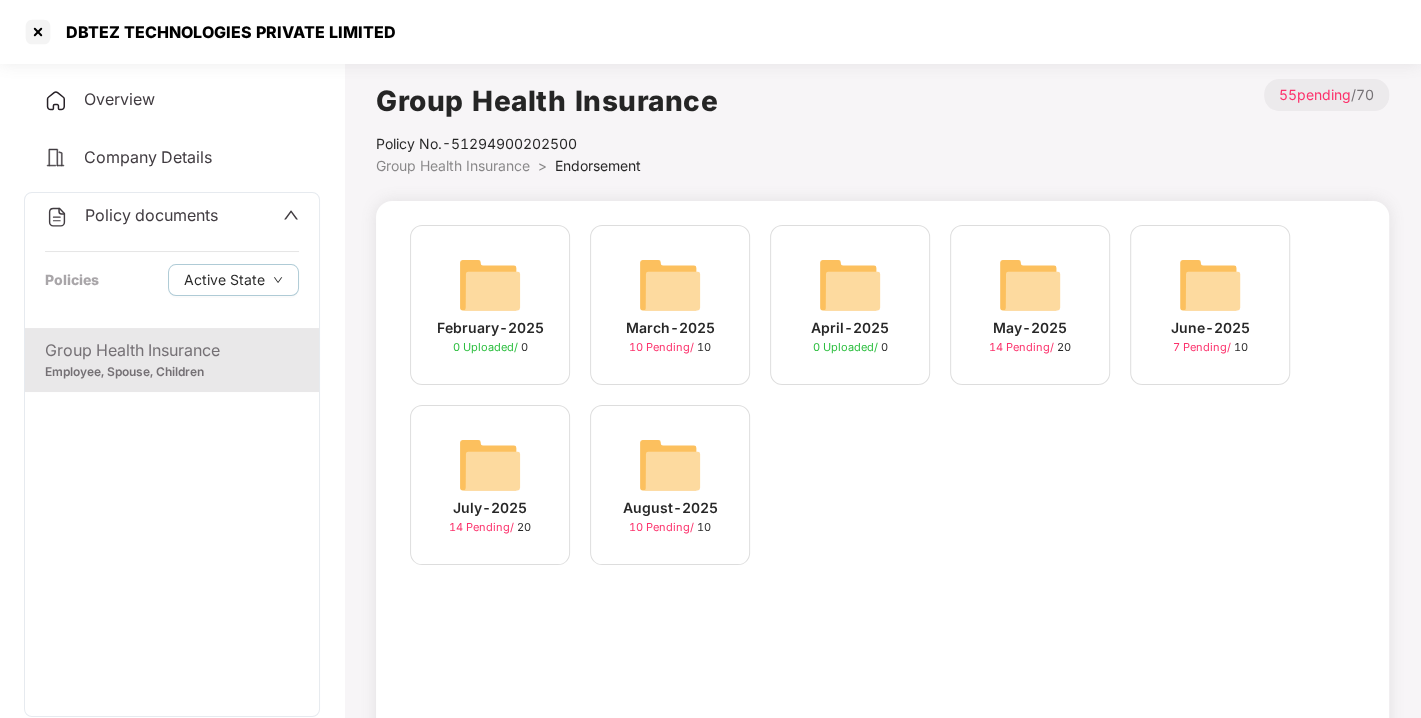 click at bounding box center [670, 465] 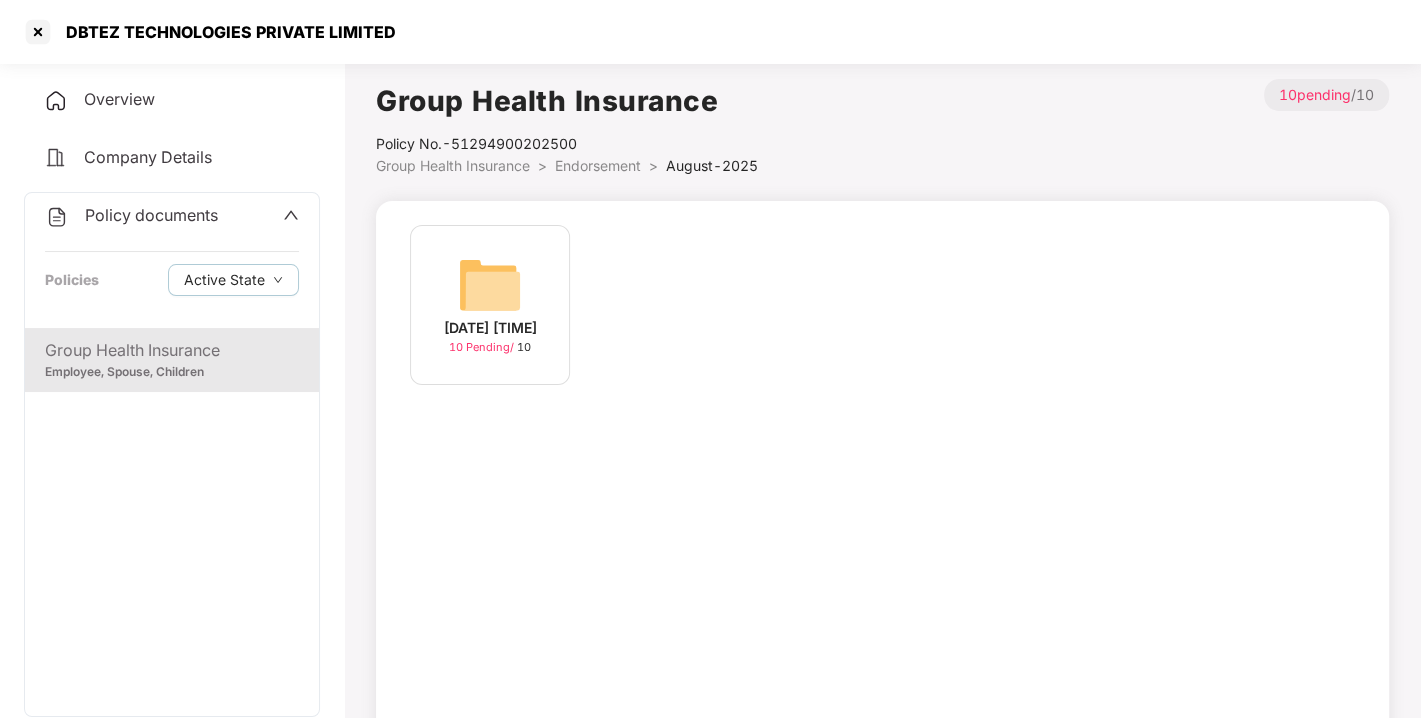 click at bounding box center (490, 285) 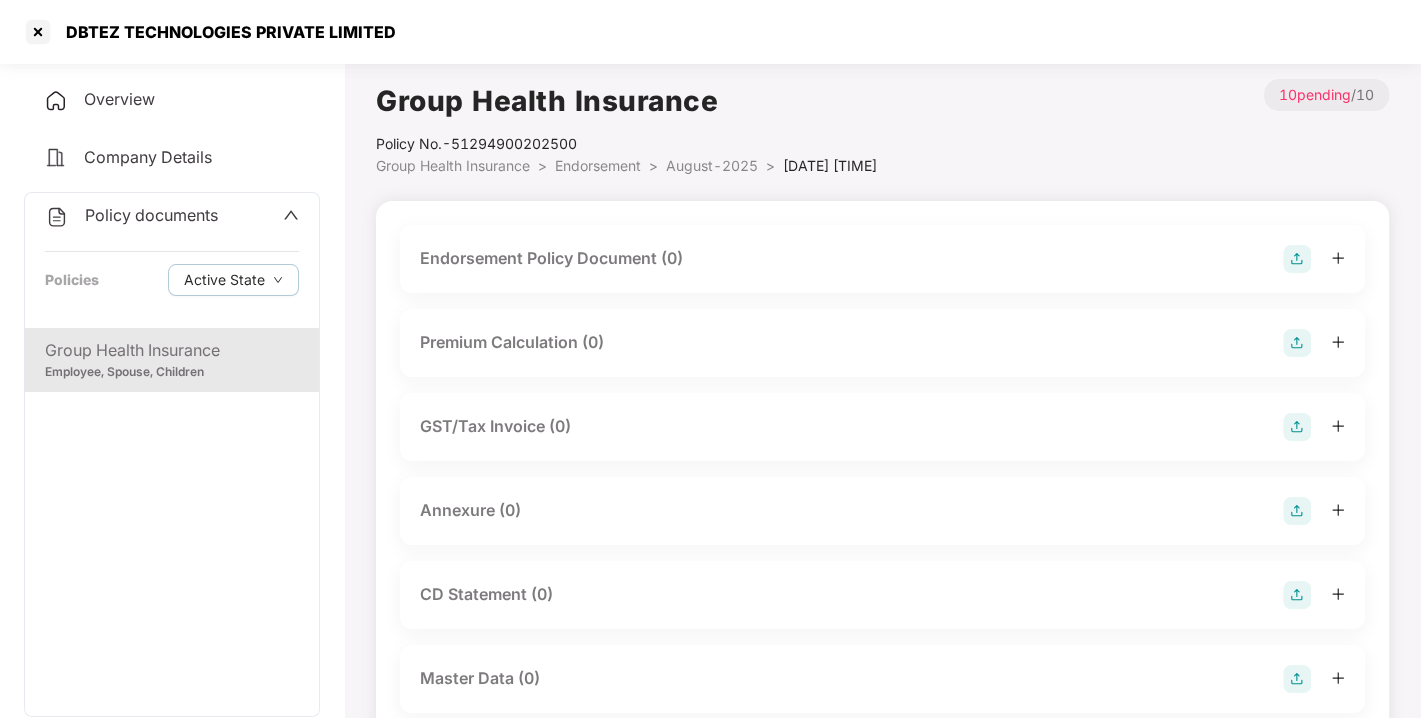 click at bounding box center (1297, 259) 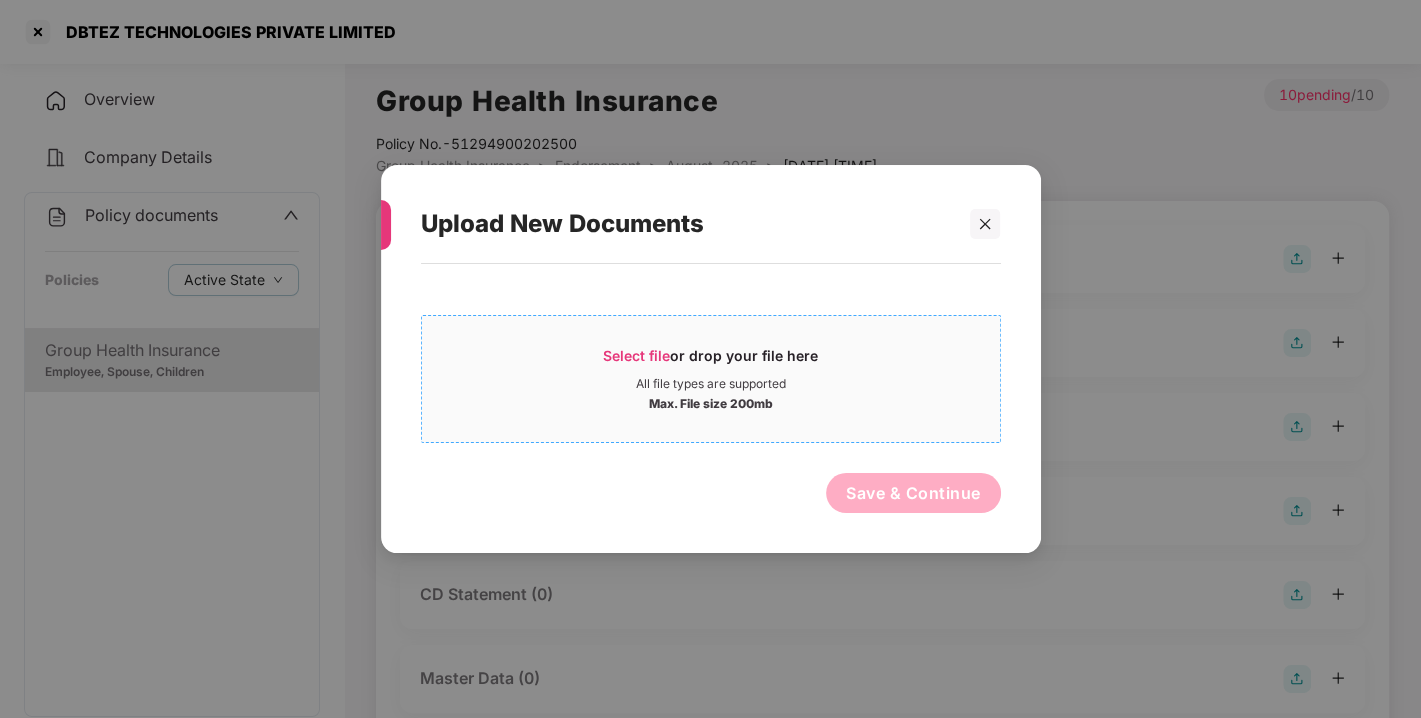 click on "Select file" at bounding box center (636, 355) 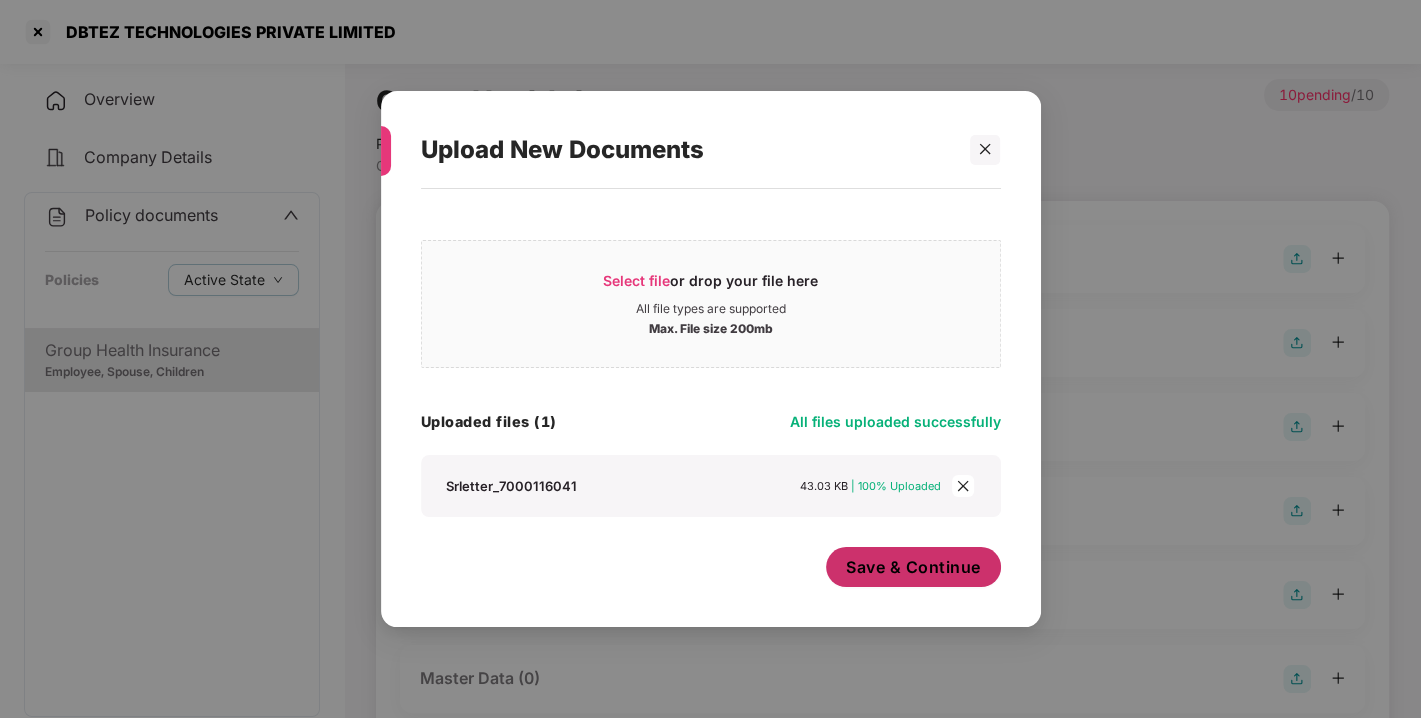 click on "Save & Continue" at bounding box center (913, 567) 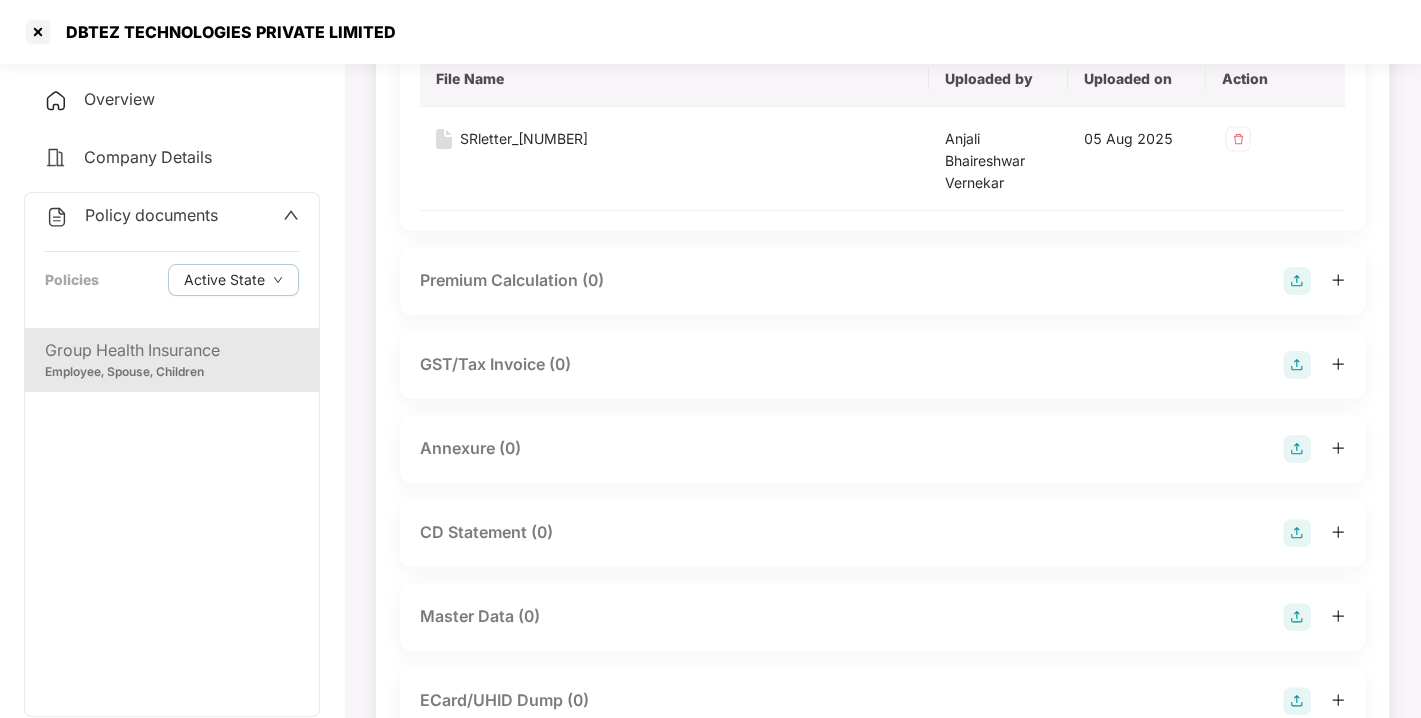 scroll, scrollTop: 246, scrollLeft: 0, axis: vertical 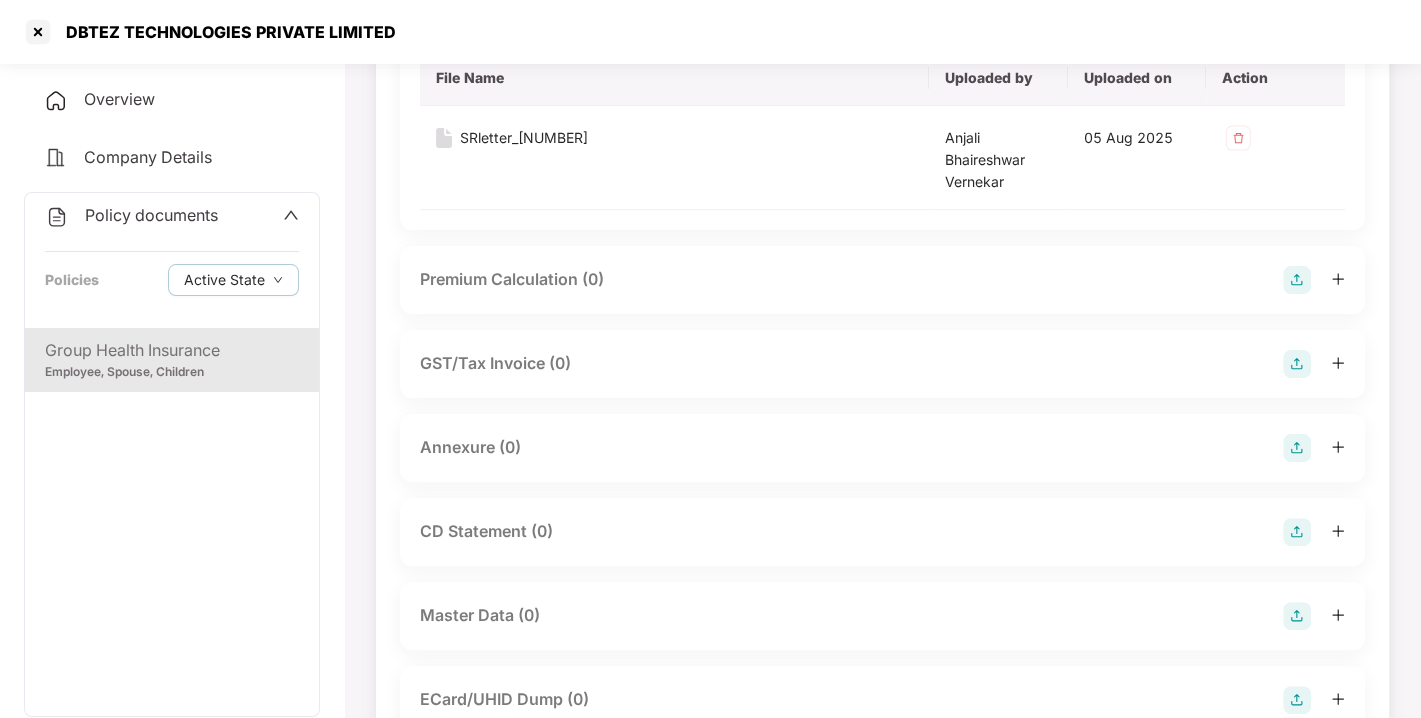 click on "Annexure (0)" at bounding box center [882, 448] 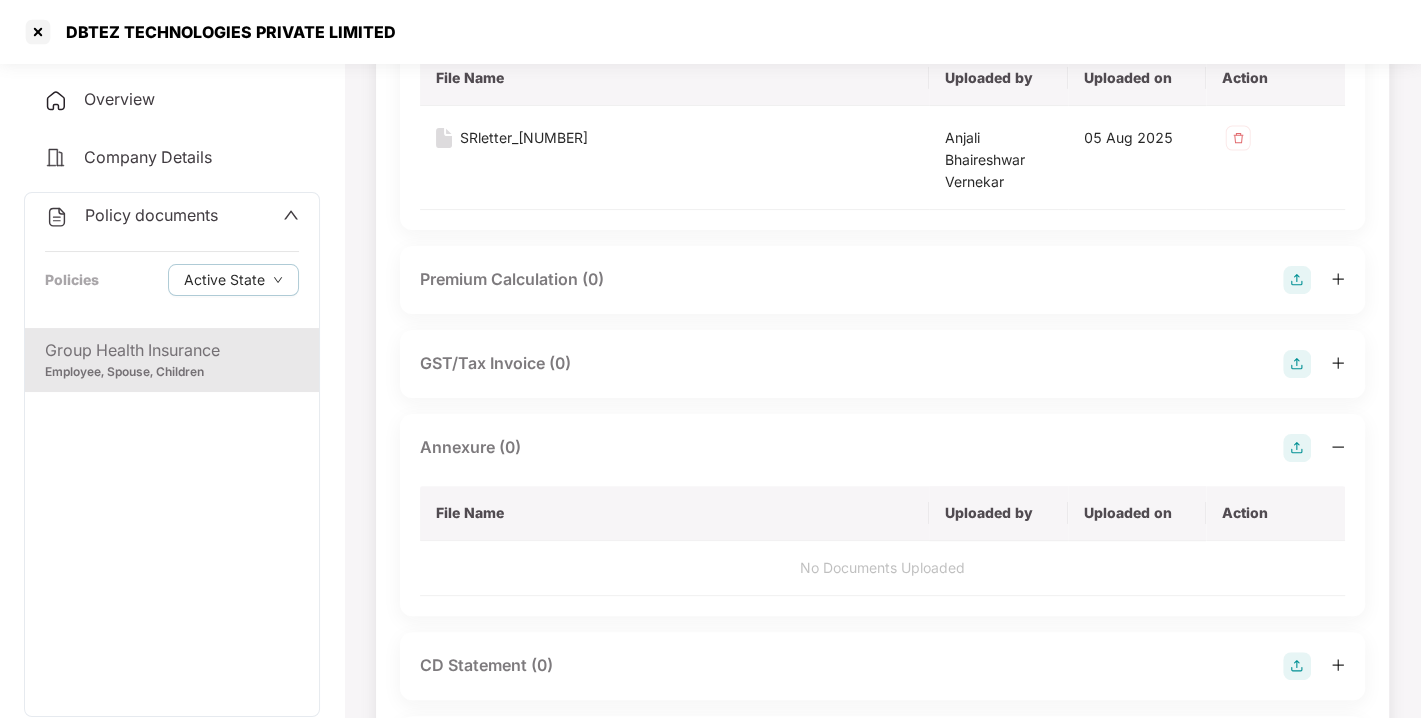 click at bounding box center [1297, 448] 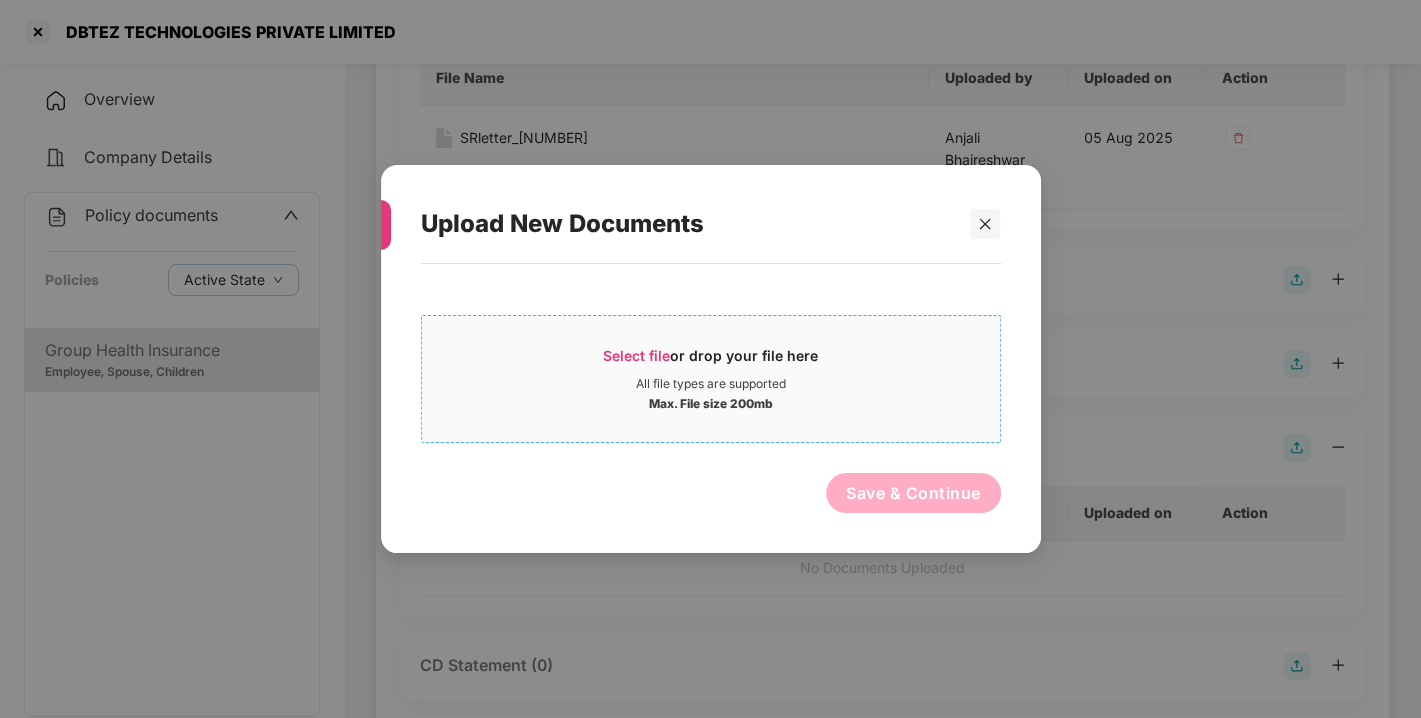 click on "Select file  or drop your file here All file types are supported Max. File size 200mb" at bounding box center (711, 379) 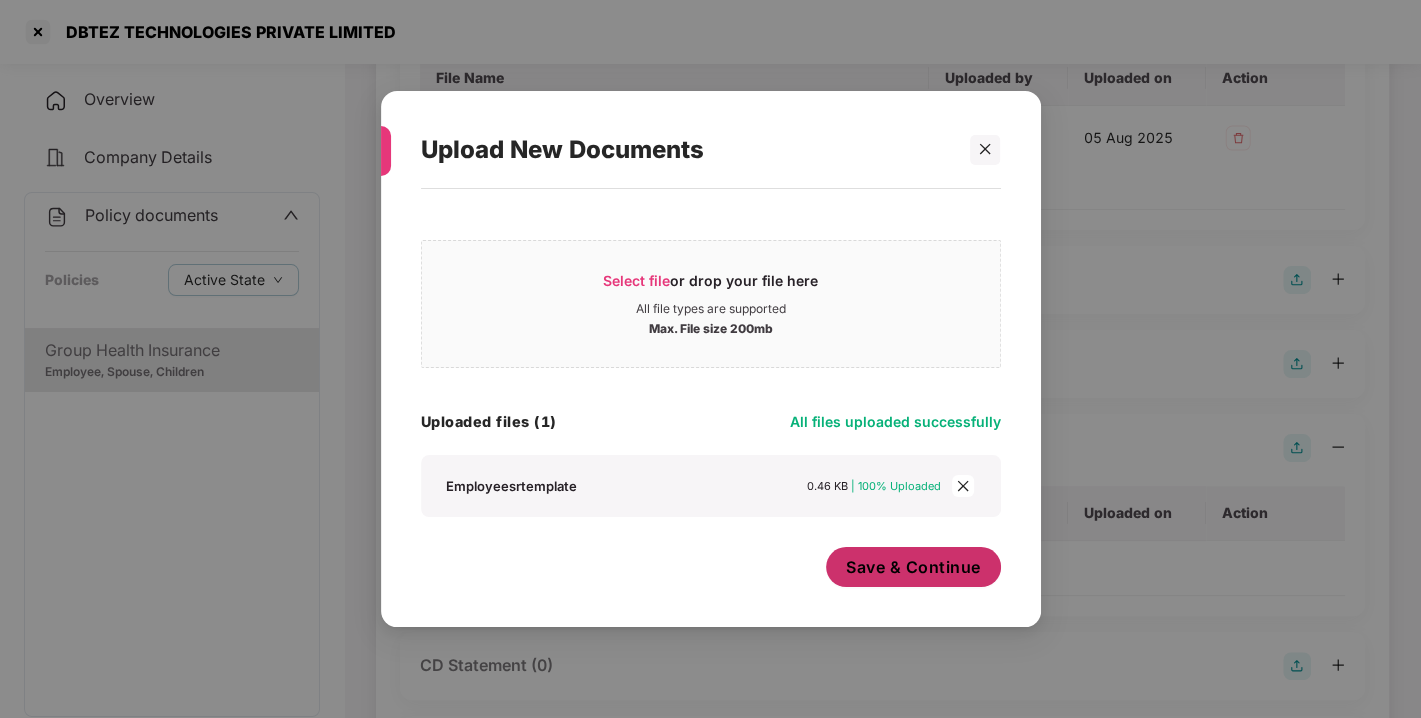 click on "Save & Continue" at bounding box center (913, 567) 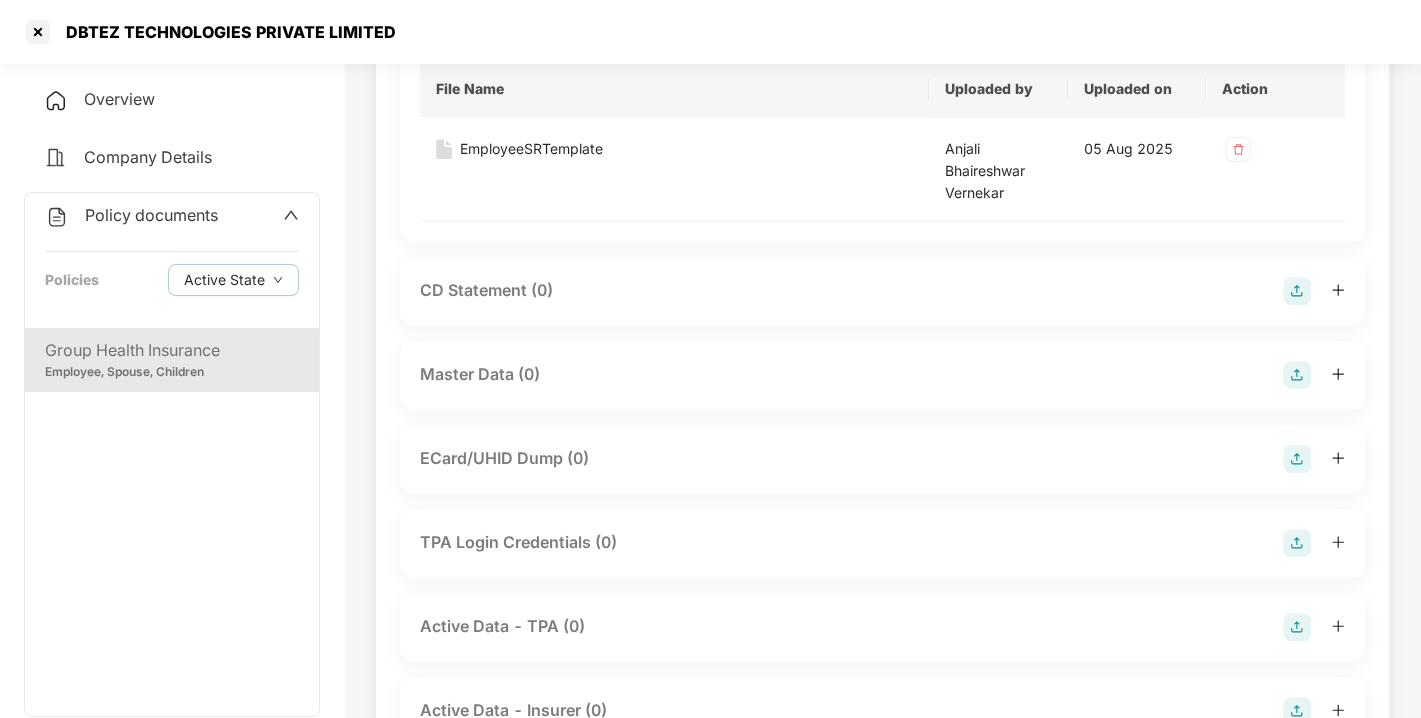 scroll, scrollTop: 671, scrollLeft: 0, axis: vertical 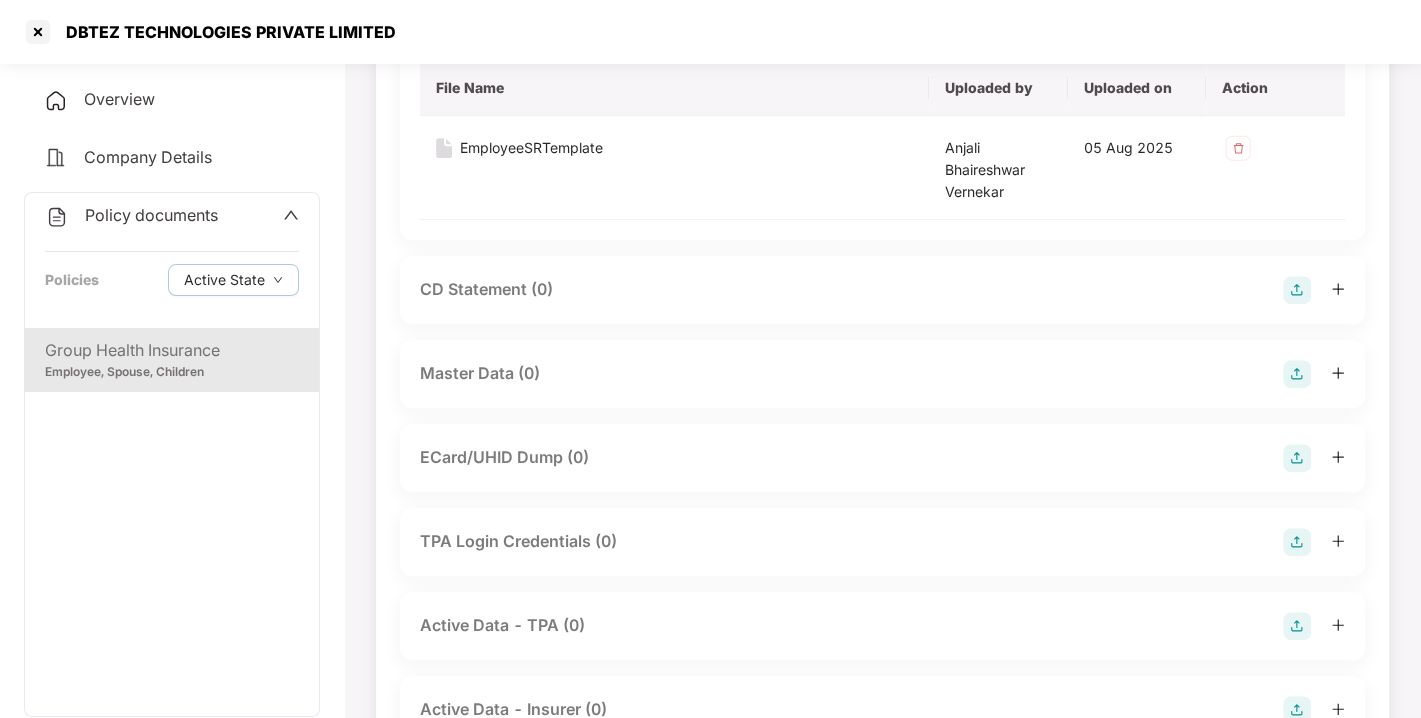 click at bounding box center (1297, 374) 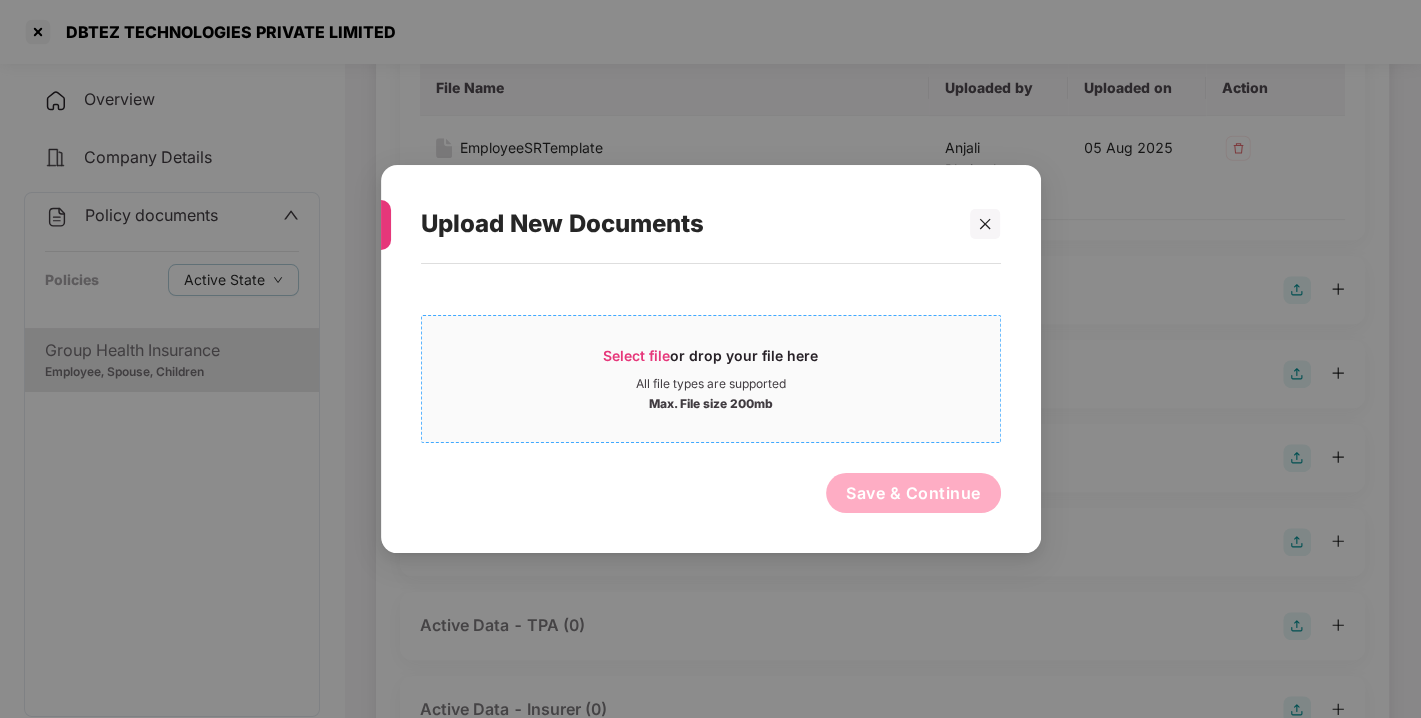 click on "Select file" at bounding box center [636, 355] 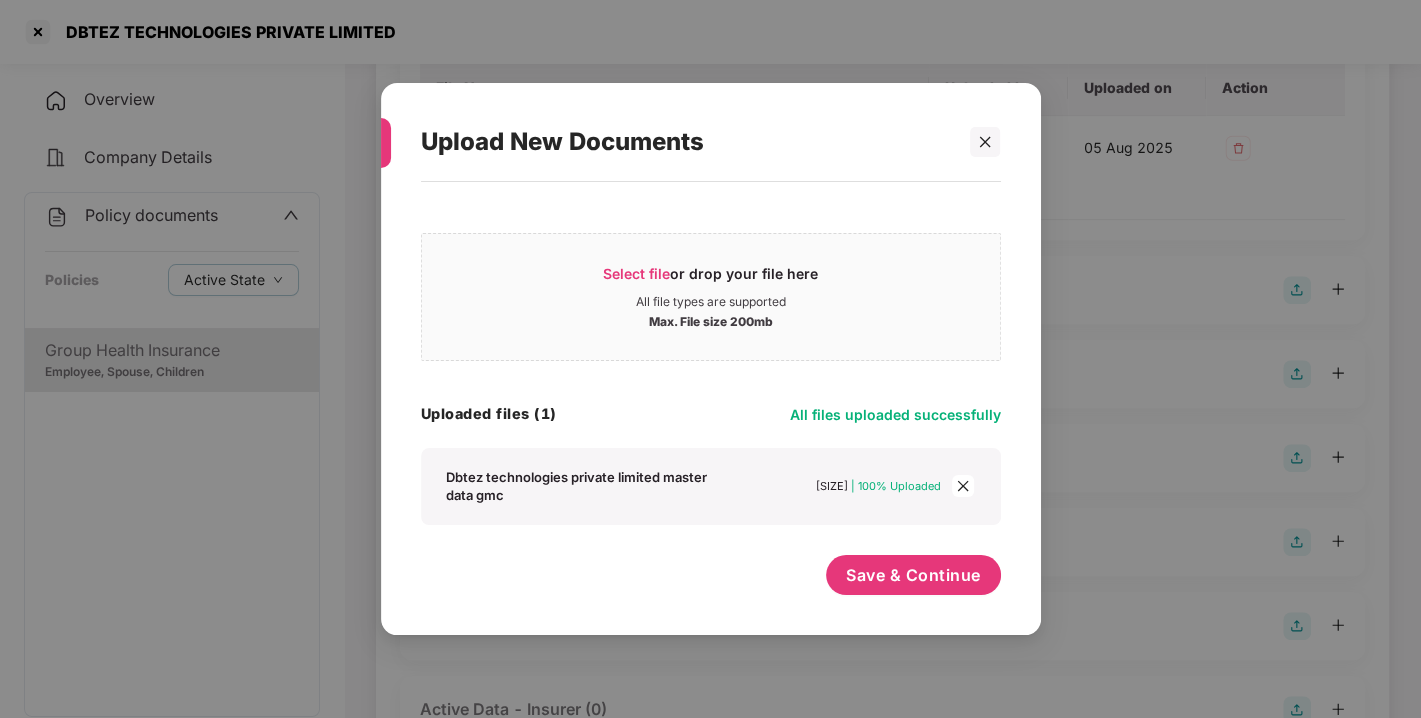click on "Dbtez technologies private limited master data gmc 59.82 KB | 100% Uploaded" 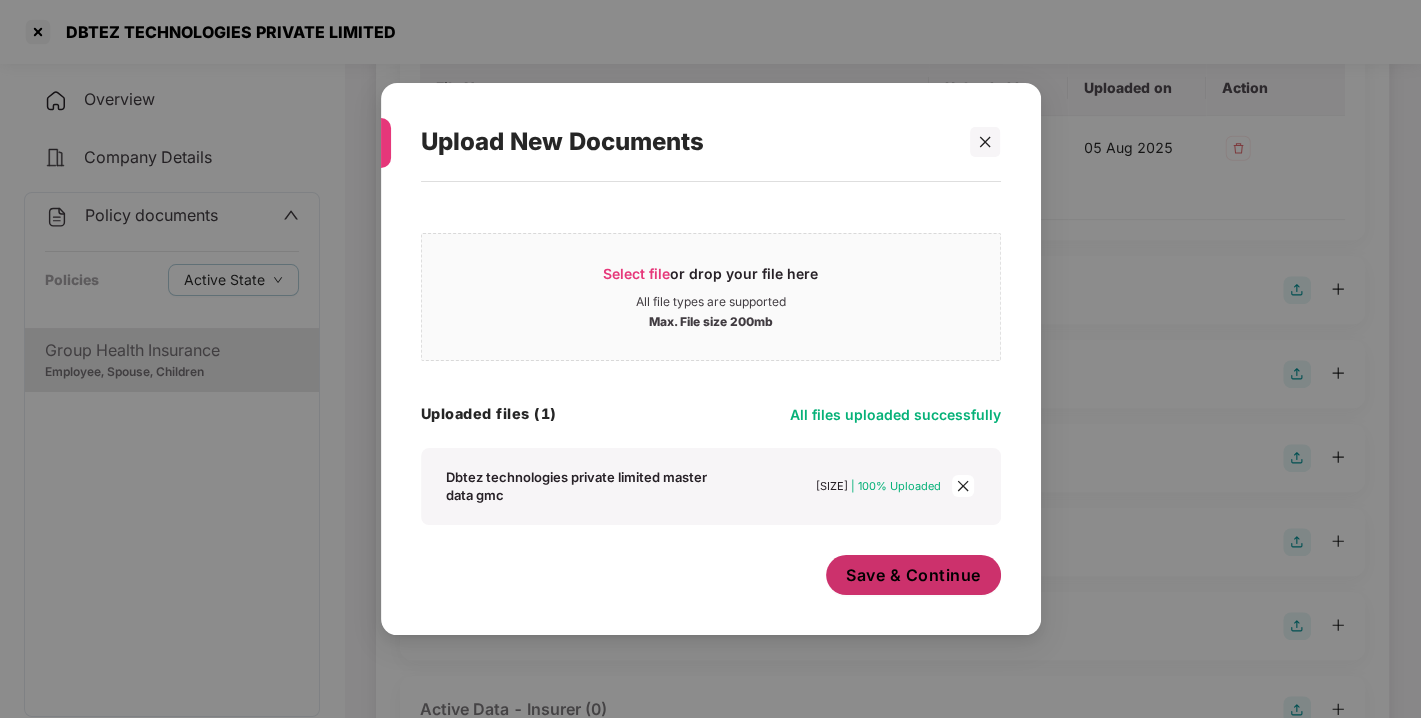 click on "Save & Continue" at bounding box center (913, 575) 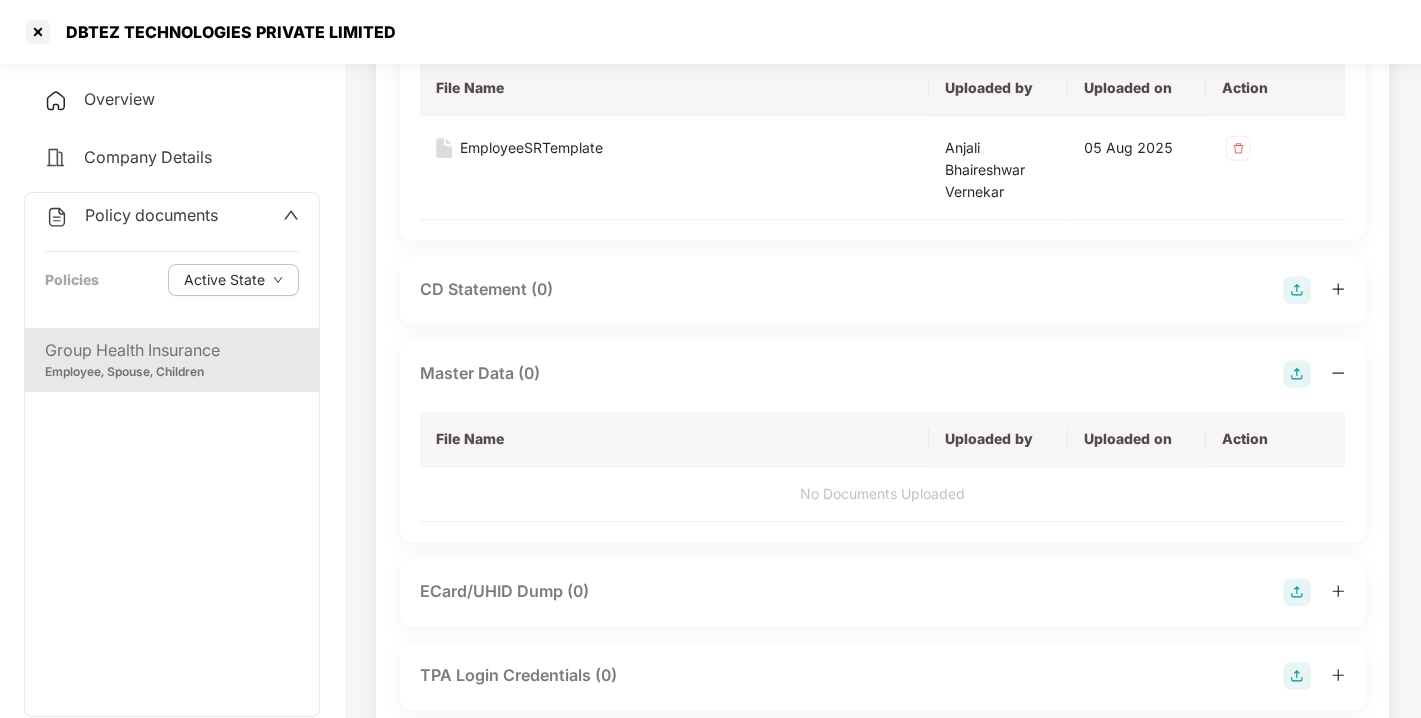 click on "DBTEZ TECHNOLOGIES PRIVATE LIMITED Overview Company Details Policy documents Policies Active State Group Health Insurance Employee, Spouse, Children CD Accounts Settings Group Health Insurance Policy No.- [NUMBER] Group Health Insurance > Endorsement > [MONTH]-[YEAR] > [DATE] [TIME] > 8 pending / 10 Endorsement Policy Document (1) File Name Uploaded by Uploaded on Action SRletter_[NUMBER] [FIRST] [LAST] [DATE] 1 Premium Calculation (0) GST/Tax Invoice (0) Annexure (1) File Name Uploaded by Uploaded on Action EmployeeSRTemplate [FIRST] [LAST] [DATE] 1 CD Statement (0) Master Data (0) File Name Uploaded by Uploaded on Action No Documents Uploaded ECard/UHID Dump (0) TPA Login Credentials (0) Active Data - TPA (0) Active Data - Insurer (0) Upload New Documents Select file or drop your file here All file types are supported Max. File size 200mb SRletter_[NUMBER].pdf Save & Continue Upload New Documents Select file or drop your file here" at bounding box center (710, -312) 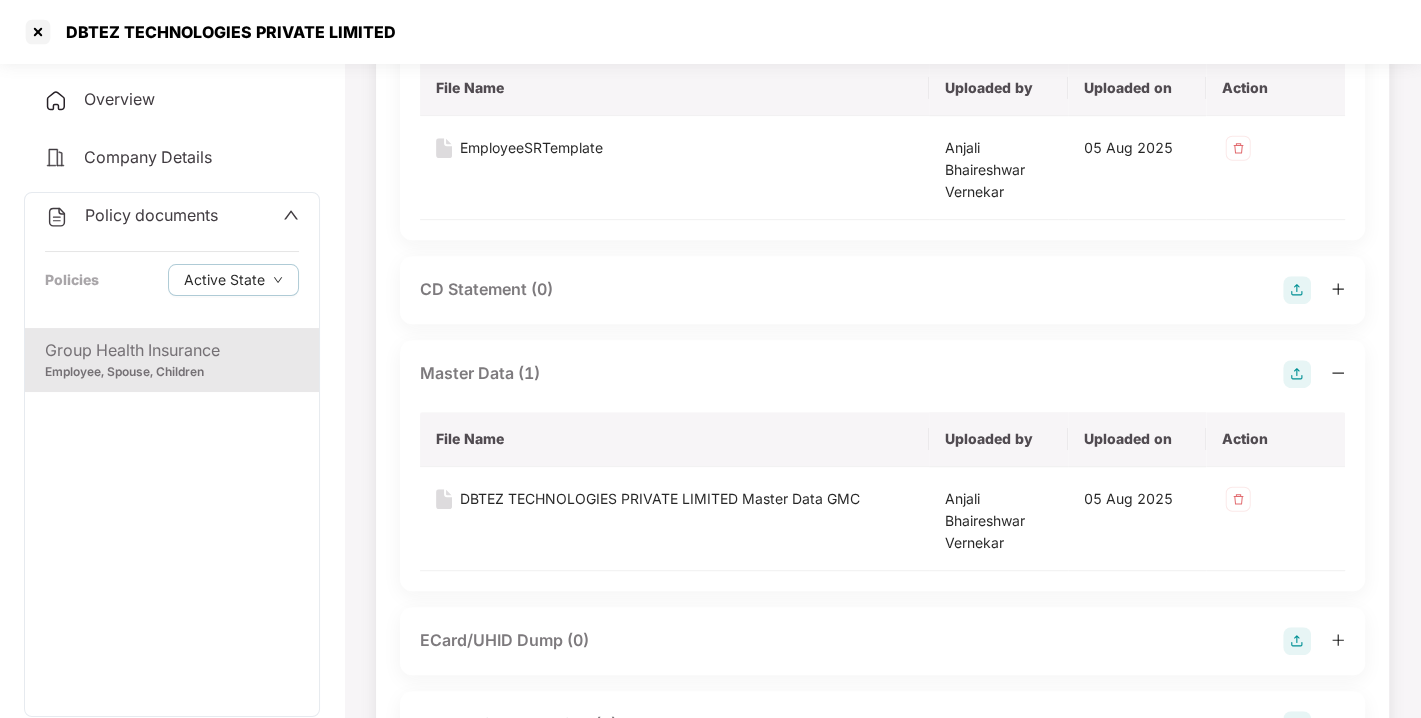 click on "Master Data (1) File Name Uploaded by Uploaded on Action [COMPANY_NAME] Master Data GMC [FIRST] [LAST] [DATE] 1" at bounding box center (882, 465) 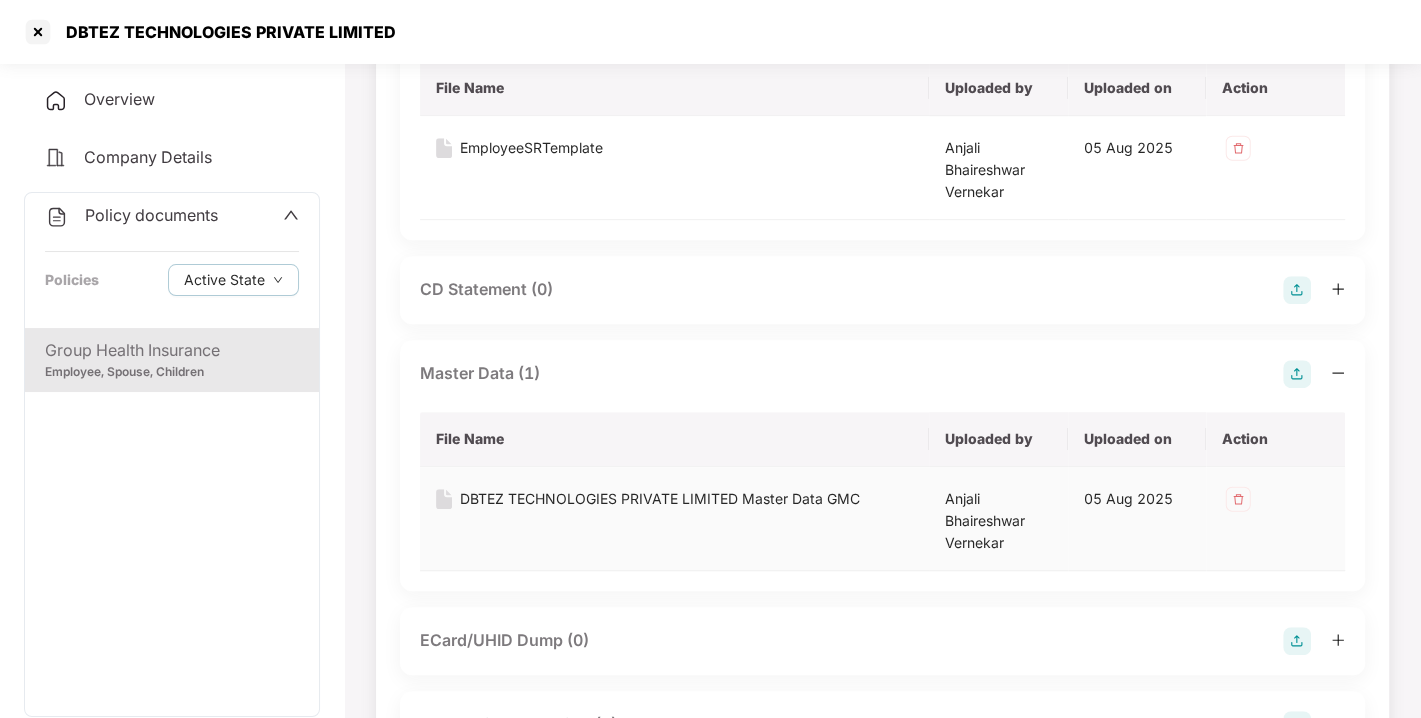 click on "DBTEZ TECHNOLOGIES PRIVATE LIMITED Master Data GMC" at bounding box center (660, 499) 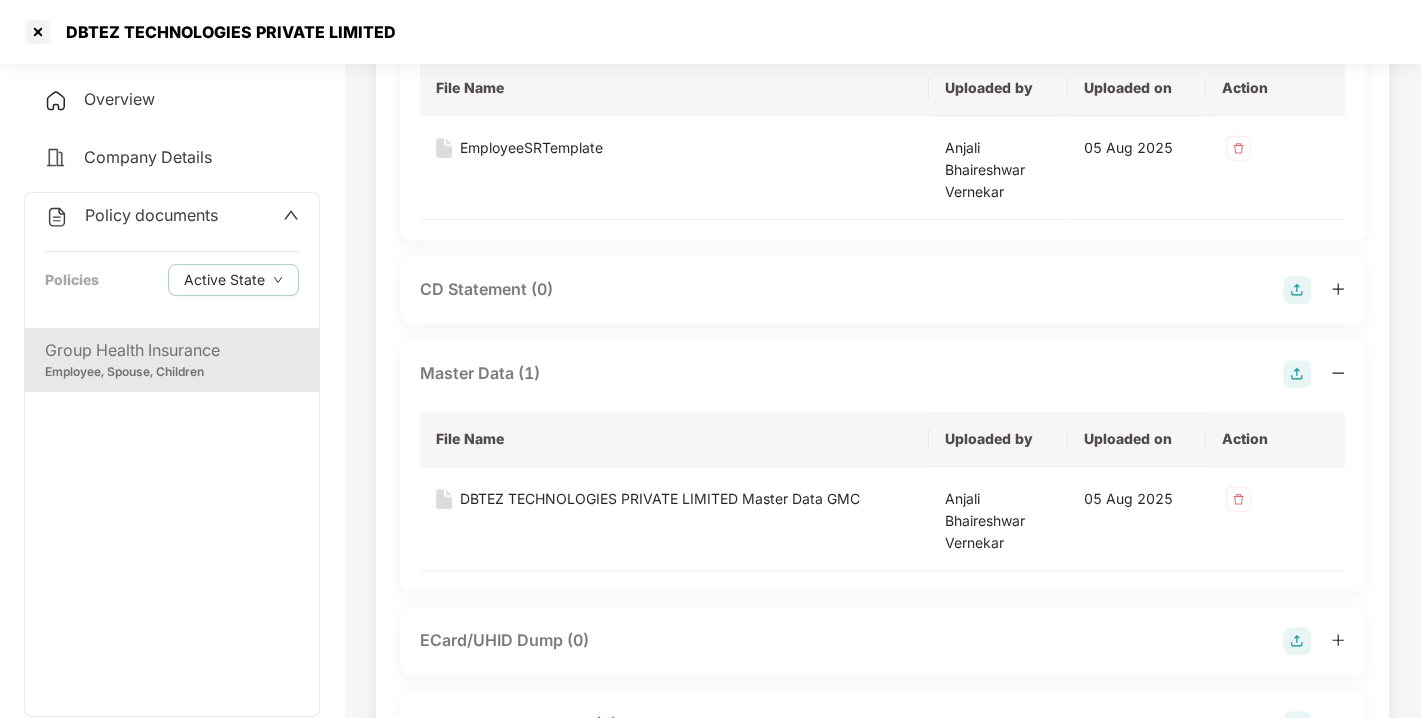 click on "Master Data (1)" at bounding box center (882, 374) 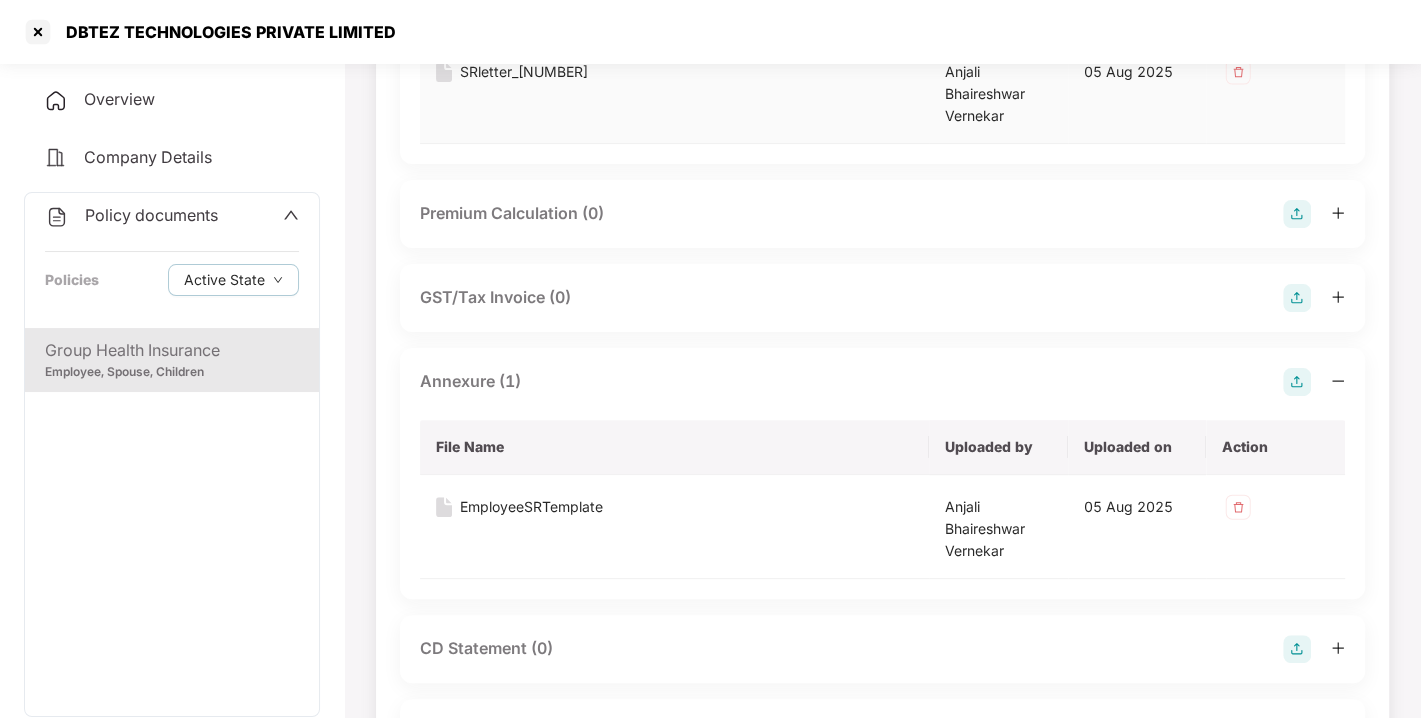 scroll, scrollTop: 0, scrollLeft: 0, axis: both 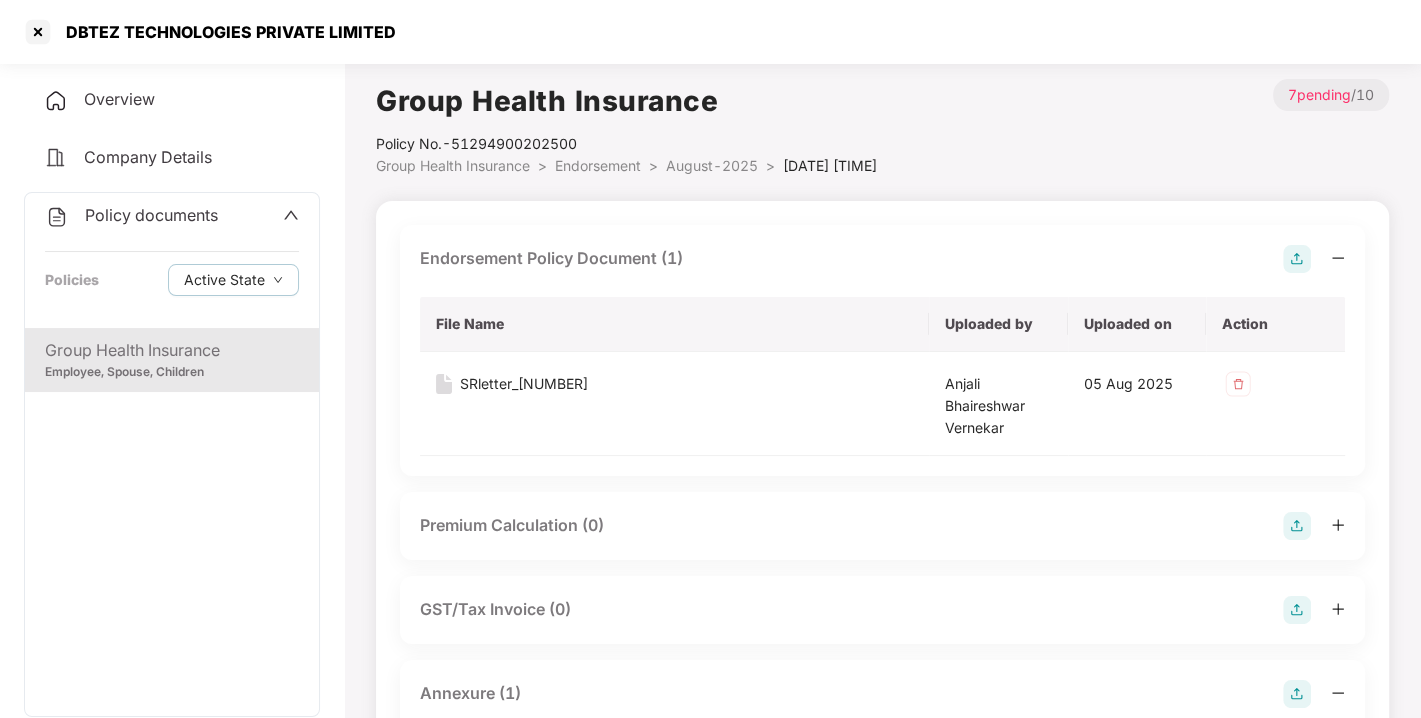 click on "Policy documents Policies Active State" at bounding box center [172, 260] 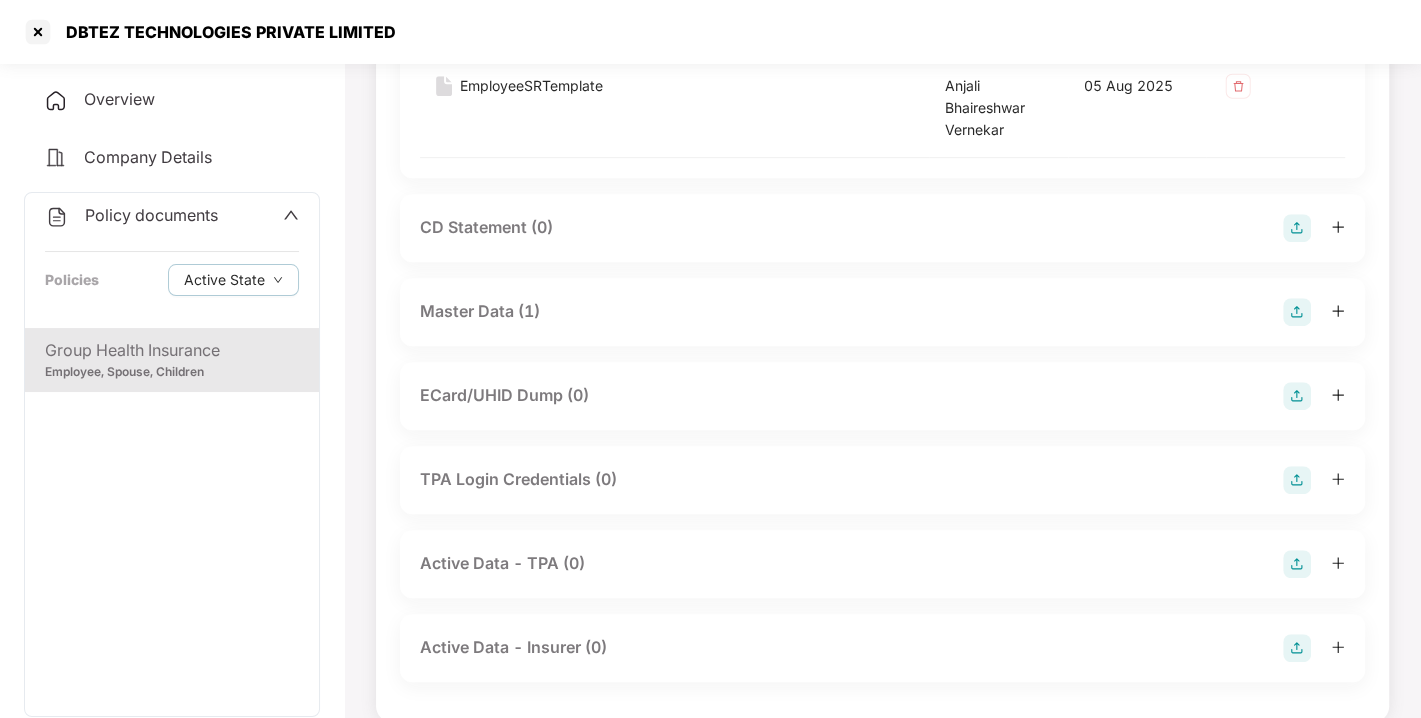 scroll, scrollTop: 760, scrollLeft: 0, axis: vertical 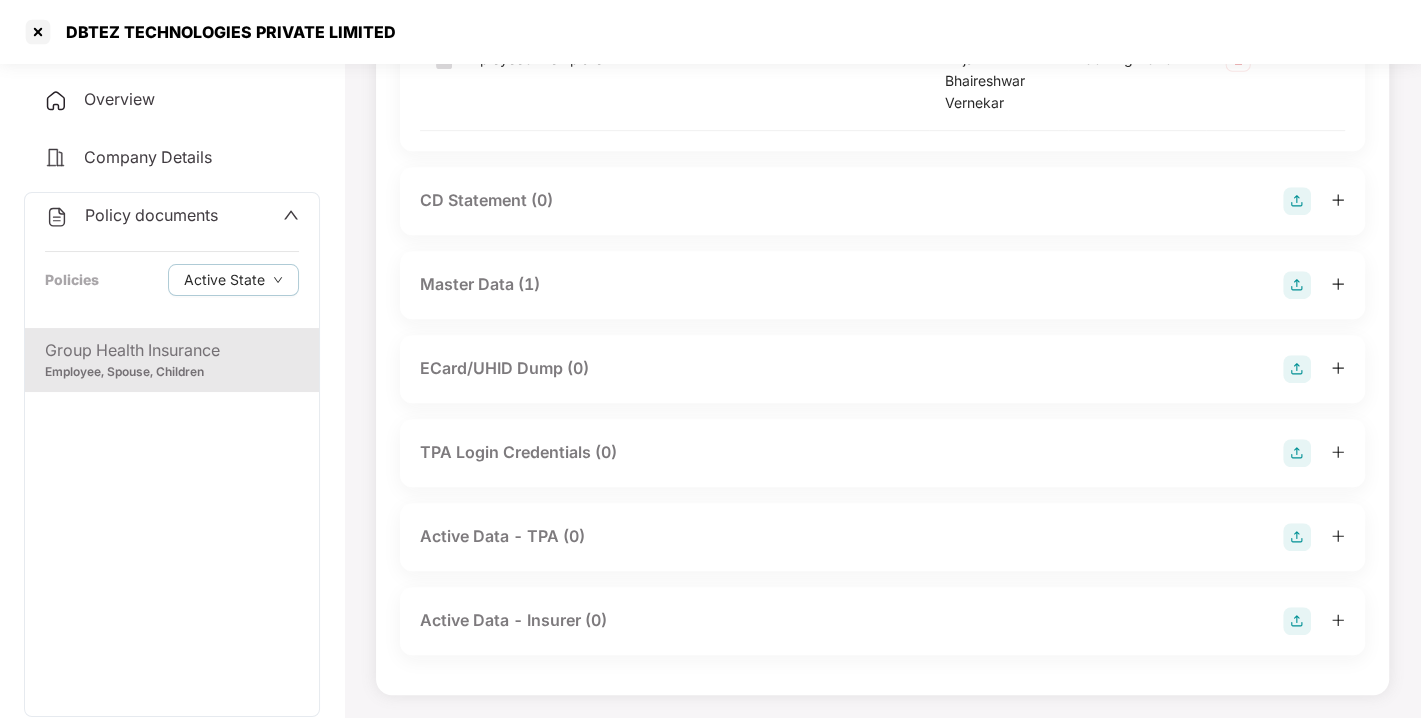 click on "Master Data (1)" at bounding box center (882, 285) 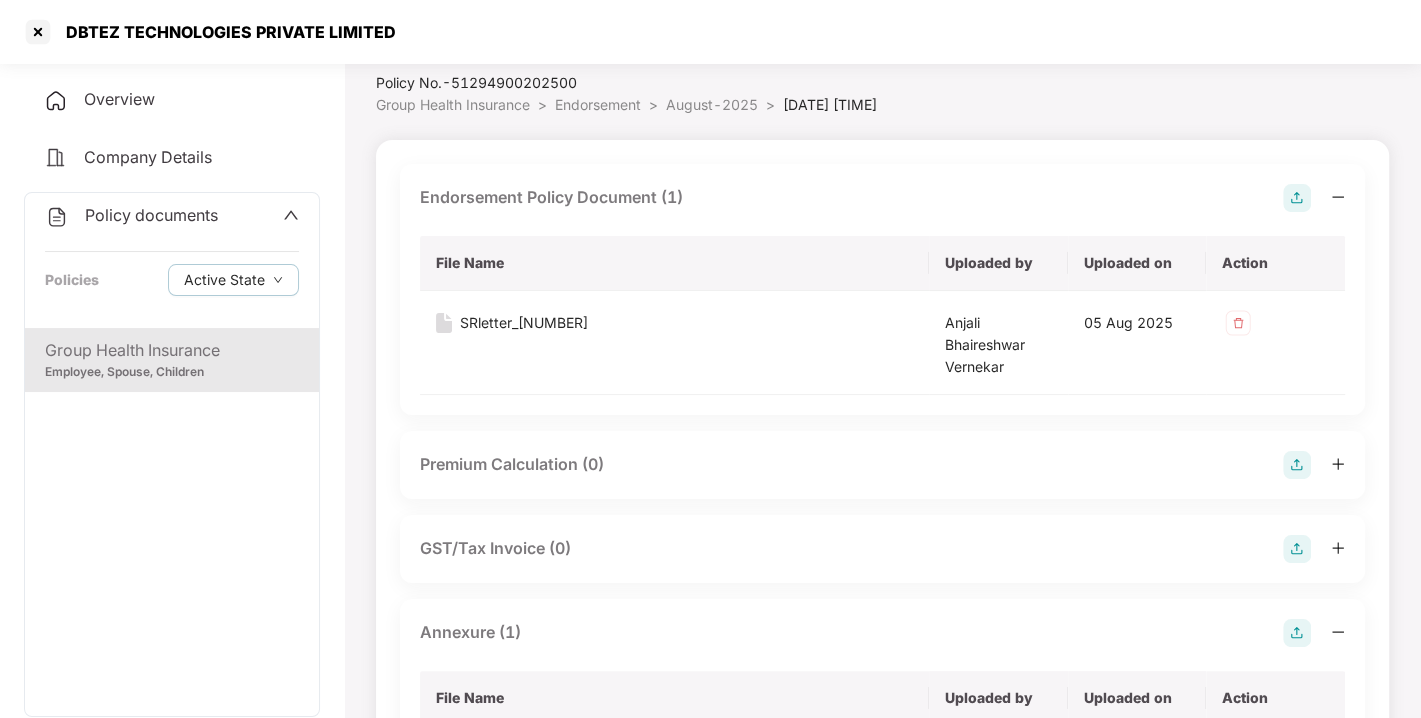 scroll, scrollTop: 0, scrollLeft: 0, axis: both 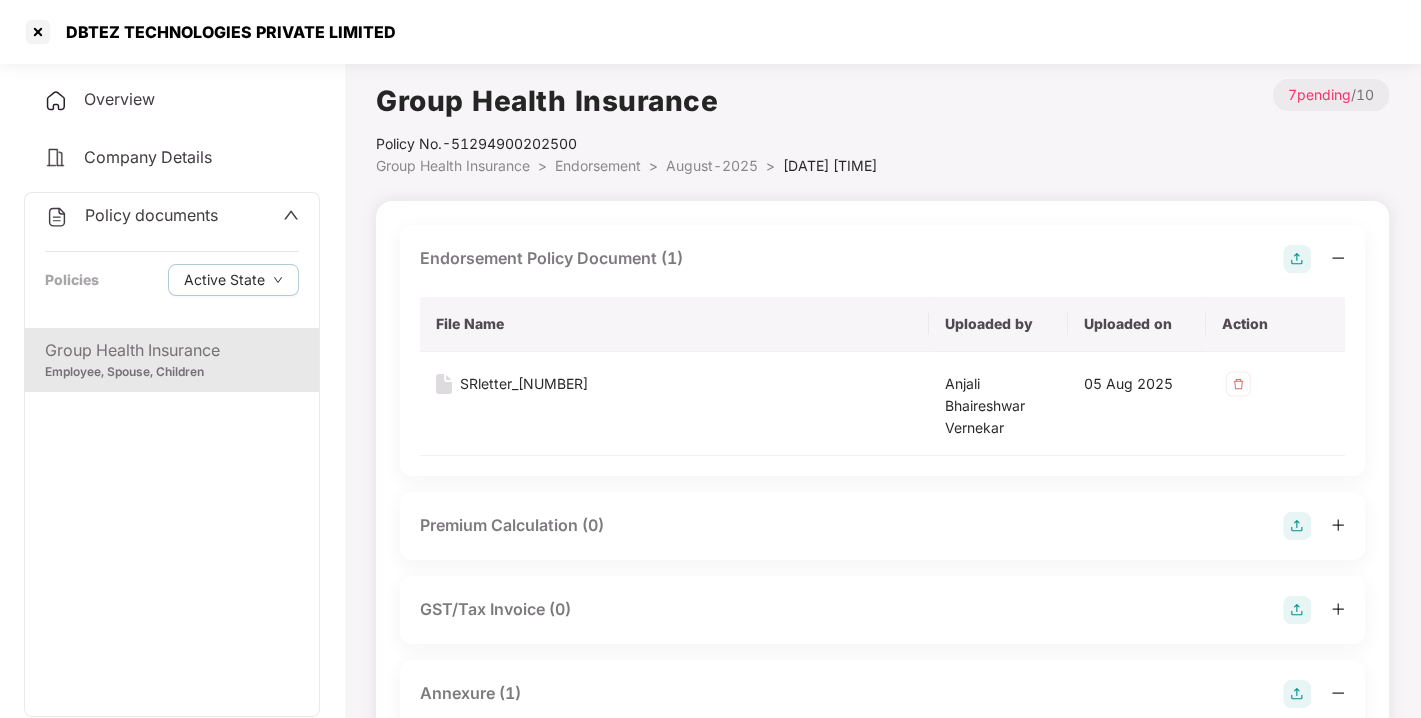click on "Policy documents" at bounding box center [151, 215] 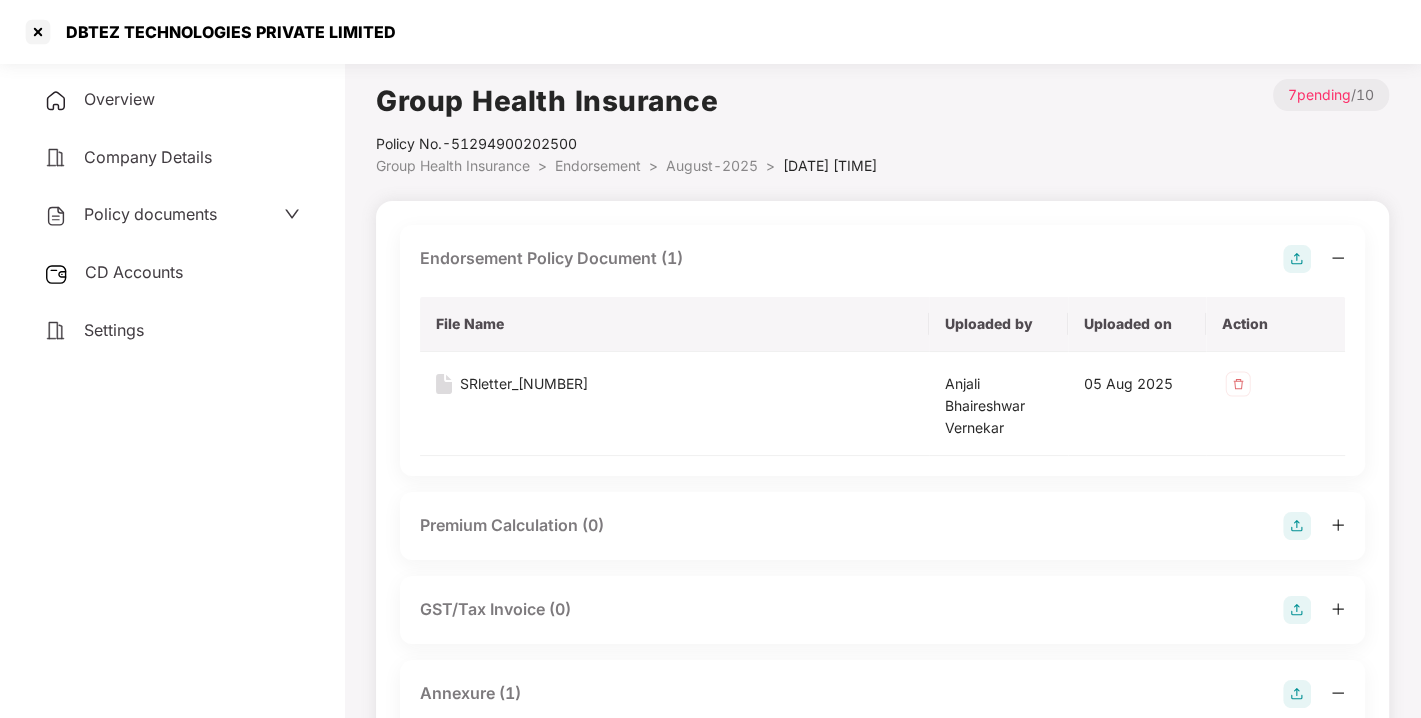 click on "CD Accounts" at bounding box center (172, 273) 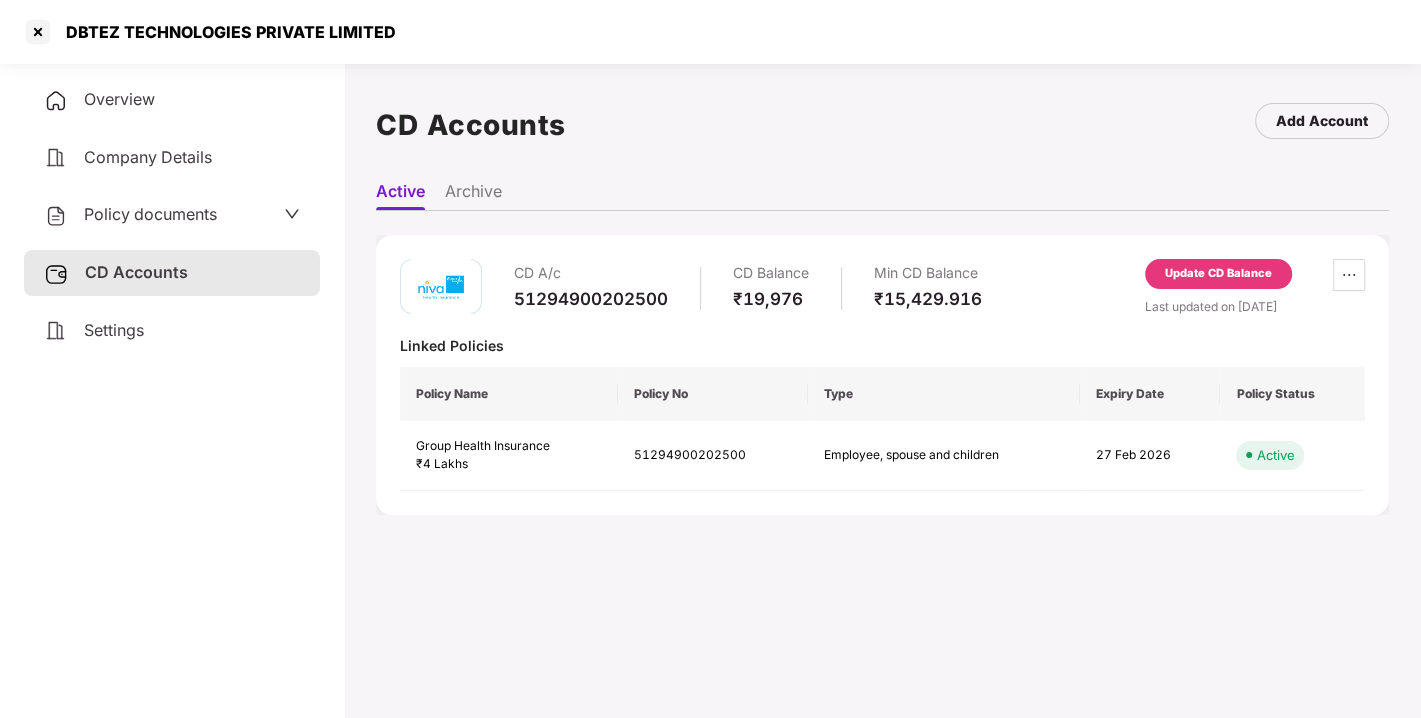 click on "Update CD Balance" at bounding box center [1218, 274] 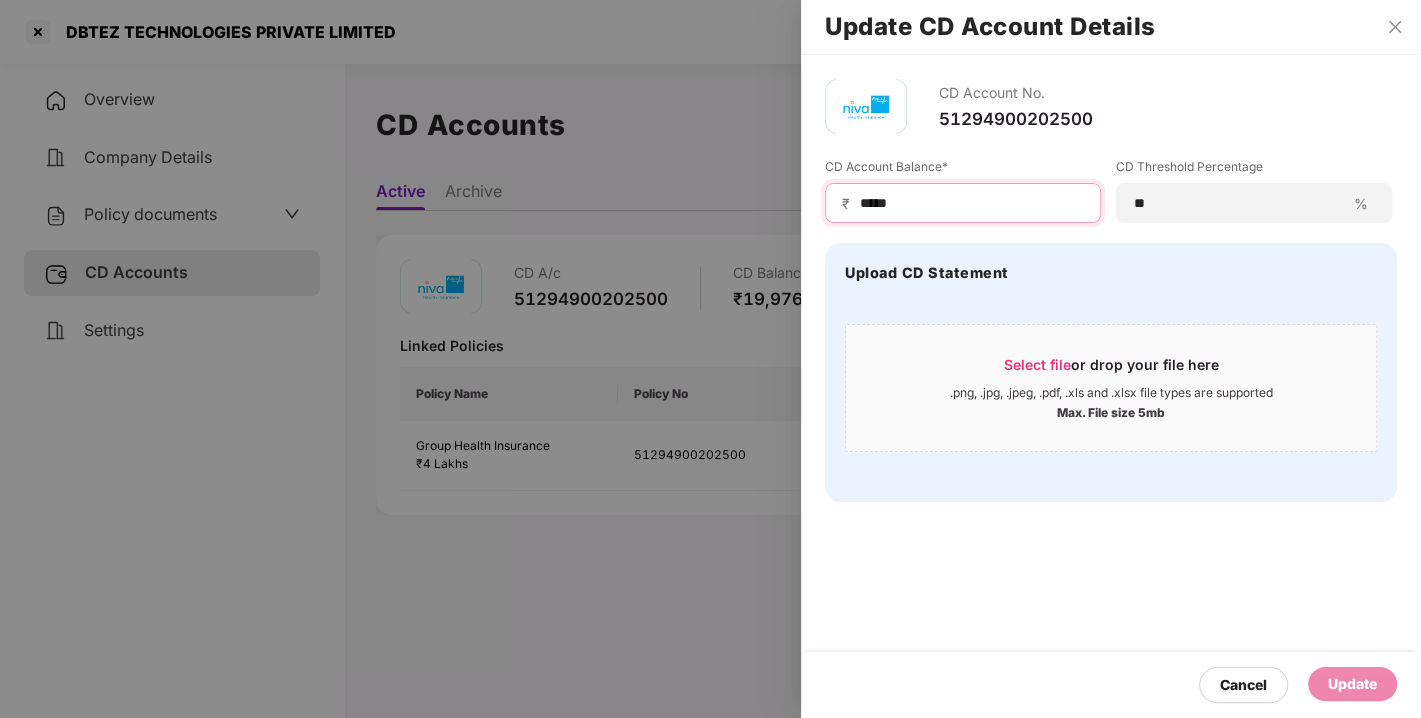 drag, startPoint x: 936, startPoint y: 208, endPoint x: 771, endPoint y: 197, distance: 165.36626 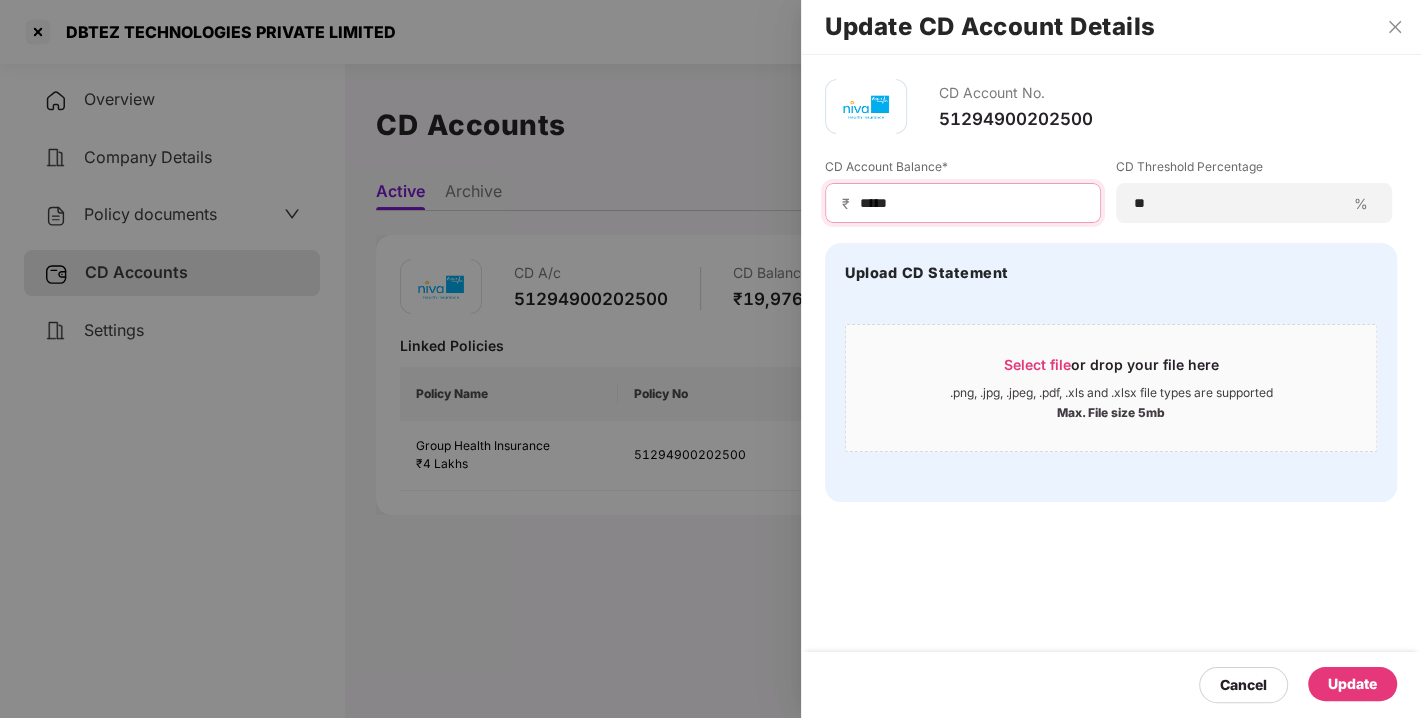 type on "*****" 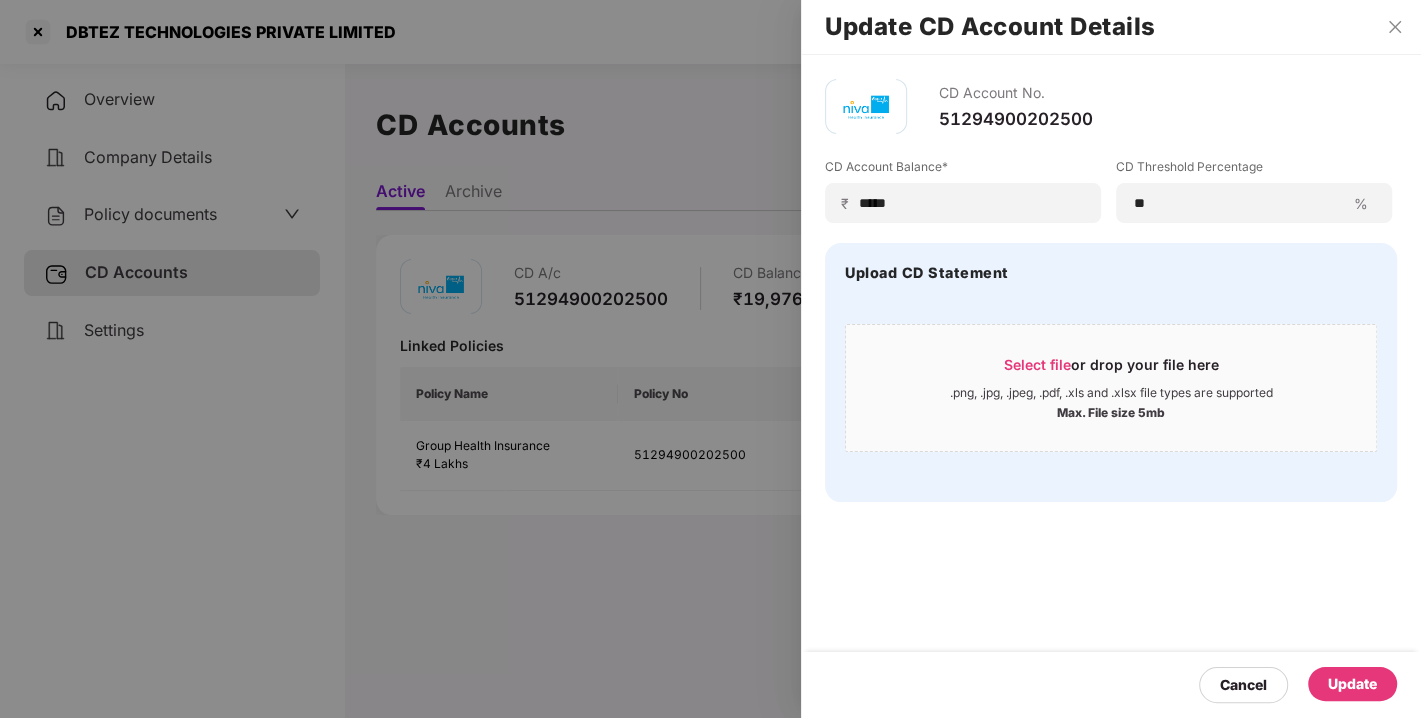 click on "Update" at bounding box center (1352, 684) 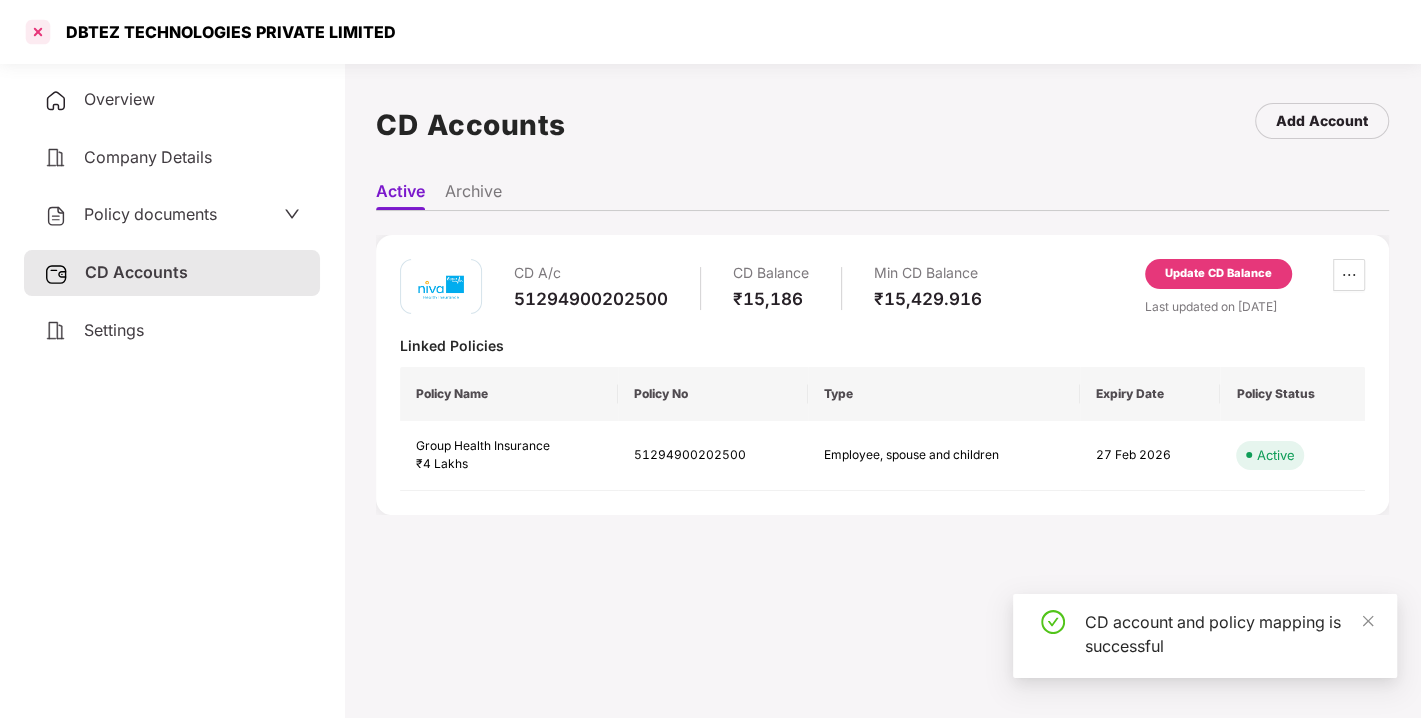 click at bounding box center (38, 32) 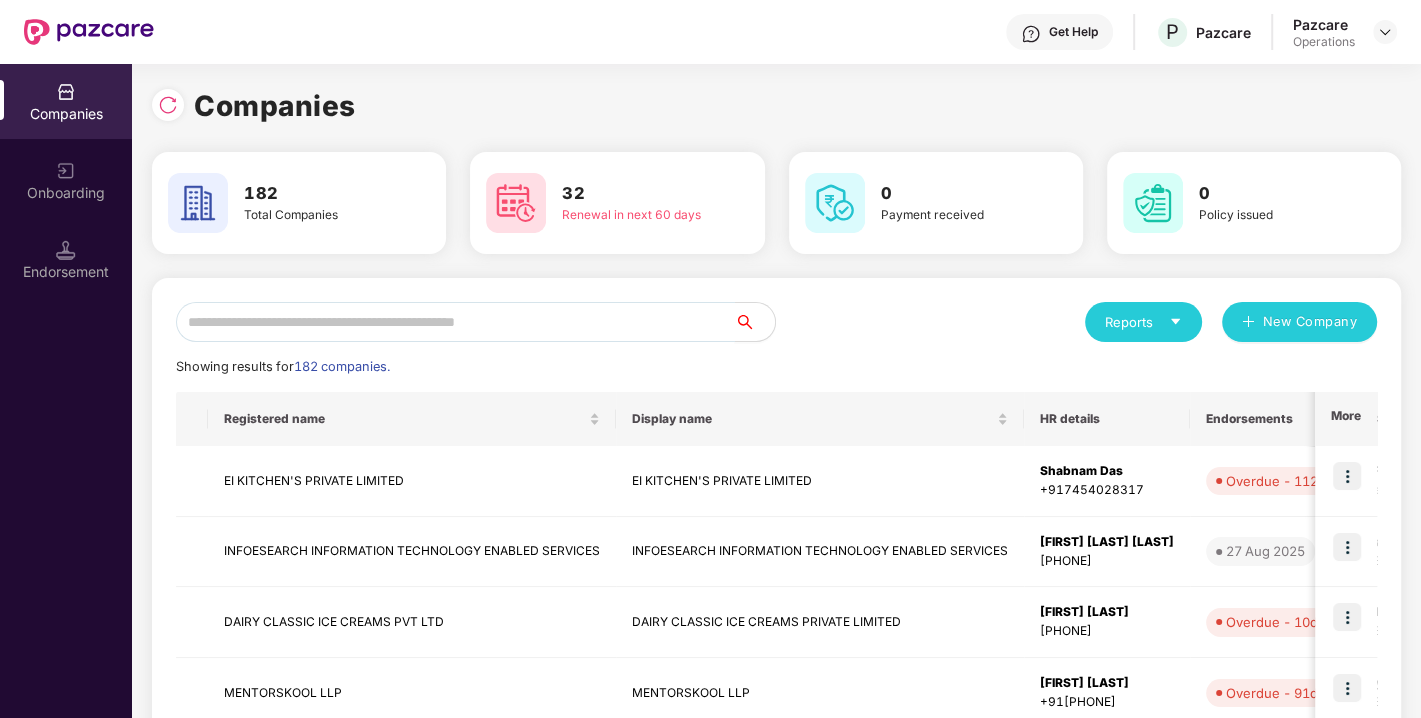 click at bounding box center (455, 322) 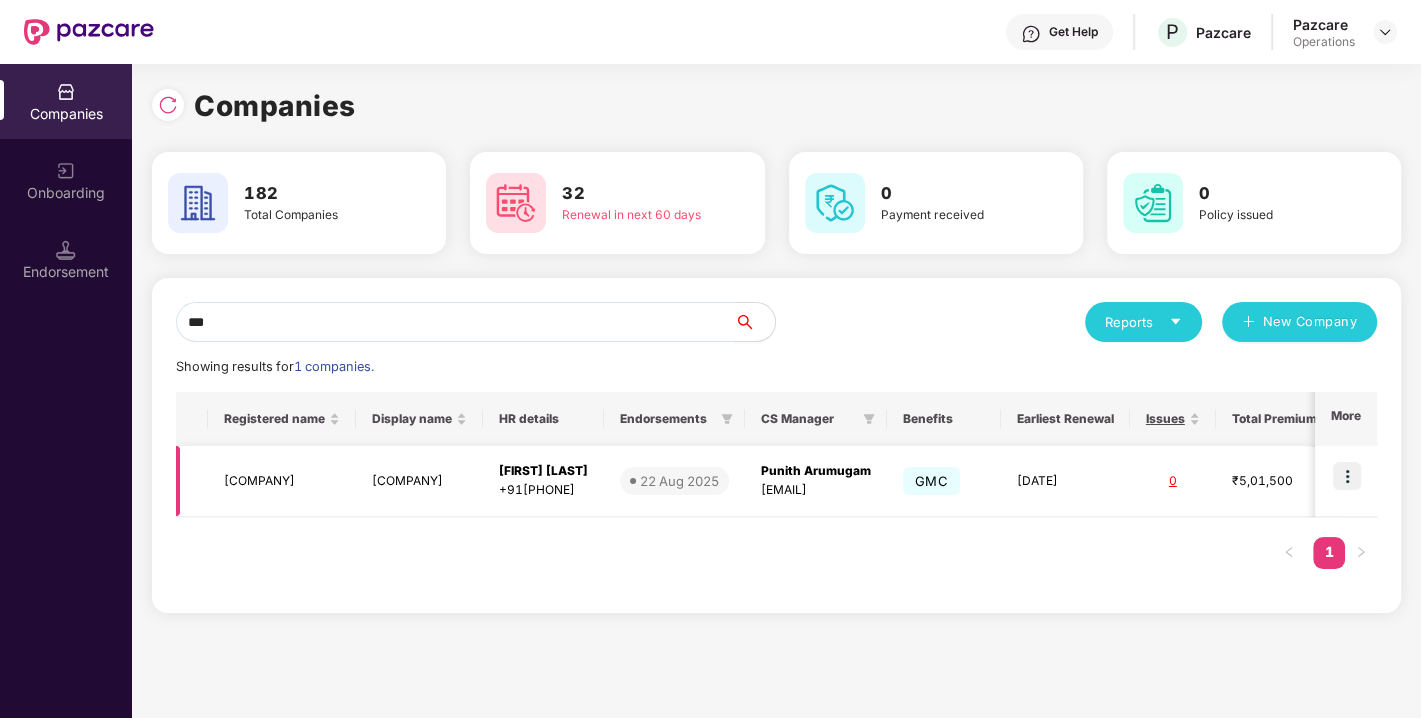 type on "***" 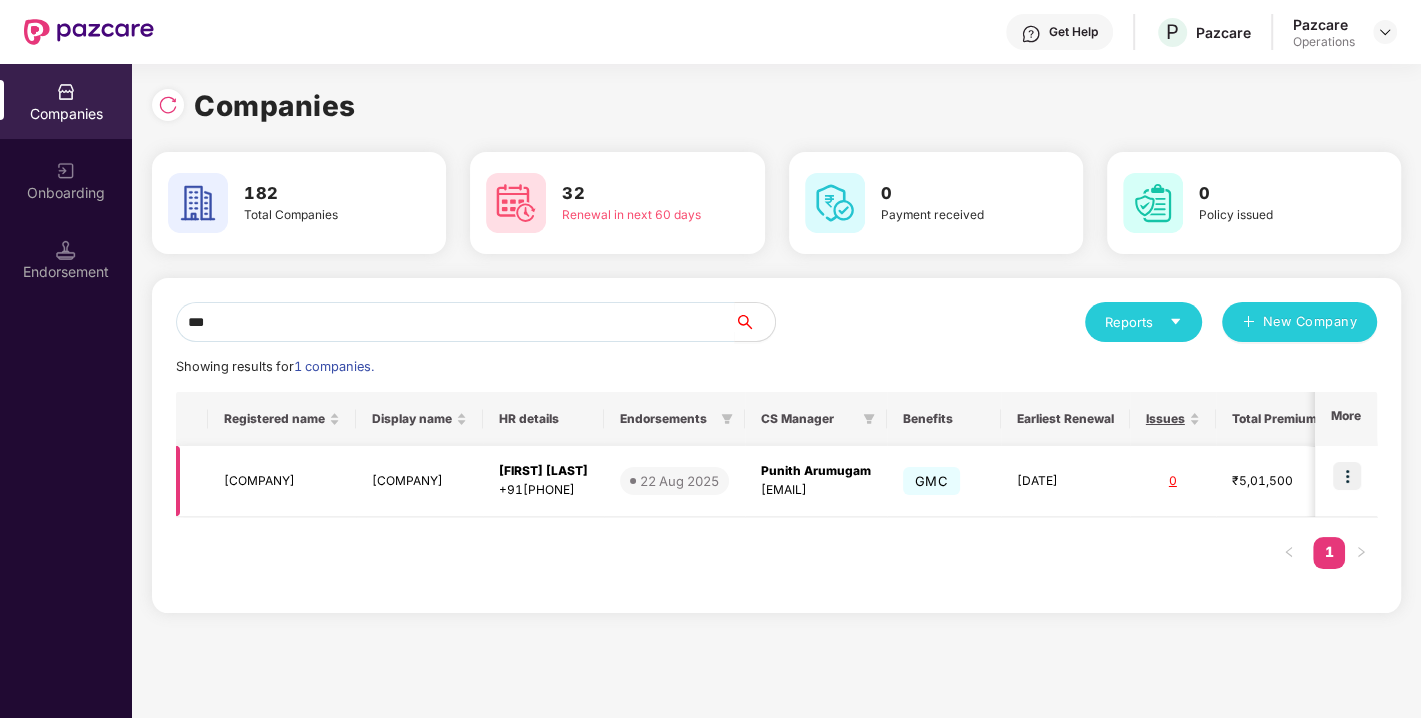 click on "[COMPANY]" at bounding box center (282, 481) 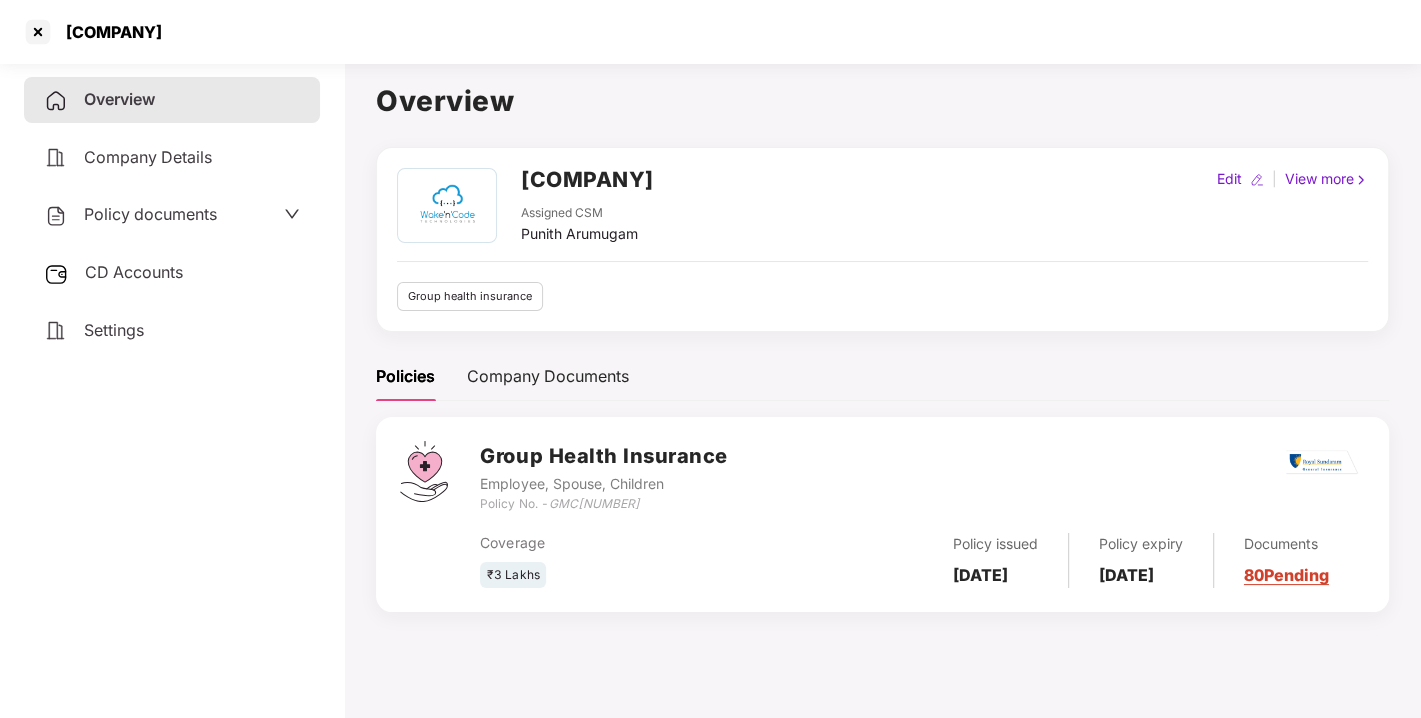 click on "Policy documents" at bounding box center [150, 214] 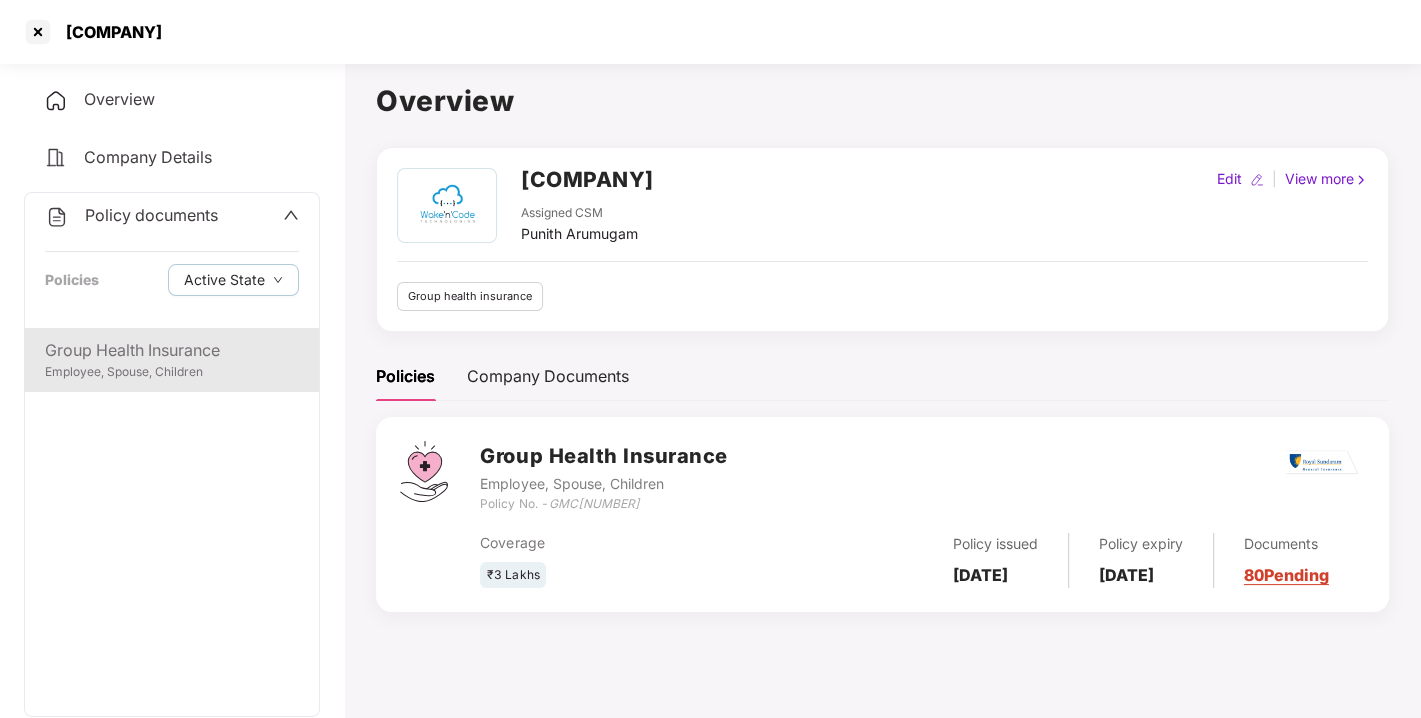 click on "Employee, Spouse, Children" at bounding box center [172, 372] 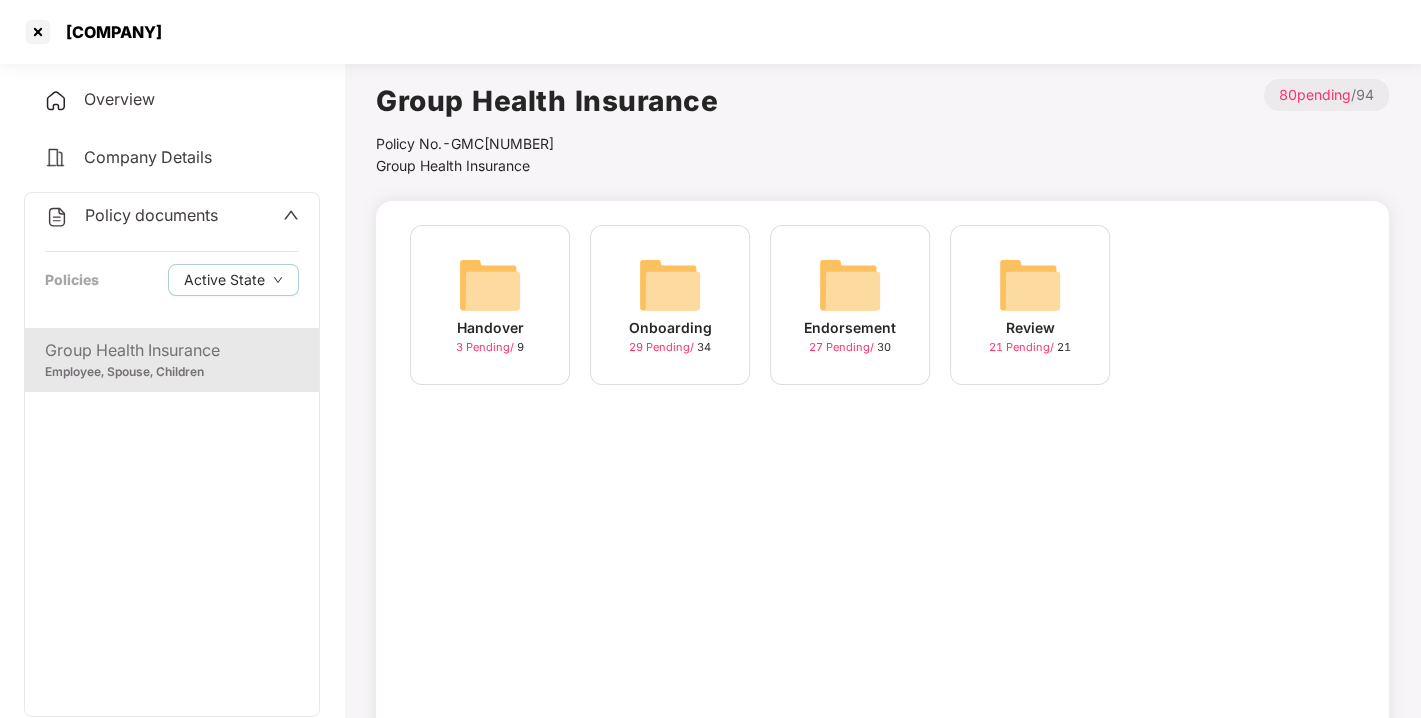 click at bounding box center (850, 285) 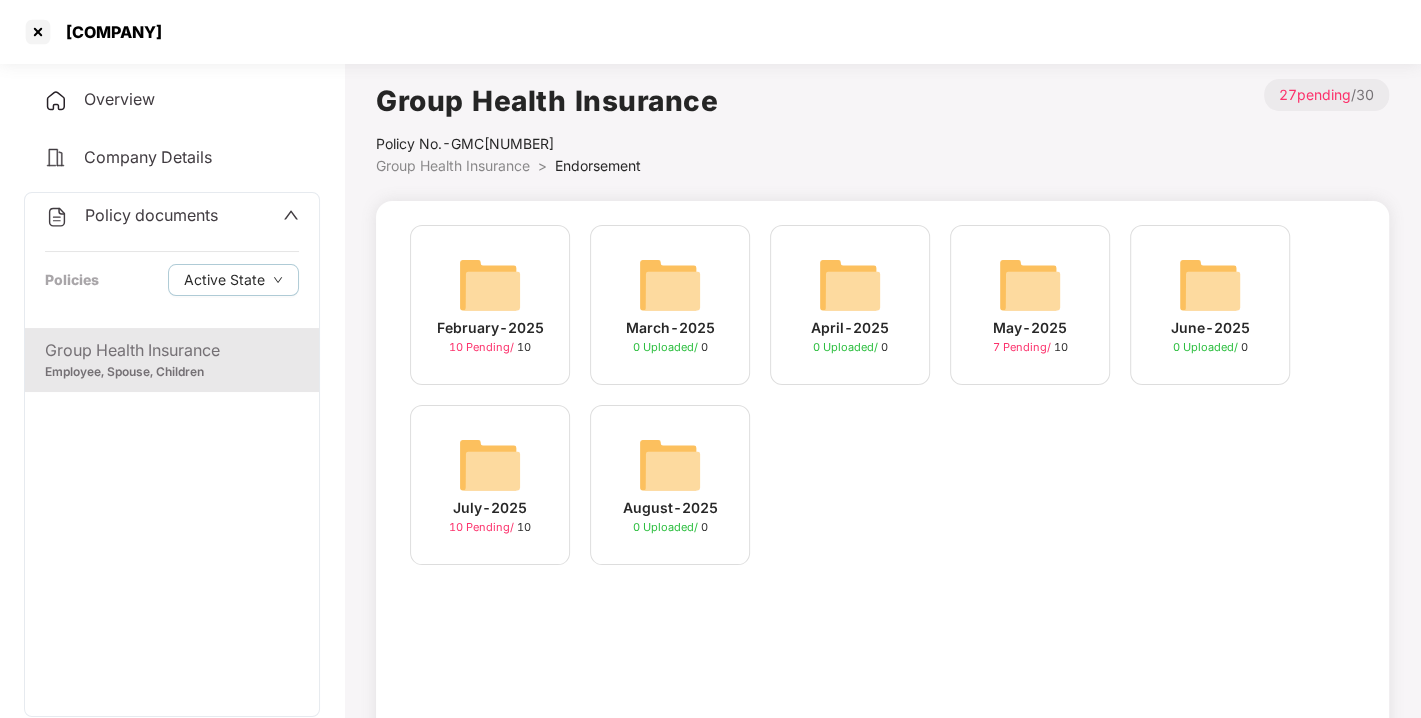 click at bounding box center [490, 465] 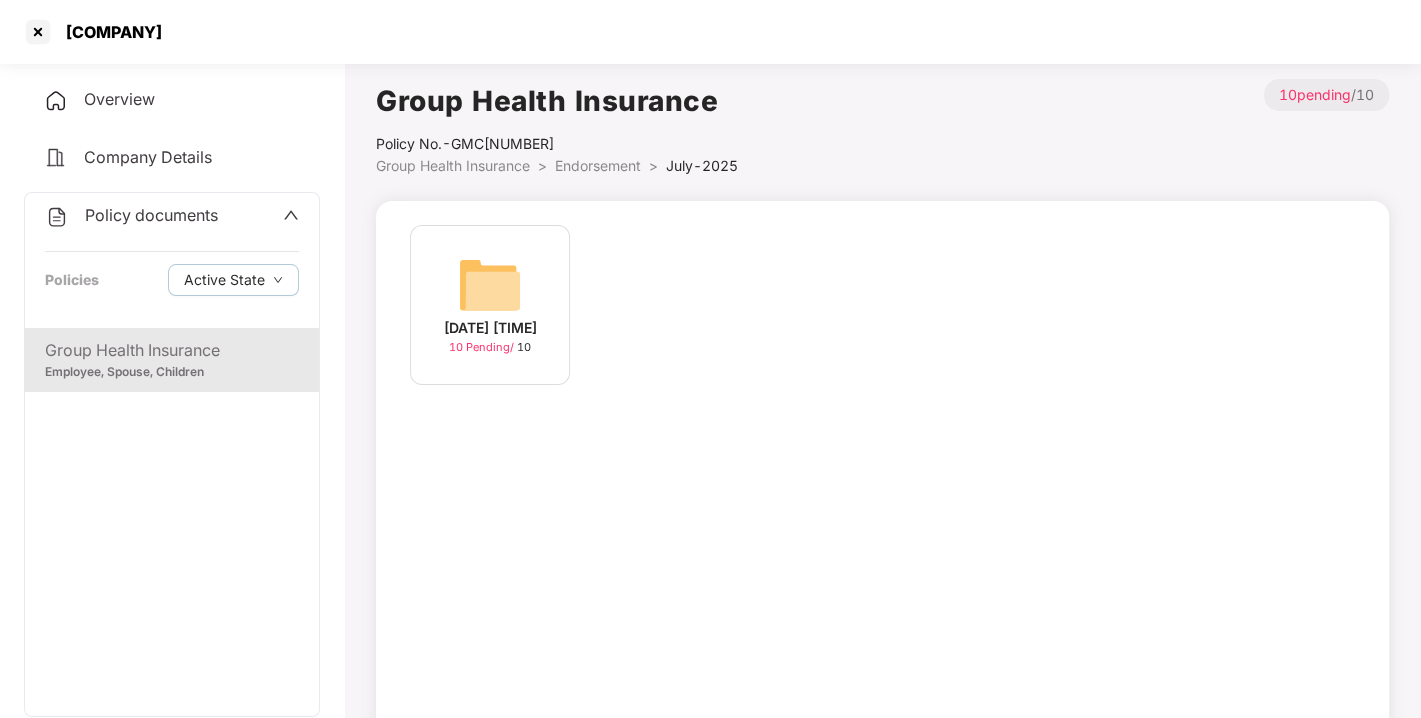 click at bounding box center [490, 285] 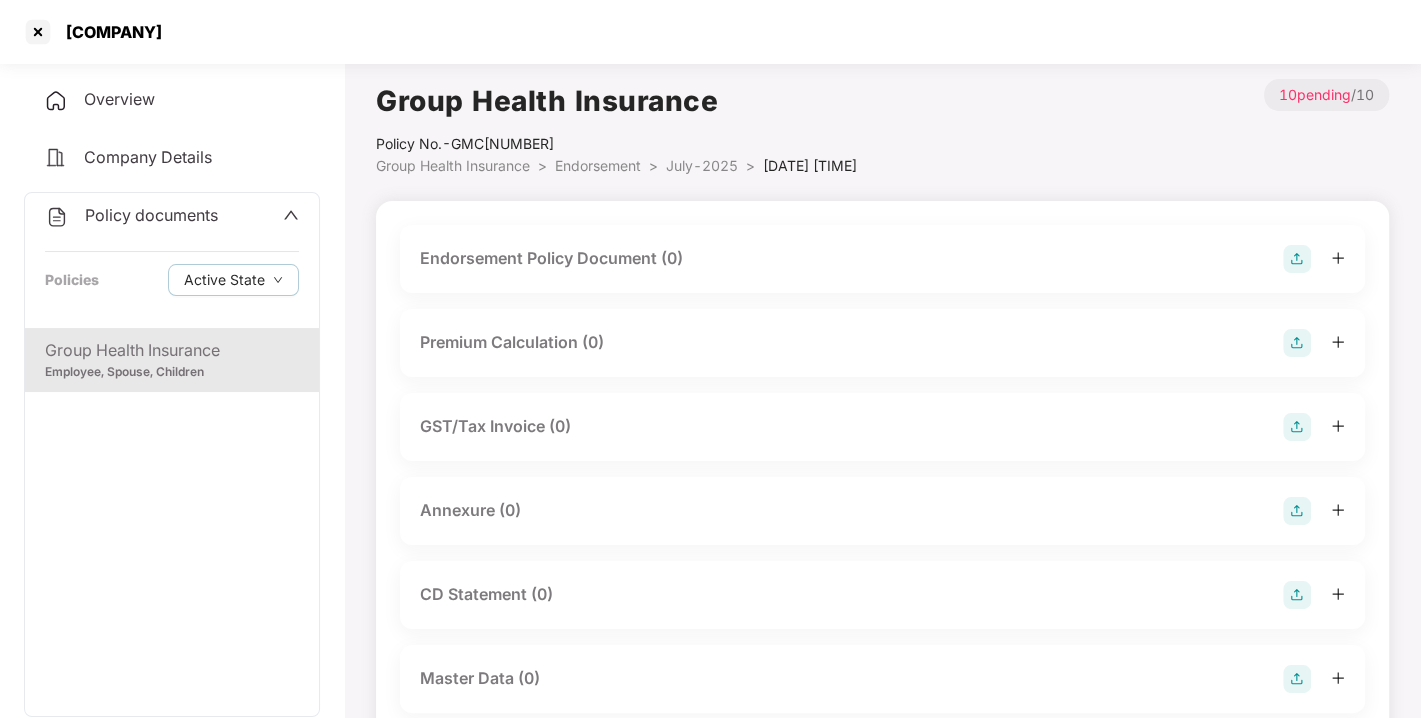 click at bounding box center (1297, 259) 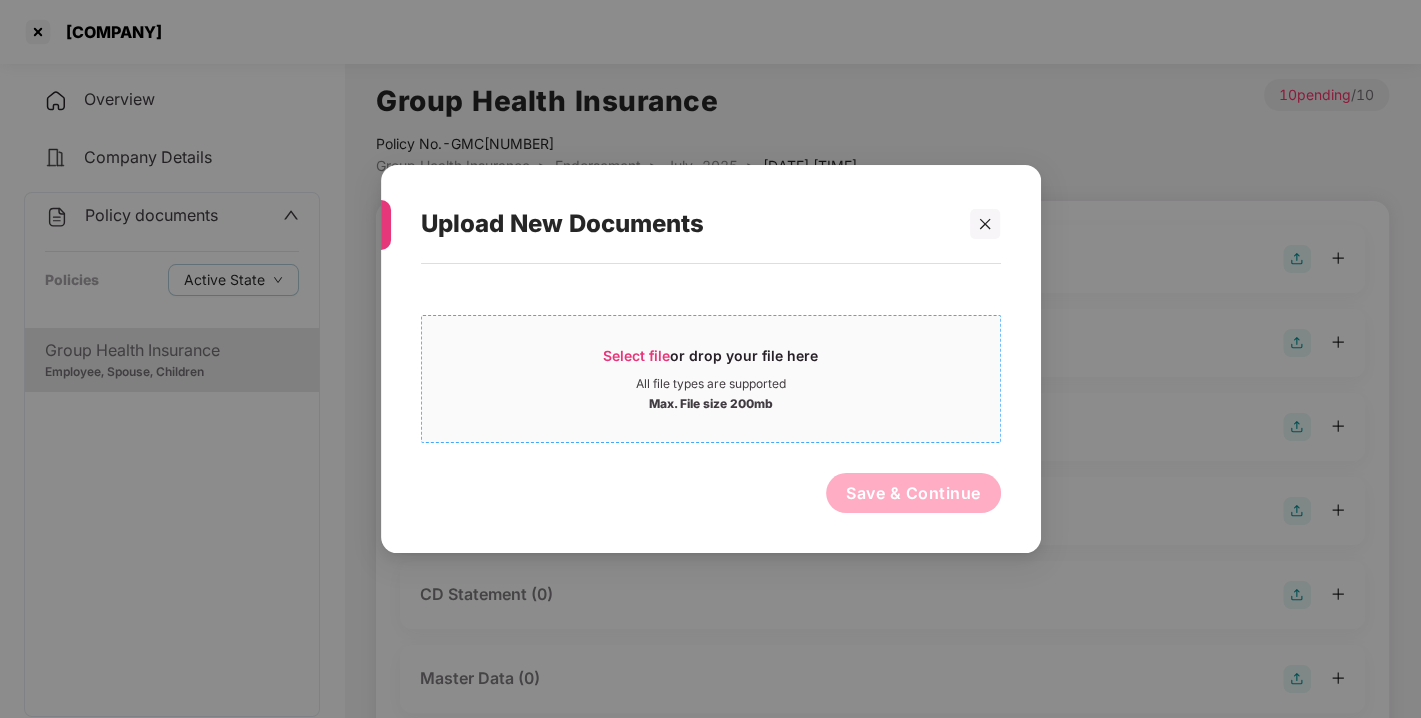 click on "Select file" at bounding box center (636, 355) 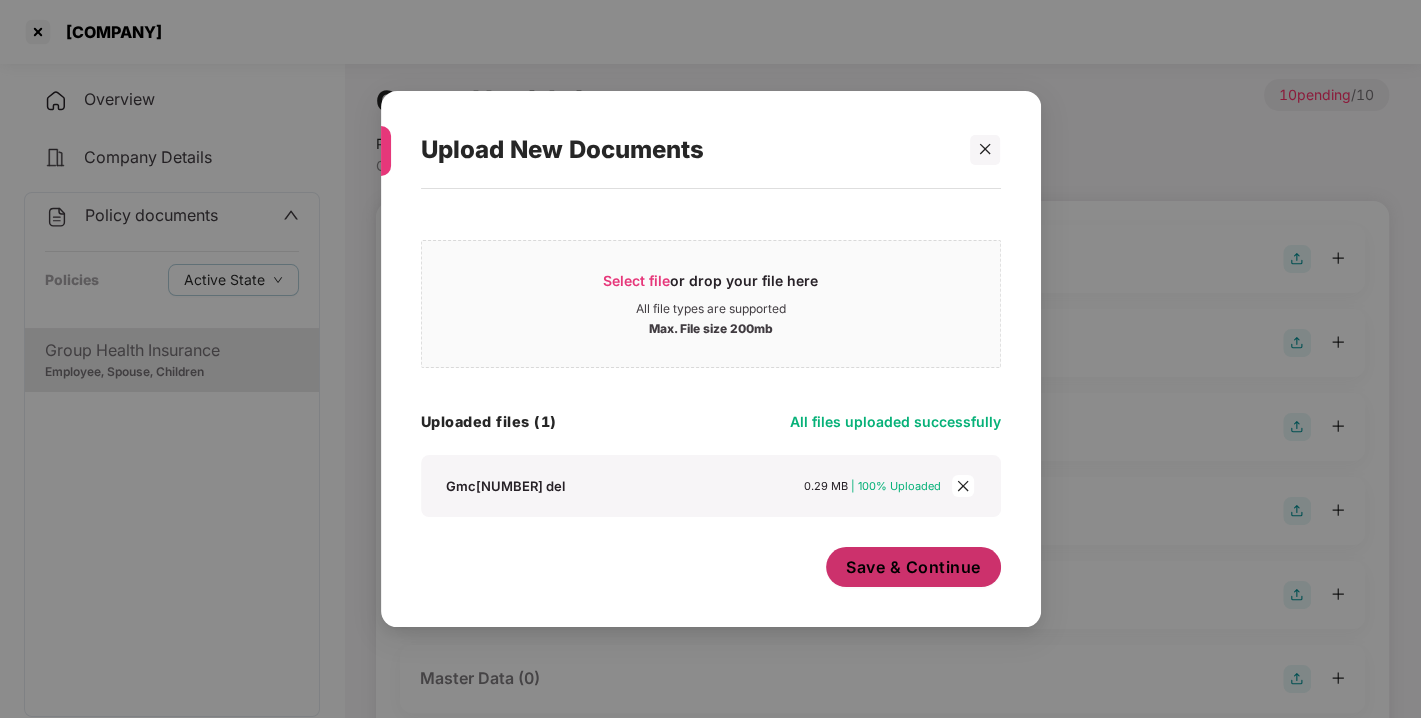 click on "Save & Continue" at bounding box center [913, 567] 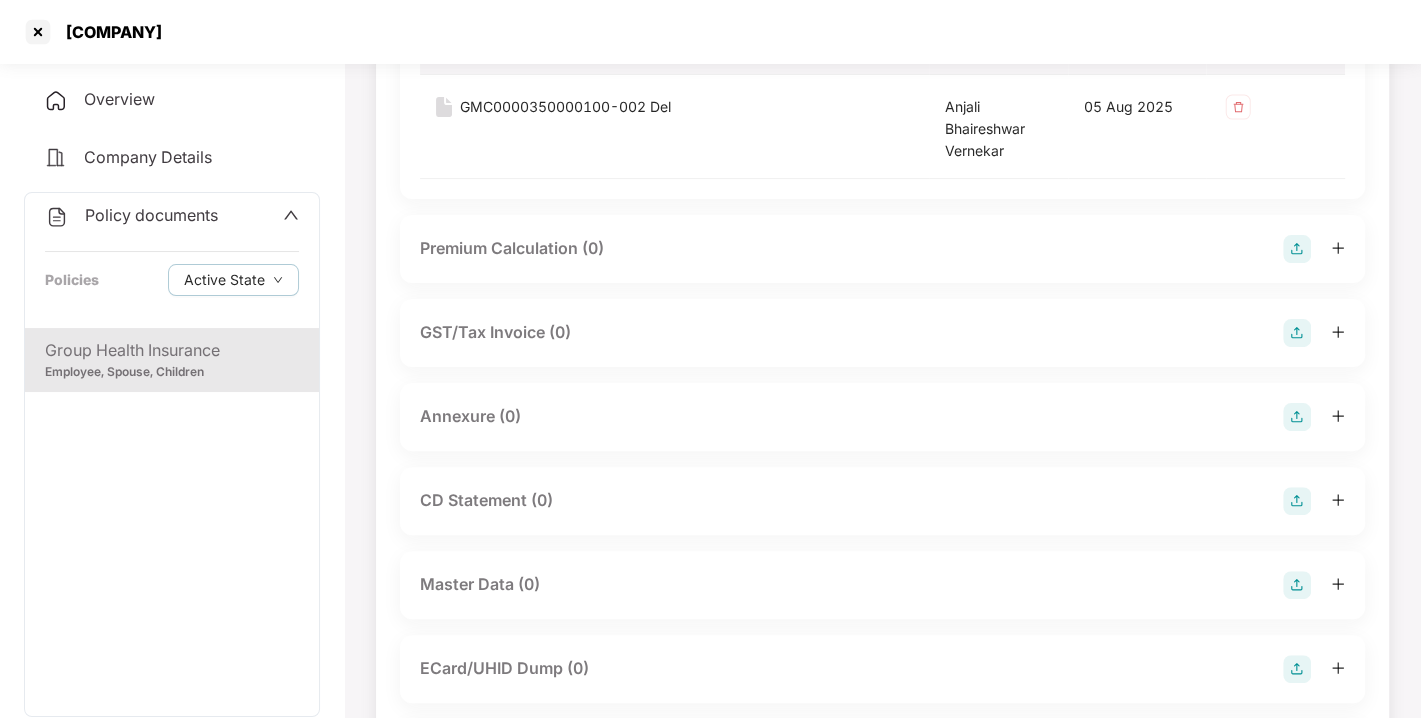 scroll, scrollTop: 280, scrollLeft: 0, axis: vertical 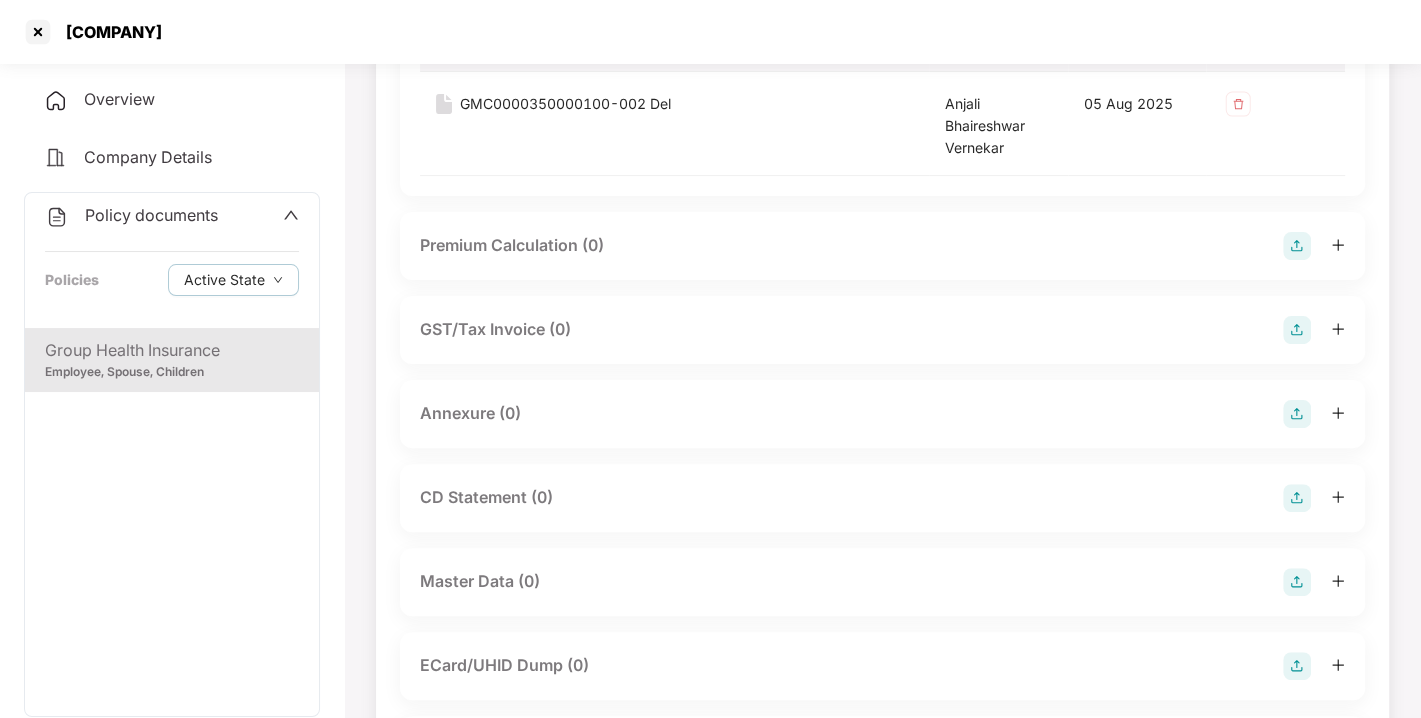 click at bounding box center (1297, 414) 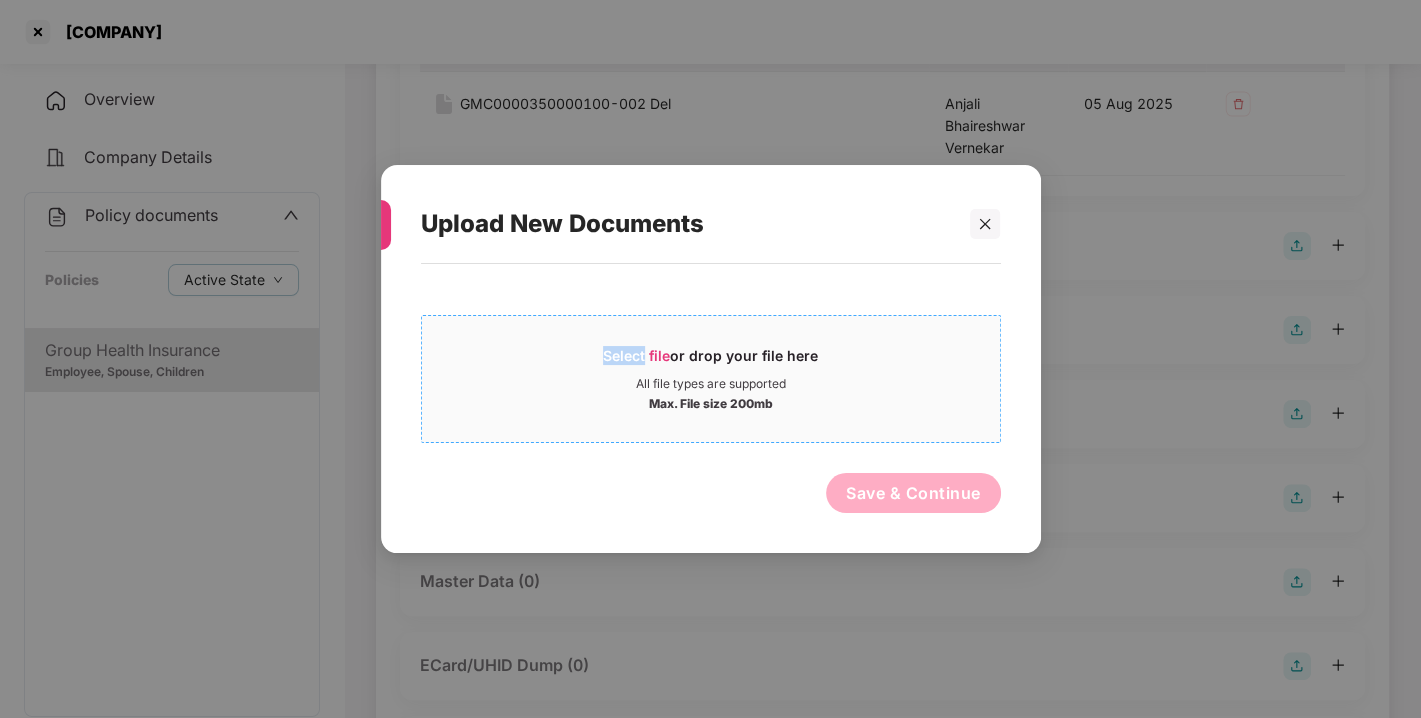 drag, startPoint x: 599, startPoint y: 329, endPoint x: 649, endPoint y: 354, distance: 55.9017 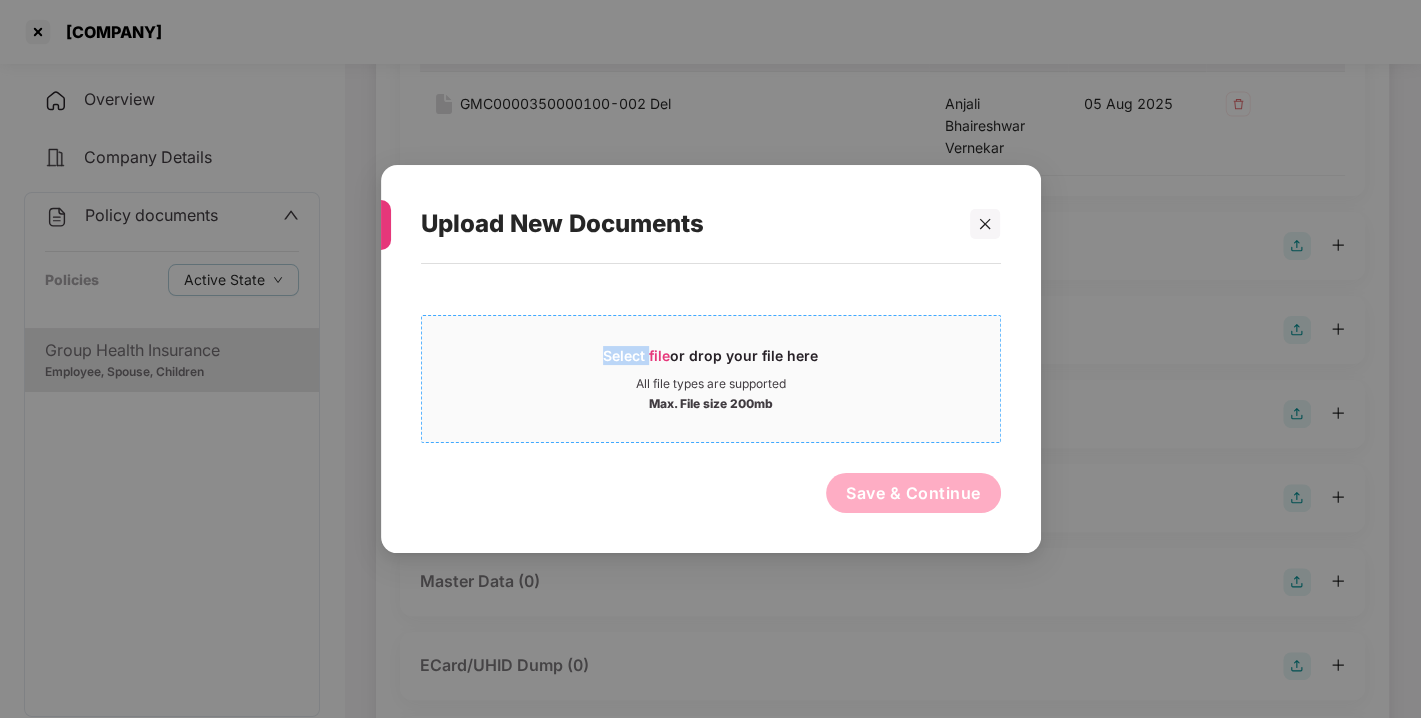 click on "Select file" at bounding box center (636, 355) 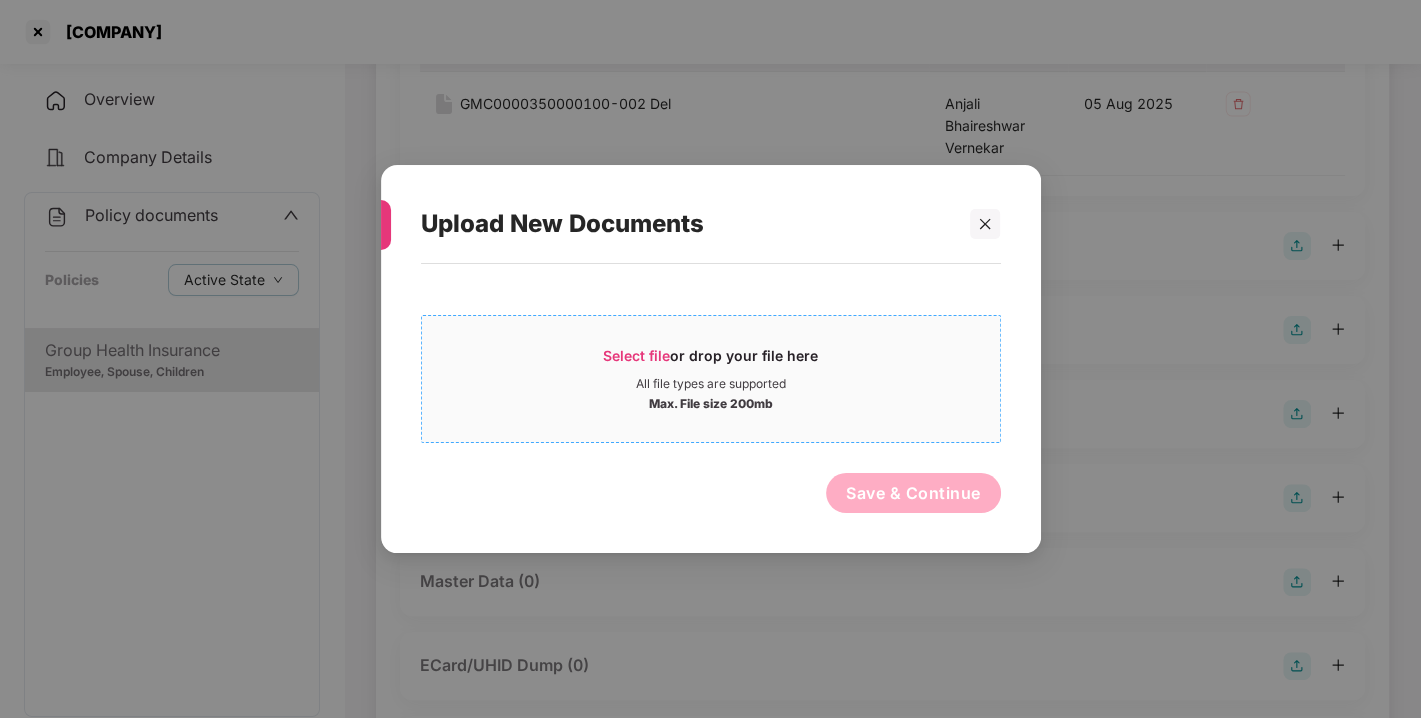 click on "Select file" at bounding box center [636, 355] 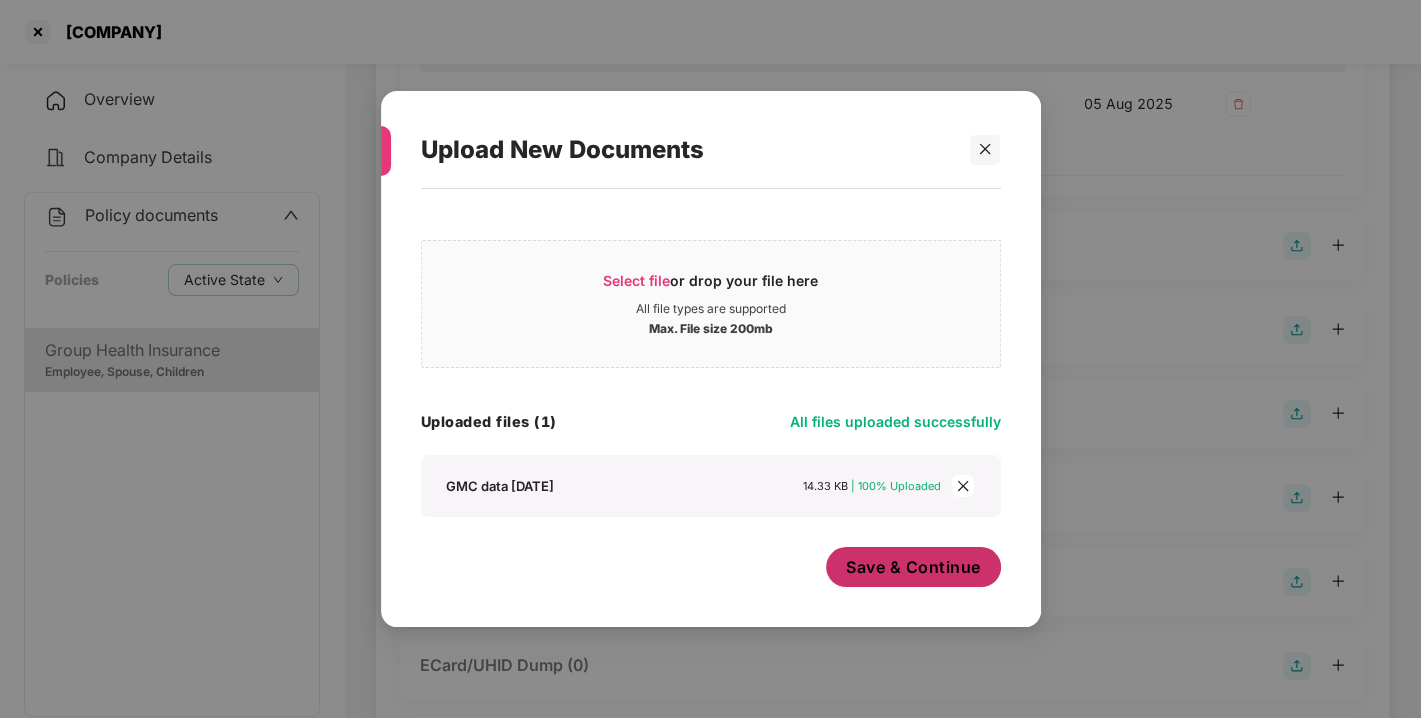 click on "Save & Continue" at bounding box center [913, 567] 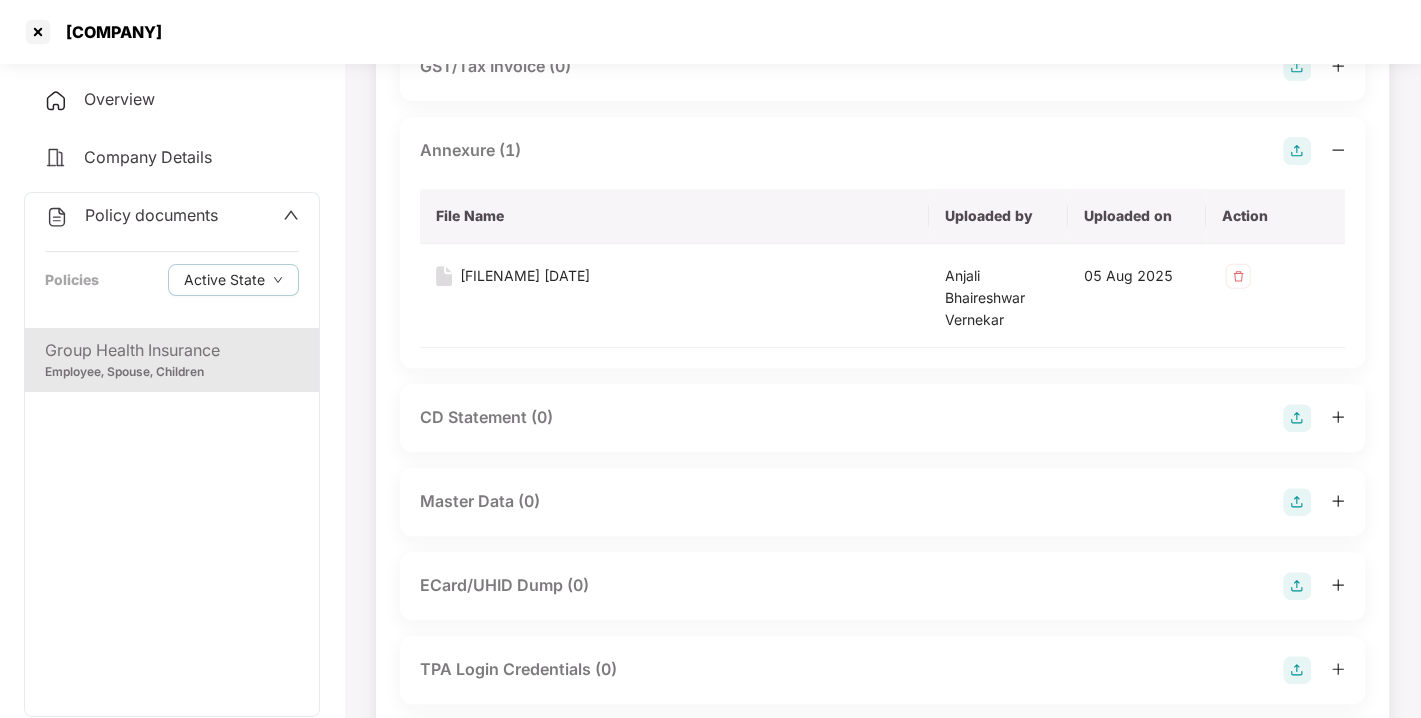 scroll, scrollTop: 559, scrollLeft: 0, axis: vertical 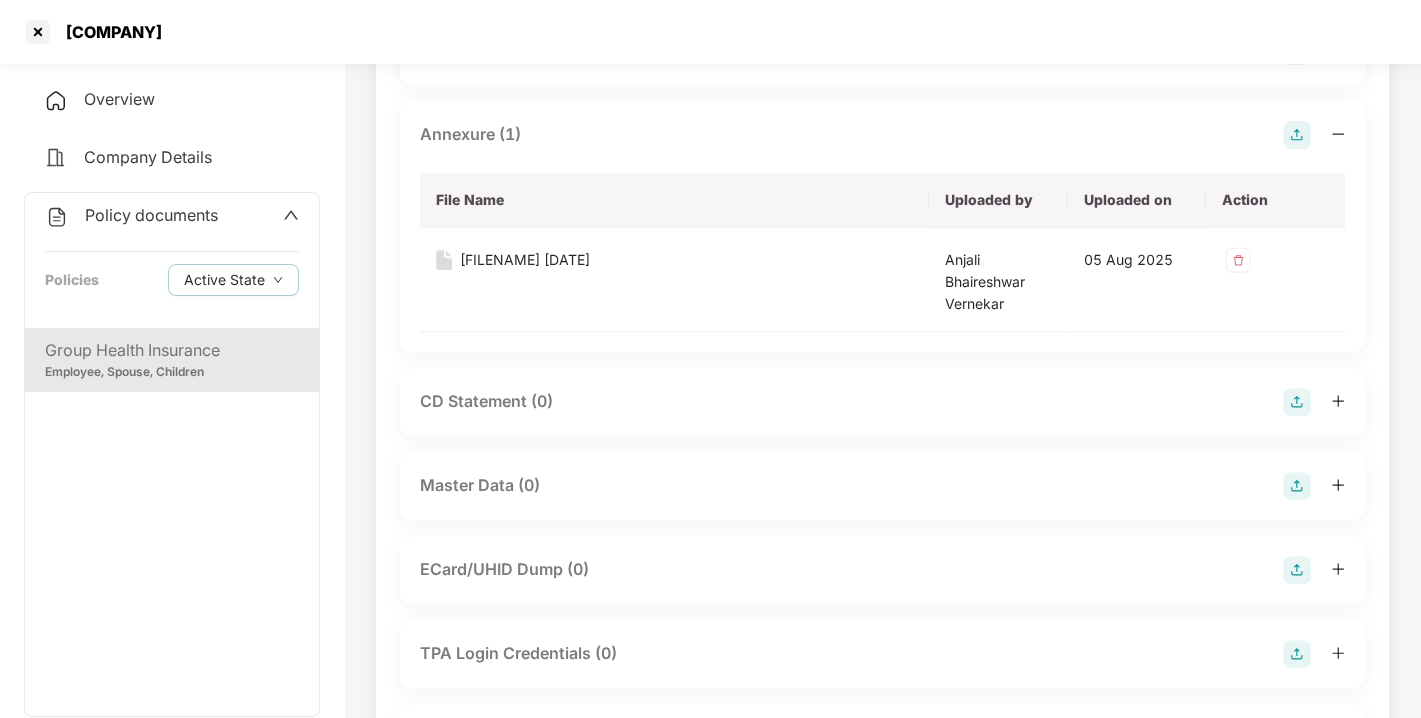 click at bounding box center (1297, 486) 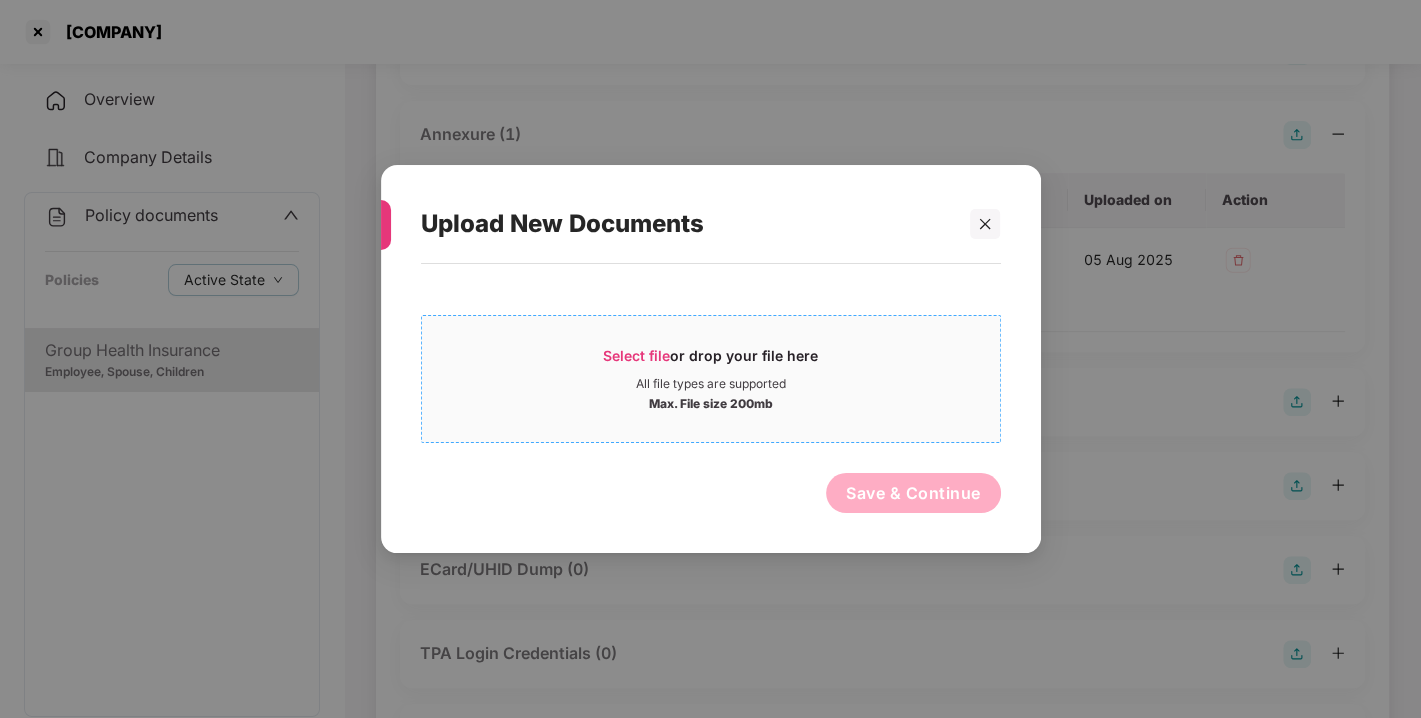 click on "Select file  or drop your file here All file types are supported Max. File size 200mb" at bounding box center (711, 379) 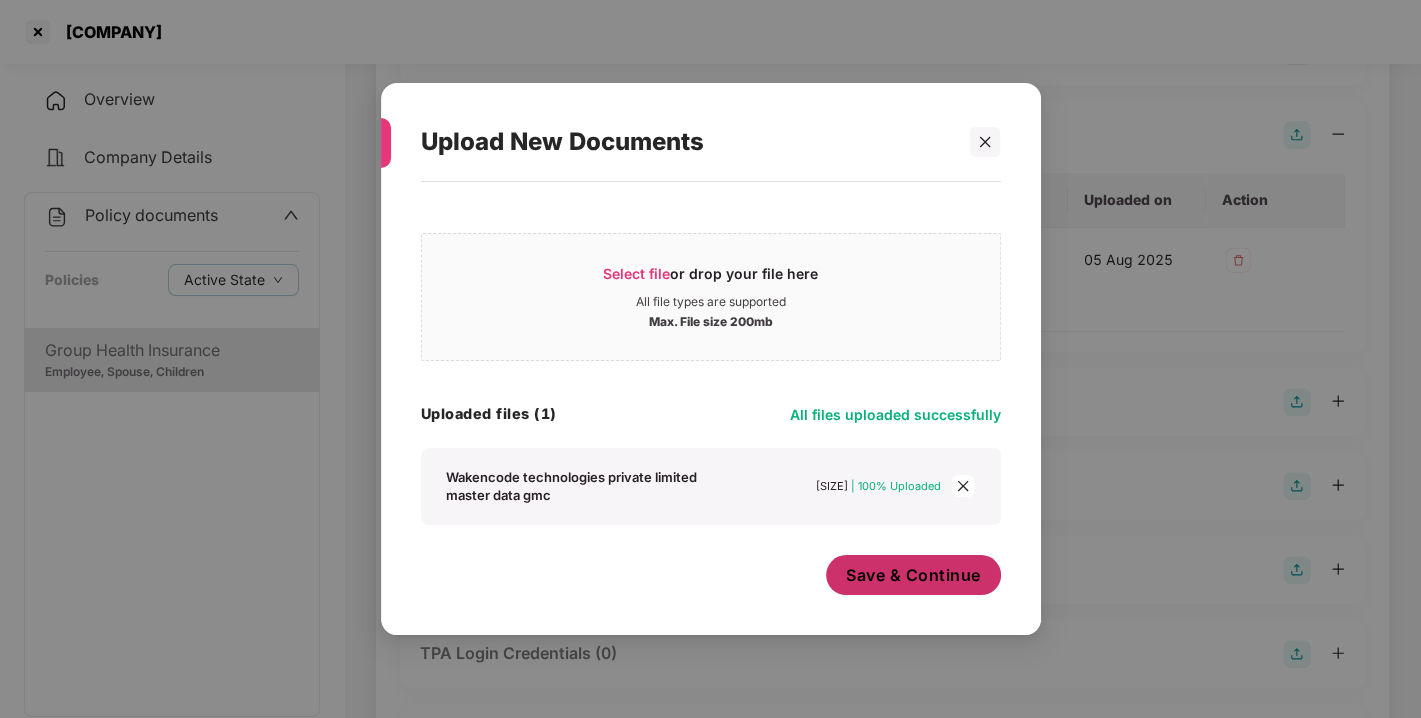 click on "Save & Continue" at bounding box center [913, 575] 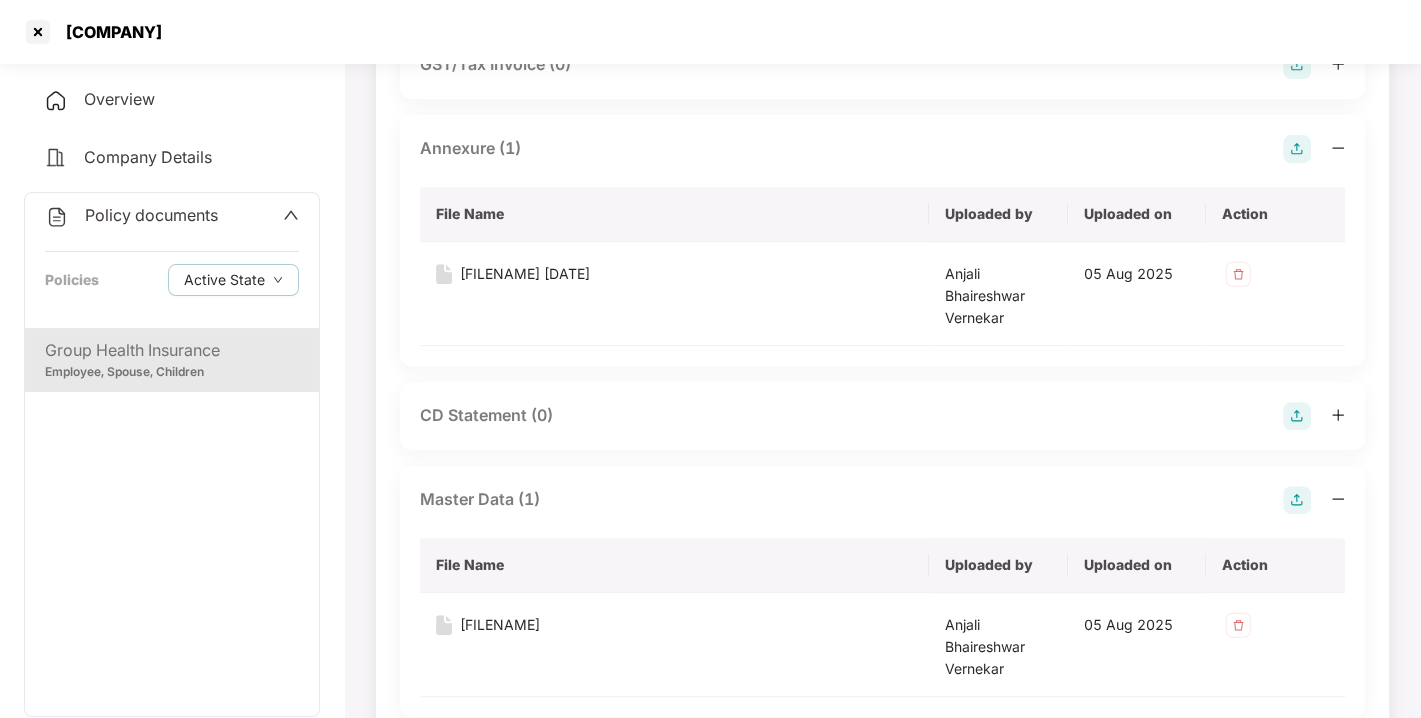 scroll, scrollTop: 0, scrollLeft: 0, axis: both 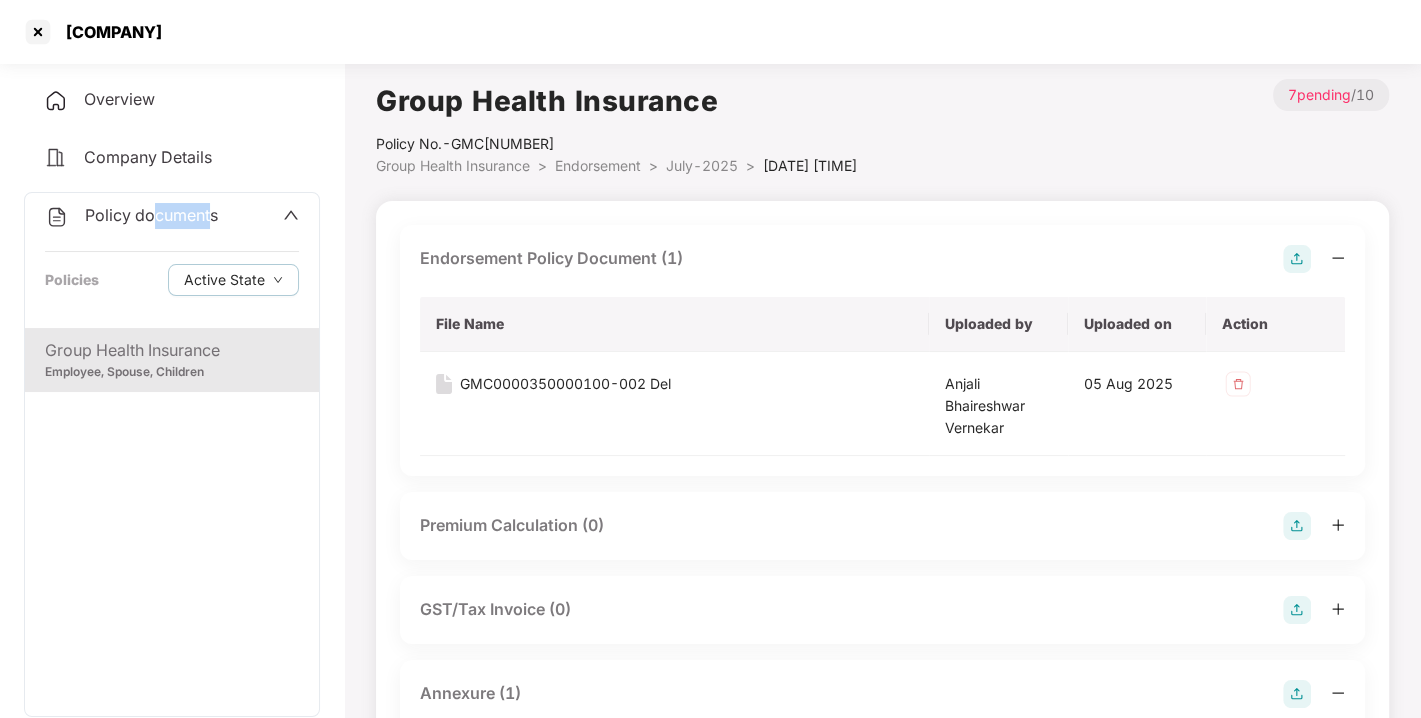 drag, startPoint x: 154, startPoint y: 208, endPoint x: 213, endPoint y: 205, distance: 59.07622 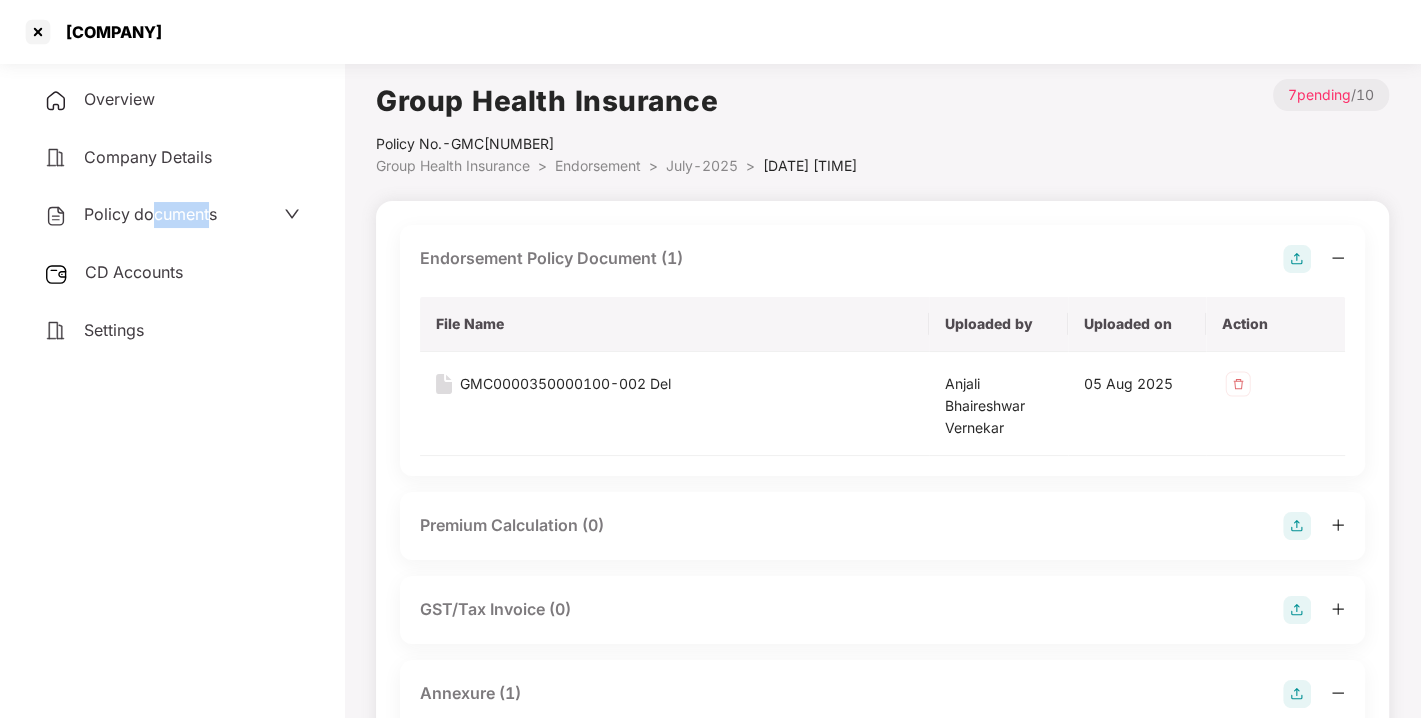 click on "Policy documents" at bounding box center [150, 214] 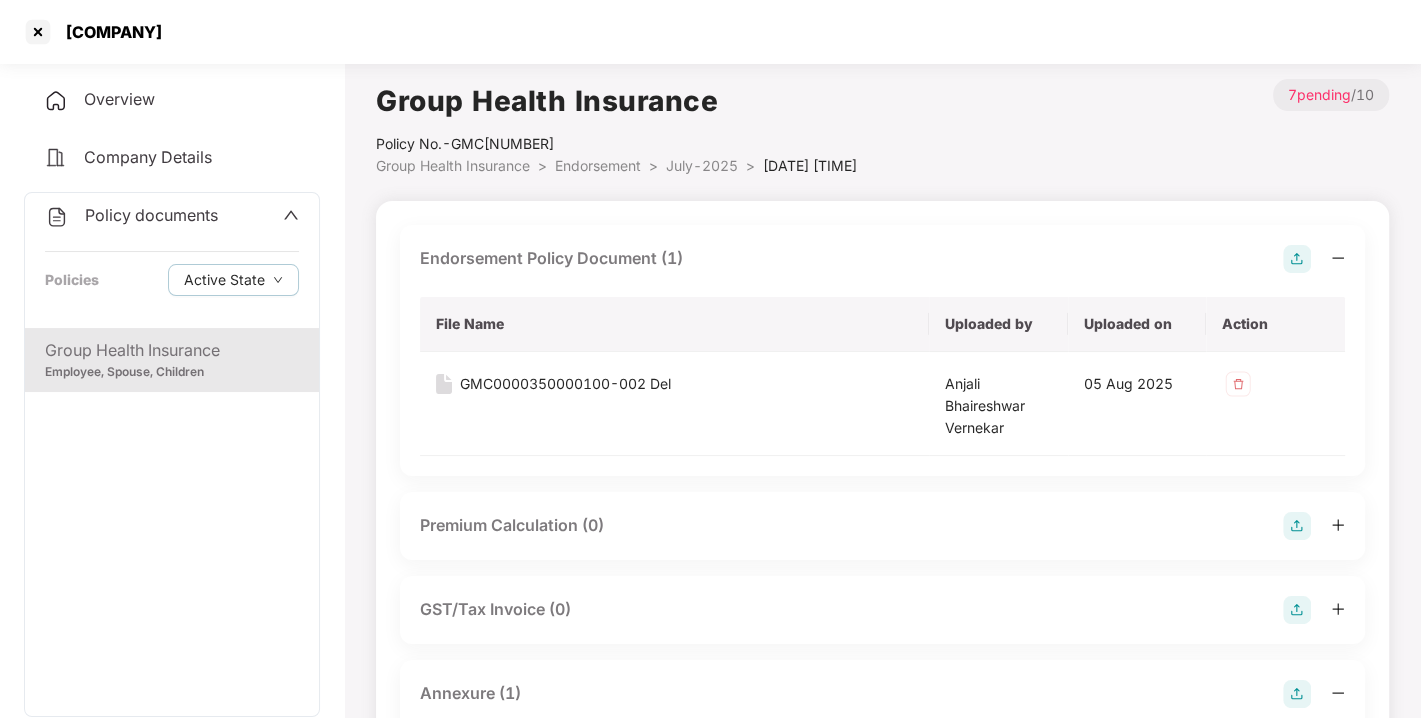 click on "Policy documents" at bounding box center [151, 215] 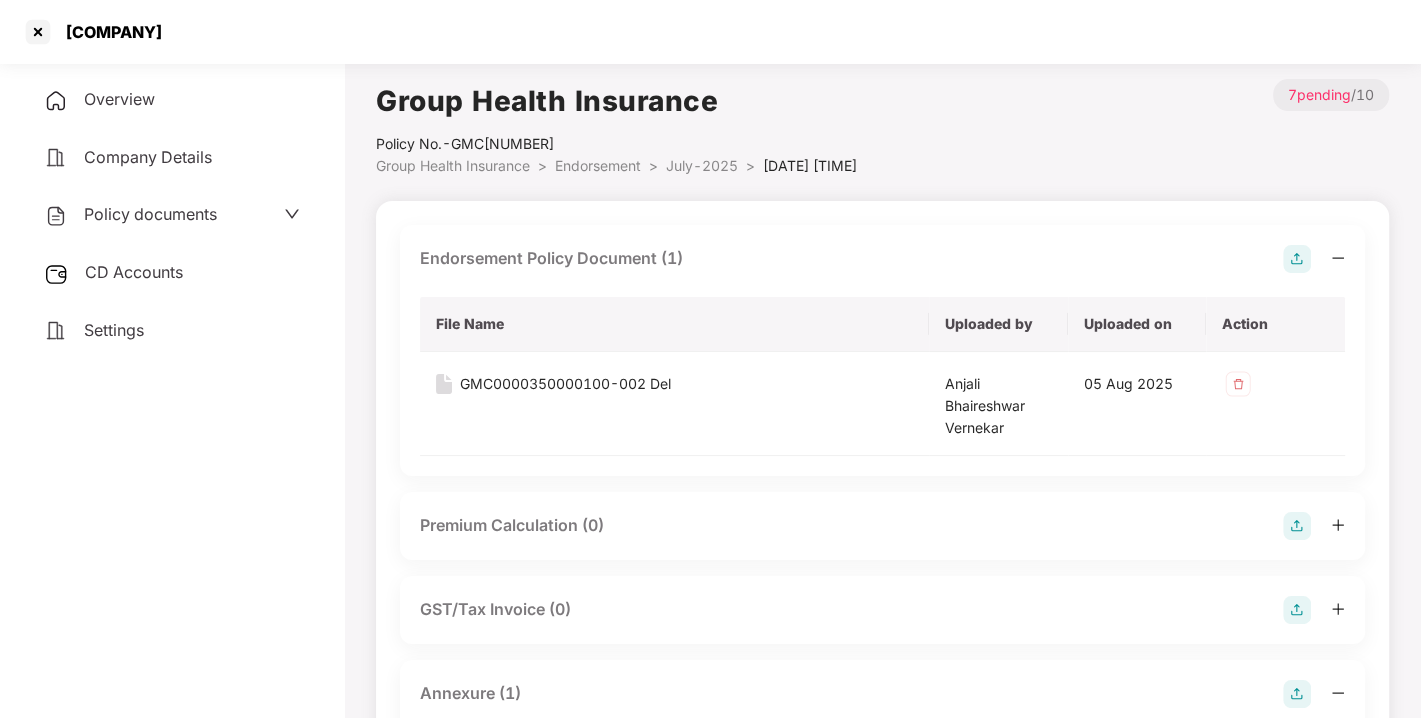 click on "CD Accounts" at bounding box center [134, 272] 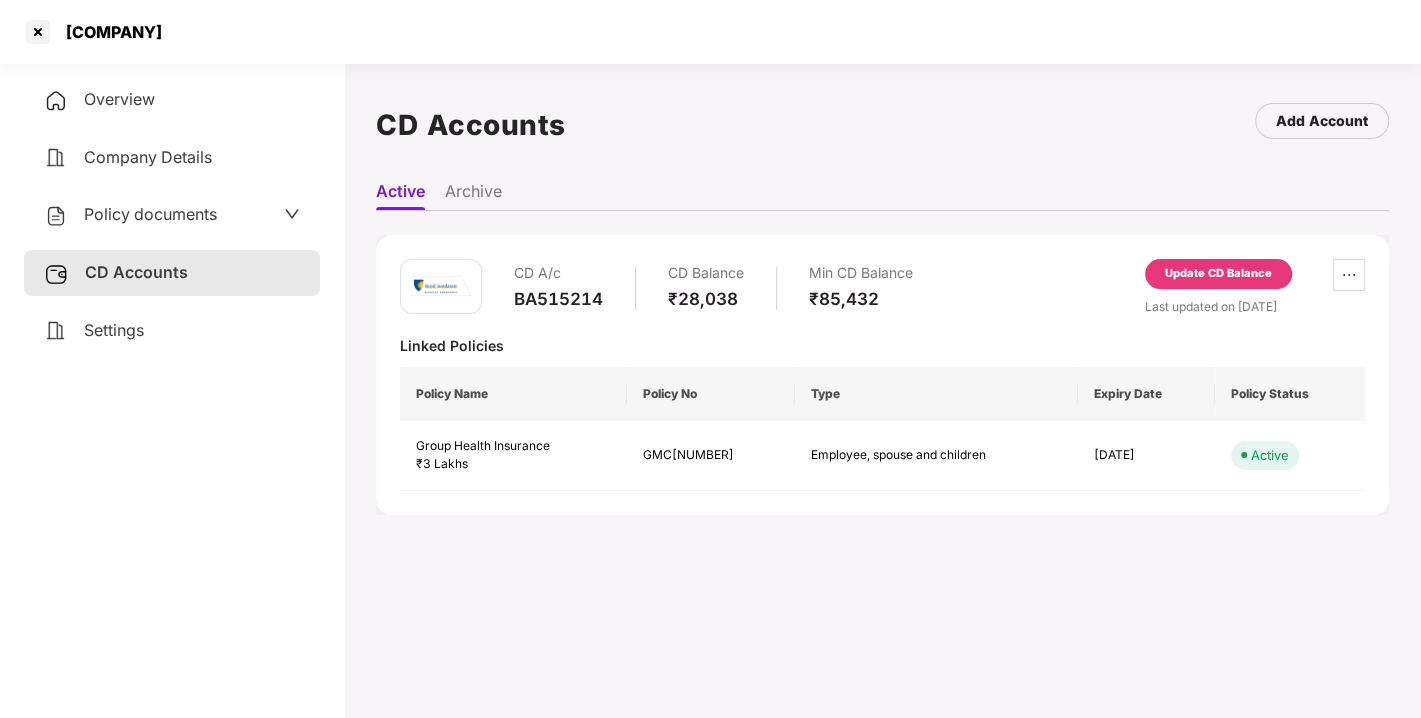 click on "Update CD Balance" at bounding box center [1218, 274] 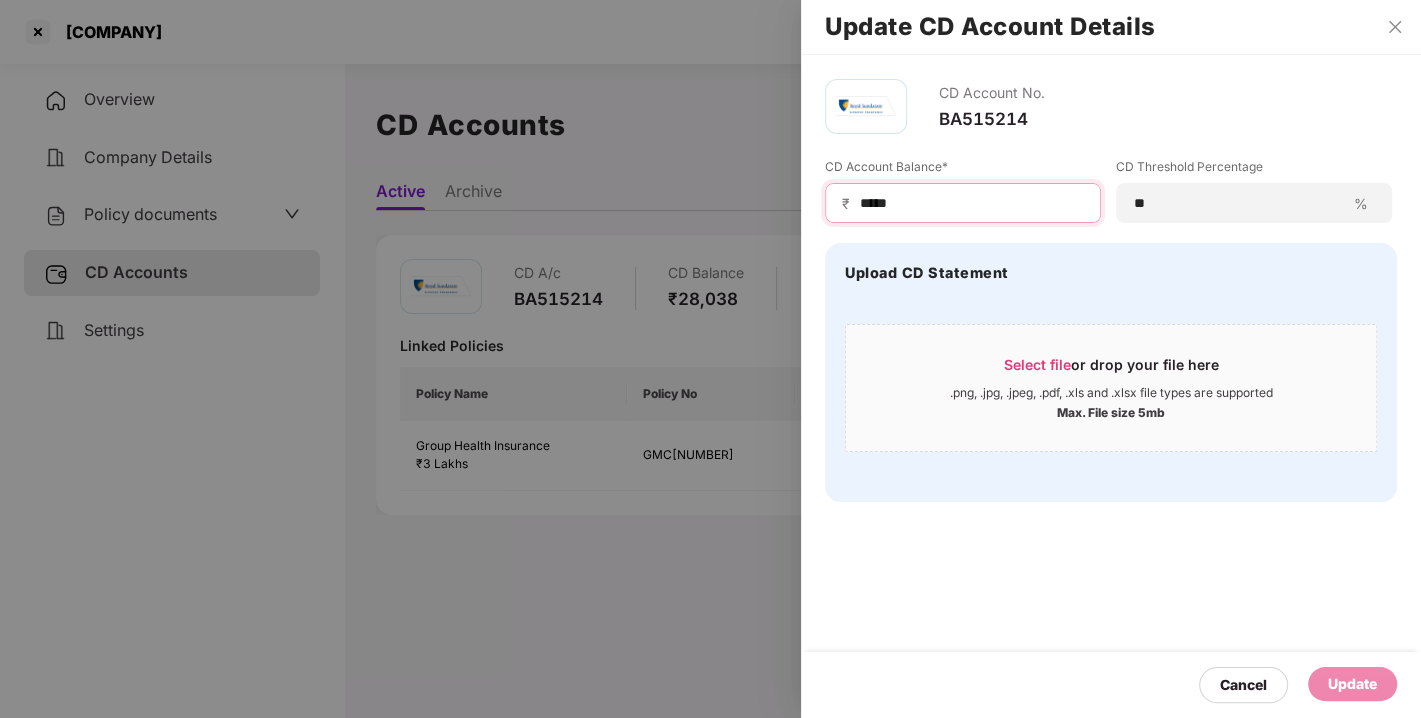 drag, startPoint x: 899, startPoint y: 202, endPoint x: 794, endPoint y: 203, distance: 105.00476 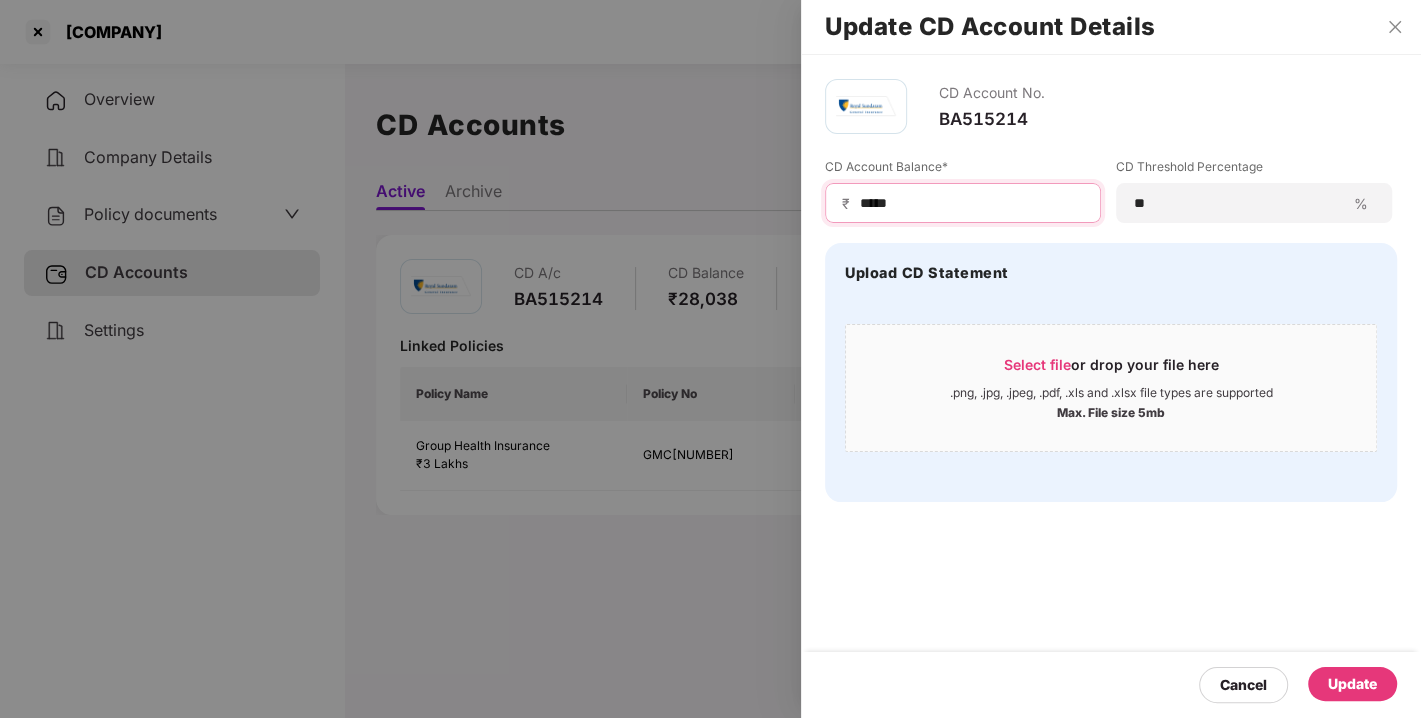 type on "*****" 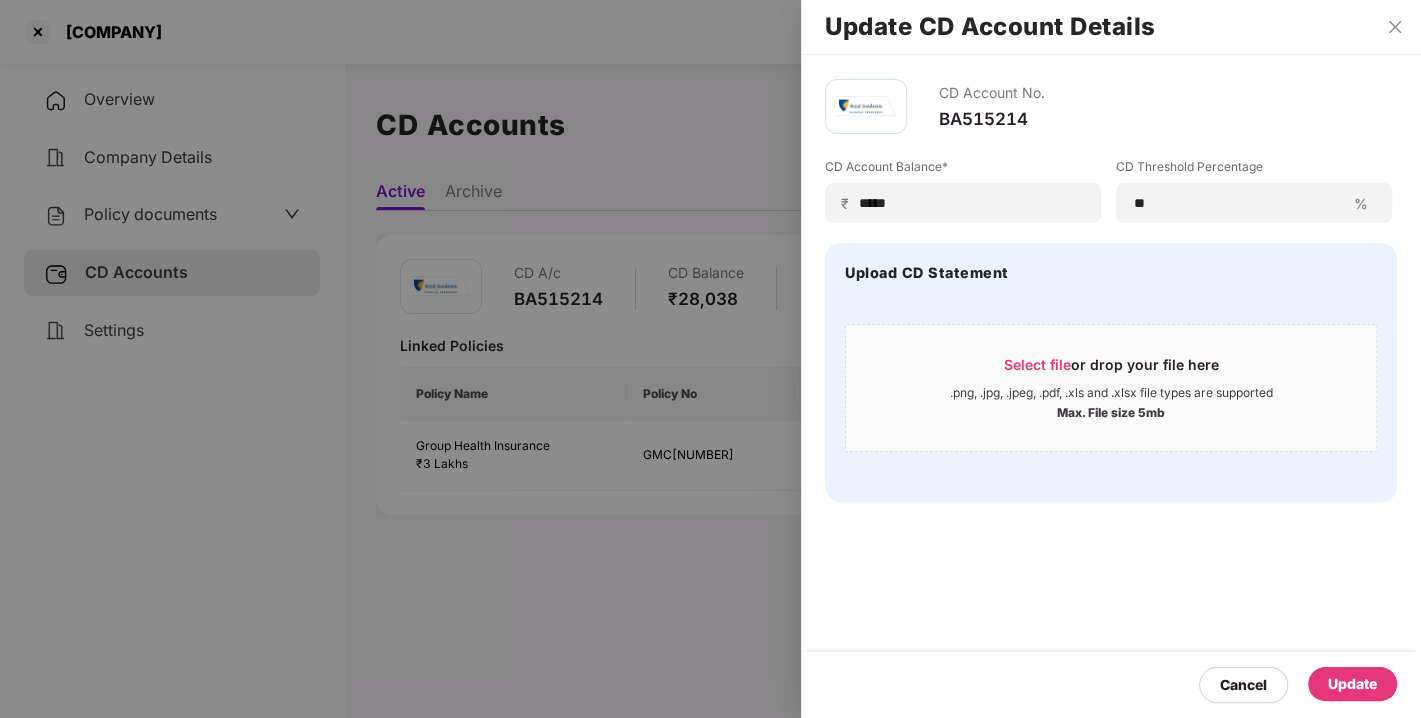 click on "Update" at bounding box center [1352, 684] 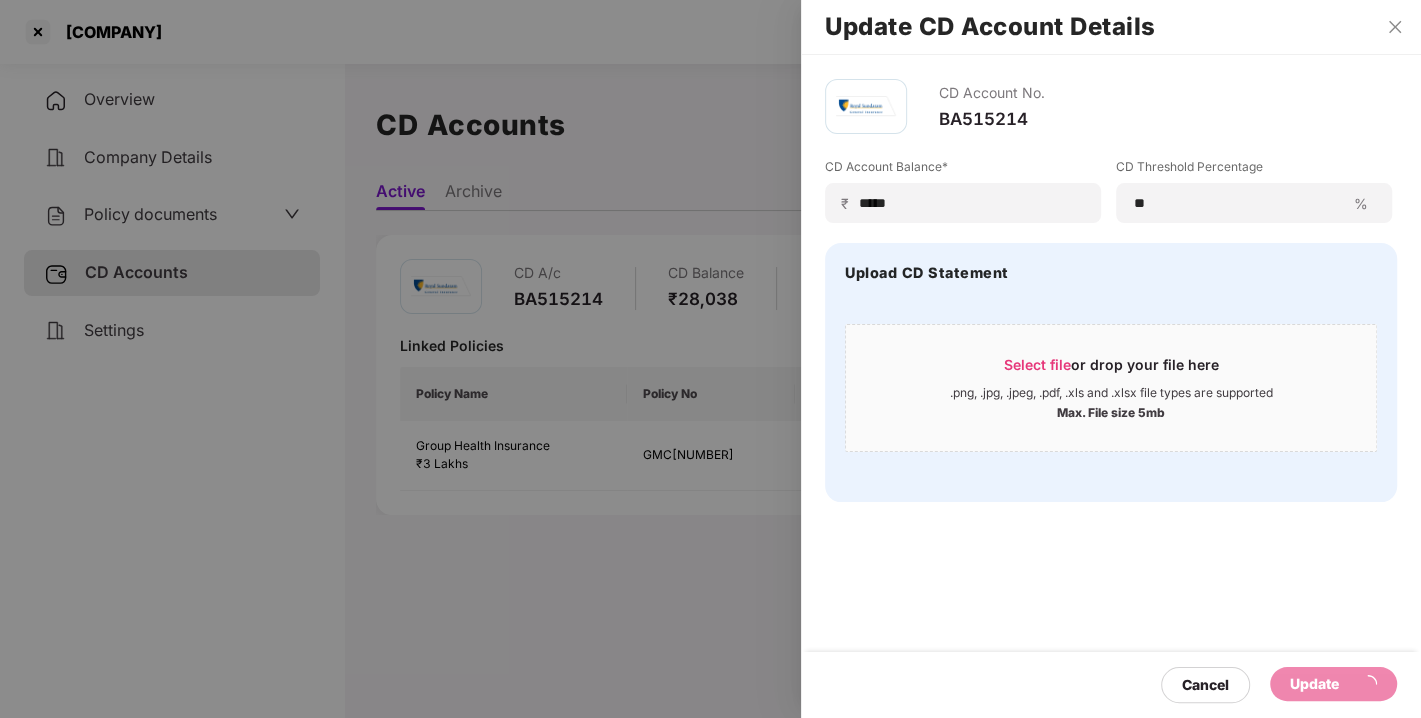 click on "Cancel Update" at bounding box center (1111, 685) 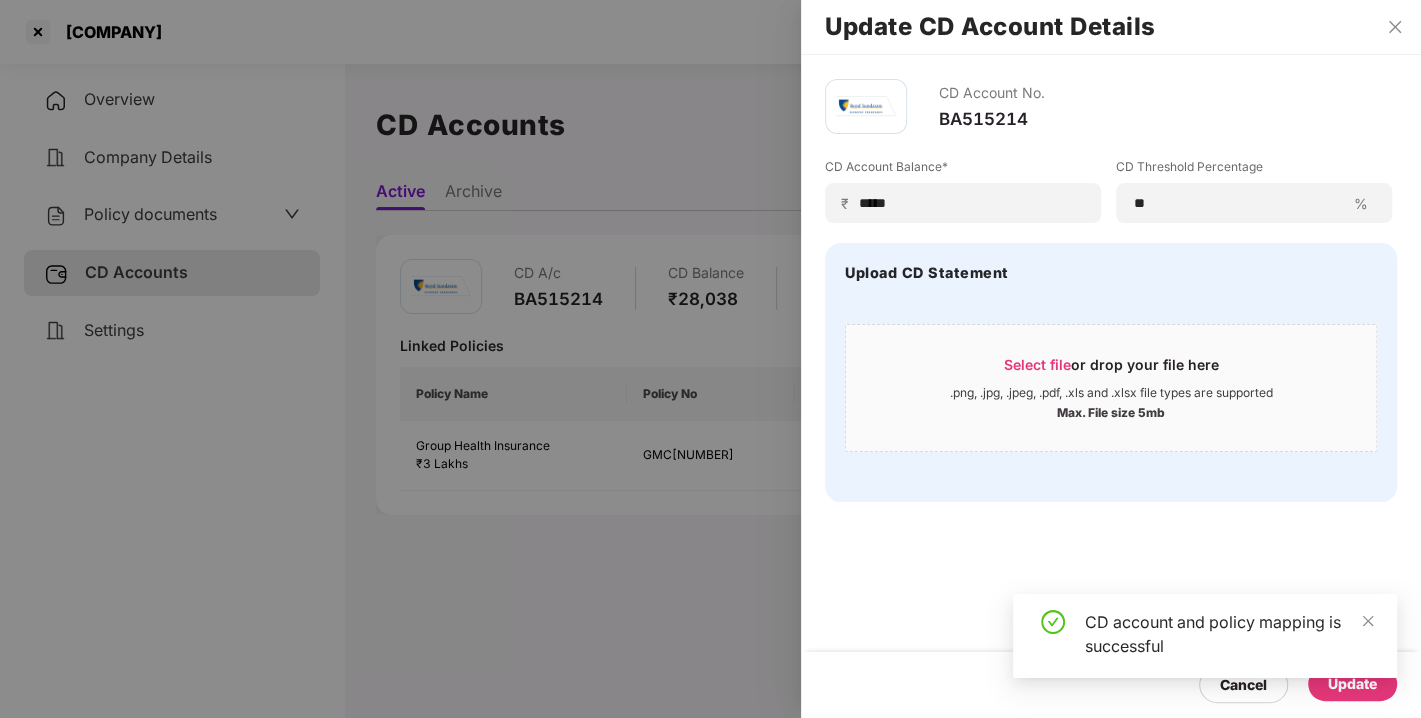 click on "CD Account No. BA515214 CD Account Balance* ₹ ***** CD Threshold Percentage ** % Upload CD Statement Select file  or drop your file here .png, .jpg, .jpeg, .pdf, .xls and .xlsx file types are supported Max. File size 5mb Cancel Update" at bounding box center (1111, 386) 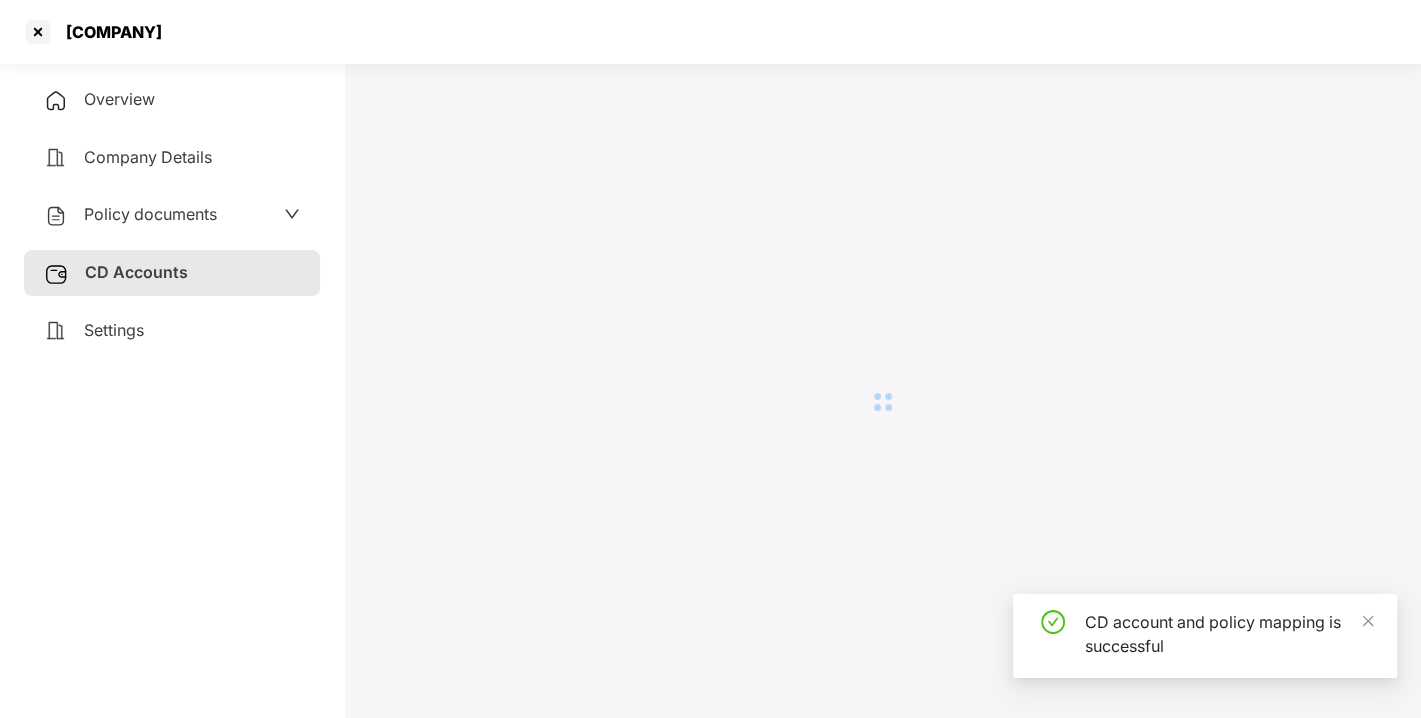 click at bounding box center (882, 402) 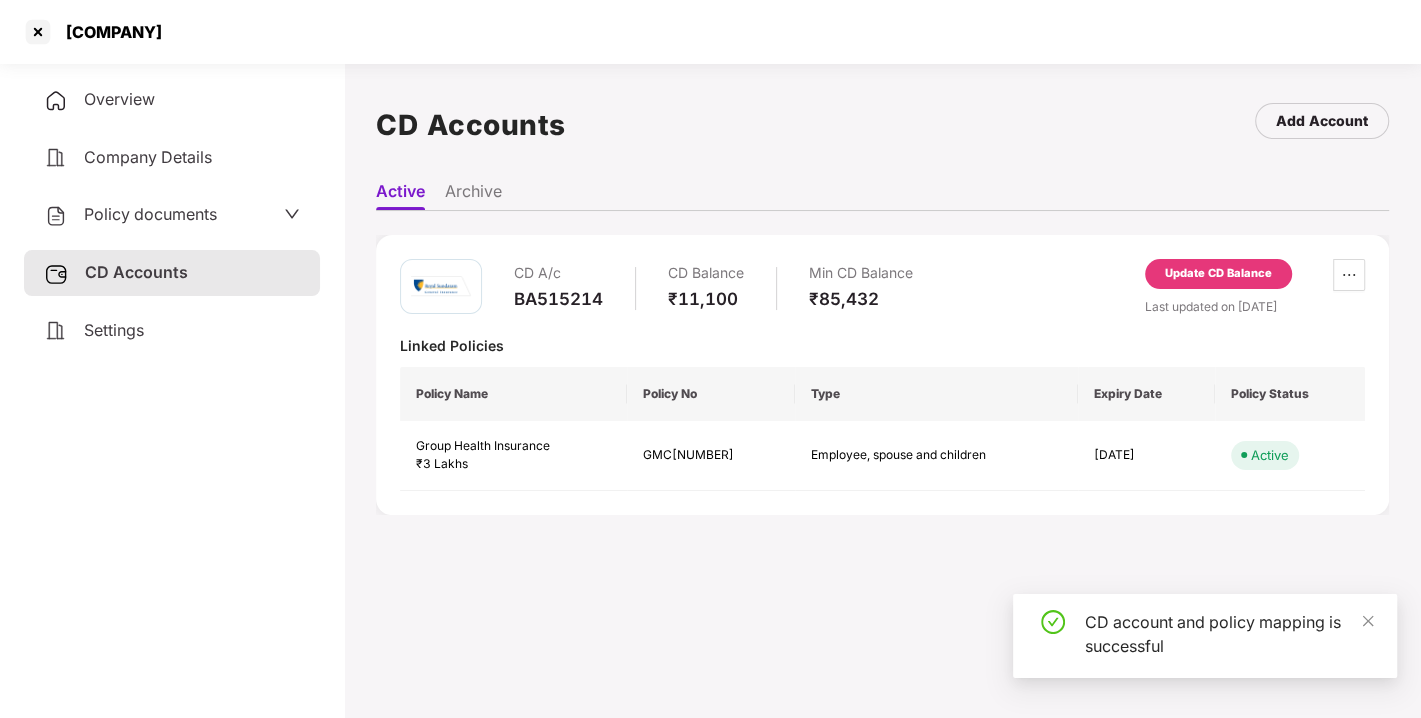 click on "CD account and policy mapping is successful" at bounding box center [1229, 634] 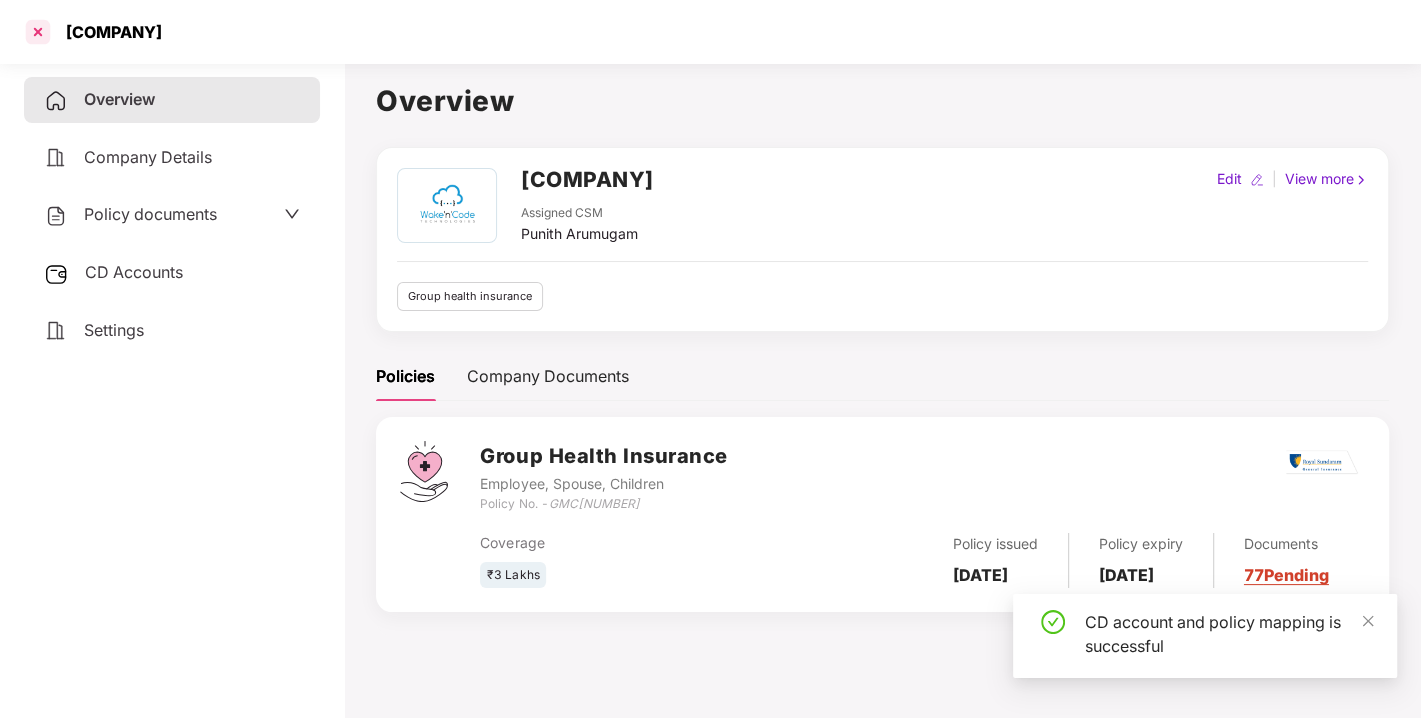 click at bounding box center (38, 32) 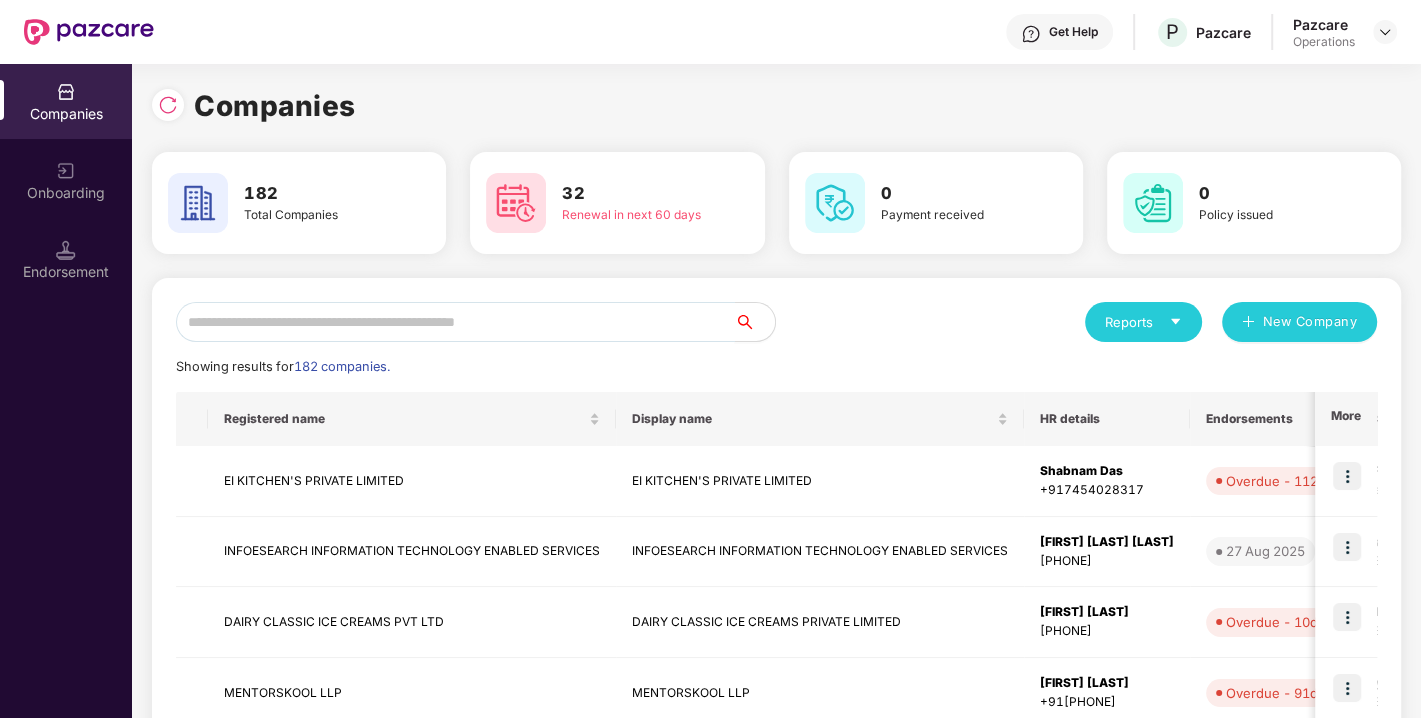 click at bounding box center [455, 322] 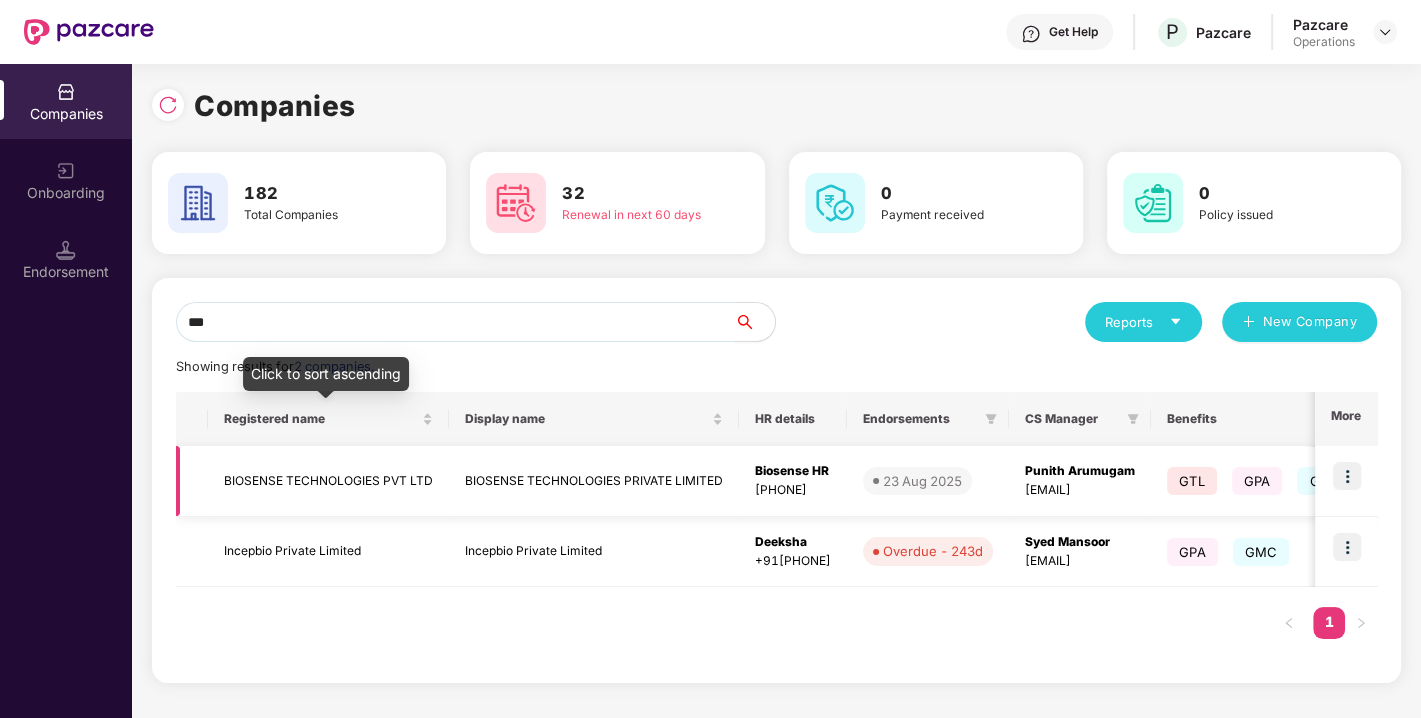 type on "***" 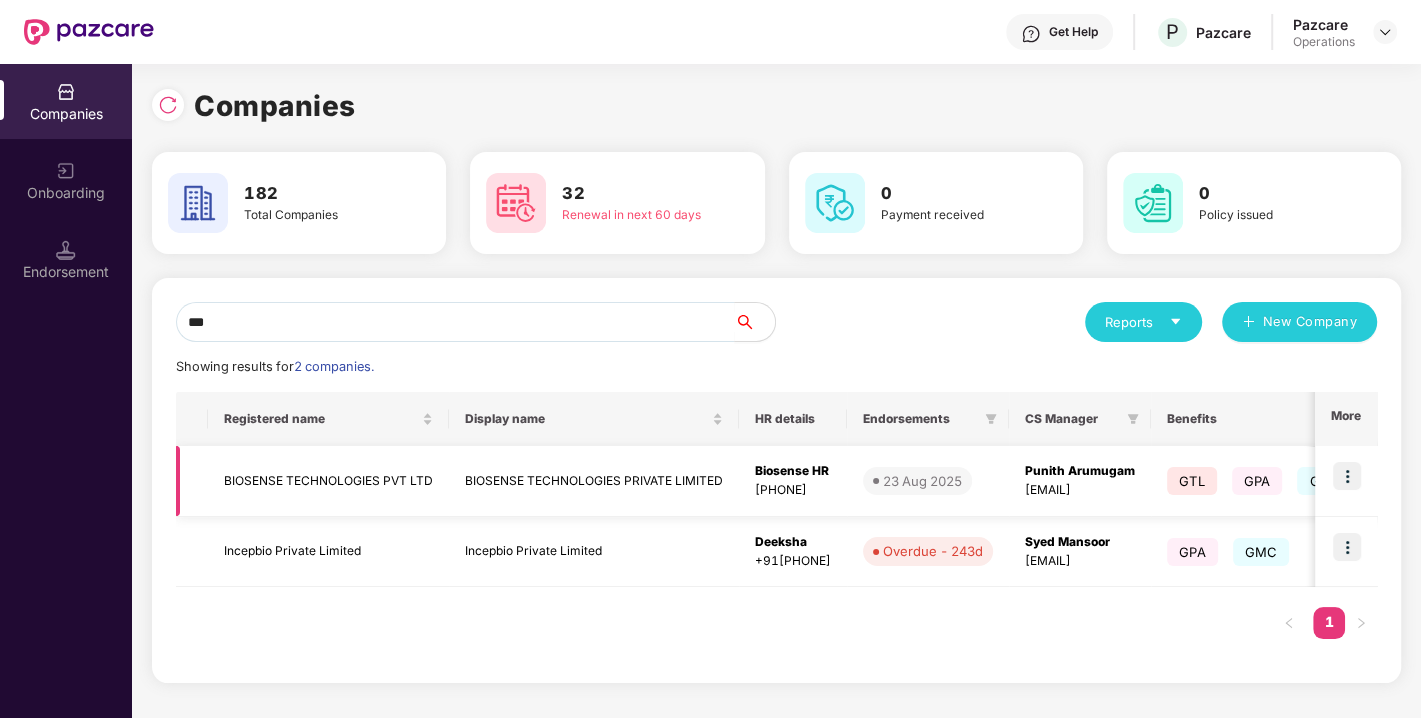 click on "BIOSENSE TECHNOLOGIES PVT LTD" at bounding box center (328, 481) 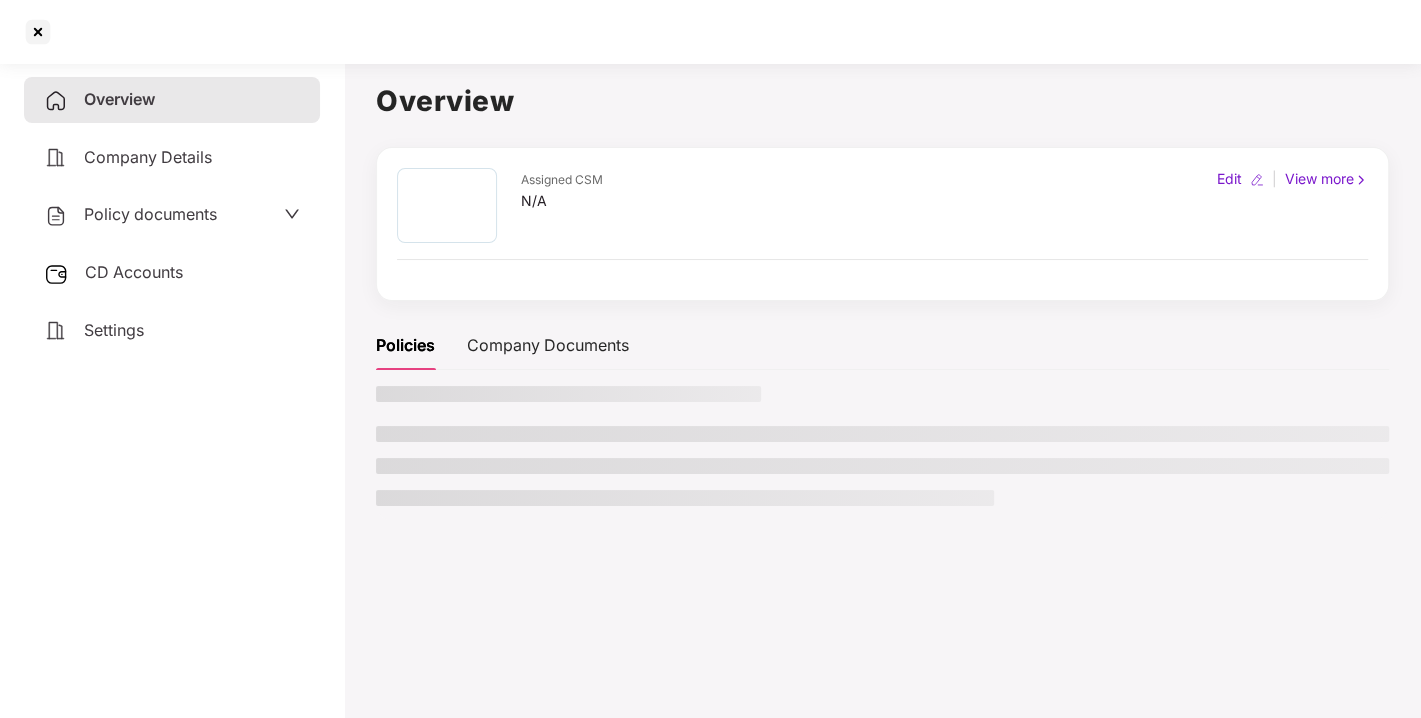 click on "Policy documents" at bounding box center (150, 214) 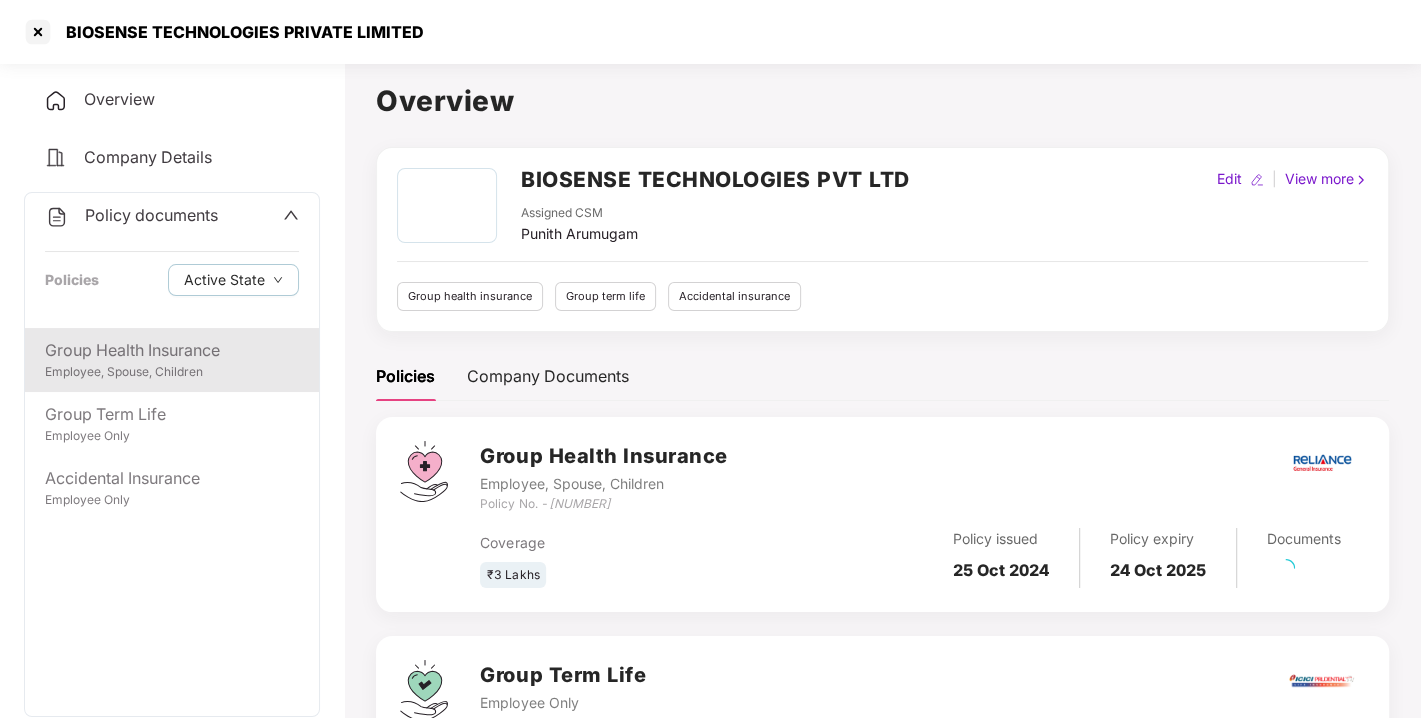 click on "Group Health Insurance" at bounding box center [172, 350] 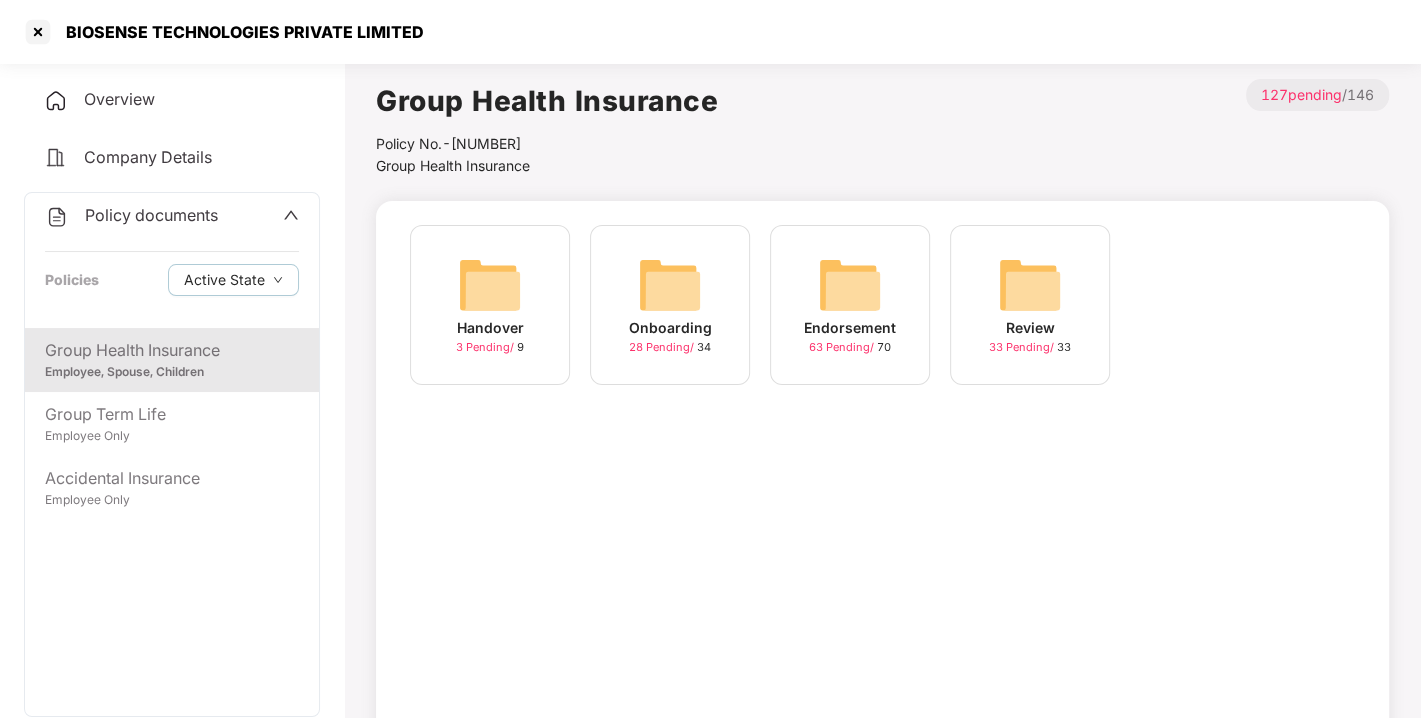click on "Endorsement 63 Pending  /     70" at bounding box center [850, 305] 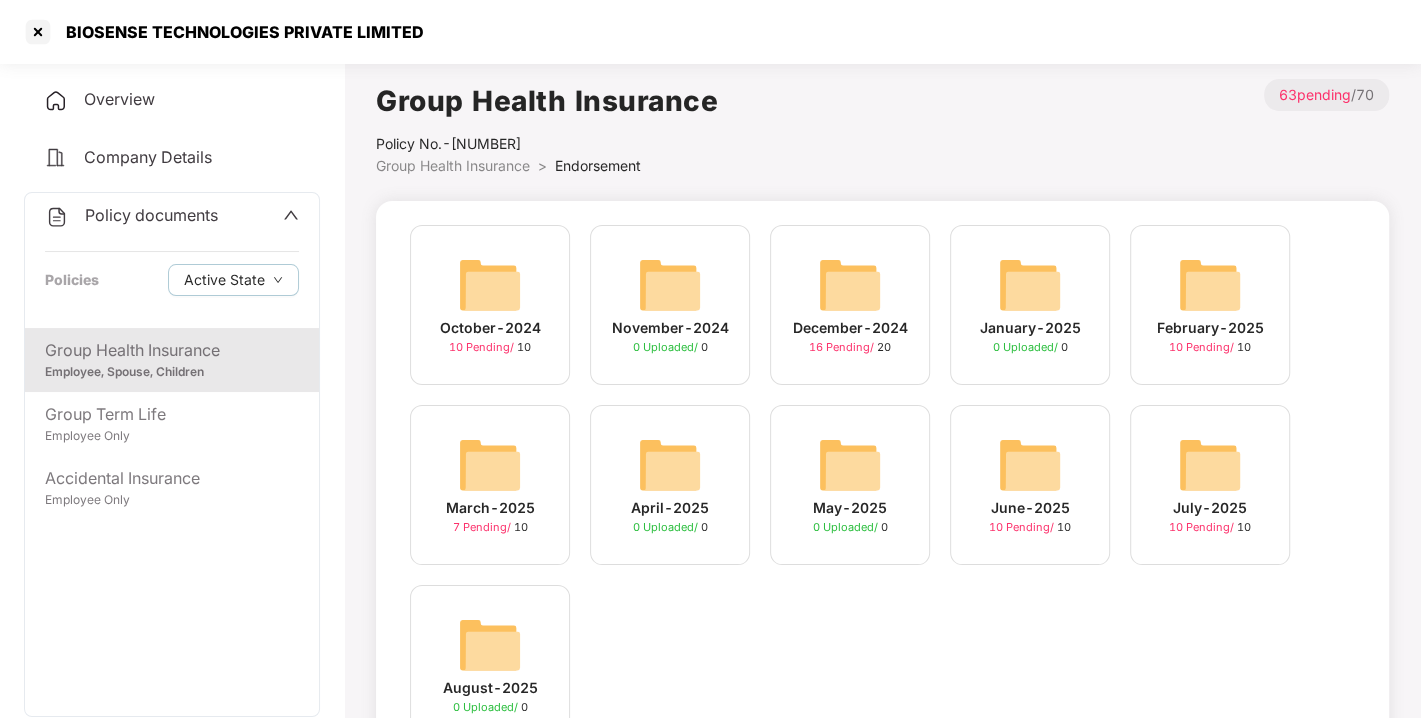 scroll, scrollTop: 94, scrollLeft: 0, axis: vertical 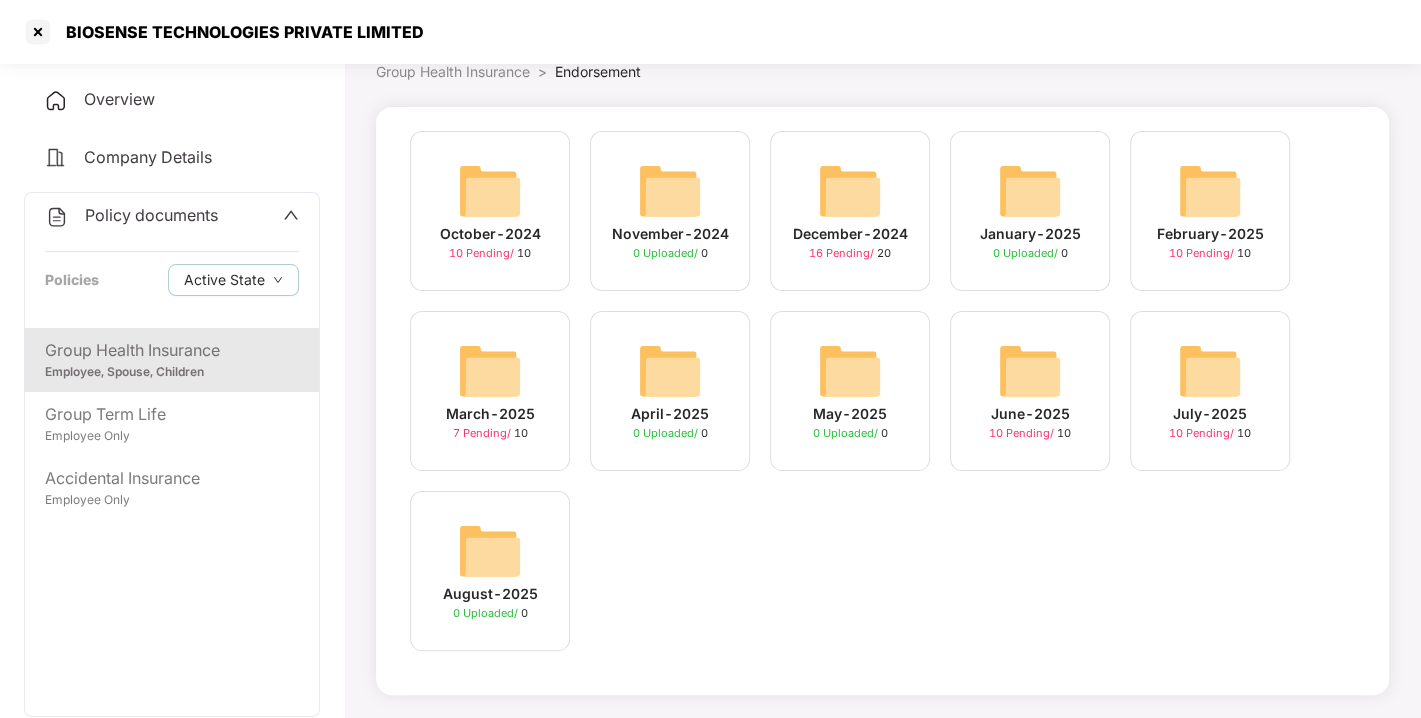 click at bounding box center (1210, 371) 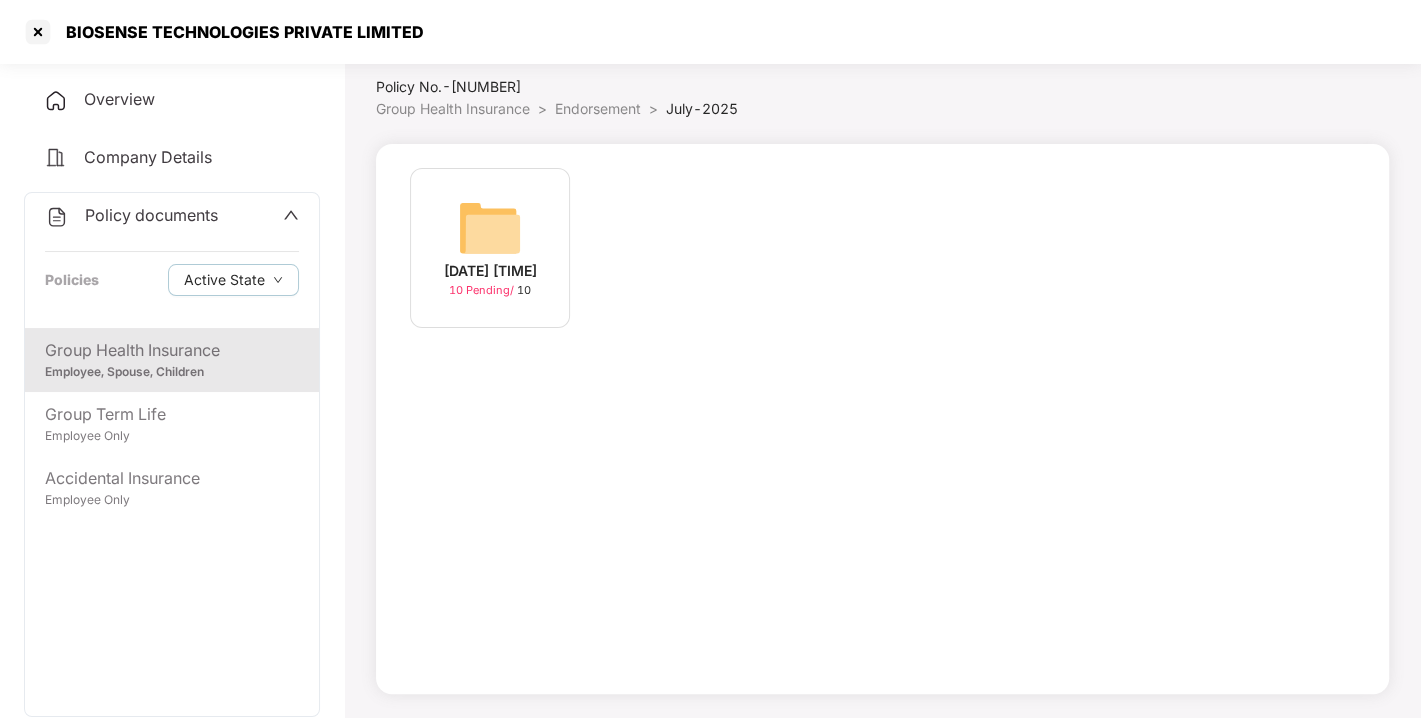 click at bounding box center [490, 228] 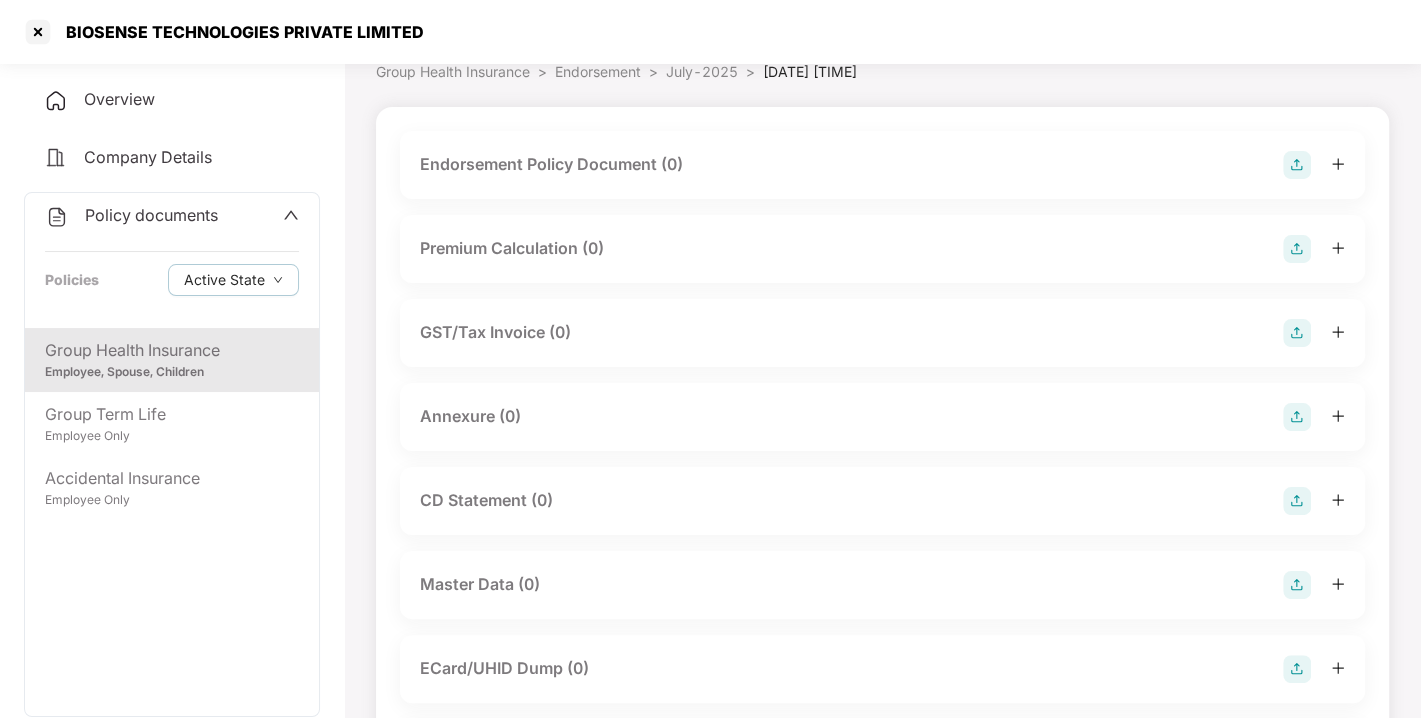 click at bounding box center (1297, 165) 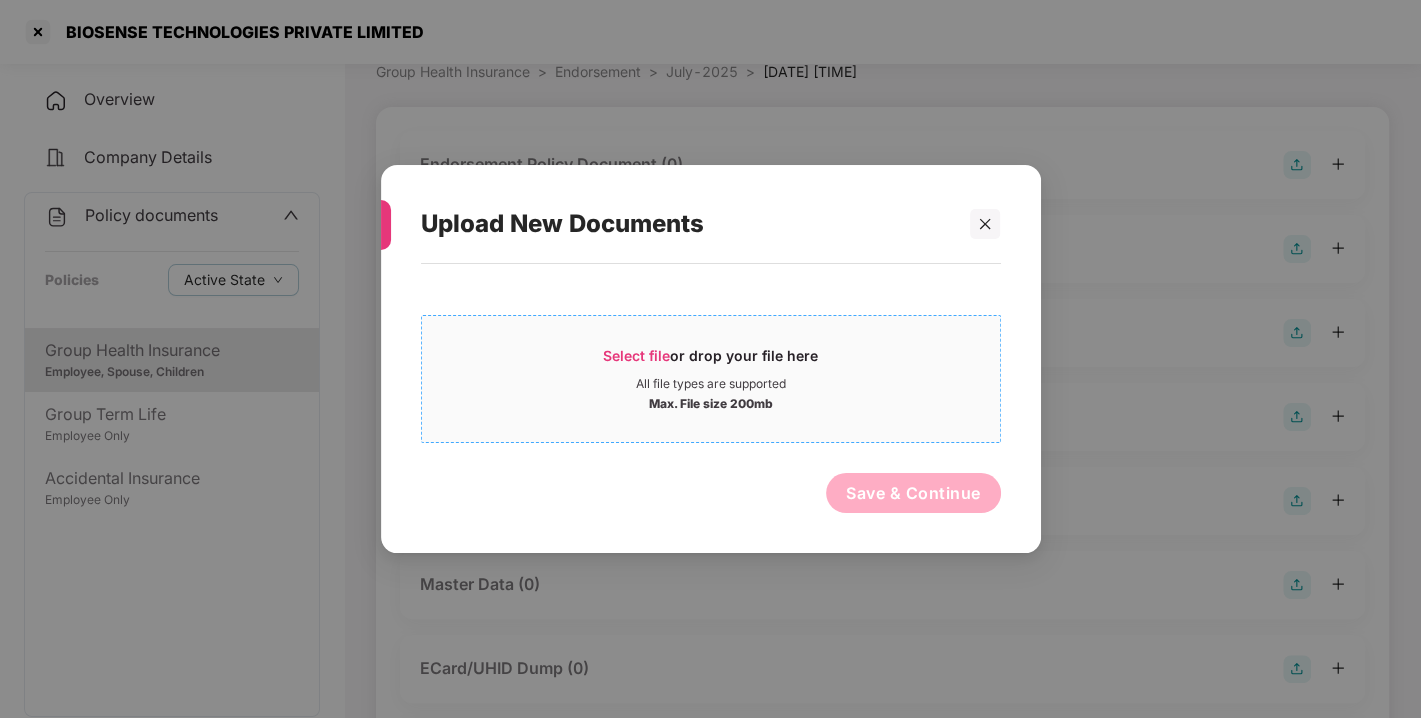 click on "Select file" at bounding box center [636, 355] 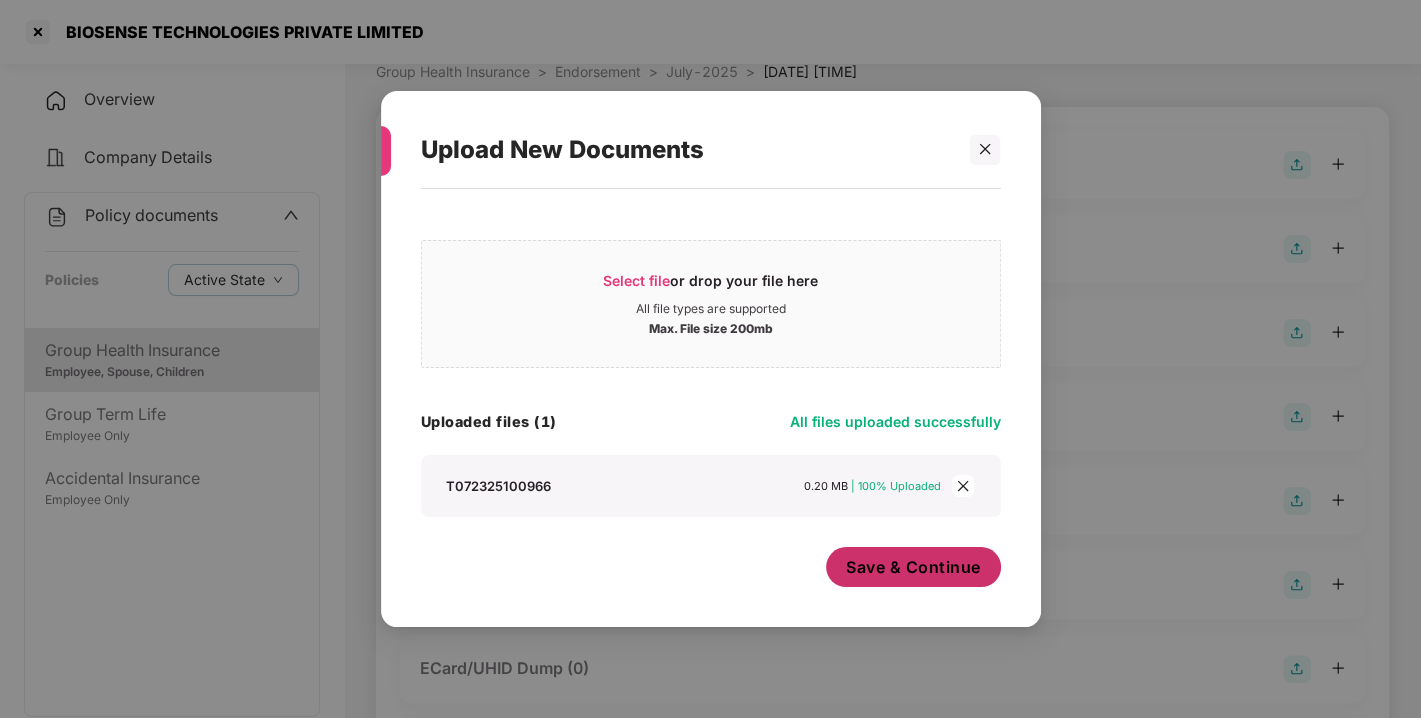 click on "Save & Continue" at bounding box center [913, 567] 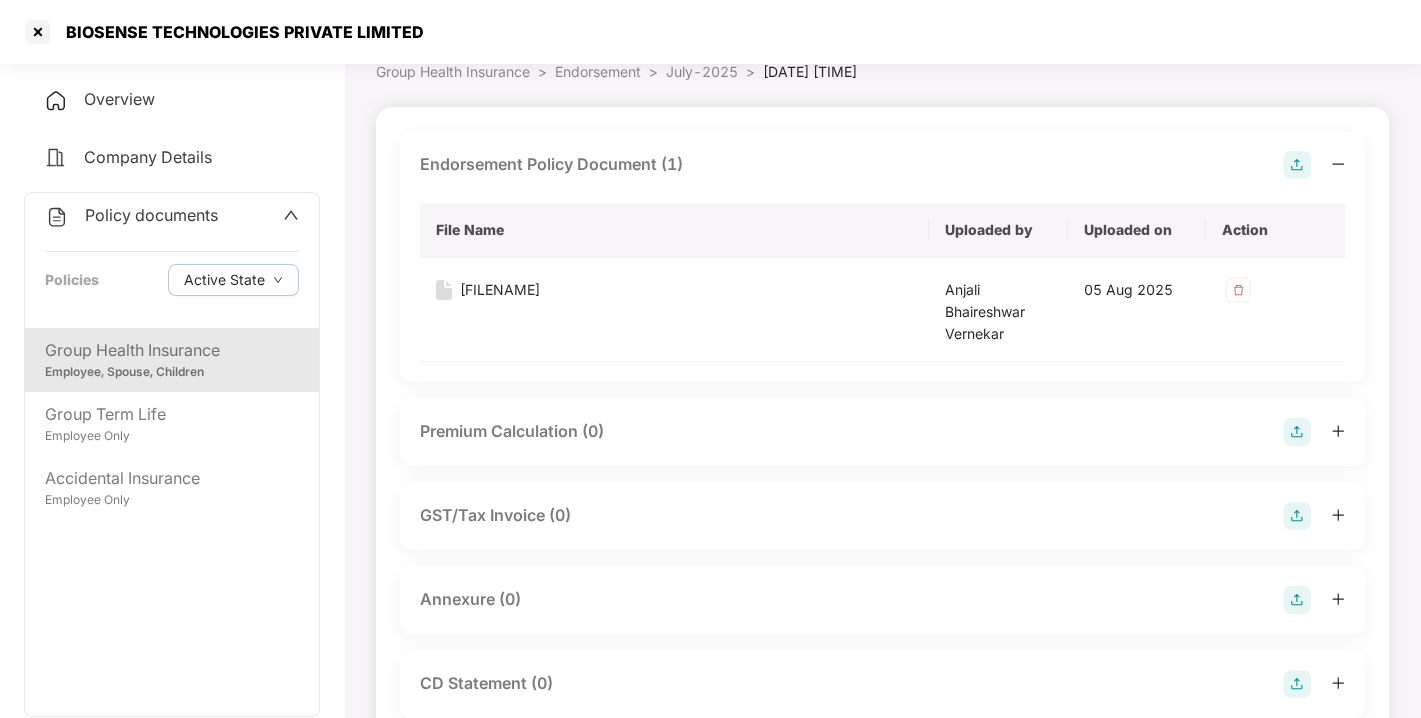 click at bounding box center [1297, 165] 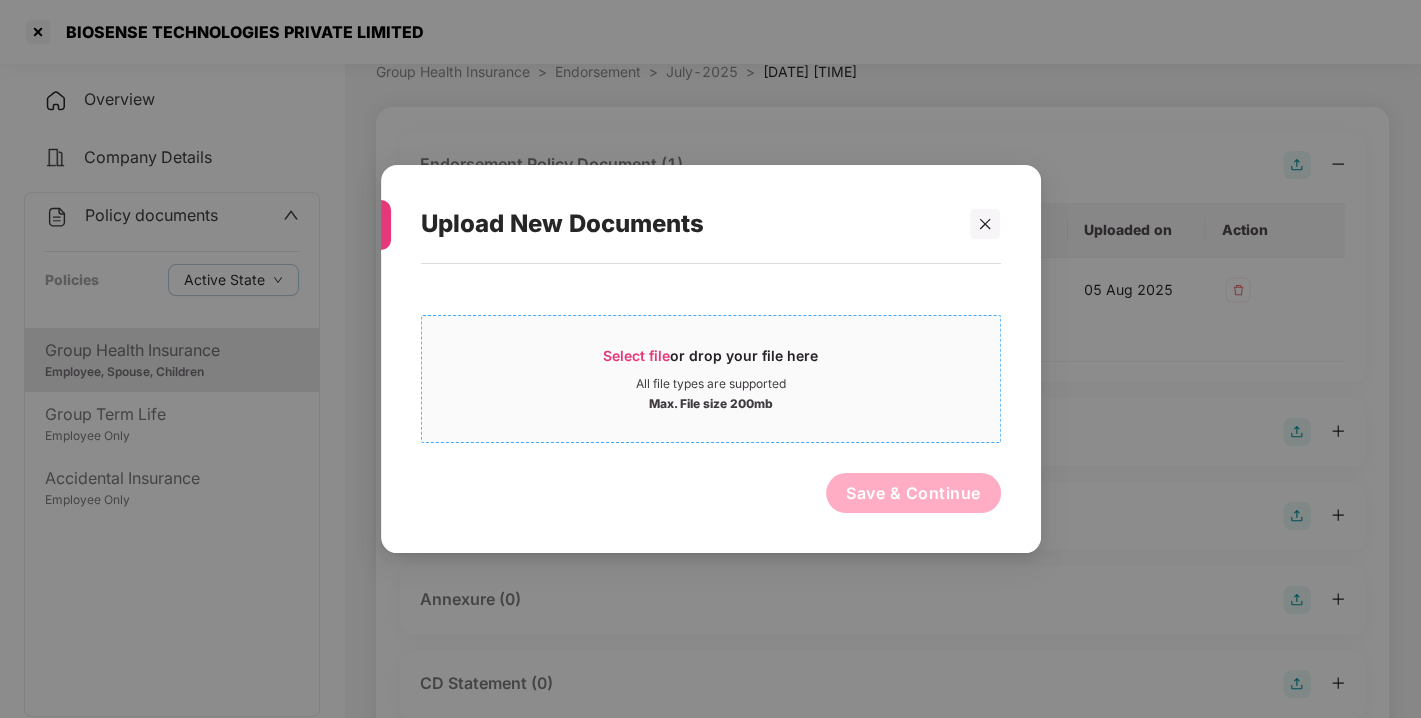click on "Select file  or drop your file here" at bounding box center [710, 361] 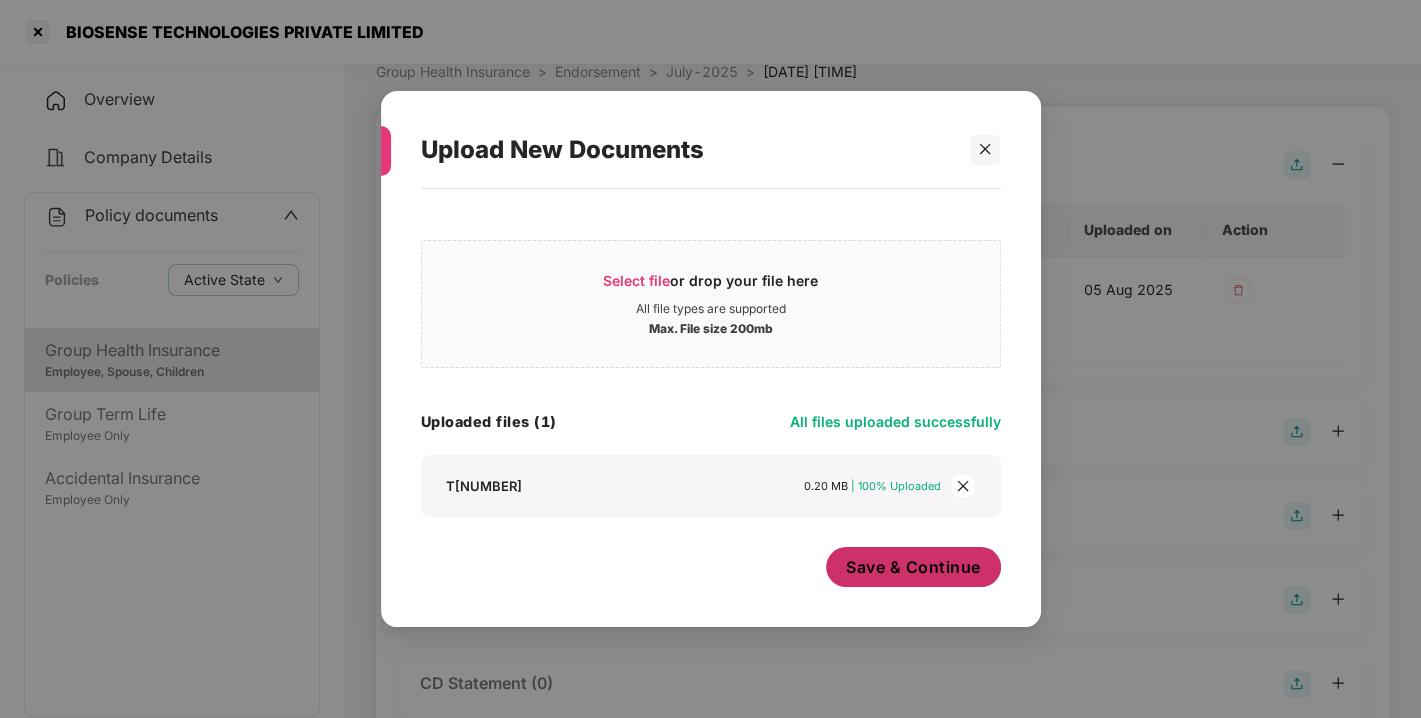 click on "Save & Continue" at bounding box center [913, 567] 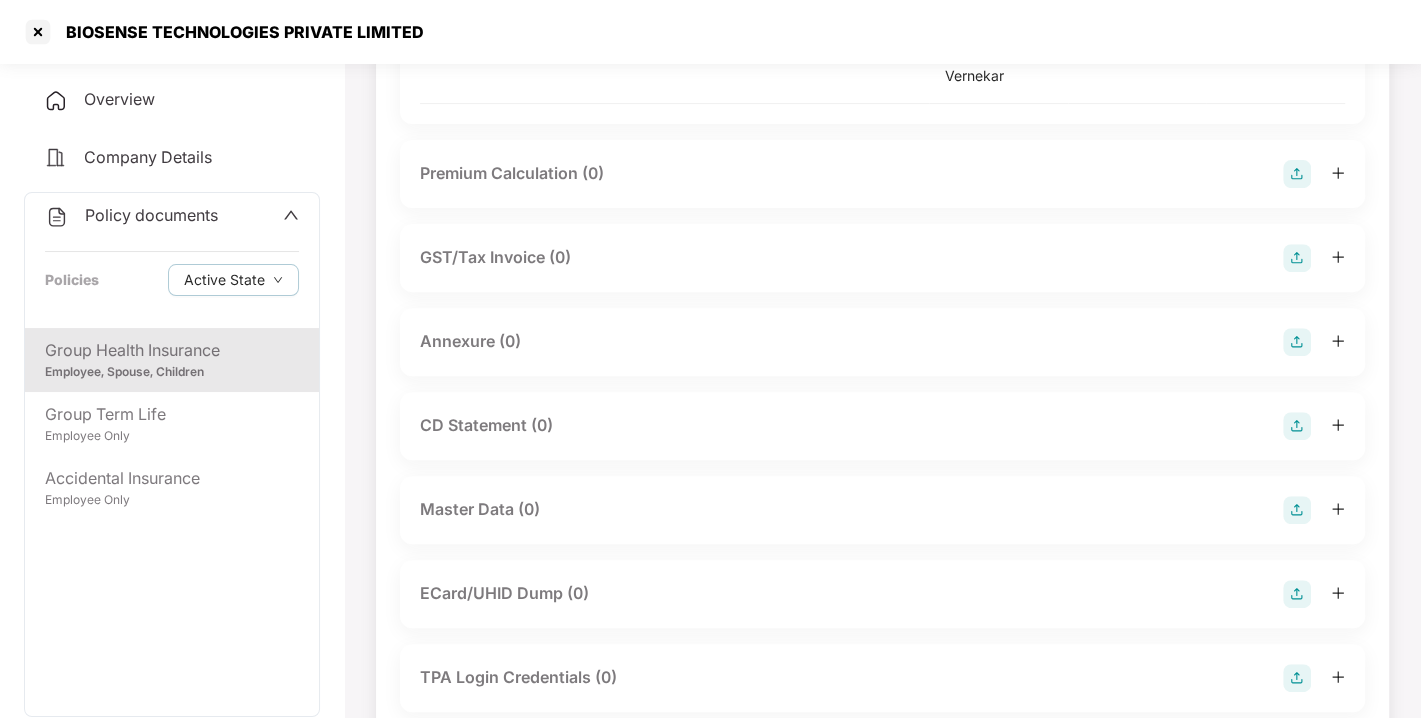 scroll, scrollTop: 462, scrollLeft: 0, axis: vertical 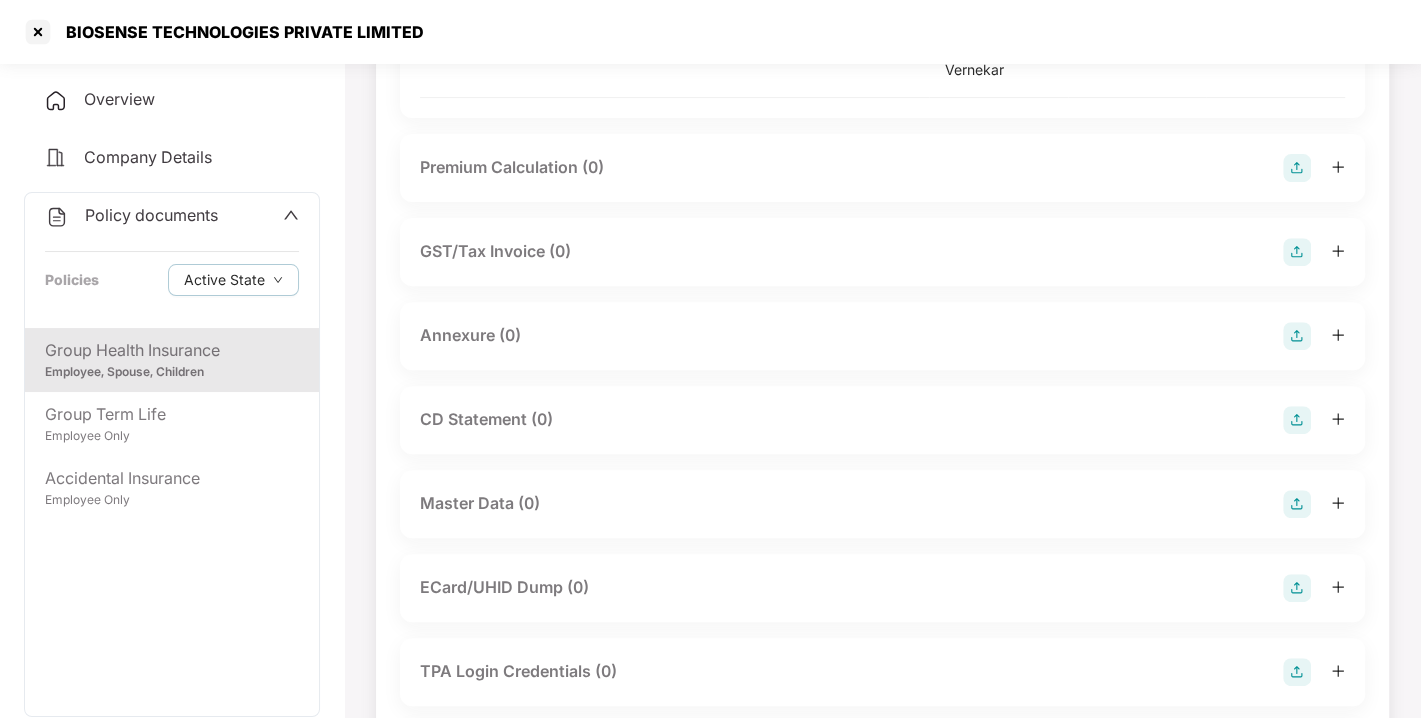 click at bounding box center (1297, 336) 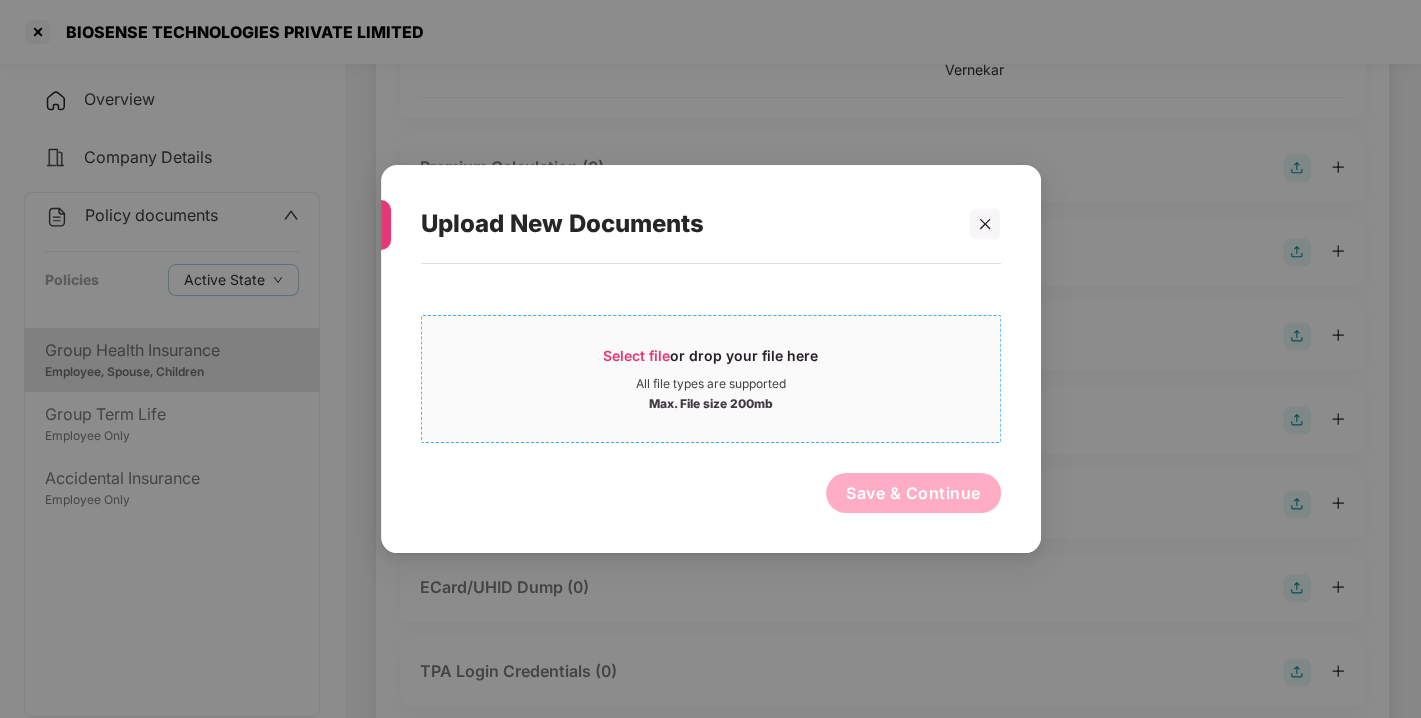 click on "Select file" at bounding box center [636, 355] 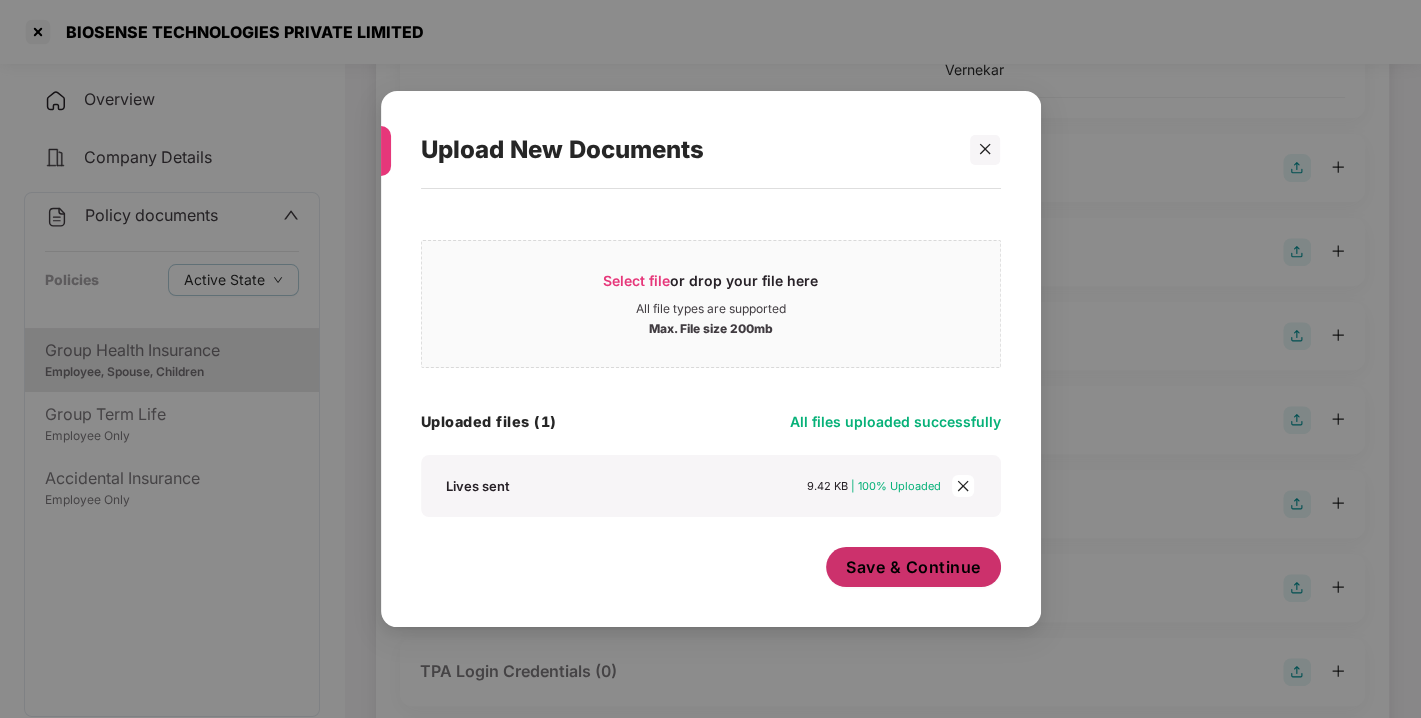 click on "Save & Continue" at bounding box center [913, 567] 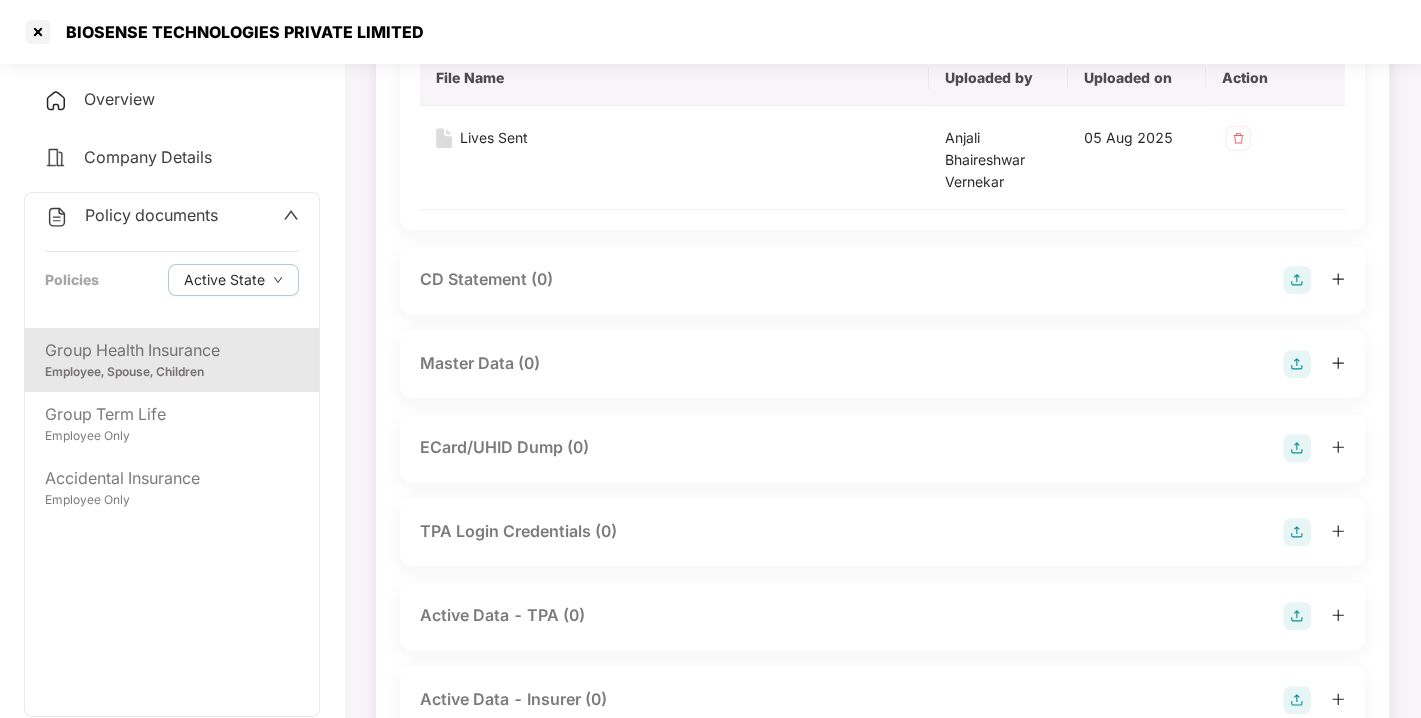 scroll, scrollTop: 788, scrollLeft: 0, axis: vertical 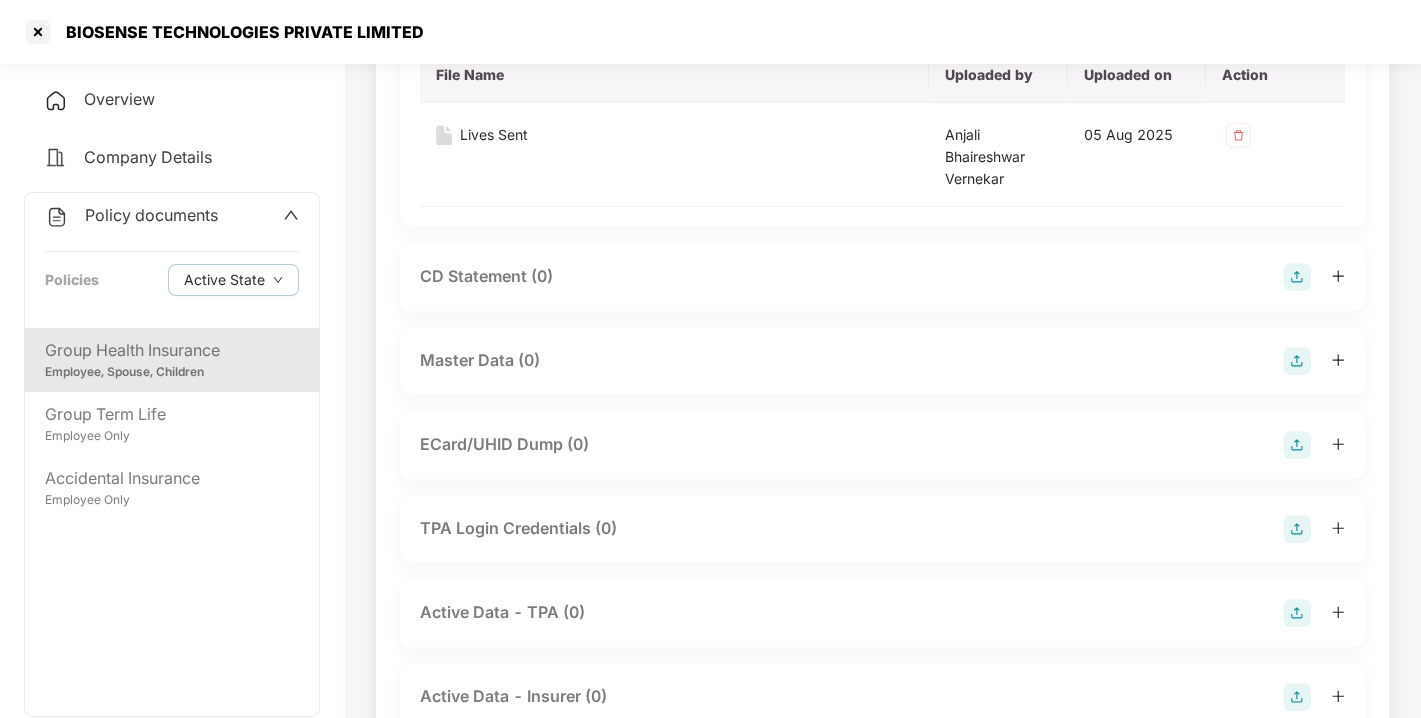 click at bounding box center [1297, 361] 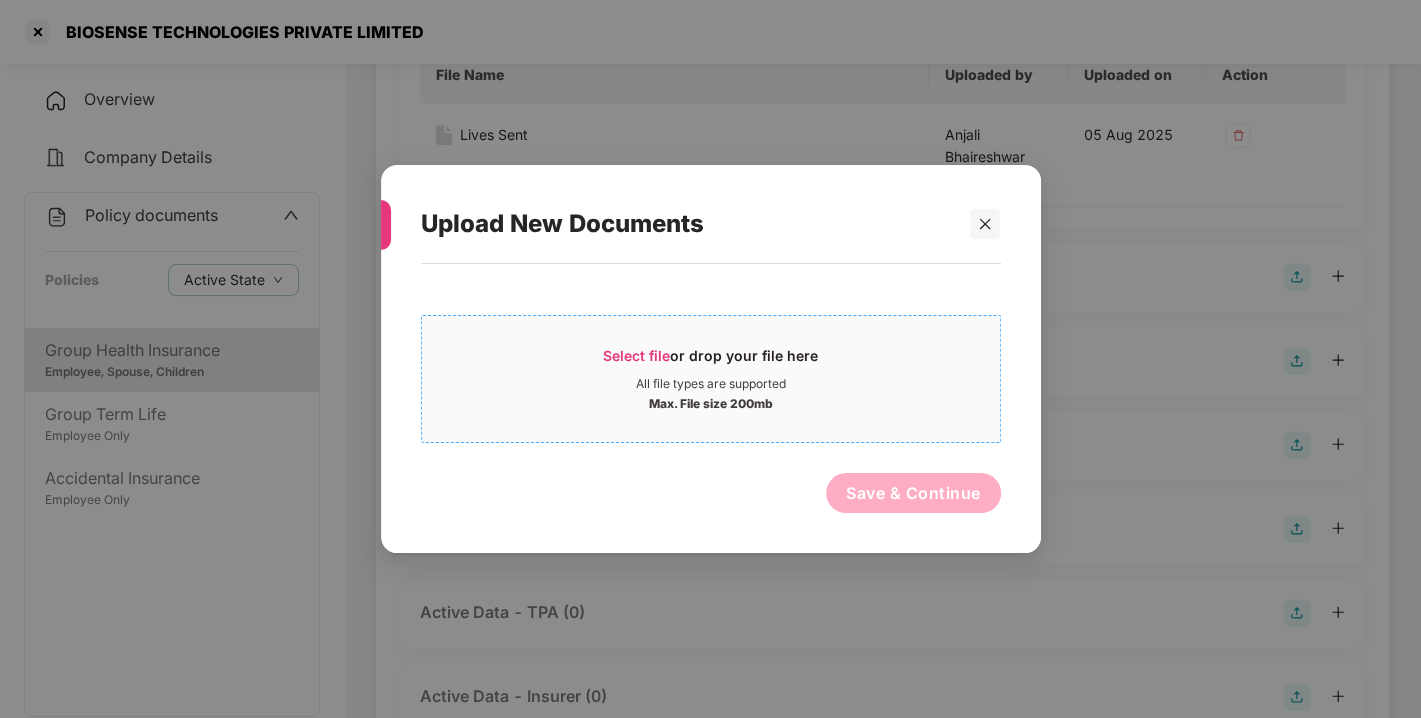 click on "Select file  or drop your file here" at bounding box center (710, 361) 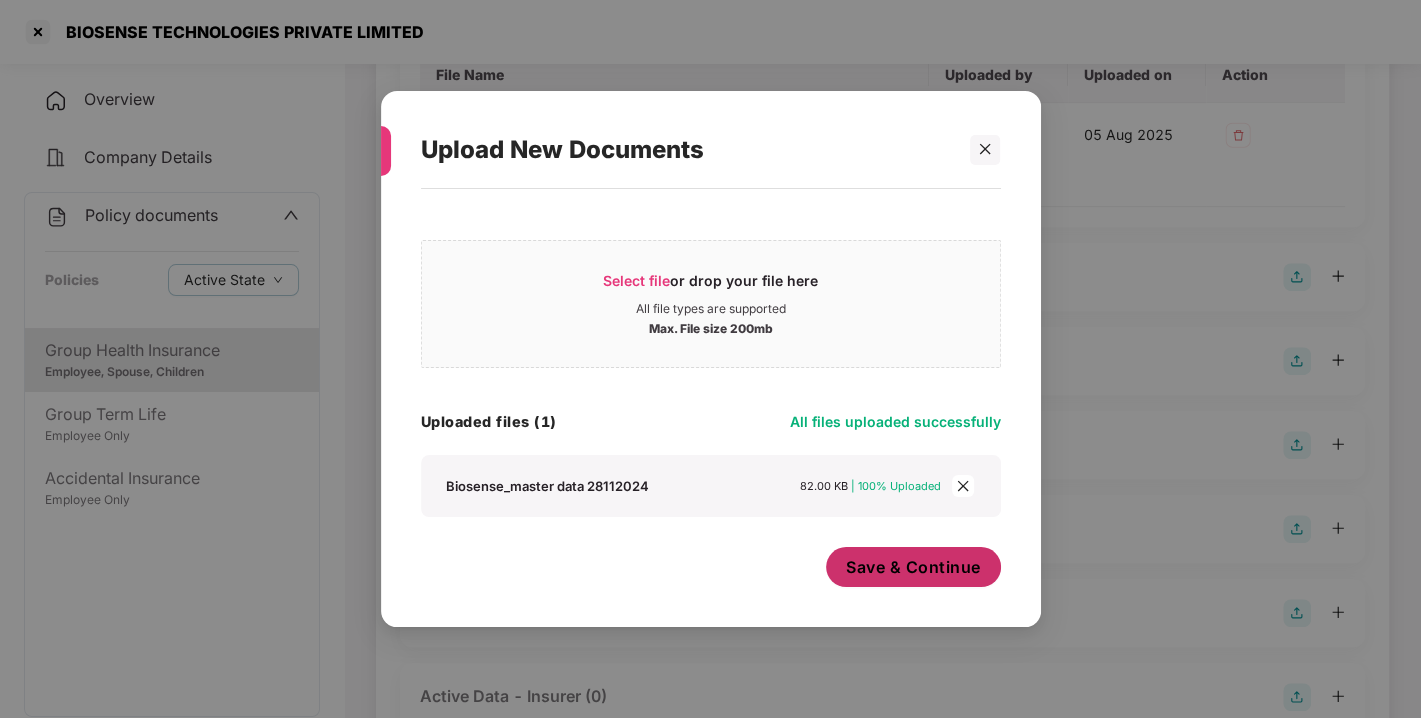 click on "Save & Continue" at bounding box center [913, 567] 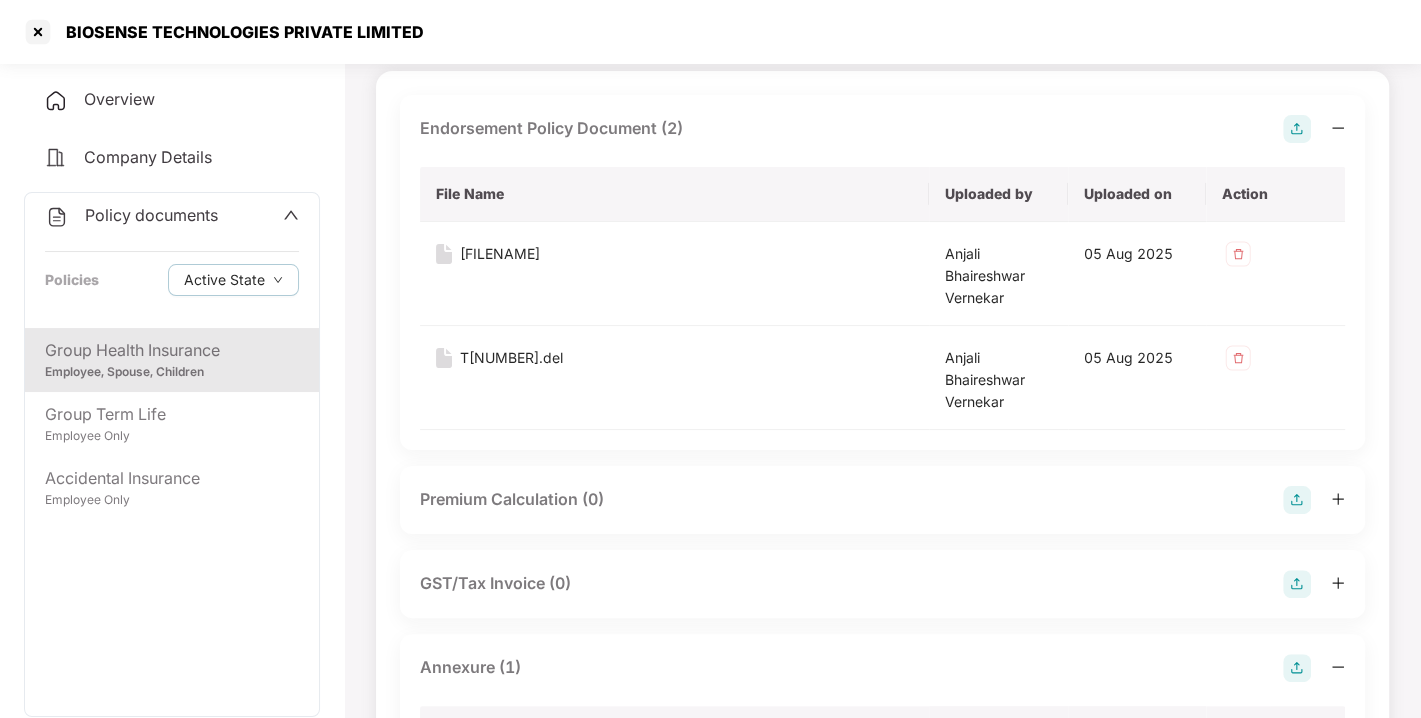 scroll, scrollTop: 0, scrollLeft: 0, axis: both 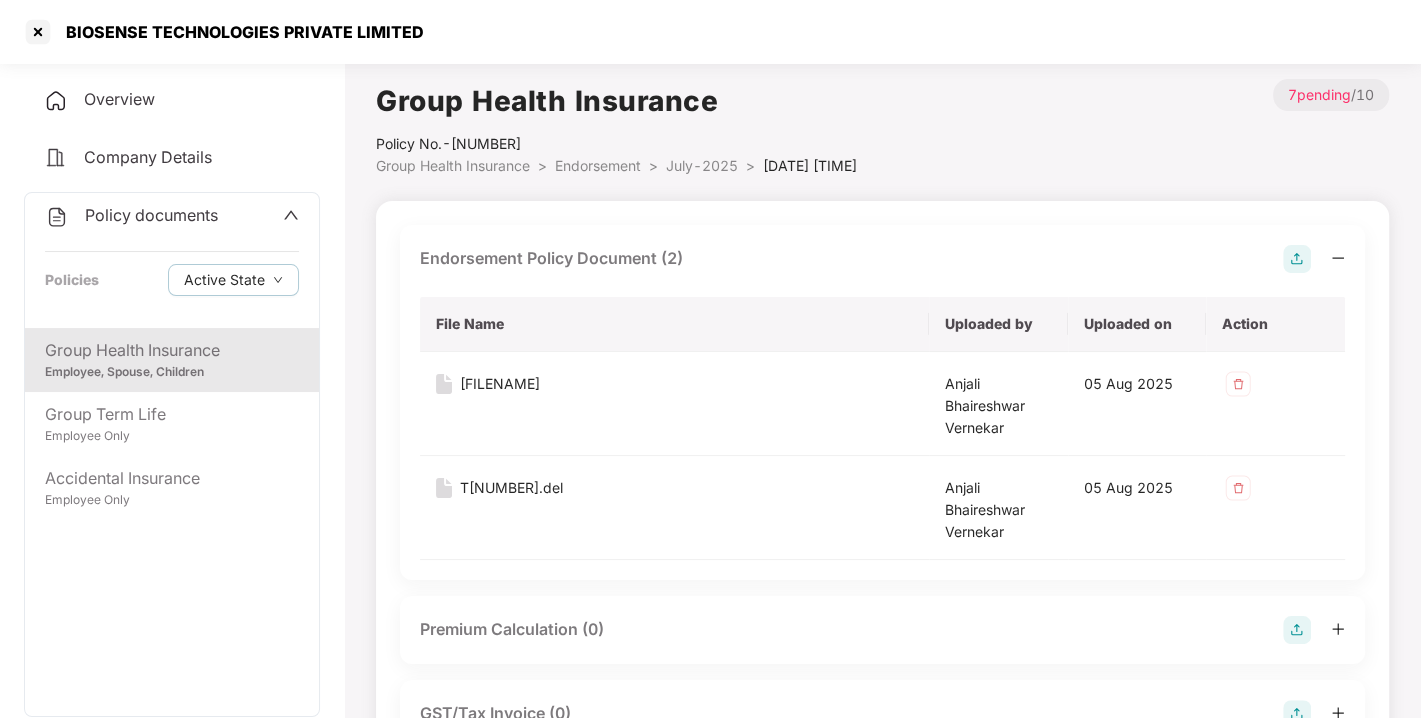 click on "Policy documents Policies Active State" at bounding box center [172, 260] 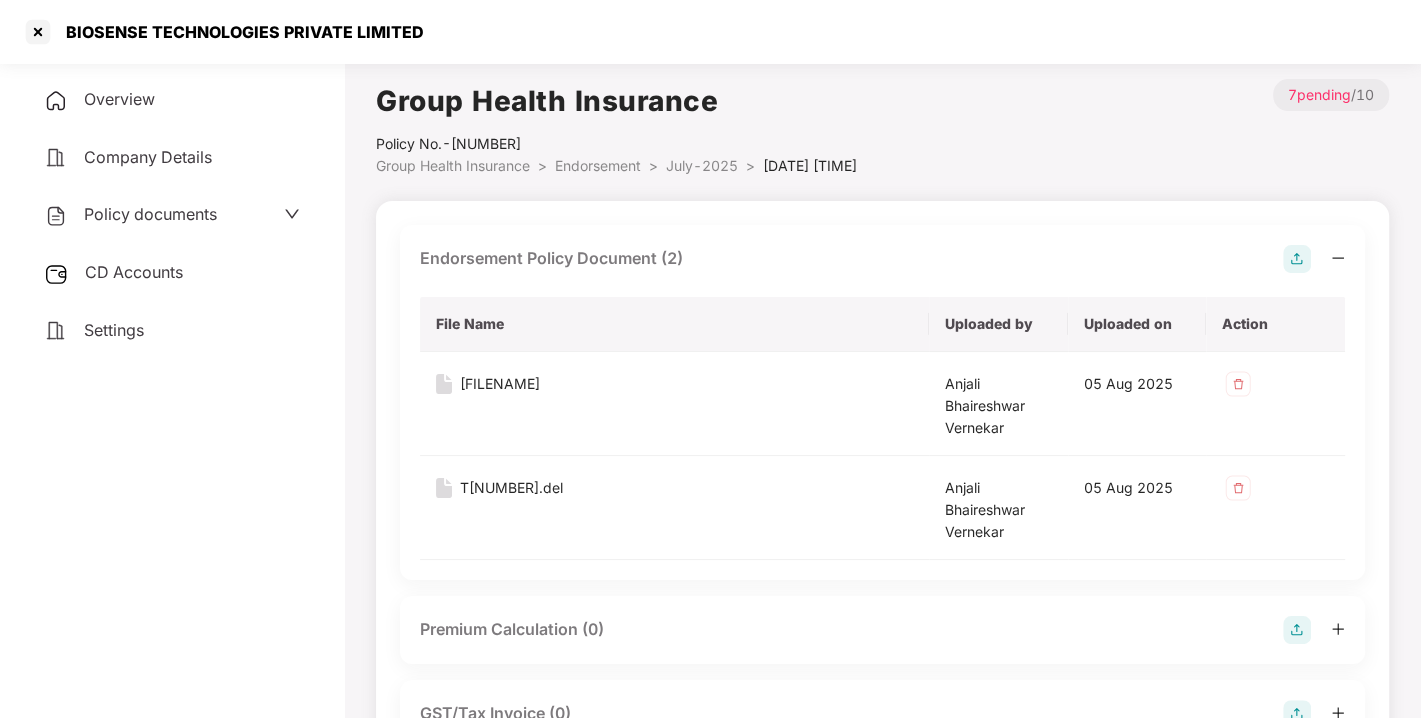 click on "CD Accounts" at bounding box center [134, 272] 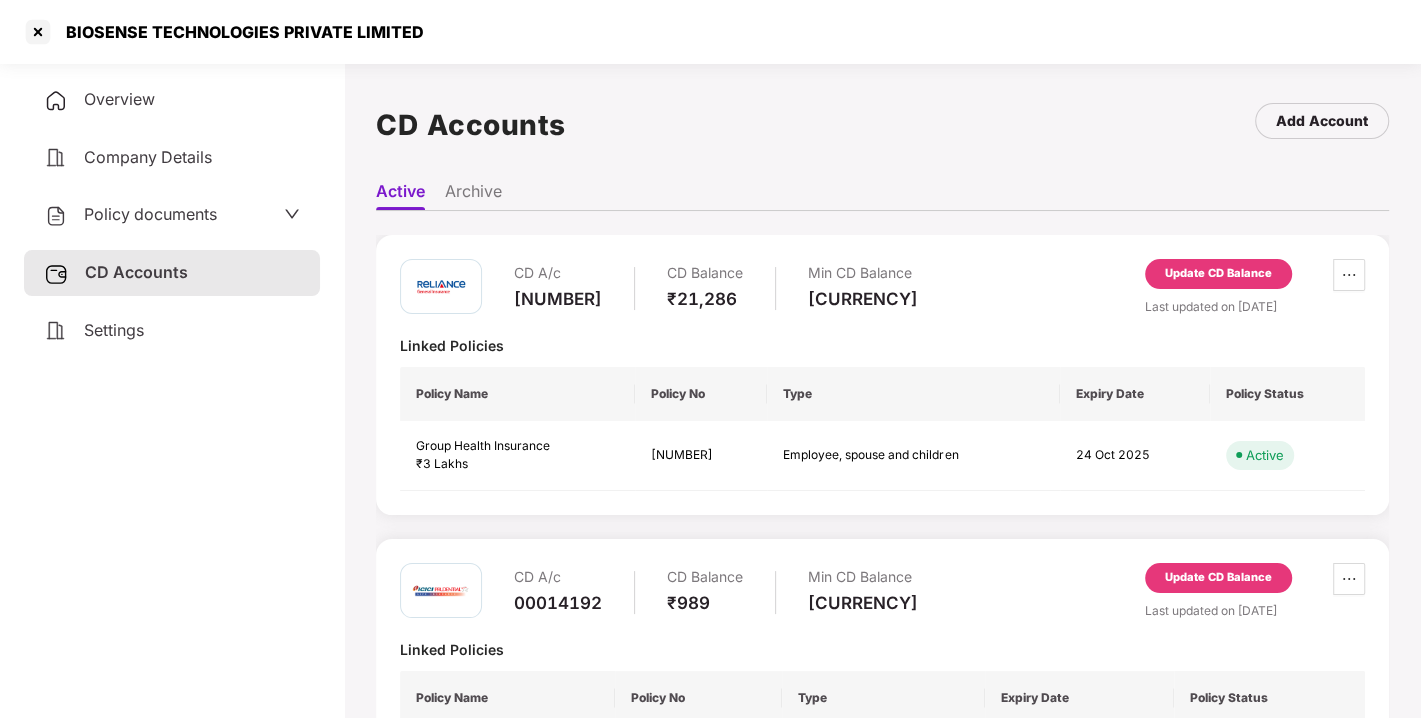 click on "Update CD Balance" at bounding box center (1218, 274) 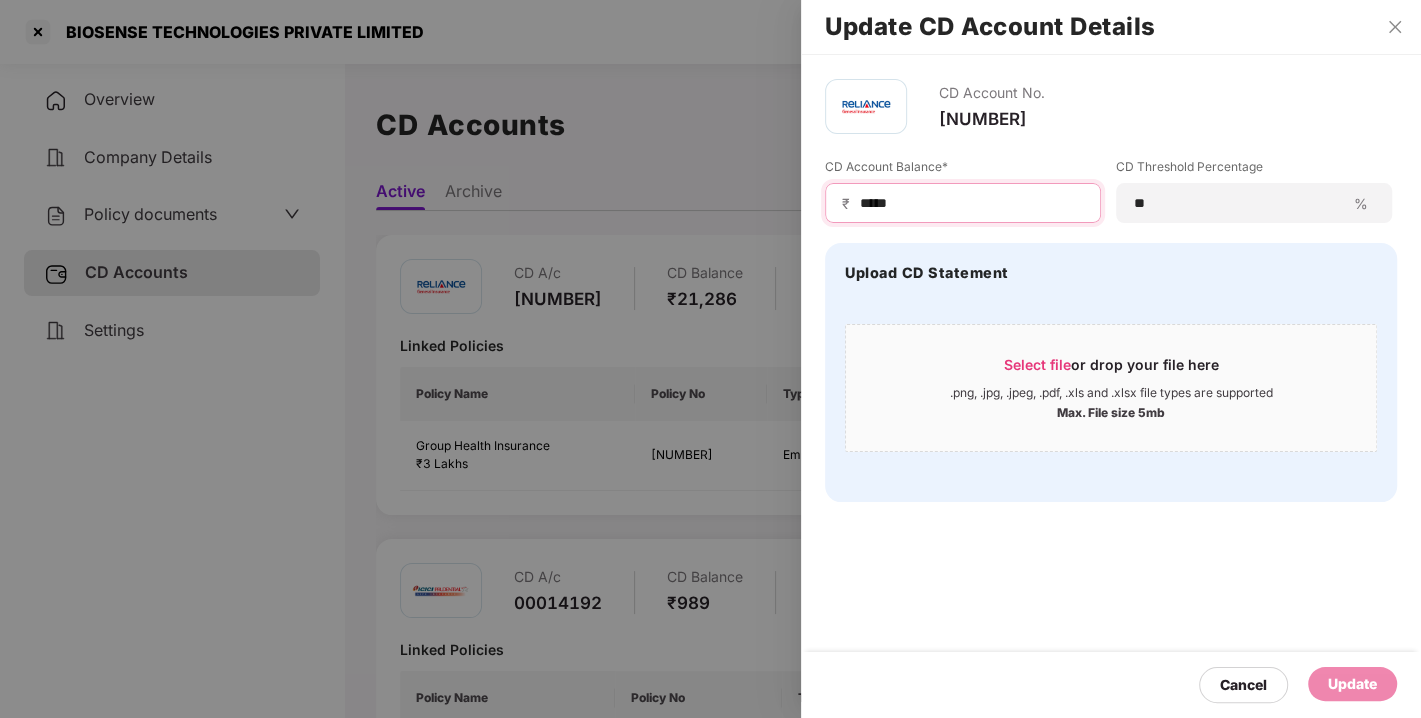drag, startPoint x: 951, startPoint y: 205, endPoint x: 739, endPoint y: 202, distance: 212.02122 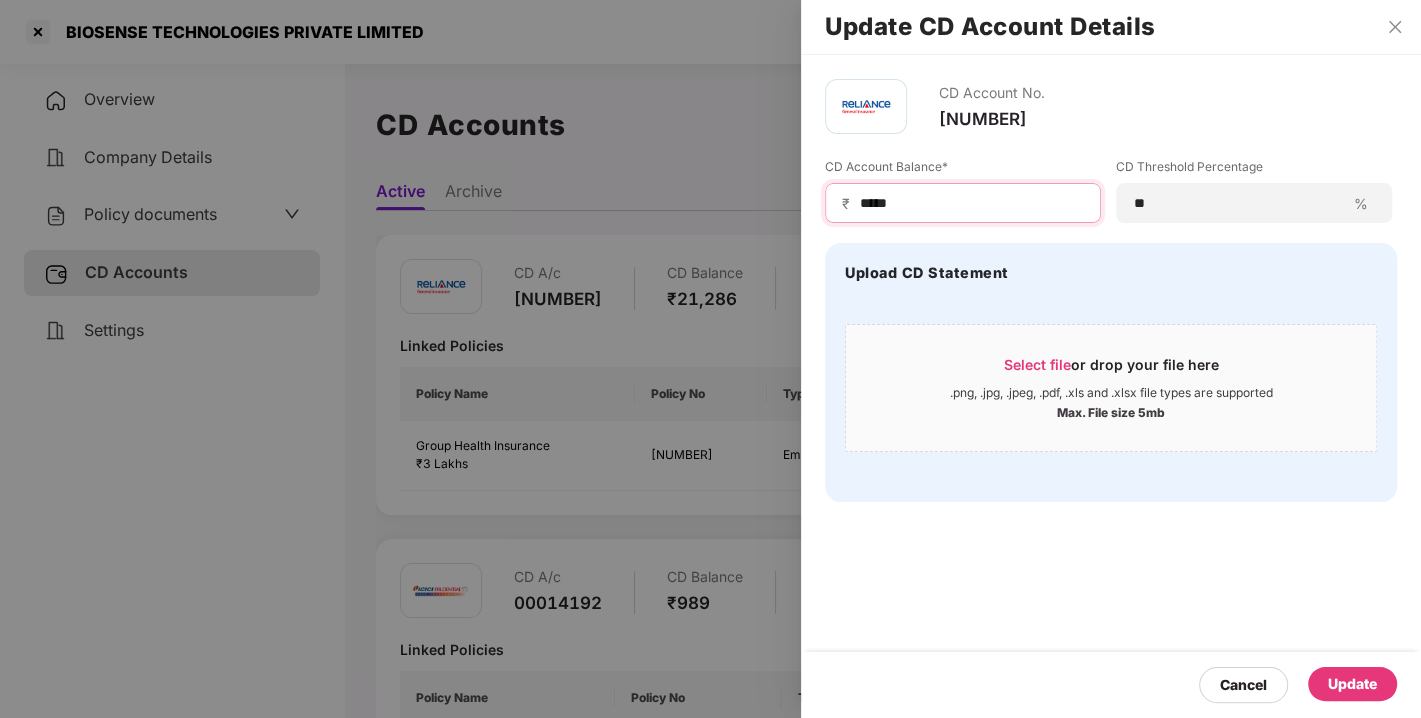 type on "*****" 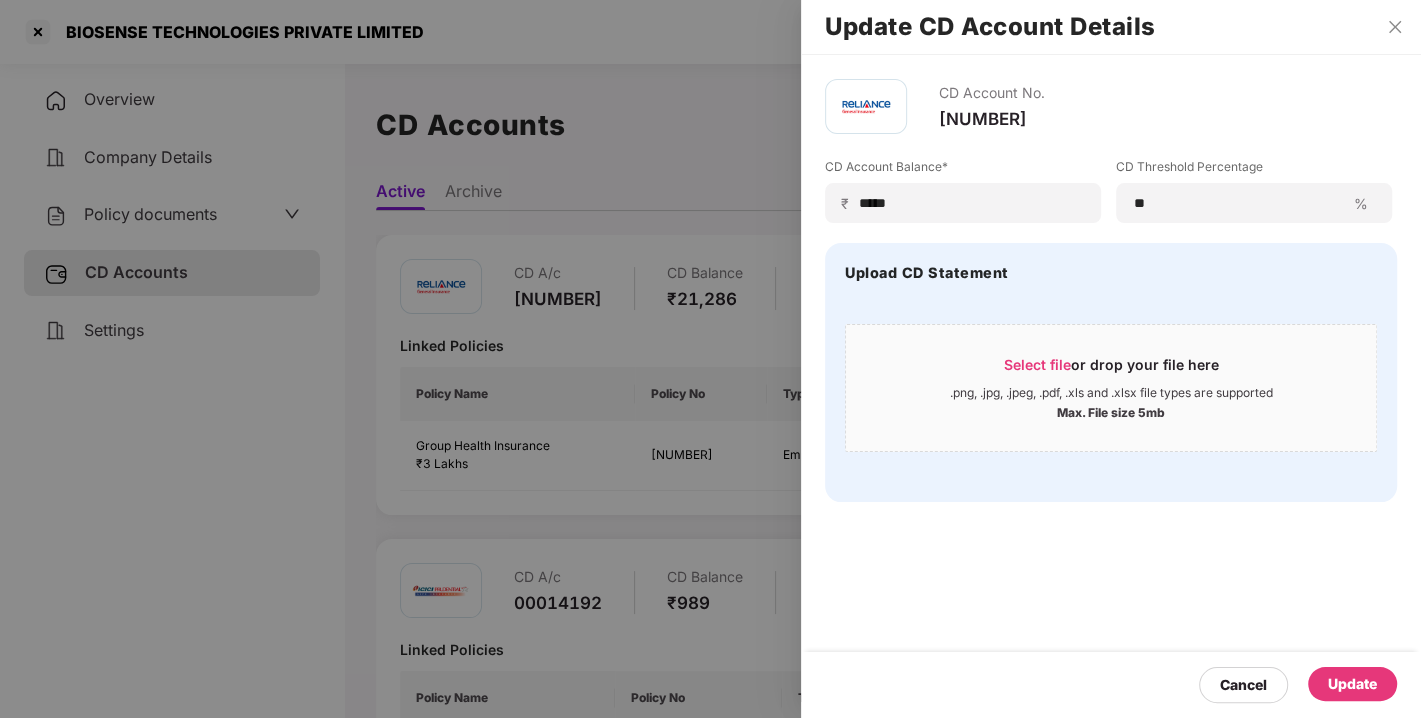 click on "Update" at bounding box center [1352, 684] 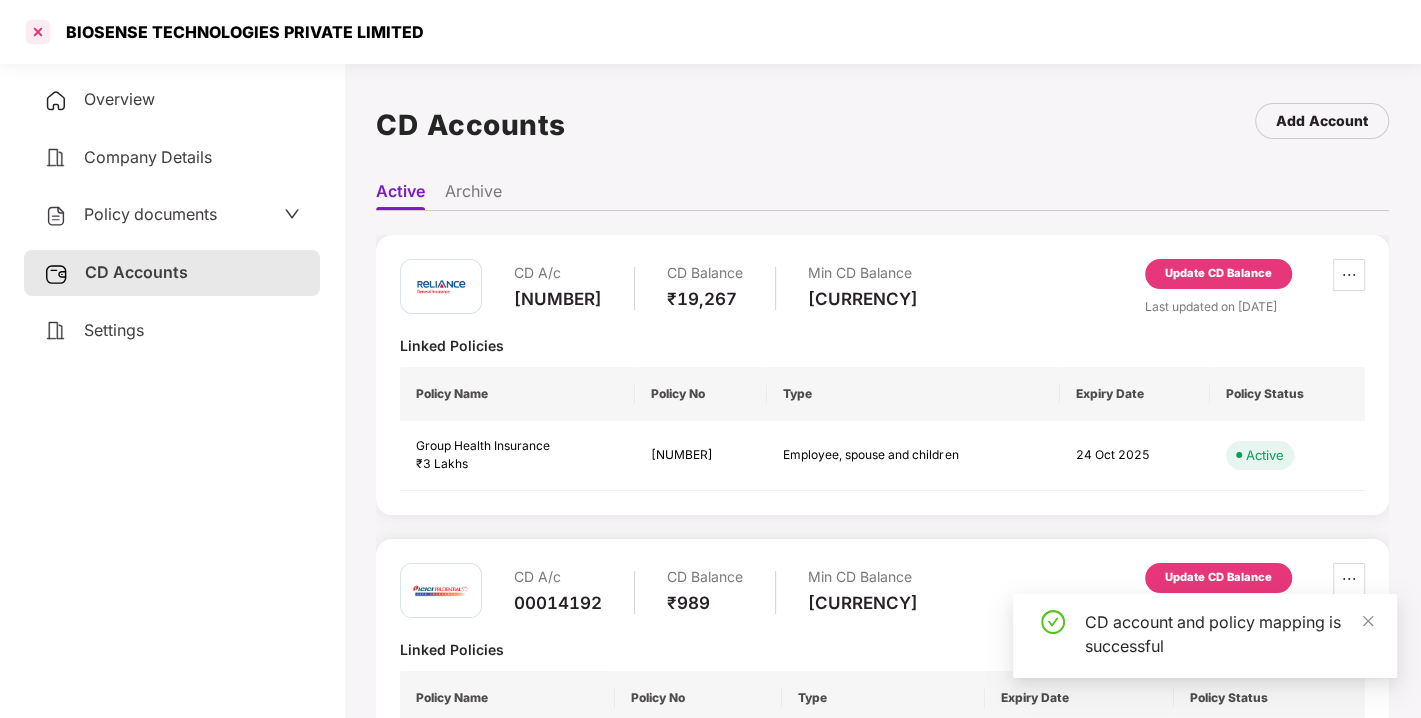click at bounding box center (38, 32) 